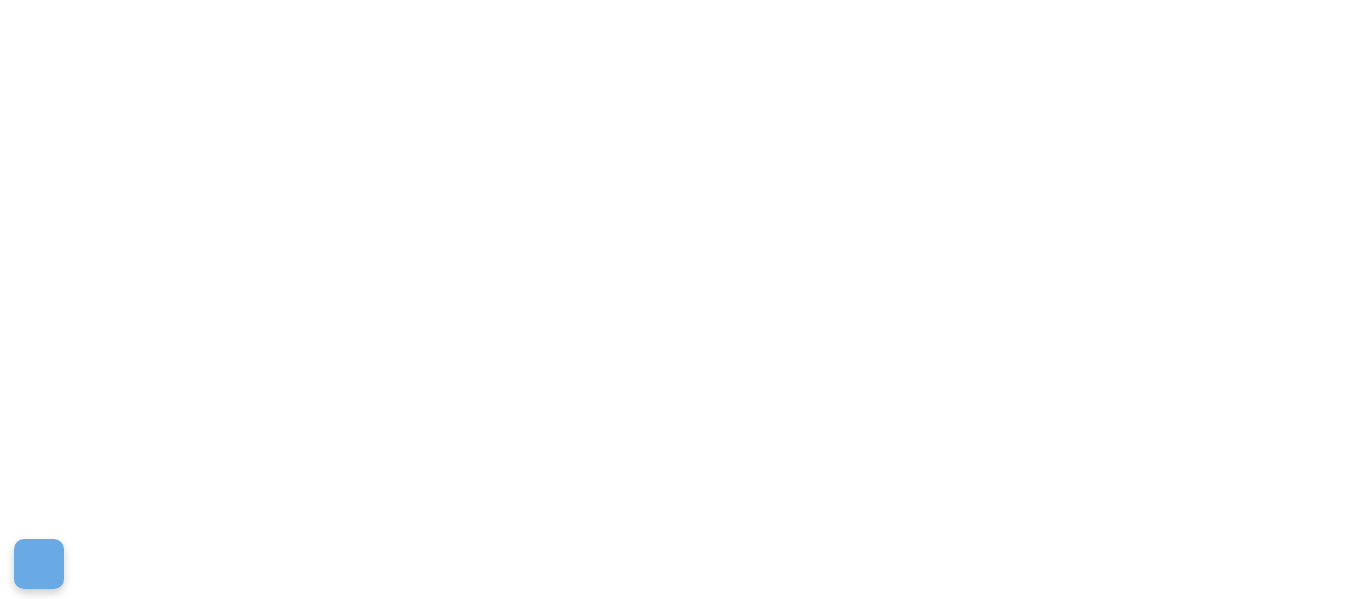 scroll, scrollTop: 0, scrollLeft: 0, axis: both 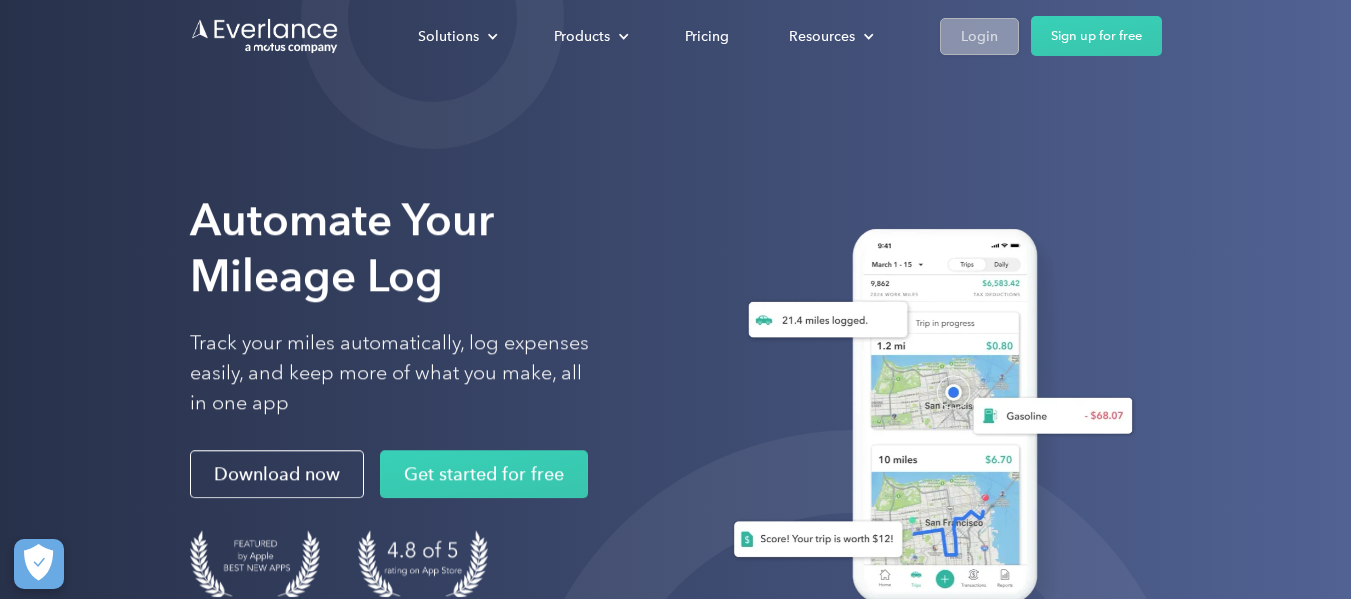 click on "Login" at bounding box center (979, 36) 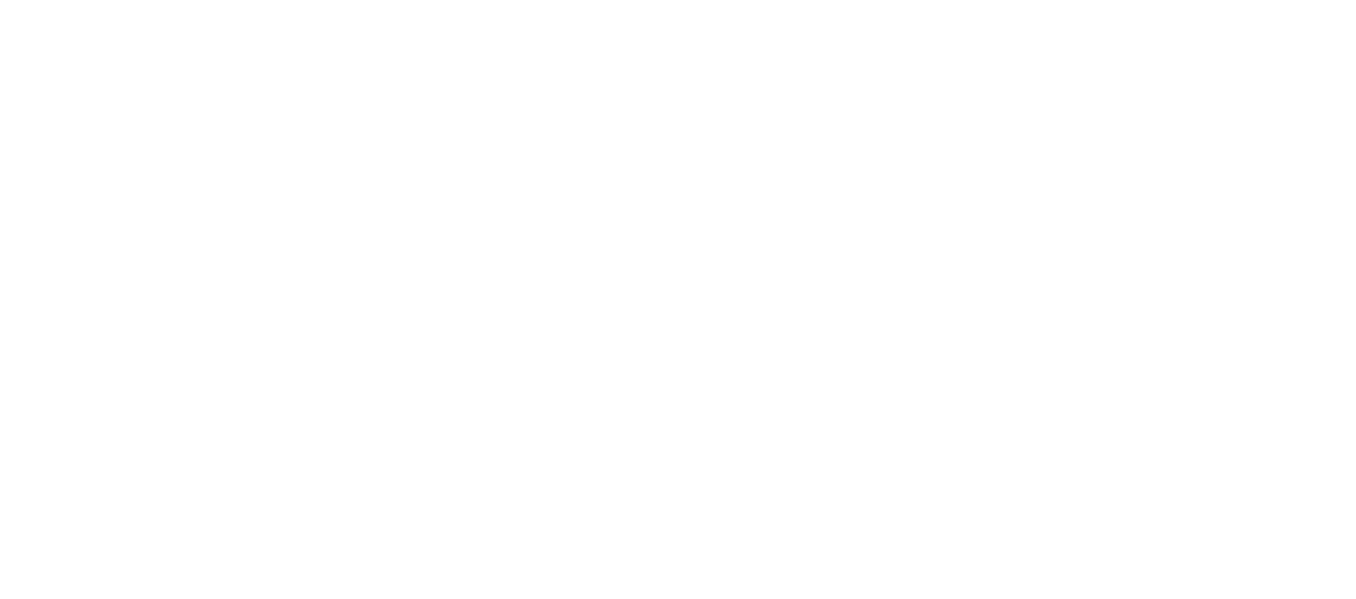 scroll, scrollTop: 0, scrollLeft: 0, axis: both 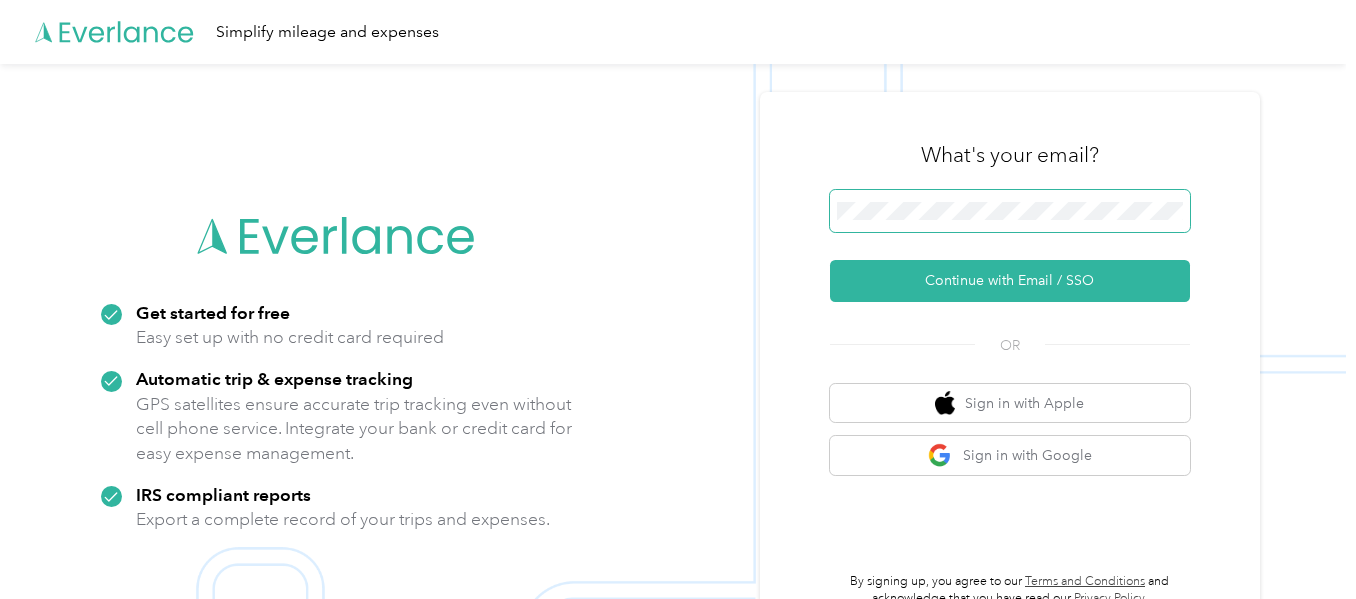 click at bounding box center [1010, 211] 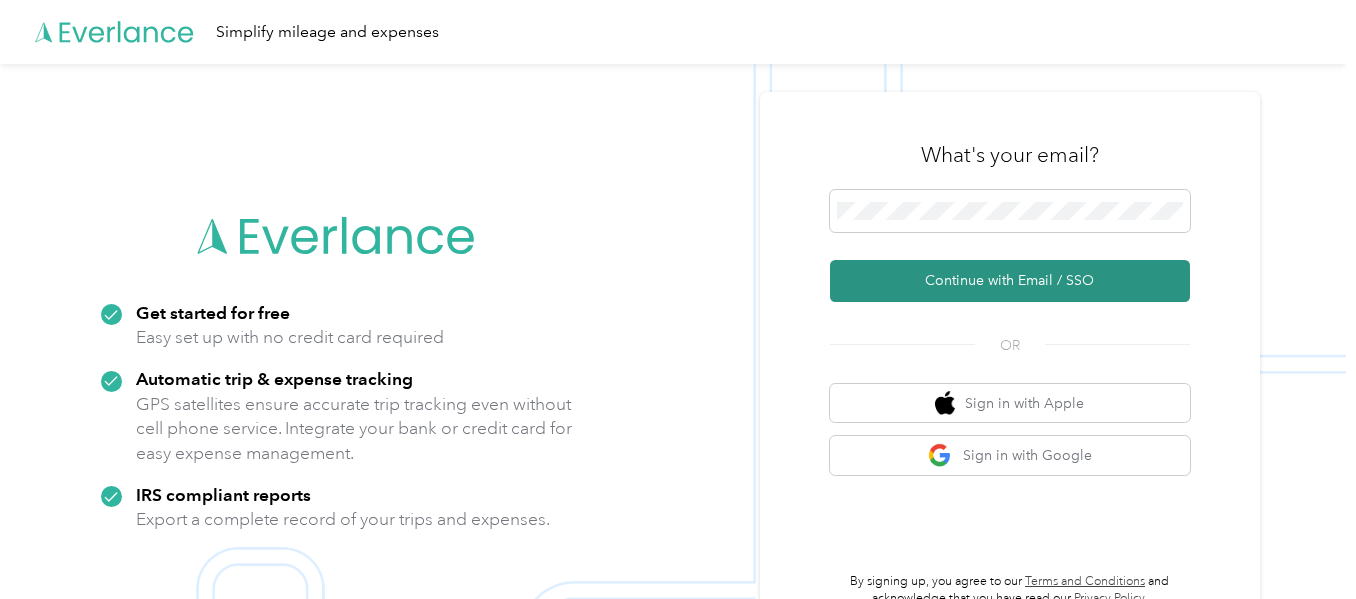 click on "Continue with Email / SSO" at bounding box center [1010, 281] 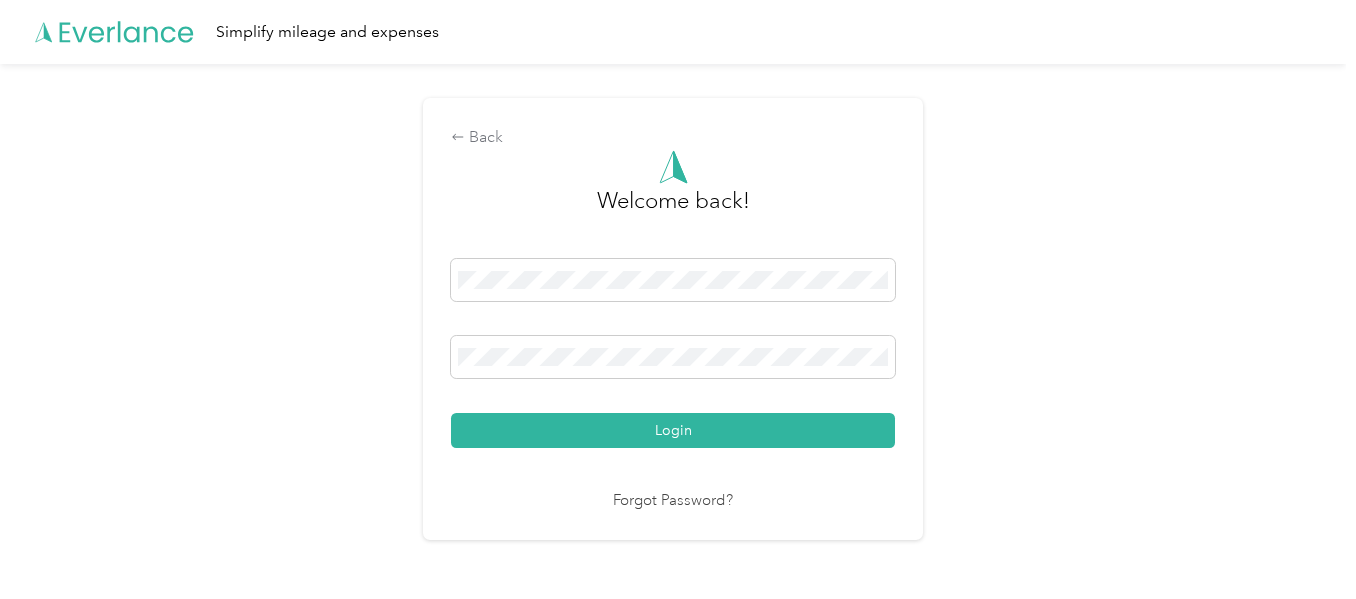 click on "Login" at bounding box center (673, 430) 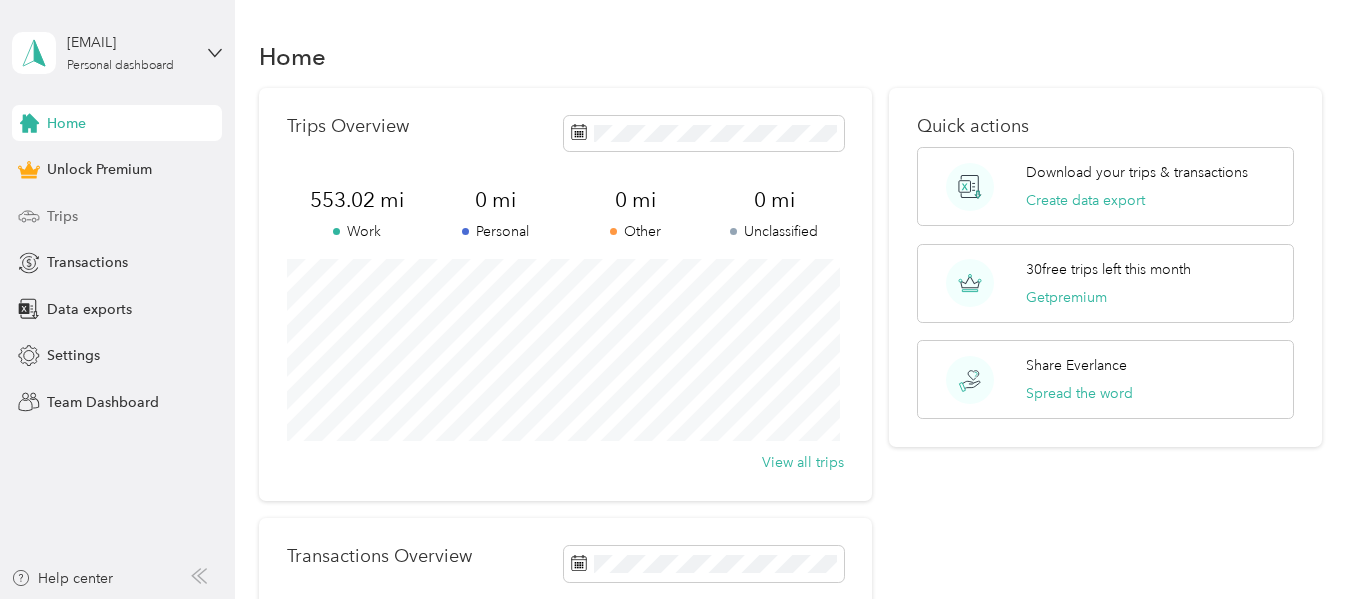 click on "Trips" at bounding box center (117, 216) 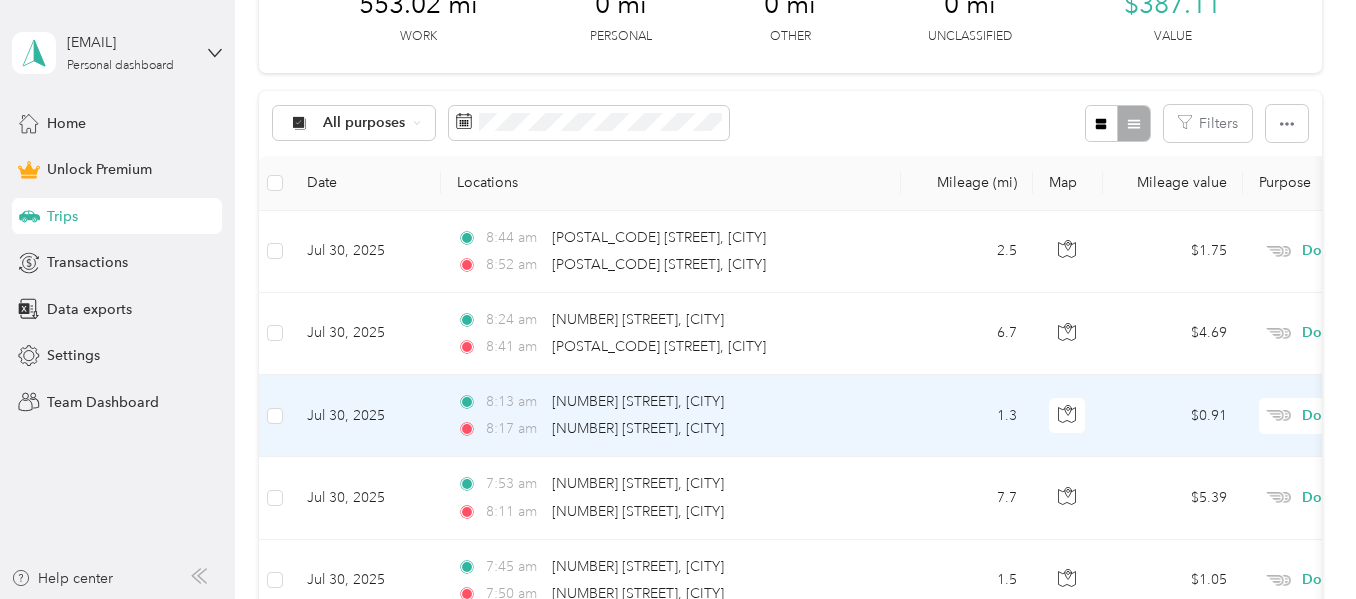 scroll, scrollTop: 0, scrollLeft: 0, axis: both 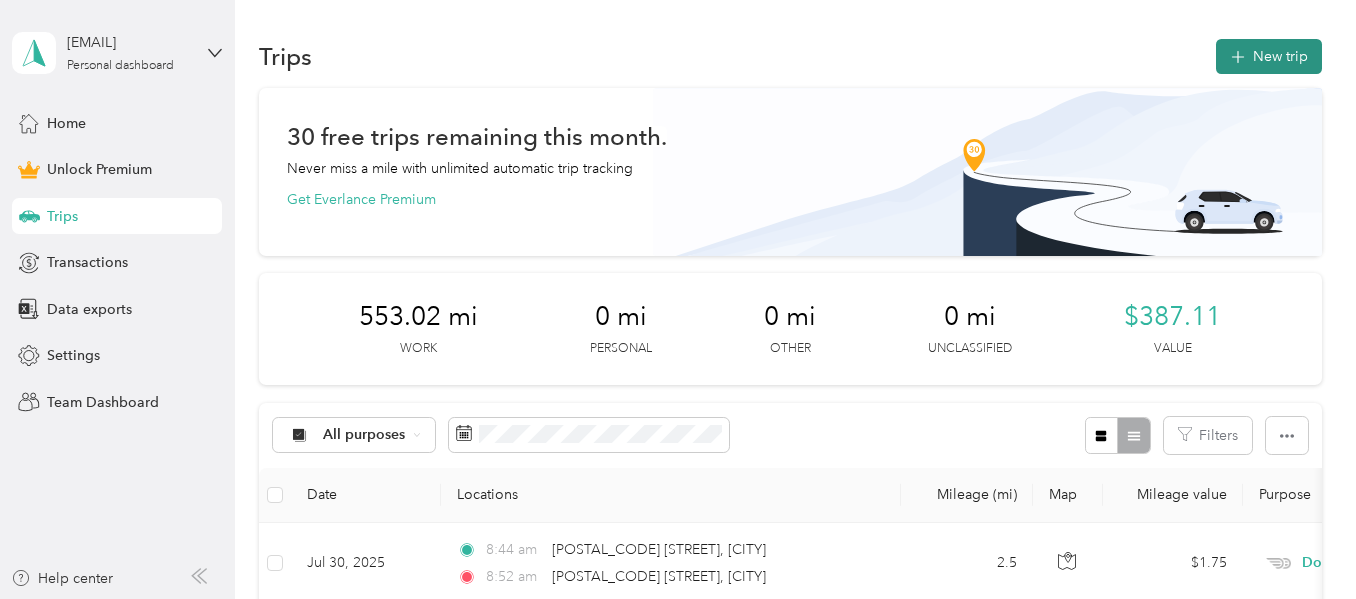 click on "New trip" at bounding box center [1269, 56] 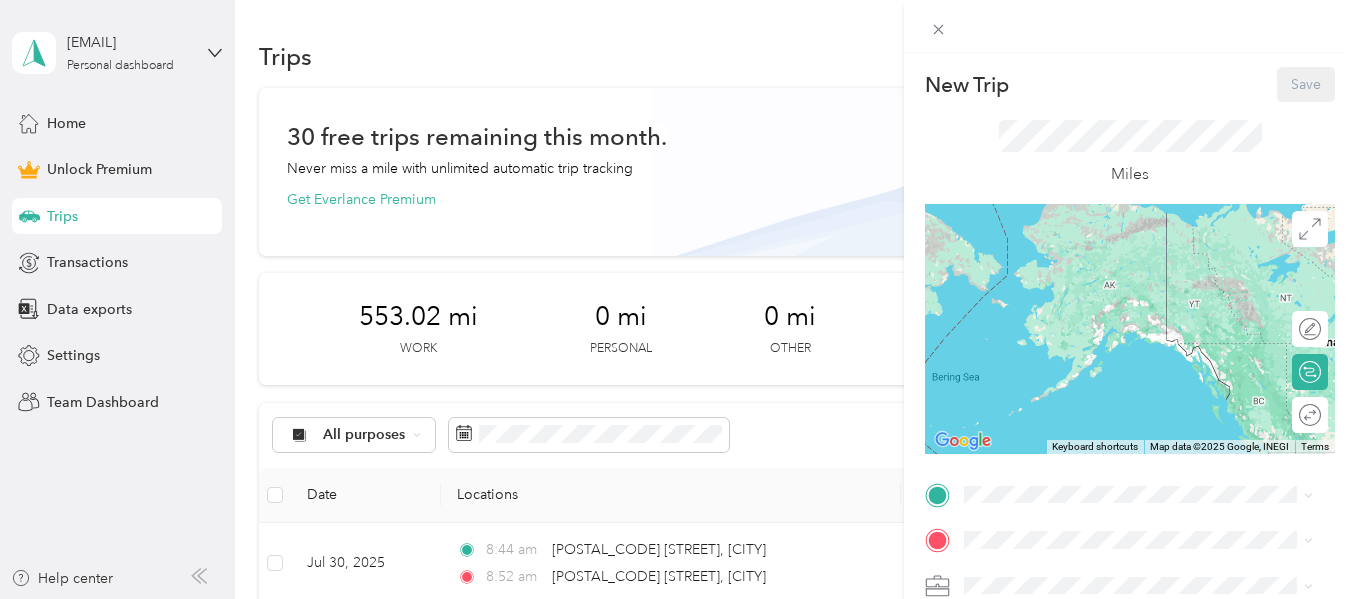 click on "TO Add photo" at bounding box center [1130, 698] 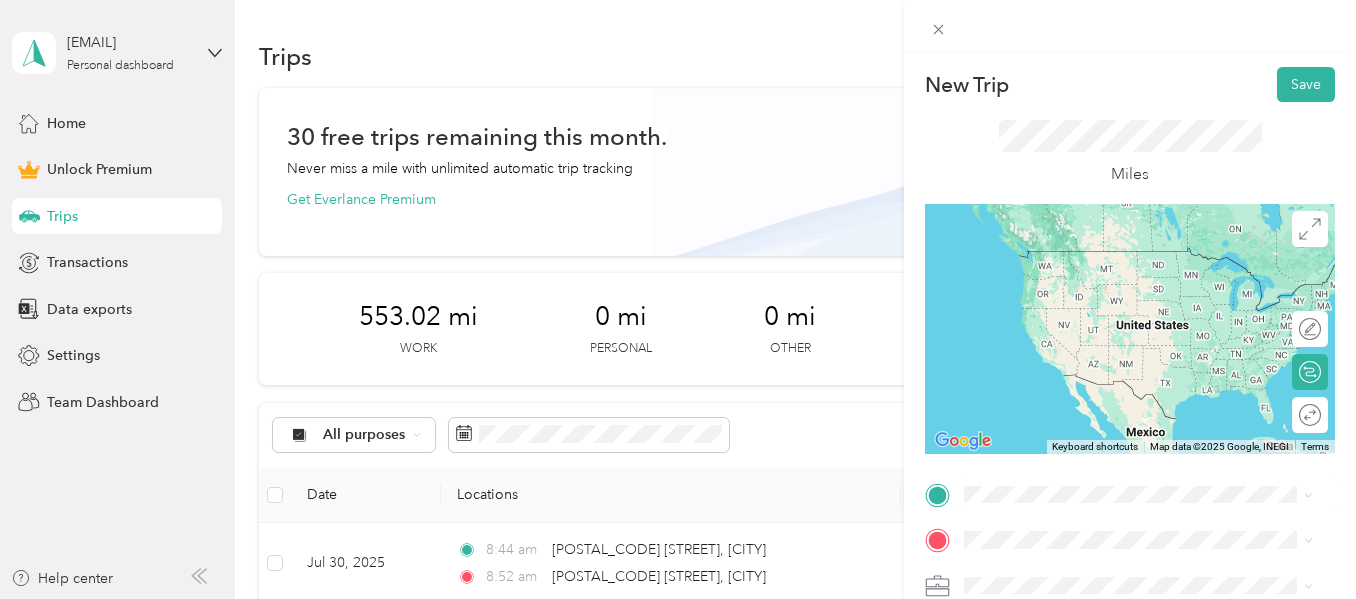 click on "[NUMBER] [STREET]
[CITY], [STATE] [POSTAL_CODE], [COUNTRY]" at bounding box center [1146, 448] 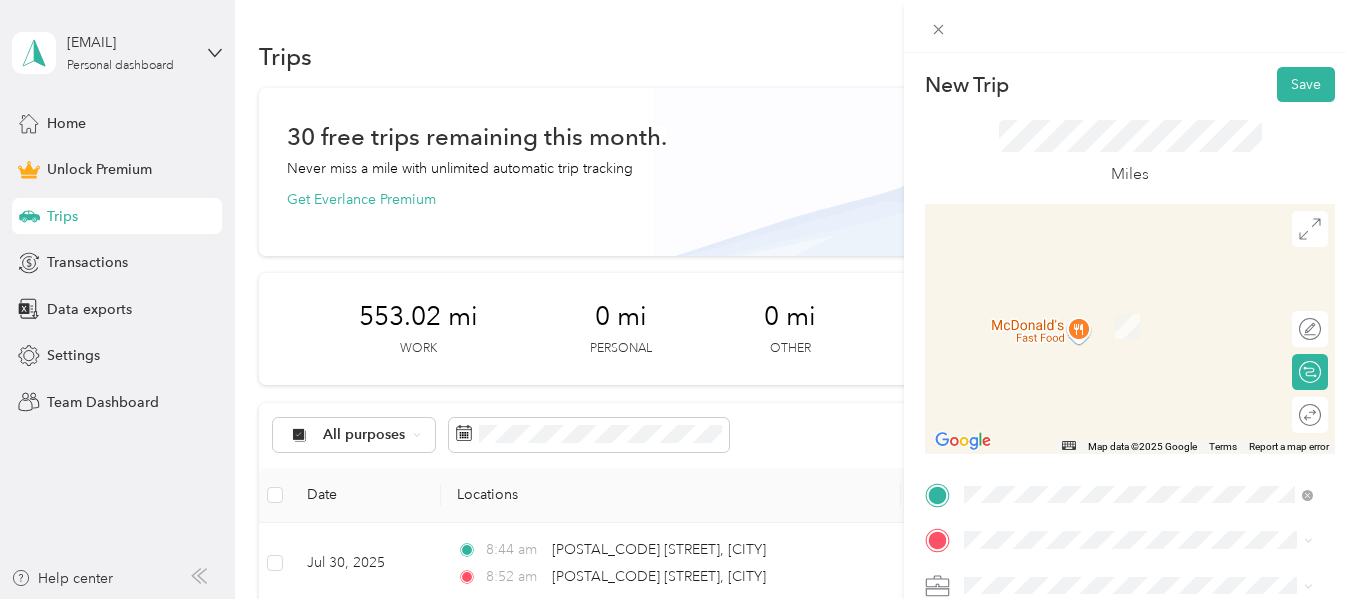 click on "TO Add photo" at bounding box center [1130, 698] 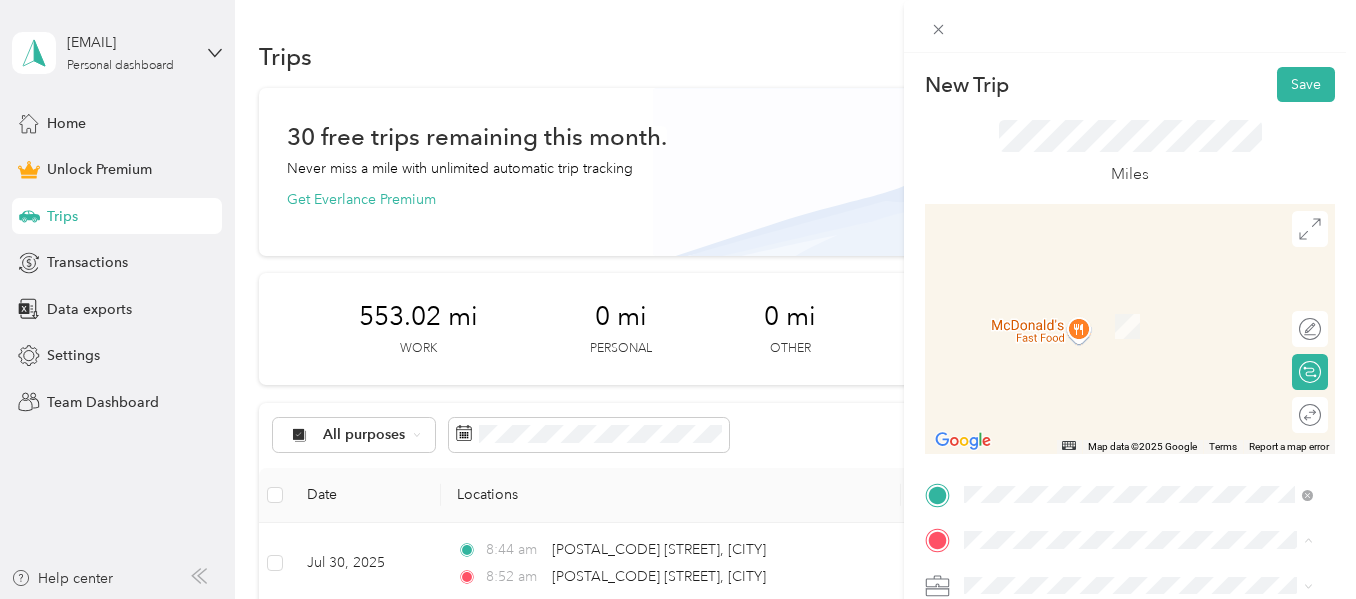 click on "New Trip Save This trip cannot be edited because it is either under review, approved, or paid. Contact your Team Manager to edit it. Miles ← Move left → Move right ↑ Move up ↓ Move down + Zoom in - Zoom out Home Jump left by 75% End Jump right by 75% Page Up Jump up by 75% Page Down Jump down by 75% Map Data Map data ©2025 Google Map data ©2025 Google 2 m  Click to toggle between metric and imperial units Terms Report a map error Edit route Calculate route Round trip TO Add photo" at bounding box center (1130, 491) 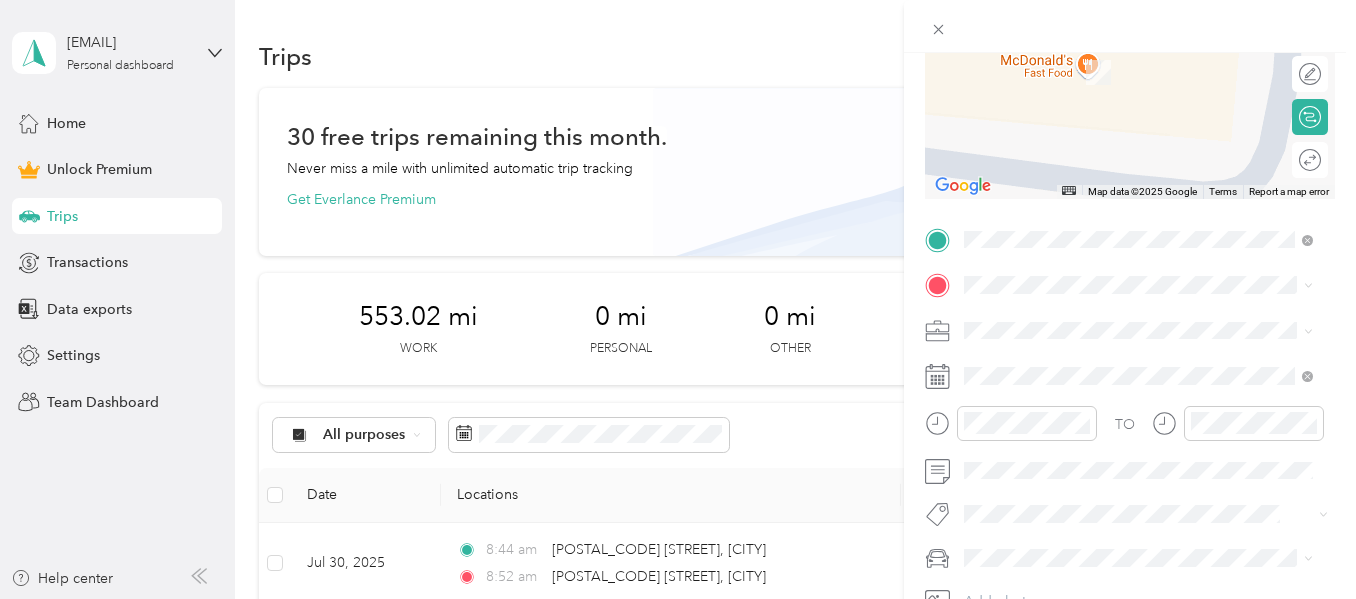 scroll, scrollTop: 218, scrollLeft: 0, axis: vertical 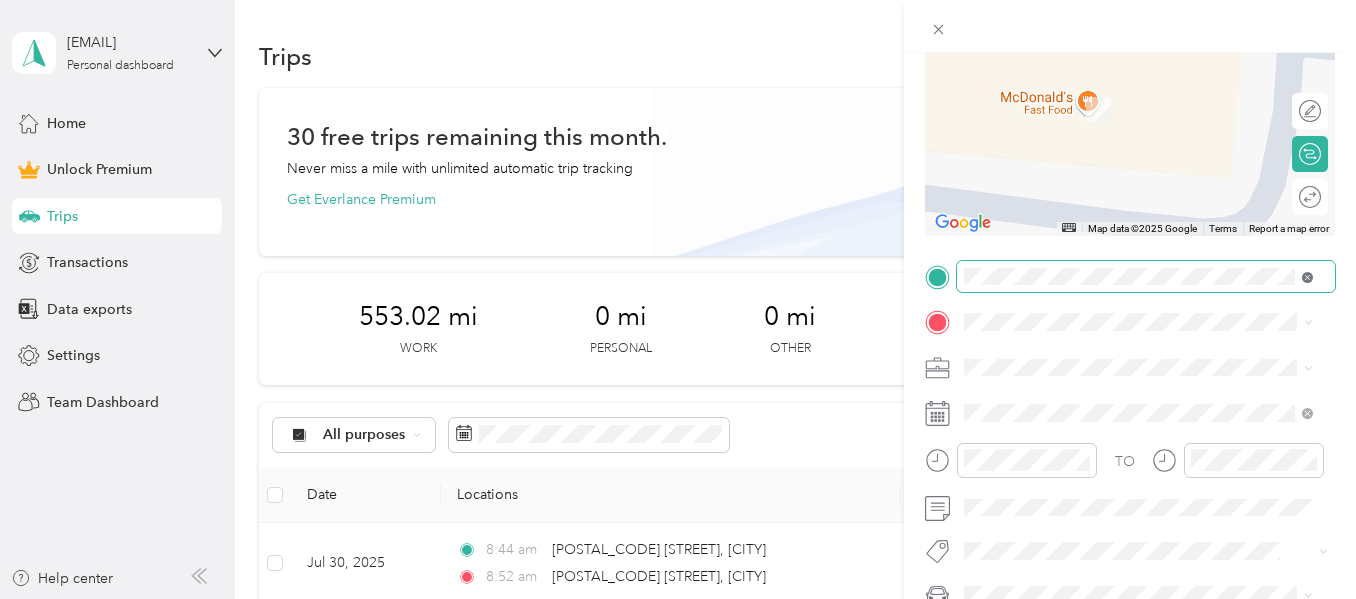 click 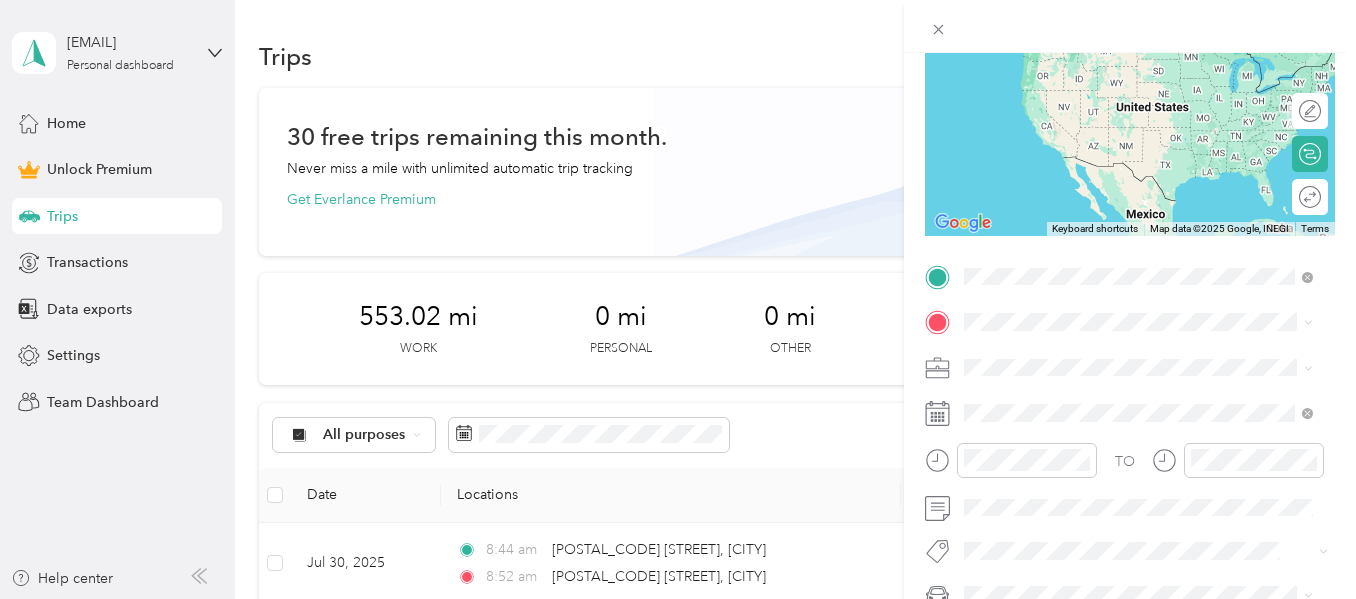 click on "[NUMBER] [STREET]
[CITY], [STATE] [POSTAL_CODE], [COUNTRY]" at bounding box center [1146, 357] 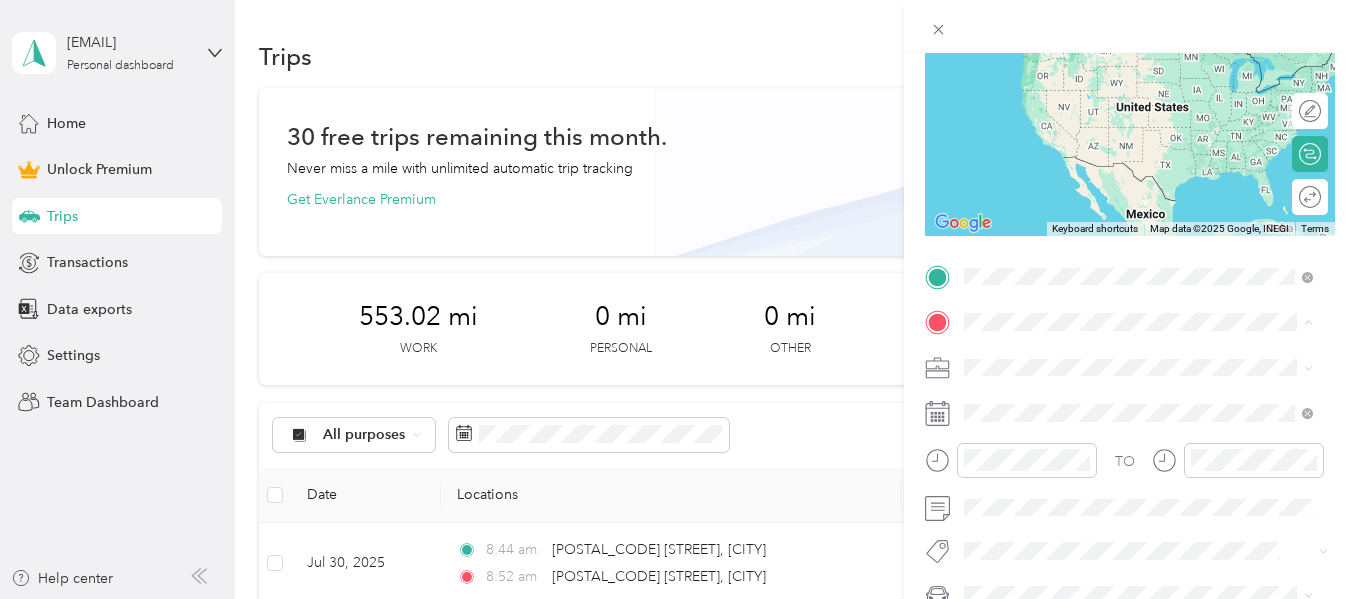 click on "11700 Coastal Highway
Ocean City, Maryland 21842, United States" at bounding box center (1146, 402) 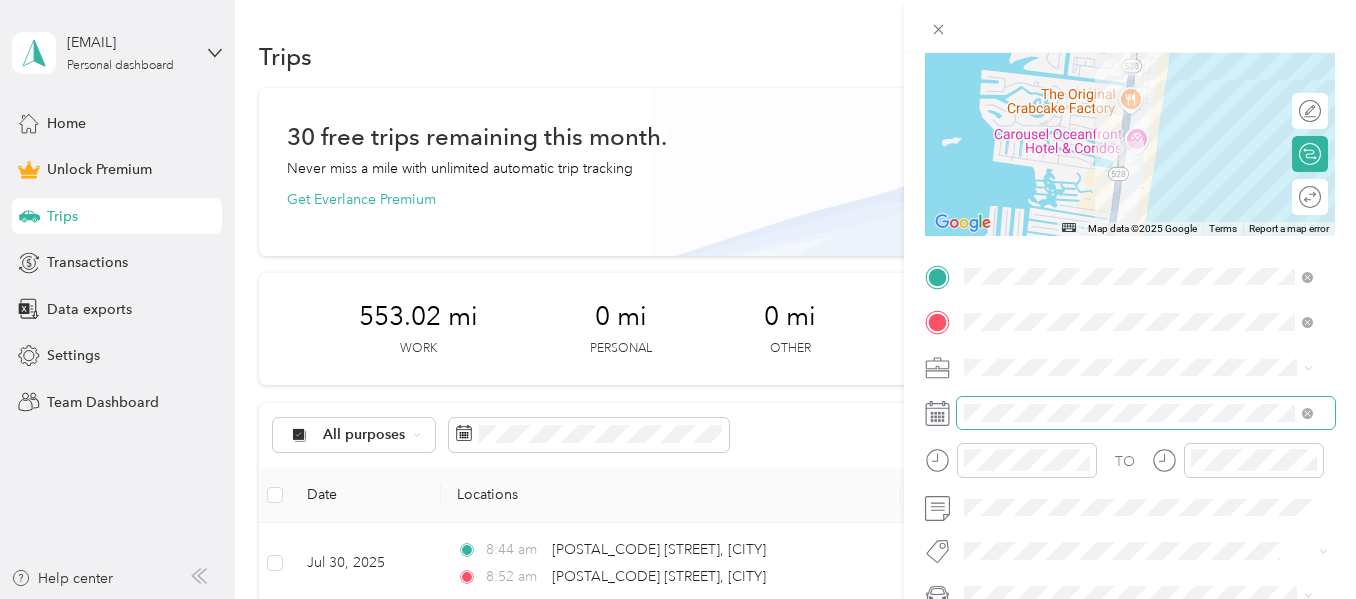 click at bounding box center [1146, 413] 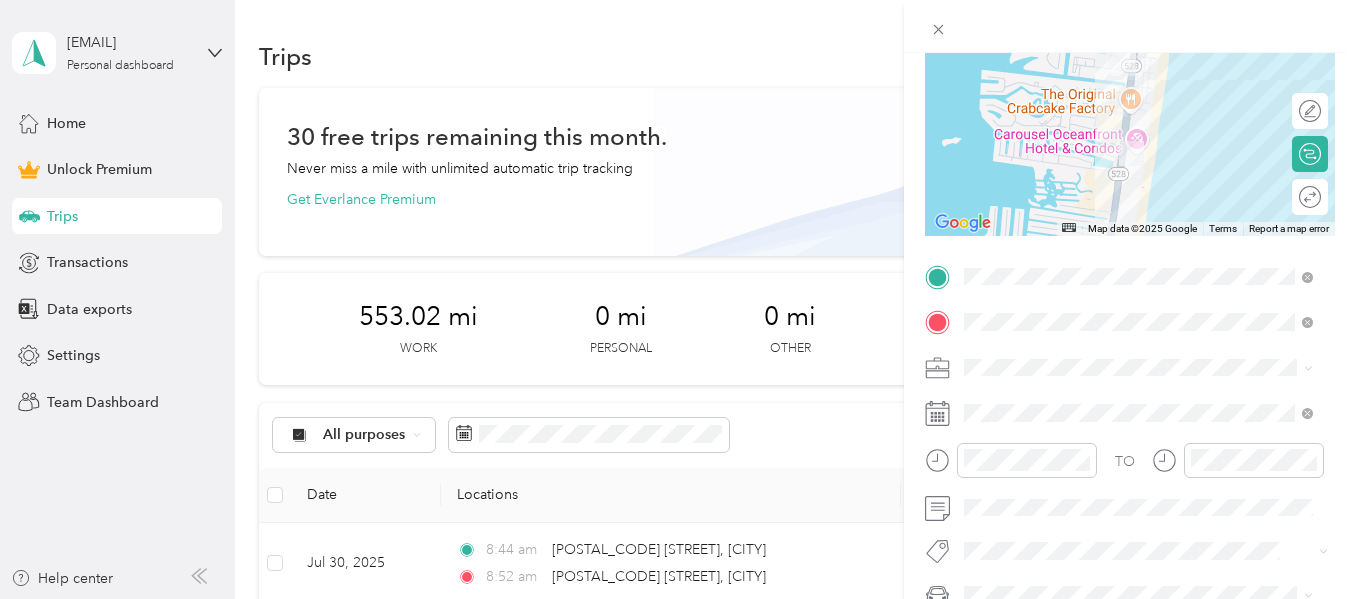 click 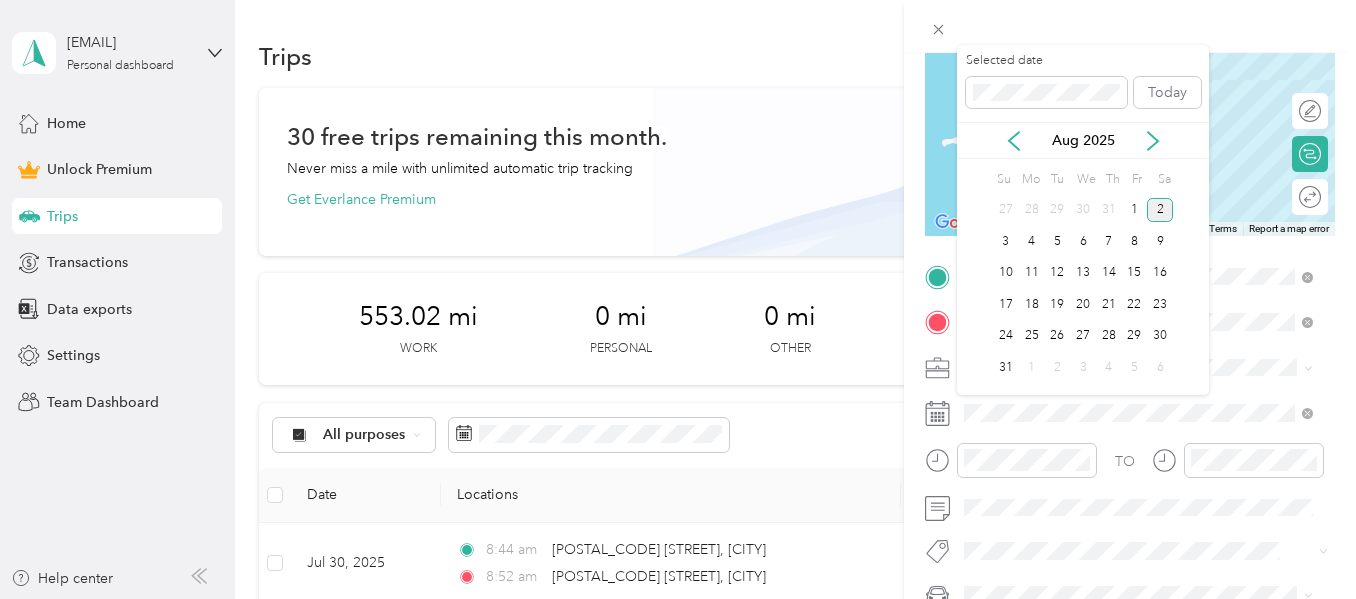 click on "Aug 2025" at bounding box center [1083, 140] 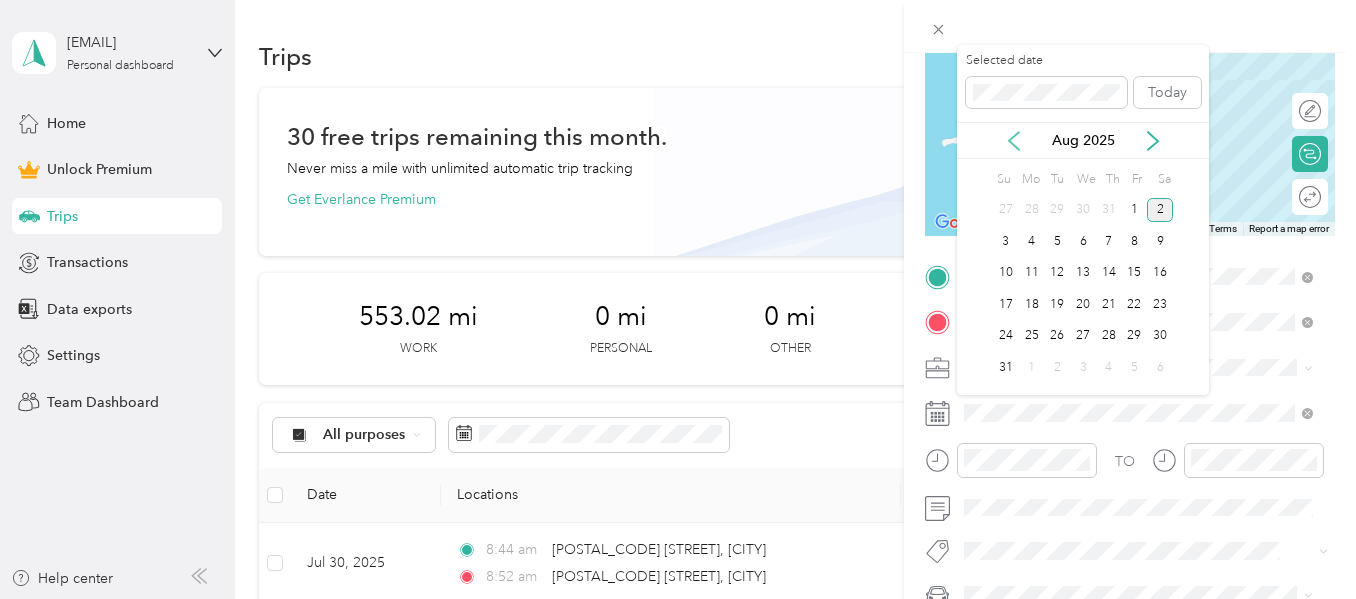 click 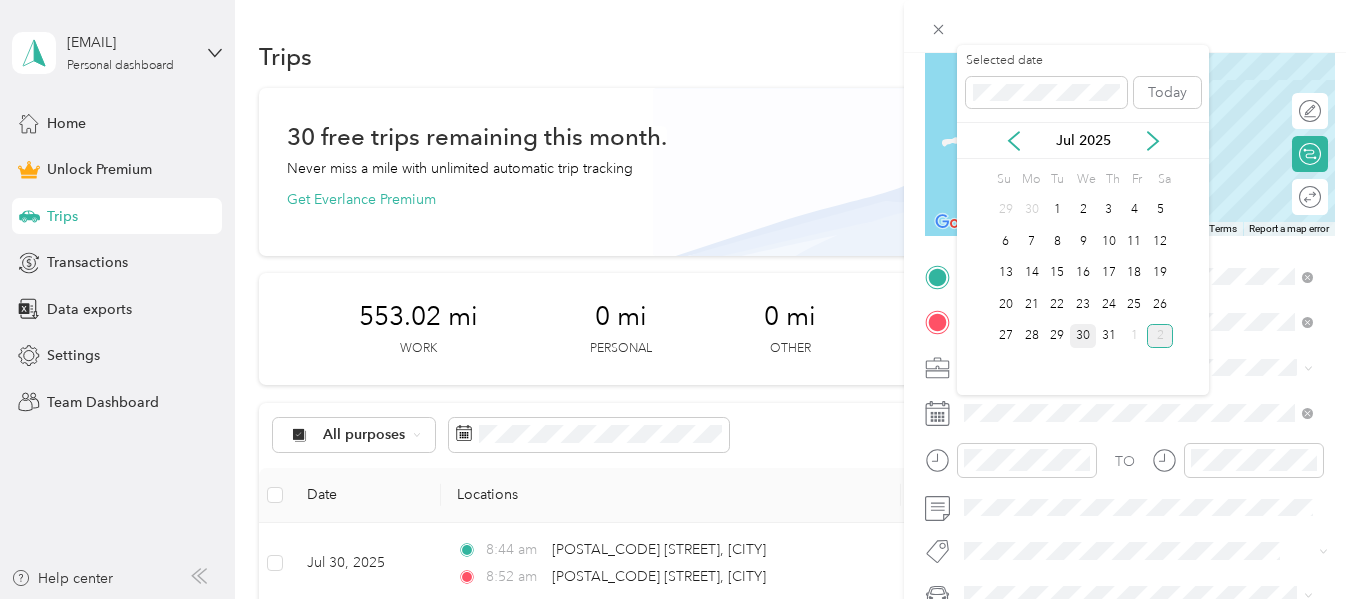 click on "30" at bounding box center (1083, 336) 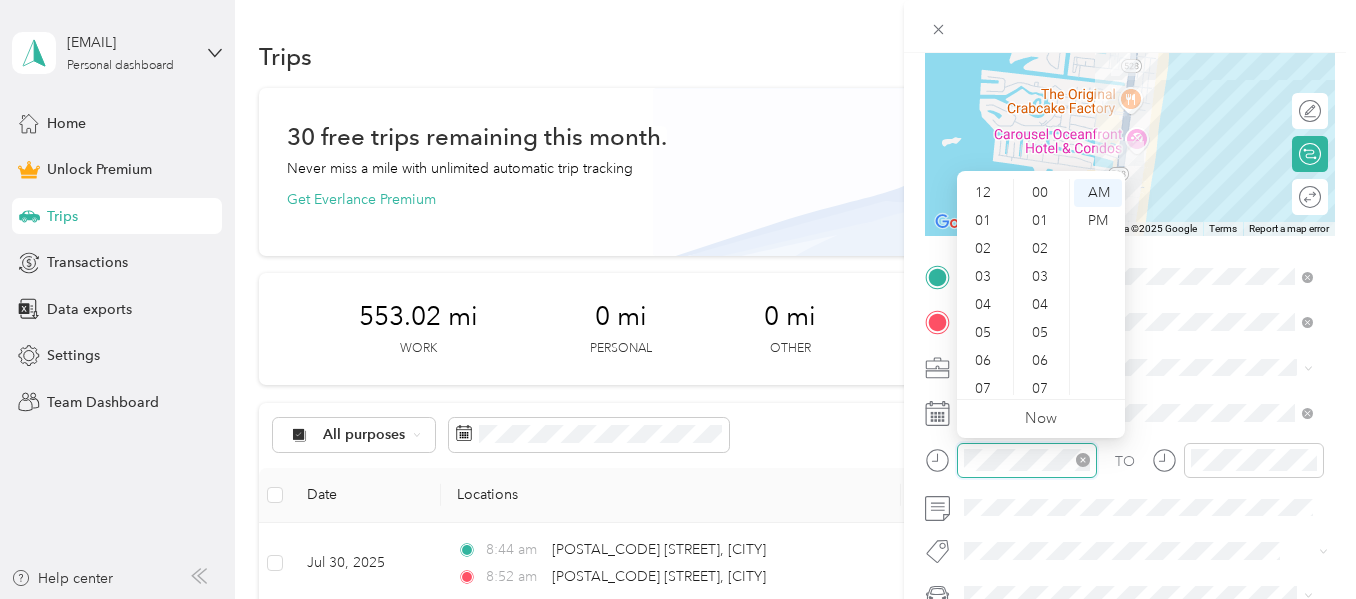 scroll, scrollTop: 120, scrollLeft: 0, axis: vertical 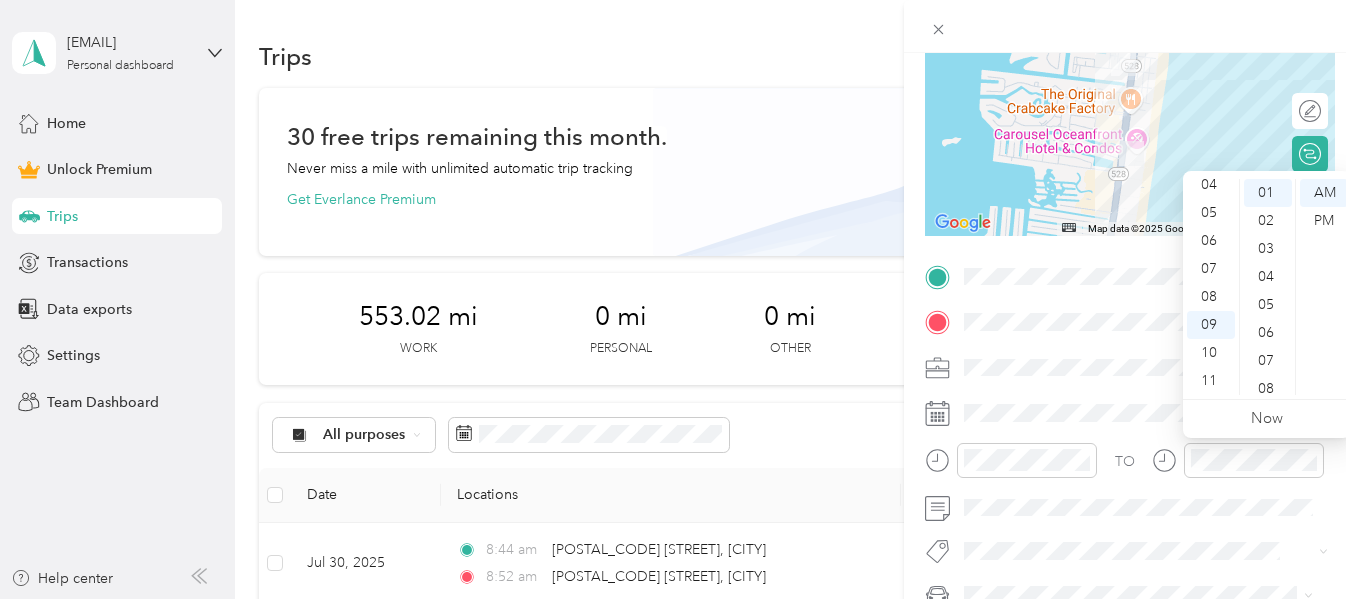 click on "TO" at bounding box center (1130, 467) 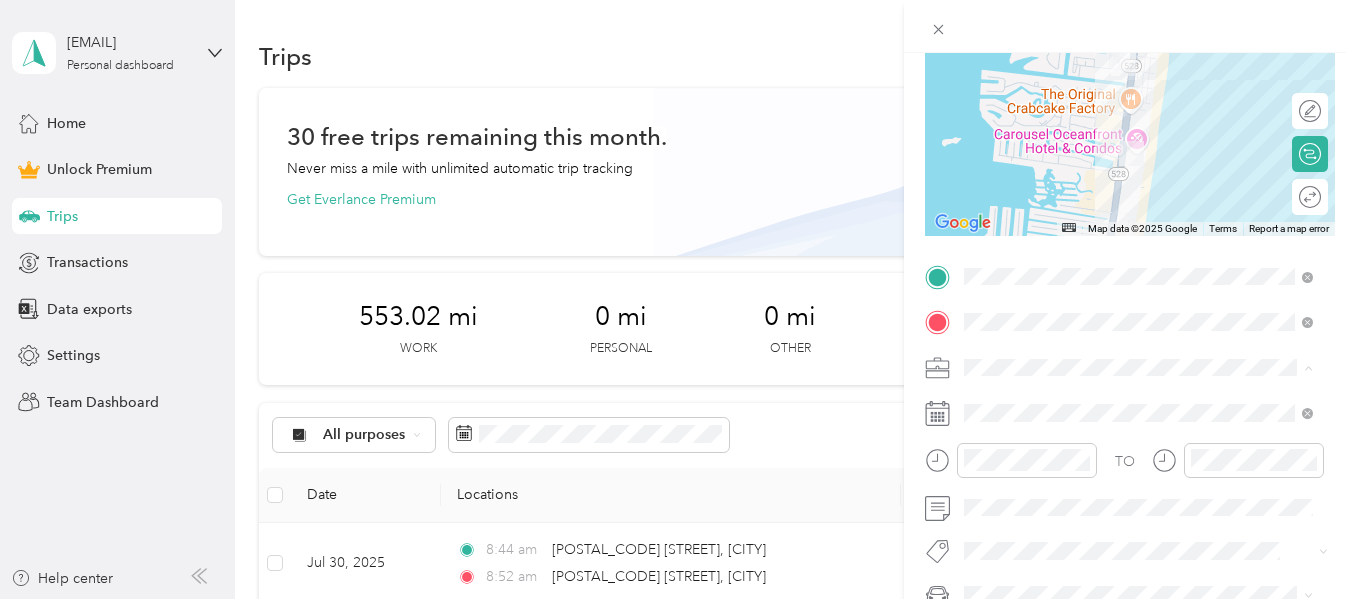click on "Doordash" at bounding box center [1003, 157] 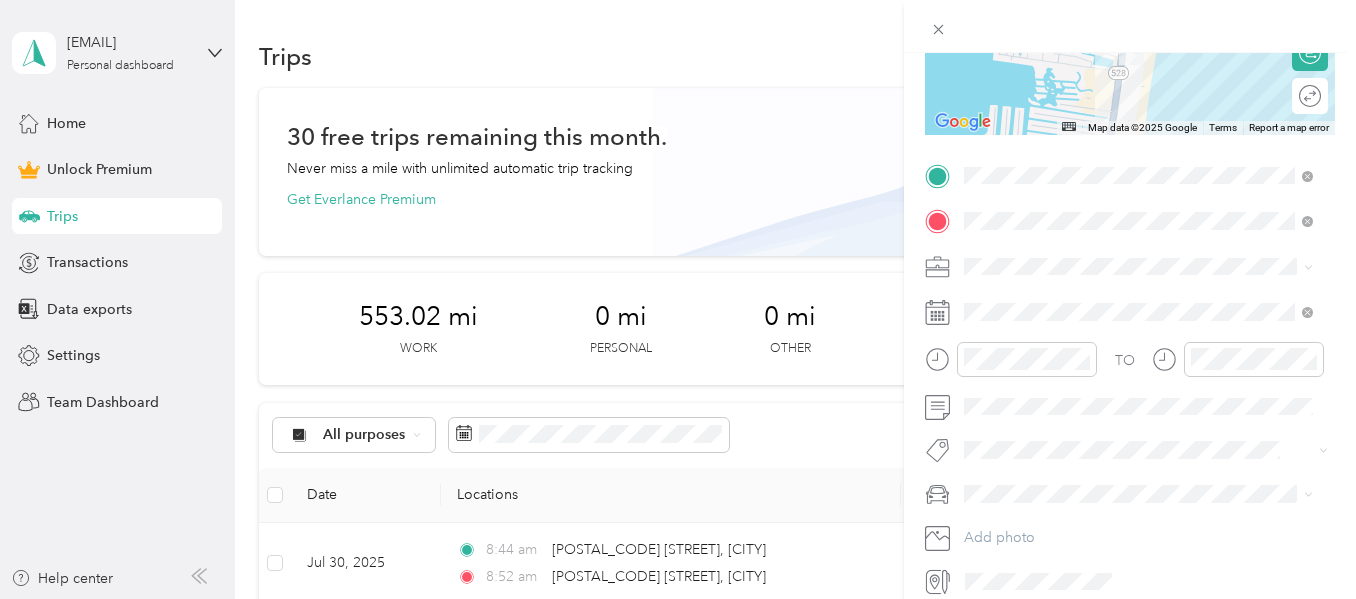 scroll, scrollTop: 322, scrollLeft: 0, axis: vertical 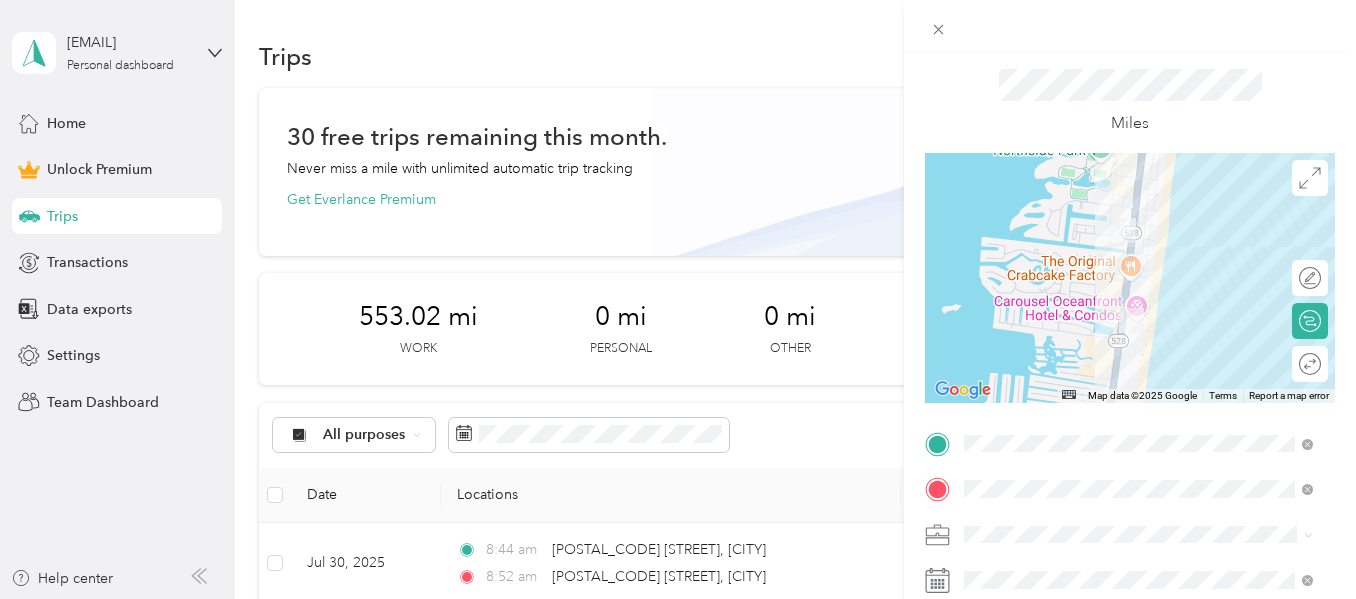 click on "Miles" at bounding box center [1130, 102] 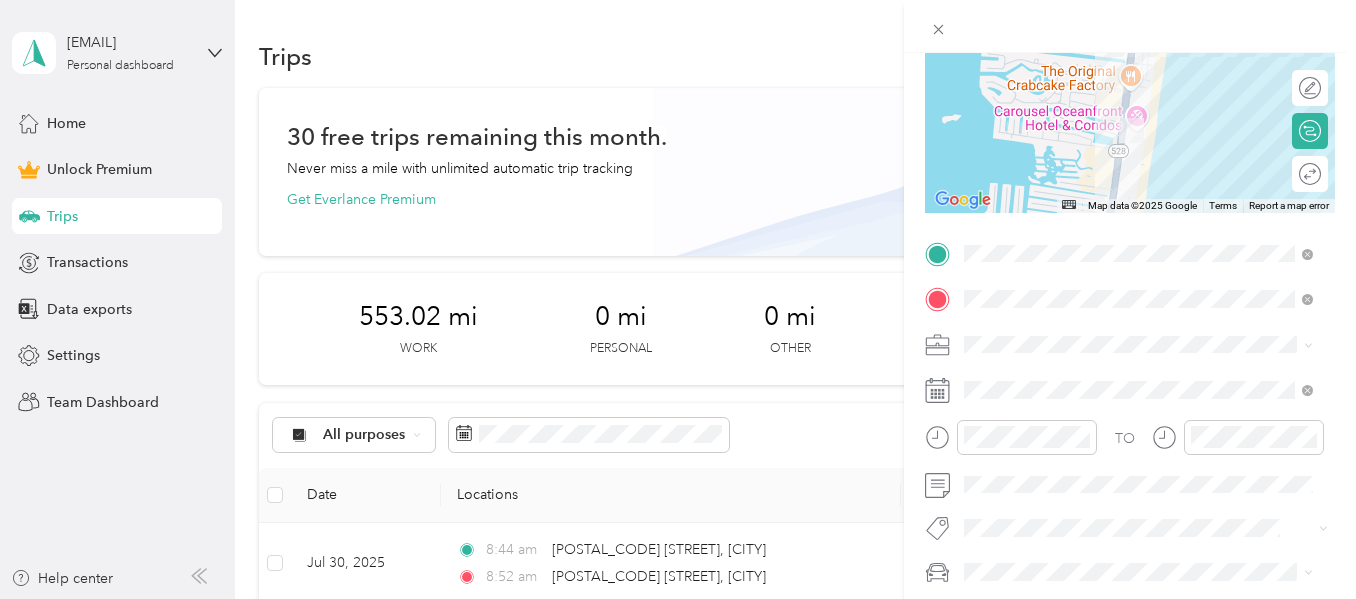 scroll, scrollTop: 0, scrollLeft: 0, axis: both 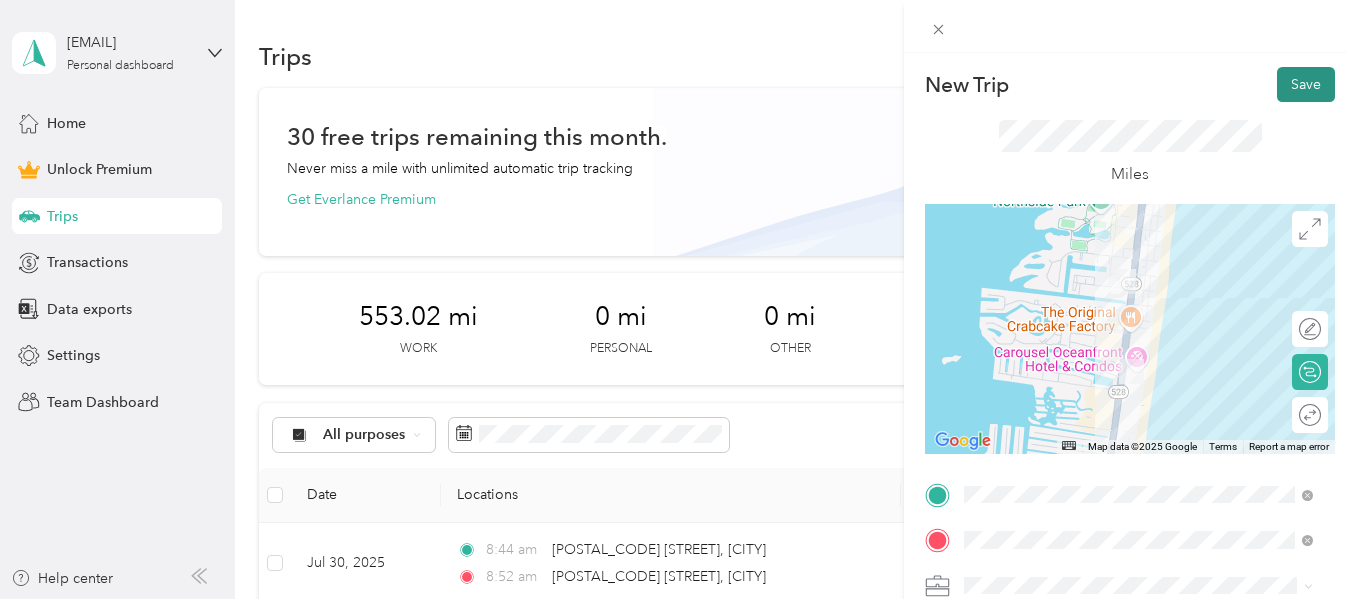 click on "Save" at bounding box center (1306, 84) 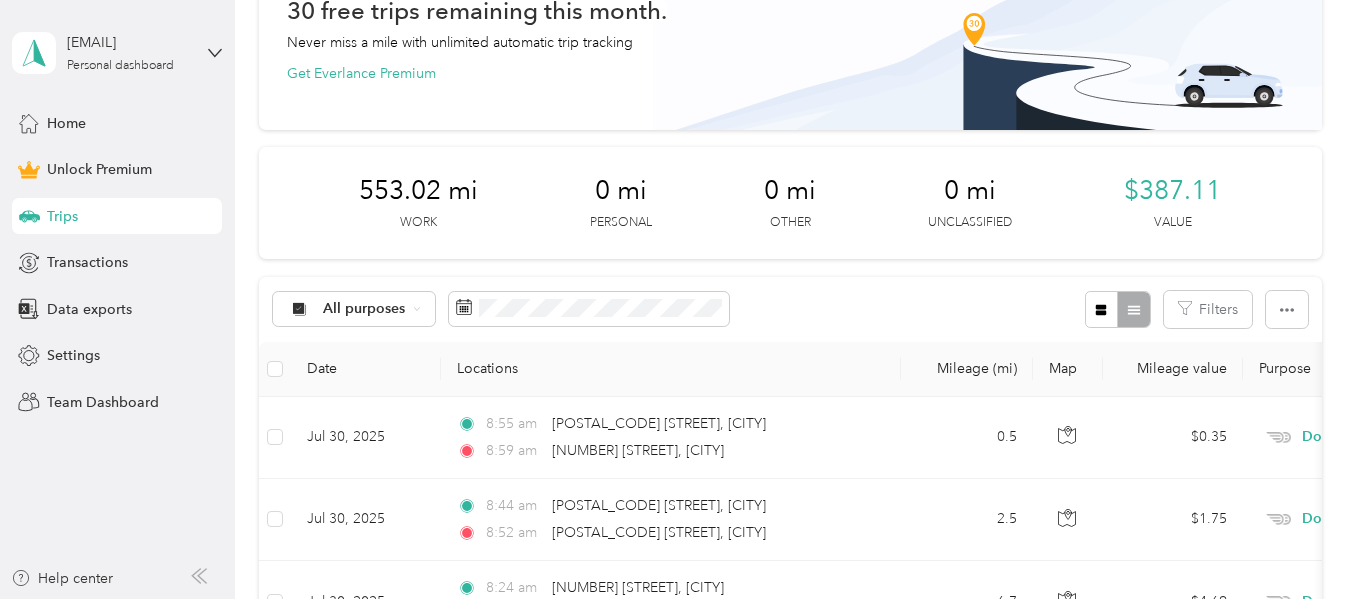 scroll, scrollTop: 0, scrollLeft: 0, axis: both 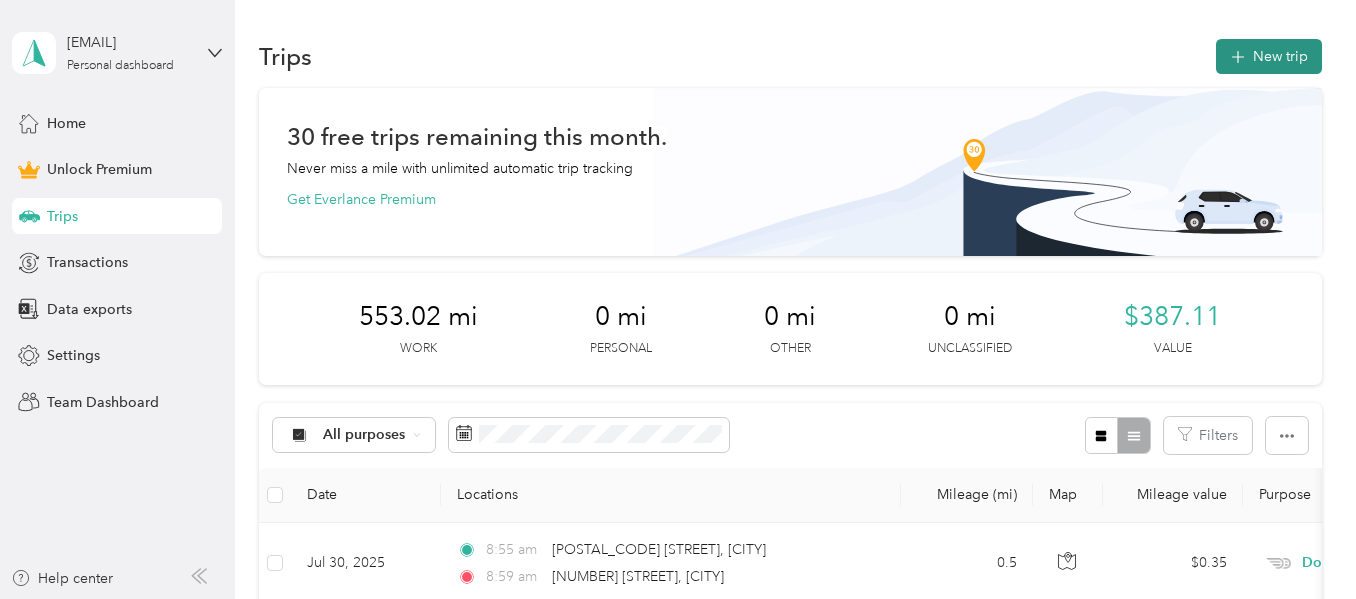 click 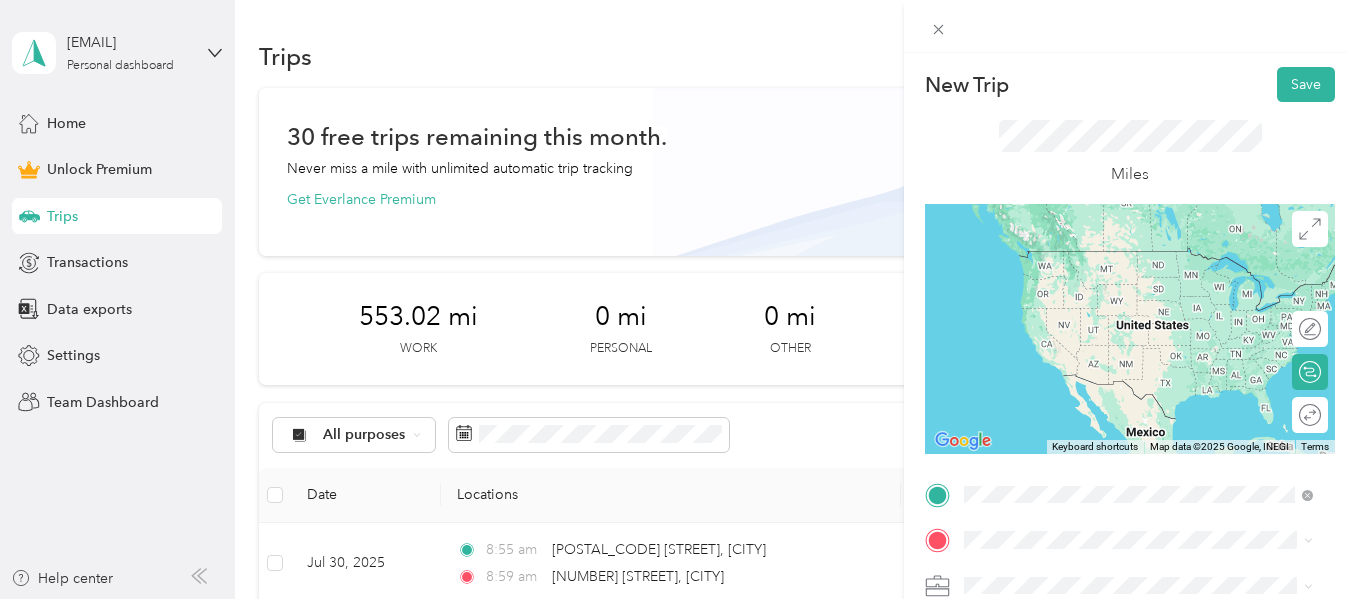 click on "53001 Coastal Highway
Ocean City, Maryland 21842, United States" at bounding box center [1154, 336] 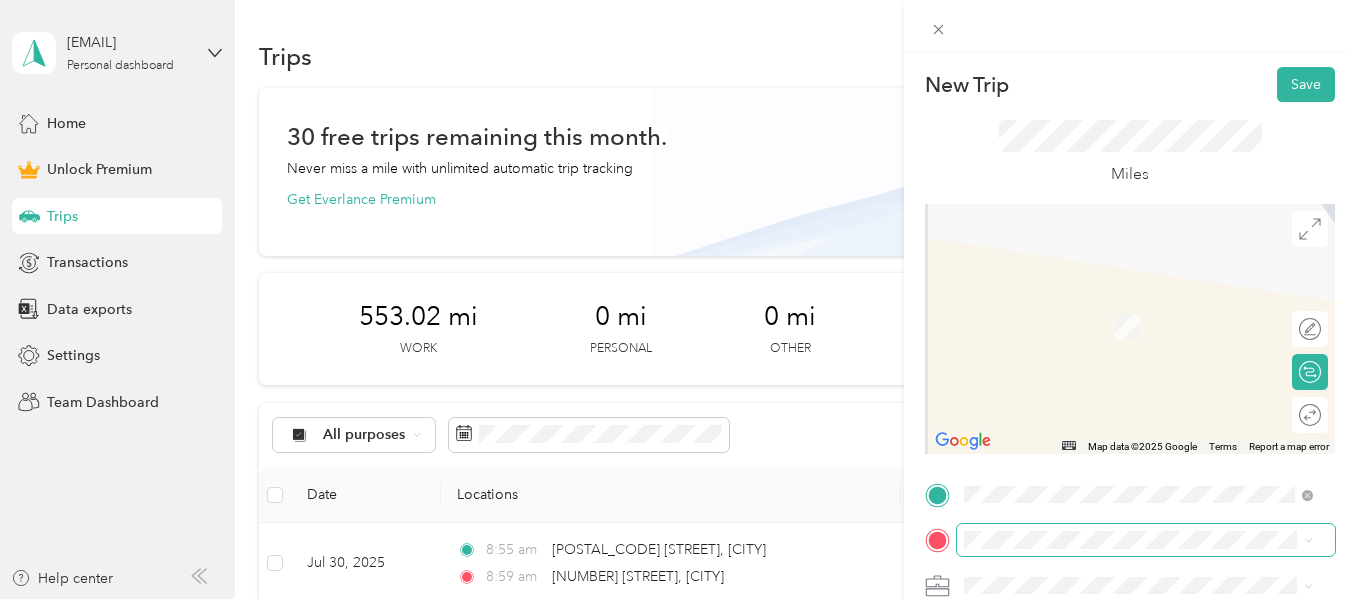 click at bounding box center (1146, 540) 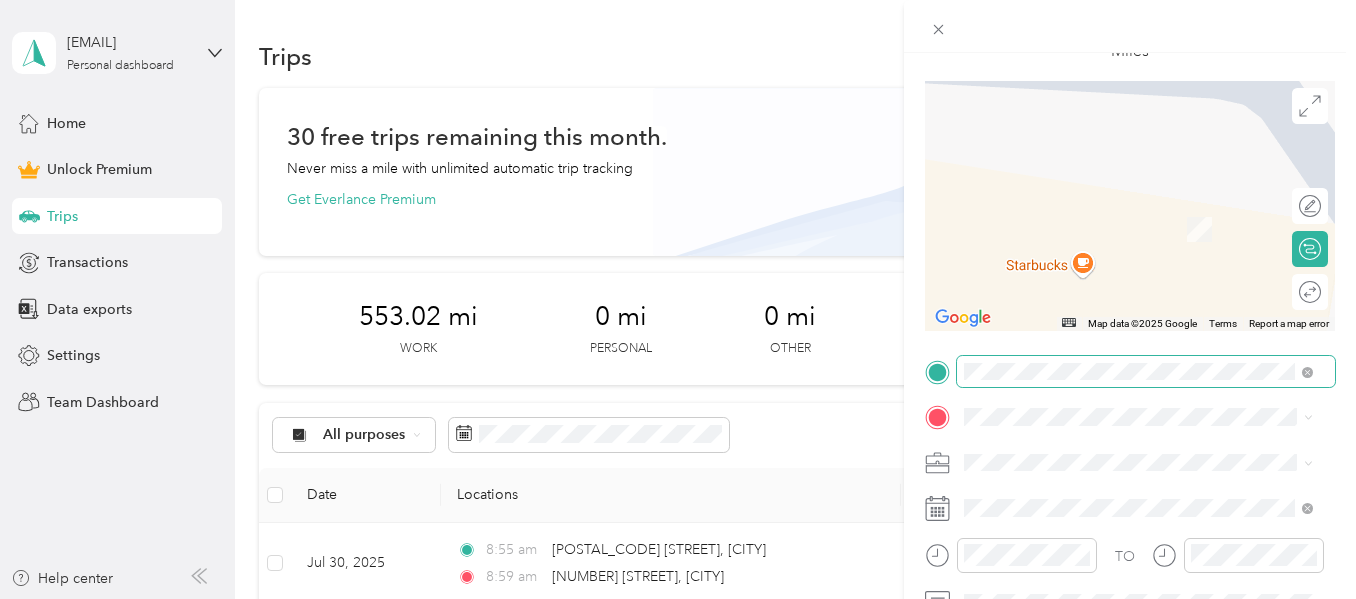 scroll, scrollTop: 124, scrollLeft: 0, axis: vertical 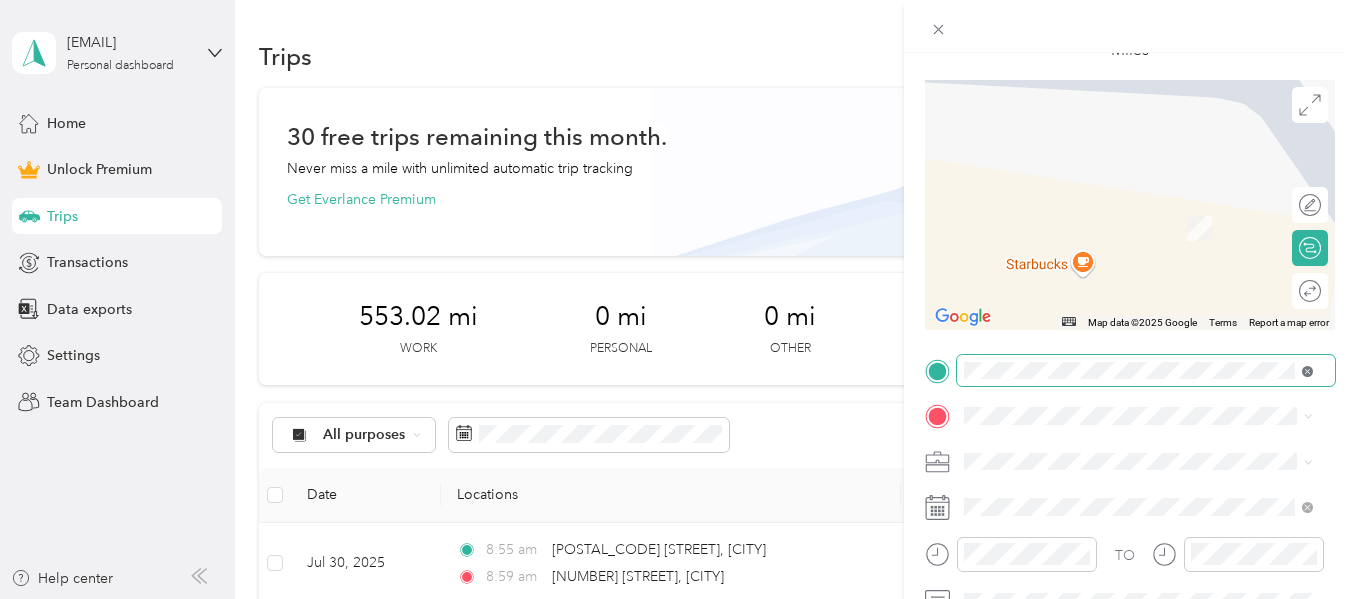 click 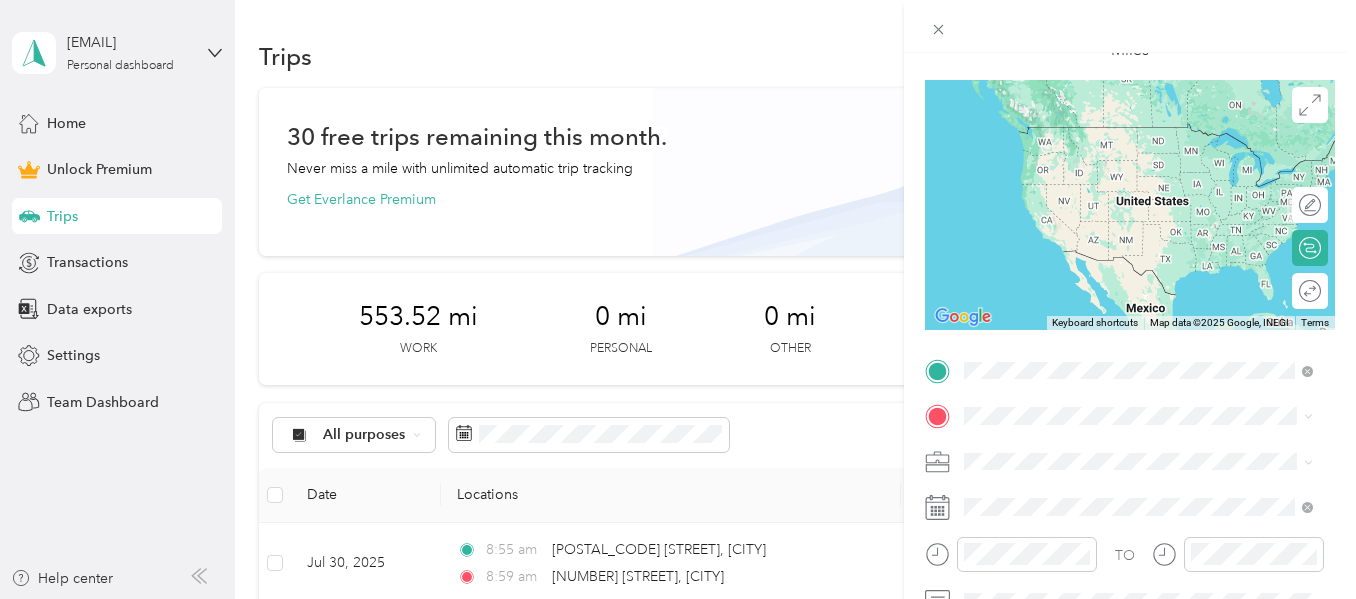 click on "11700 Coastal Highway
Ocean City, Maryland 21842, United States" at bounding box center (1146, 451) 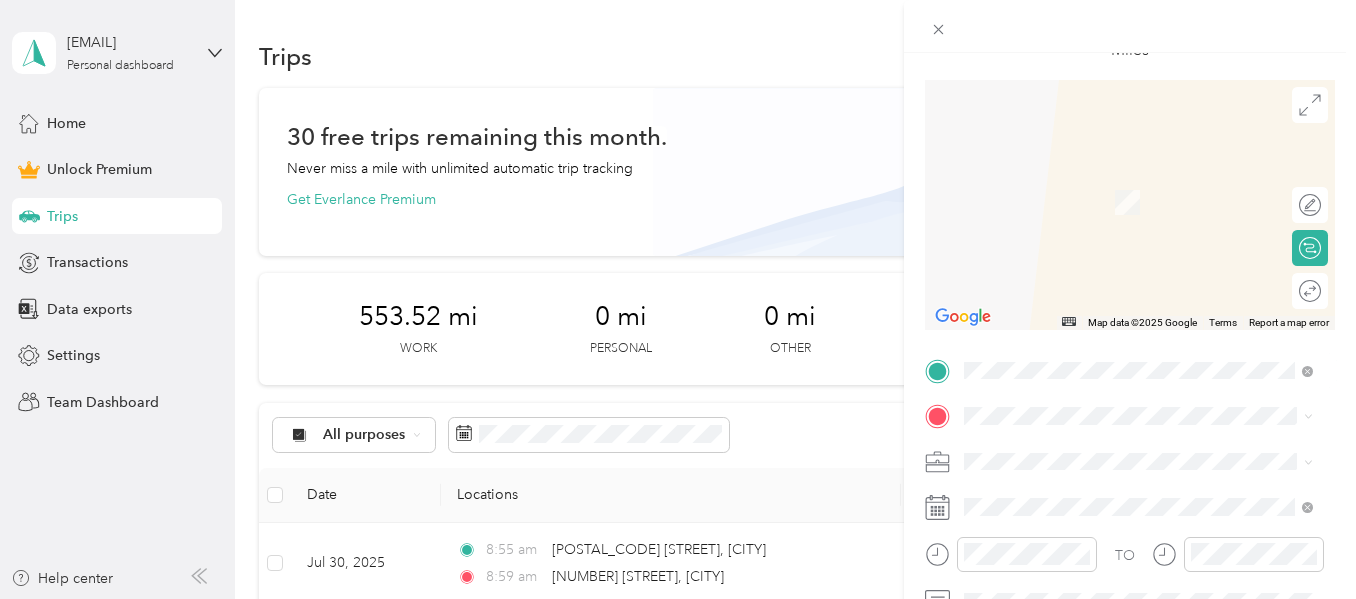 click on "TO Add photo" at bounding box center (1130, 574) 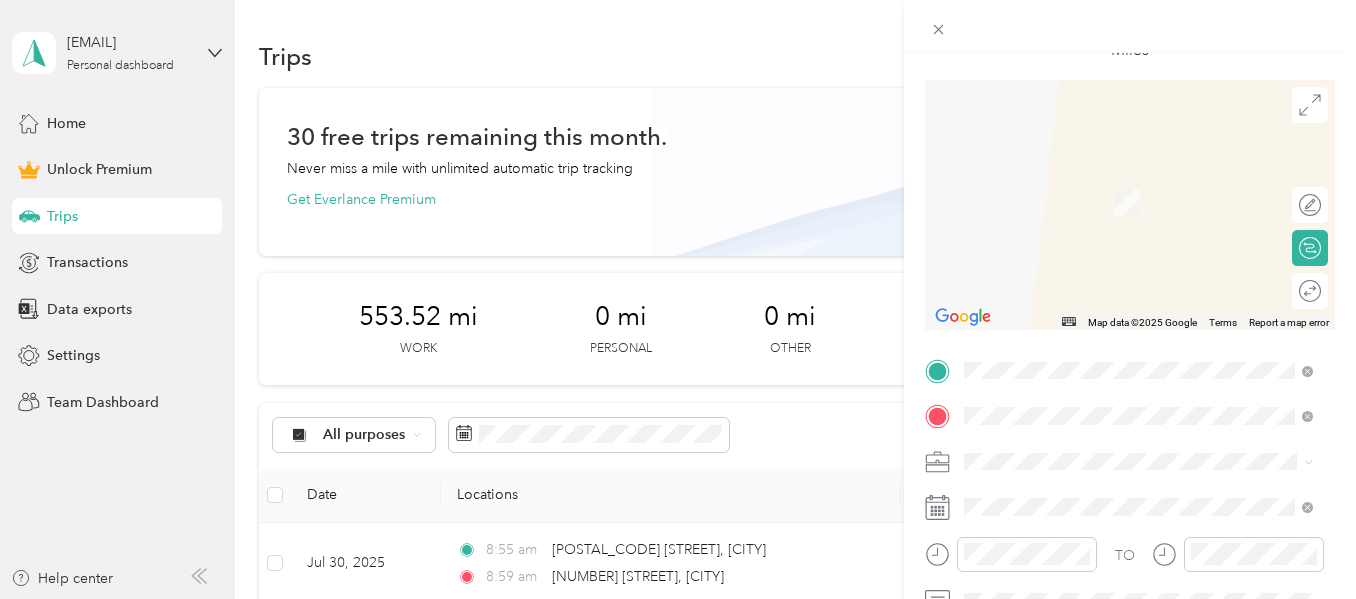 click on "53001 Coastal Highway
Ocean City, Maryland 21842, United States" at bounding box center [1154, 496] 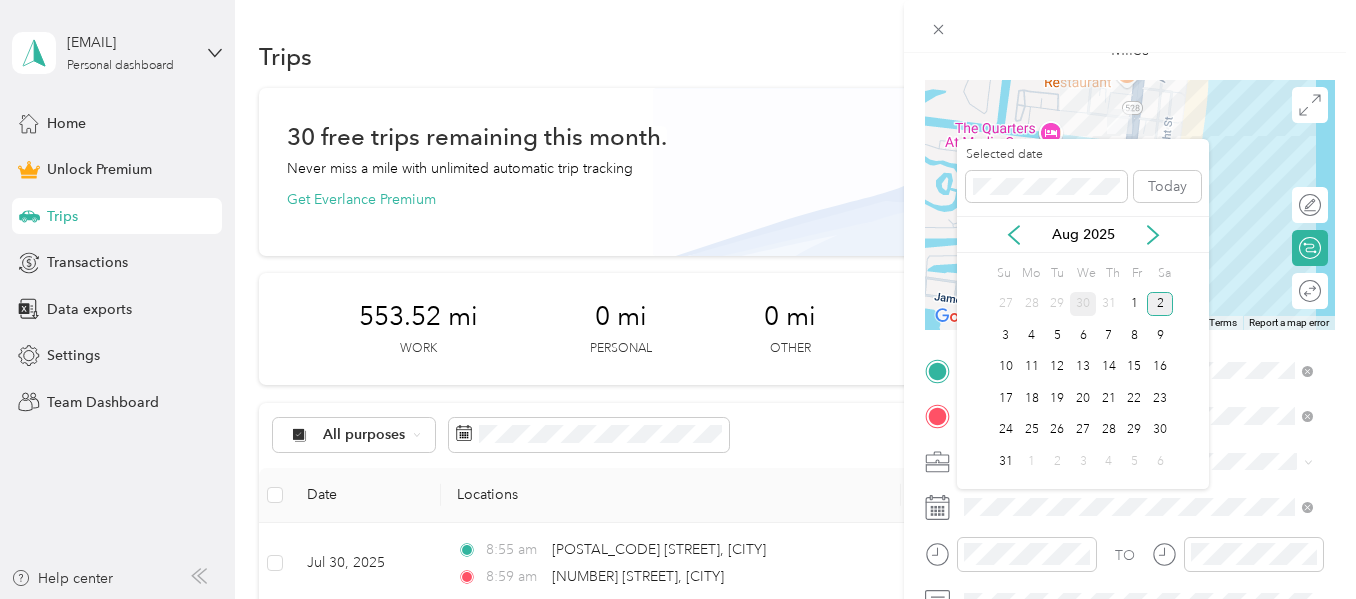 click on "30" at bounding box center [1083, 304] 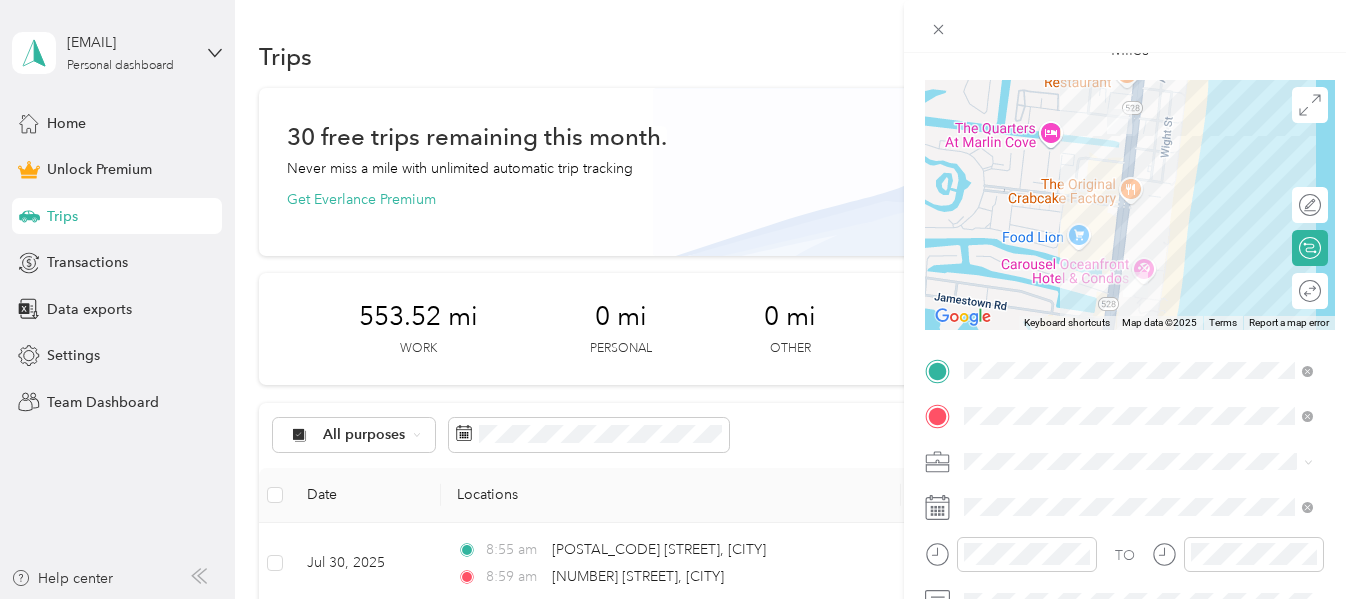 click on "Doordash" at bounding box center [1003, 248] 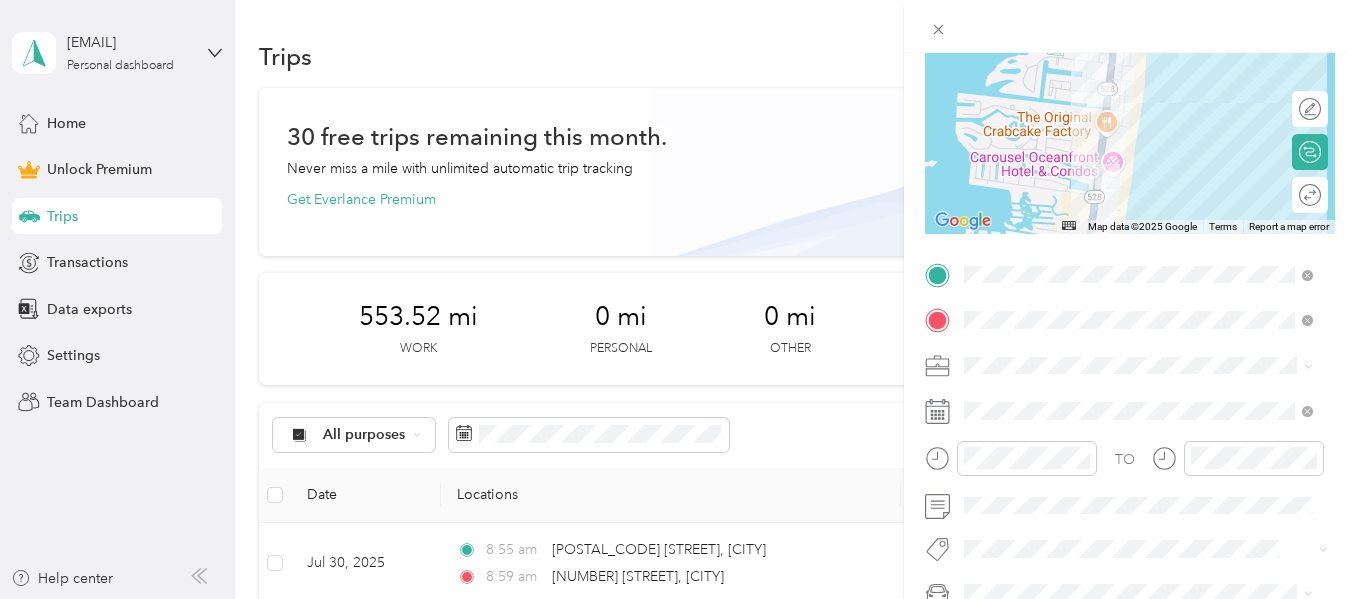 scroll, scrollTop: 221, scrollLeft: 0, axis: vertical 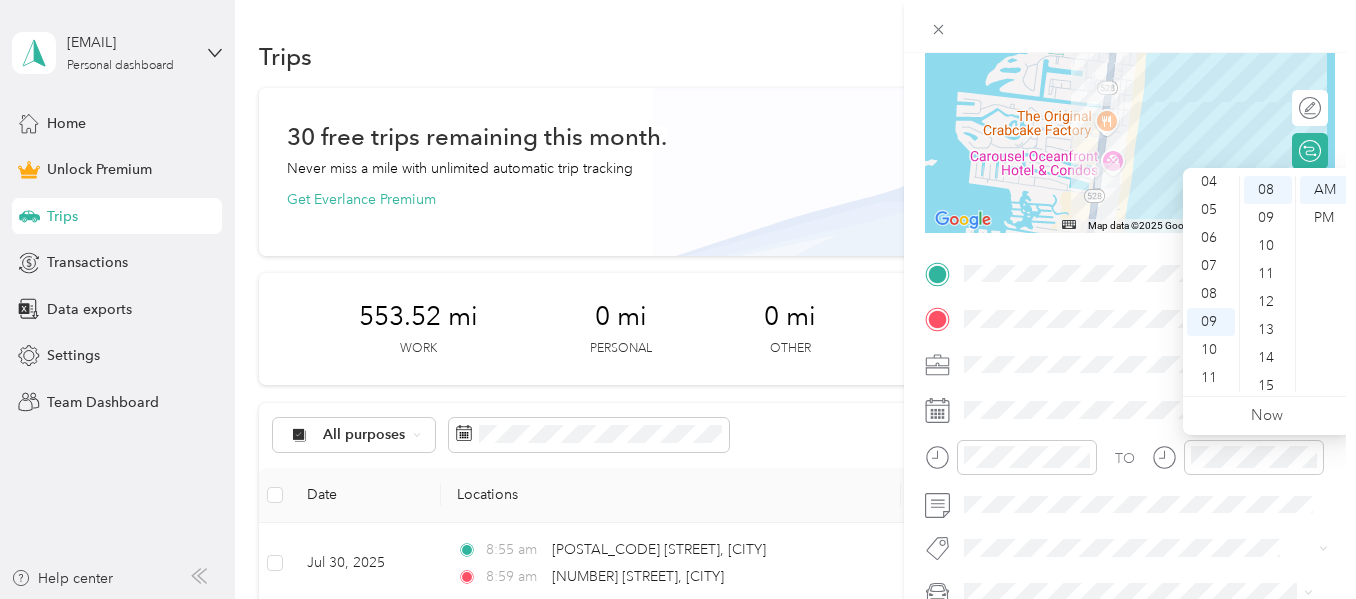 click at bounding box center [1238, 464] 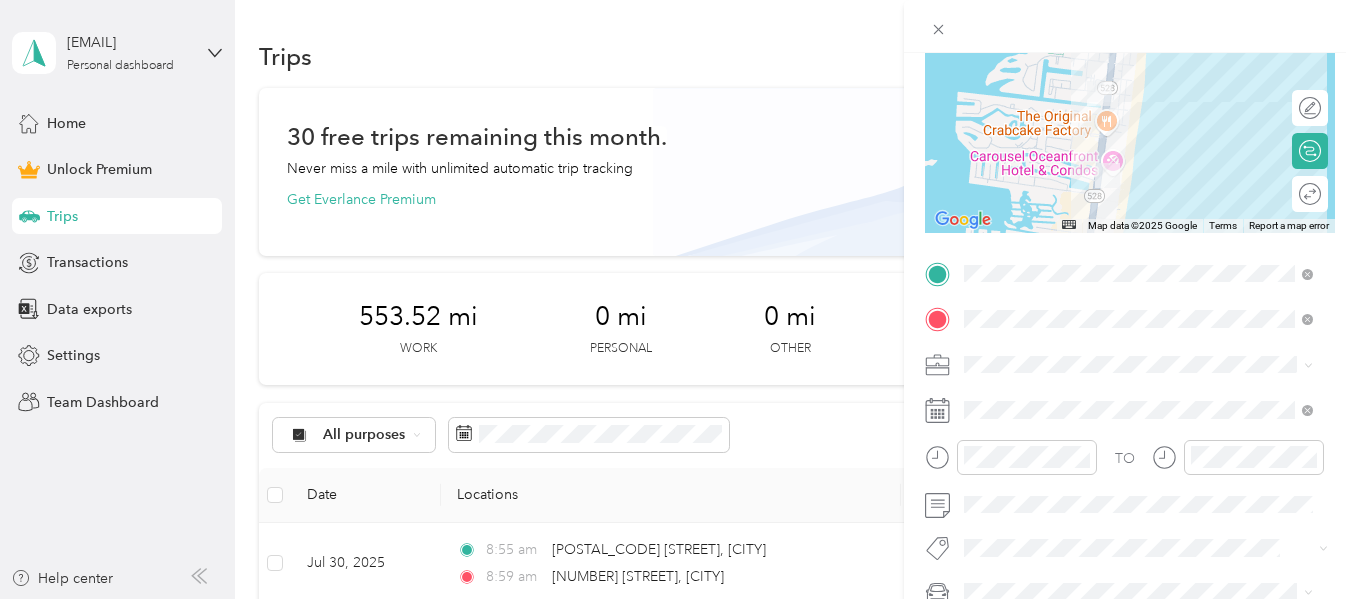 scroll, scrollTop: 0, scrollLeft: 0, axis: both 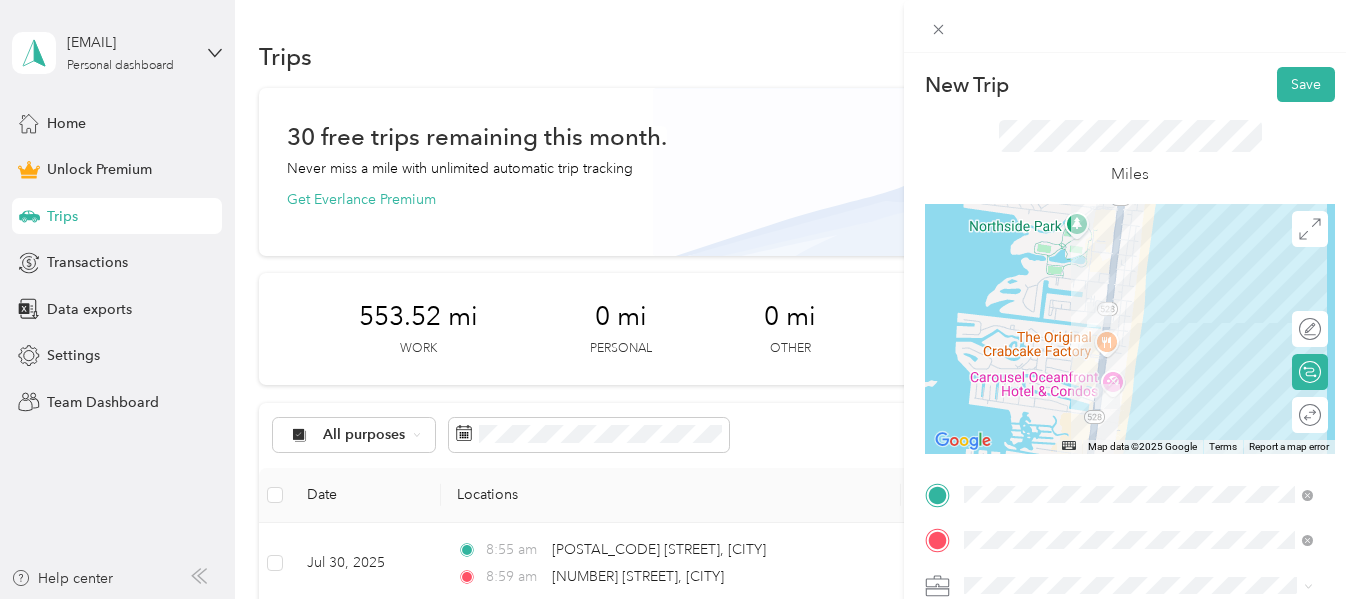 click on "Miles" at bounding box center (1130, 153) 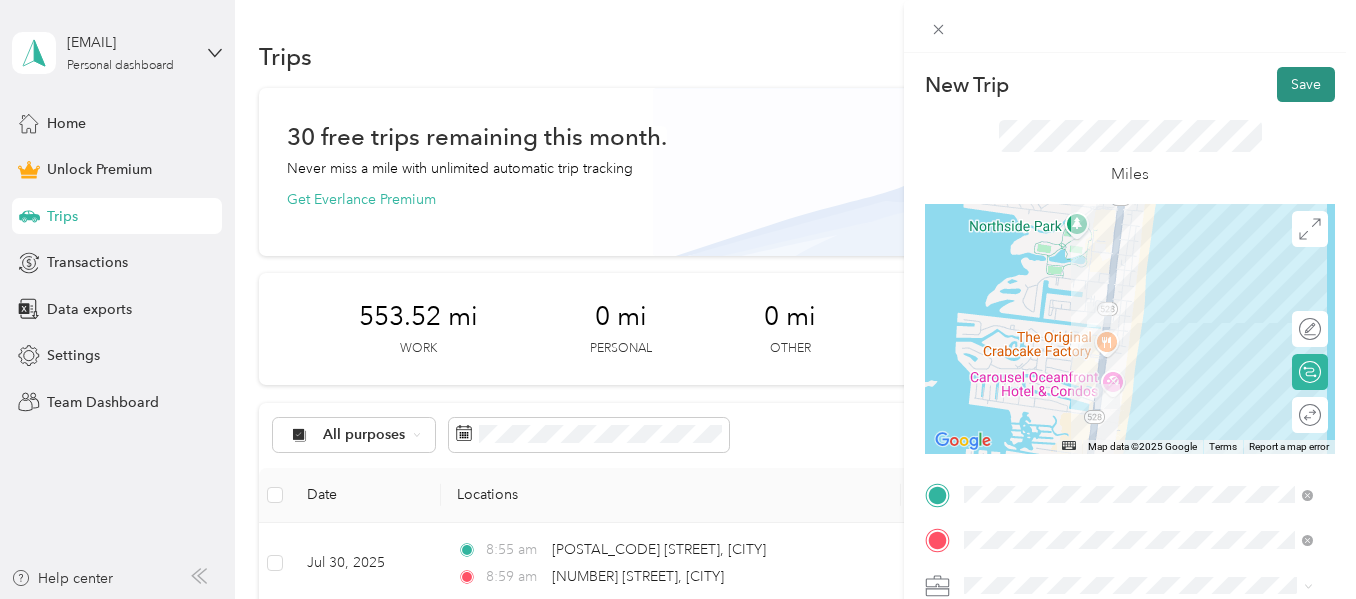 click on "Save" at bounding box center (1306, 84) 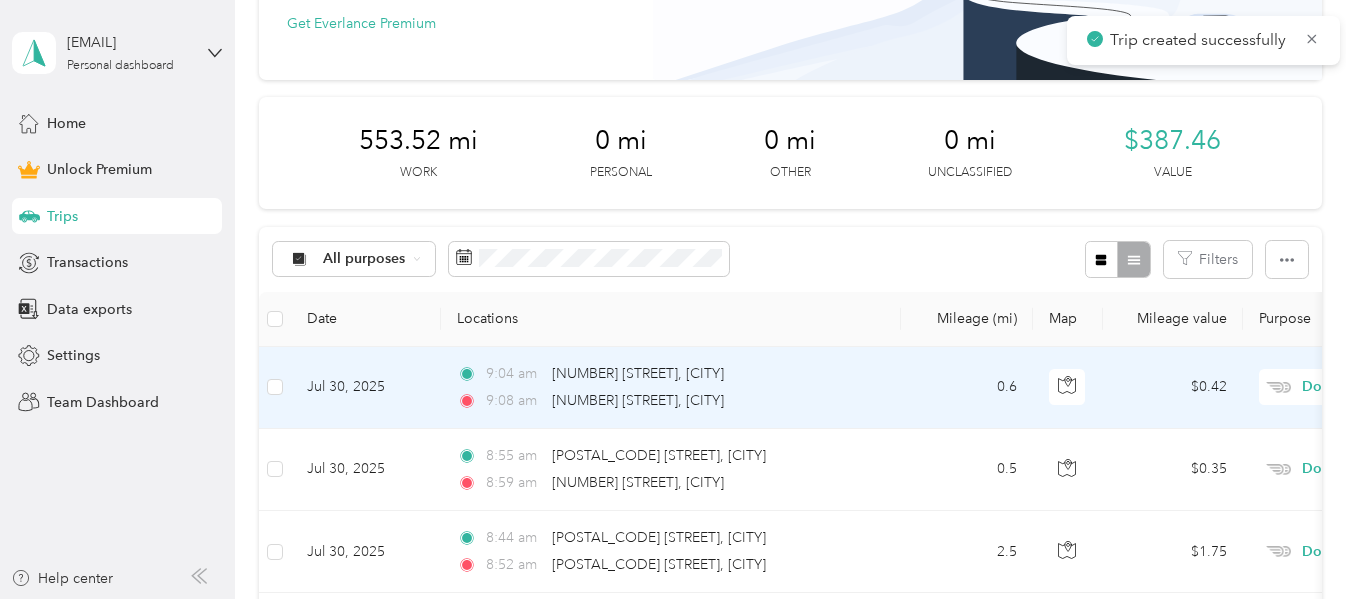 scroll, scrollTop: 0, scrollLeft: 0, axis: both 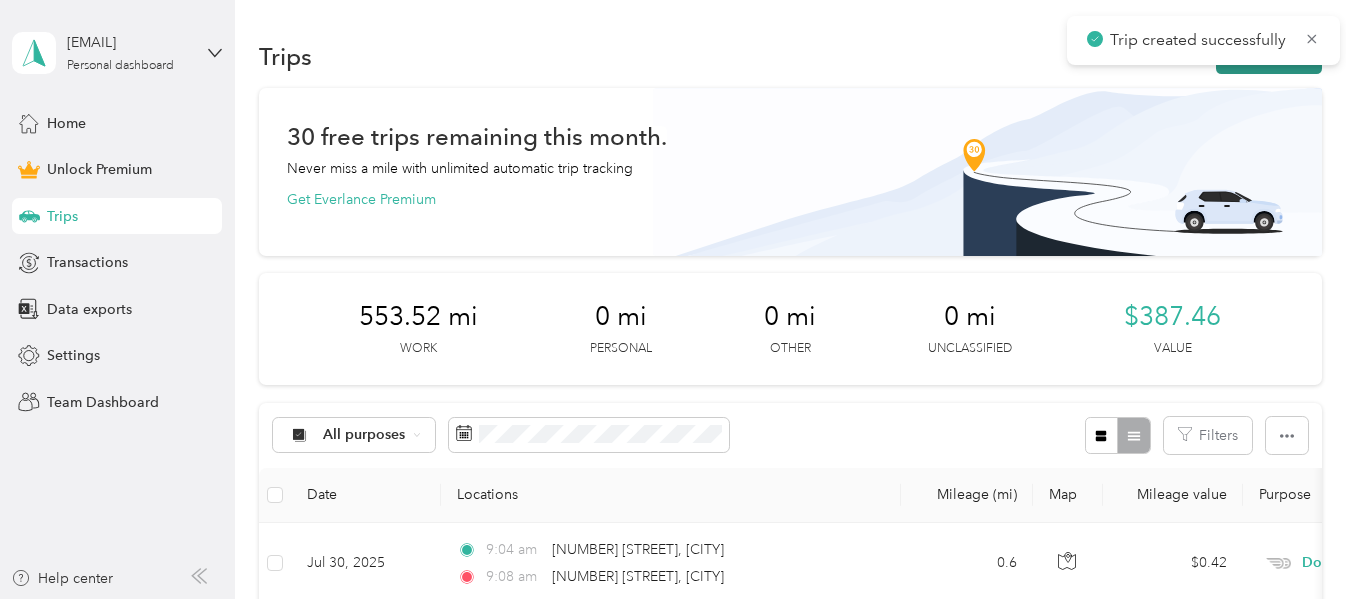 click on "New trip" at bounding box center [1269, 56] 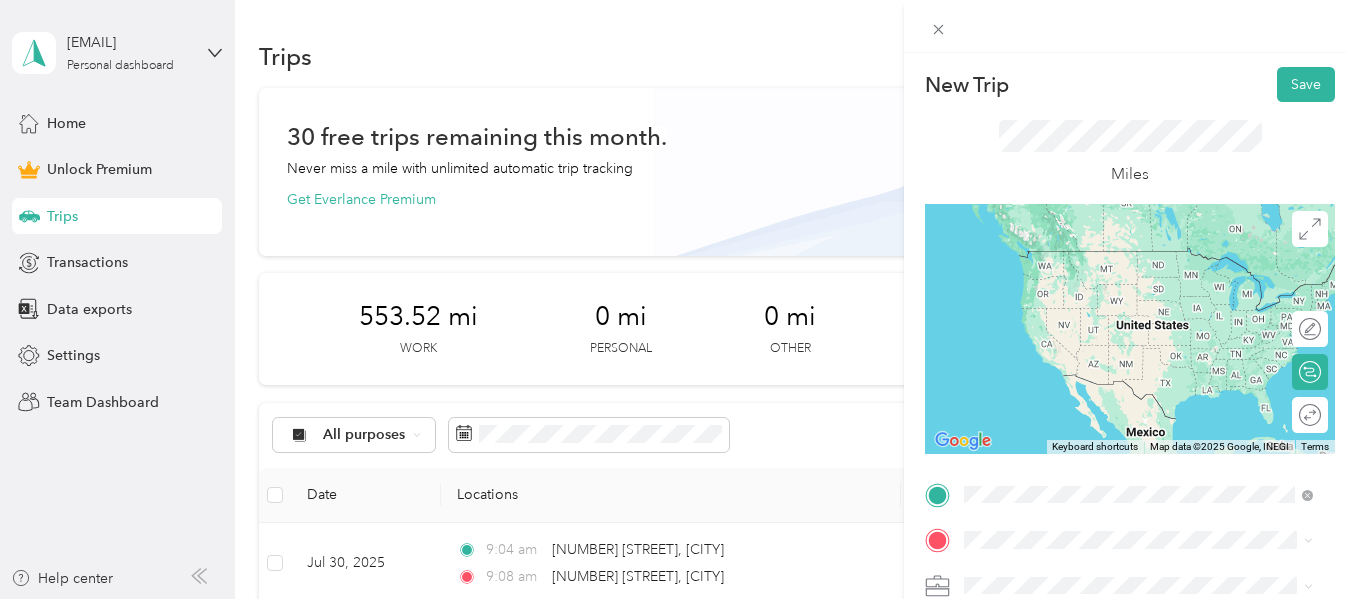 click on "From search results" at bounding box center (1138, 347) 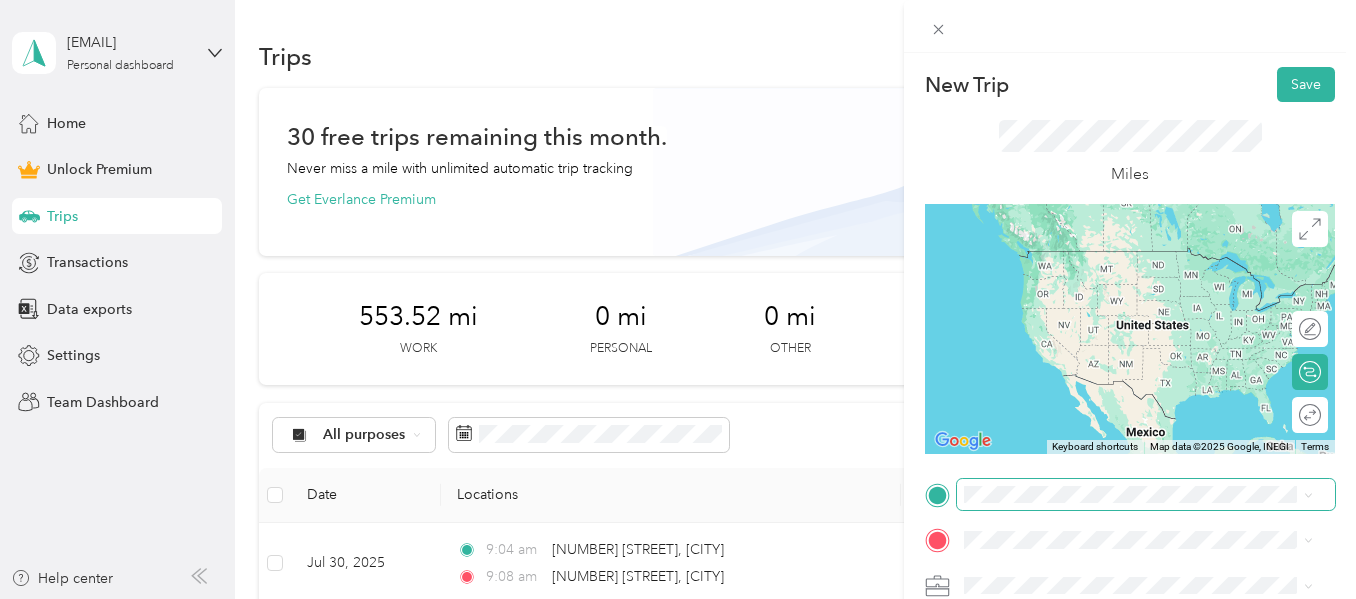 click at bounding box center [1146, 495] 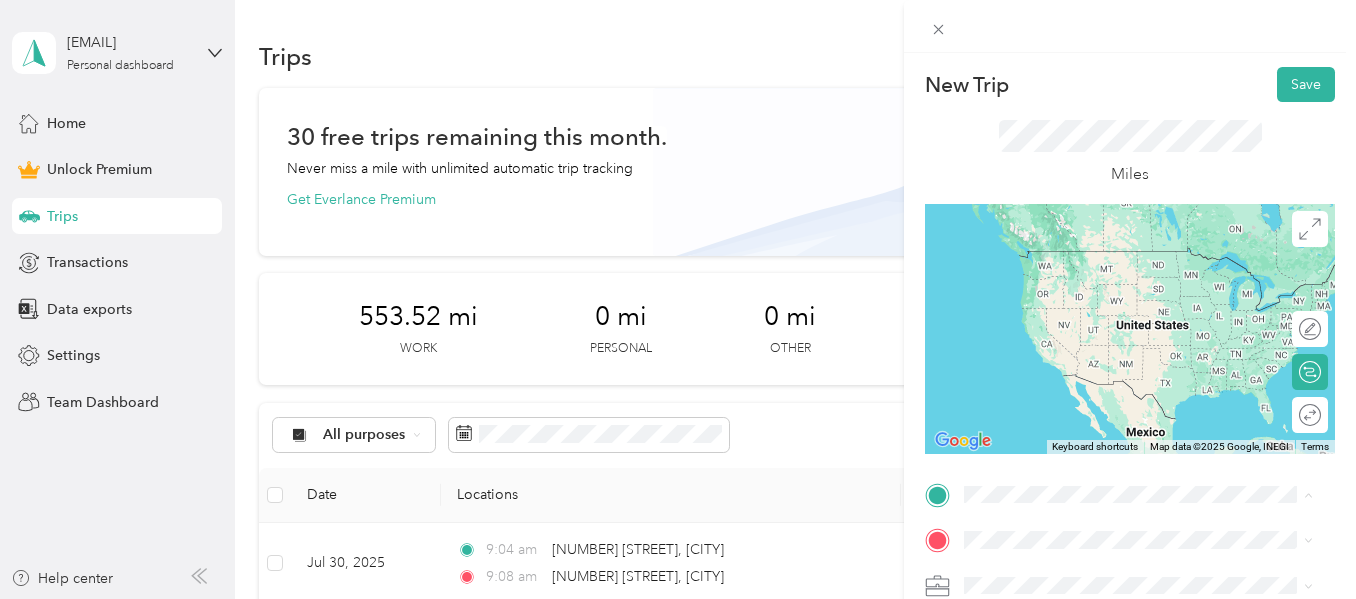 click on "53001 Coastal Highway
Ocean City, Maryland 21842, United States" at bounding box center (1154, 392) 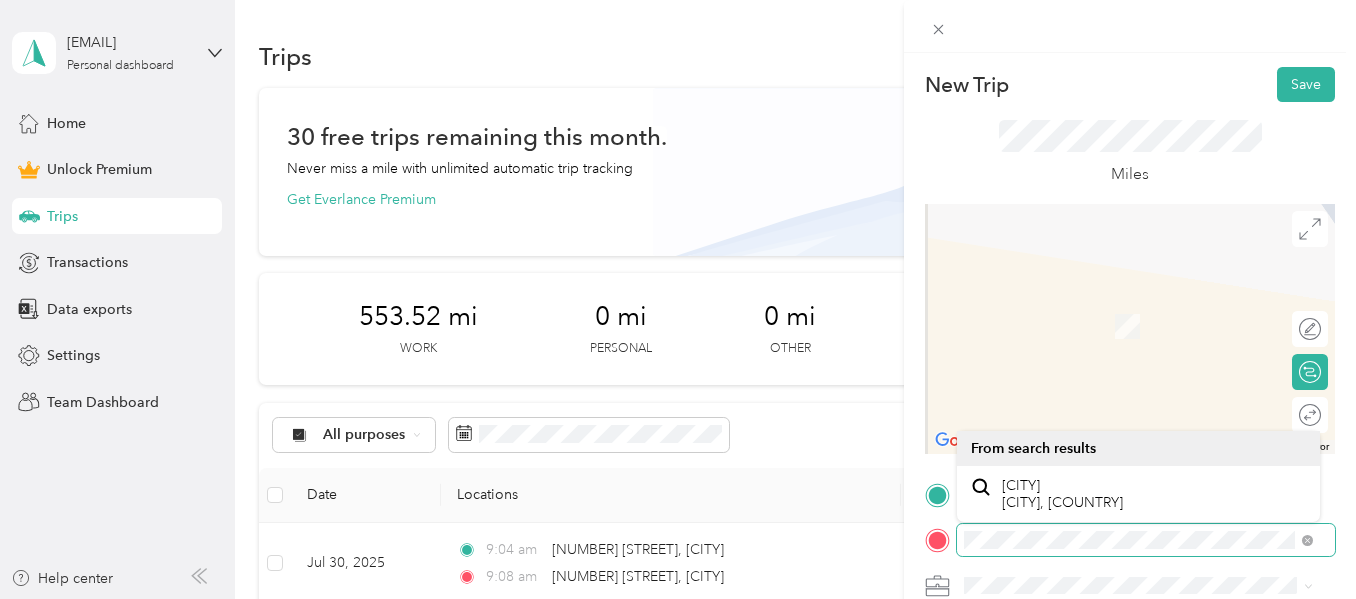click on "New Trip Save This trip cannot be edited because it is either under review, approved, or paid. Contact your Team Manager to edit it. Miles ← Move left → Move right ↑ Move up ↓ Move down + Zoom in - Zoom out Home Jump left by 75% End Jump right by 75% Page Up Jump up by 75% Page Down Jump down by 75% Map Data Map data ©2025 Google Map data ©2025 Google 2 m  Click to toggle between metric and imperial units Terms Report a map error Edit route Calculate route Round trip TO Add photo" at bounding box center [678, 299] 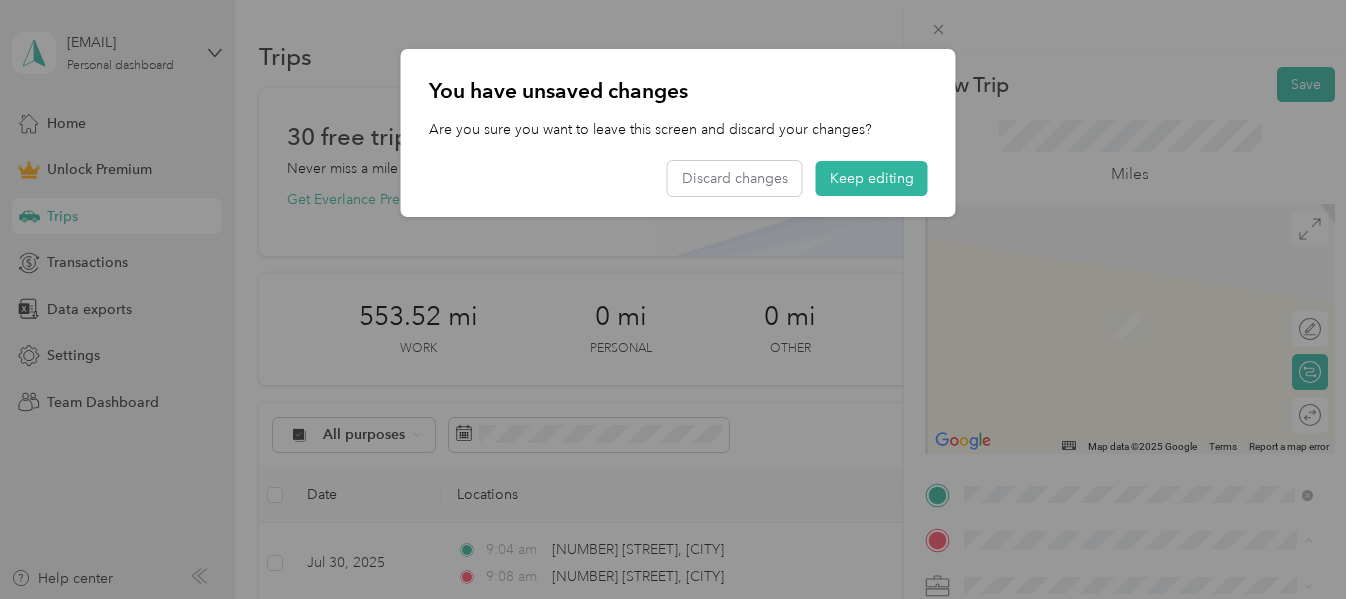 click at bounding box center (678, 299) 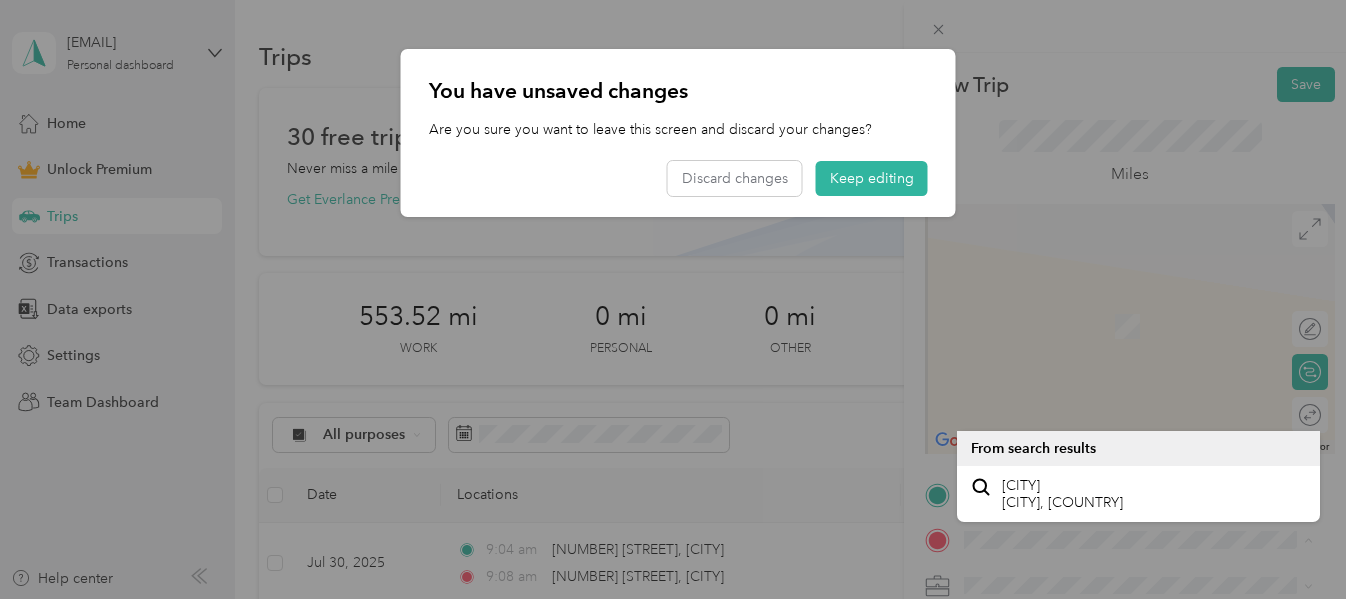 click at bounding box center [678, 299] 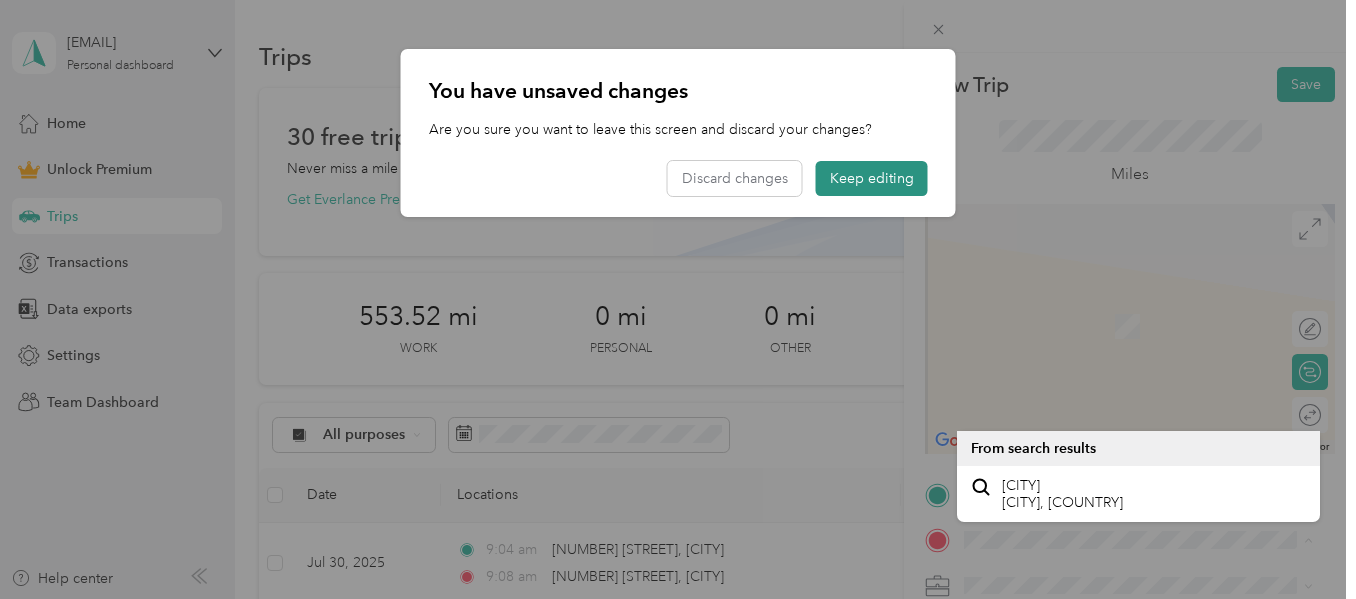 click on "Keep editing" at bounding box center [872, 178] 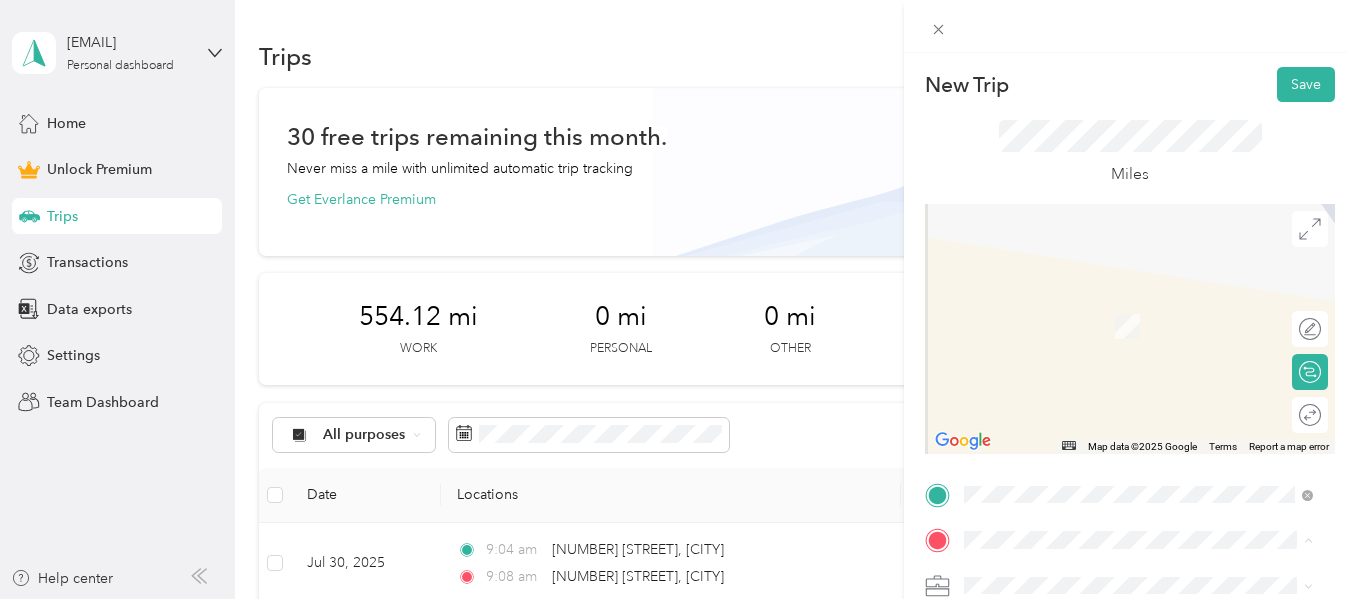 click on "7500 Coastal Highway
Ocean City, Maryland 21842, United States" at bounding box center [1146, 438] 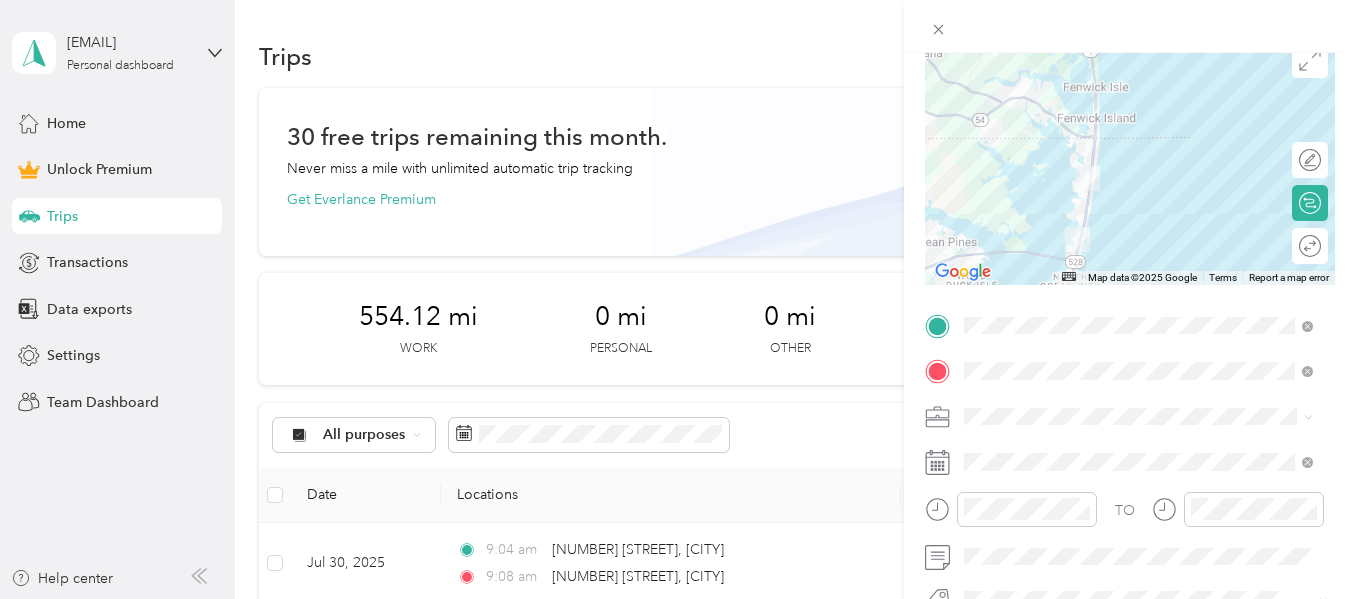 scroll, scrollTop: 170, scrollLeft: 0, axis: vertical 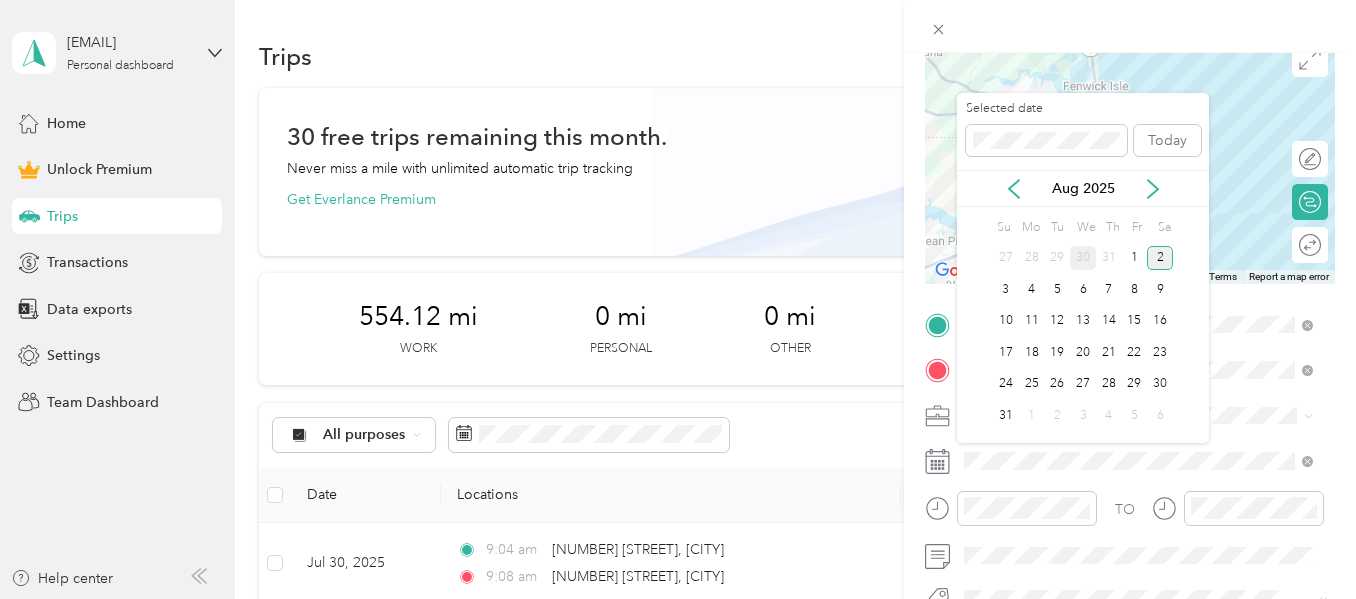 click on "30" at bounding box center [1083, 258] 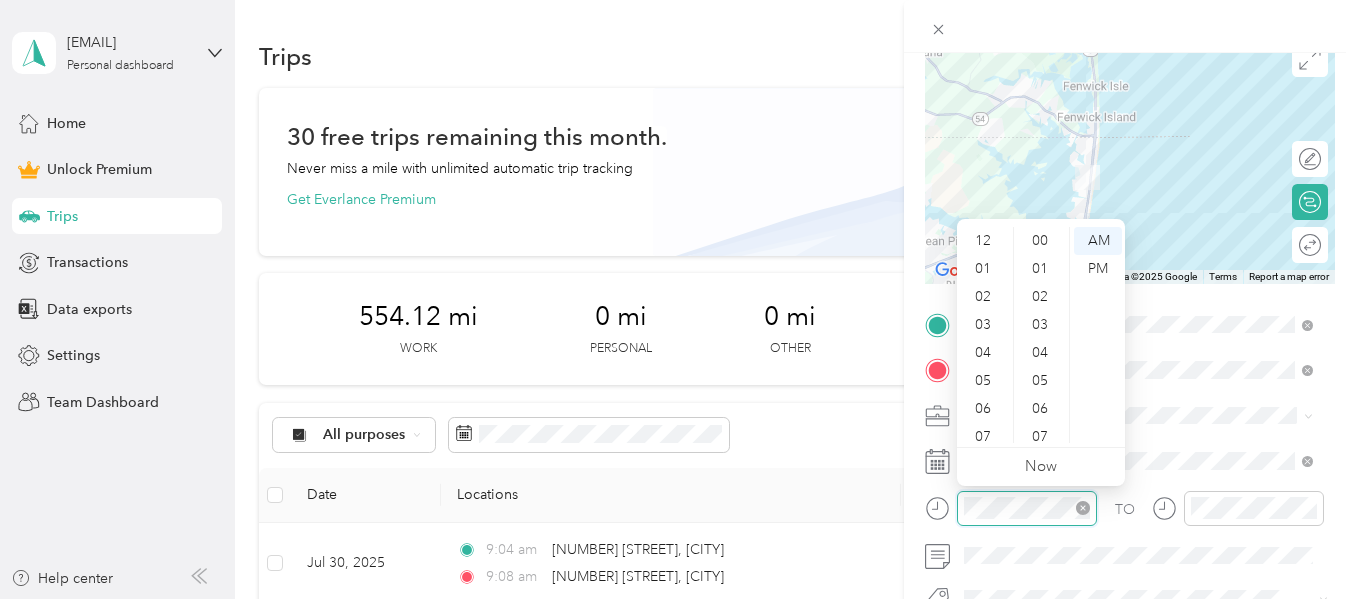 scroll, scrollTop: 308, scrollLeft: 0, axis: vertical 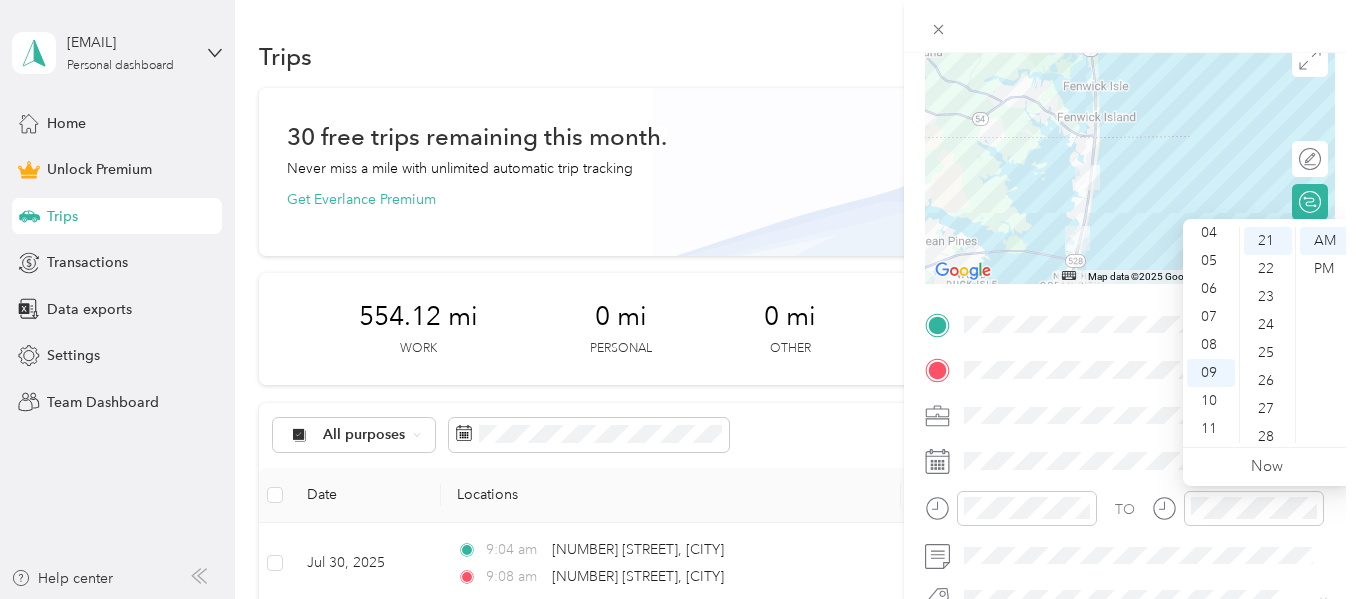 click on "TO" at bounding box center [1130, 515] 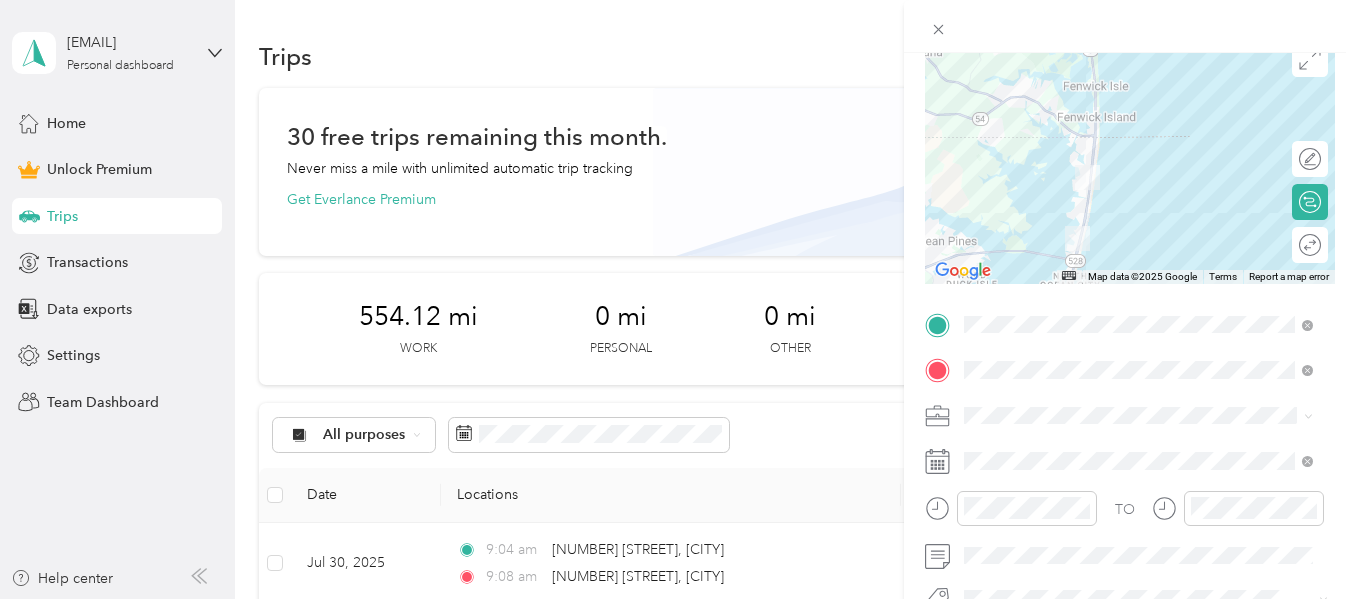 scroll, scrollTop: 0, scrollLeft: 0, axis: both 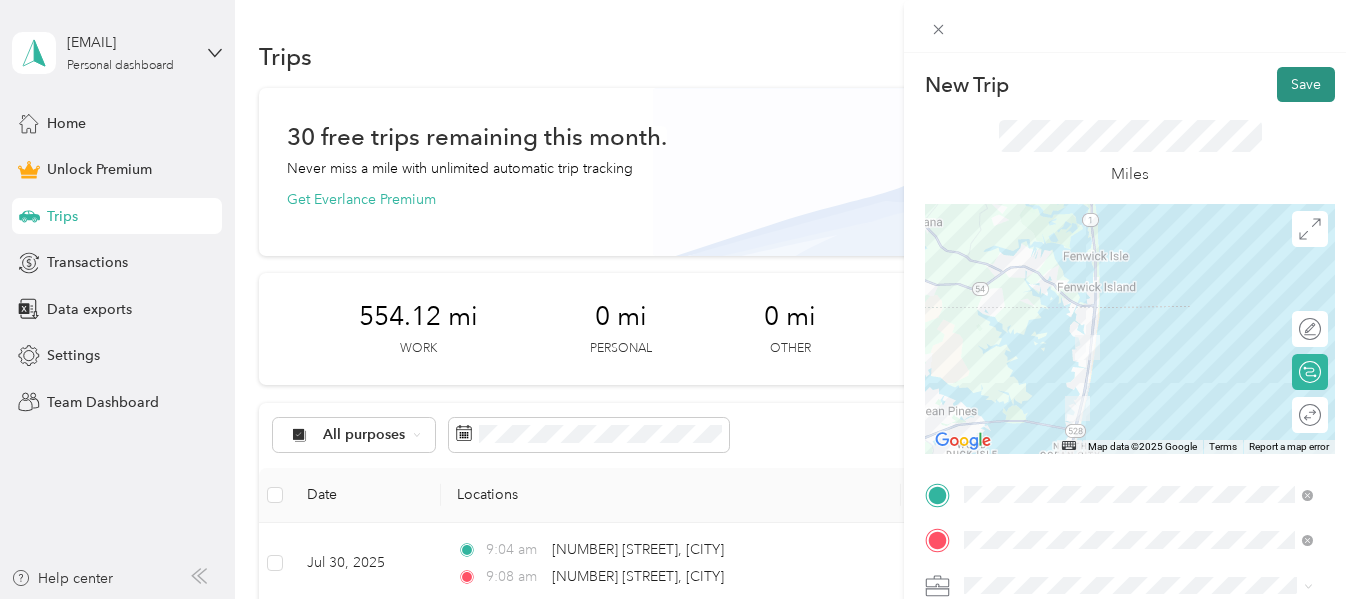click on "Save" at bounding box center (1306, 84) 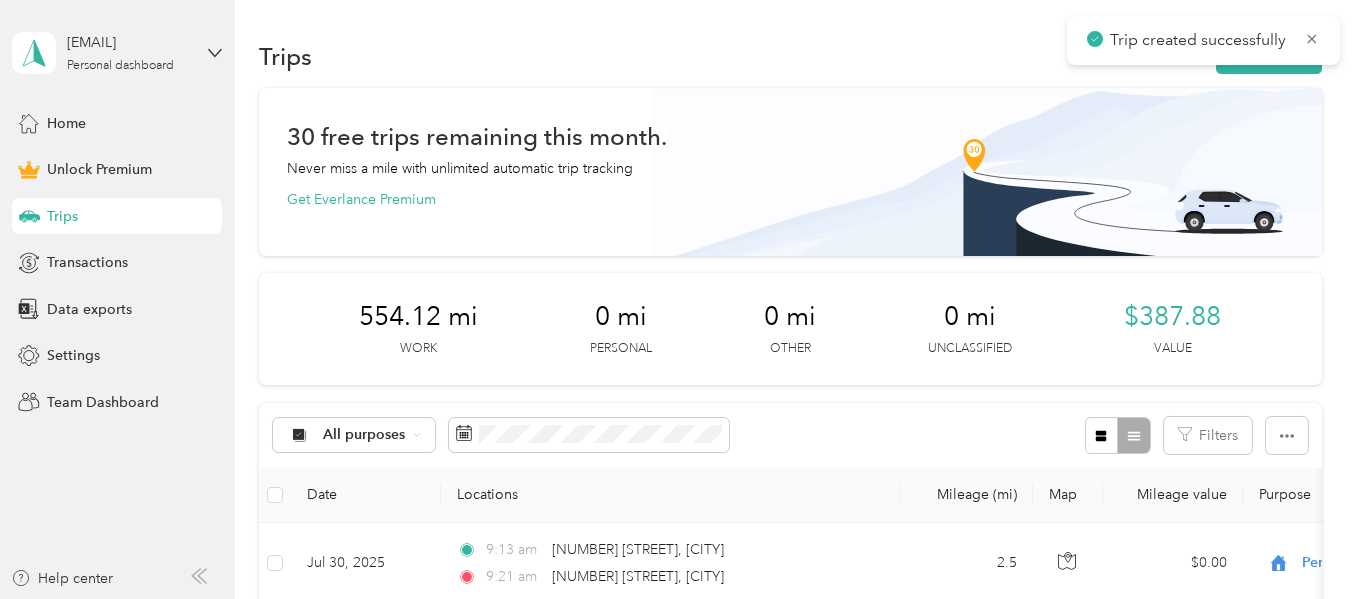 click on "Trips New trip" at bounding box center [790, 56] 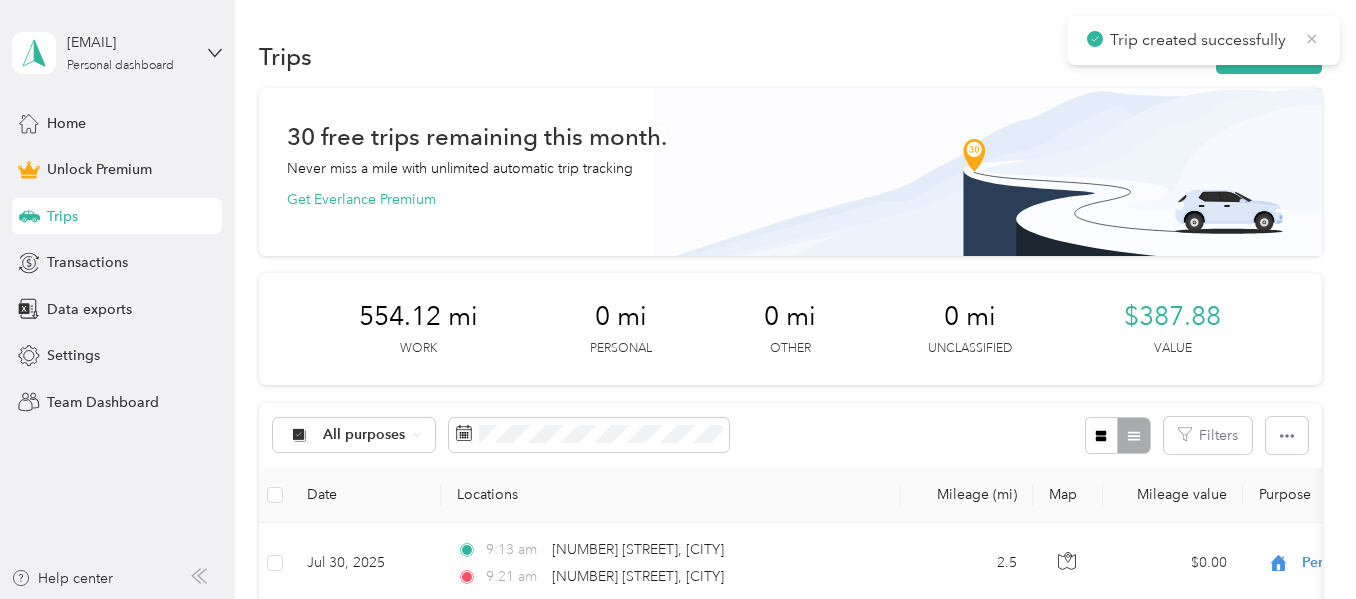 click 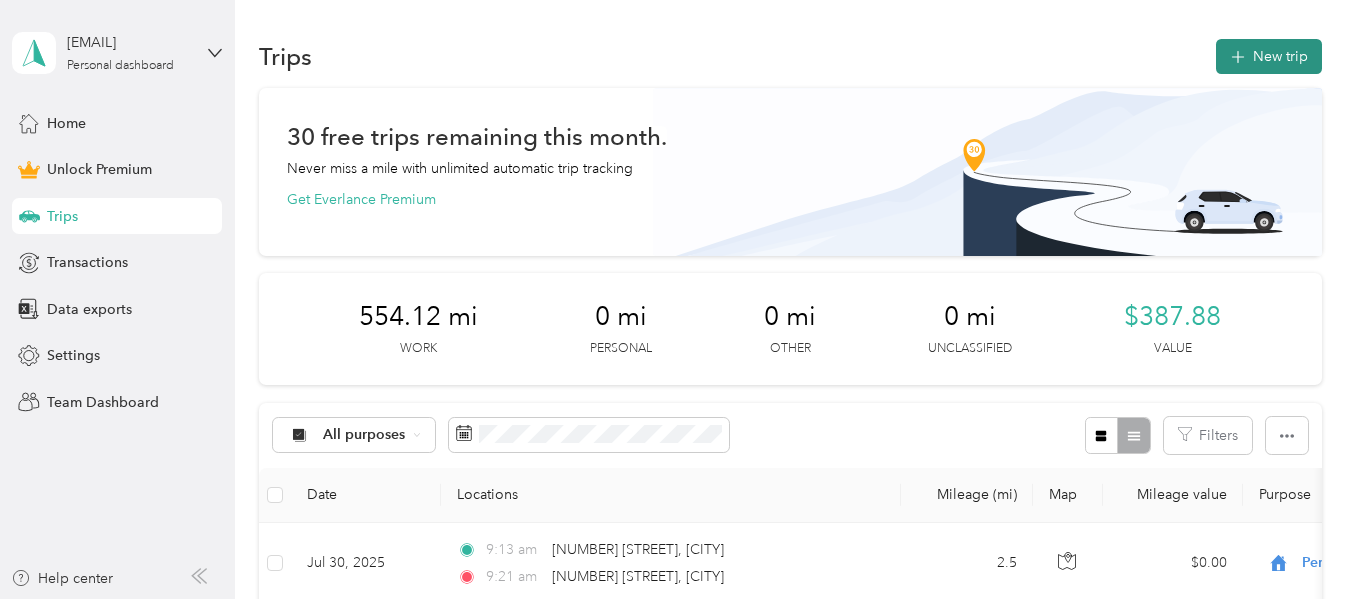 click on "New trip" at bounding box center (1269, 56) 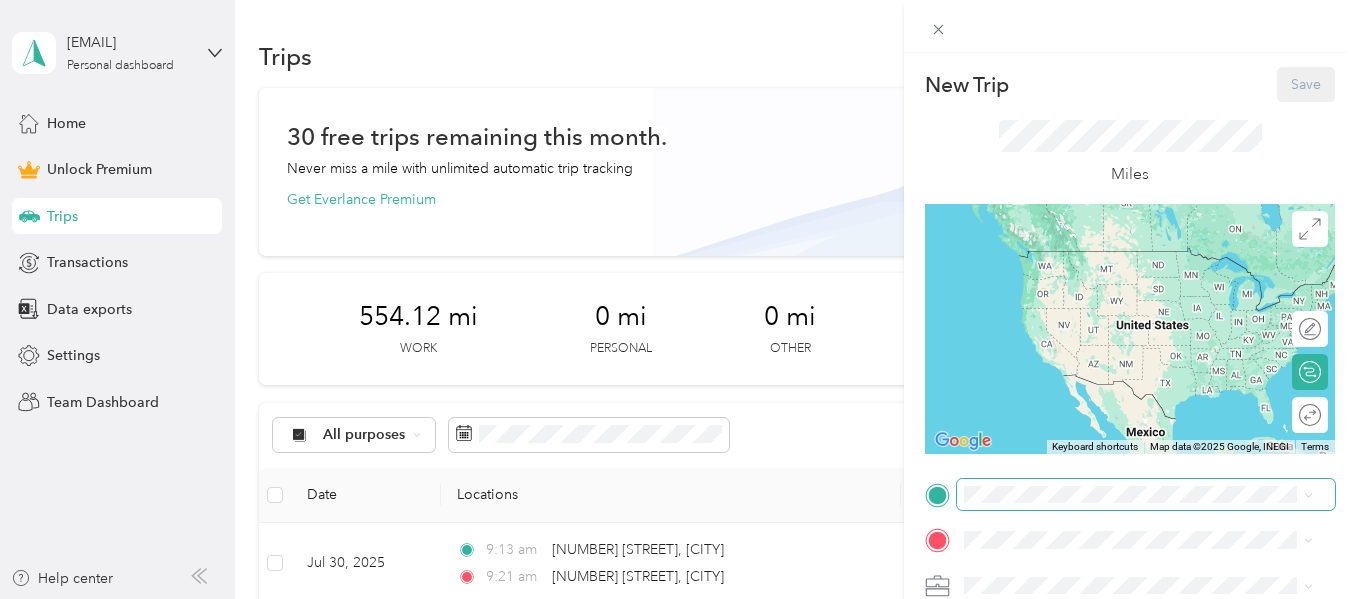 click at bounding box center (1146, 495) 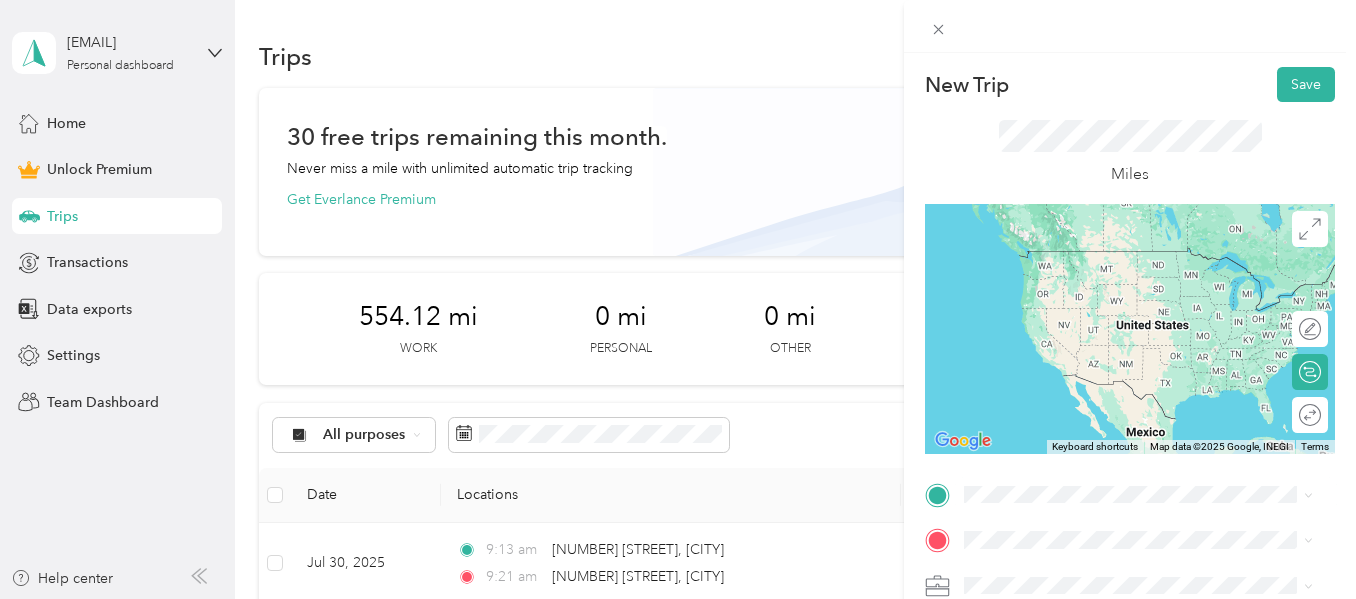 click on "7500 Coastal Highway
Ocean City, Maryland 21842, United States" at bounding box center [1146, 444] 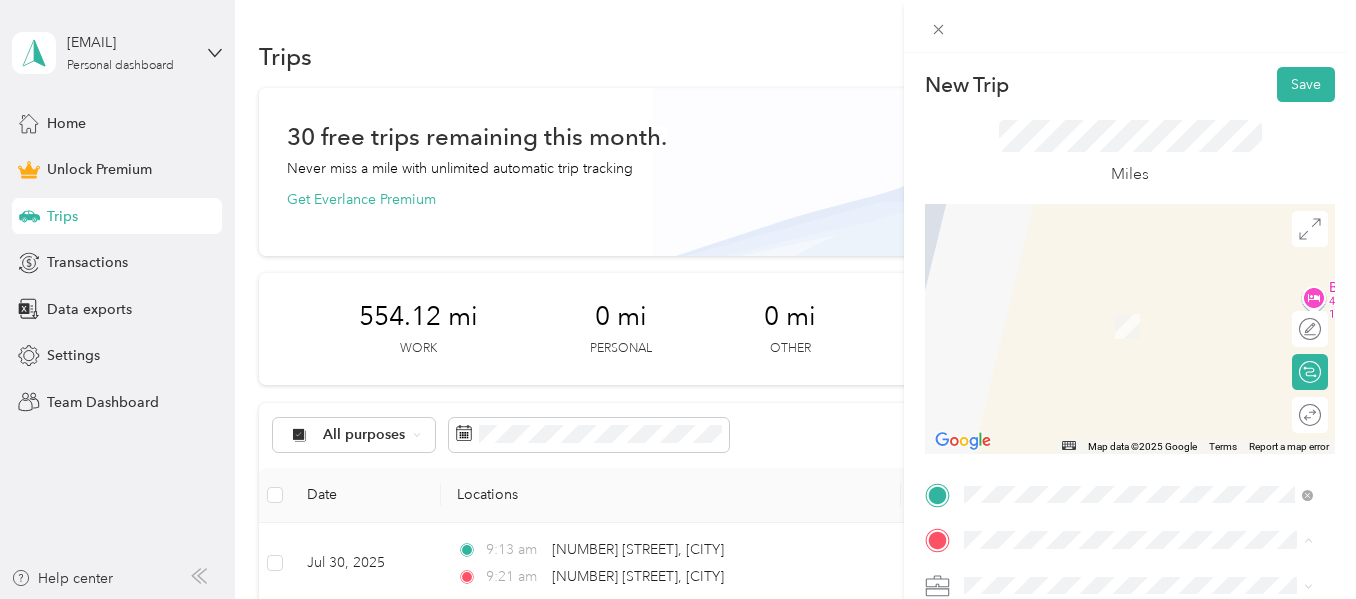 click on "New Trip Save This trip cannot be edited because it is either under review, approved, or paid. Contact your Team Manager to edit it. Miles ← Move left → Move right ↑ Move up ↓ Move down + Zoom in - Zoom out Home Jump left by 75% End Jump right by 75% Page Up Jump up by 75% Page Down Jump down by 75% Map Data Map data ©2025 Google Map data ©2025 Google 2 m  Click to toggle between metric and imperial units Terms Report a map error Edit route Calculate route Round trip TO Add photo" at bounding box center [1130, 491] 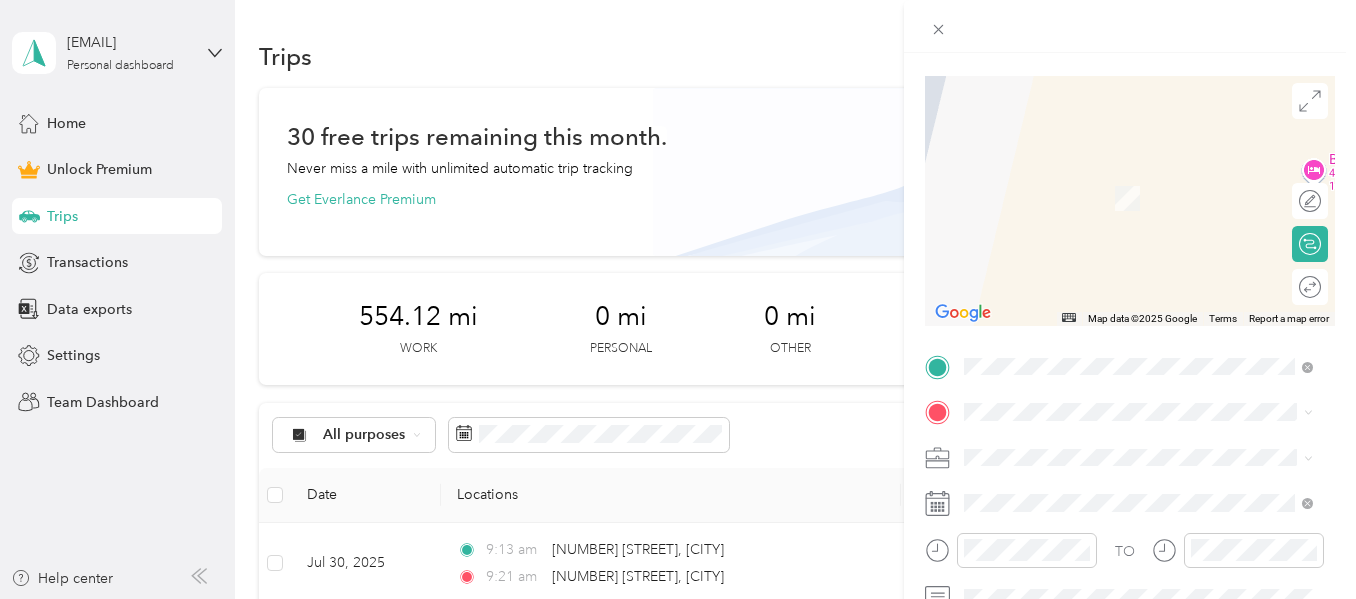 scroll, scrollTop: 134, scrollLeft: 0, axis: vertical 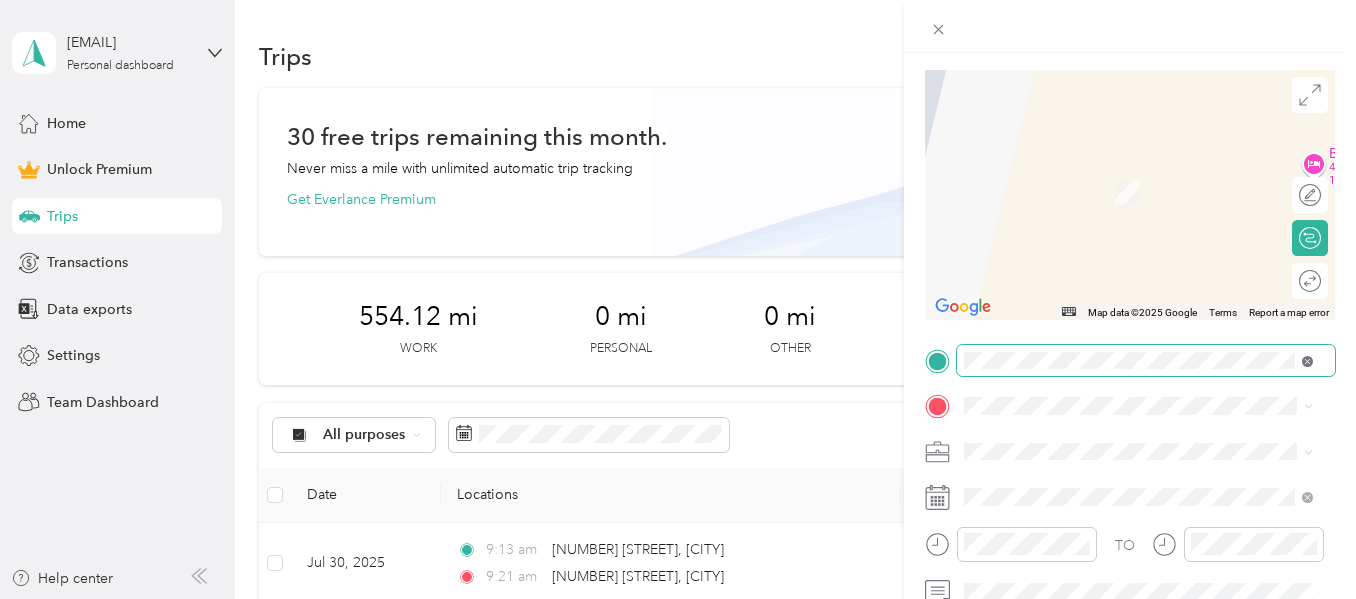 click 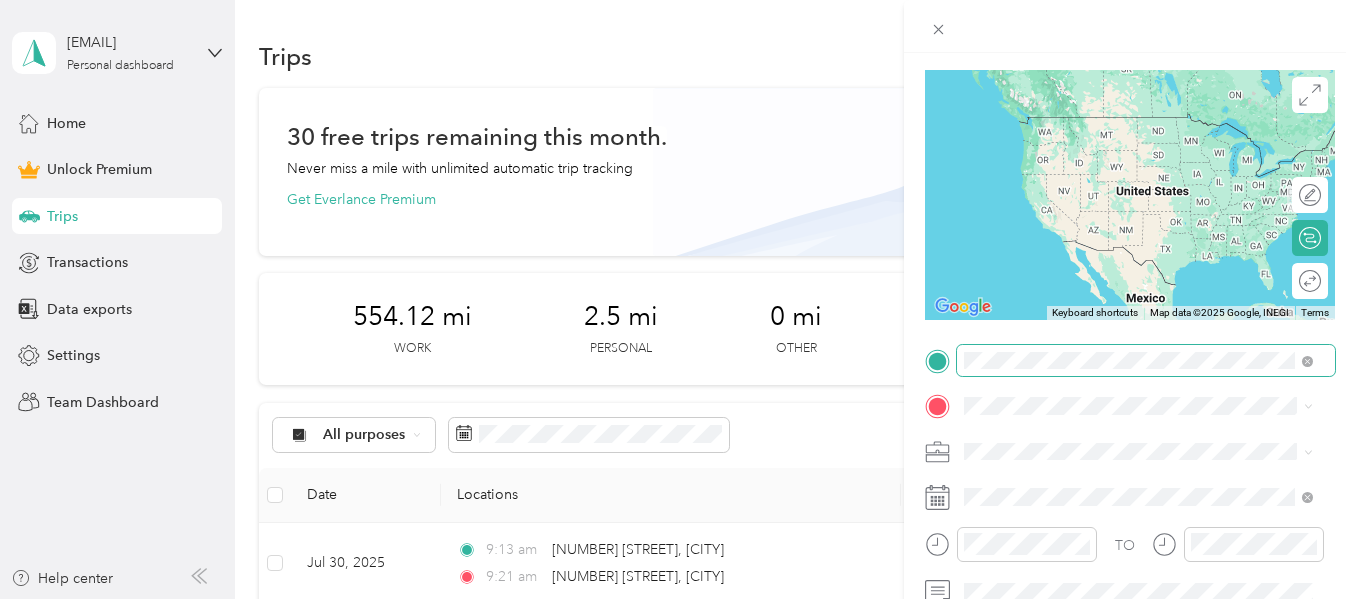 click on "12301 Coastal Highway
Ocean City, Maryland 21842, United States" at bounding box center (1146, 441) 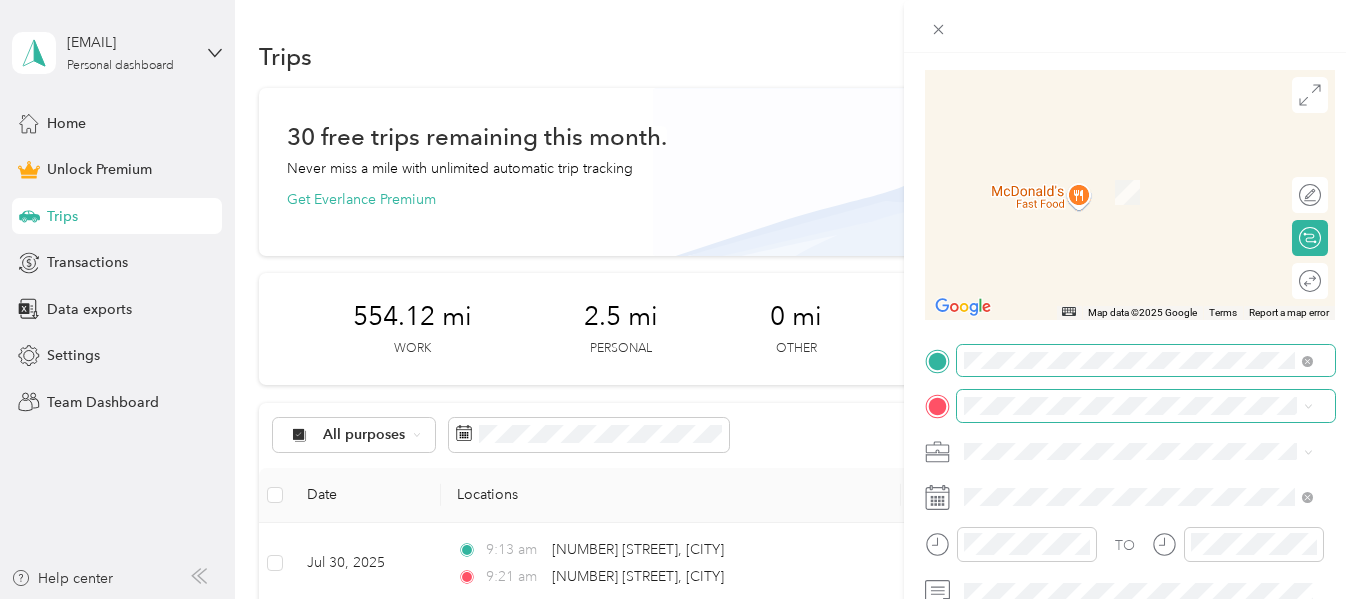 click at bounding box center [1146, 406] 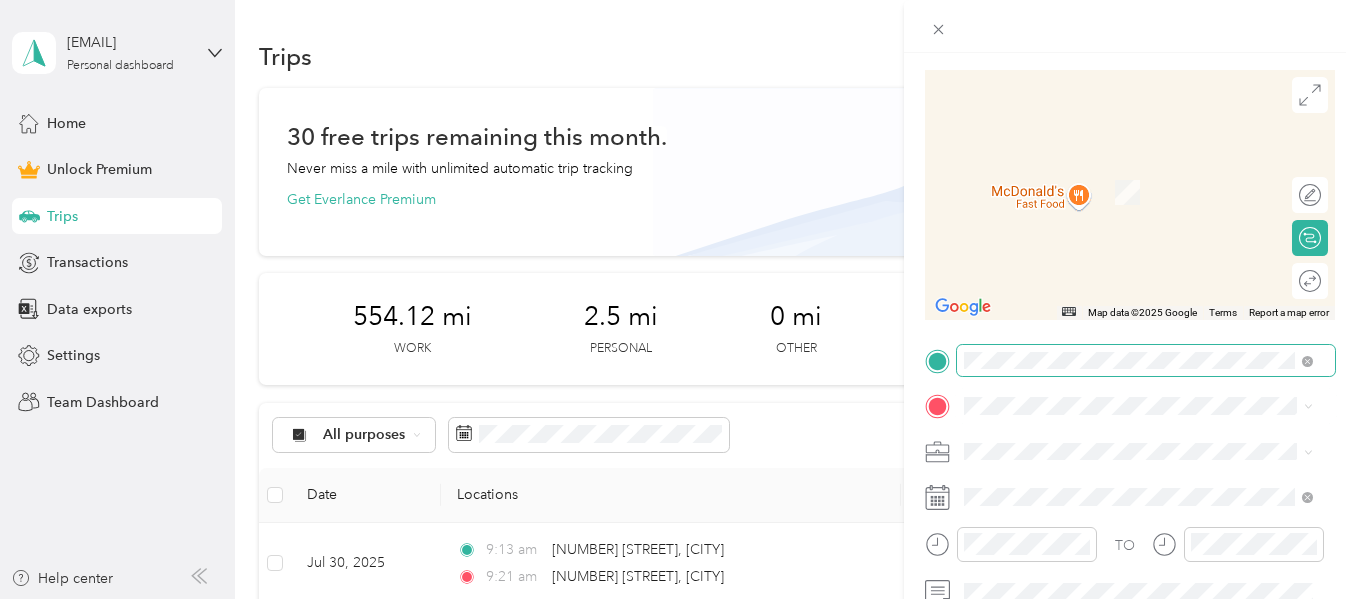 click on "1207 Bunting Avenue
Fenwick Island, Delaware 19944, United States" at bounding box center [1138, 181] 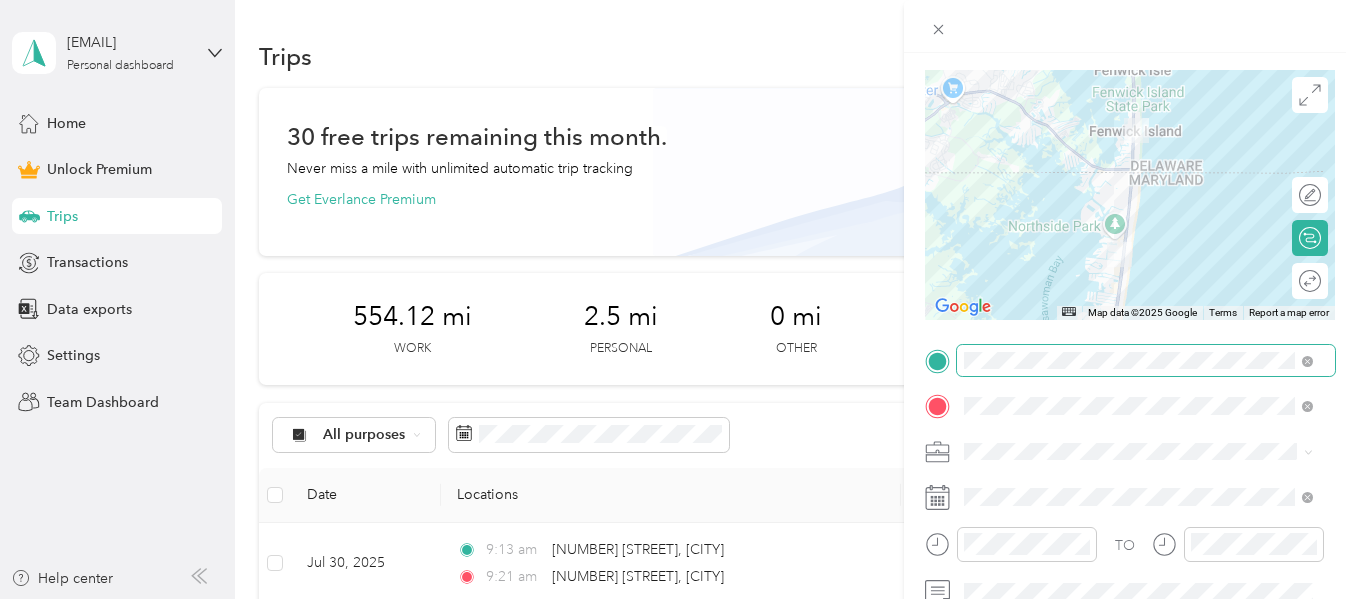 click at bounding box center [1130, 195] 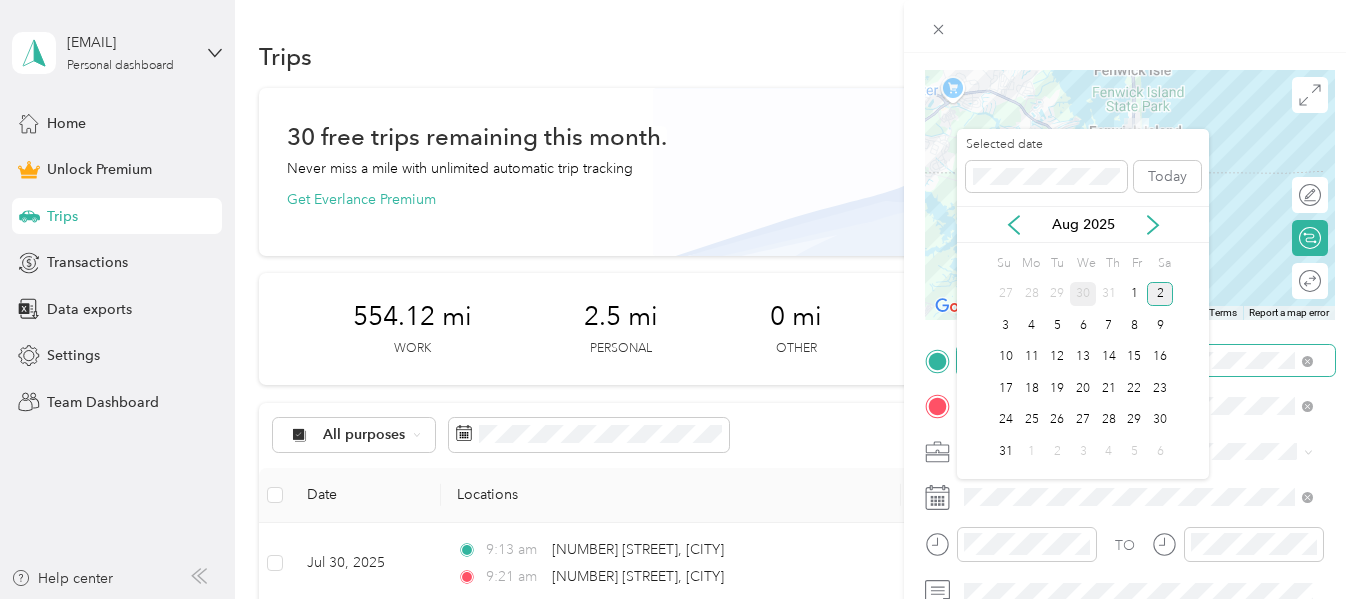 click on "30" at bounding box center (1083, 294) 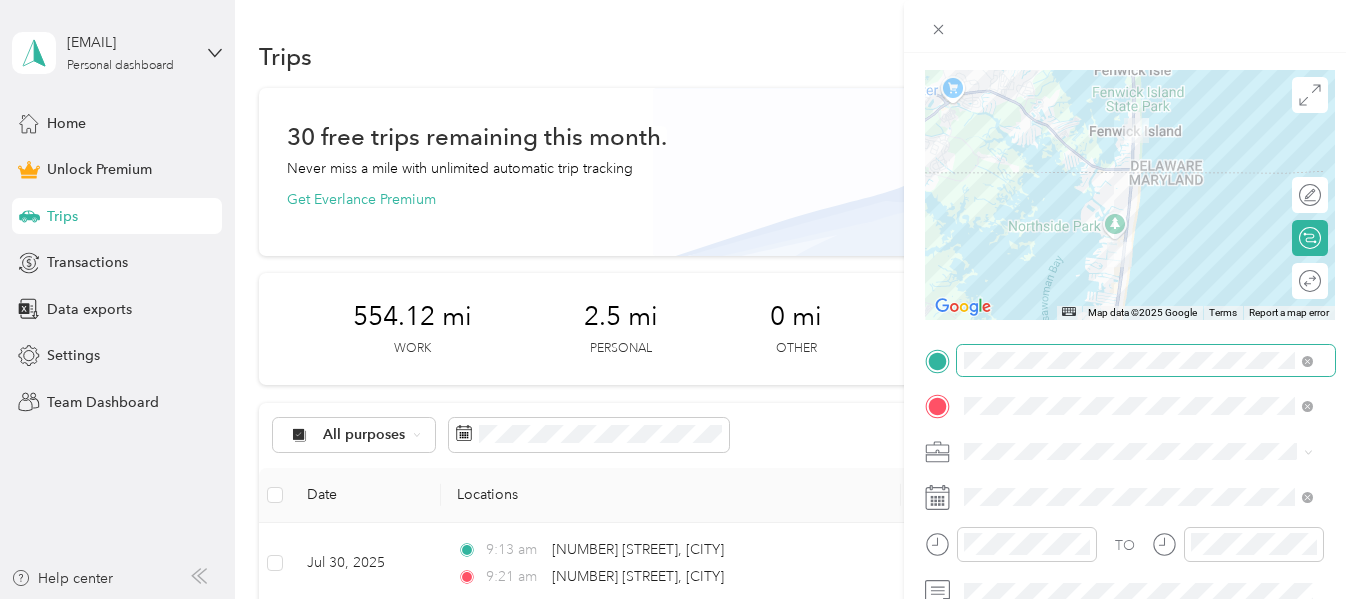 click on "Doordash" at bounding box center [1003, 237] 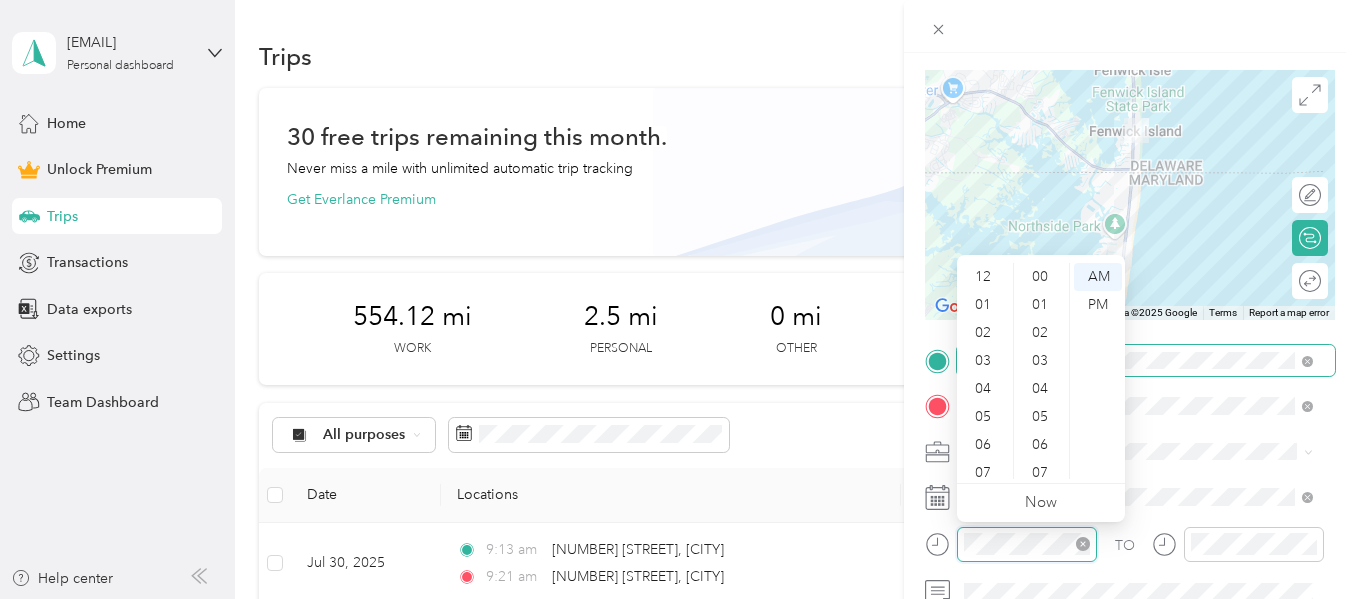 scroll, scrollTop: 364, scrollLeft: 0, axis: vertical 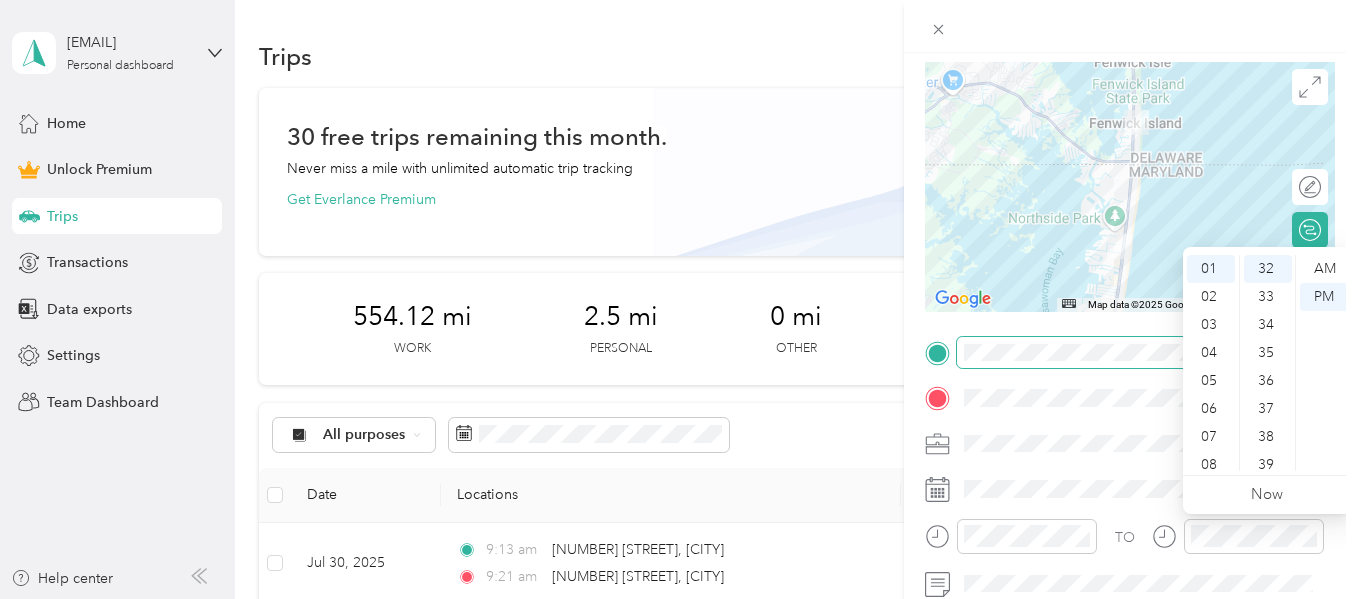 click at bounding box center [1238, 543] 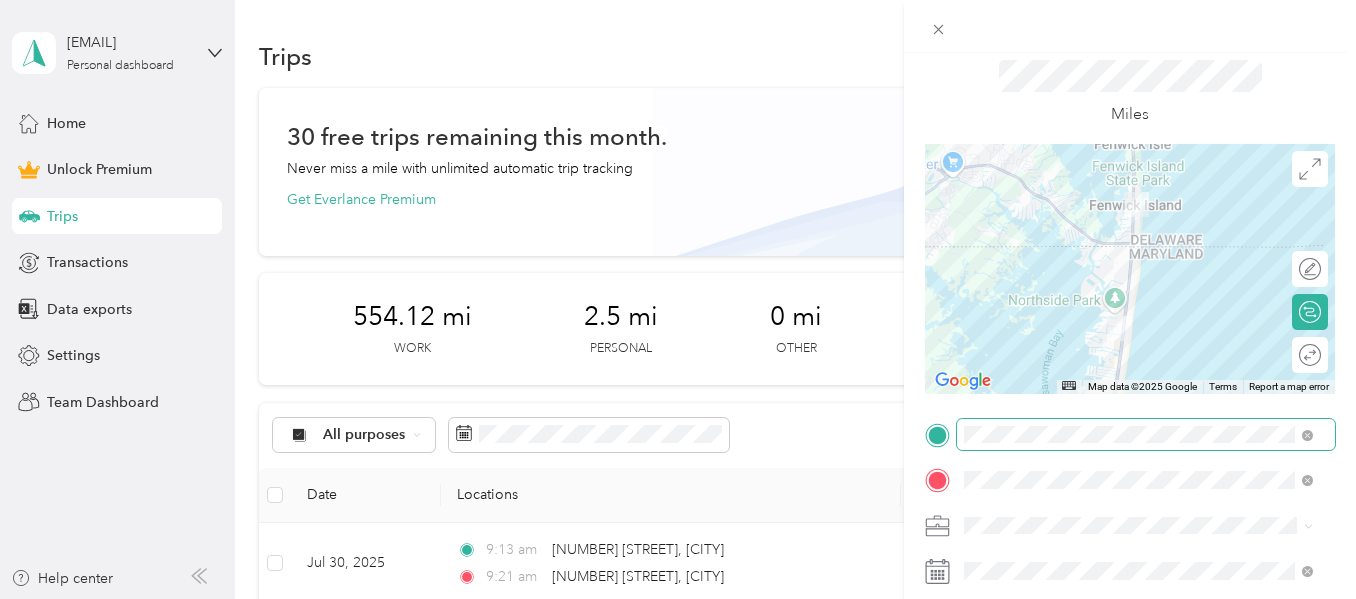 scroll, scrollTop: 0, scrollLeft: 0, axis: both 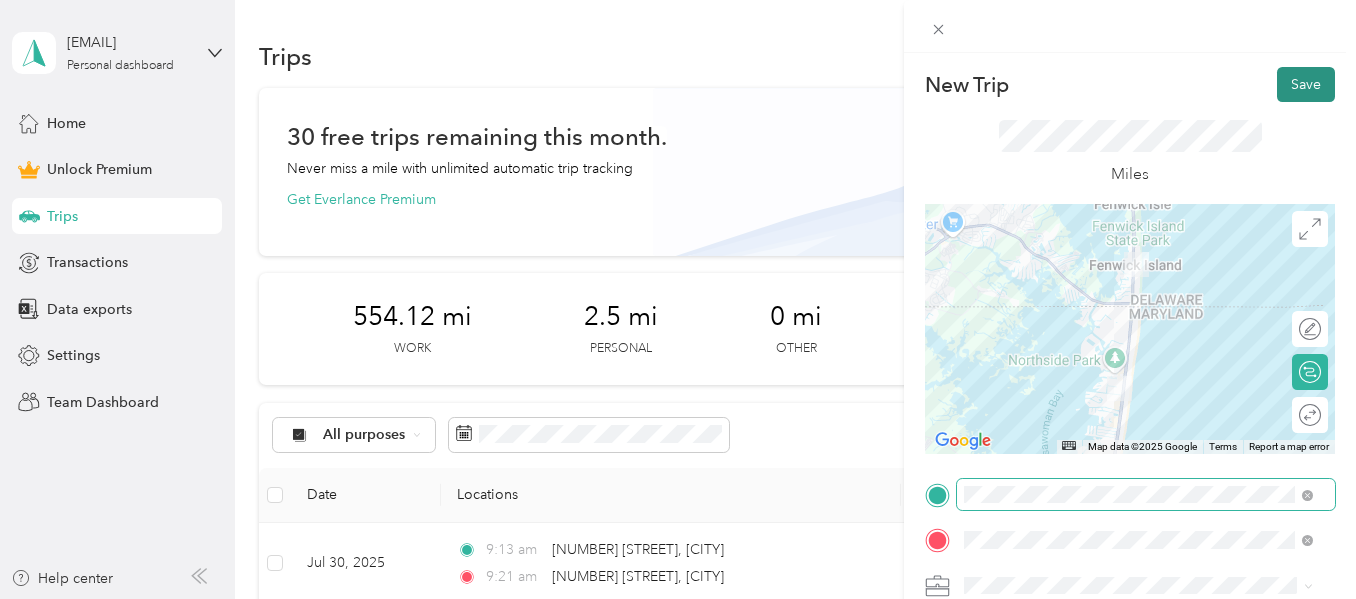 click on "Save" at bounding box center [1306, 84] 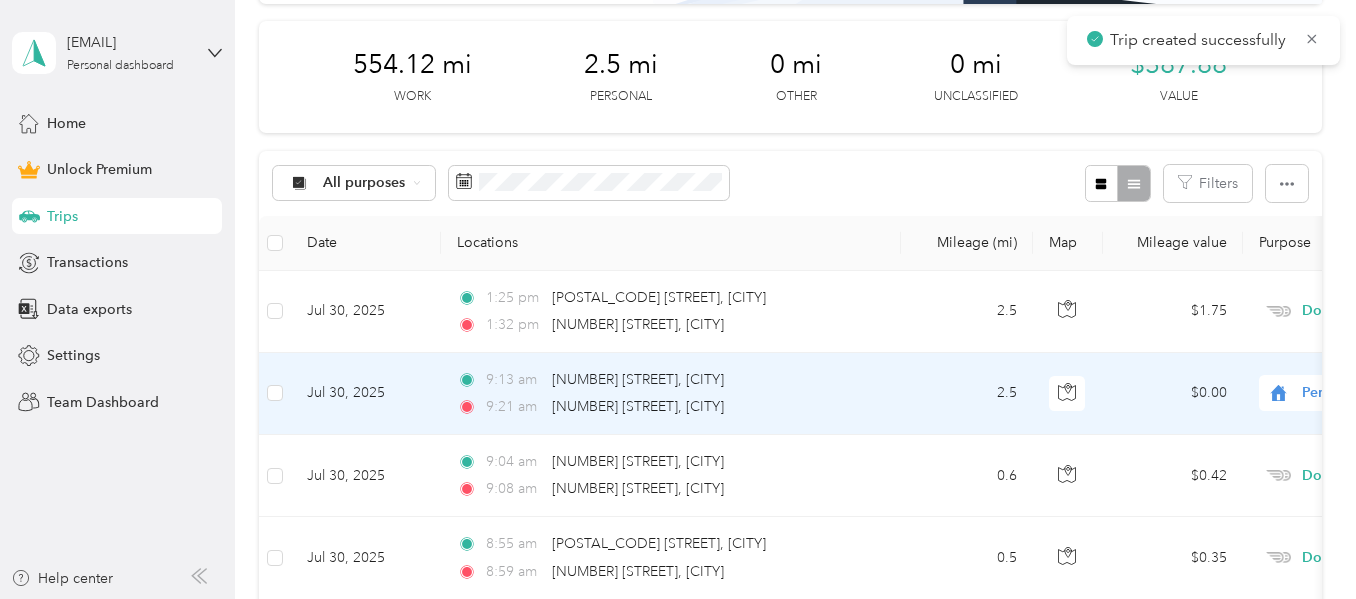 scroll, scrollTop: 253, scrollLeft: 0, axis: vertical 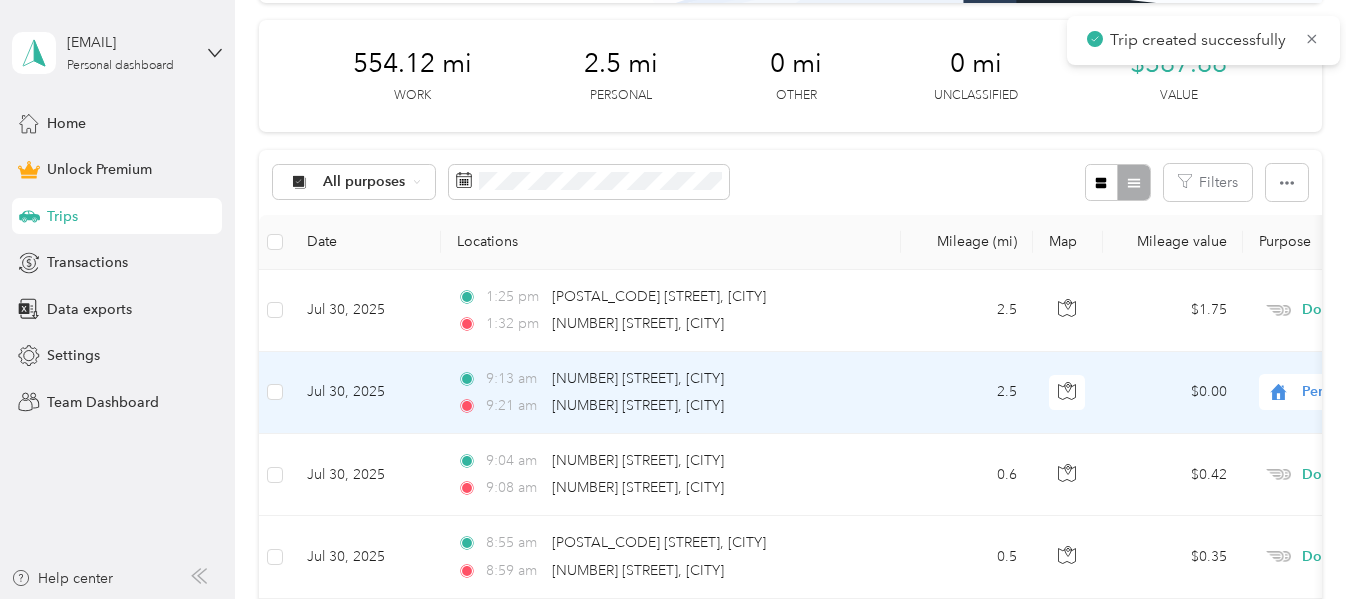 click on "Personal" at bounding box center [1393, 392] 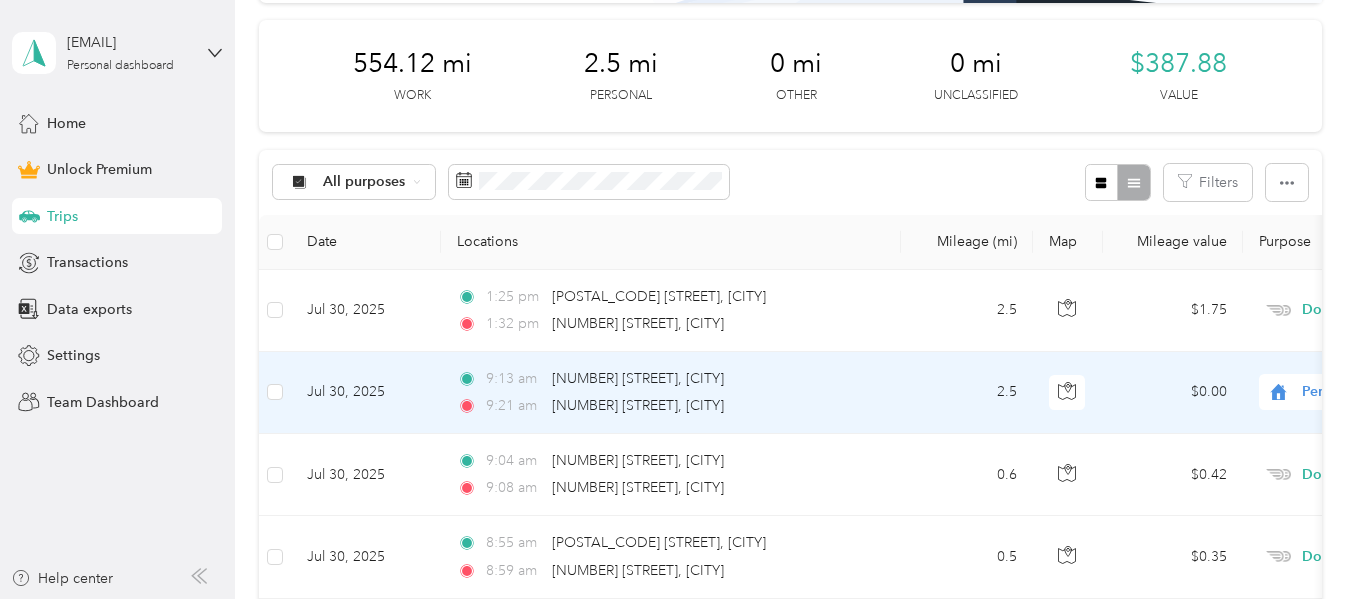 click on "Doordash" at bounding box center [1250, 179] 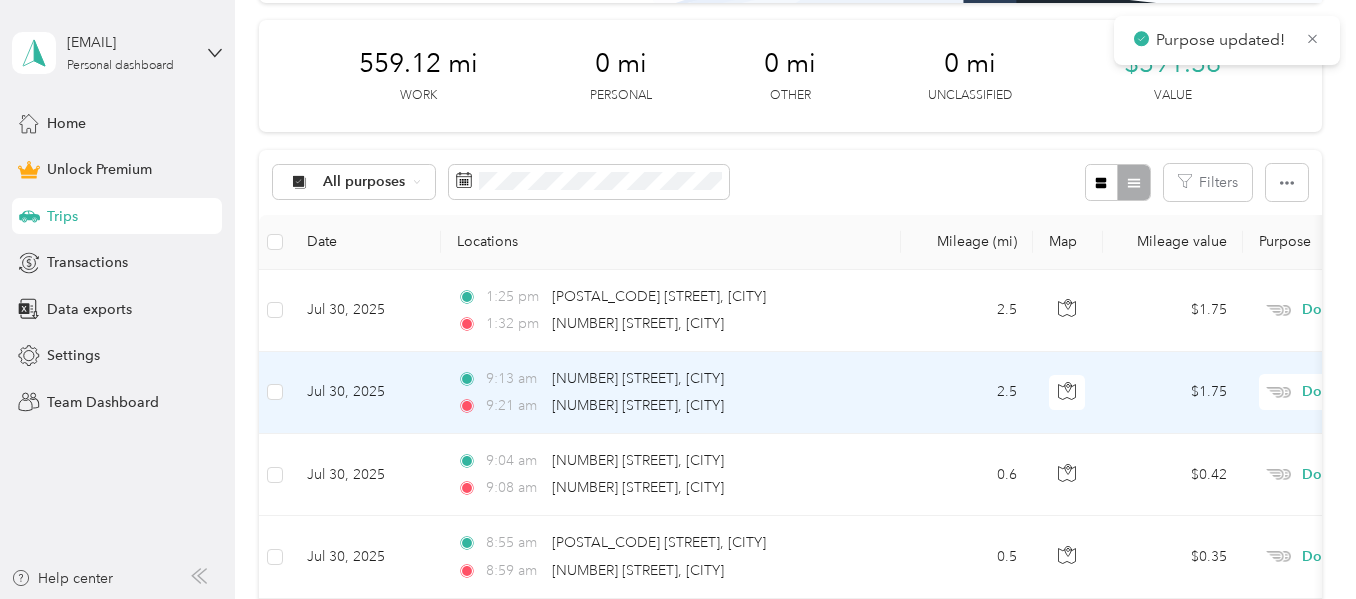 scroll, scrollTop: 0, scrollLeft: 0, axis: both 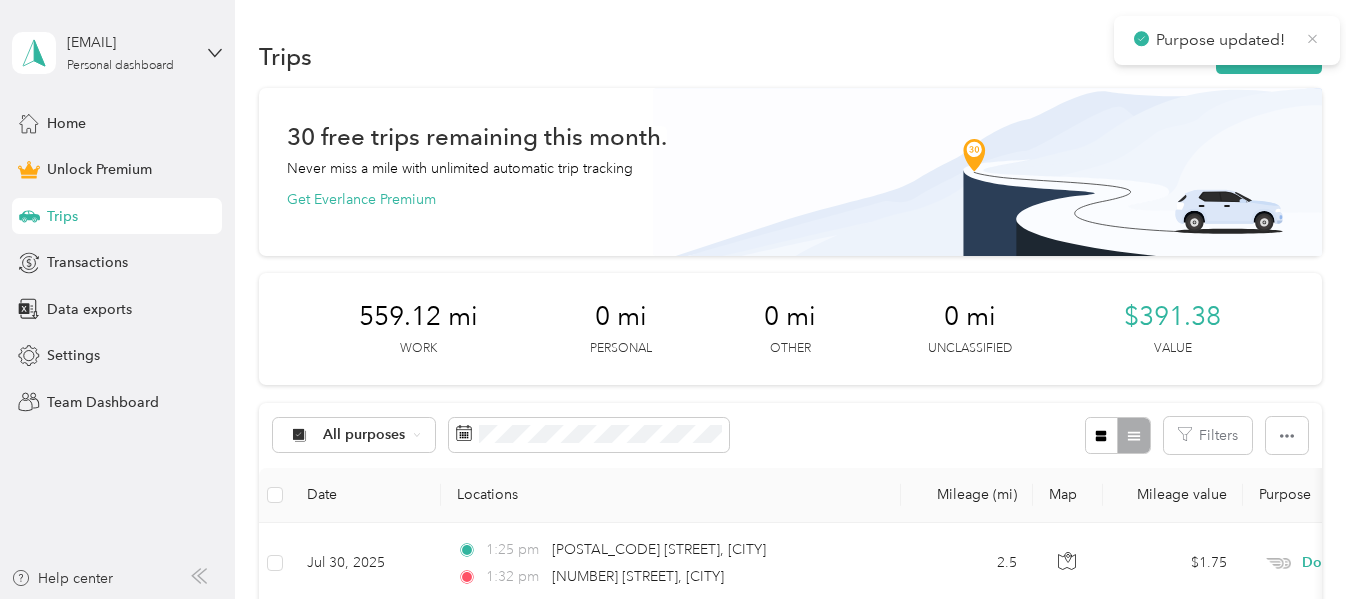 click 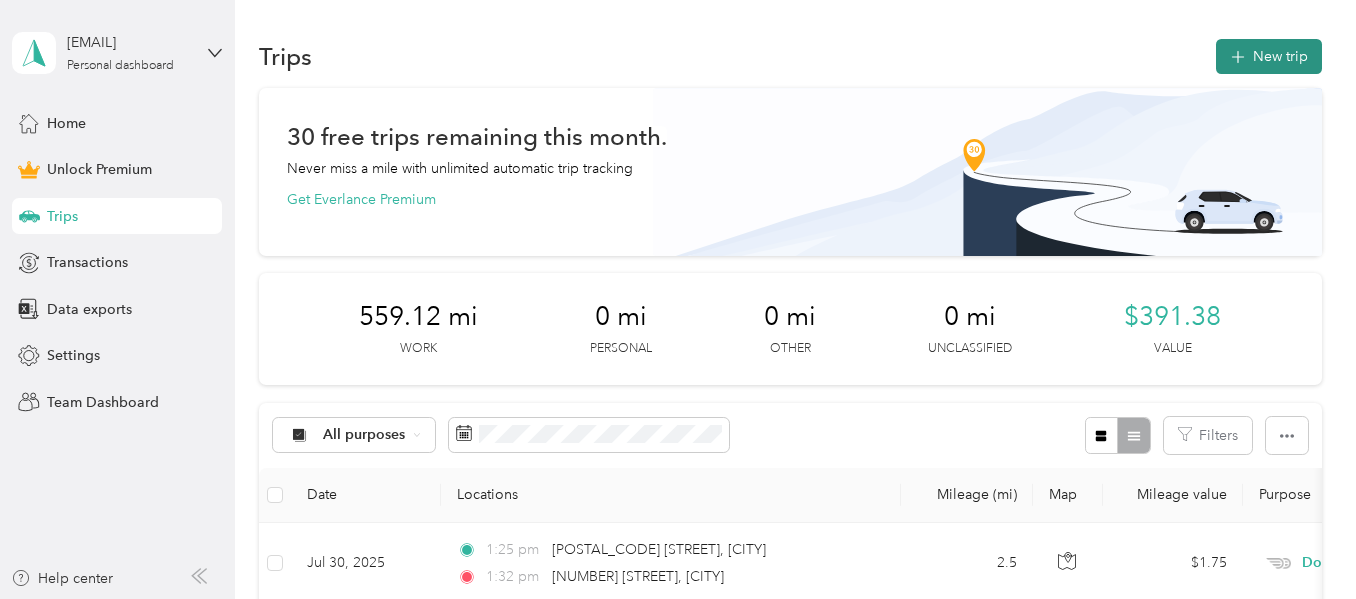 click on "New trip" at bounding box center [1269, 56] 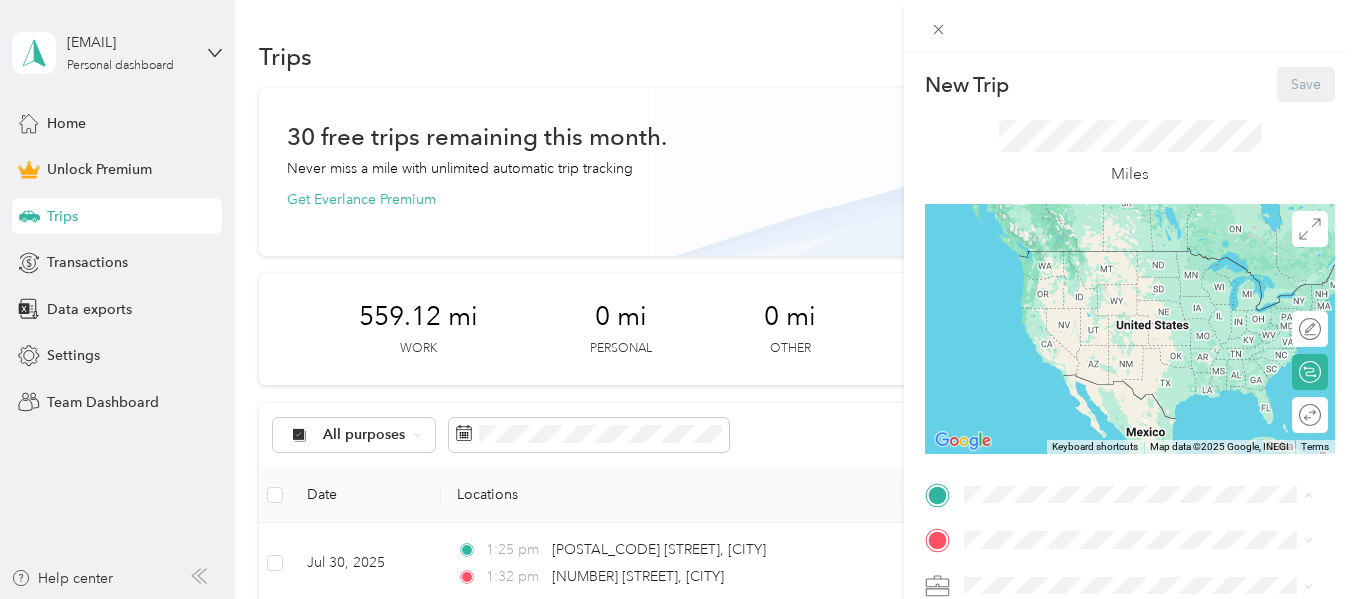 click on "New Trip Save This trip cannot be edited because it is either under review, approved, or paid. Contact your Team Manager to edit it. Miles ← Move left → Move right ↑ Move up ↓ Move down + Zoom in - Zoom out Home Jump left by 75% End Jump right by 75% Page Up Jump up by 75% Page Down Jump down by 75% Keyboard shortcuts Map Data Map data ©2025 Google, INEGI Map data ©2025 Google, INEGI 1000 km  Click to toggle between metric and imperial units Terms Report a map error Edit route Calculate route Round trip TO Add photo" at bounding box center (678, 299) 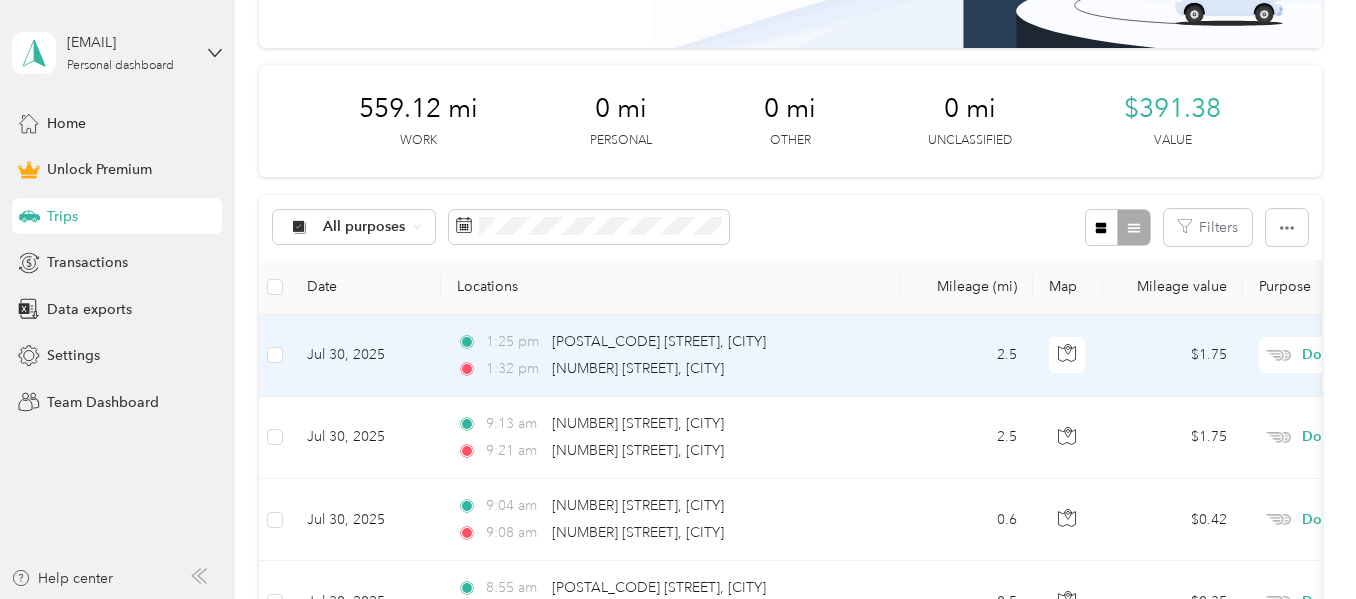 scroll, scrollTop: 0, scrollLeft: 0, axis: both 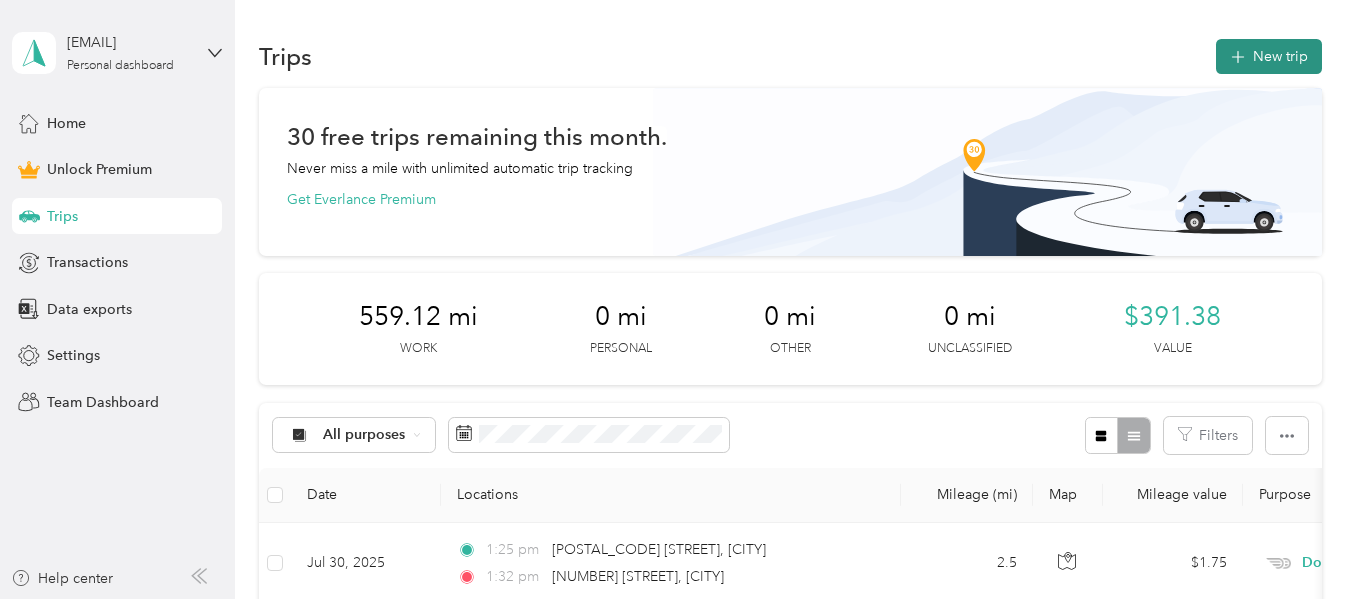 click 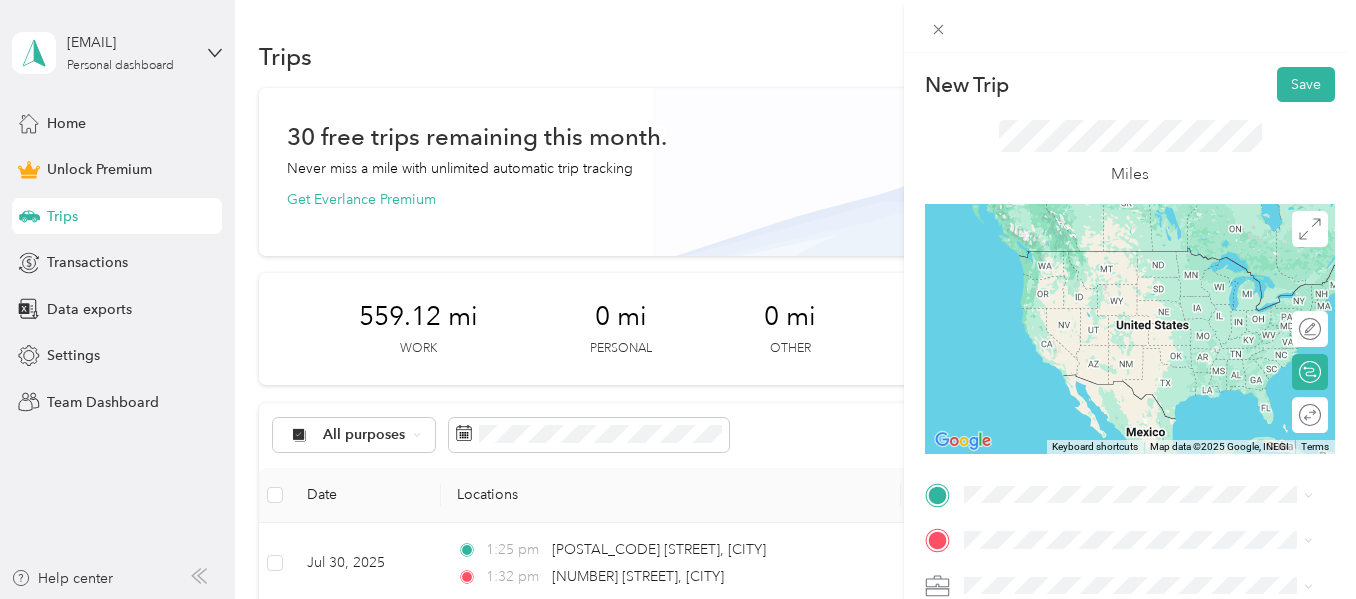 click on "[NUMBER] [STREET]
[CITY], [STATE] [POSTAL_CODE], [COUNTRY]" at bounding box center [1146, 386] 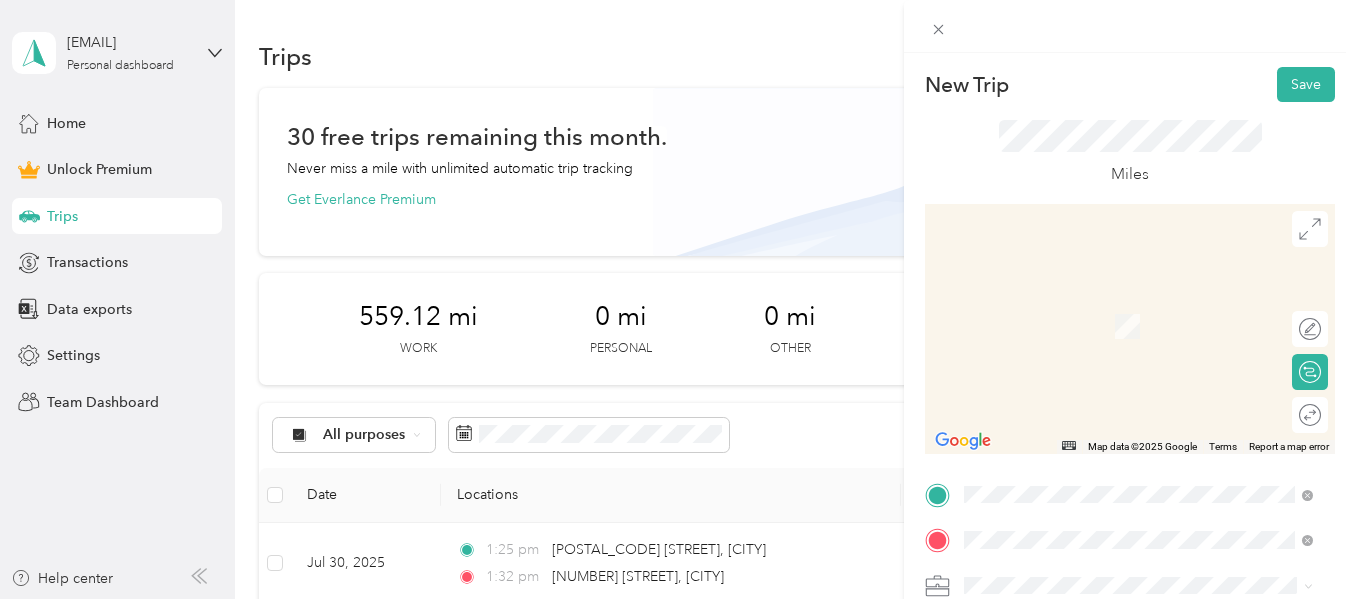 click on "17 94th Street
Ocean City, Maryland 21842, United States" at bounding box center (1146, 305) 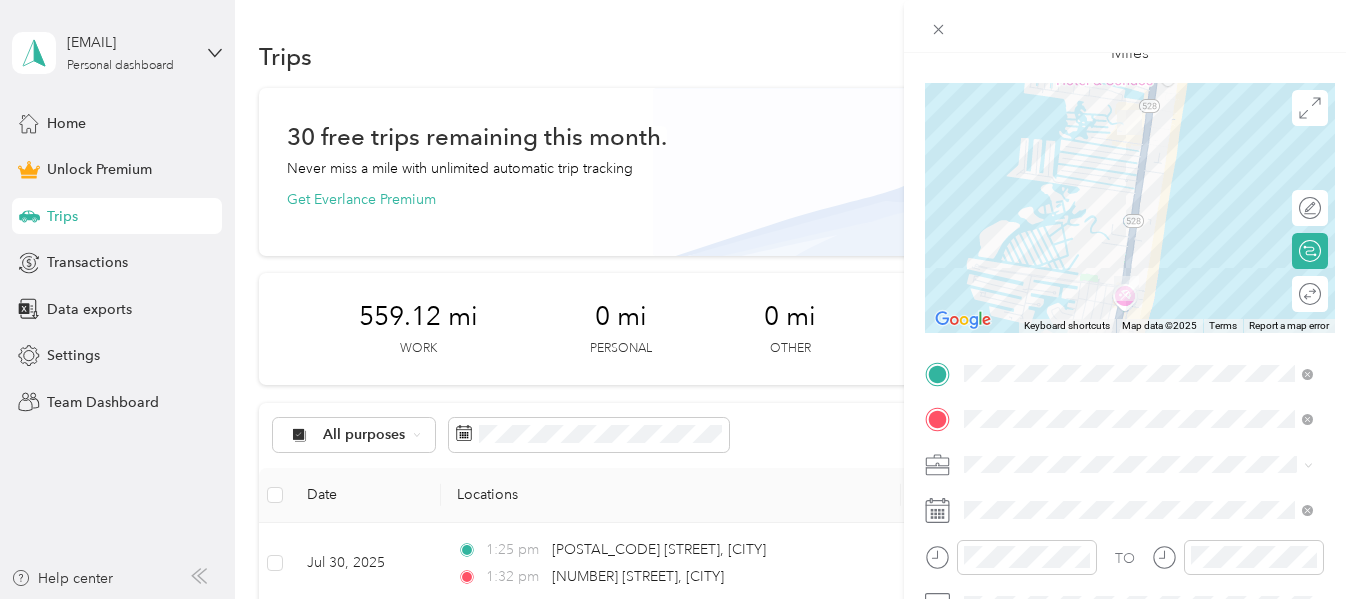 scroll, scrollTop: 127, scrollLeft: 0, axis: vertical 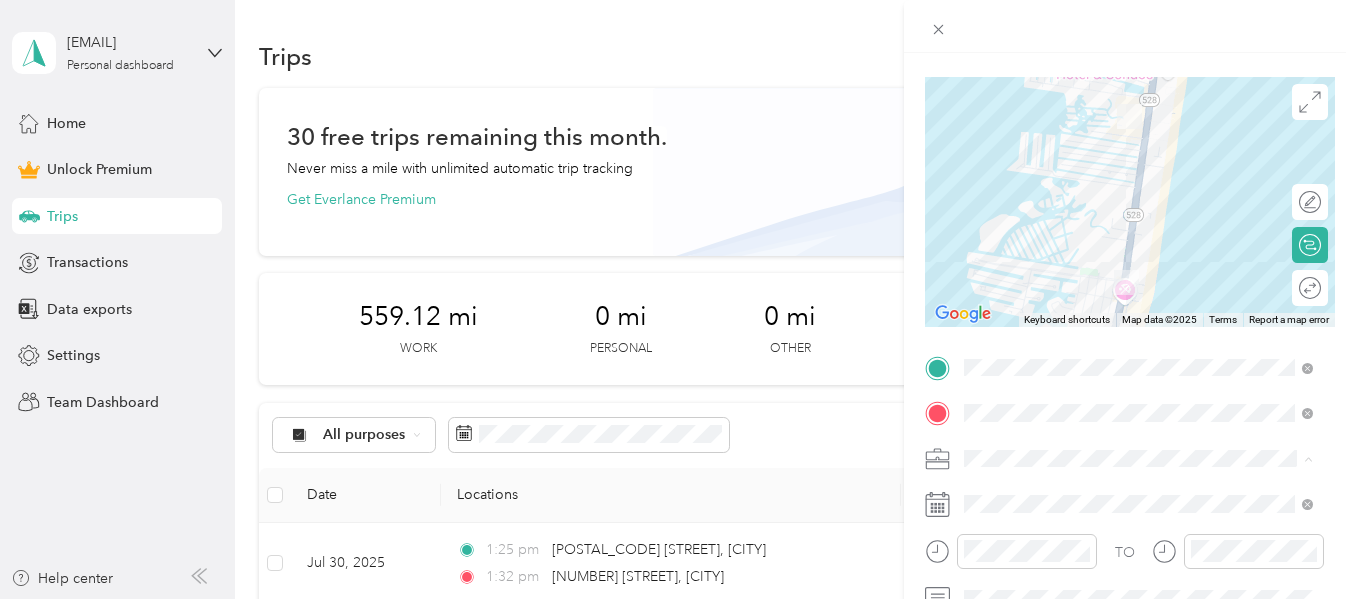 click on "Doordash" at bounding box center [1003, 248] 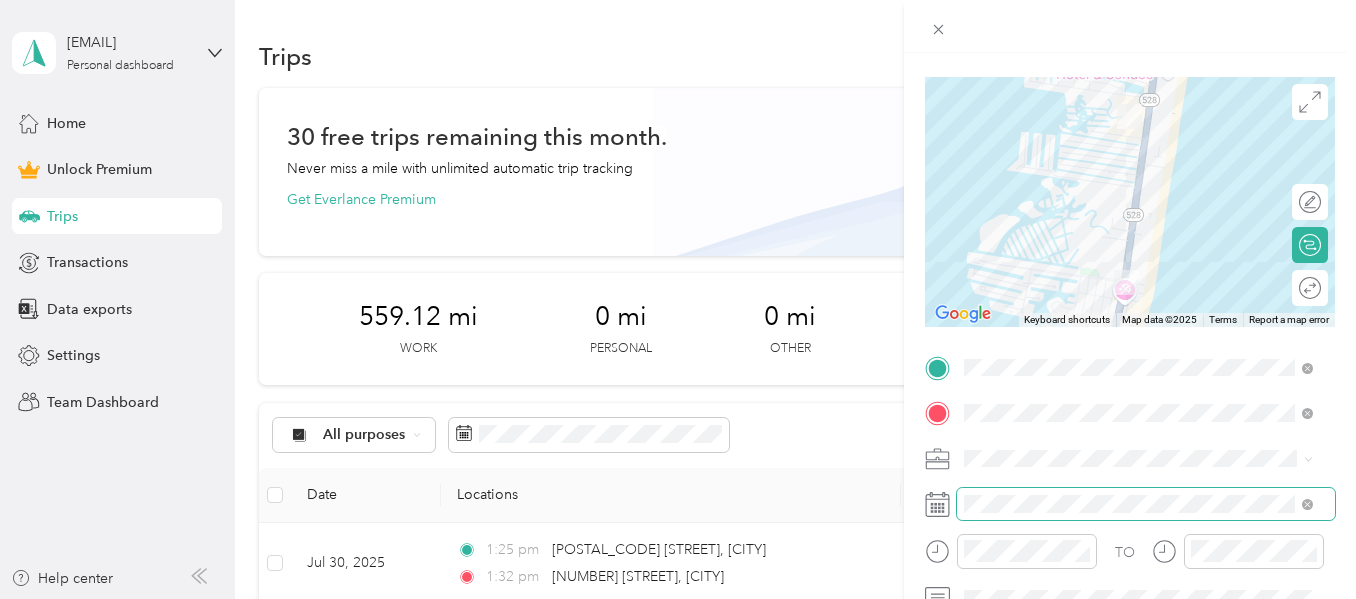 click at bounding box center [1146, 504] 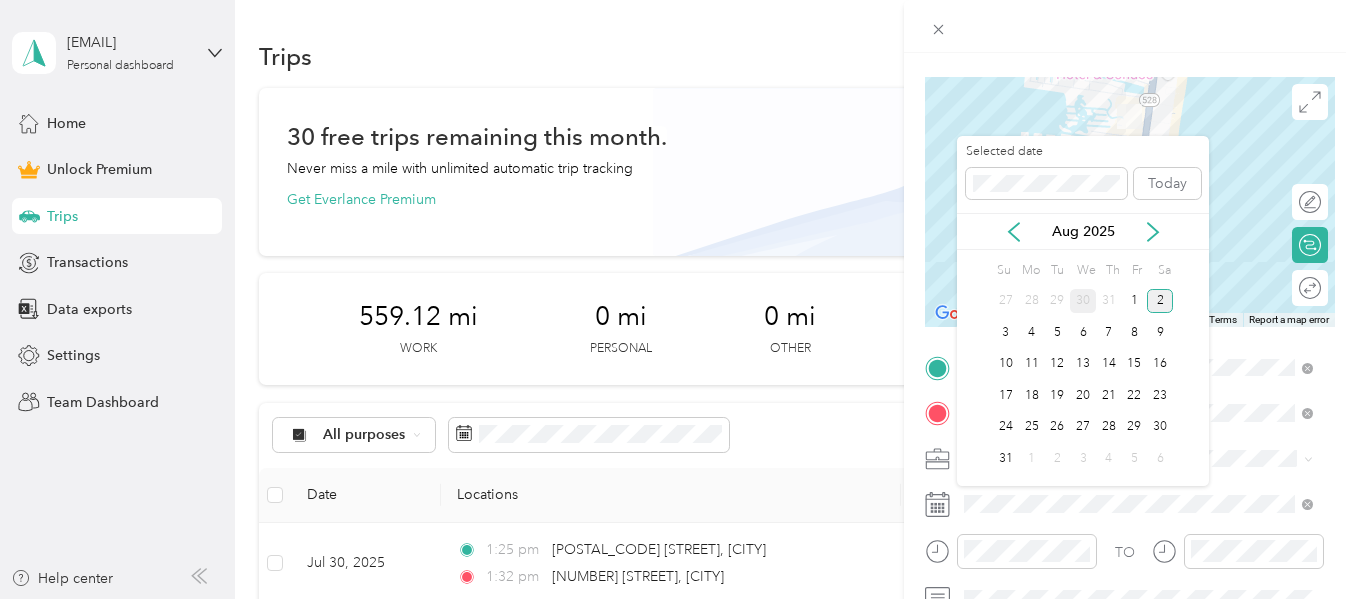 click on "30" at bounding box center (1083, 301) 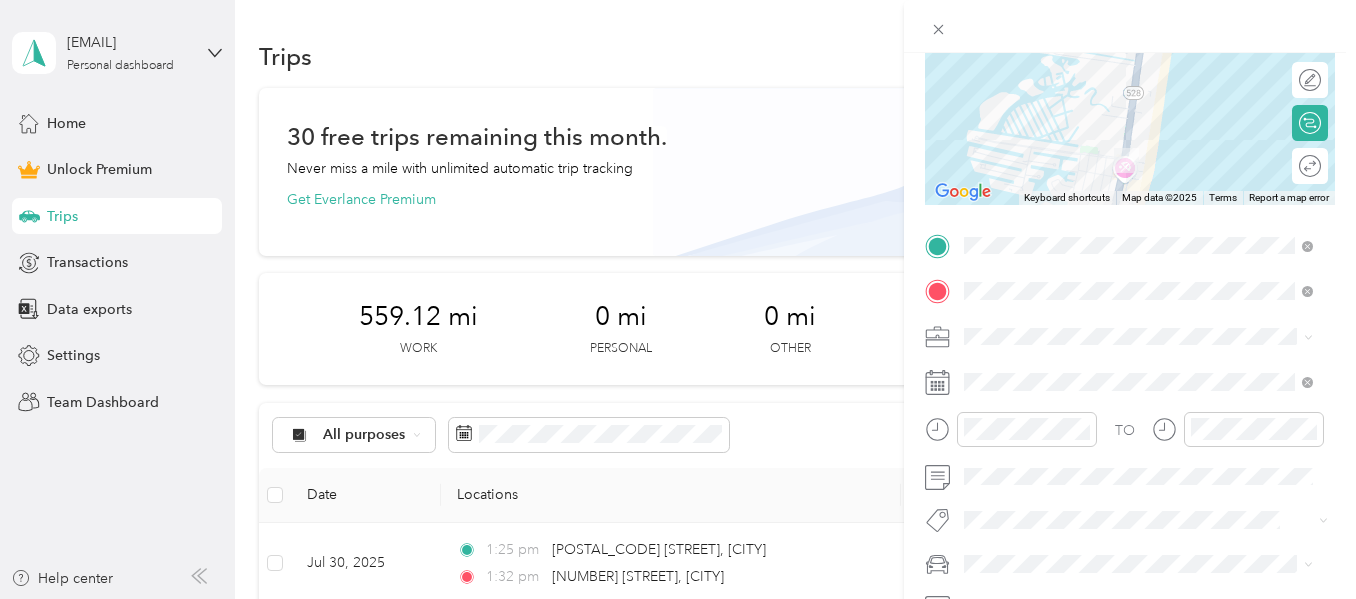 scroll, scrollTop: 250, scrollLeft: 0, axis: vertical 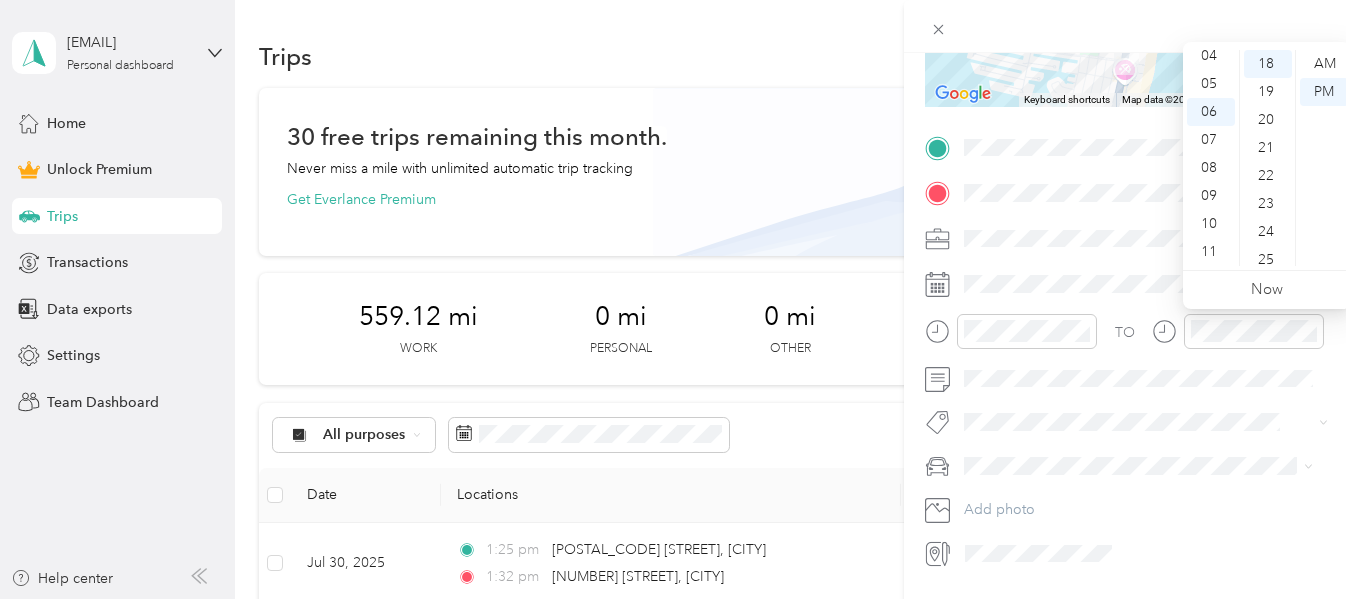 click on "TO" at bounding box center [1130, 338] 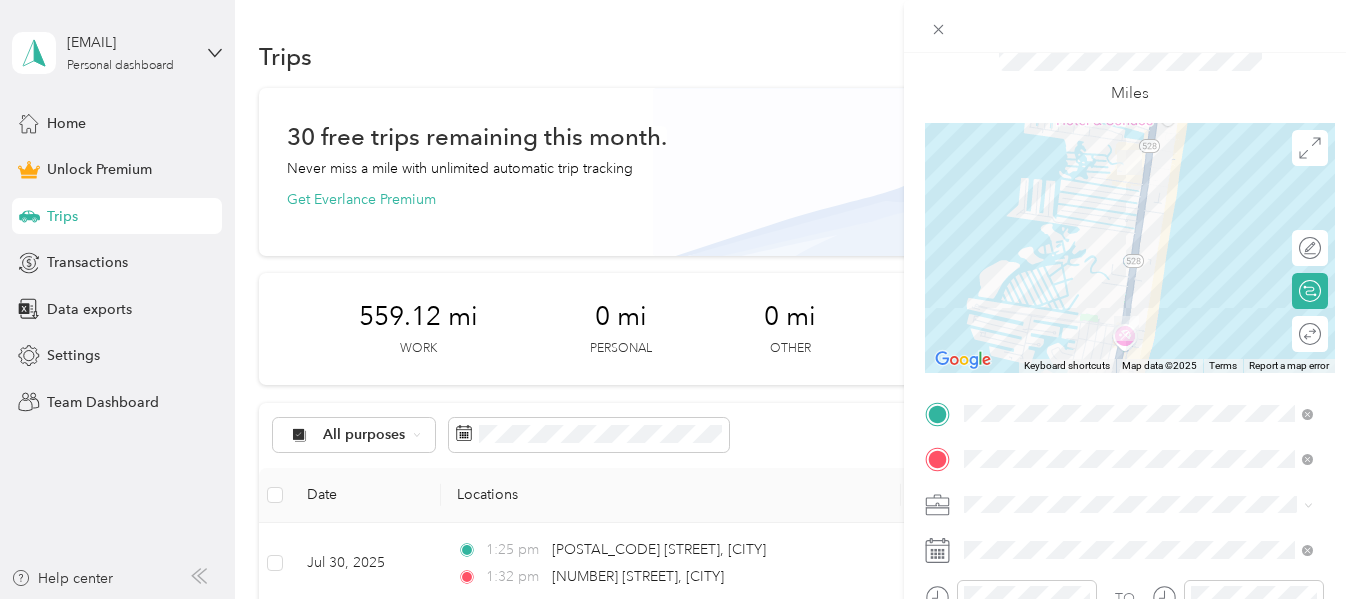 scroll, scrollTop: 0, scrollLeft: 0, axis: both 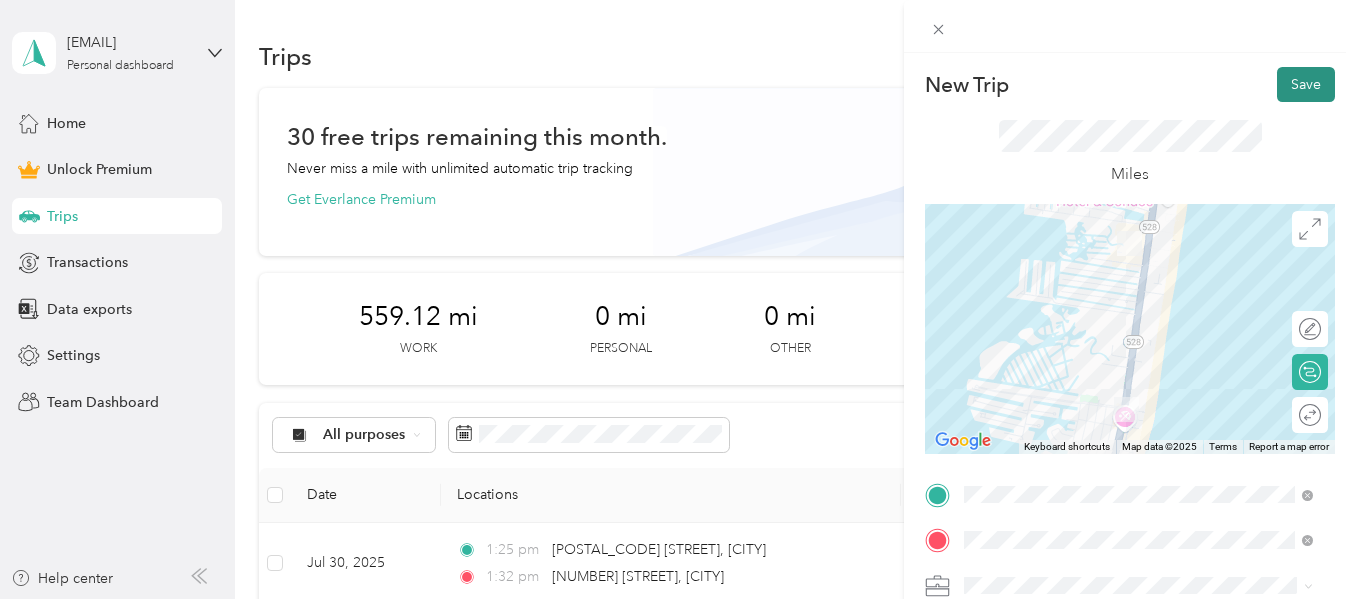 click on "Save" at bounding box center [1306, 84] 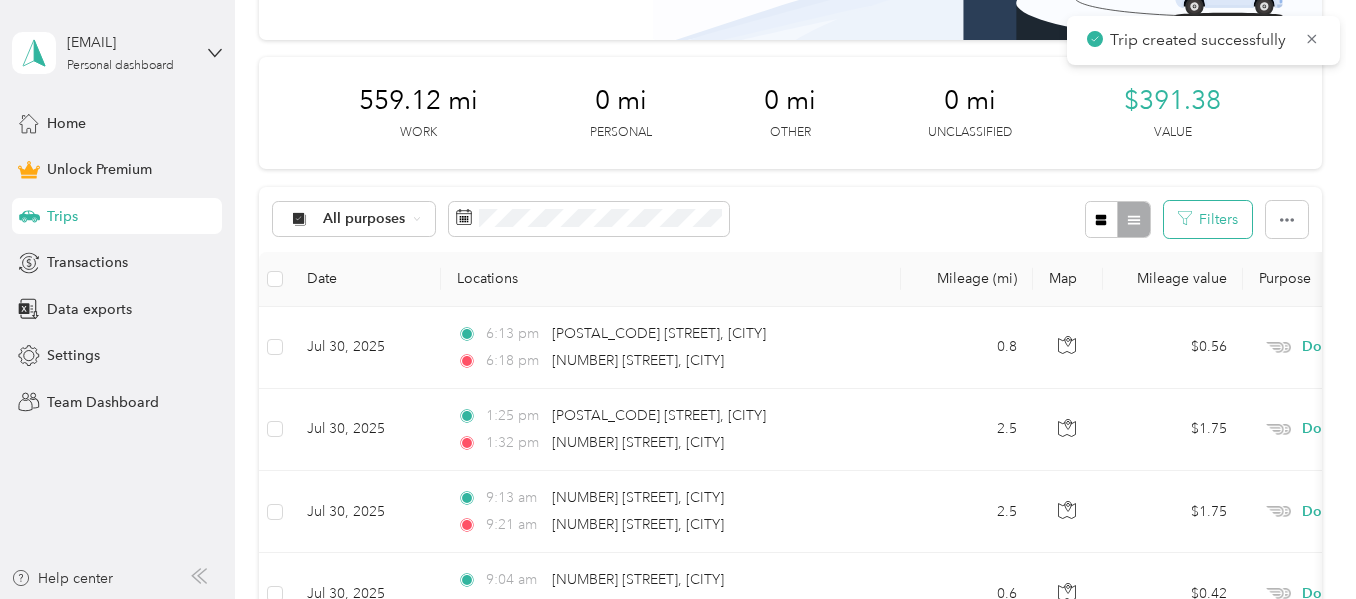 scroll, scrollTop: 0, scrollLeft: 0, axis: both 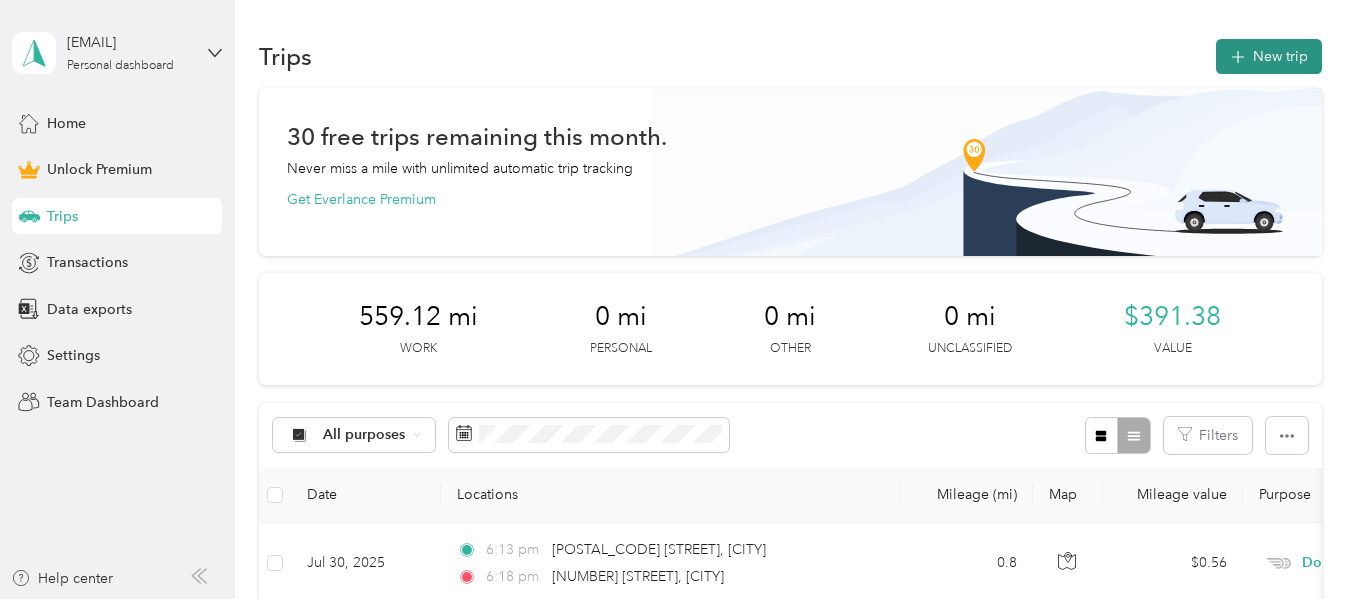 click on "New trip" at bounding box center (1269, 56) 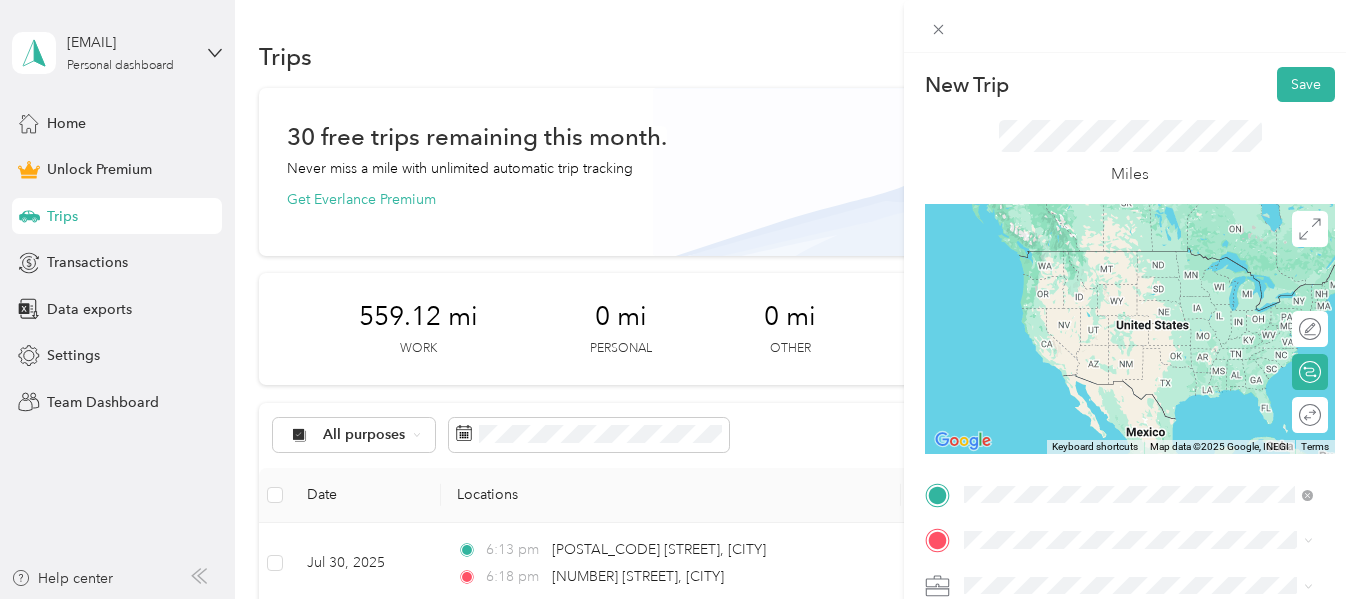 click on "17 94th Street
Ocean City, Maryland 21842, United States" at bounding box center [1146, 259] 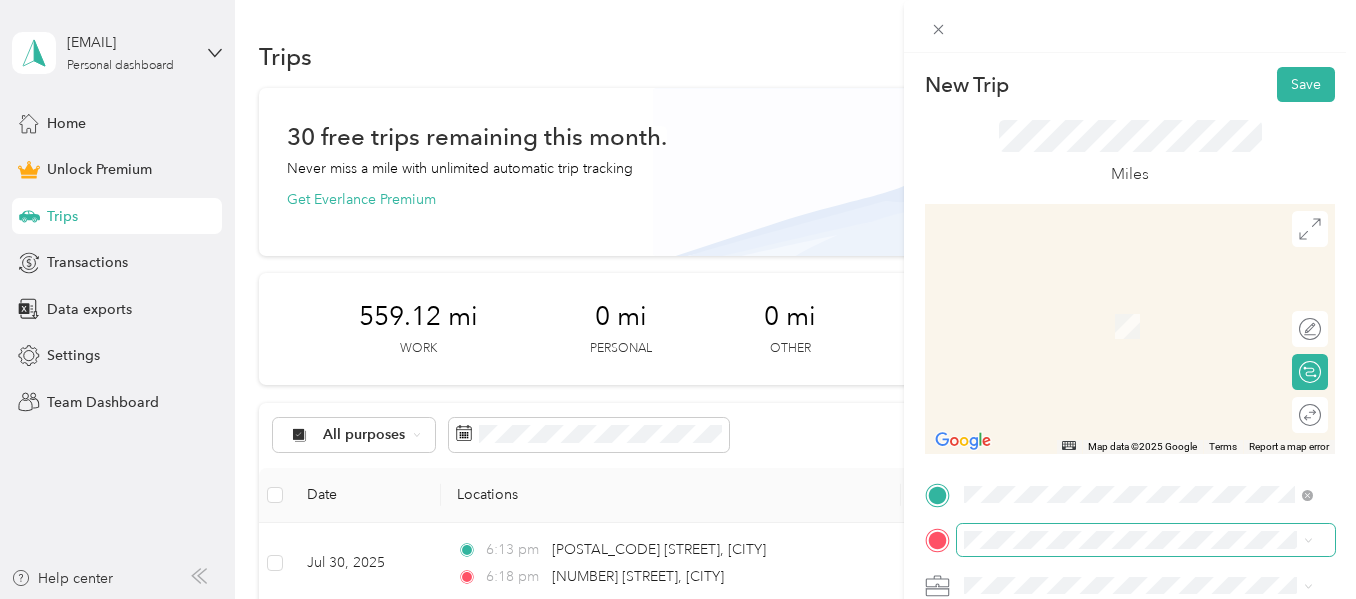 click at bounding box center [1146, 540] 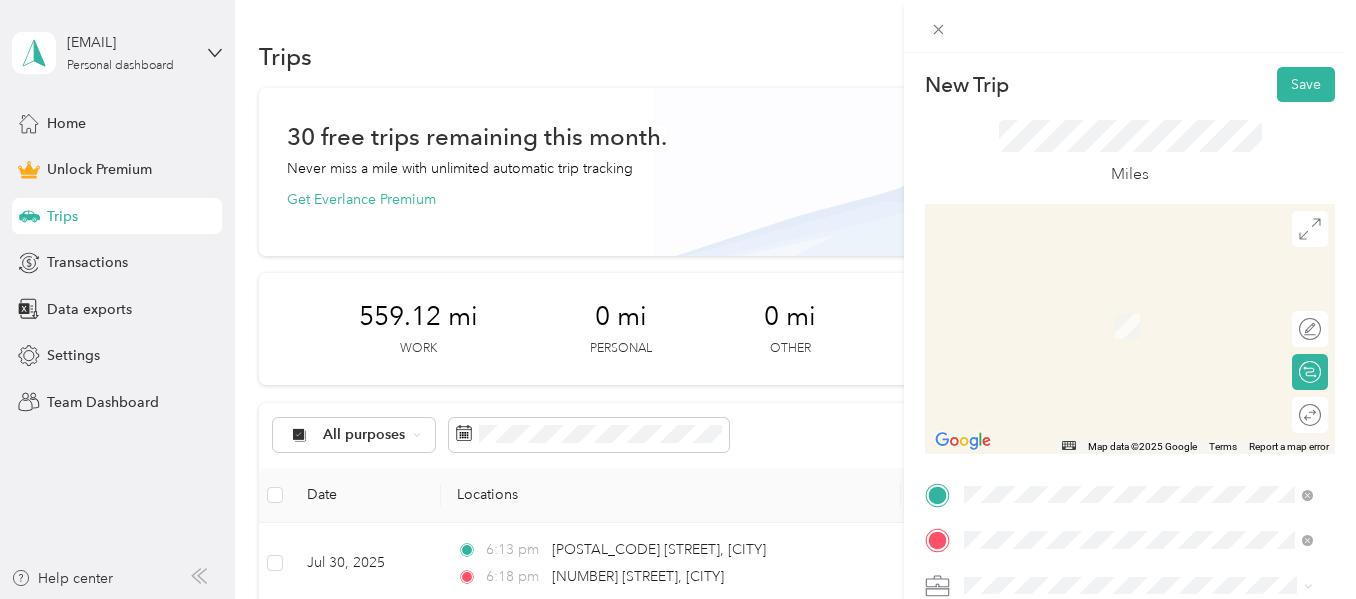 click on "402 Arctic Avenue
North Cape May, New Jersey 08204, United States" at bounding box center [1146, 305] 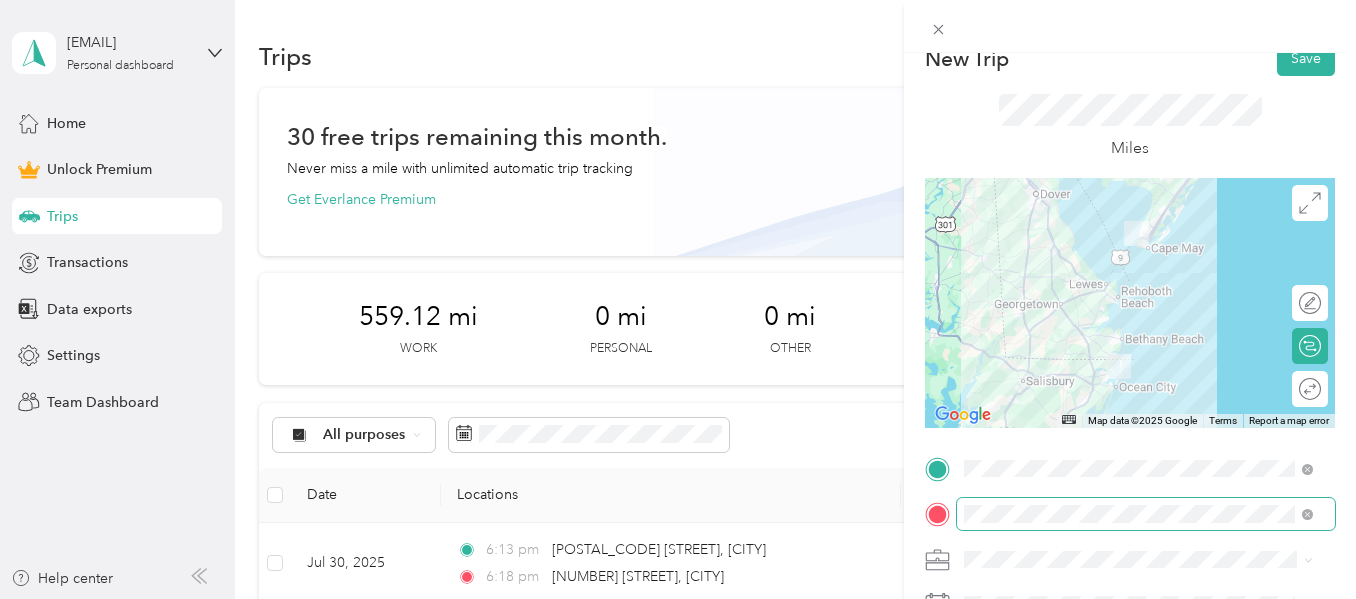 scroll, scrollTop: 75, scrollLeft: 0, axis: vertical 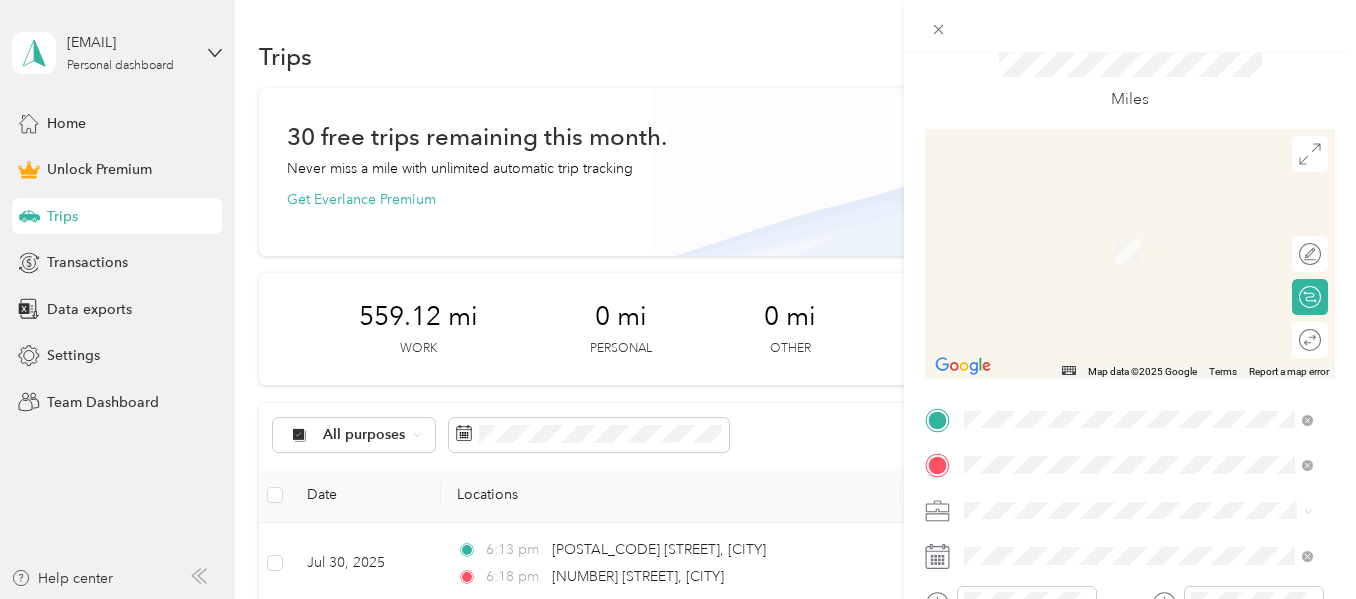 click on "402 Arctic Avenue
Ocean City, Maryland 21842, United States" at bounding box center (1146, 286) 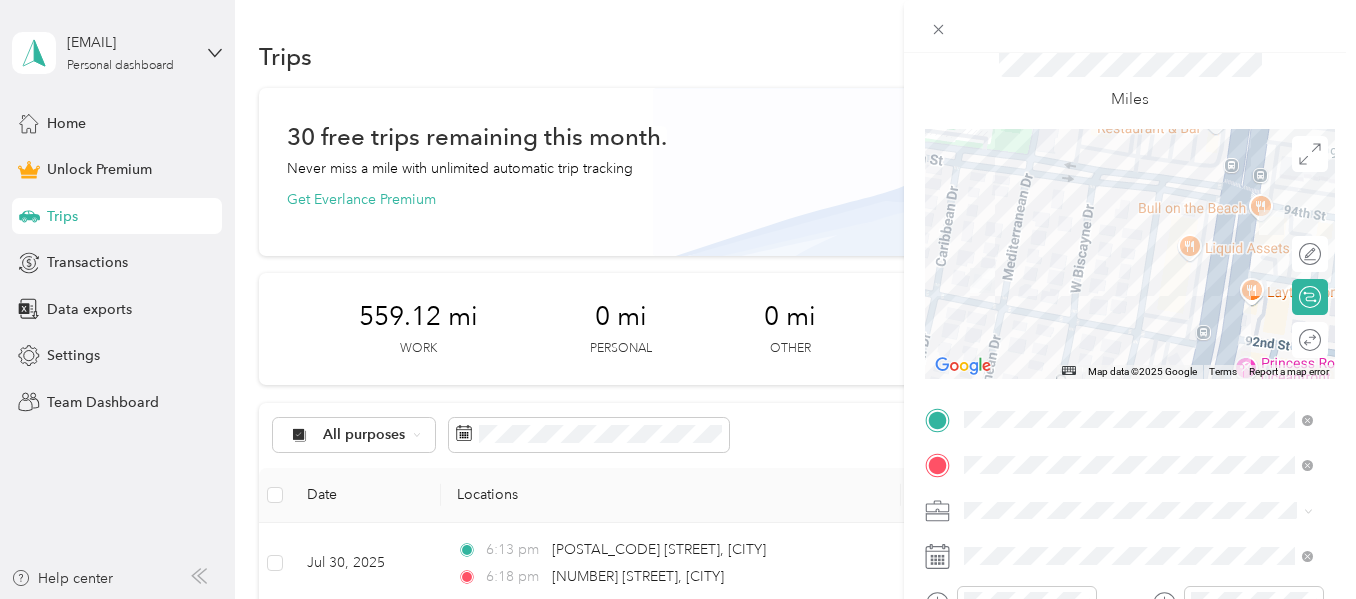 click on "Doordash" at bounding box center (1138, 298) 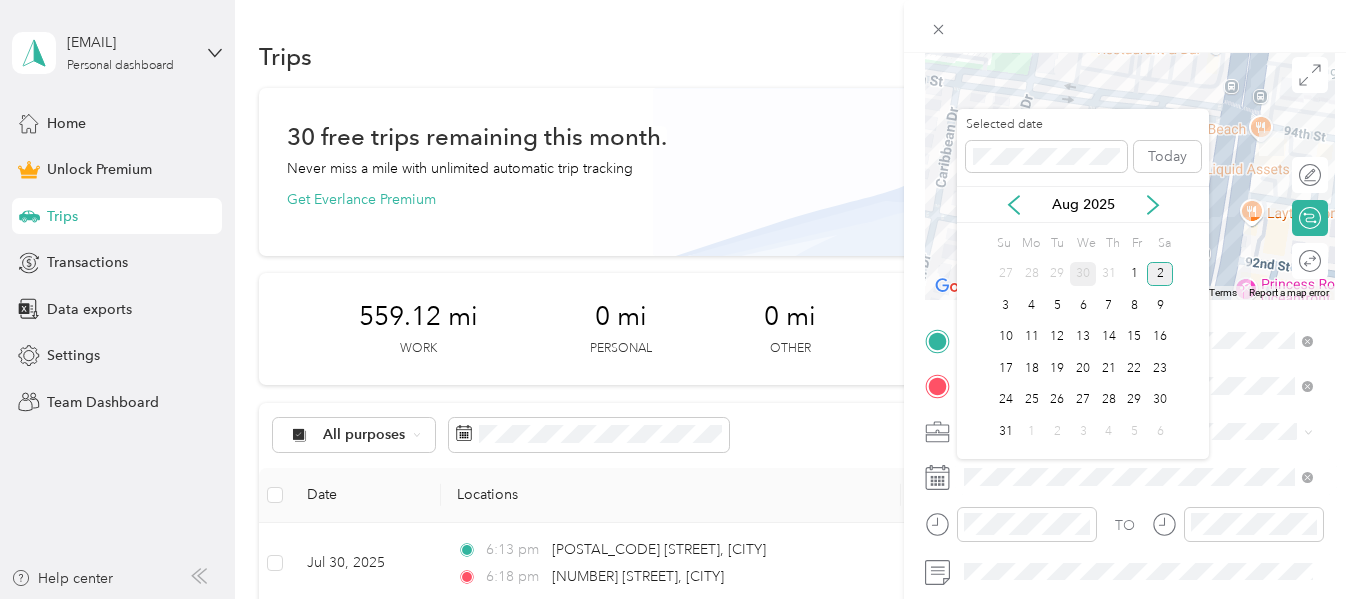 click on "30" at bounding box center [1083, 274] 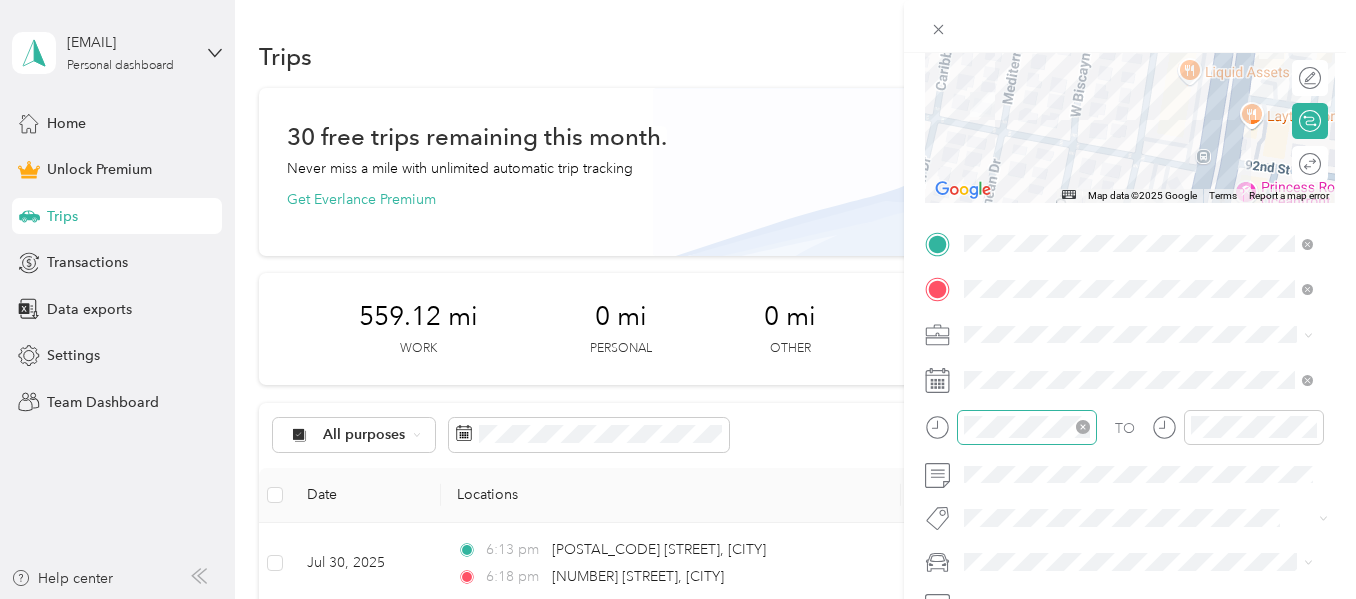 scroll, scrollTop: 252, scrollLeft: 0, axis: vertical 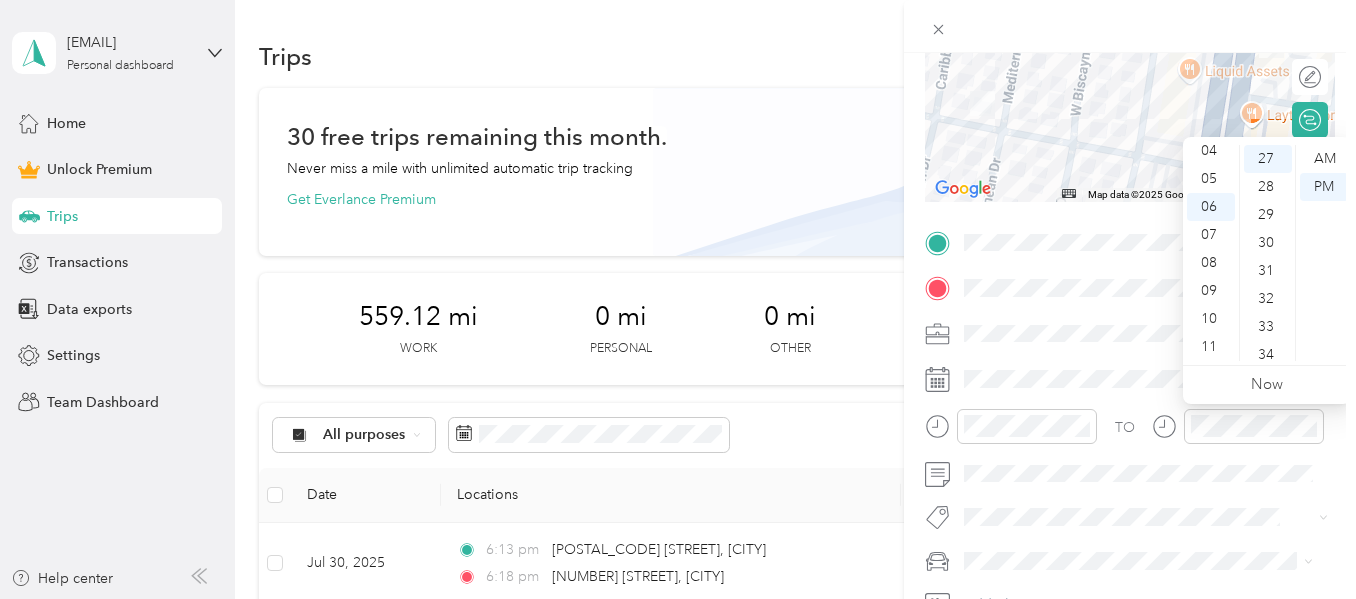 click on "TO" at bounding box center (1130, 433) 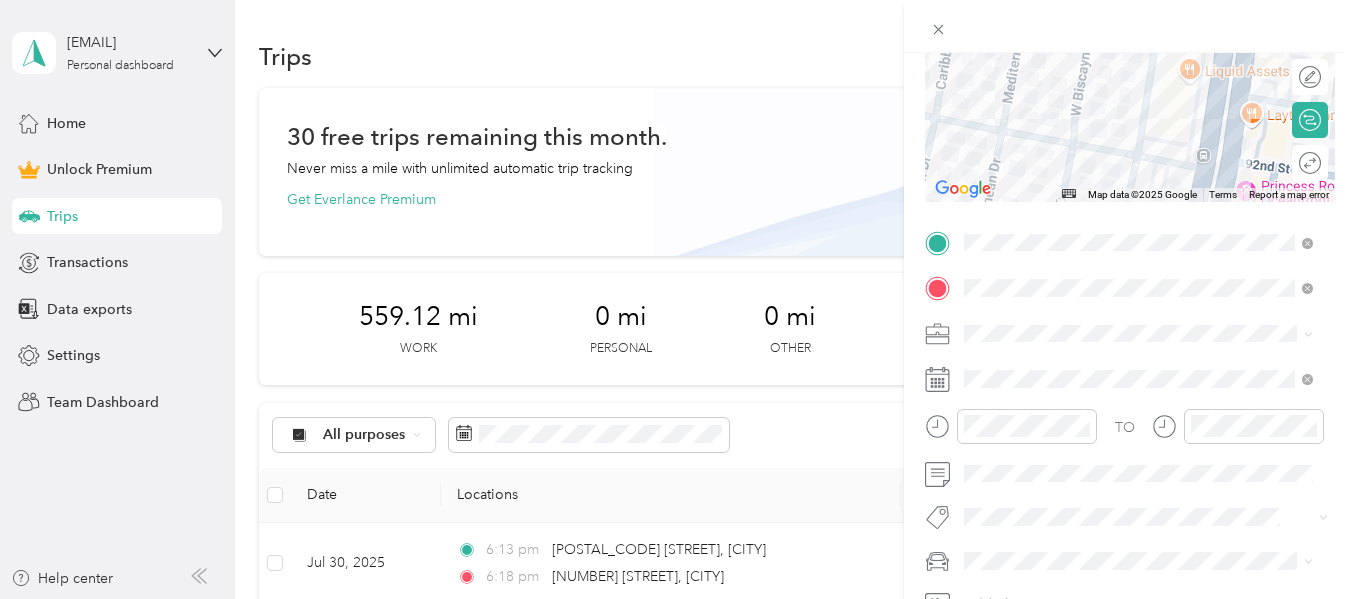 scroll, scrollTop: 0, scrollLeft: 0, axis: both 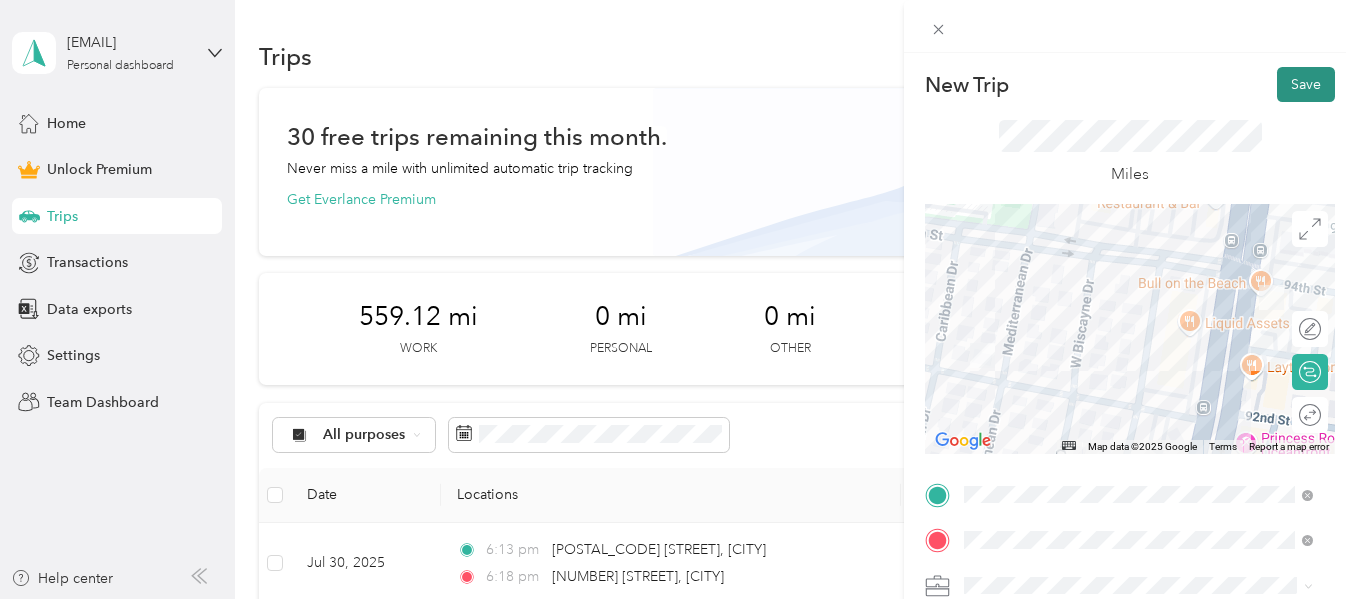 click on "Save" at bounding box center (1306, 84) 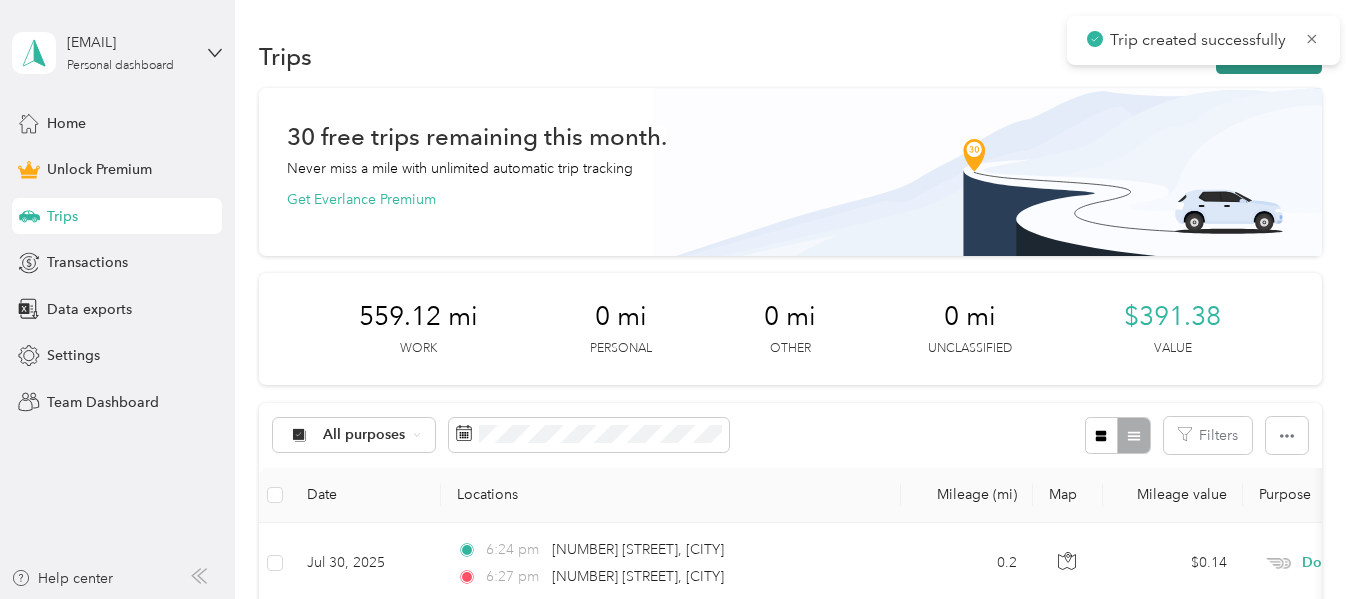 click on "New trip" at bounding box center (1269, 56) 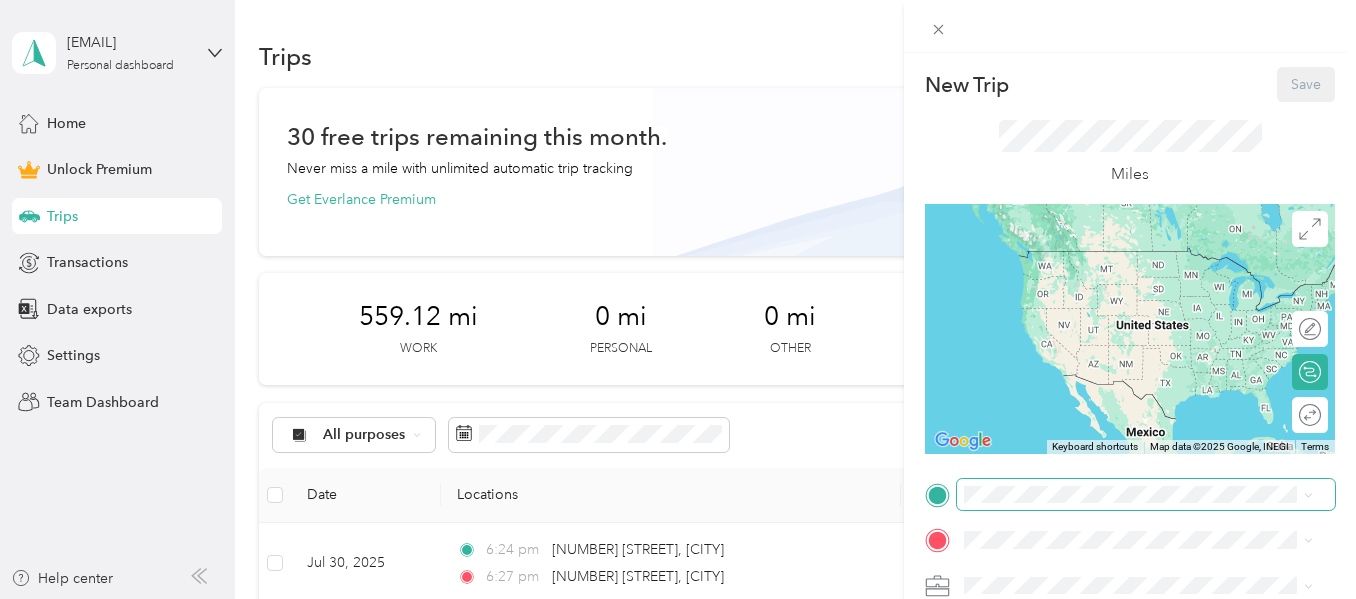 click at bounding box center (1146, 495) 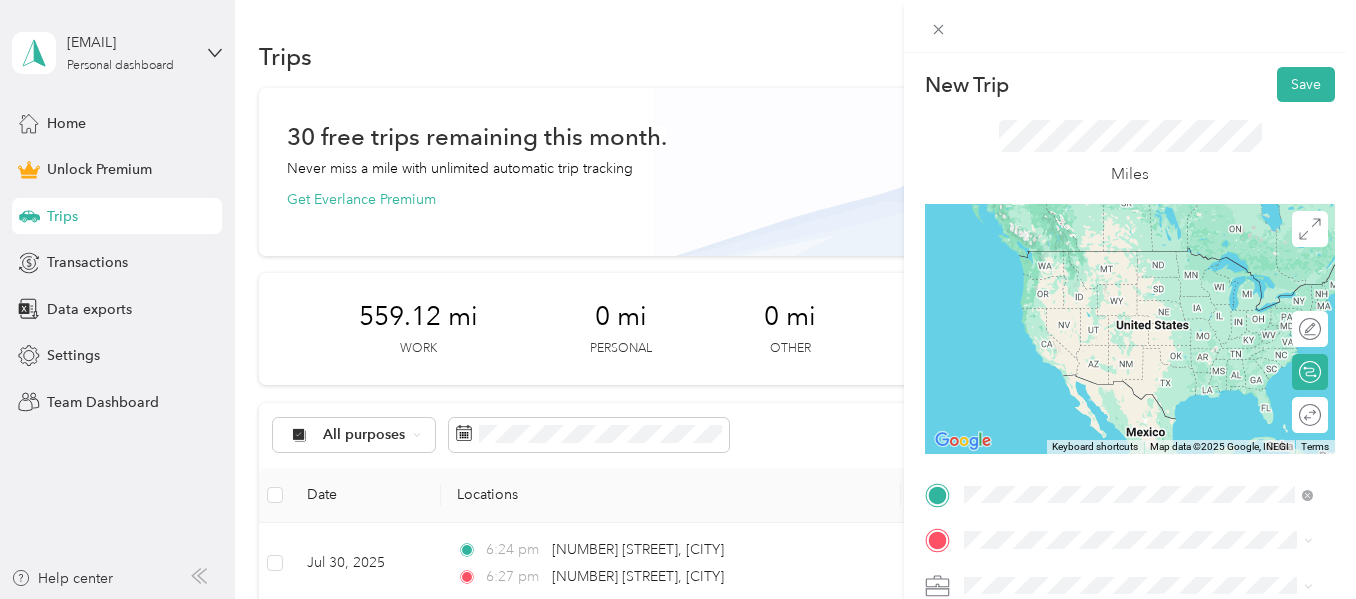click on "402 Arctic Avenue
Ocean City, Maryland 21842, United States" at bounding box center [1146, 315] 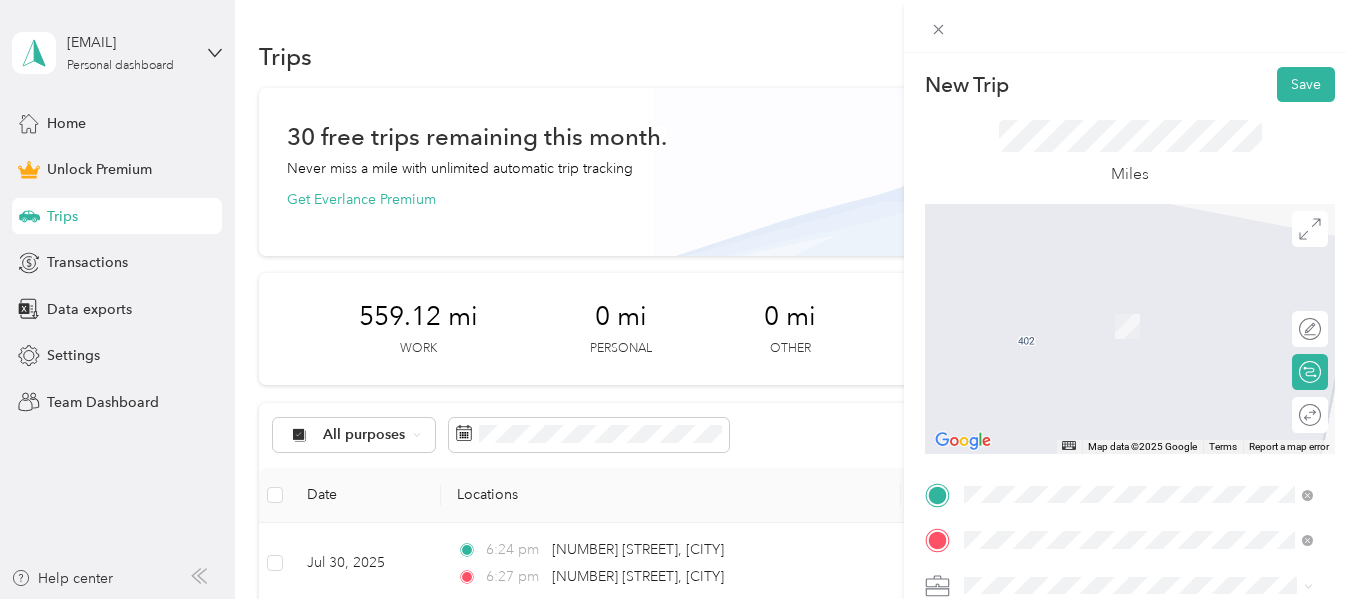 click on "[NUMBER] [STREET]
[CITY], [STATE] [POSTAL_CODE], [COUNTRY]" at bounding box center (1138, 326) 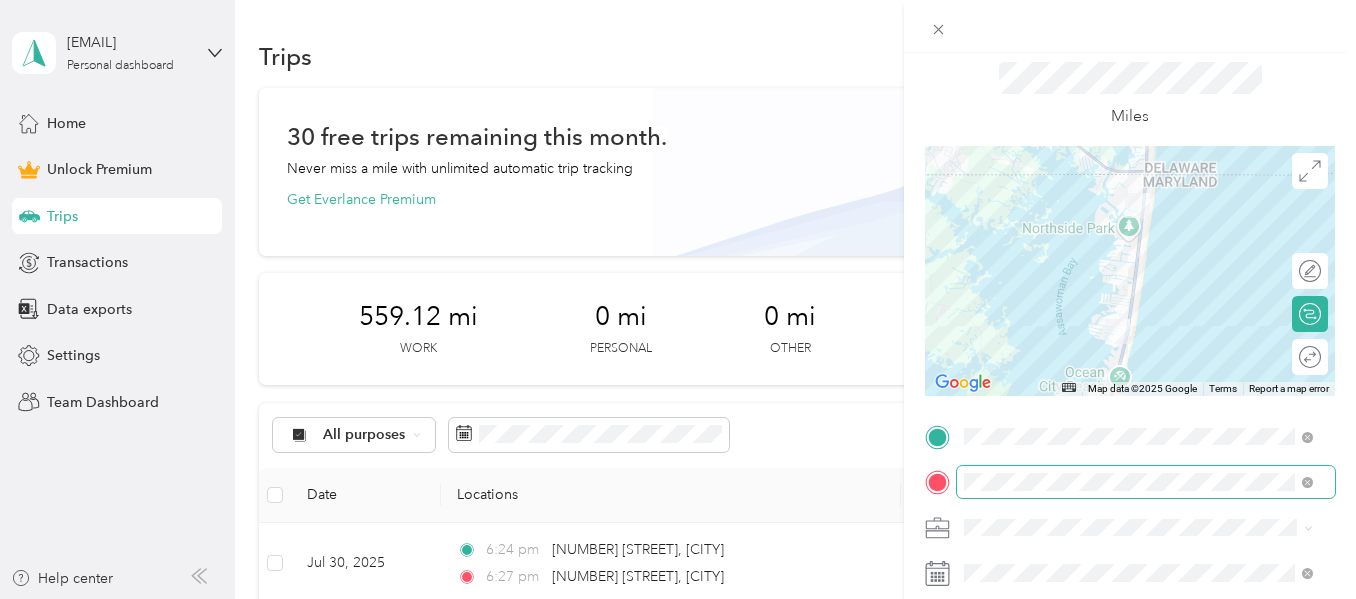 scroll, scrollTop: 59, scrollLeft: 0, axis: vertical 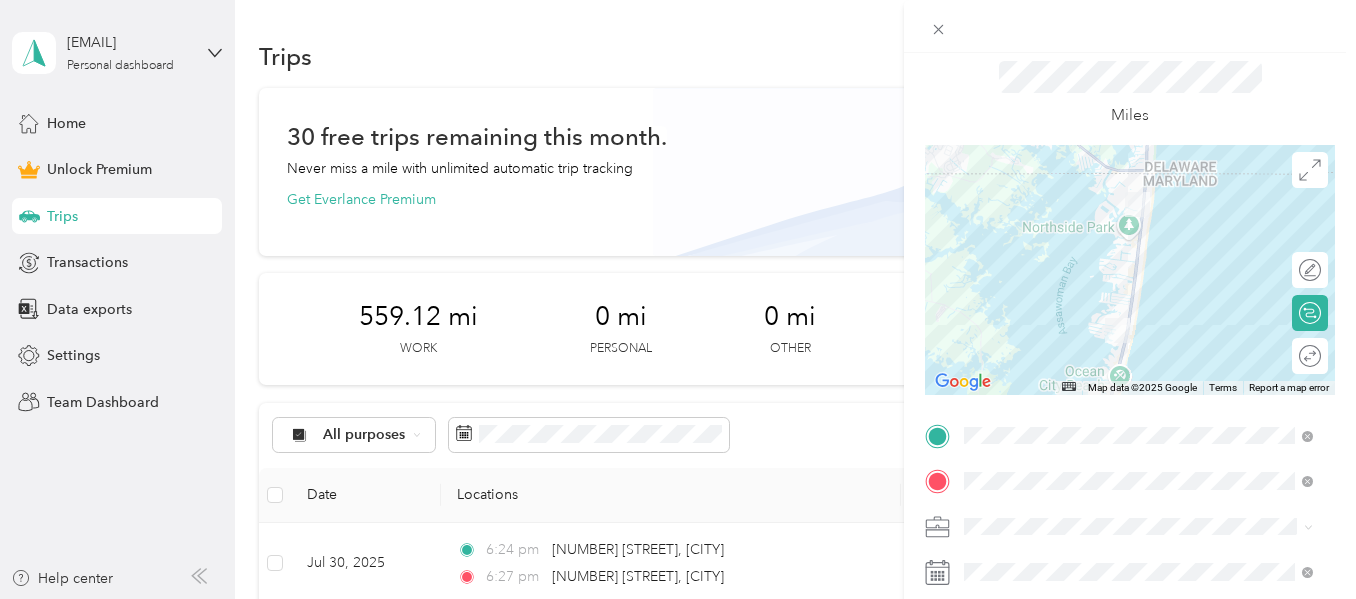 click on "Doordash" at bounding box center [1138, 314] 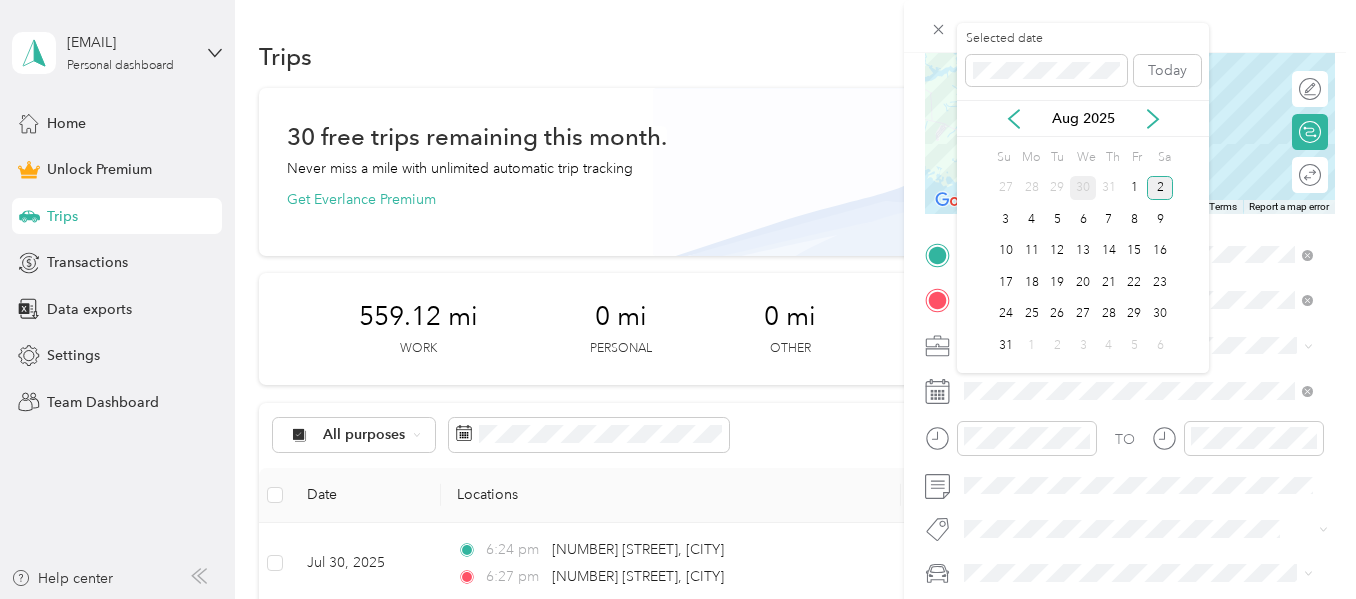 click on "30" at bounding box center (1083, 188) 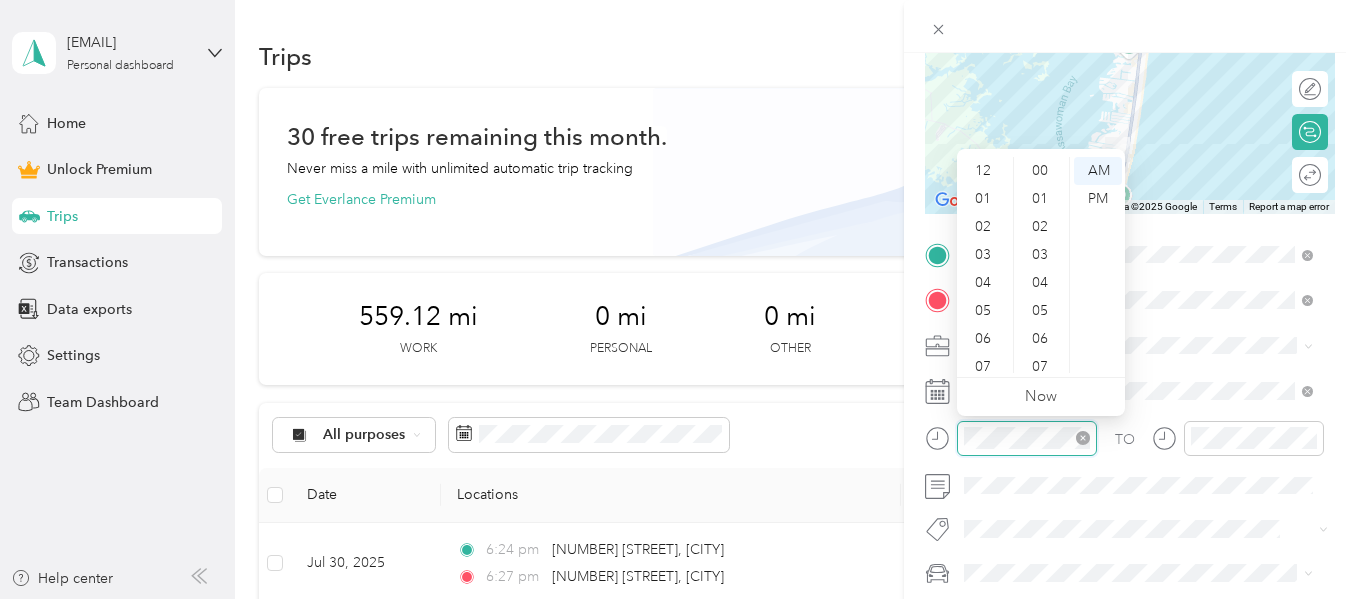 scroll, scrollTop: 532, scrollLeft: 0, axis: vertical 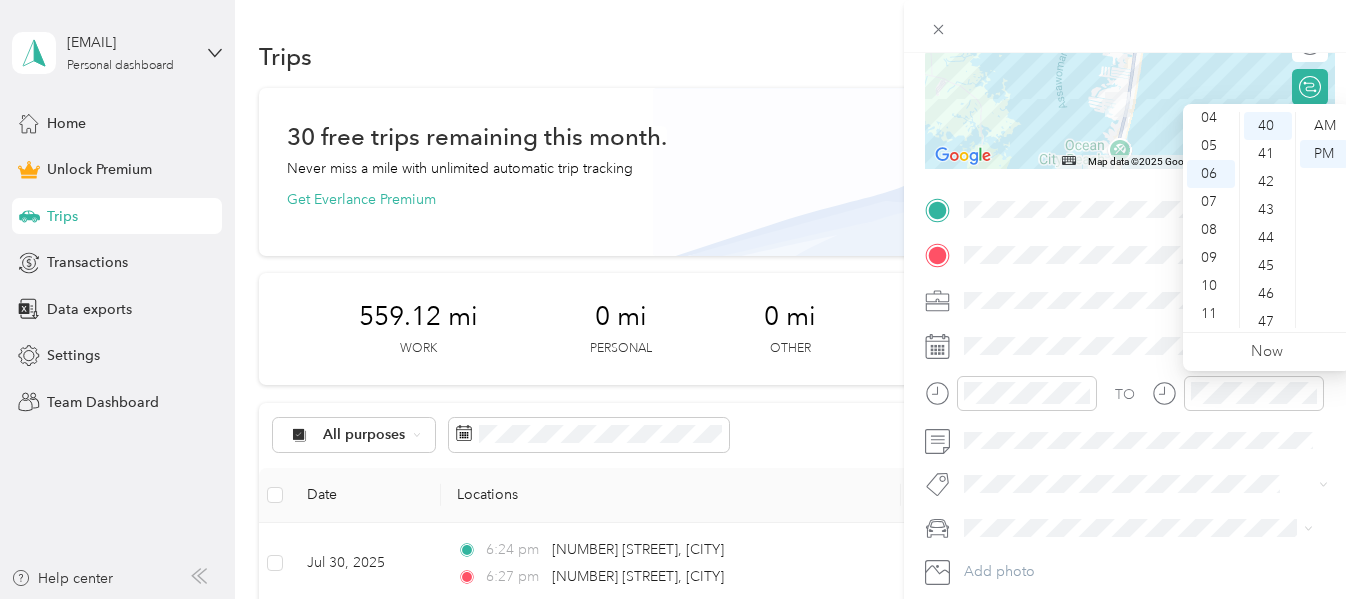 click at bounding box center (1238, 400) 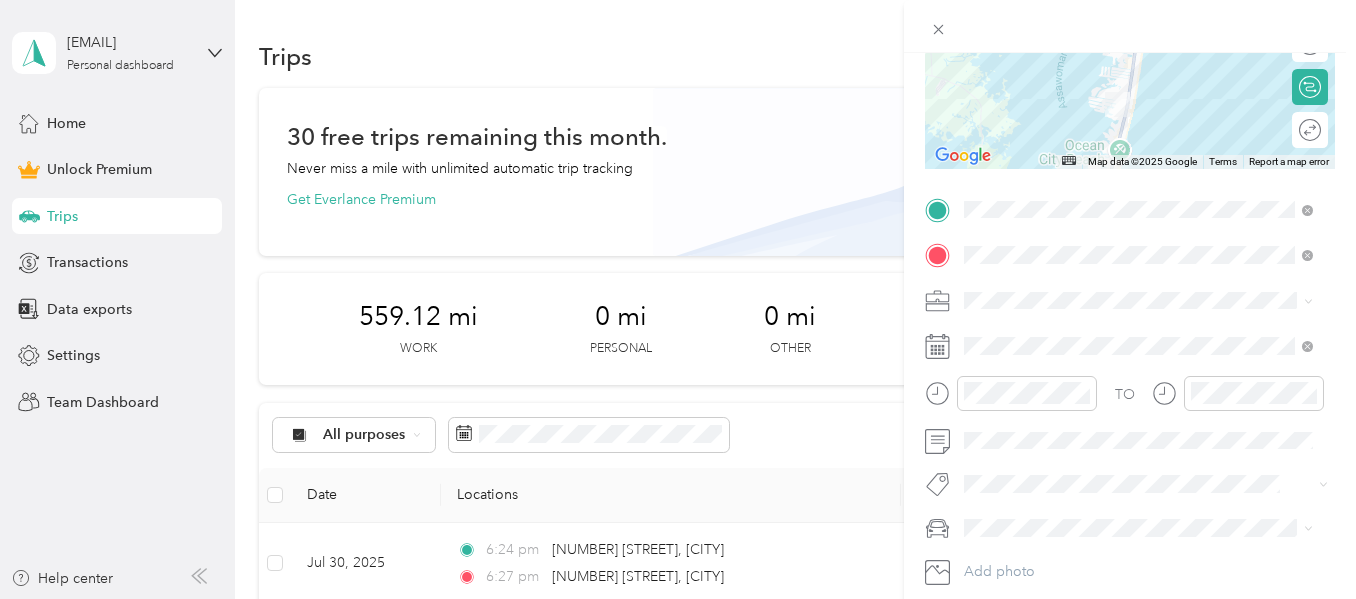 scroll, scrollTop: 0, scrollLeft: 0, axis: both 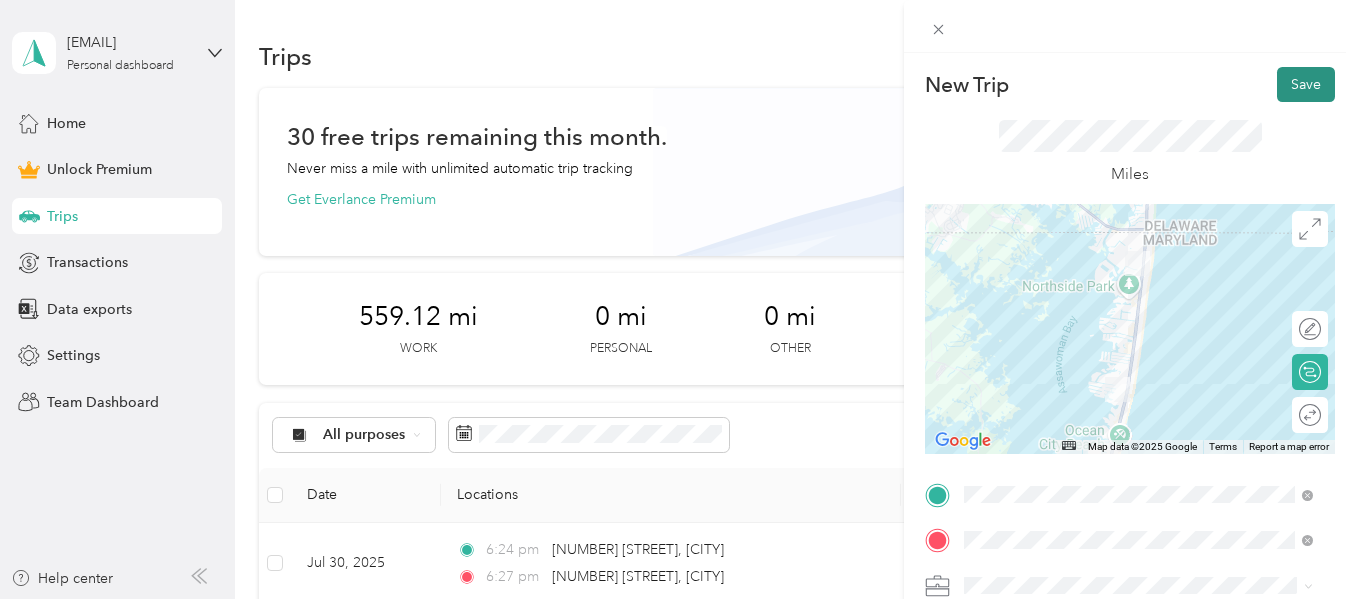 click on "Save" at bounding box center [1306, 84] 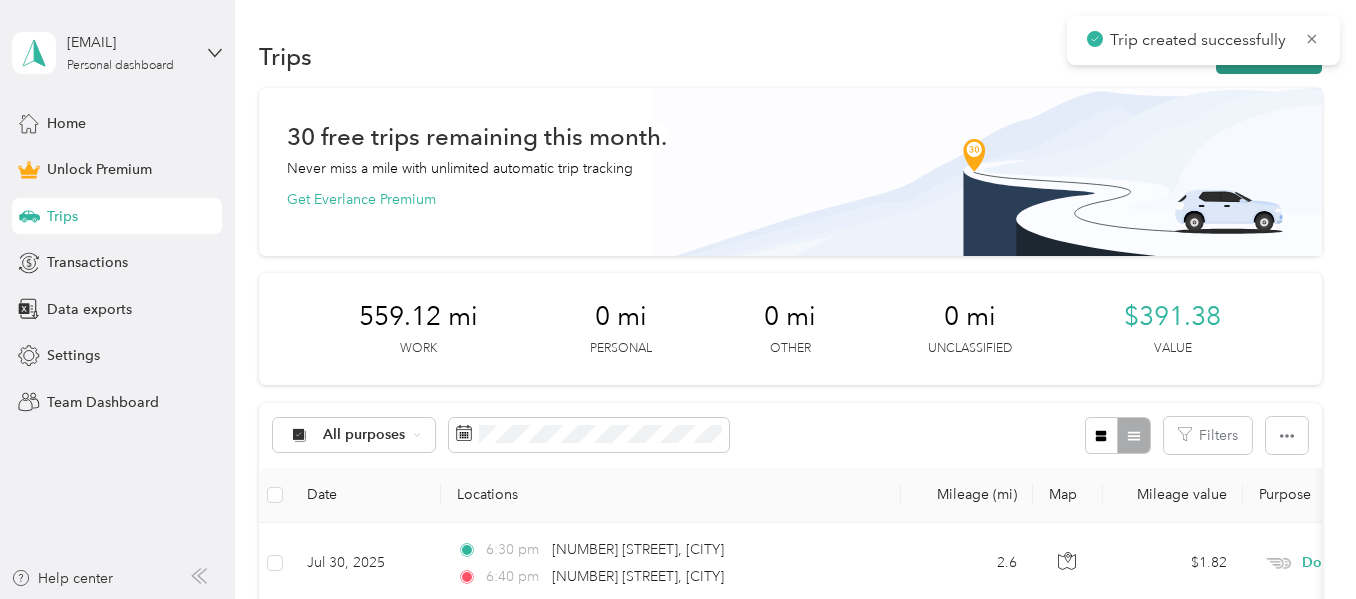 click on "New trip" at bounding box center (1269, 56) 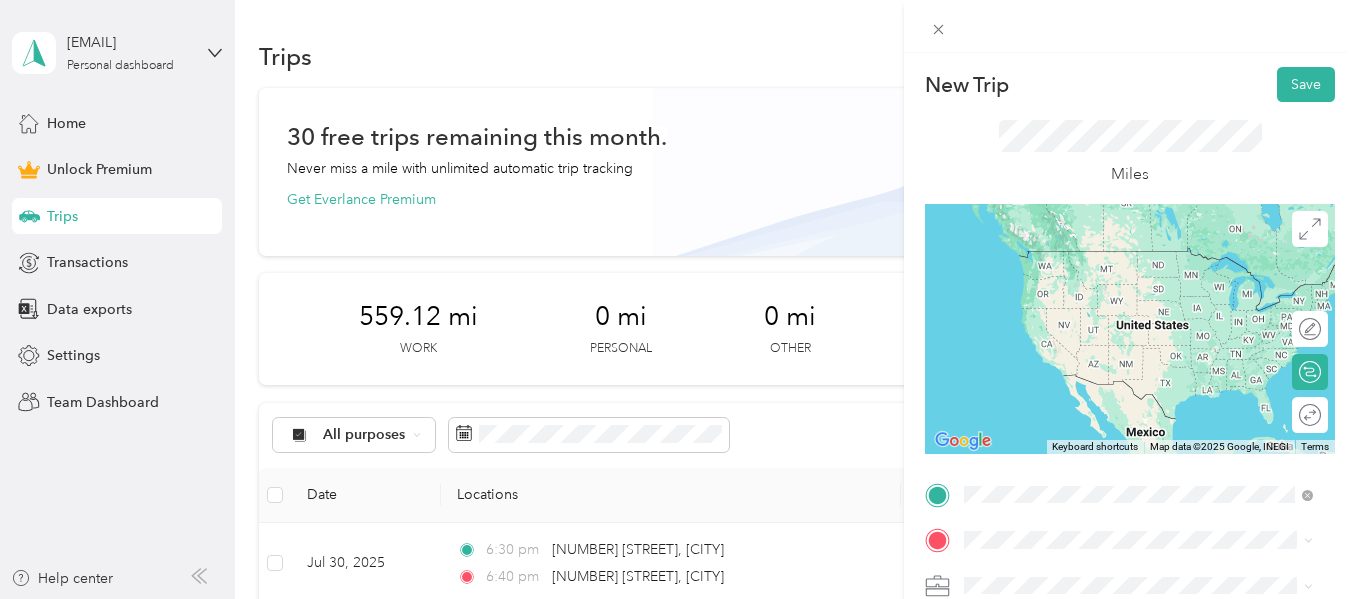 click on "[NUMBER] [STREET]
[CITY], [STATE] [POSTAL_CODE], [COUNTRY]" at bounding box center [1146, 392] 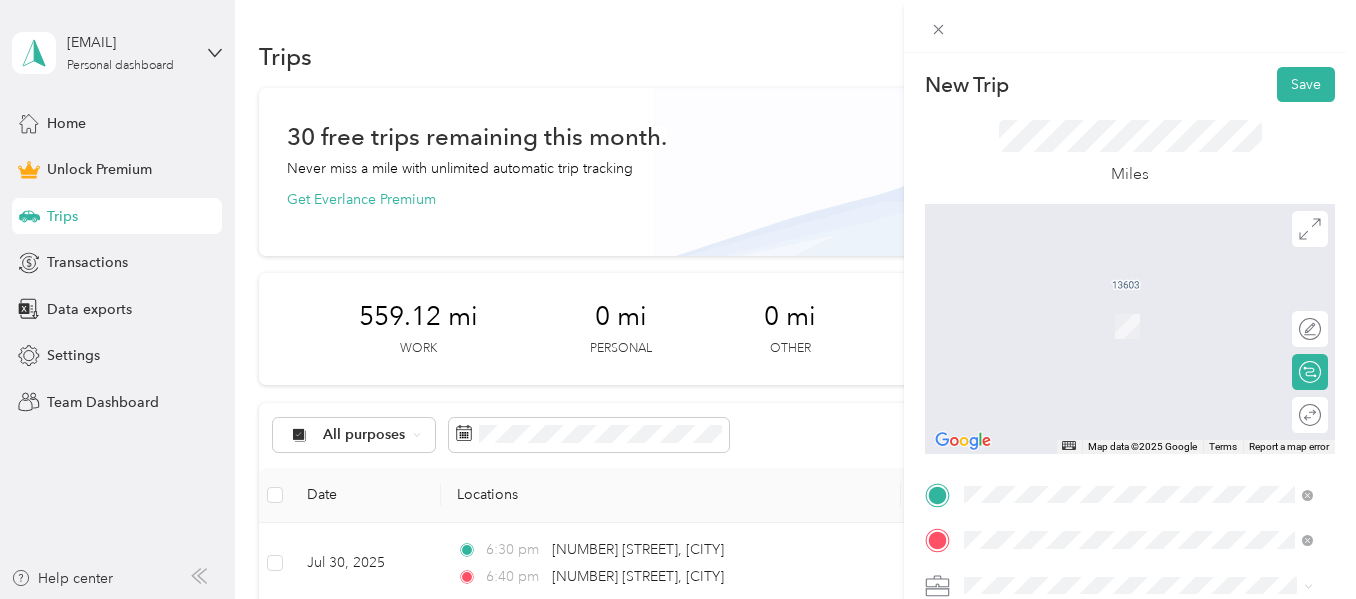 click on "40169 Delaware Avenue
Fenwick Island, Delaware 19944, United States" at bounding box center [1146, 382] 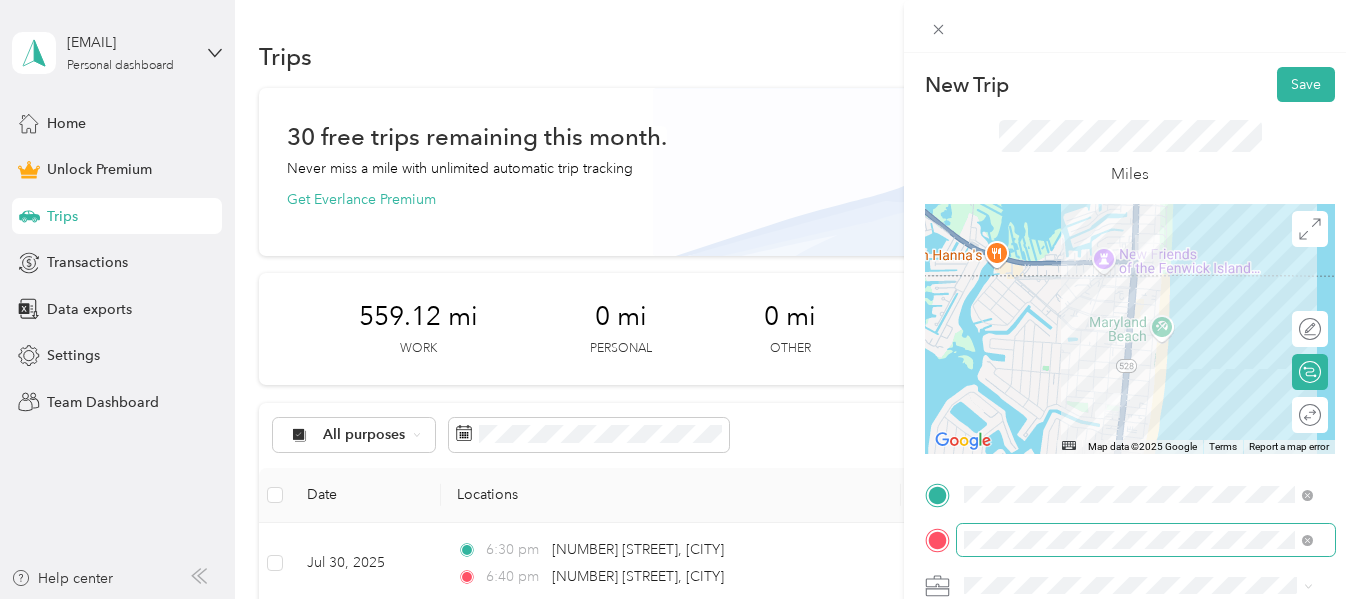 scroll, scrollTop: 108, scrollLeft: 0, axis: vertical 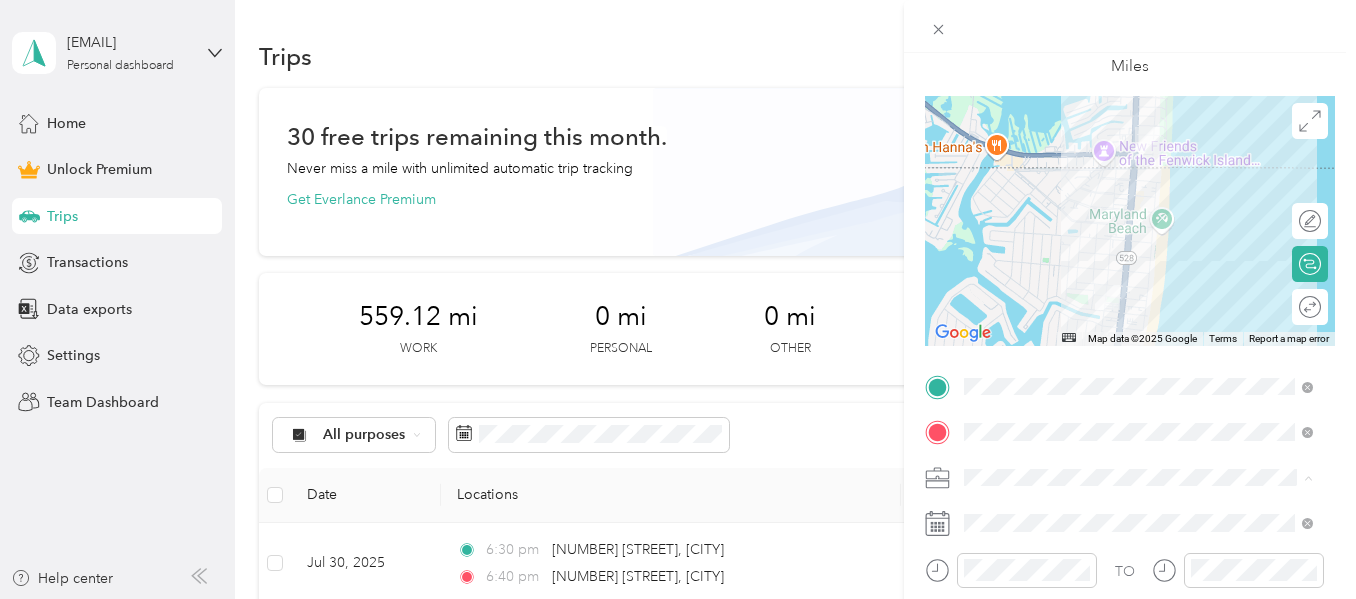 click on "Doordash" at bounding box center [1003, 267] 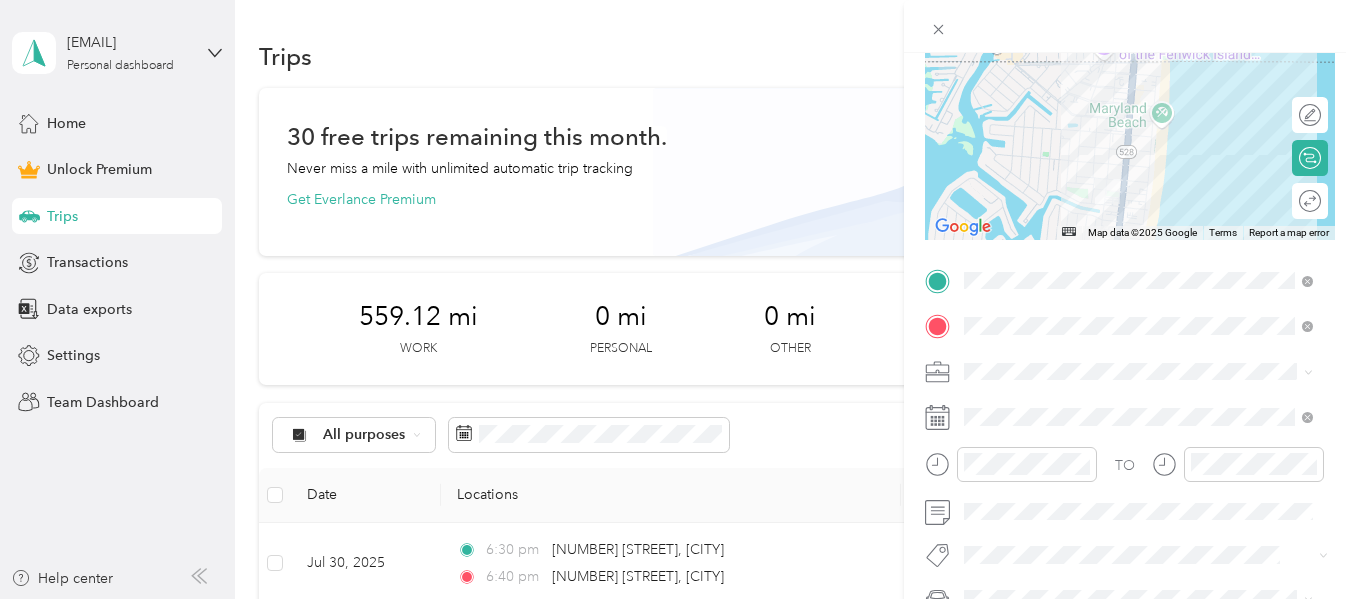 scroll, scrollTop: 215, scrollLeft: 0, axis: vertical 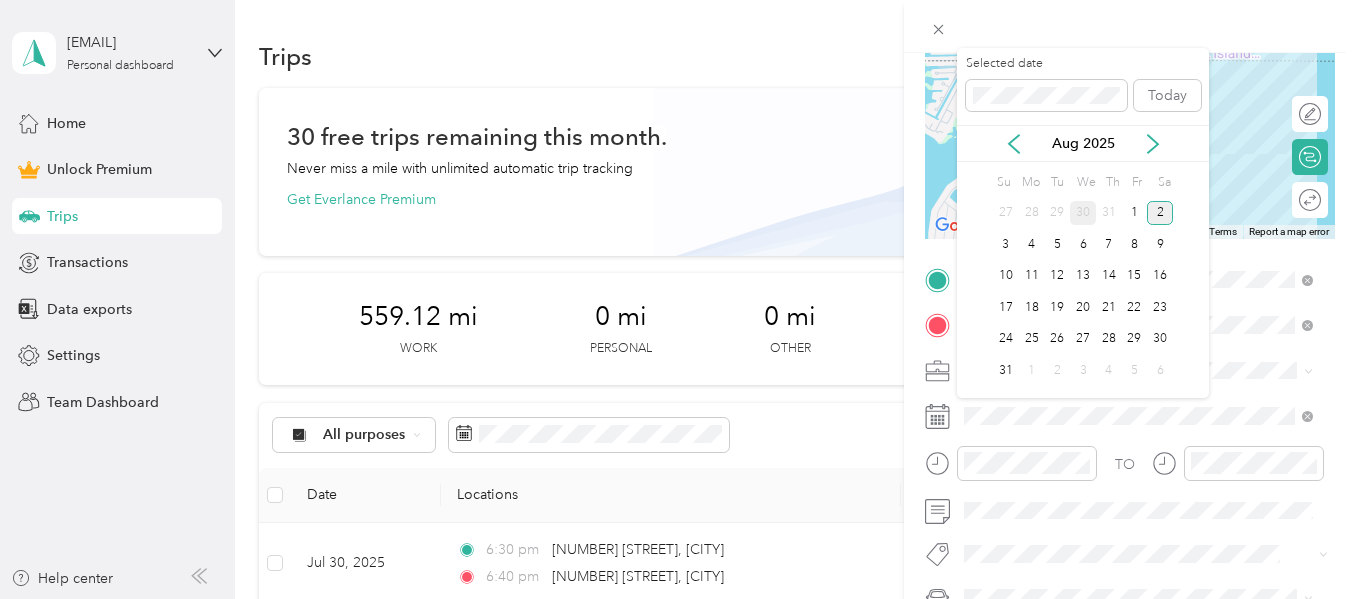 click on "30" at bounding box center (1083, 213) 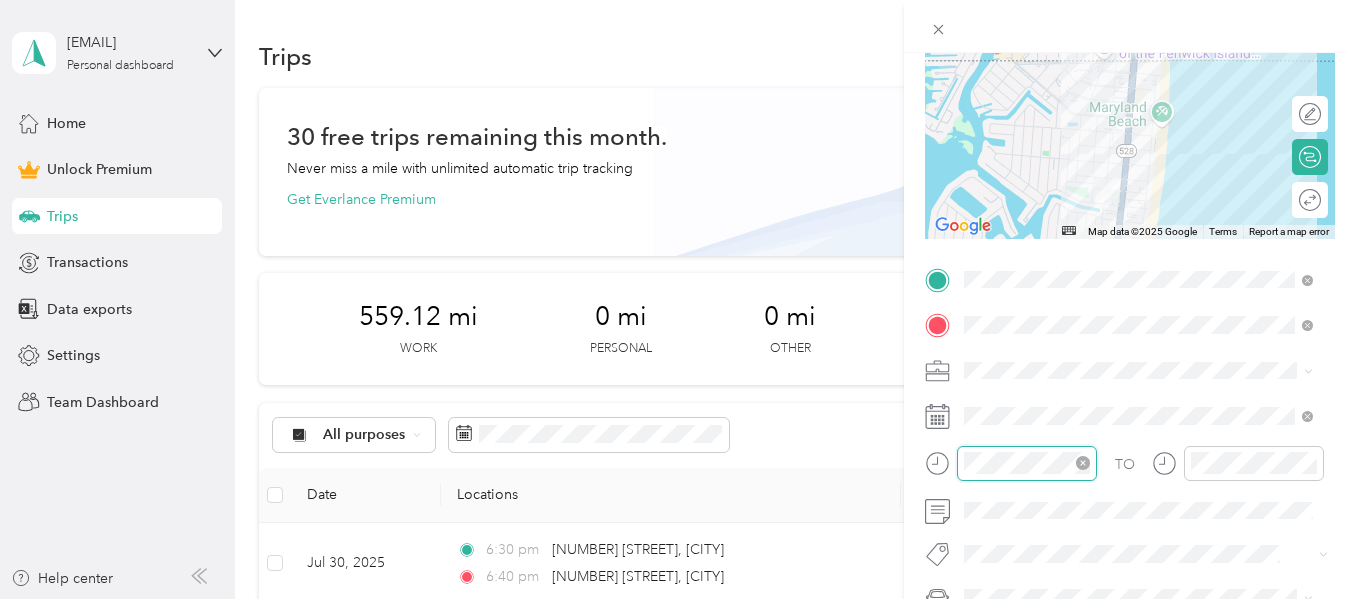 scroll, scrollTop: 120, scrollLeft: 0, axis: vertical 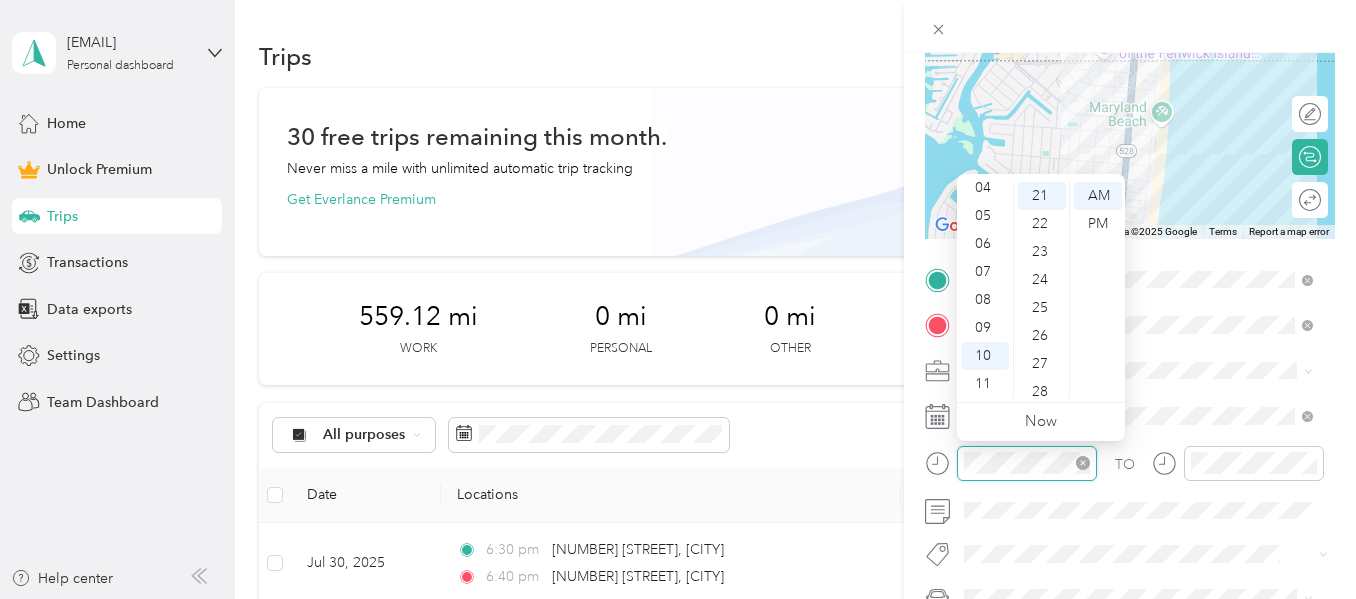 click 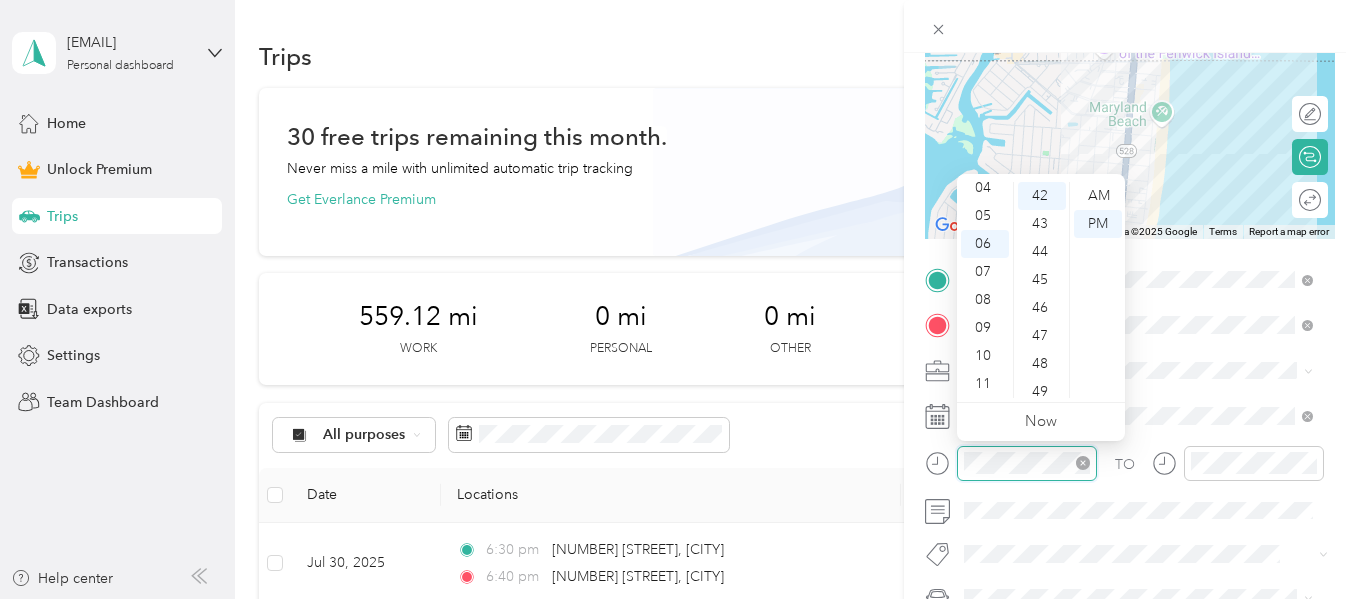 scroll, scrollTop: 1204, scrollLeft: 0, axis: vertical 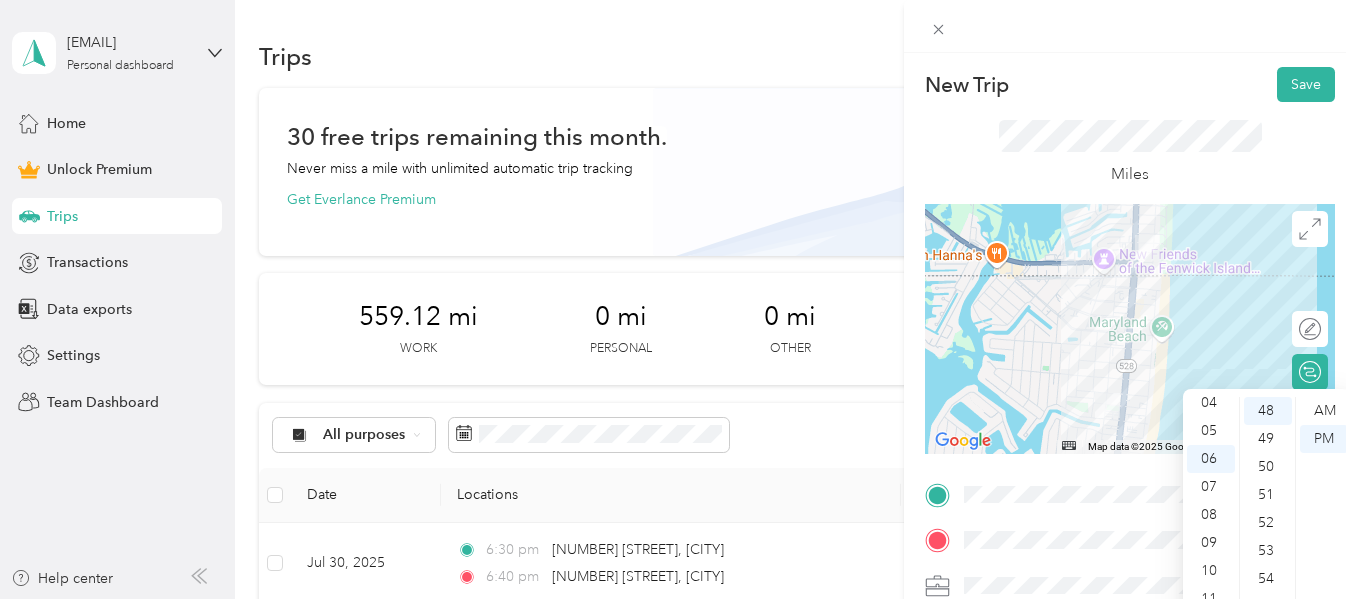click on "Miles" at bounding box center [1130, 153] 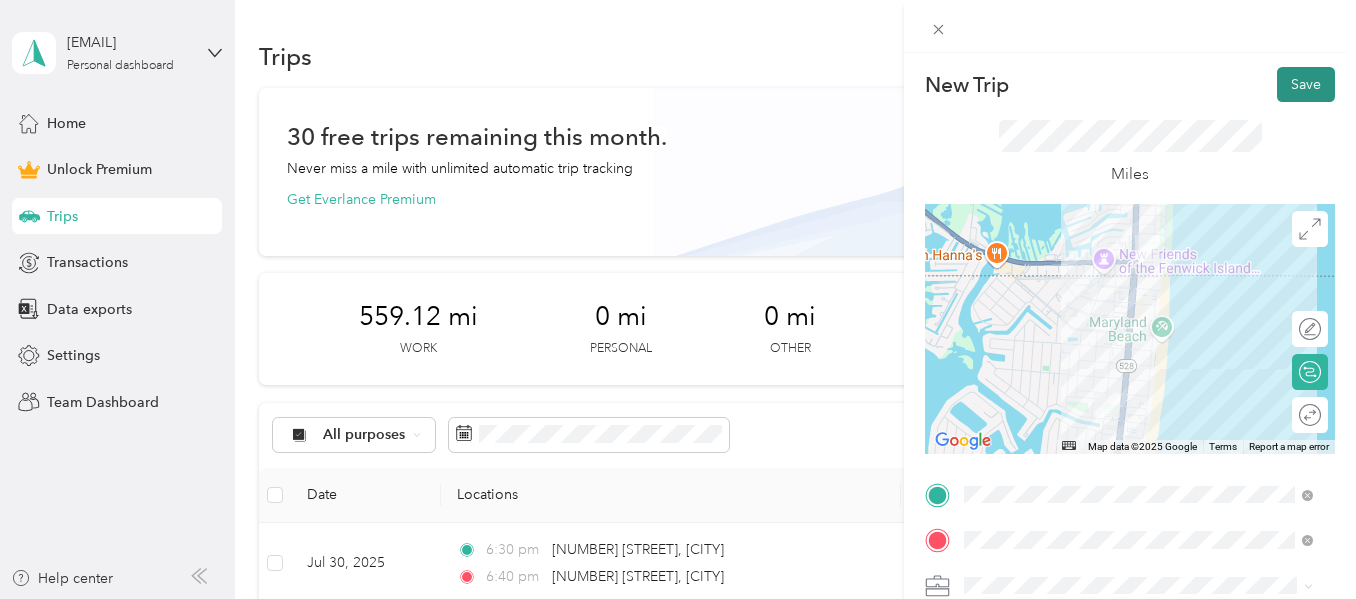 click on "Save" at bounding box center (1306, 84) 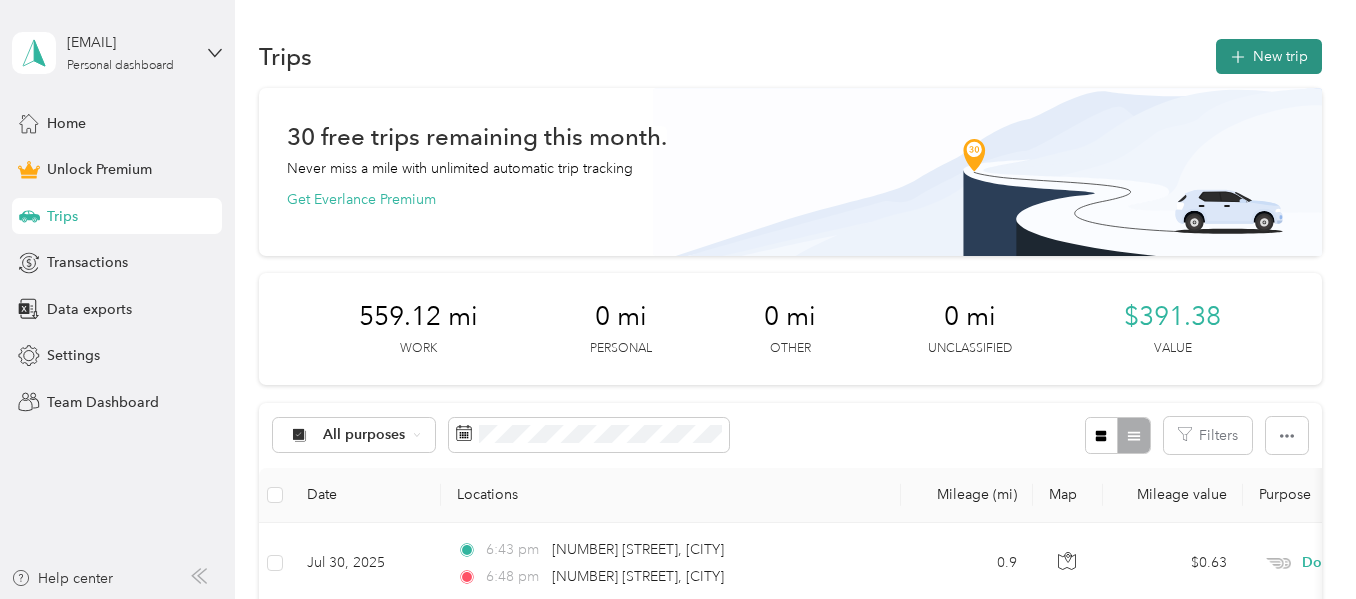 click on "New trip" at bounding box center [1269, 56] 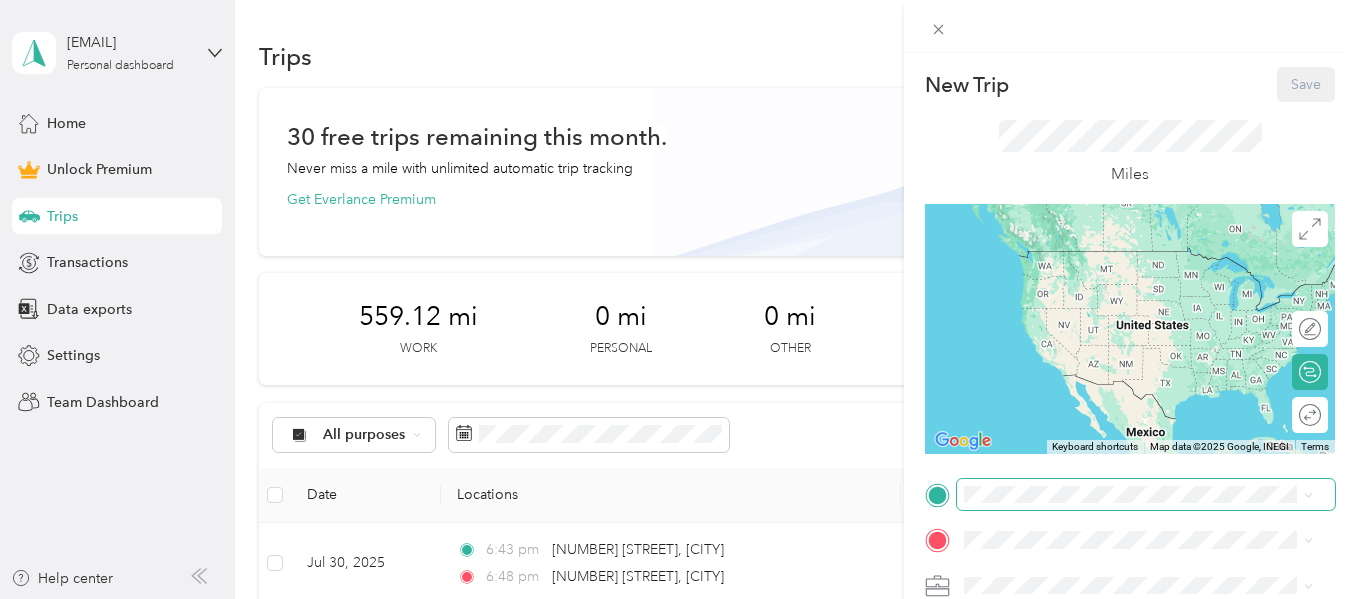 click at bounding box center (1146, 495) 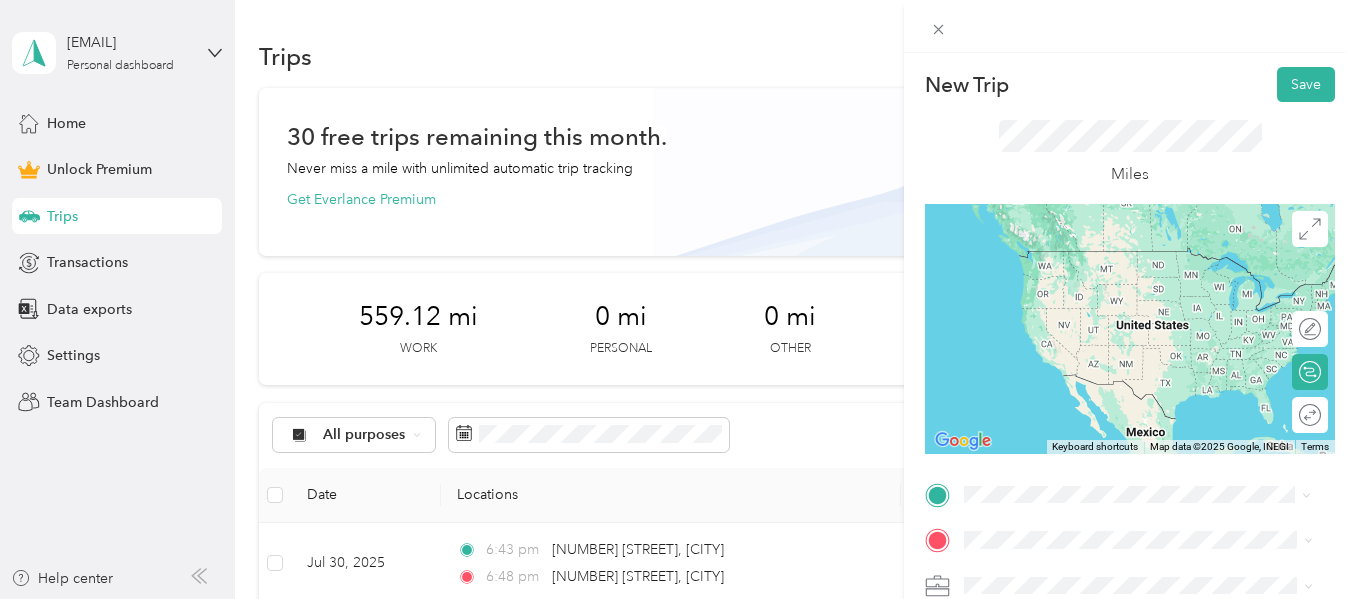 click on "40169 Delaware Avenue
Fenwick Island, Delaware 19944, United States" at bounding box center (1138, 393) 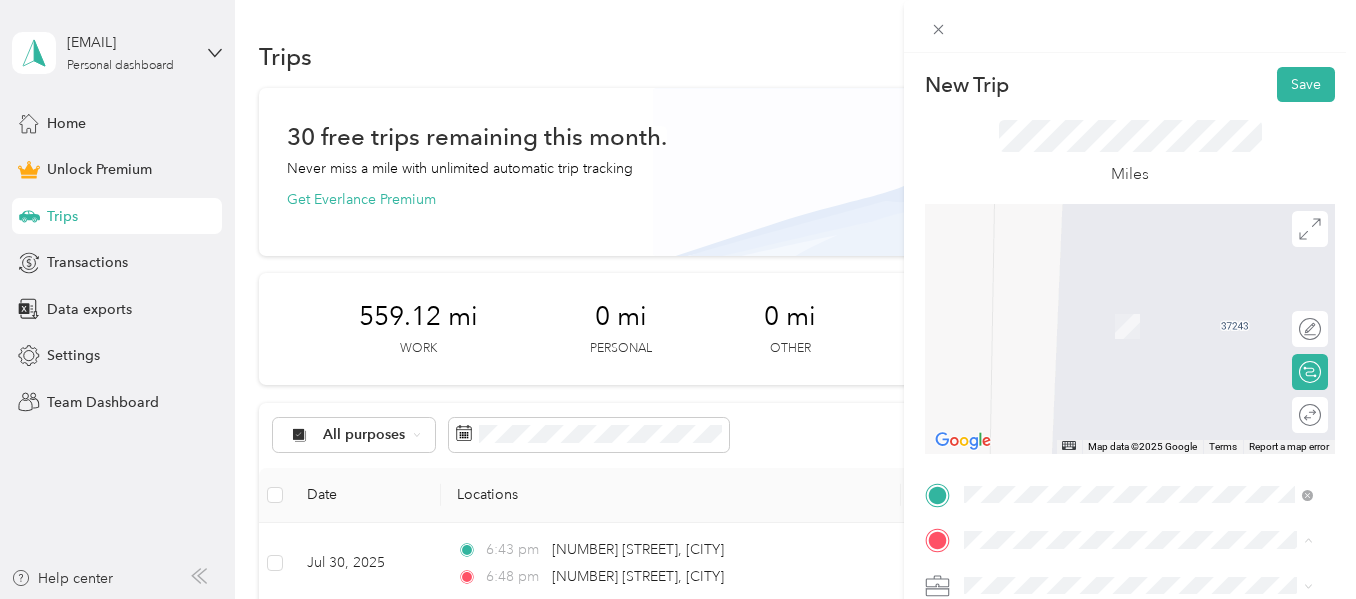 click on "Miles" at bounding box center (1130, 153) 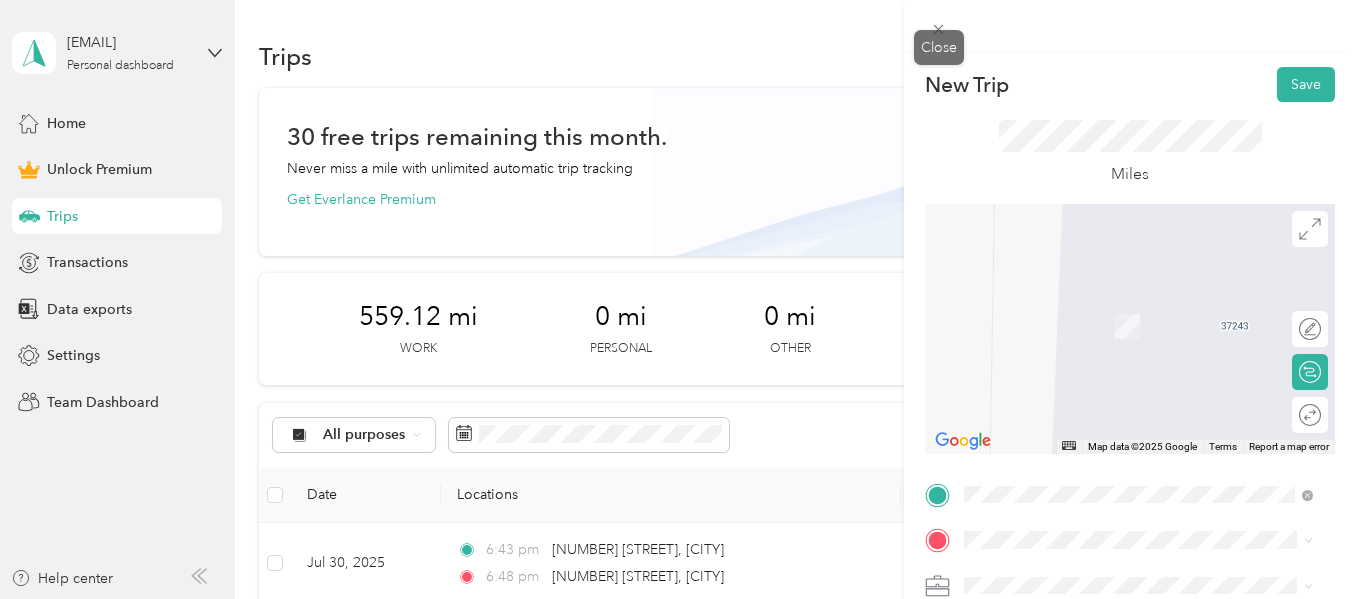 click on "New Trip Save This trip cannot be edited because it is either under review, approved, or paid. Contact your Team Manager to edit it. Miles ← Move left → Move right ↑ Move up ↓ Move down + Zoom in - Zoom out Home Jump left by 75% End Jump right by 75% Page Up Jump up by 75% Page Down Jump down by 75% Map Data Map data ©2025 Google Map data ©2025 Google 2 m  Click to toggle between metric and imperial units Terms Report a map error Edit route Calculate route Round trip TO Add photo Close" at bounding box center [673, 599] 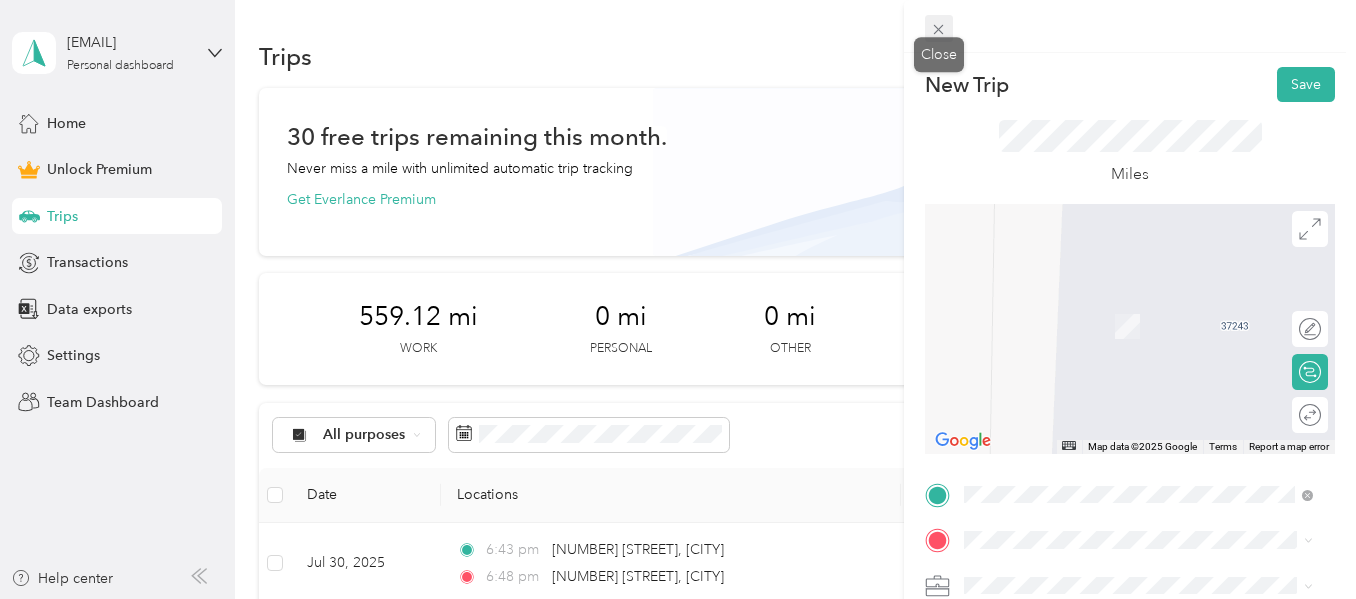 click on "New Trip Save This trip cannot be edited because it is either under review, approved, or paid. Contact your Team Manager to edit it. Miles ← Move left → Move right ↑ Move up ↓ Move down + Zoom in - Zoom out Home Jump left by 75% End Jump right by 75% Page Up Jump up by 75% Page Down Jump down by 75% Map Data Map data ©2025 Google Map data ©2025 Google 2 m  Click to toggle between metric and imperial units Terms Report a map error Edit route Calculate route Round trip TO Add photo Close" at bounding box center [673, 599] 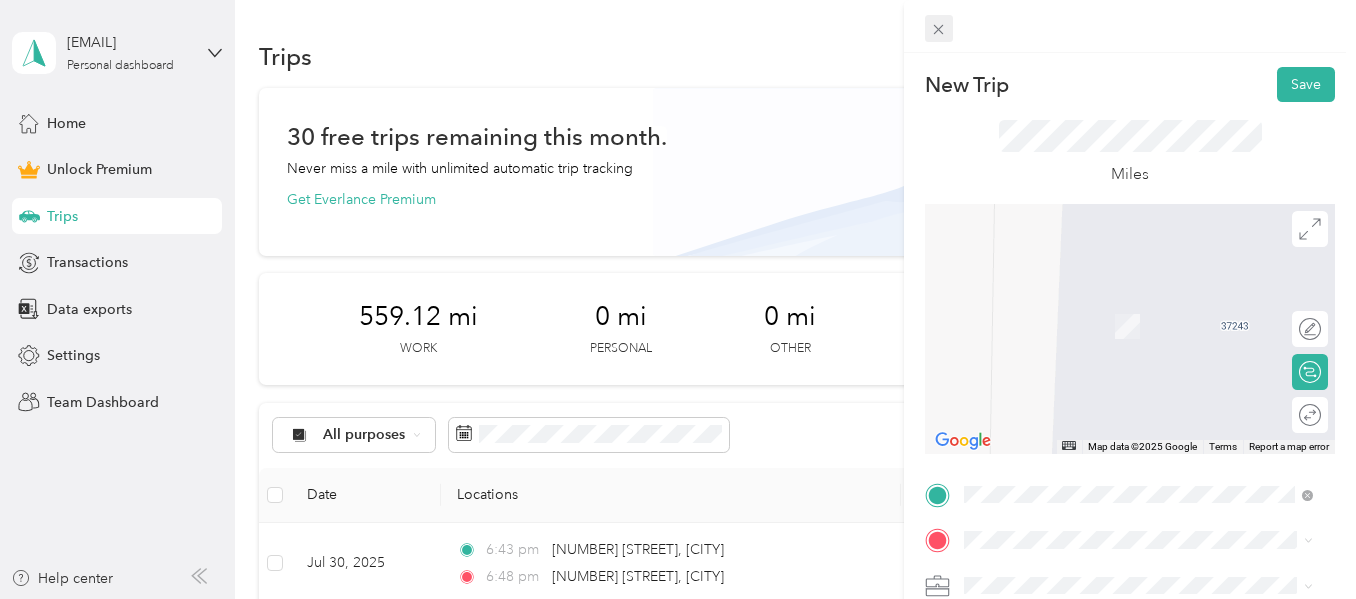 click at bounding box center (939, 29) 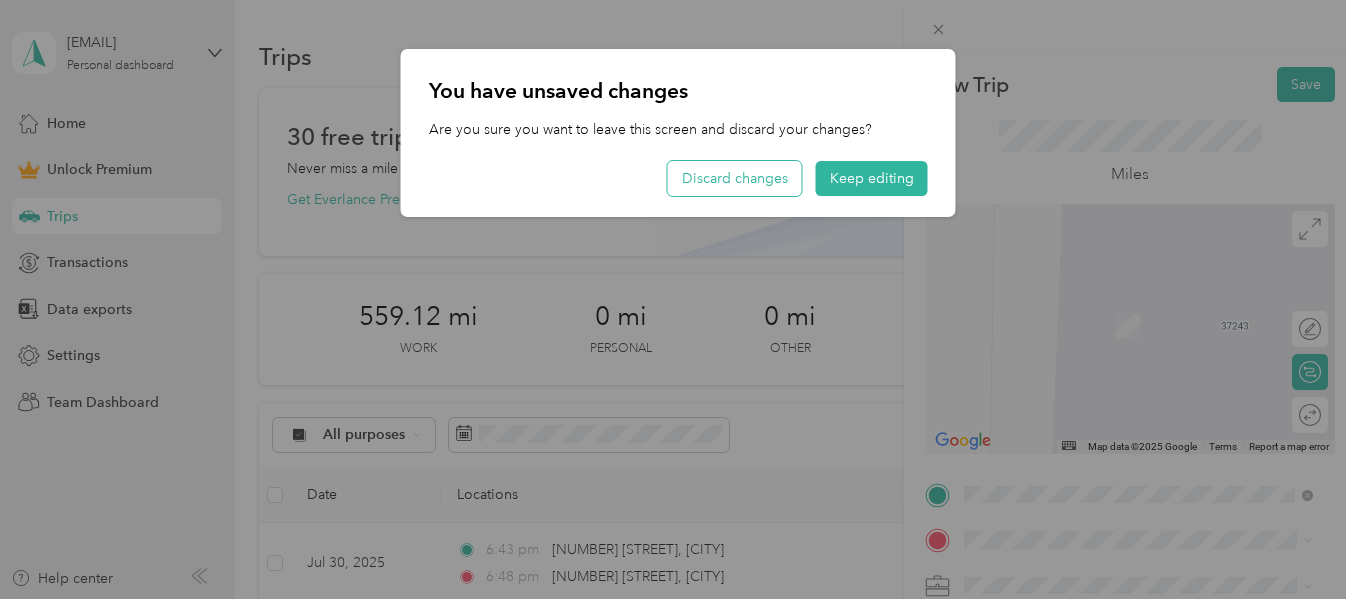 click on "Discard changes" at bounding box center (735, 178) 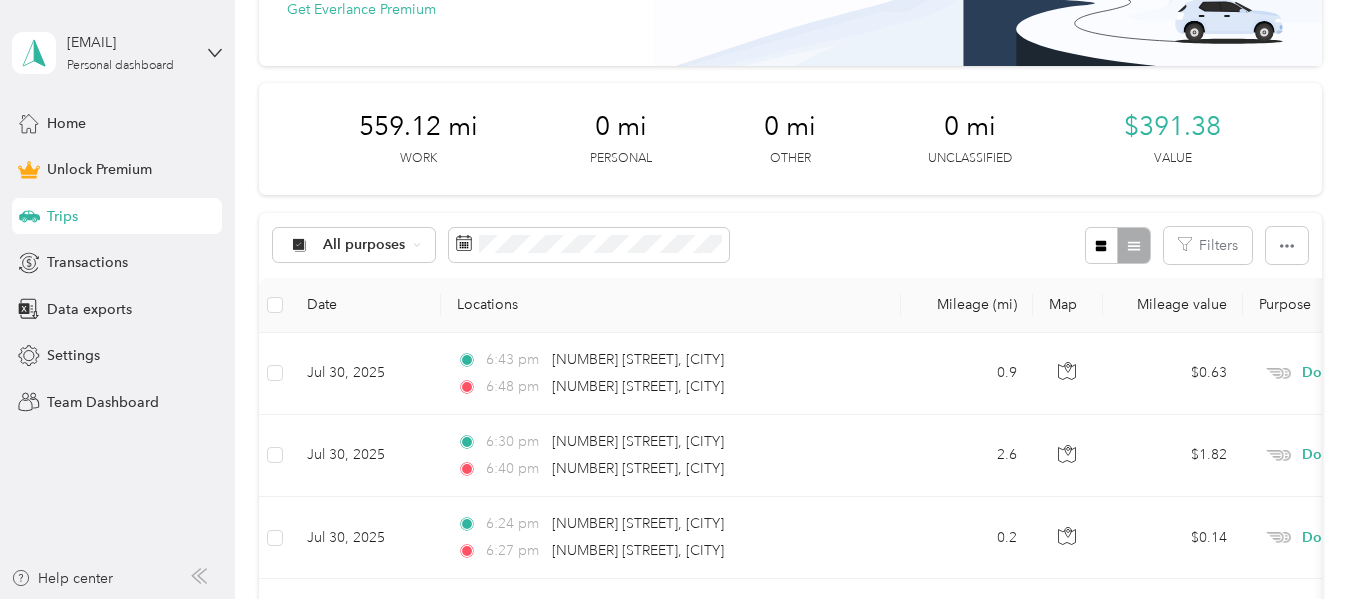 scroll, scrollTop: 0, scrollLeft: 0, axis: both 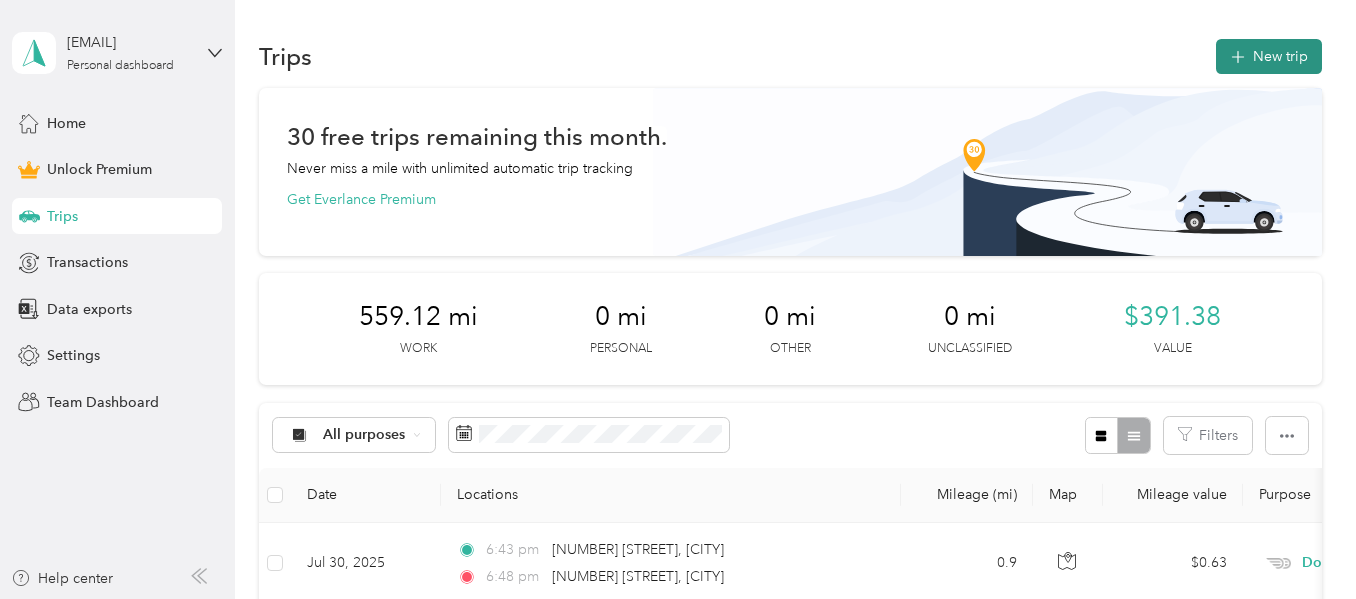 click 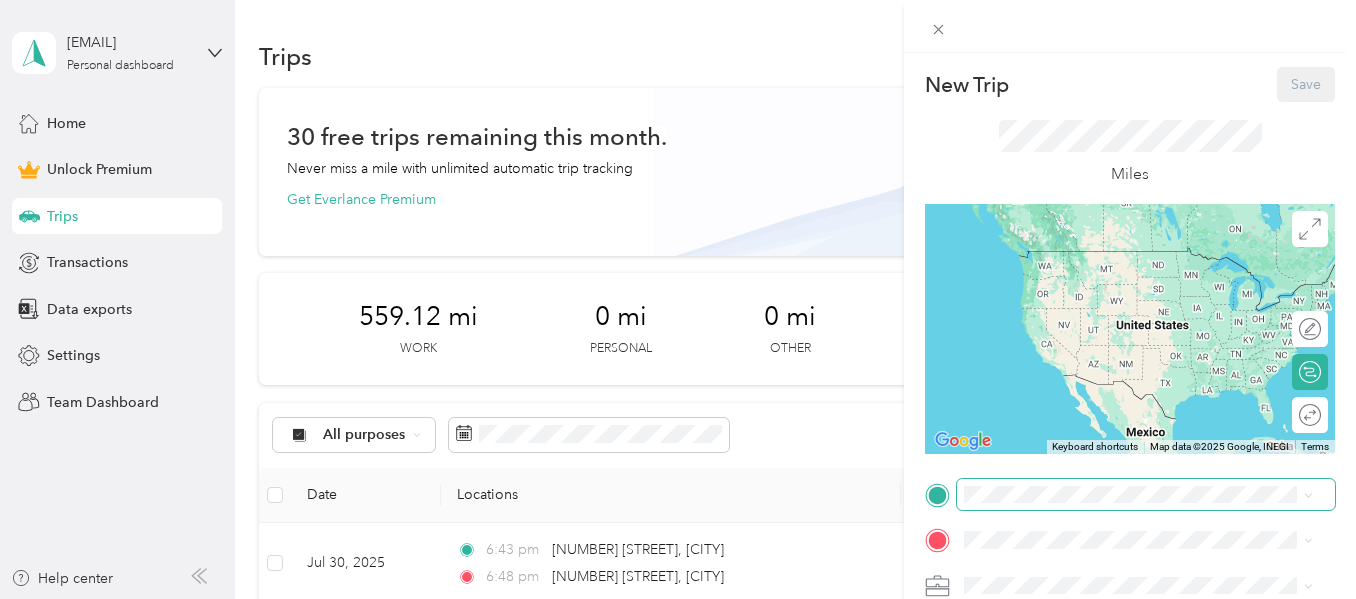 click at bounding box center (1146, 495) 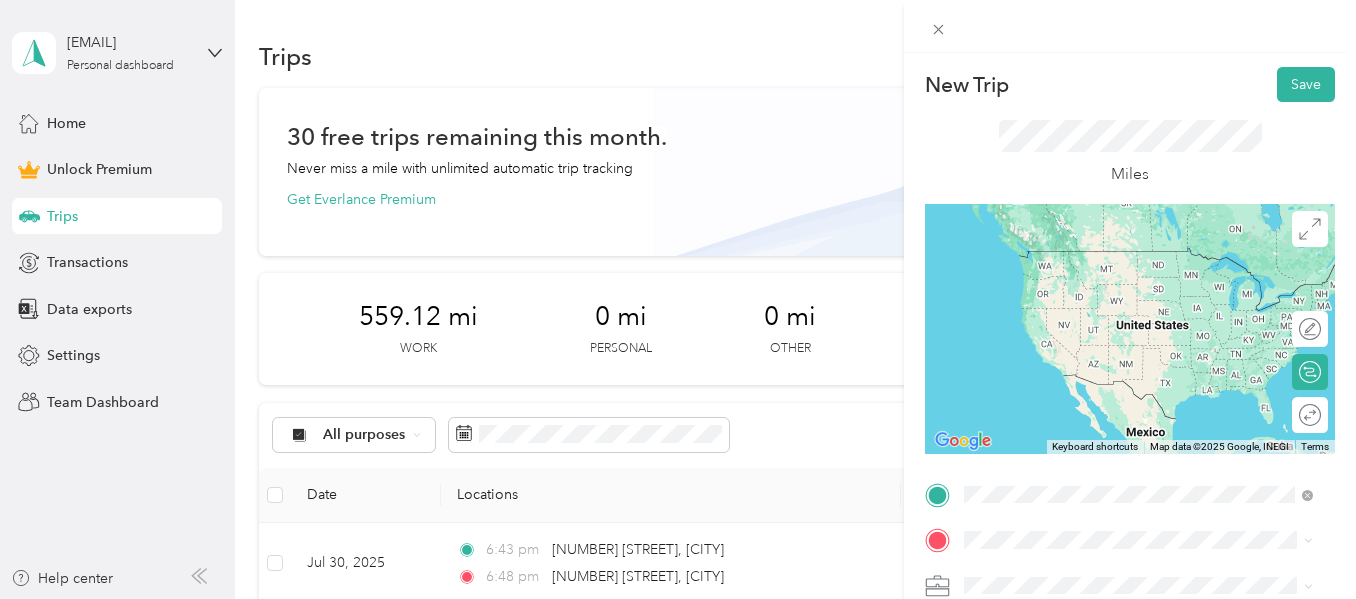 click on "53001 Coastal Highway
Ocean City, Maryland 21842, United States" at bounding box center (1154, 392) 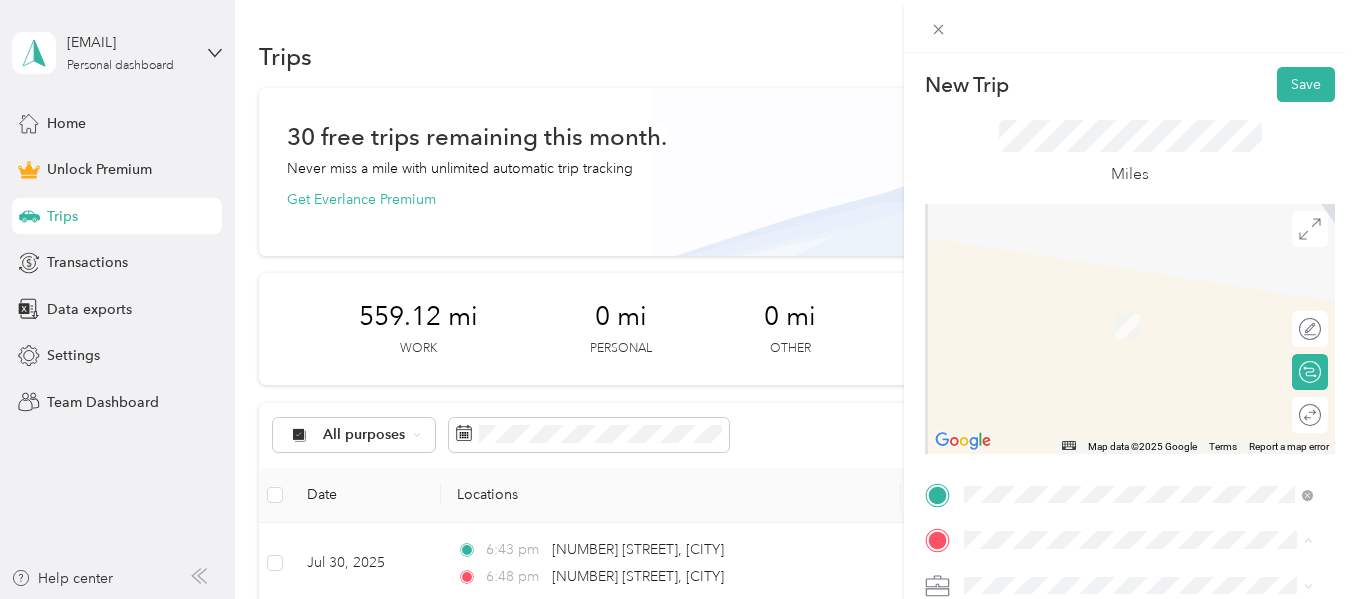 click on "Miles" at bounding box center (1130, 153) 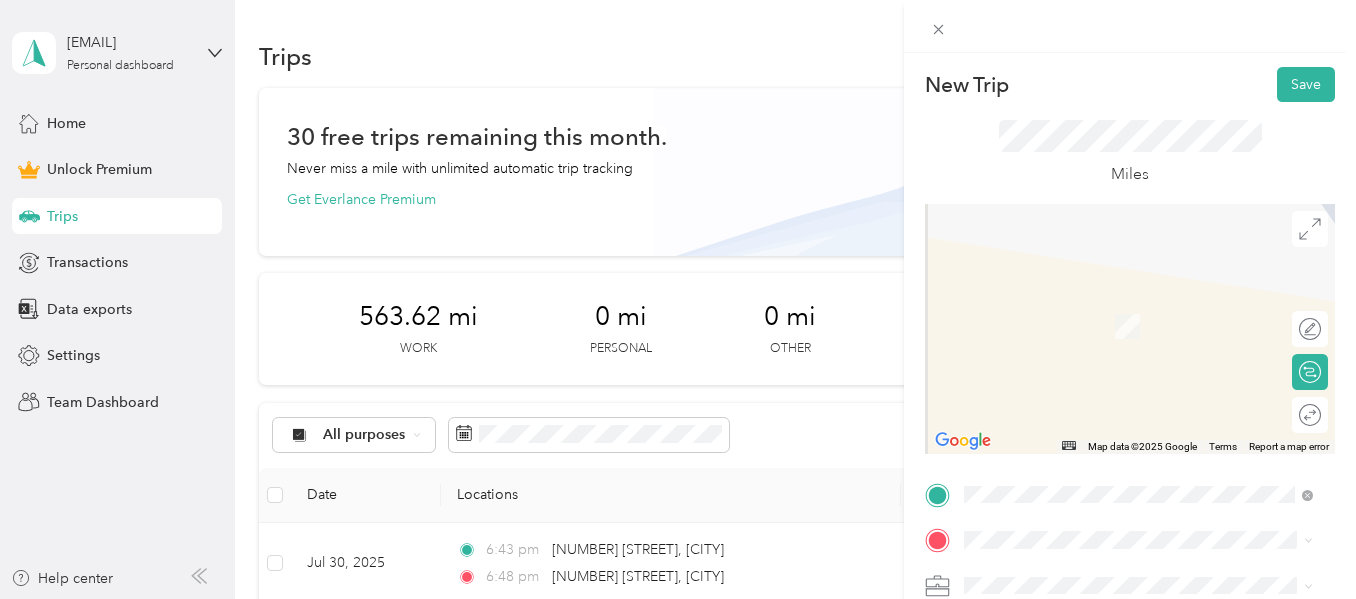 click on "[NUMBER] [STREET]
[CITY], [STATE] [POSTAL_CODE], [COUNTRY]" at bounding box center [1146, 438] 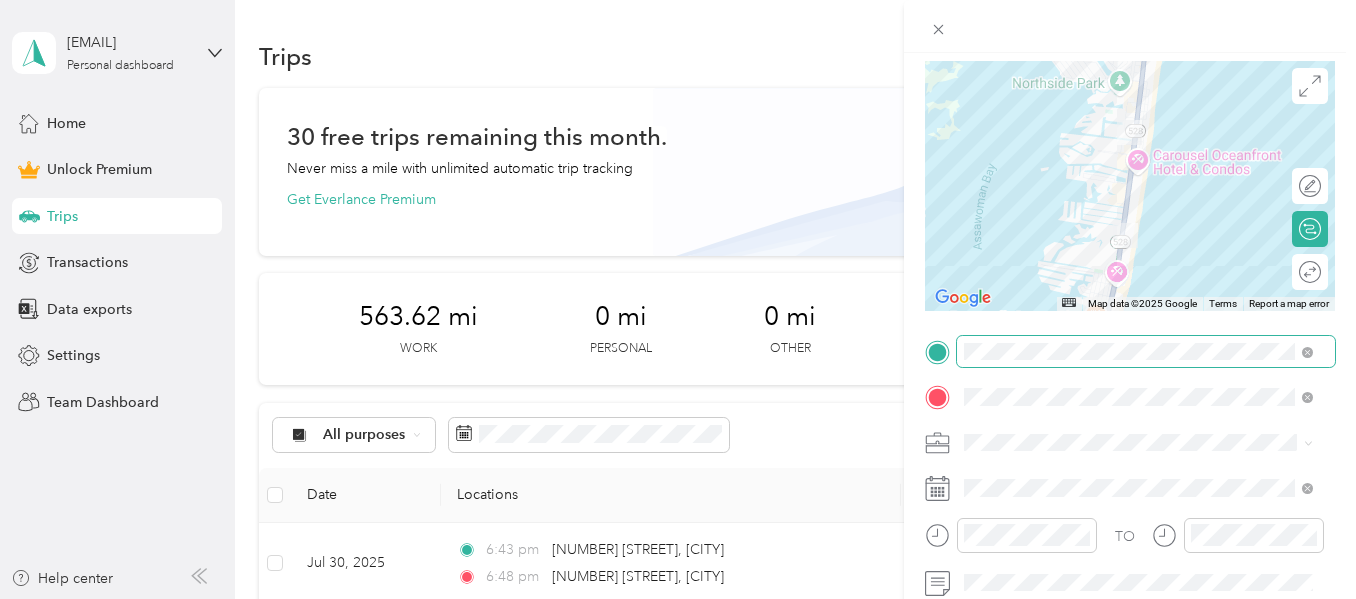 scroll, scrollTop: 144, scrollLeft: 0, axis: vertical 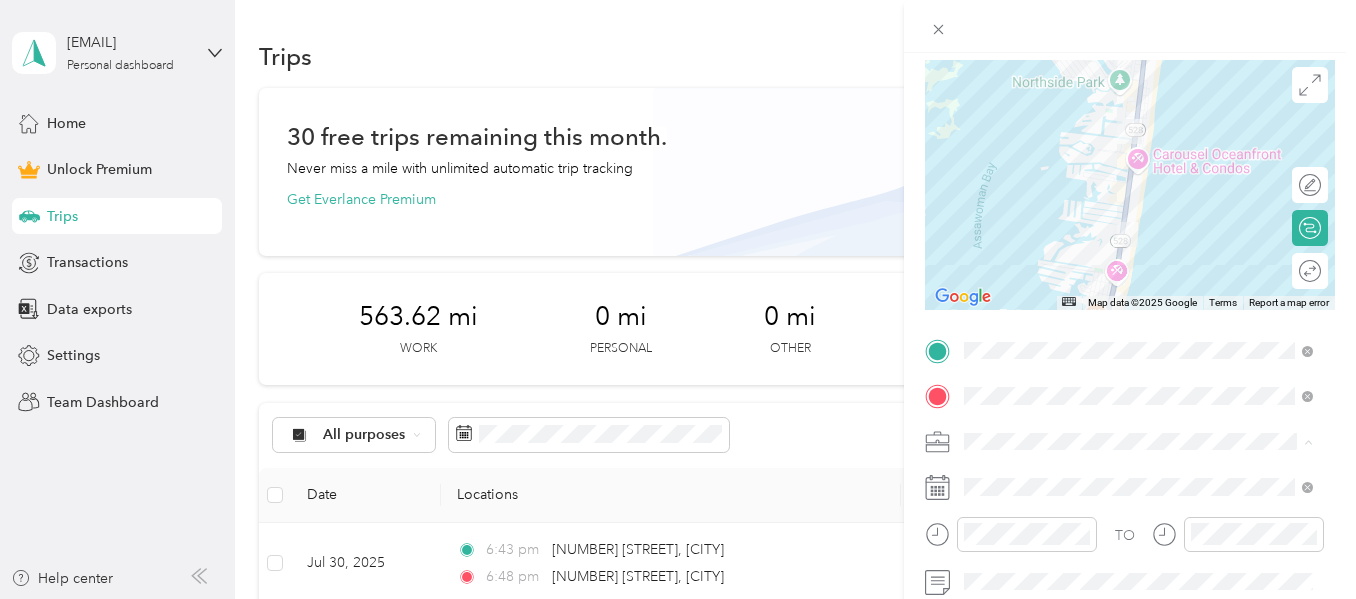 click on "Doordash" at bounding box center [1003, 231] 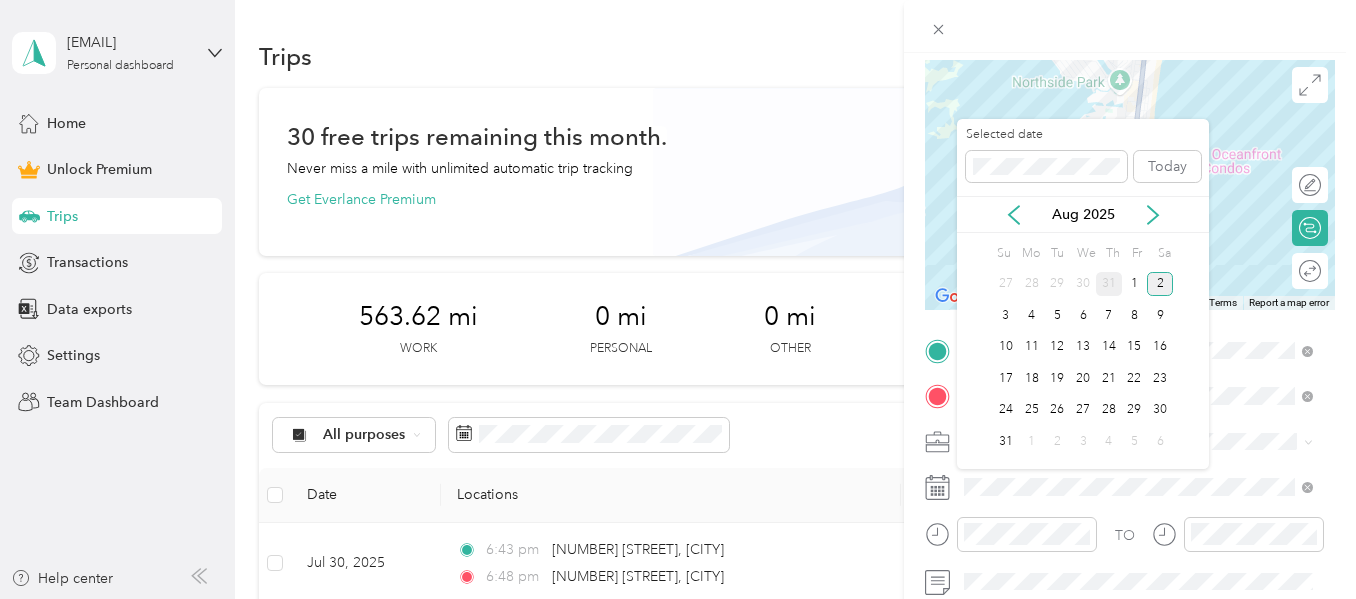 click on "31" at bounding box center (1109, 284) 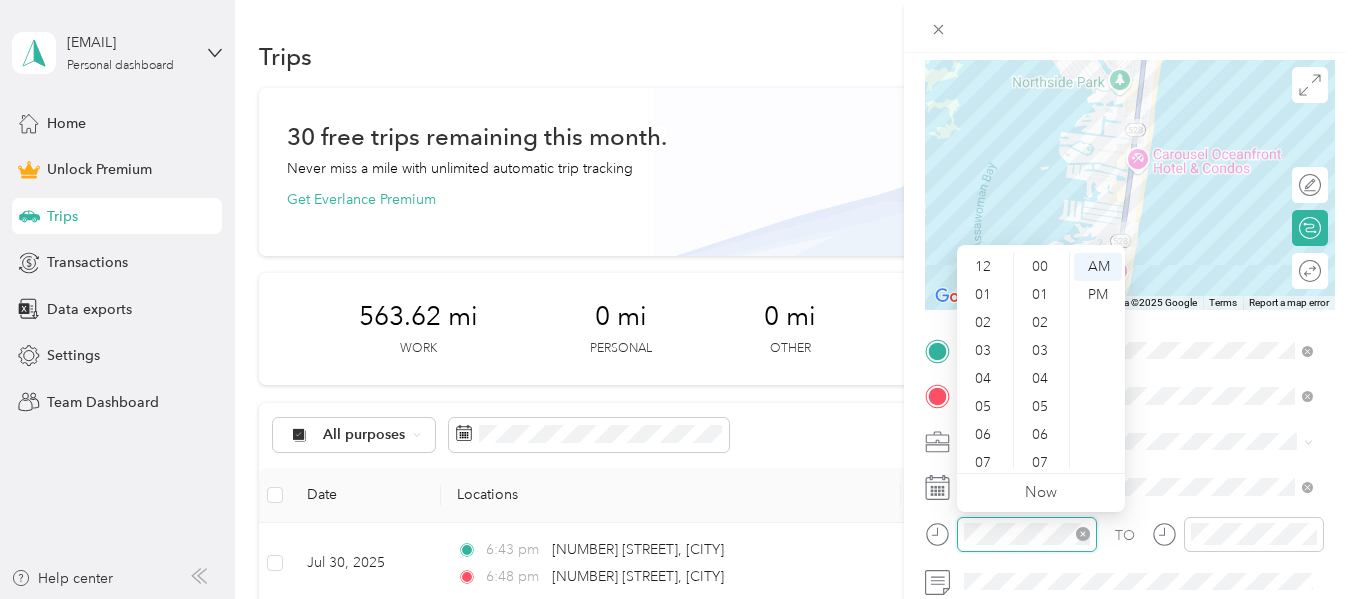 scroll, scrollTop: 672, scrollLeft: 0, axis: vertical 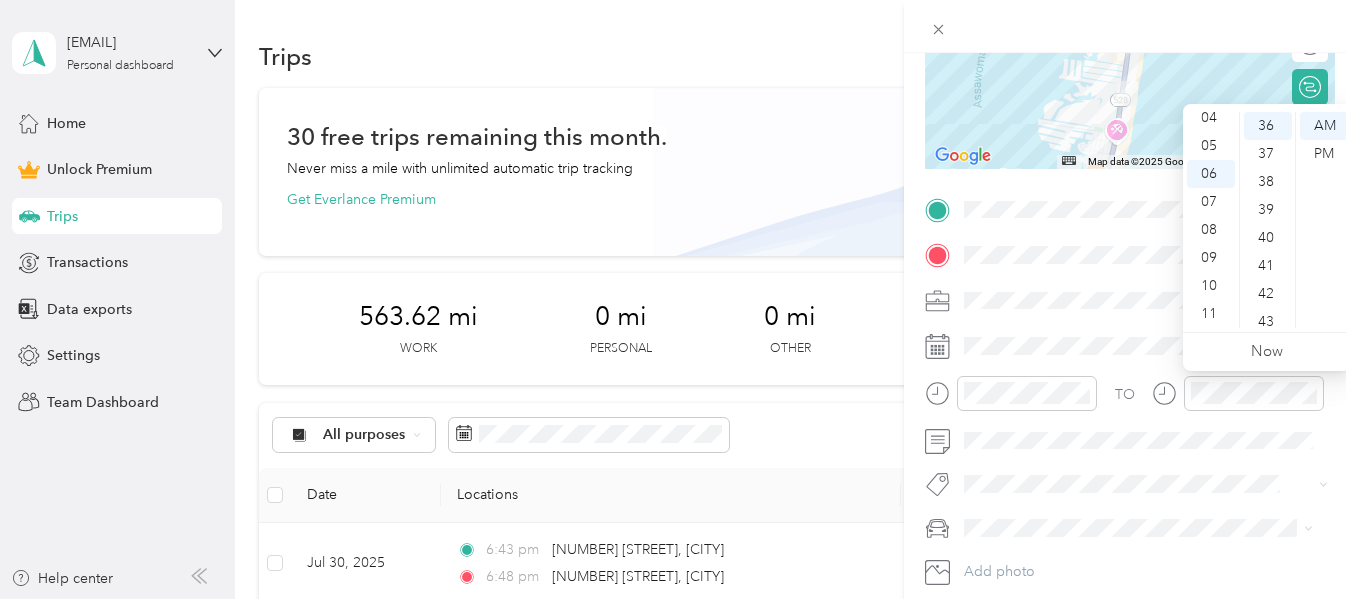 click on "TO" at bounding box center (1130, 400) 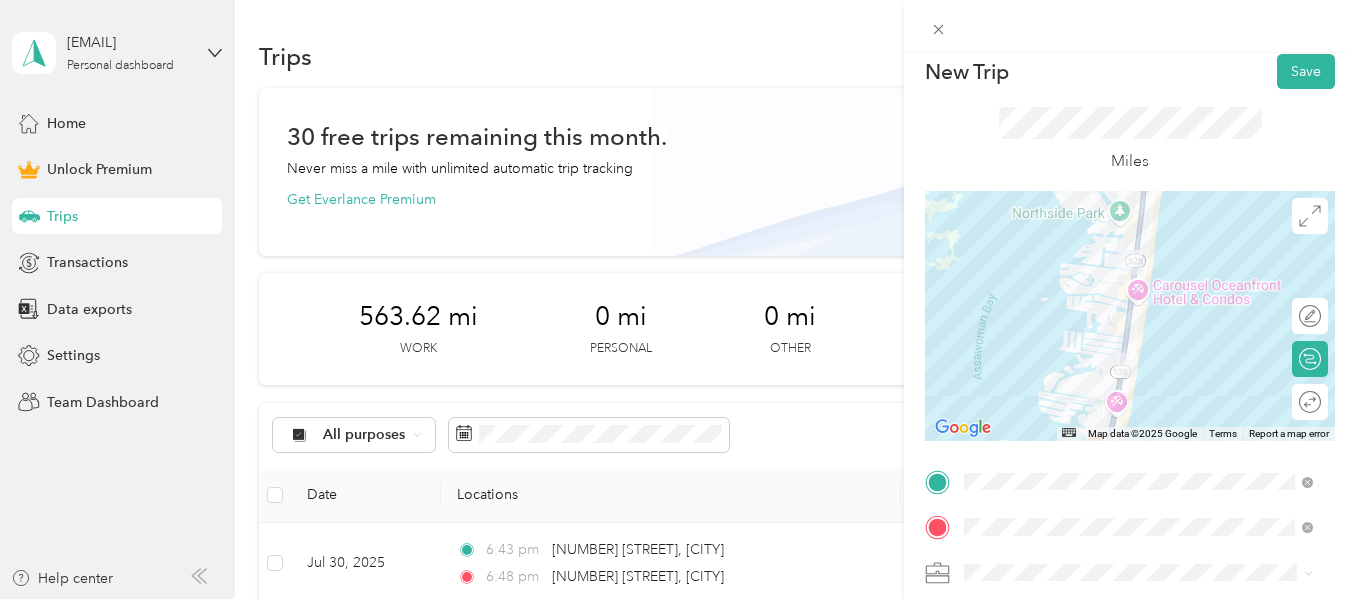 scroll, scrollTop: 1, scrollLeft: 0, axis: vertical 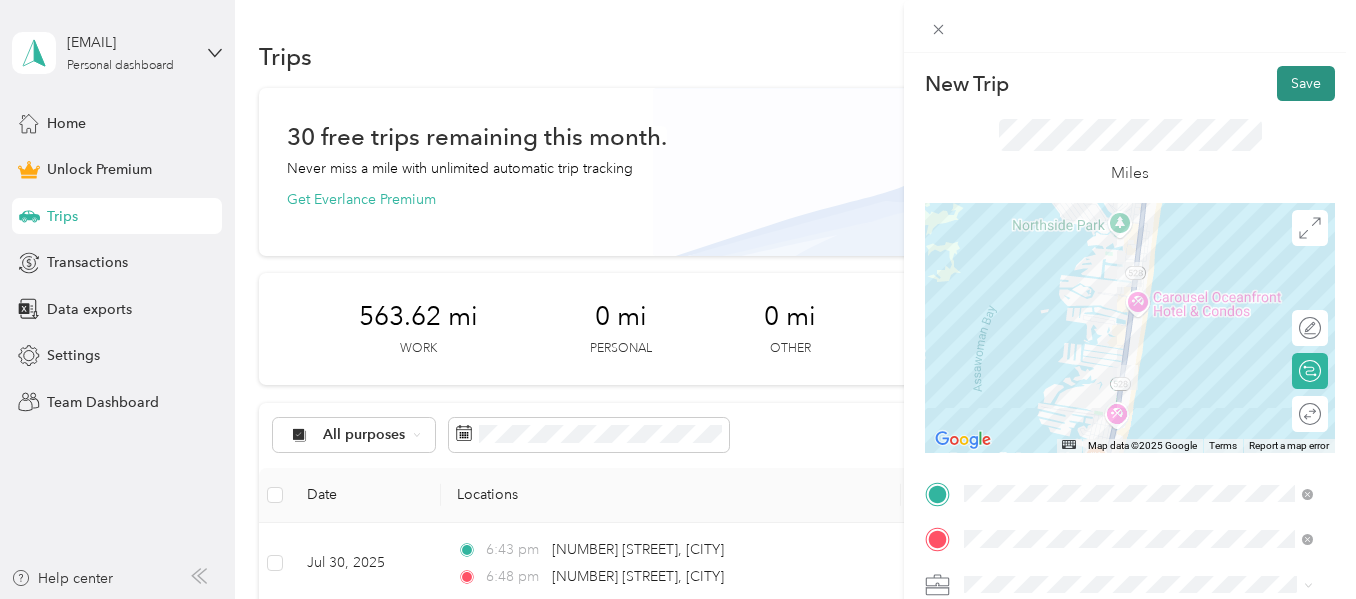 click on "Save" at bounding box center [1306, 83] 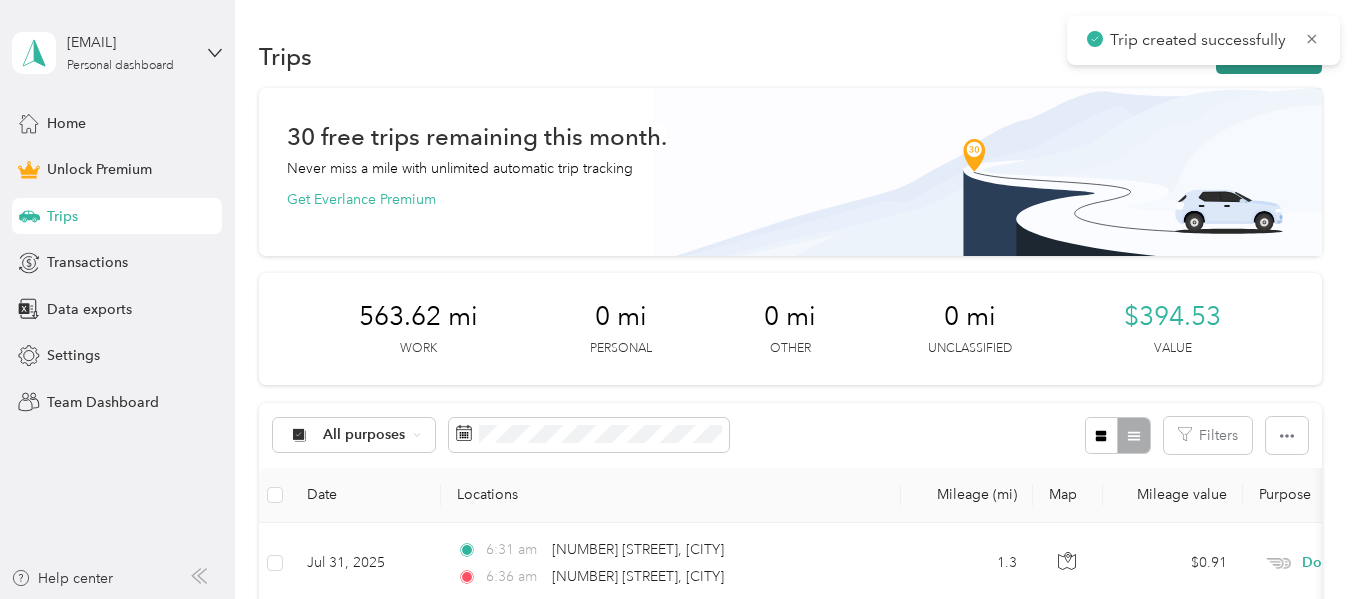 click on "New trip" at bounding box center (1269, 56) 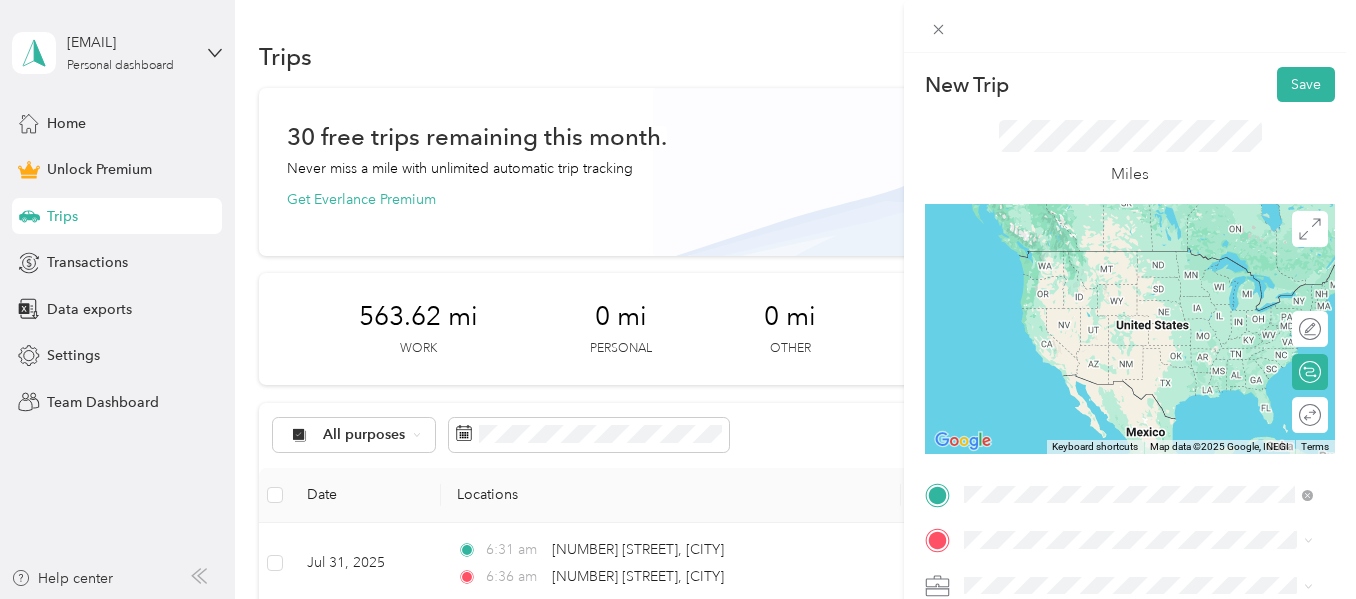 click on "[NUMBER] [STREET]
[CITY], [STATE] [POSTAL_CODE], [COUNTRY]" at bounding box center [1146, 392] 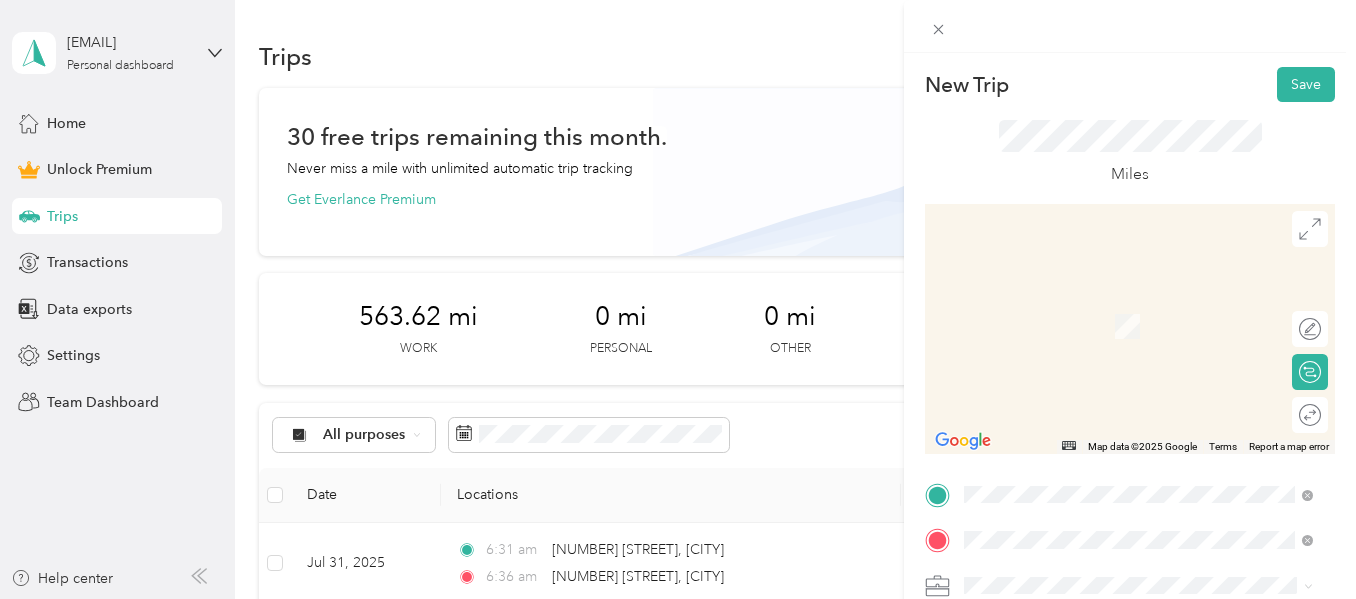 click on "11901 Coastal Highway
Ocean City, Maryland 21842, United States" at bounding box center [1146, 438] 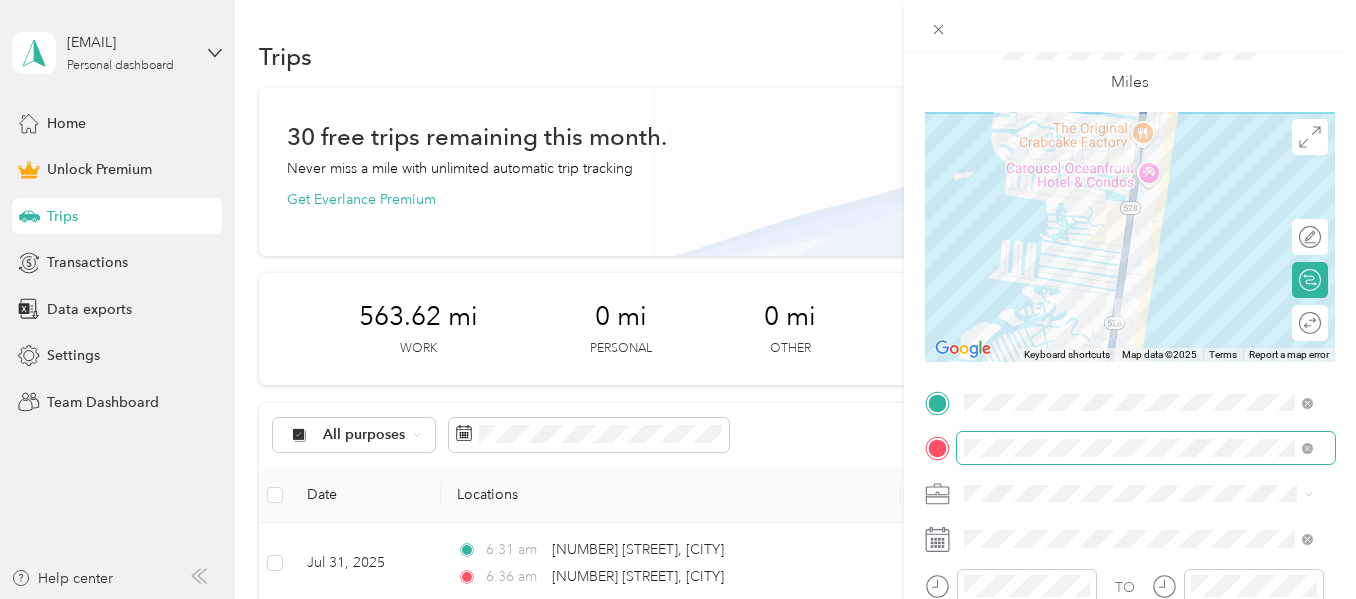scroll, scrollTop: 93, scrollLeft: 0, axis: vertical 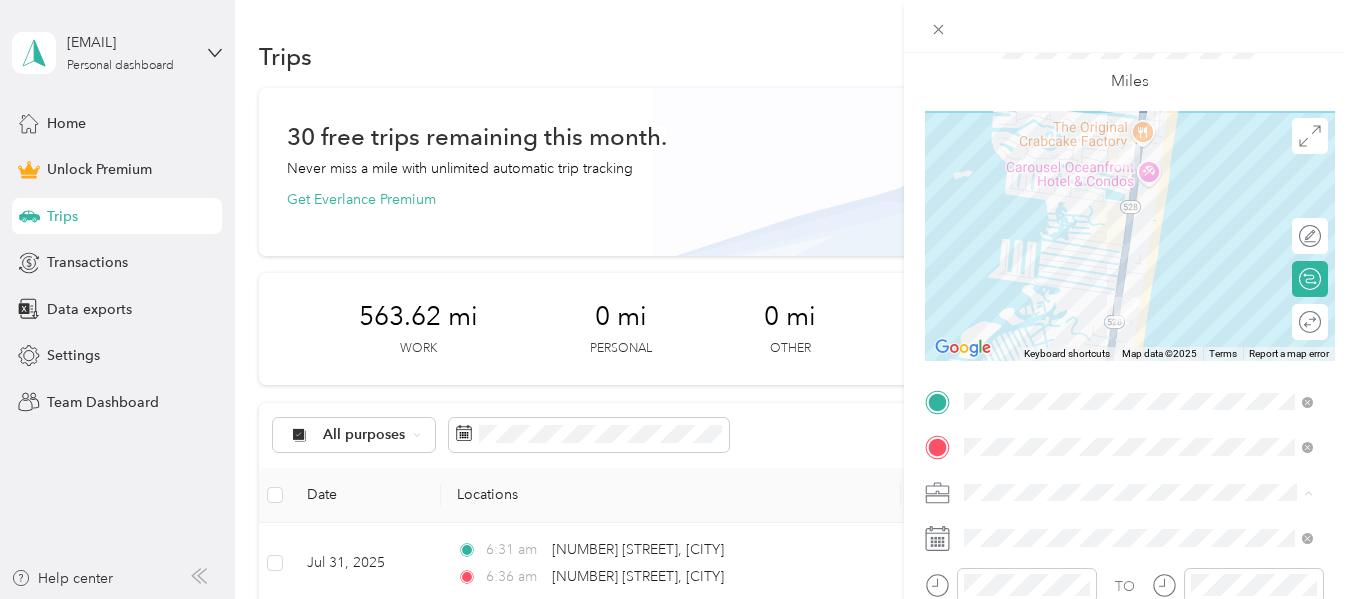click on "Doordash" at bounding box center [1138, 282] 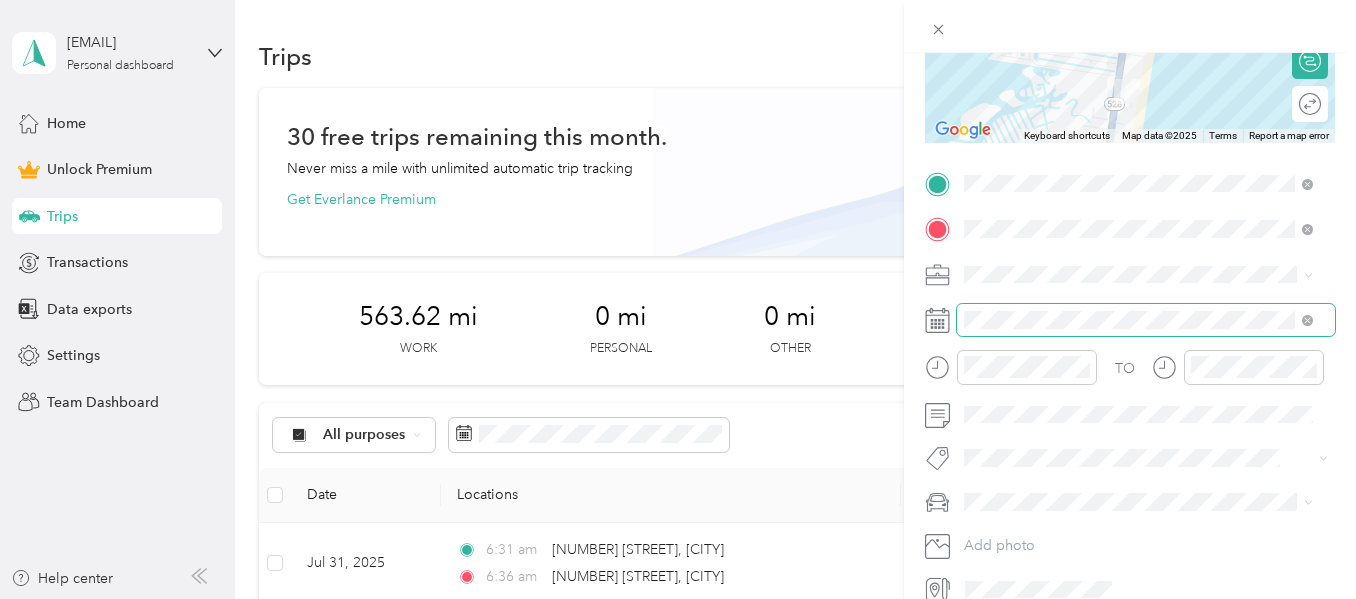 scroll, scrollTop: 315, scrollLeft: 0, axis: vertical 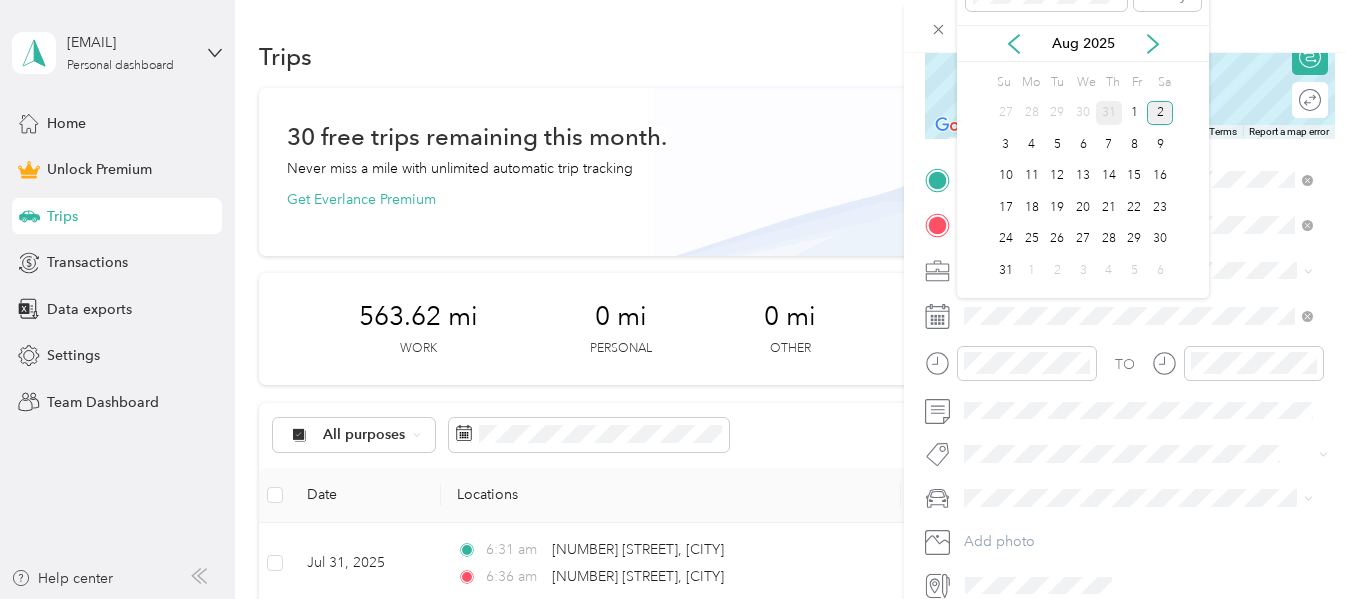 click on "31" at bounding box center (1109, 113) 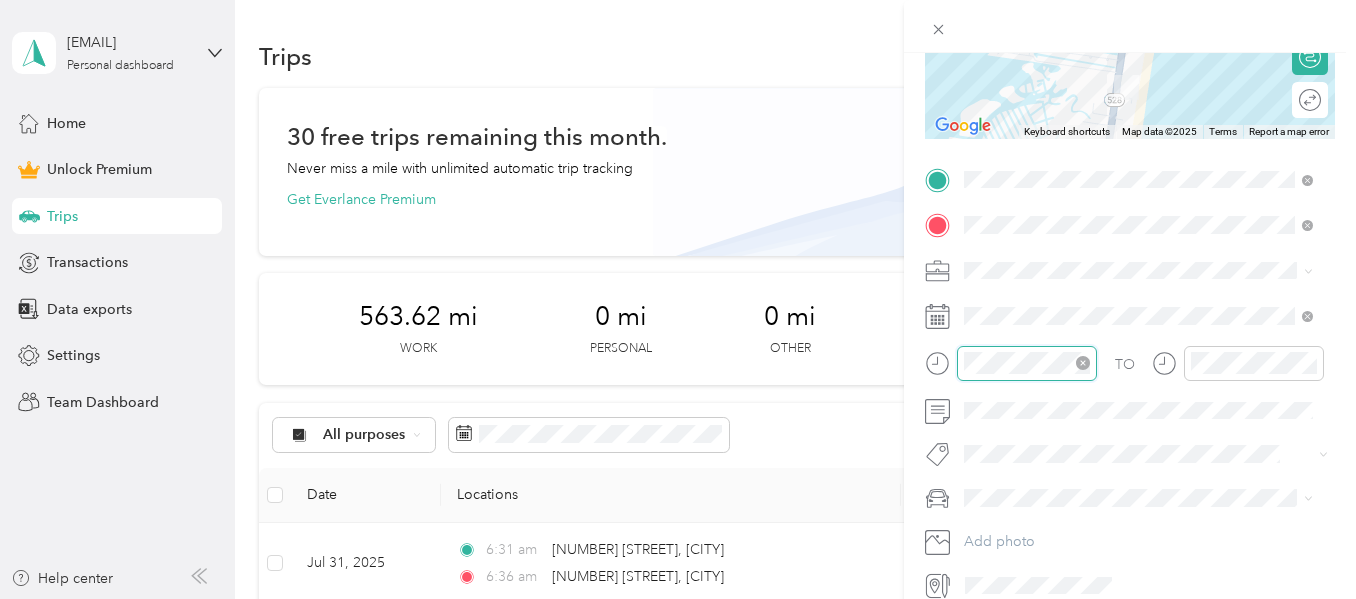 scroll, scrollTop: 120, scrollLeft: 0, axis: vertical 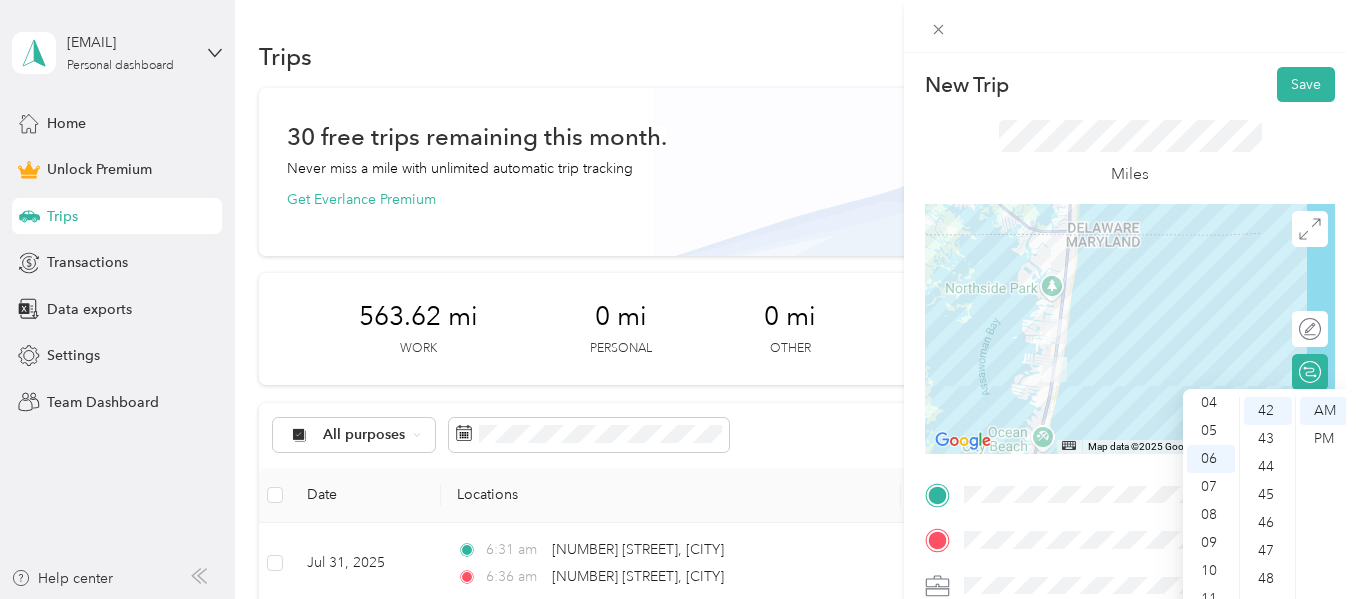click on "Miles" at bounding box center (1130, 153) 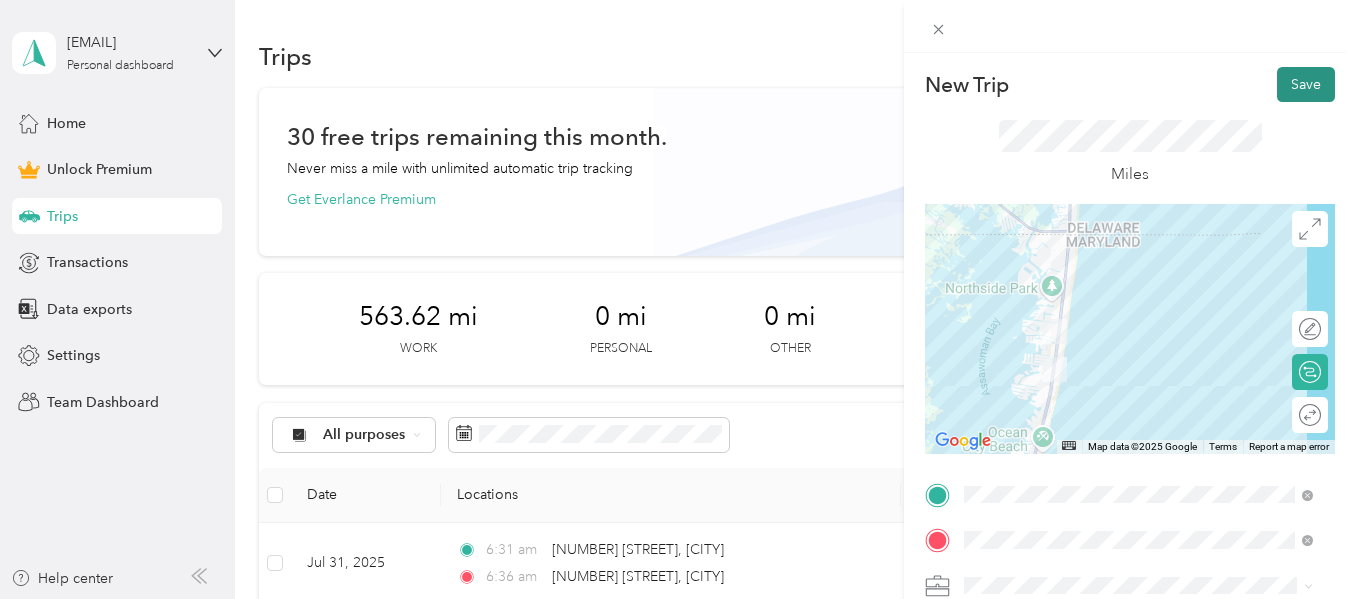 click on "Save" at bounding box center (1306, 84) 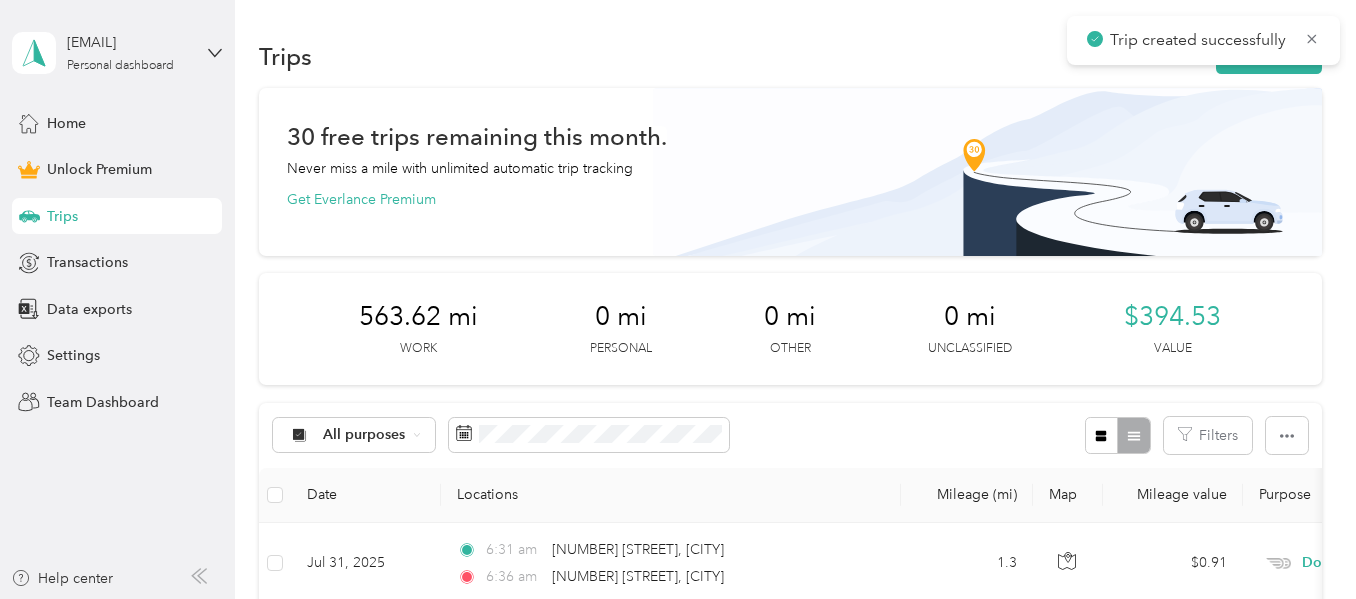 click on "New Trip Save This trip cannot be edited because it is either under review, approved, or paid. Contact your Team Manager to edit it. Miles ← Move left → Move right ↑ Move up ↓ Move down + Zoom in - Zoom out Home Jump left by 75% End Jump right by 75% Page Up Jump up by 75% Page Down Jump down by 75% Map Data Map data ©2025 Google Map data ©2025 Google 2 km  Click to toggle between metric and imperial units Terms Report a map error Edit route Calculate route Round trip TO Add photo" at bounding box center (678, 299) 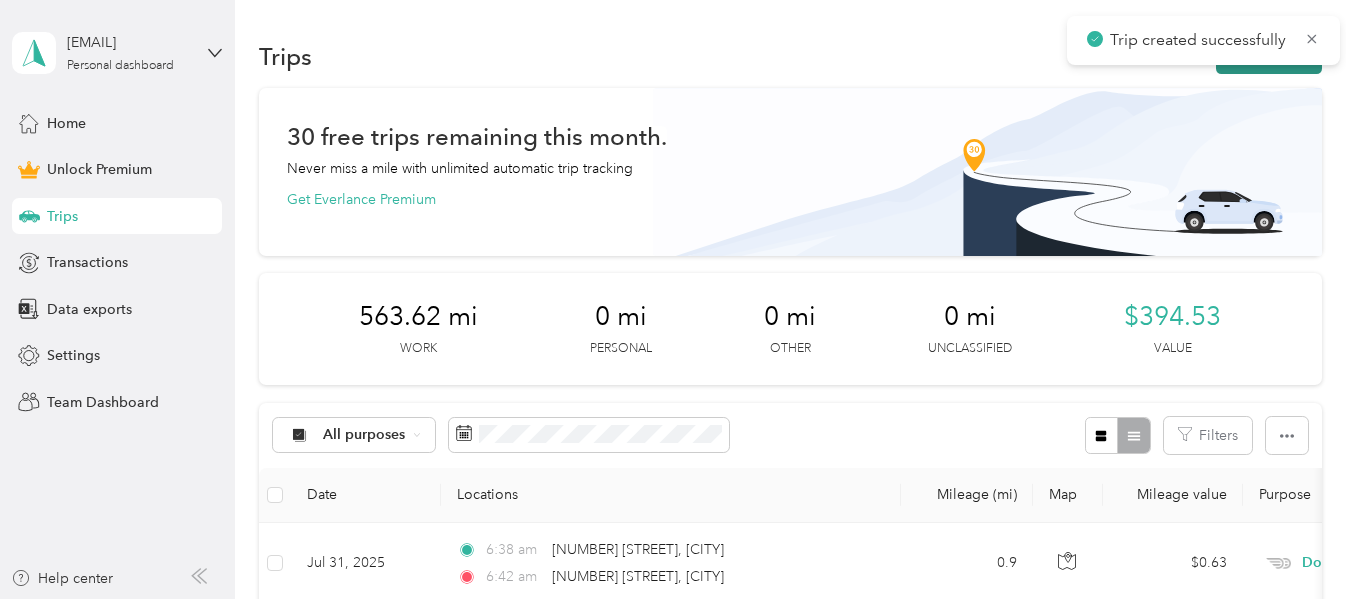 click on "New trip" at bounding box center (1269, 56) 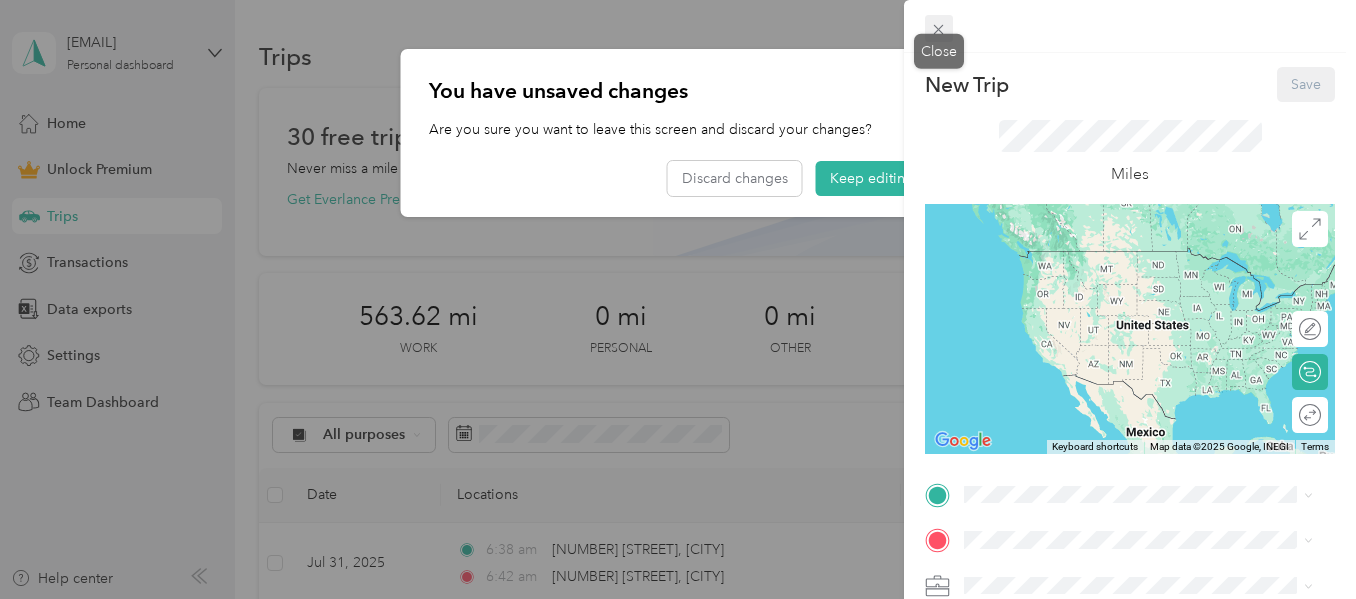 click at bounding box center (939, 29) 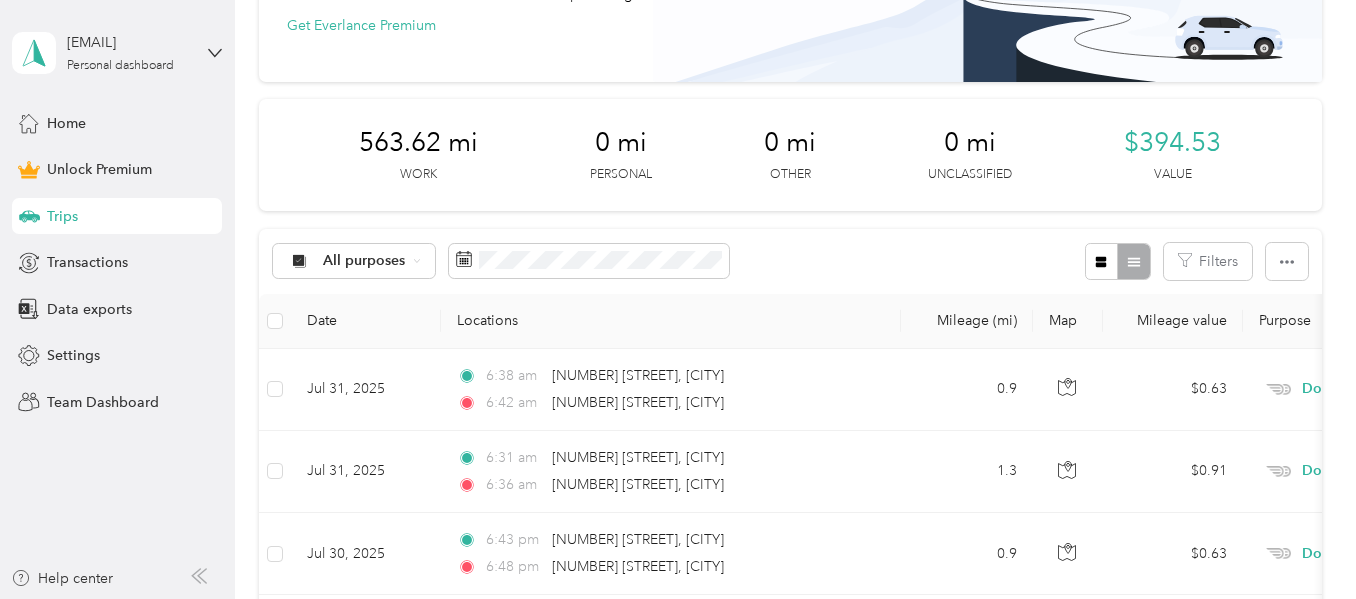 scroll, scrollTop: 0, scrollLeft: 0, axis: both 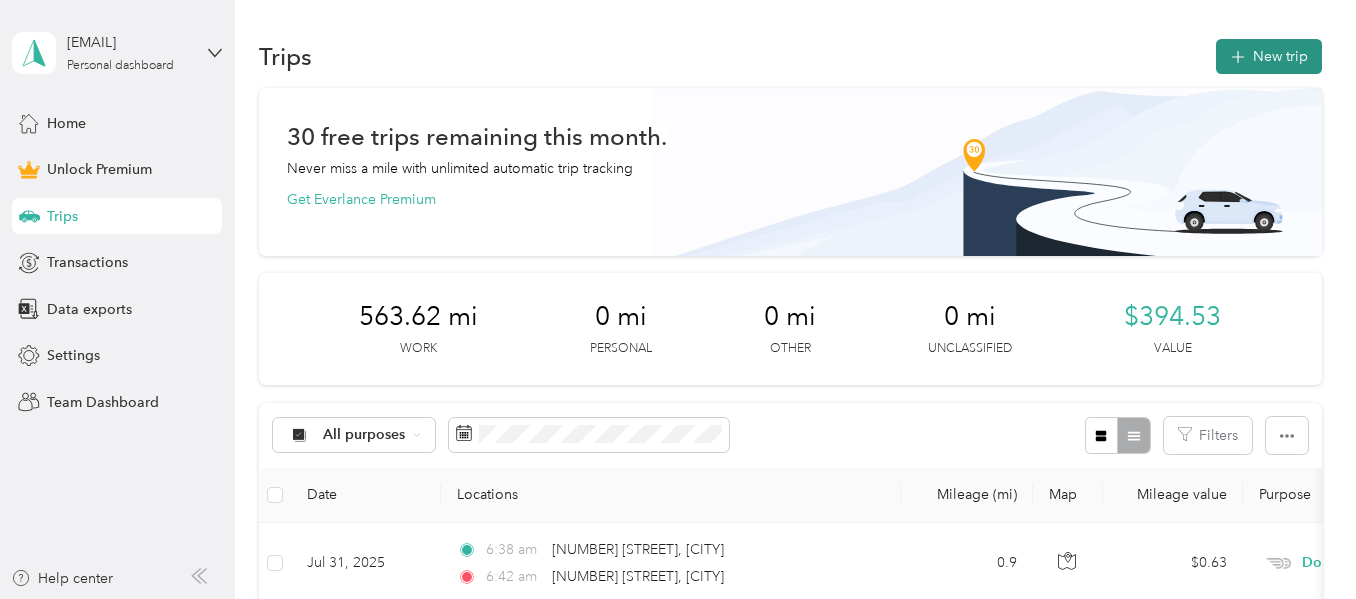 click on "New trip" at bounding box center [1269, 56] 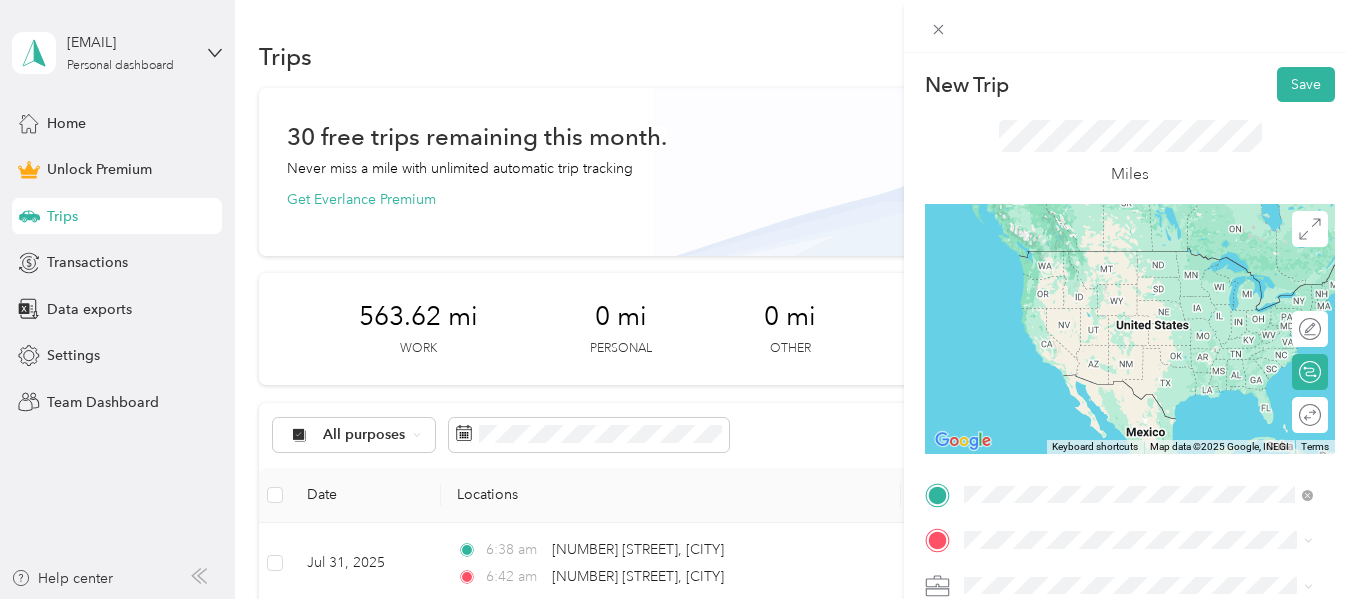 click on "11901 Coastal Highway
Ocean City, Maryland 21842, United States" at bounding box center (1146, 392) 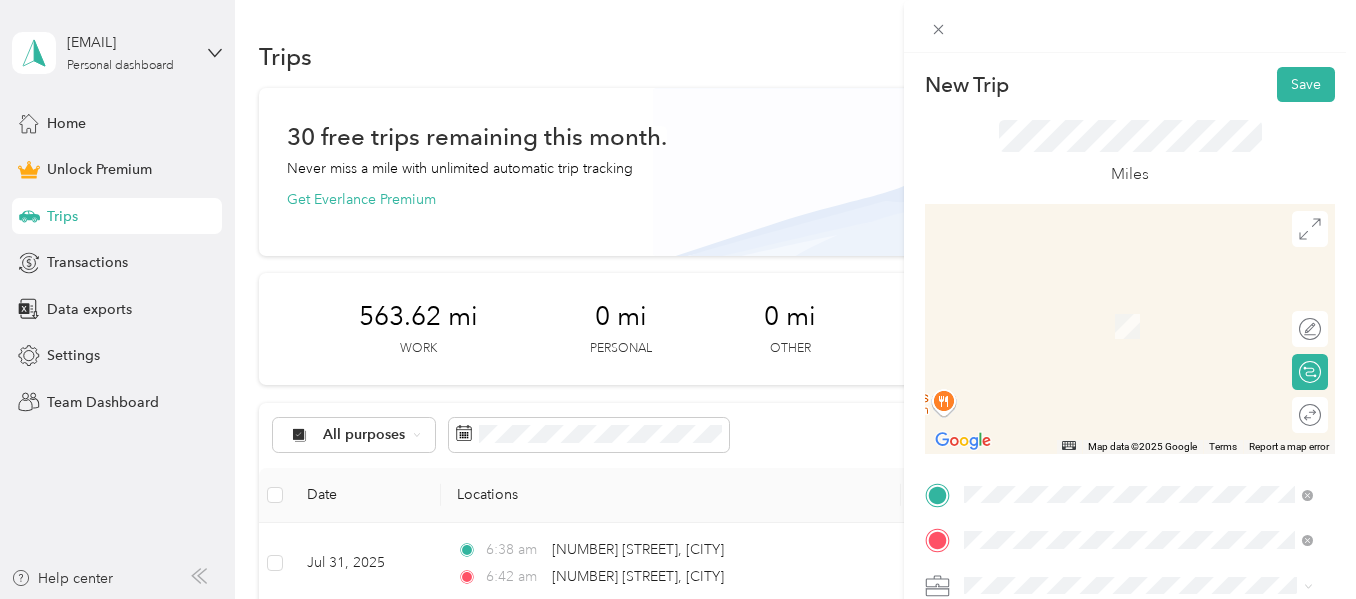 click on "138 Old Landing Road
Ocean City, Maryland 21842, United States" at bounding box center [1146, 438] 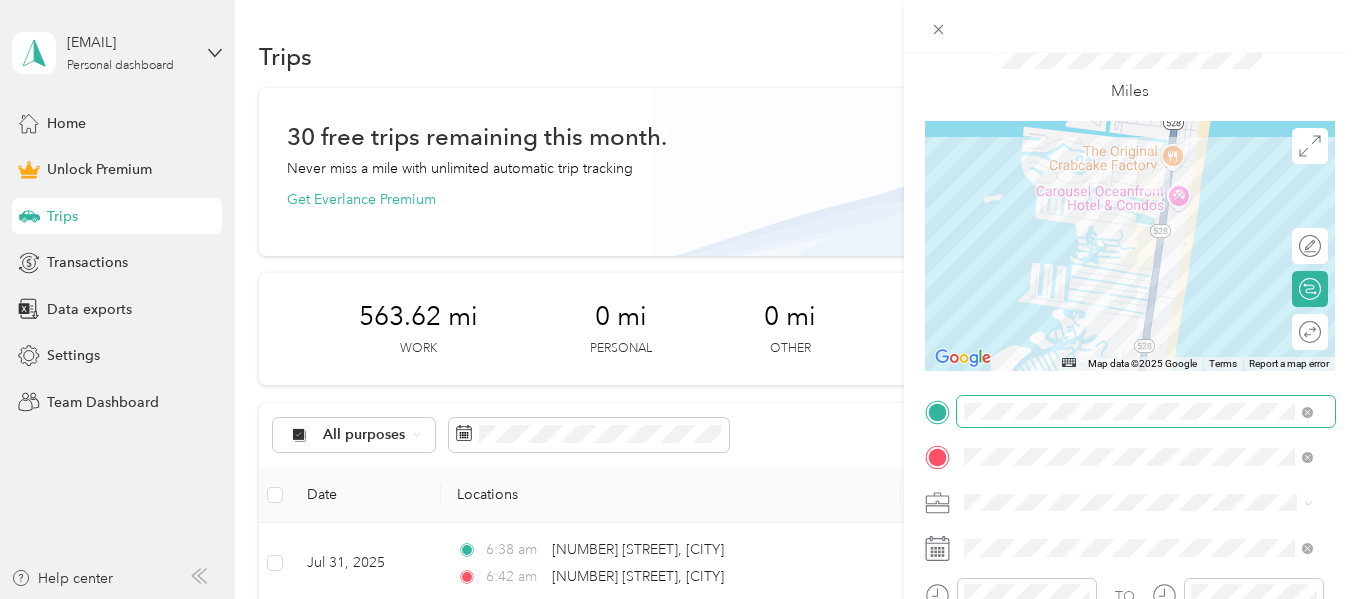 scroll, scrollTop: 89, scrollLeft: 0, axis: vertical 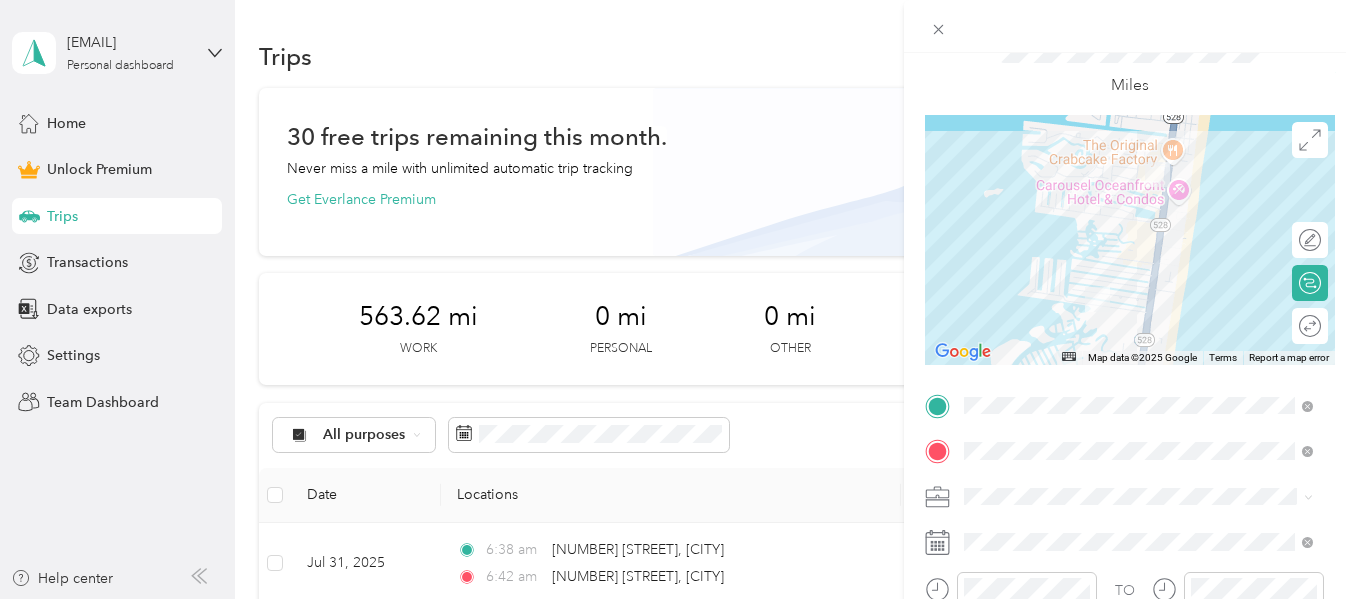 click at bounding box center [1146, 497] 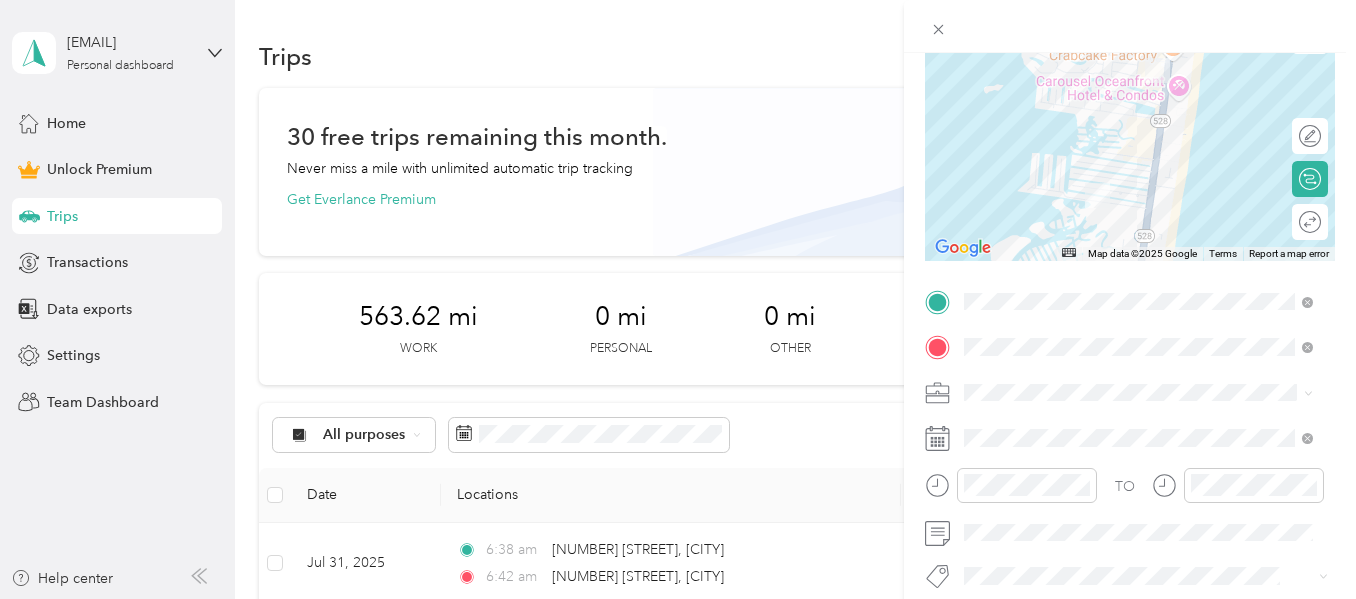 scroll, scrollTop: 194, scrollLeft: 0, axis: vertical 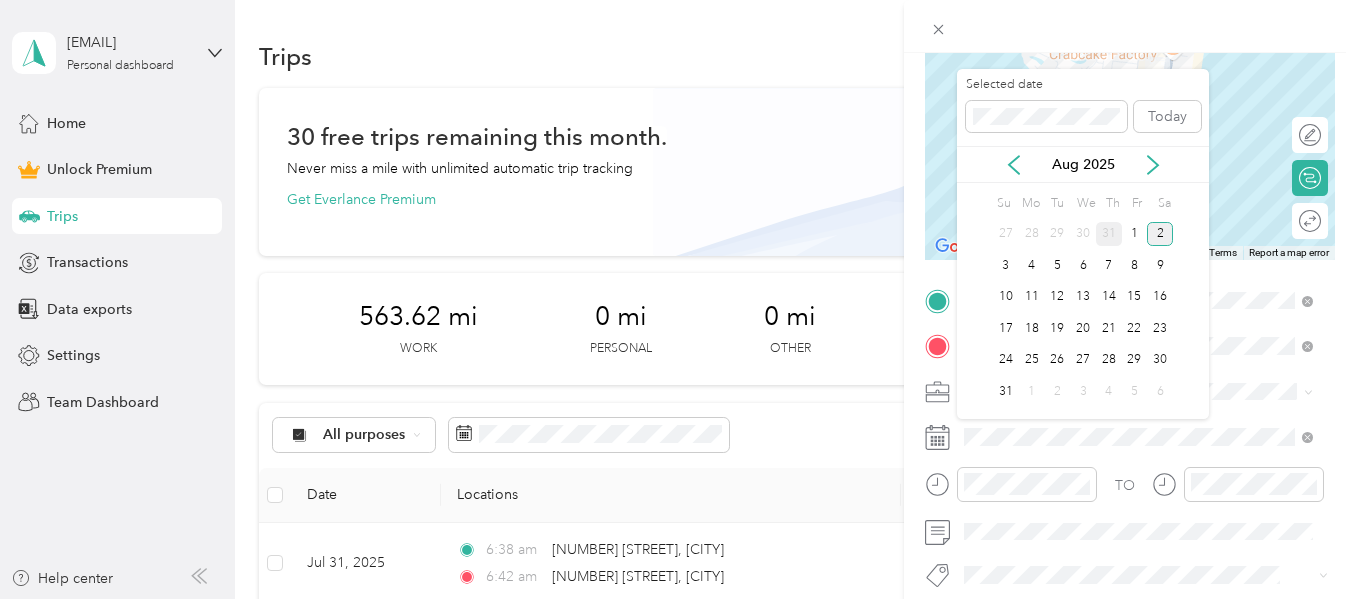 click on "31" at bounding box center [1109, 234] 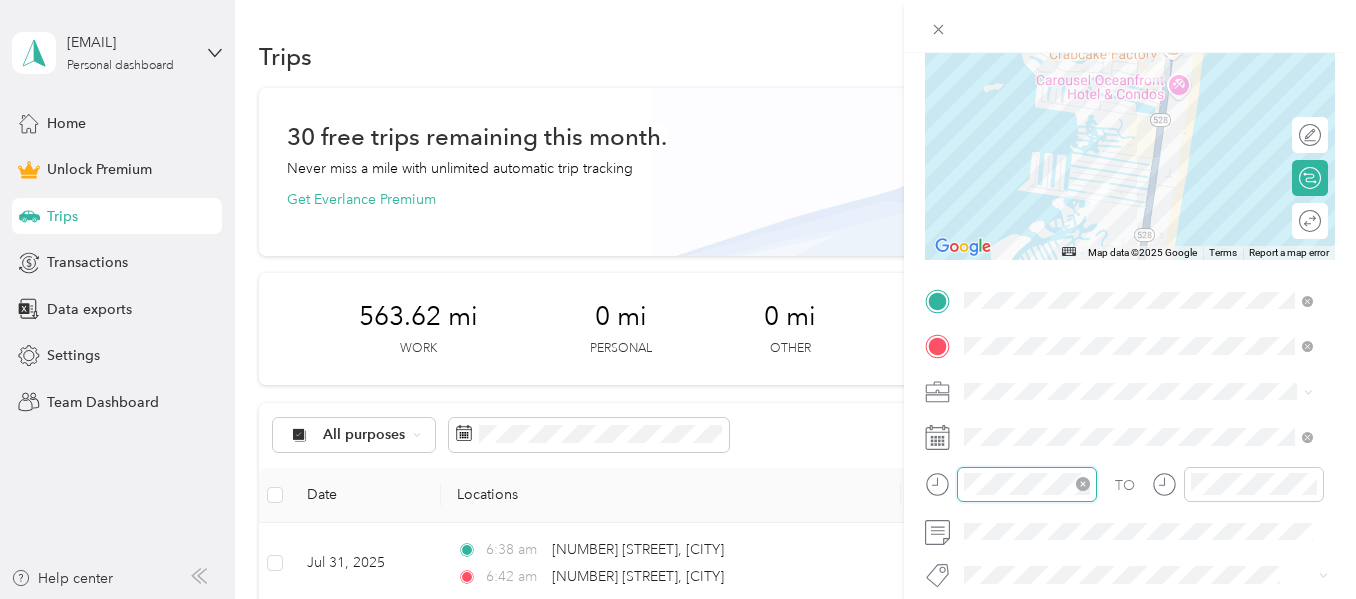 scroll, scrollTop: 120, scrollLeft: 0, axis: vertical 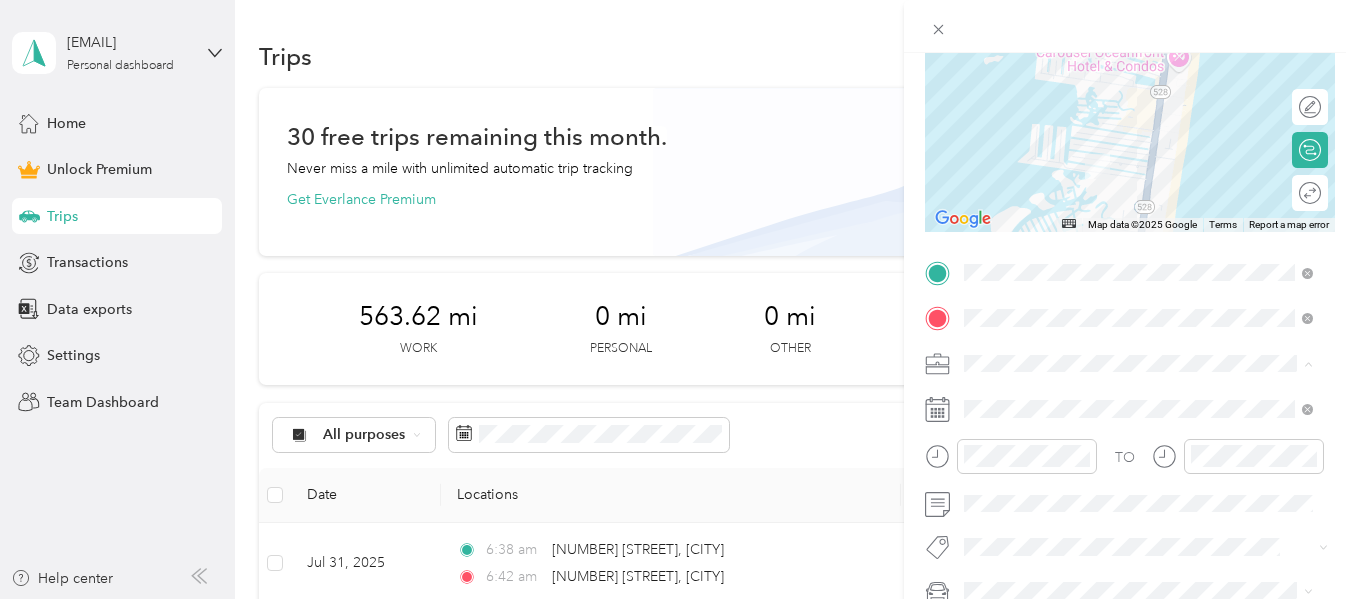 click at bounding box center (1130, 26) 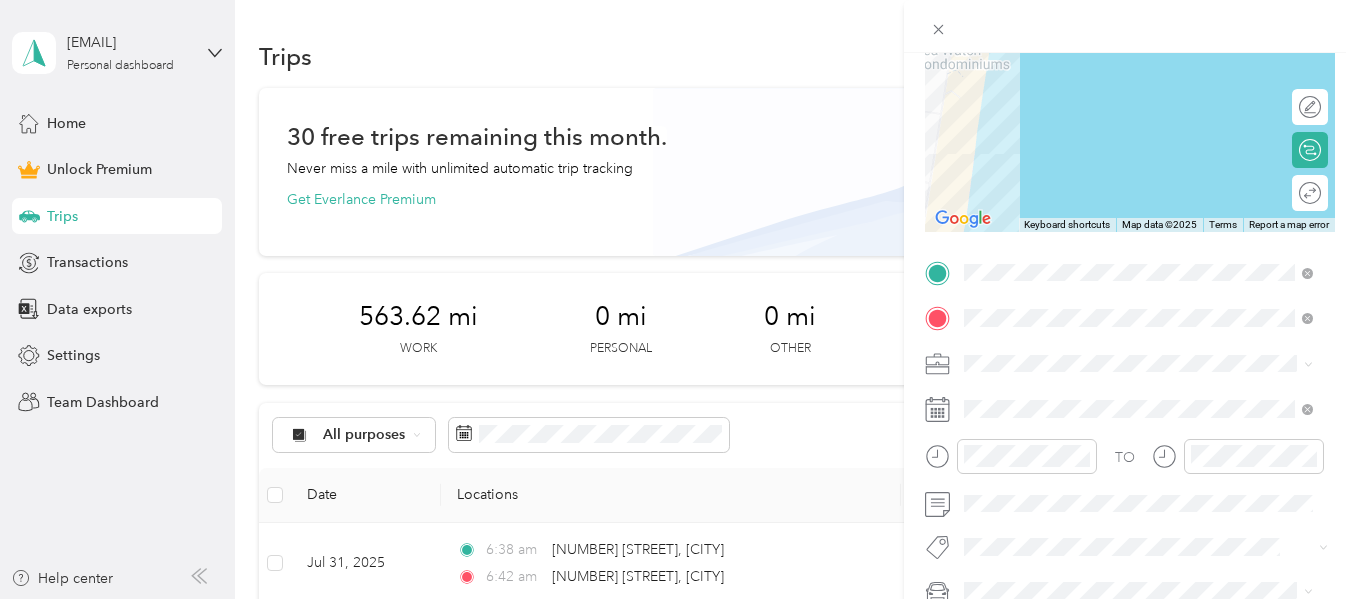 scroll, scrollTop: 0, scrollLeft: 0, axis: both 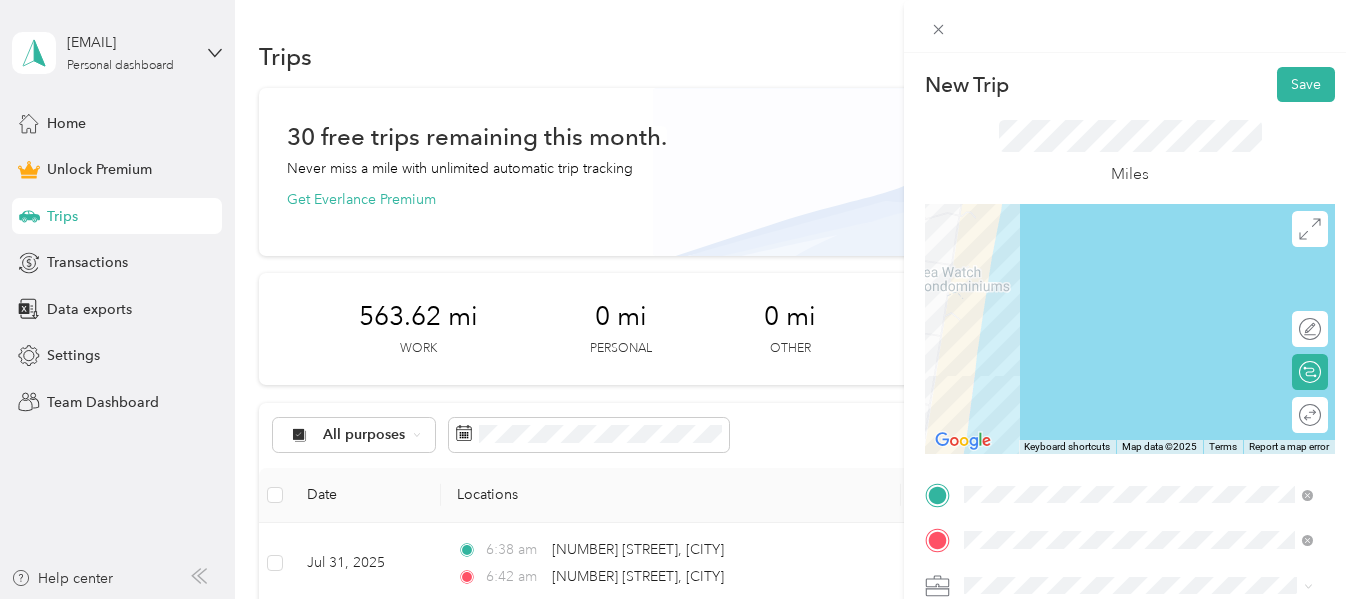 click on "New Trip Save This trip cannot be edited because it is either under review, approved, or paid. Contact your Team Manager to edit it. Miles ← Move left → Move right ↑ Move up ↓ Move down + Zoom in - Zoom out Home Jump left by 75% End Jump right by 75% Page Up Jump up by 75% Page Down Jump down by 75% Keyboard shortcuts Map Data Map data ©2025 Map data ©2025 100 m  Click to toggle between metric and imperial units Terms Report a map error Edit route Calculate route Round trip TO Add photo" at bounding box center [1130, 352] 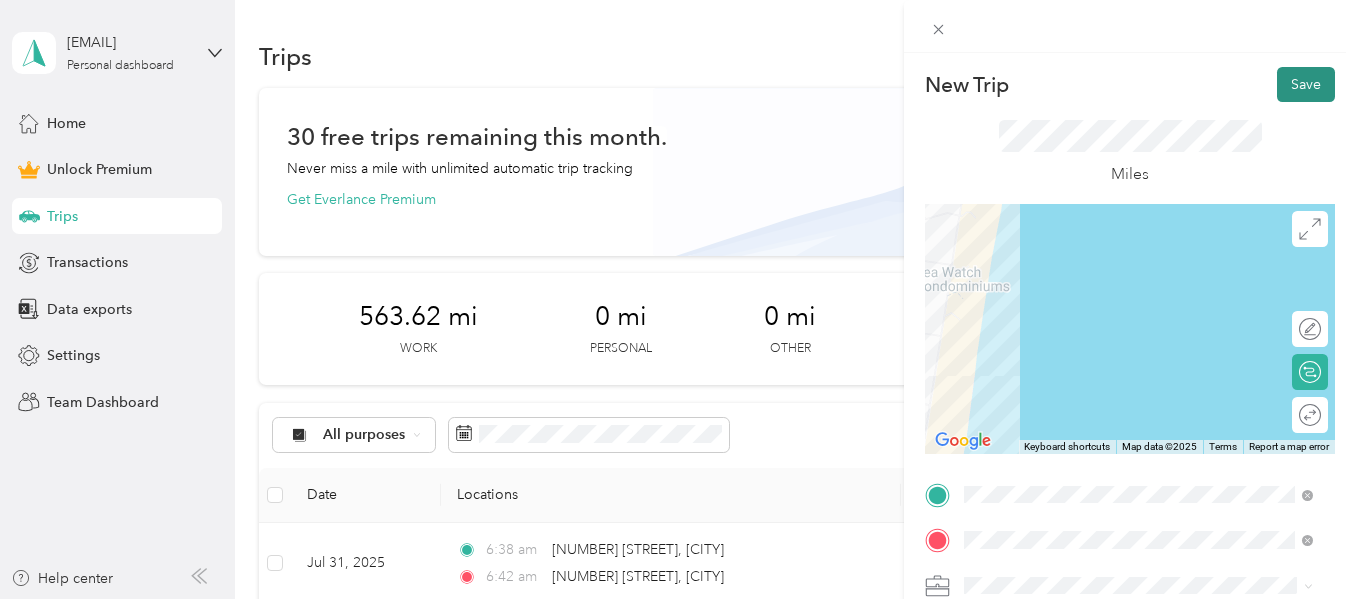 click on "Save" at bounding box center [1306, 84] 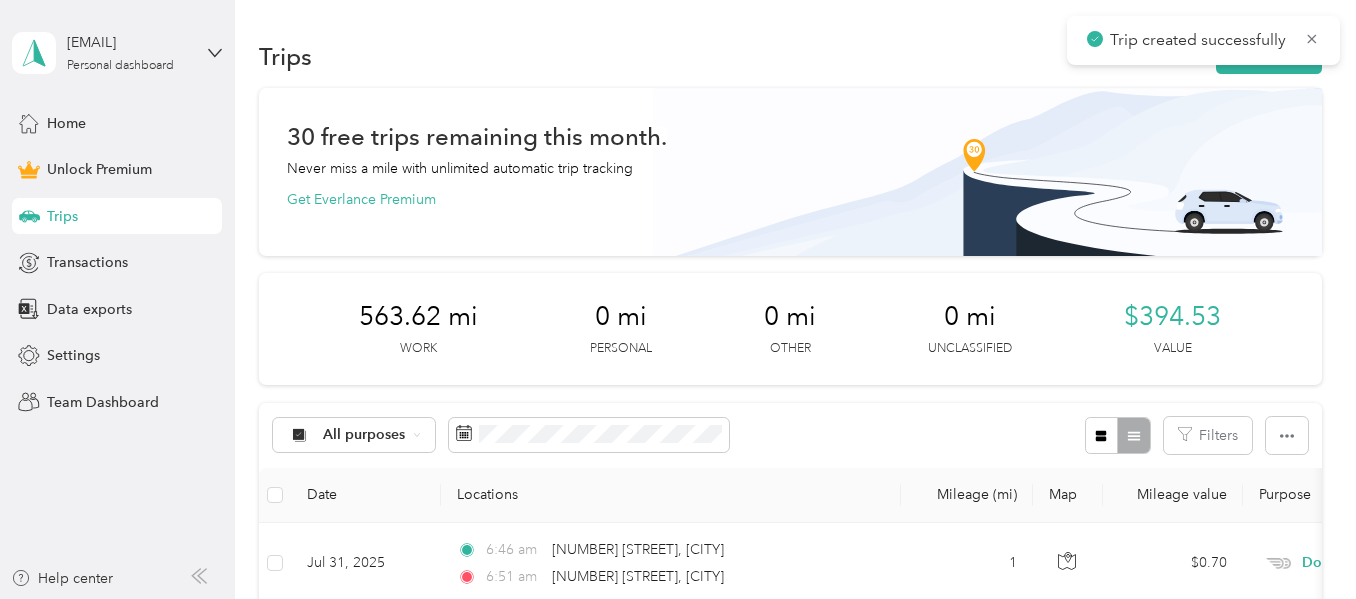 click on "Trips New trip" at bounding box center (790, 56) 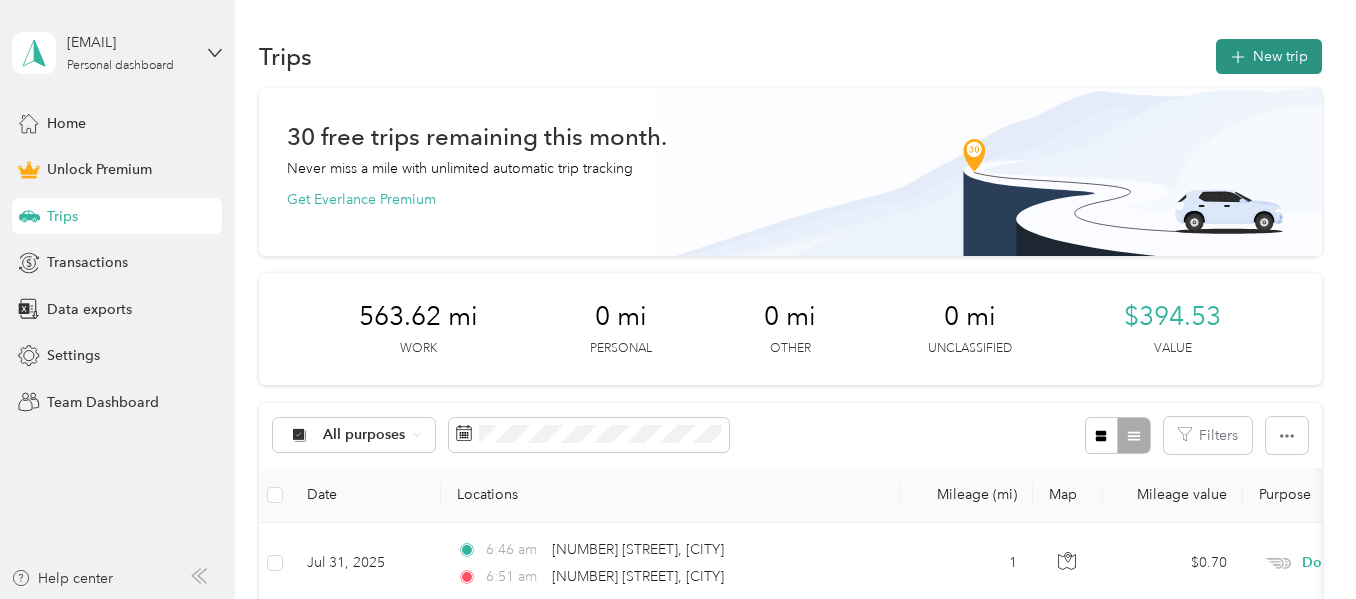 click on "New trip" at bounding box center (1269, 56) 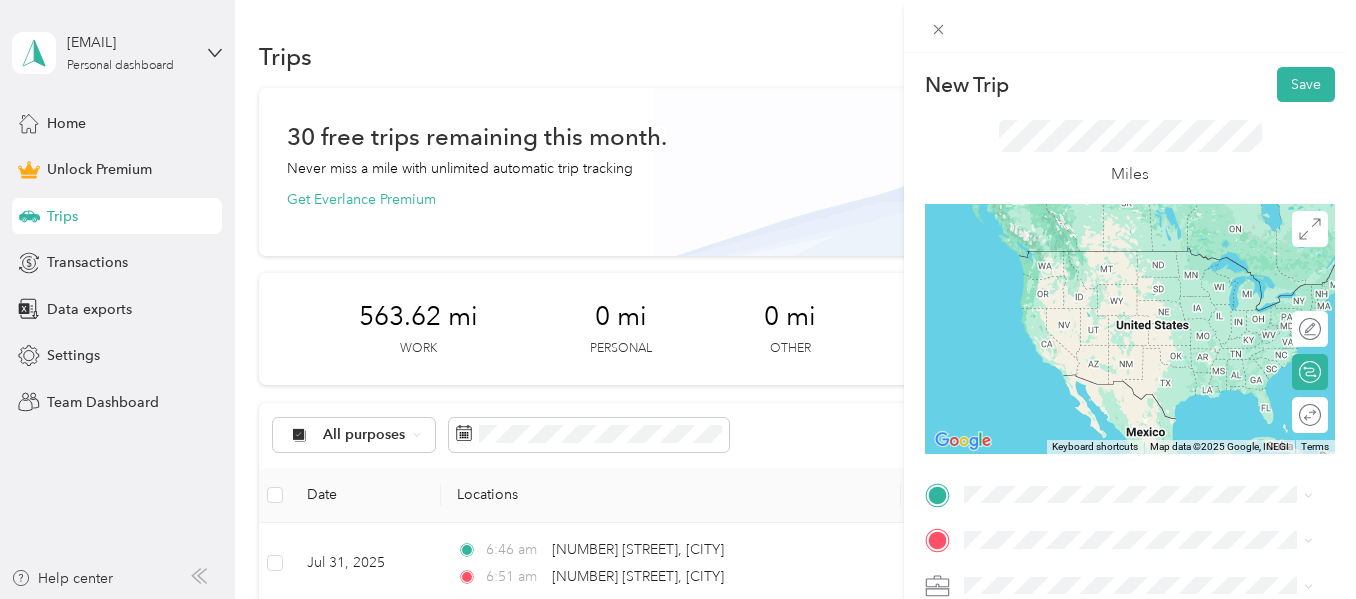click on "138 Old Landing Road
Ocean City, Maryland 21842, United States" at bounding box center (1146, 391) 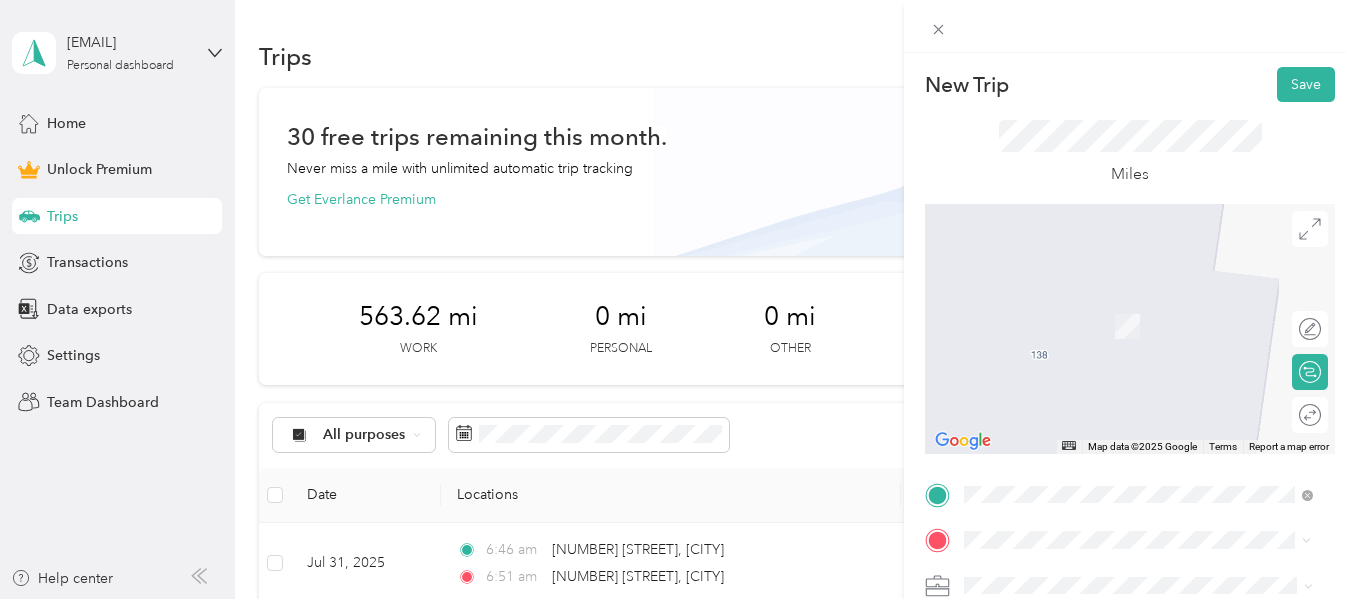 click on "1007 Coastal Highway
Ocean City, Maryland 21842, United States" at bounding box center (1146, 382) 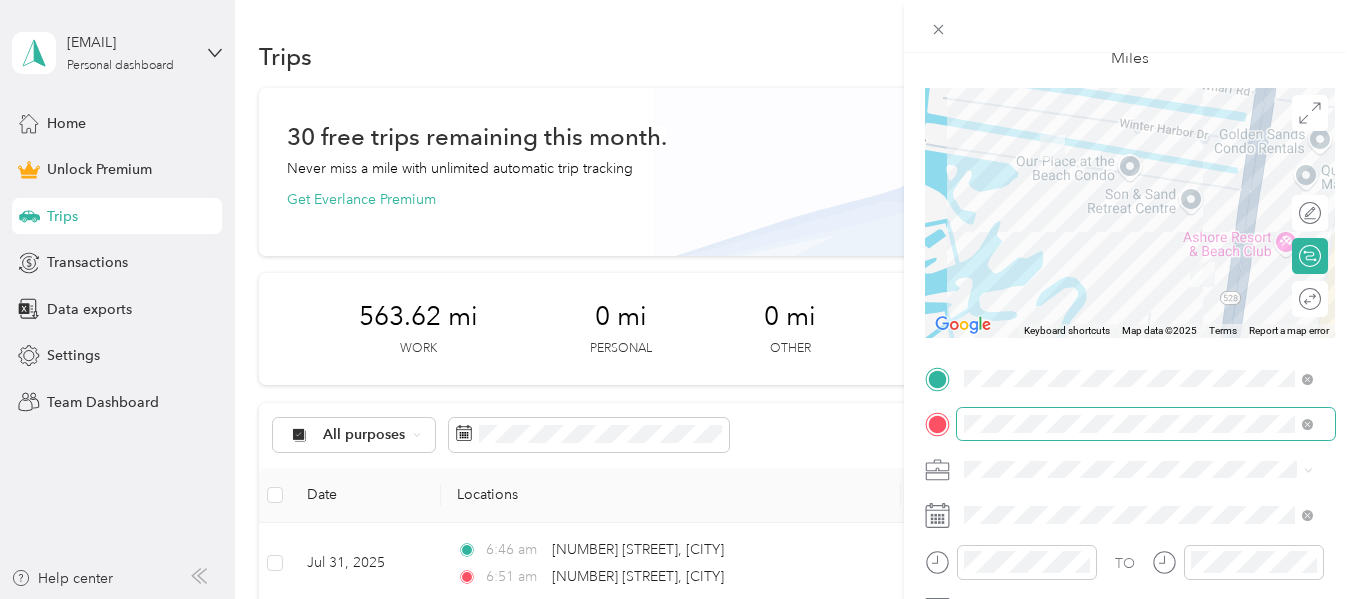 scroll, scrollTop: 117, scrollLeft: 0, axis: vertical 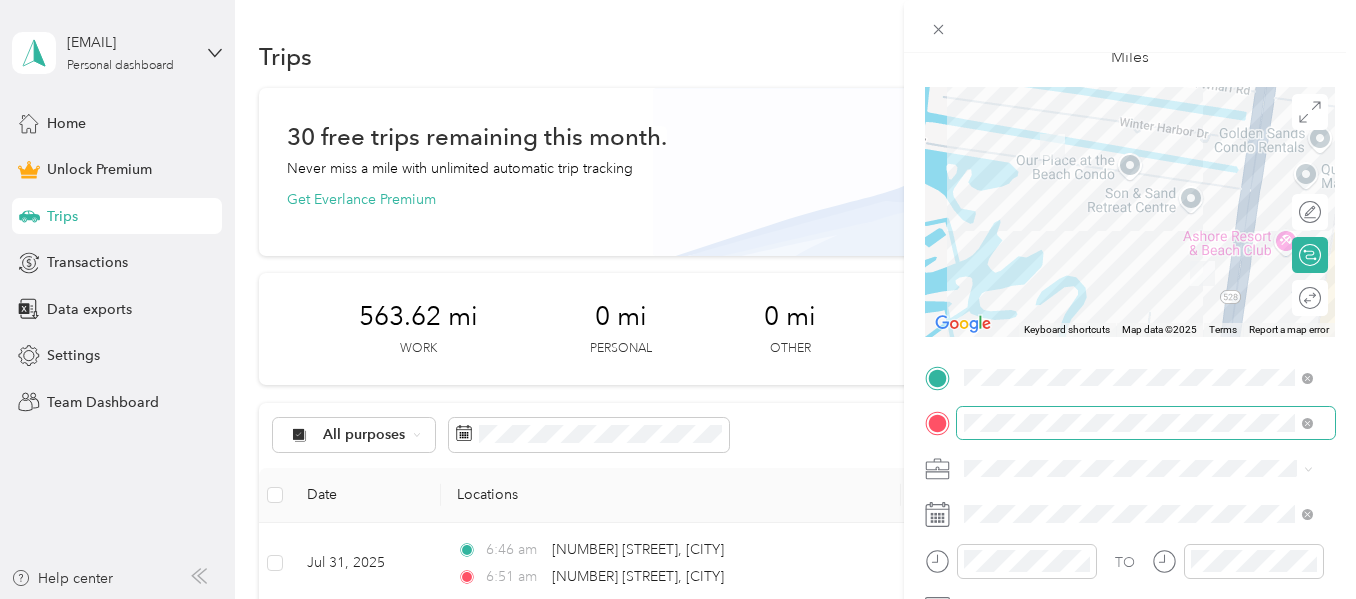 click at bounding box center [1304, 423] 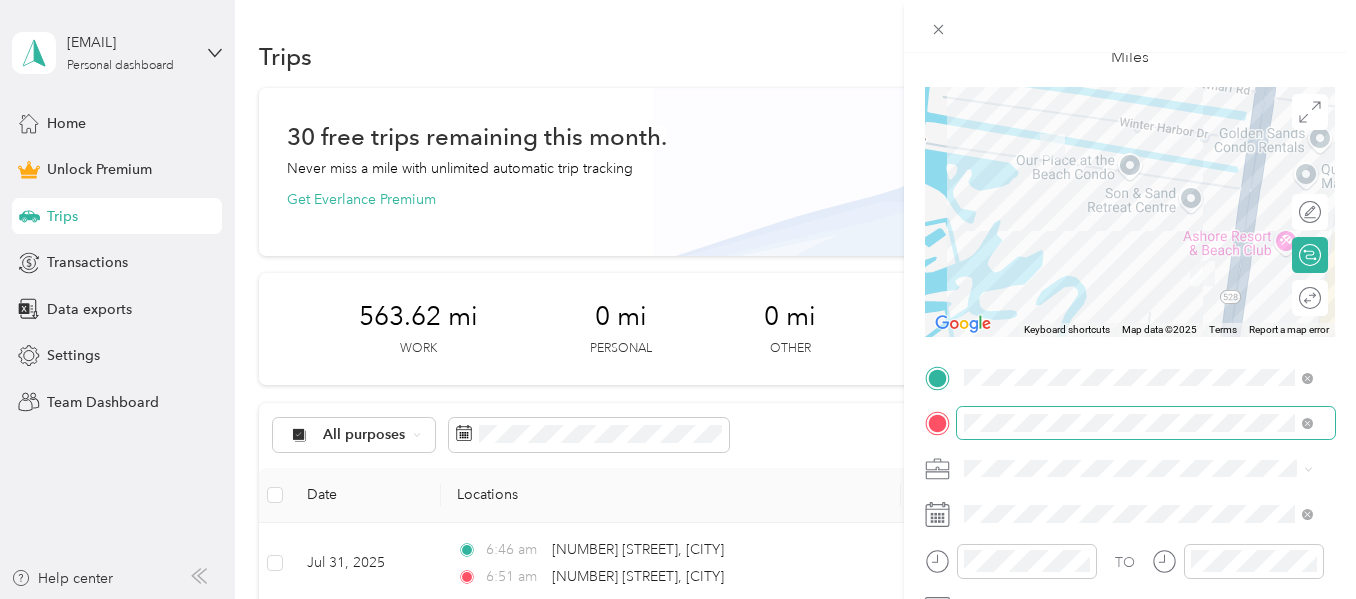 click at bounding box center [1304, 423] 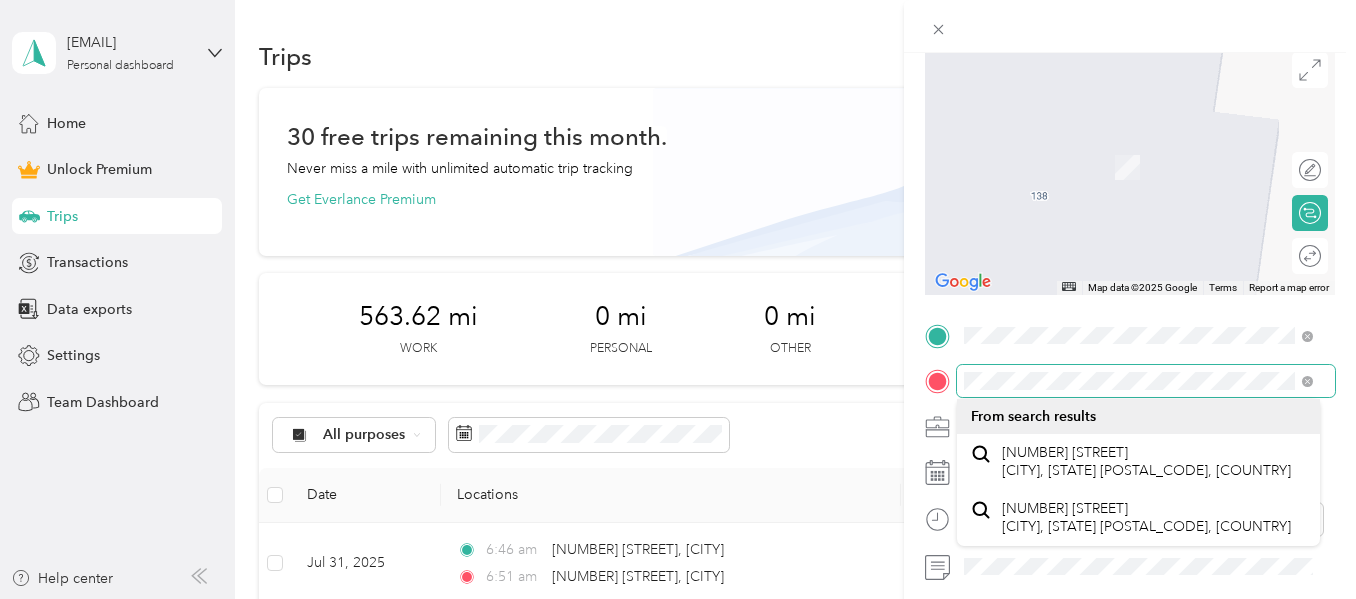 scroll, scrollTop: 160, scrollLeft: 0, axis: vertical 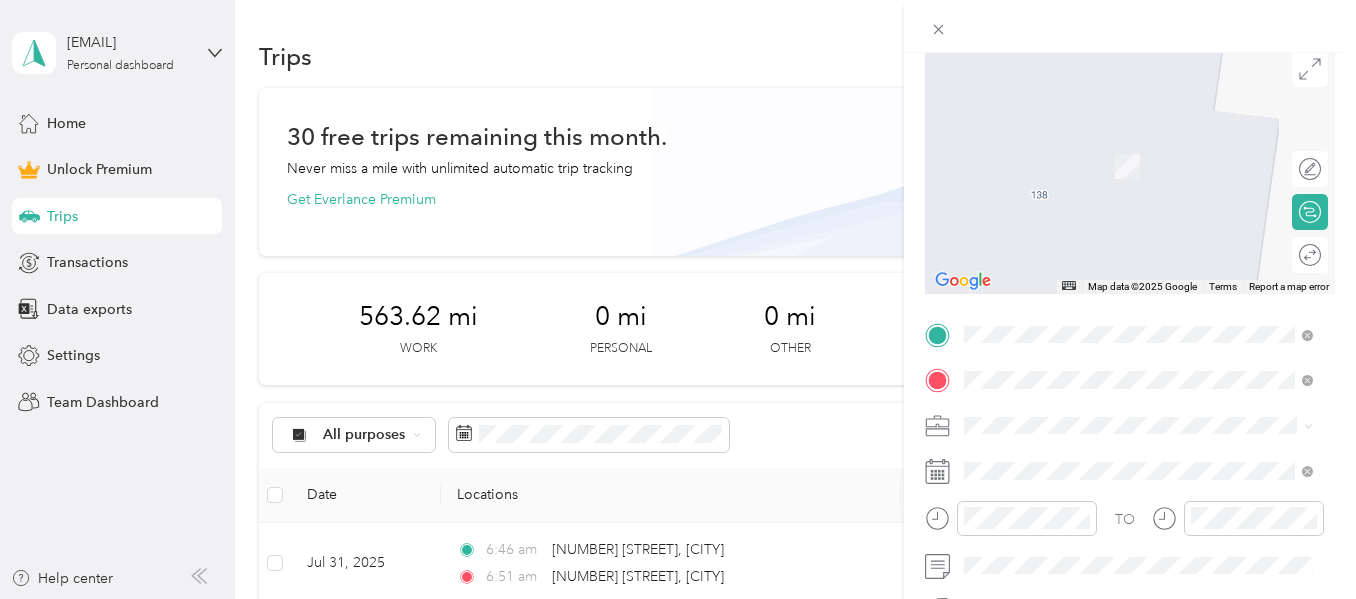 click on "1007 Coastal Highway
Fenwick Island, Delaware 19944, United States" at bounding box center (1146, 516) 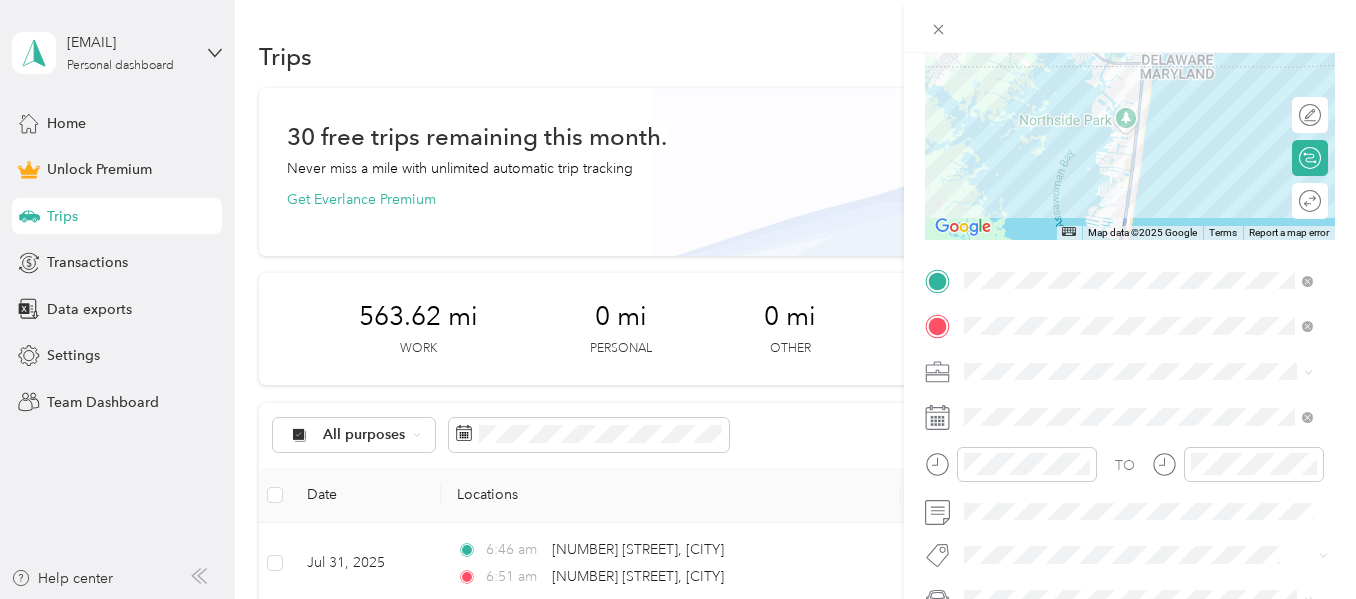 scroll, scrollTop: 215, scrollLeft: 0, axis: vertical 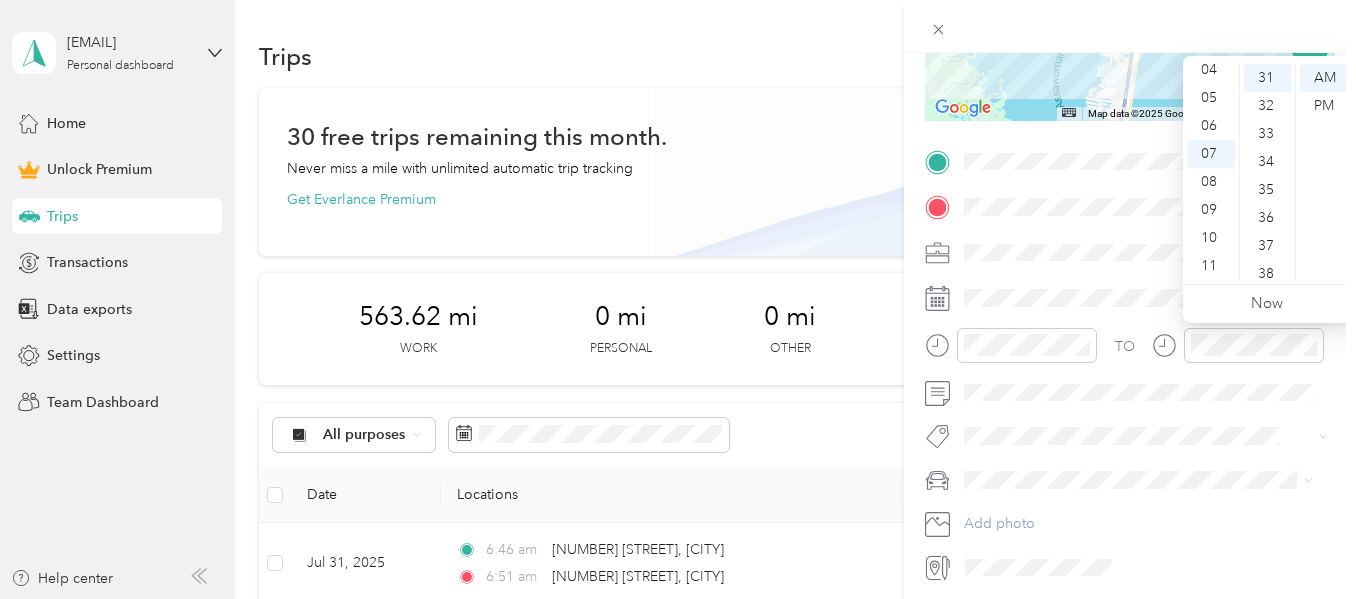 click on "TO" at bounding box center (1130, 352) 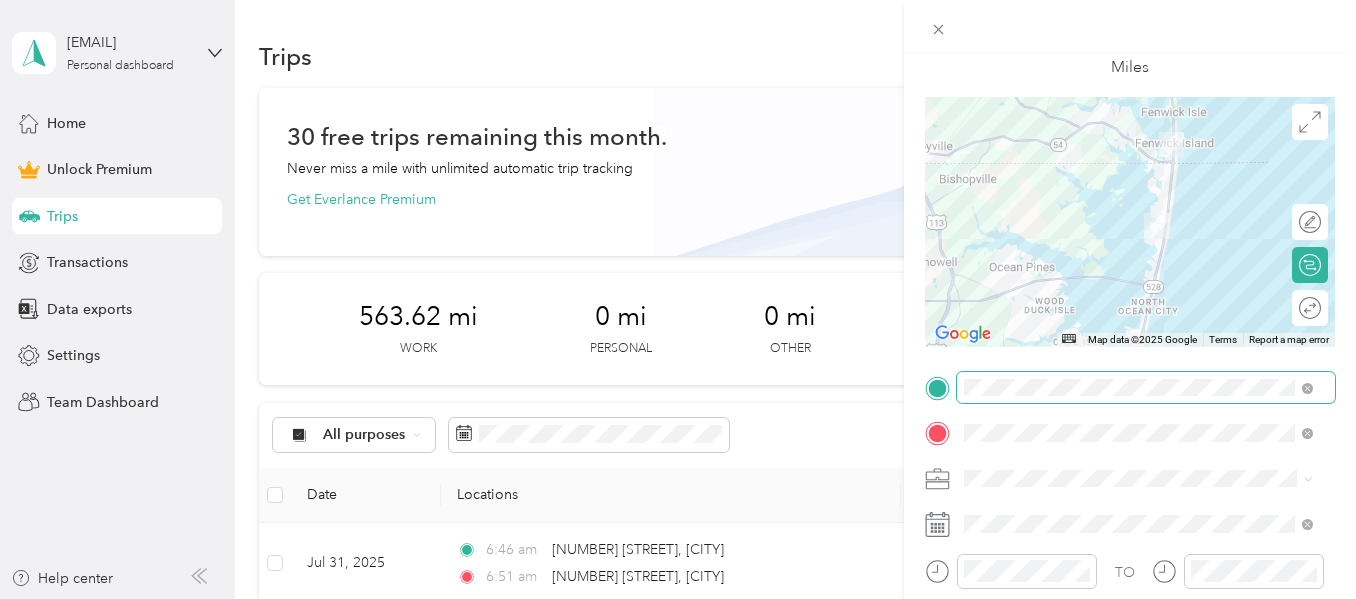 scroll, scrollTop: 108, scrollLeft: 0, axis: vertical 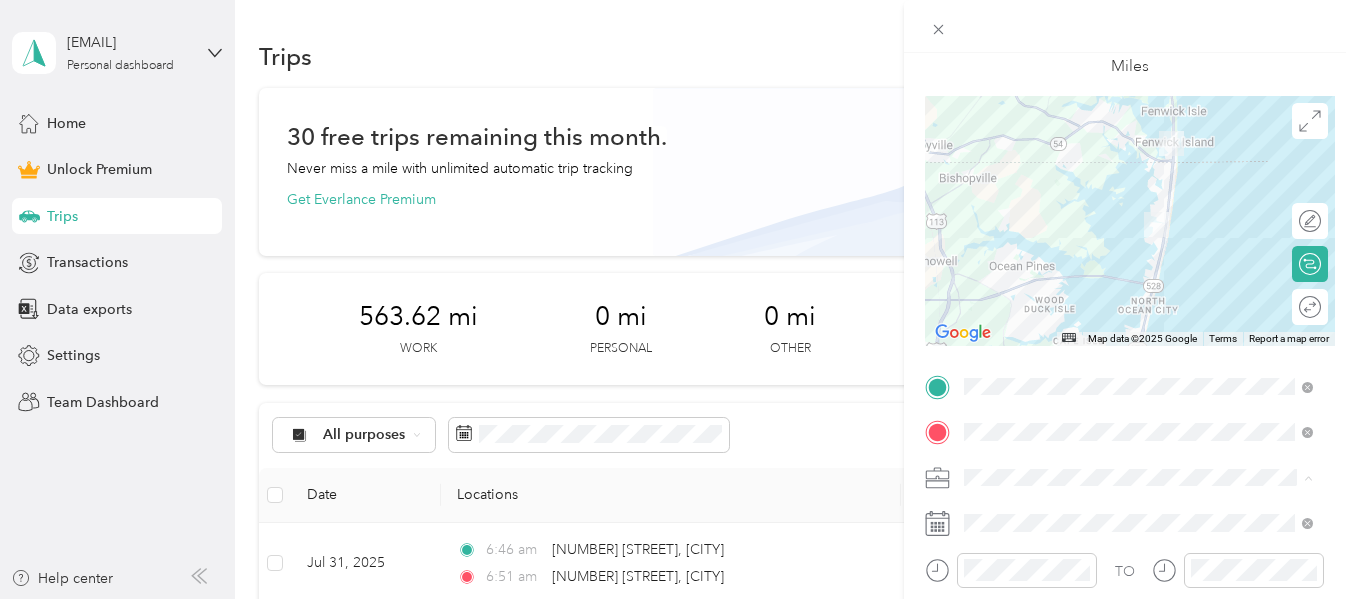 click on "Doordash" at bounding box center [1003, 267] 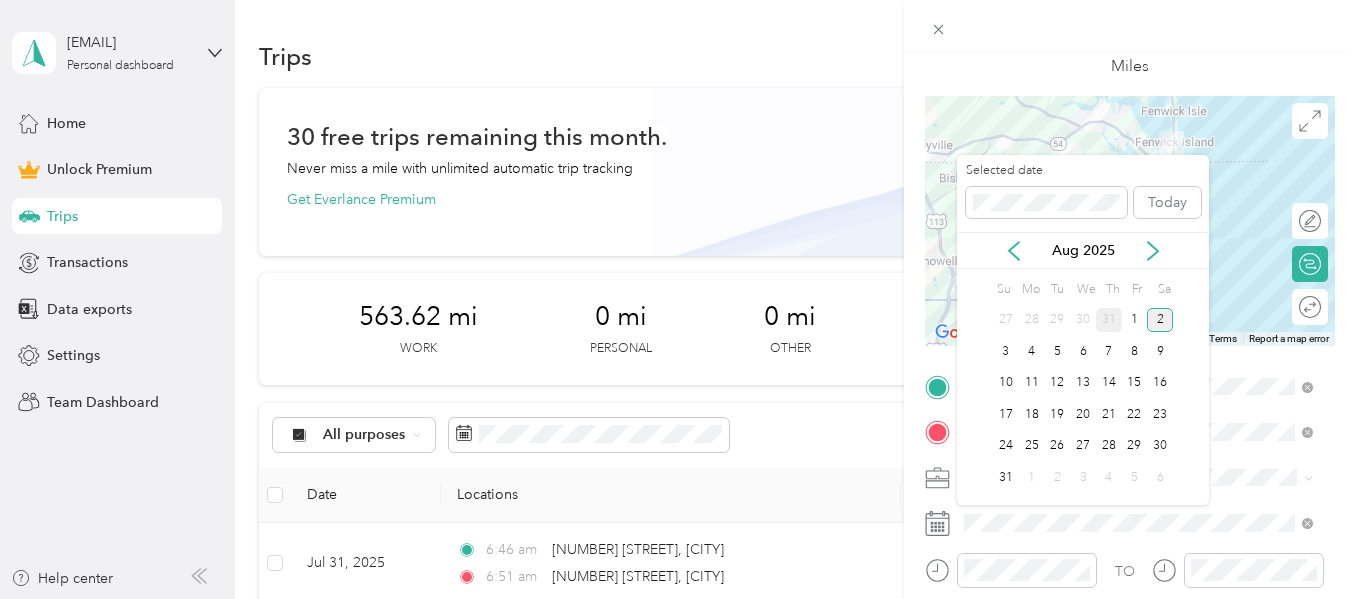 click on "31" at bounding box center (1109, 320) 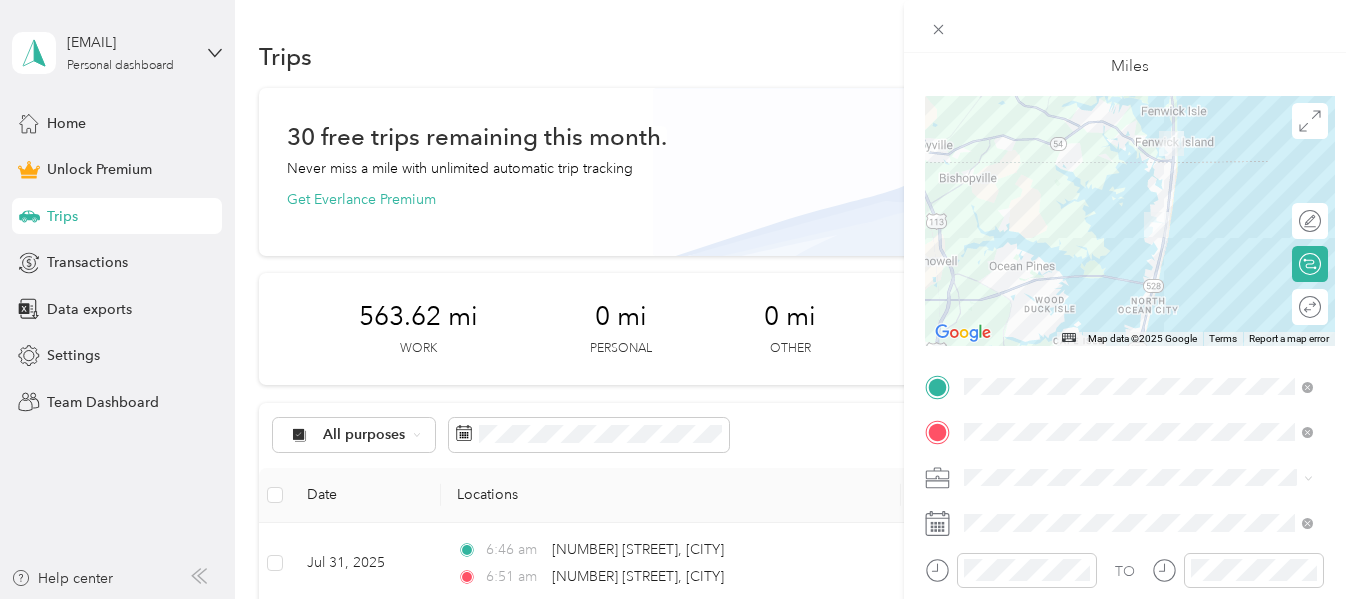 scroll, scrollTop: 0, scrollLeft: 0, axis: both 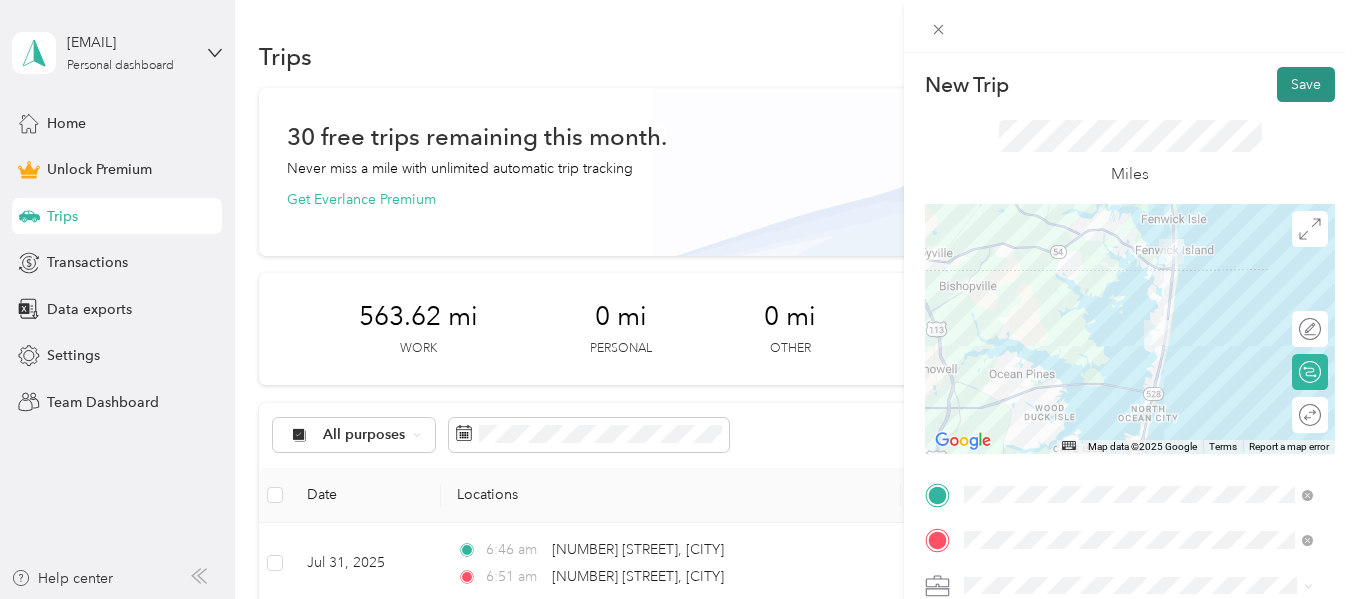 click on "Save" at bounding box center [1306, 84] 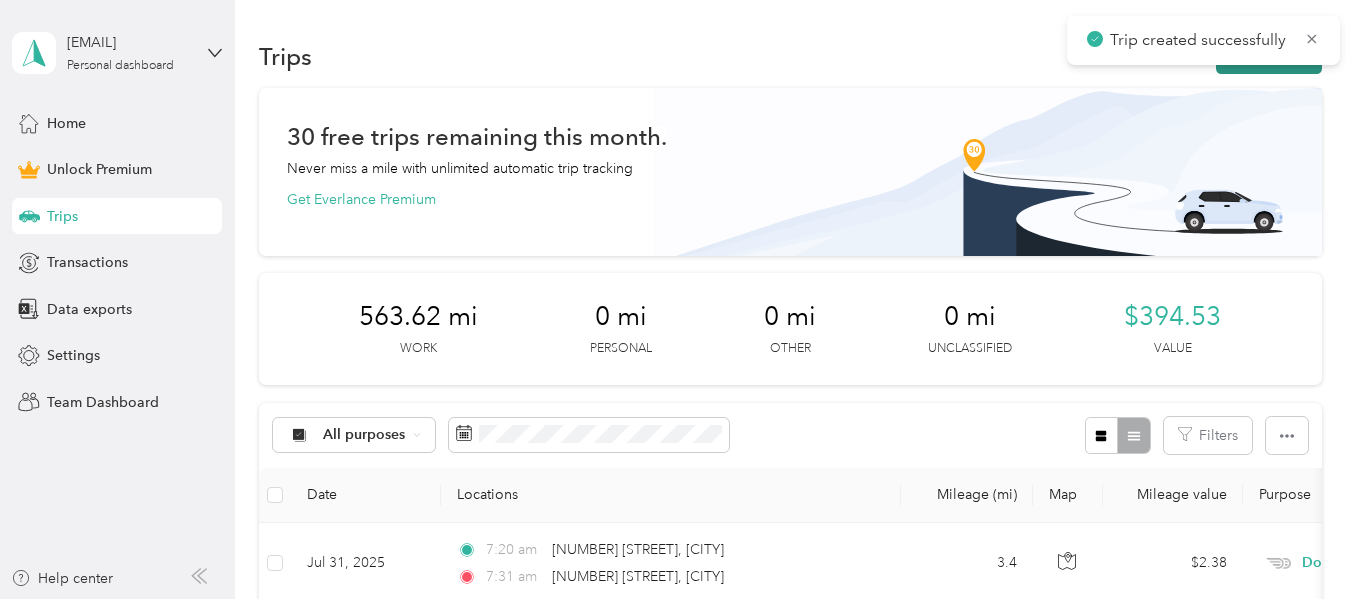 click 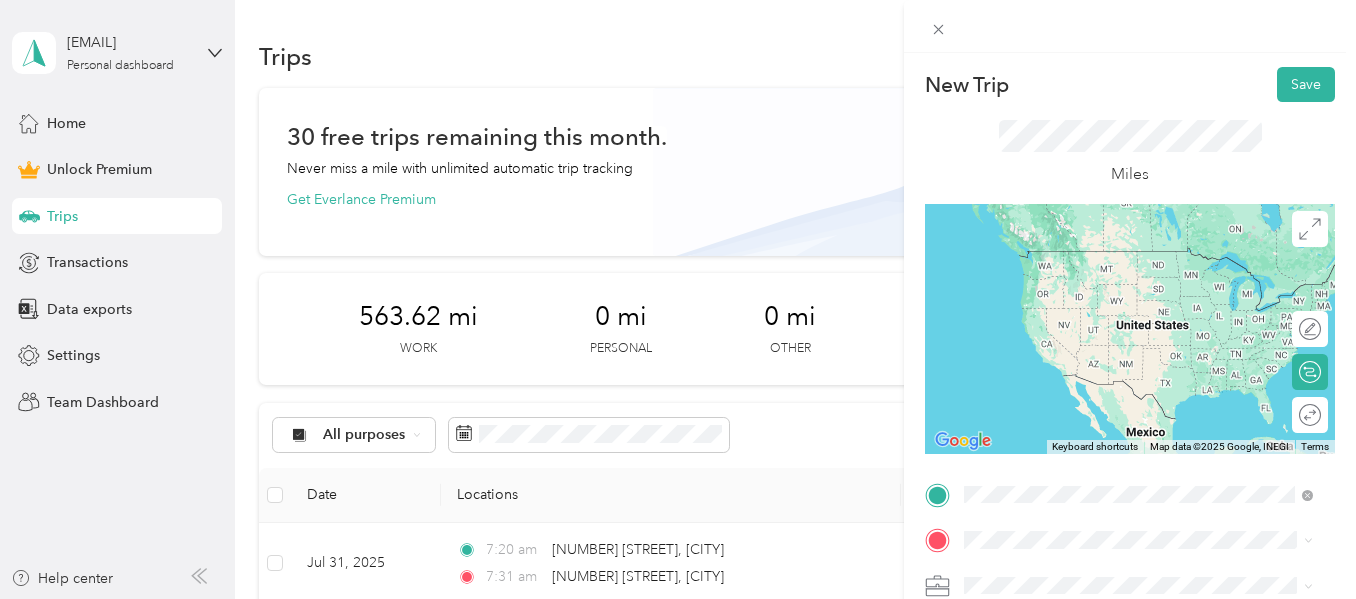 click on "1007 Coastal Highway
Ocean City, Maryland 21842, United States" at bounding box center (1146, 392) 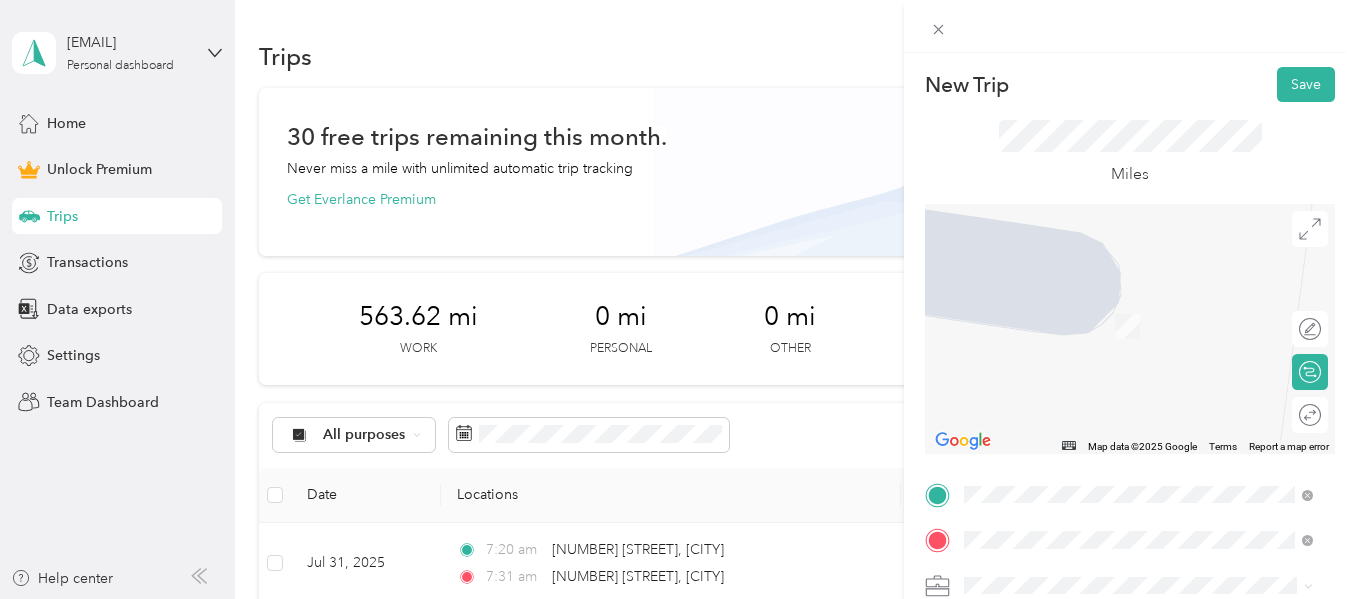 click on "37046 Pintail Drive
Selbyville, Delaware 19975, United States" at bounding box center (1138, 305) 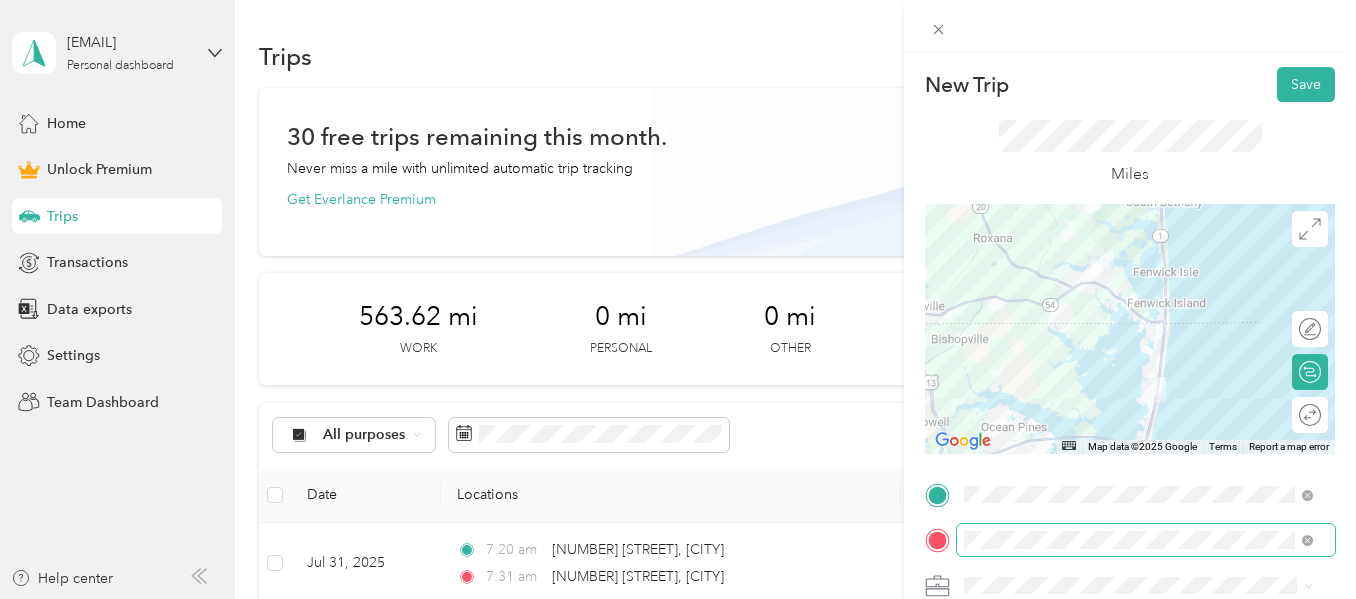 scroll, scrollTop: 92, scrollLeft: 0, axis: vertical 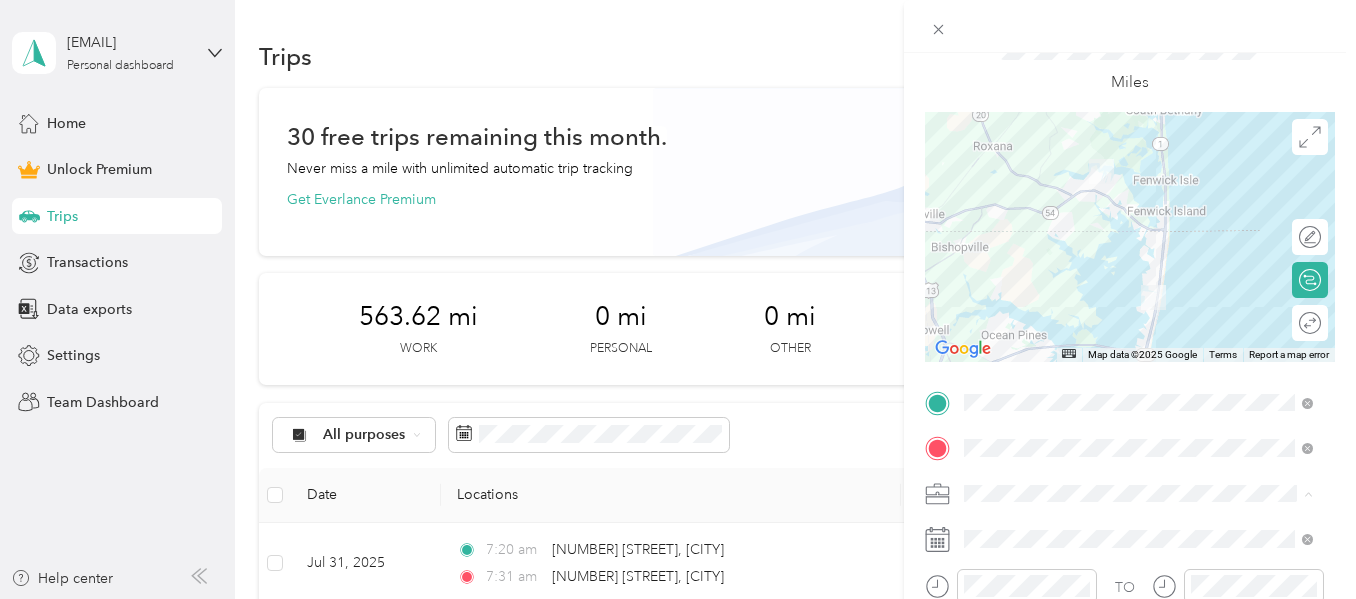 click on "Doordash" at bounding box center (1003, 283) 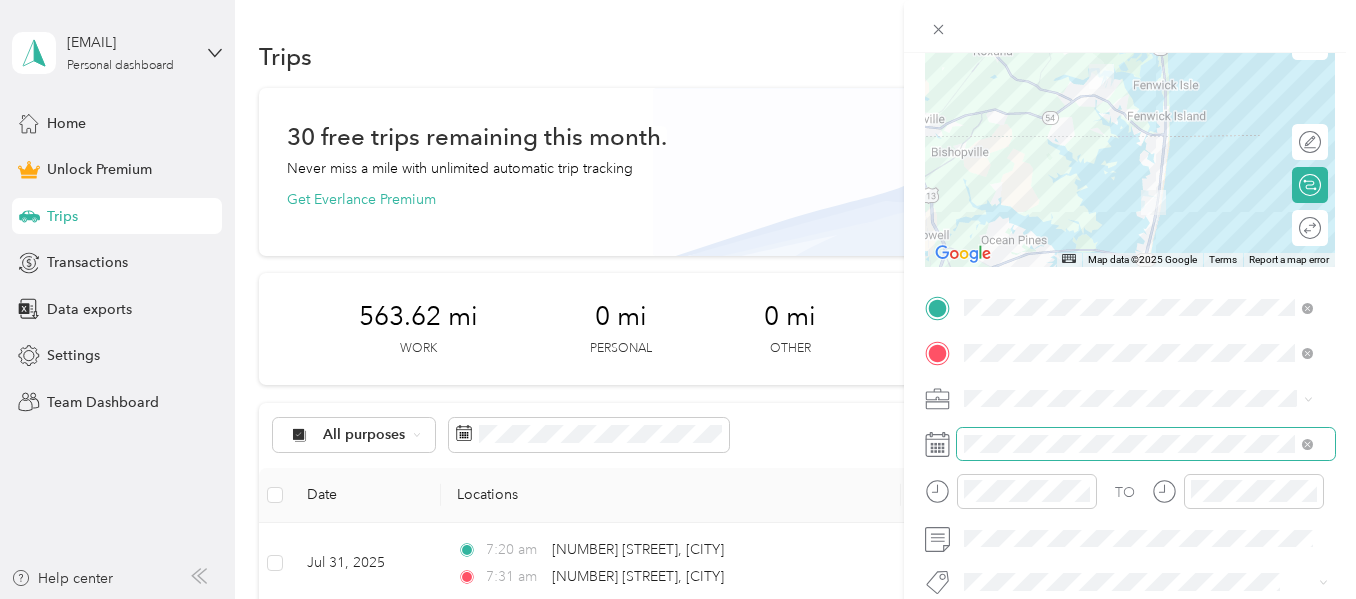 scroll, scrollTop: 199, scrollLeft: 0, axis: vertical 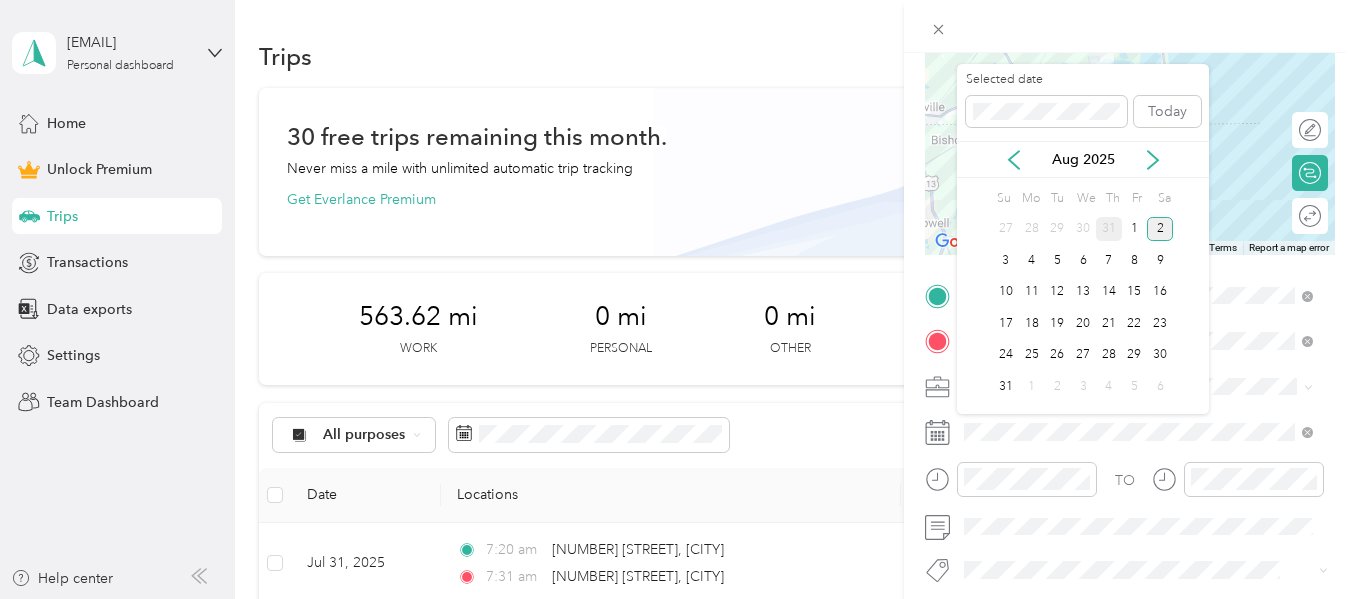 click on "31" at bounding box center (1109, 229) 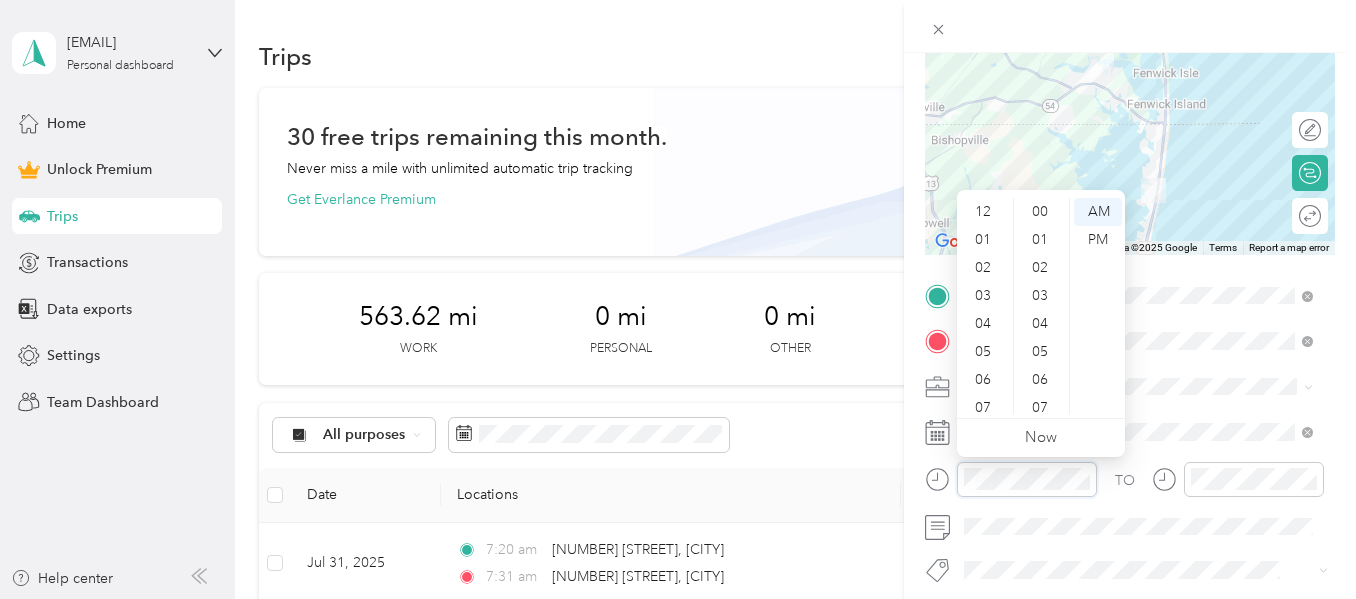 scroll, scrollTop: 891, scrollLeft: 0, axis: vertical 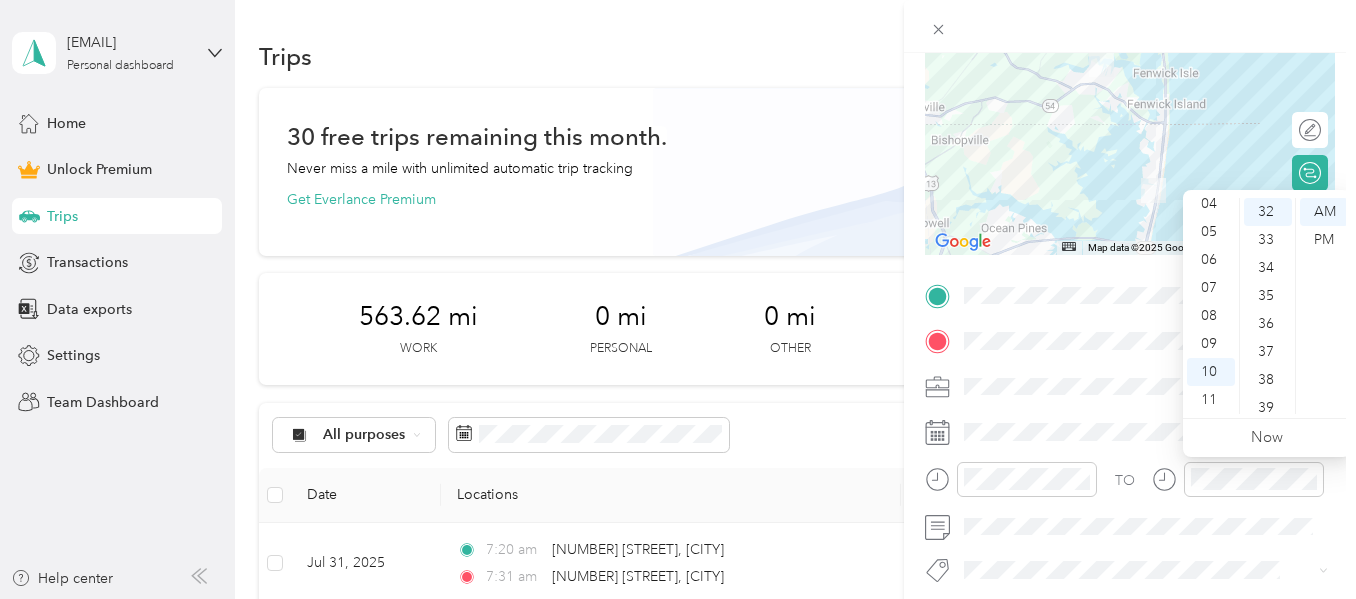 click at bounding box center [1130, 26] 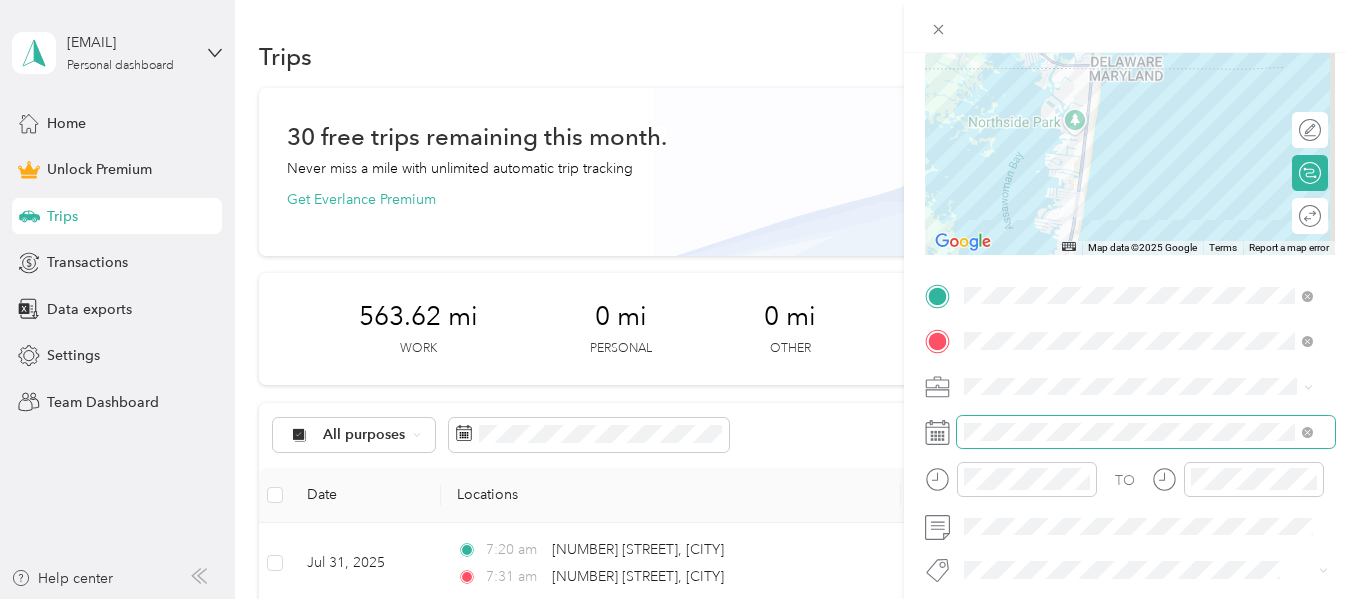 scroll, scrollTop: 0, scrollLeft: 0, axis: both 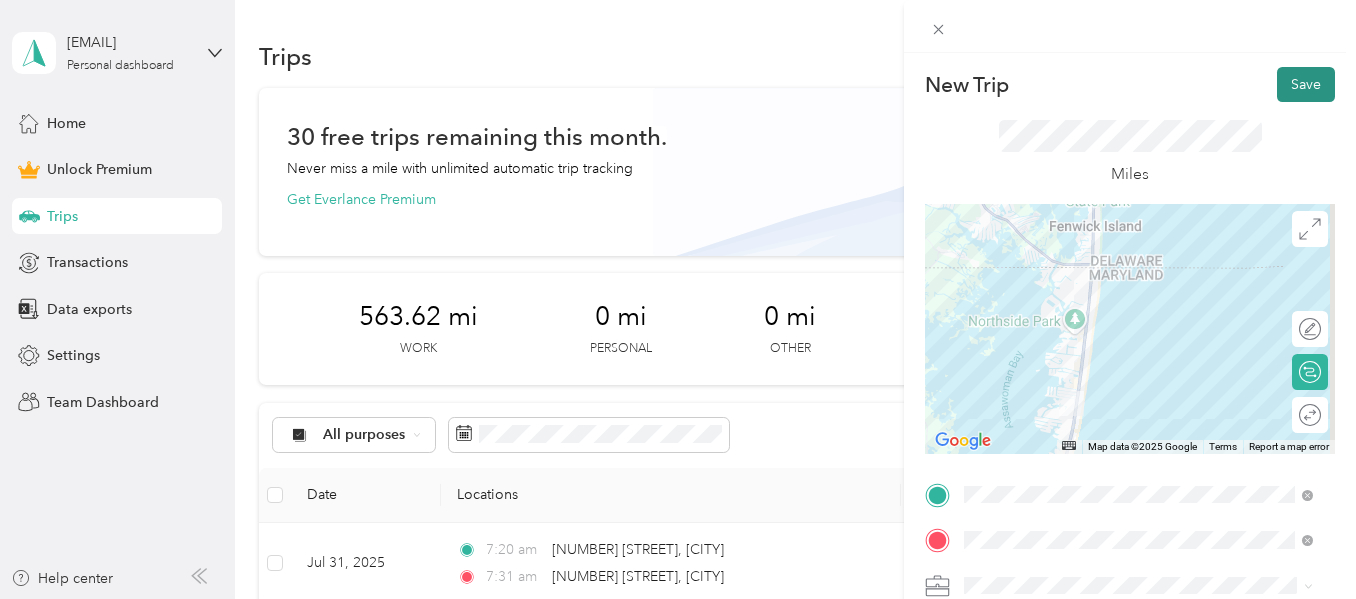 click on "Save" at bounding box center (1306, 84) 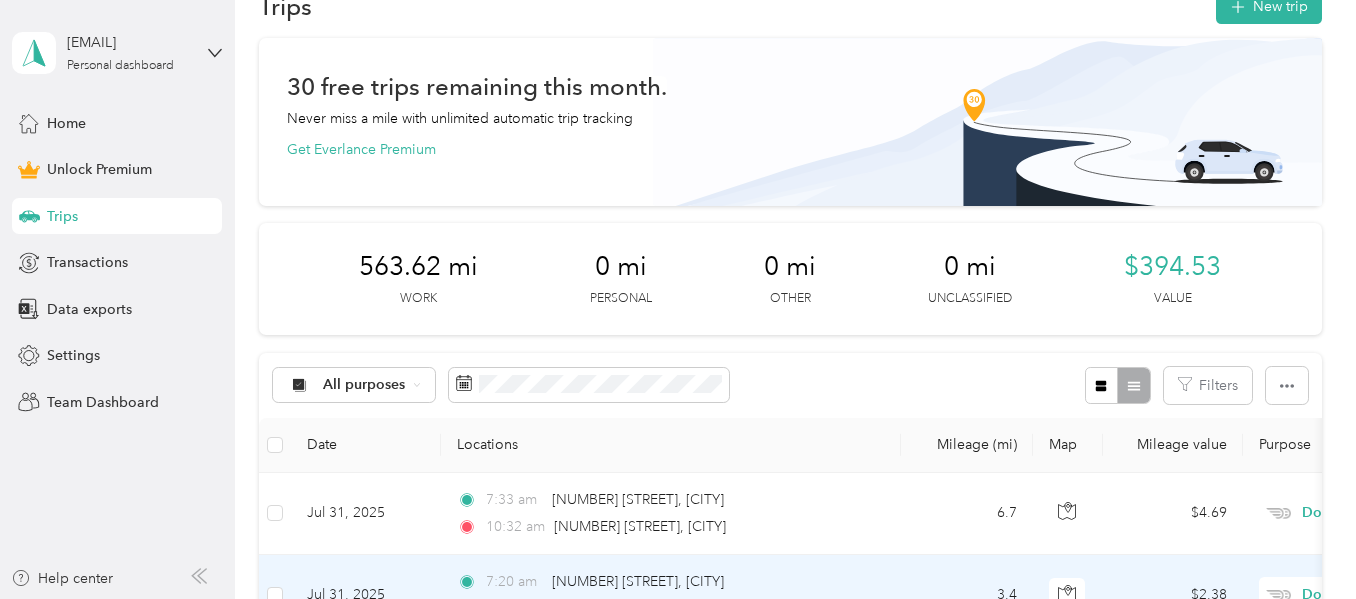 scroll, scrollTop: 0, scrollLeft: 0, axis: both 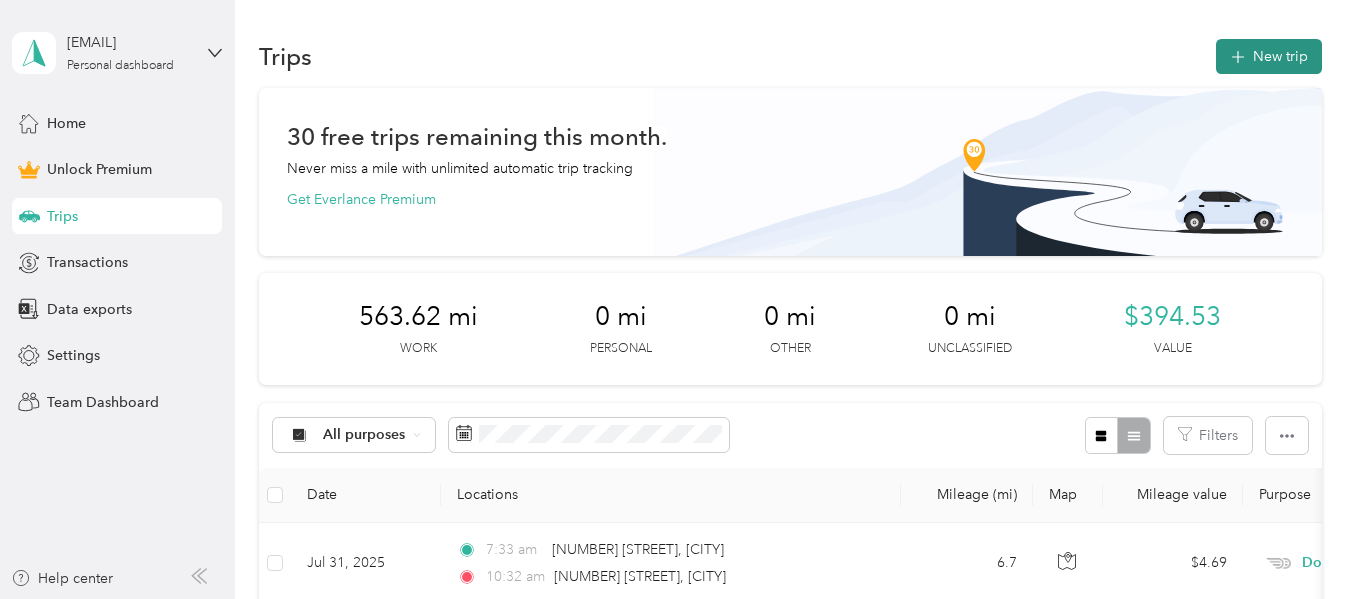 click on "New trip" at bounding box center (1269, 56) 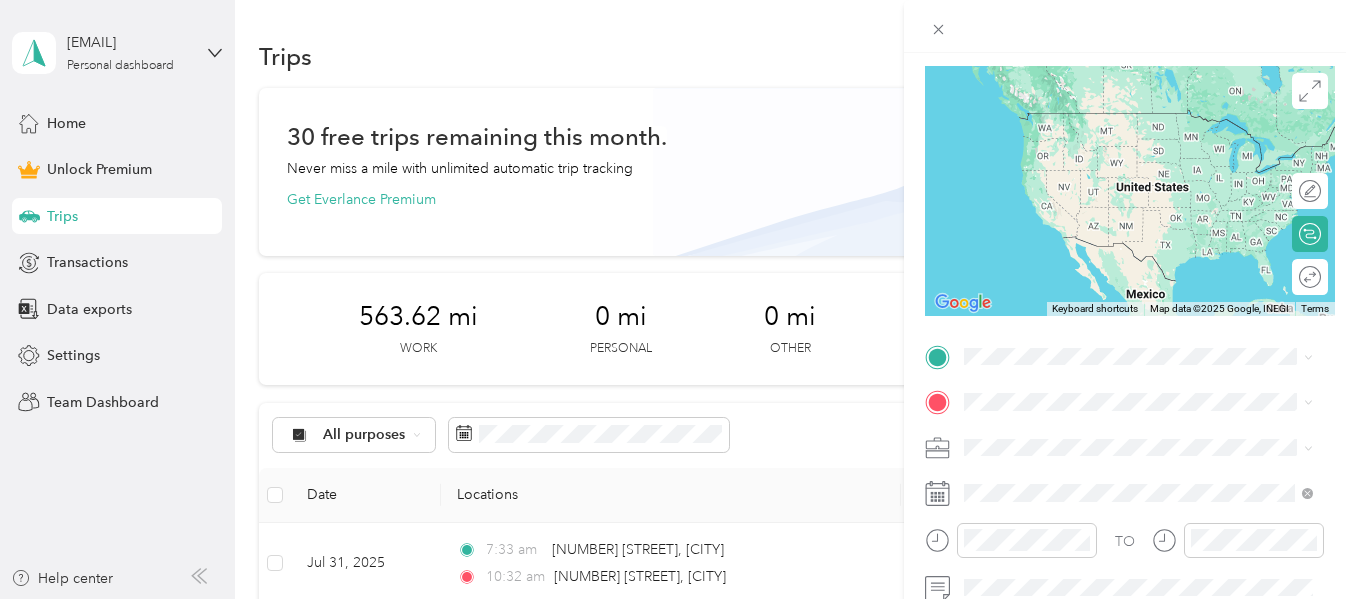 scroll, scrollTop: 139, scrollLeft: 0, axis: vertical 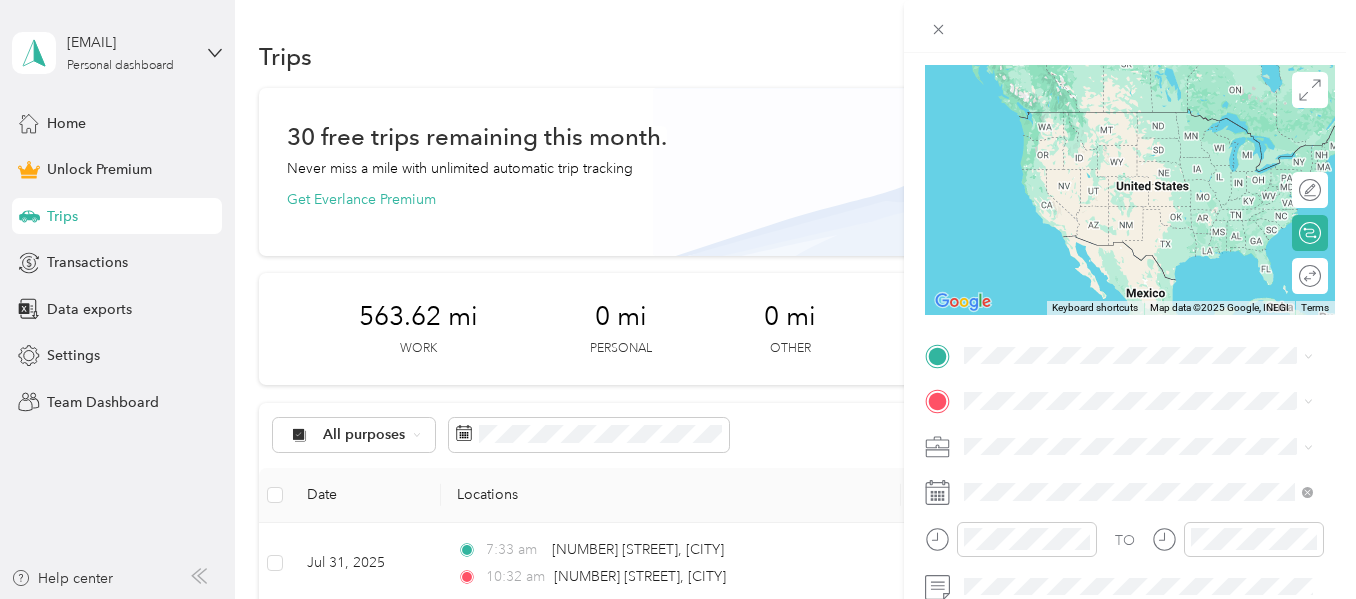 click at bounding box center (1146, 447) 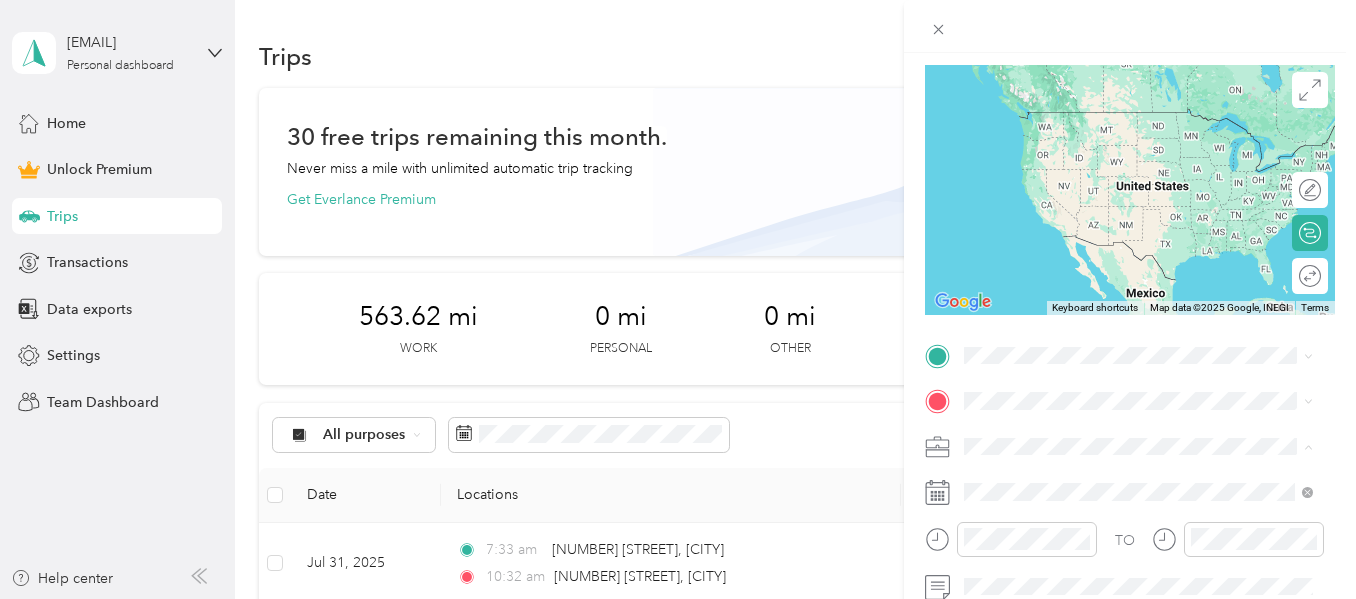 click on "Doordash" at bounding box center (1138, 236) 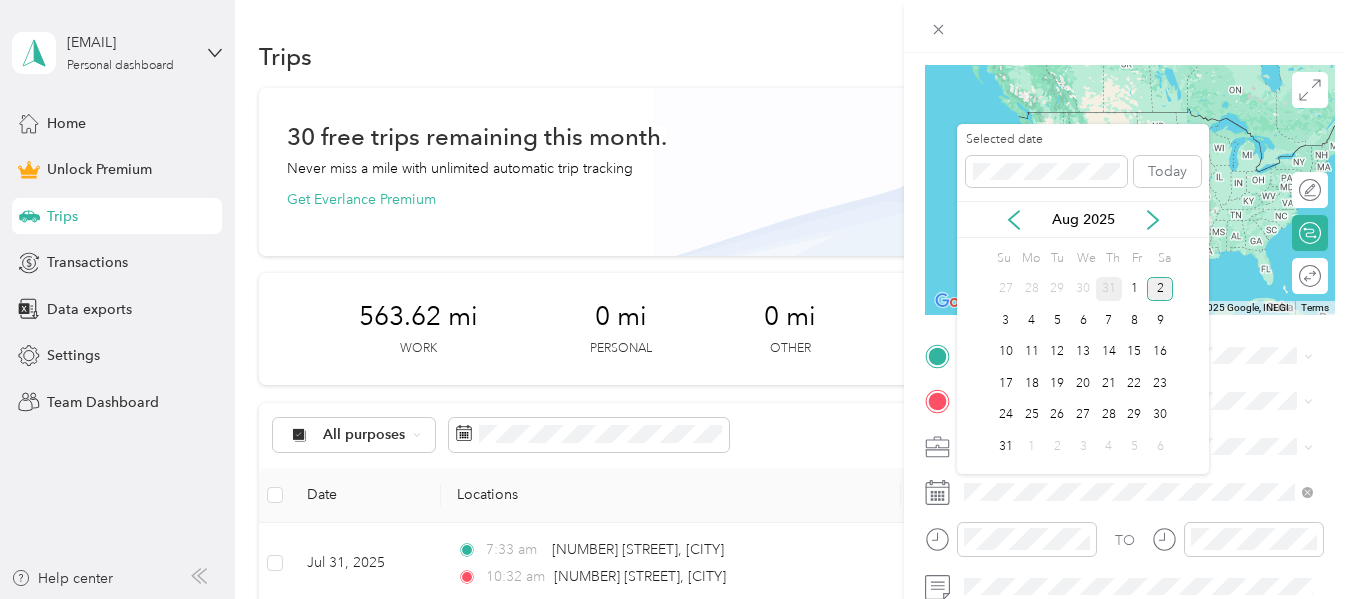 click on "31" at bounding box center [1109, 289] 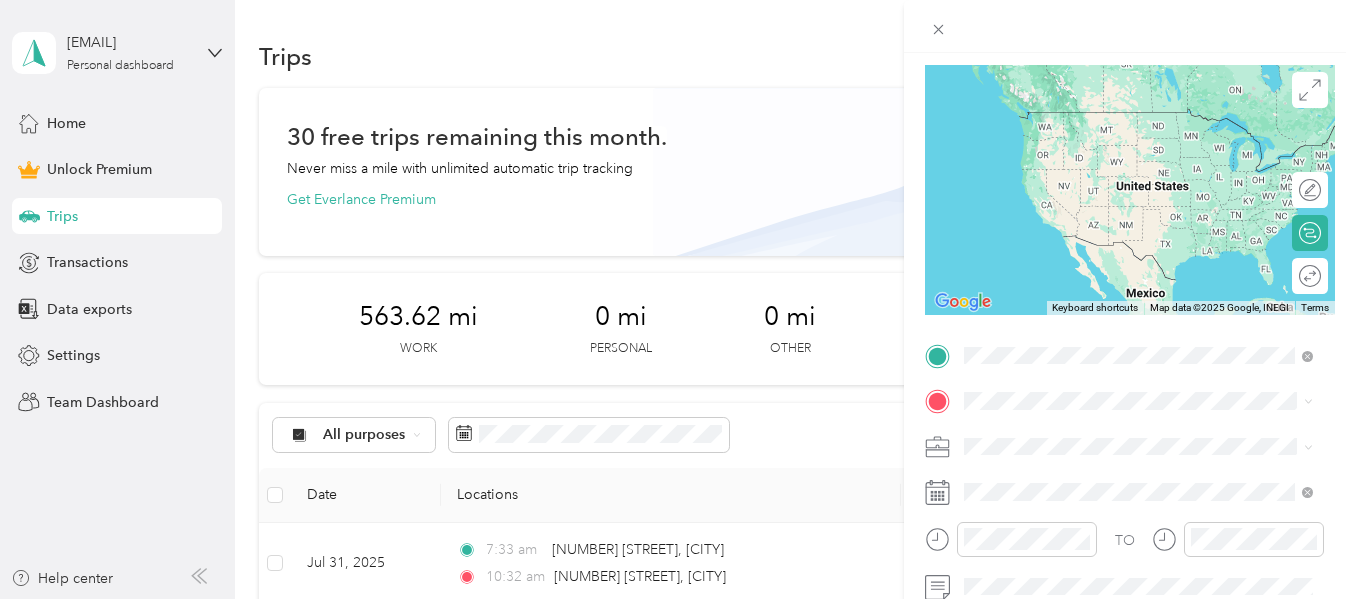 click on "37046 Pintail Drive
Selbyville, Delaware 19975, United States" at bounding box center [1146, 120] 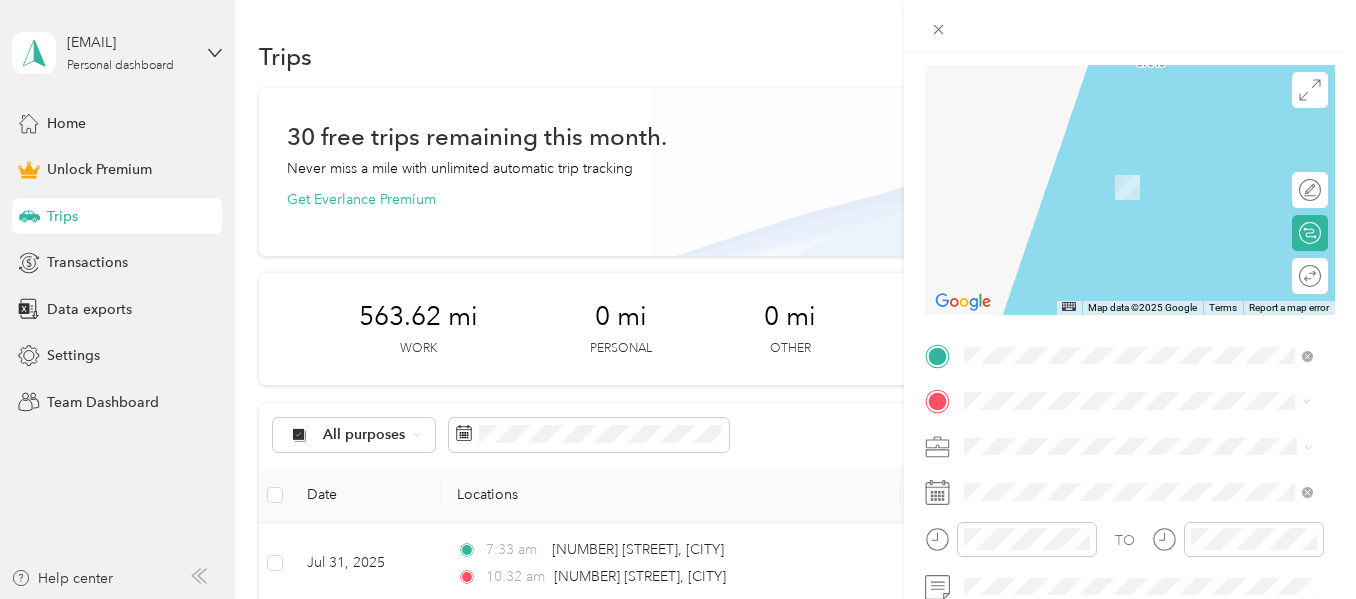 click on "53001 Coastal Highway
Ocean City, Maryland 21842, United States" at bounding box center (1154, 481) 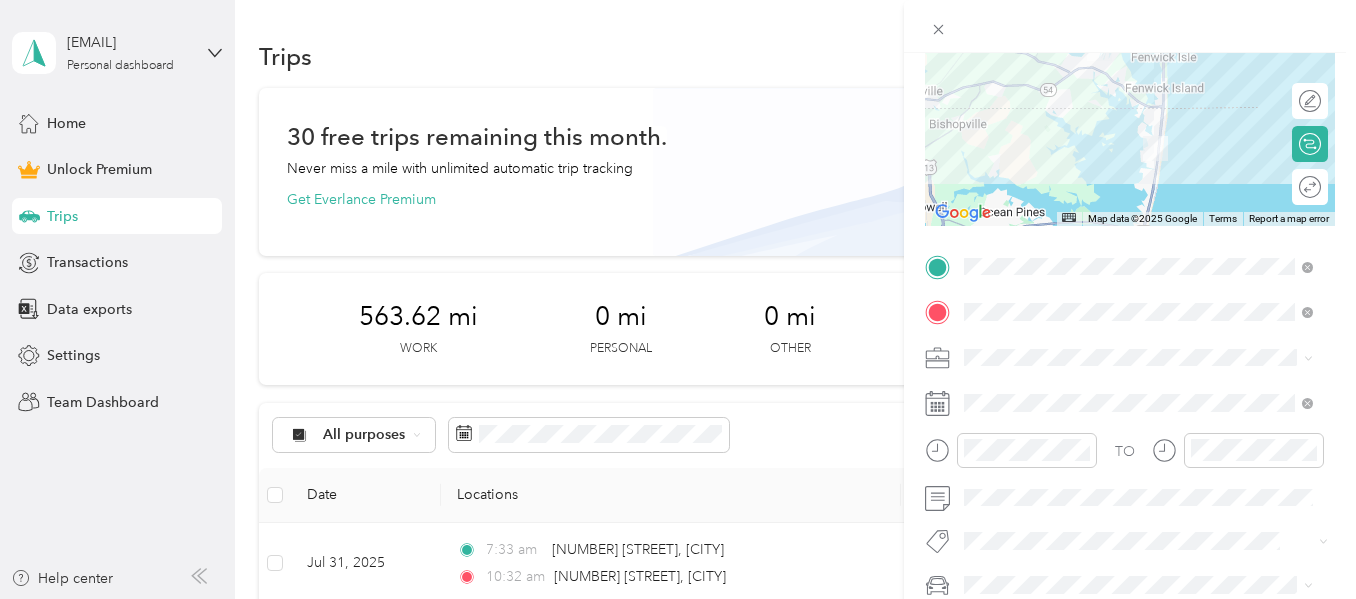 scroll, scrollTop: 276, scrollLeft: 0, axis: vertical 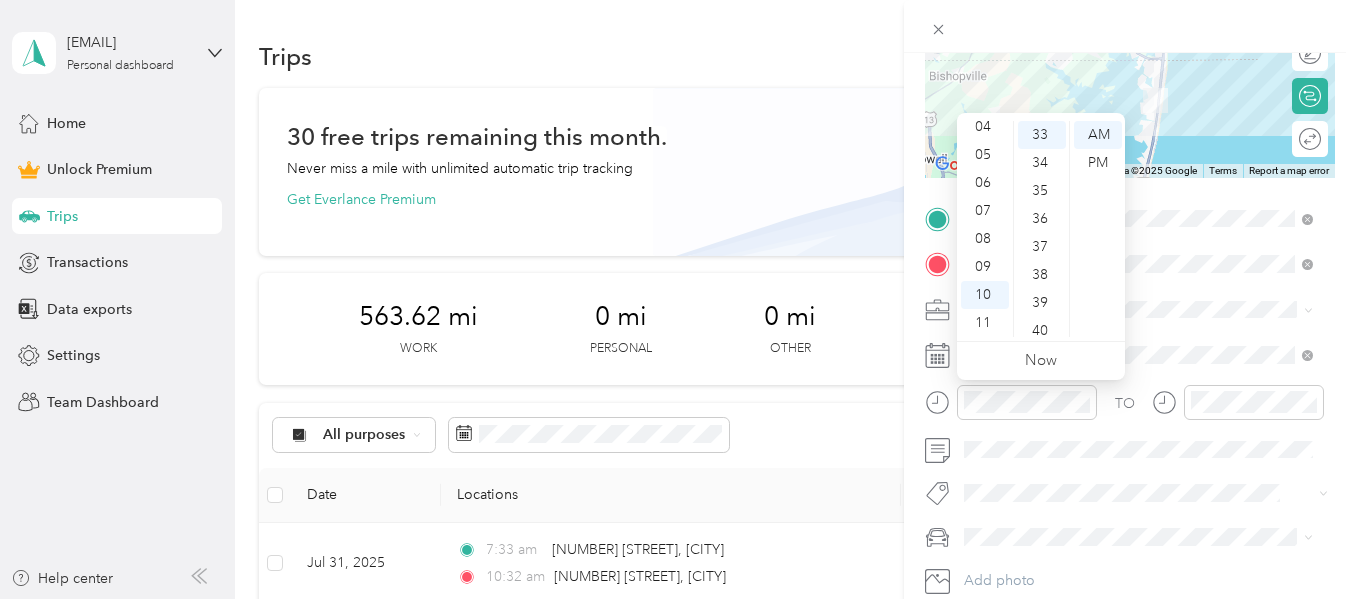 click on "New Trip Save This trip cannot be edited because it is either under review, approved, or paid. Contact your Team Manager to edit it. Miles ← Move left → Move right ↑ Move up ↓ Move down + Zoom in - Zoom out Home Jump left by 75% End Jump right by 75% Page Up Jump up by 75% Page Down Jump down by 75% Map Data Map data ©2025 Google Map data ©2025 Google 2 km  Click to toggle between metric and imperial units Terms Report a map error Edit route Calculate route Round trip TO Add photo" at bounding box center [678, 299] 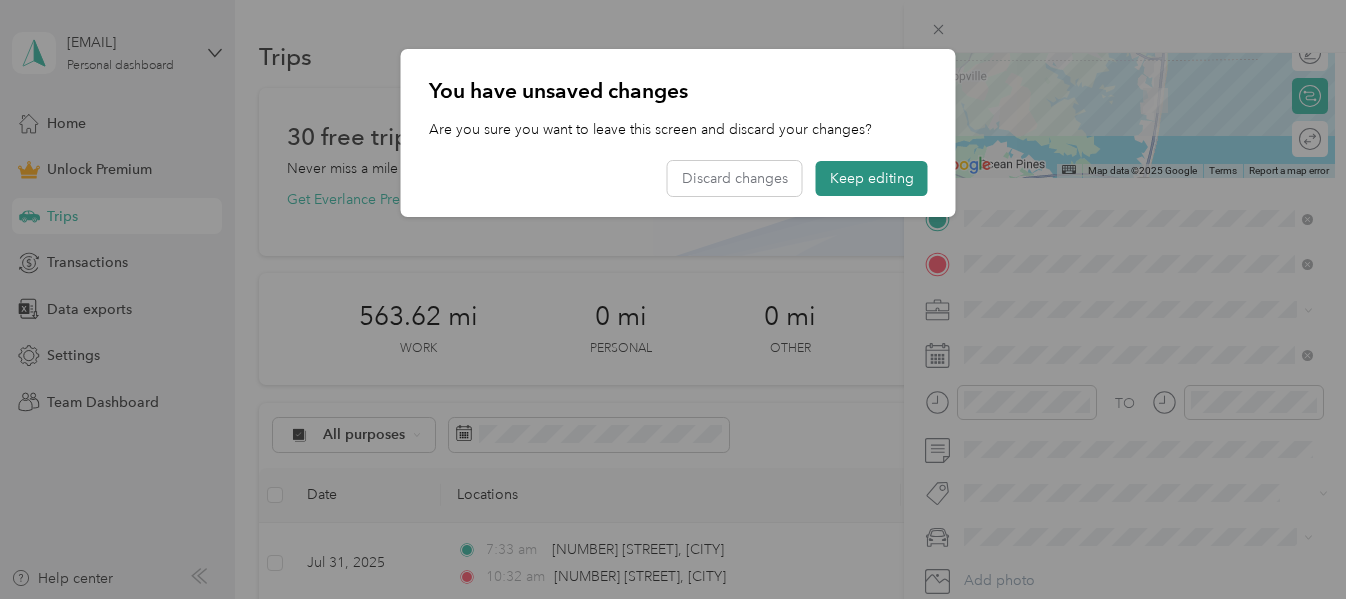 click on "Keep editing" at bounding box center [872, 178] 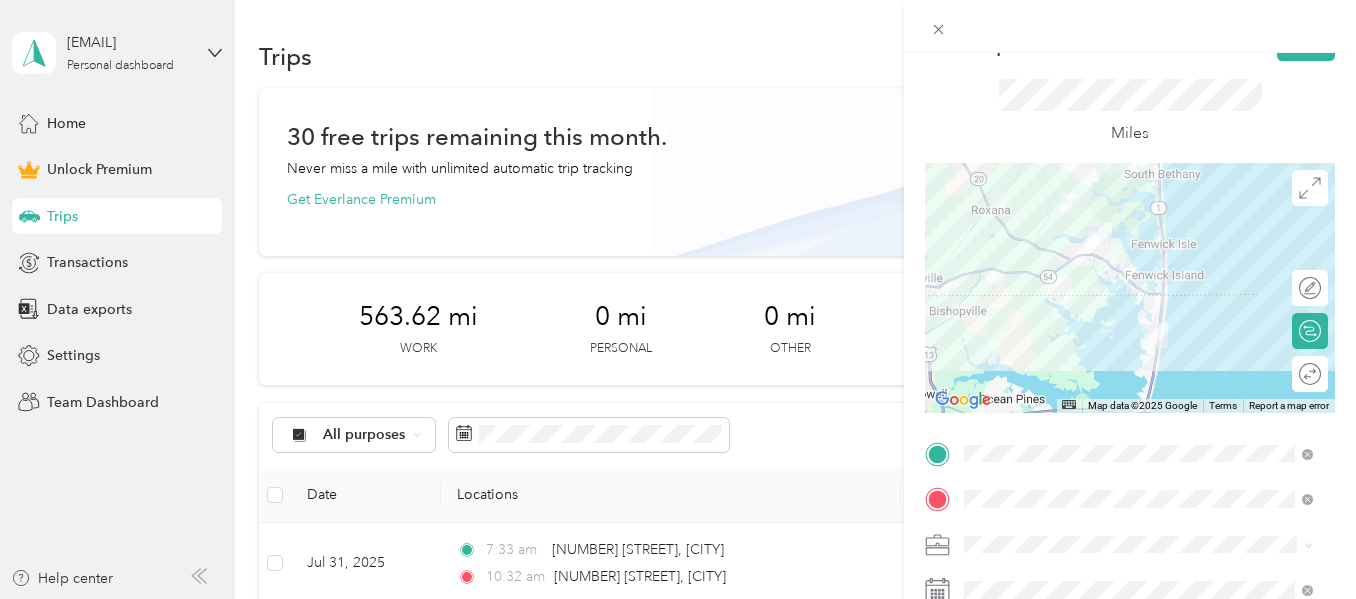 scroll, scrollTop: 0, scrollLeft: 0, axis: both 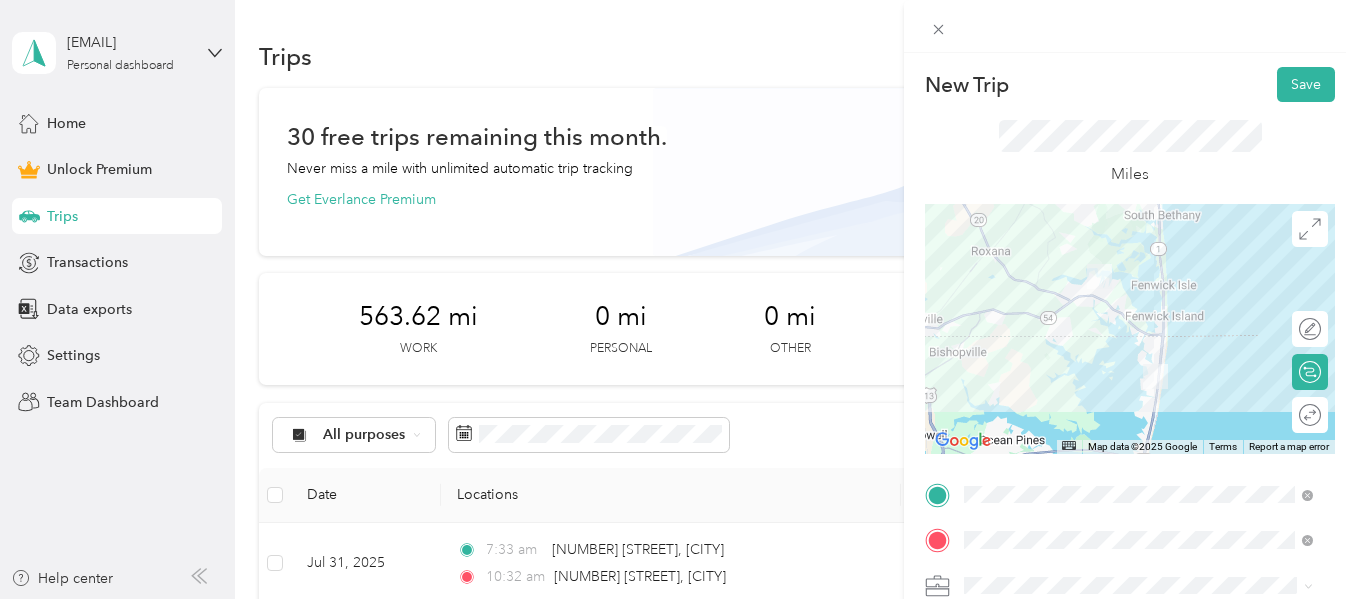 click on "Save" at bounding box center (1306, 84) 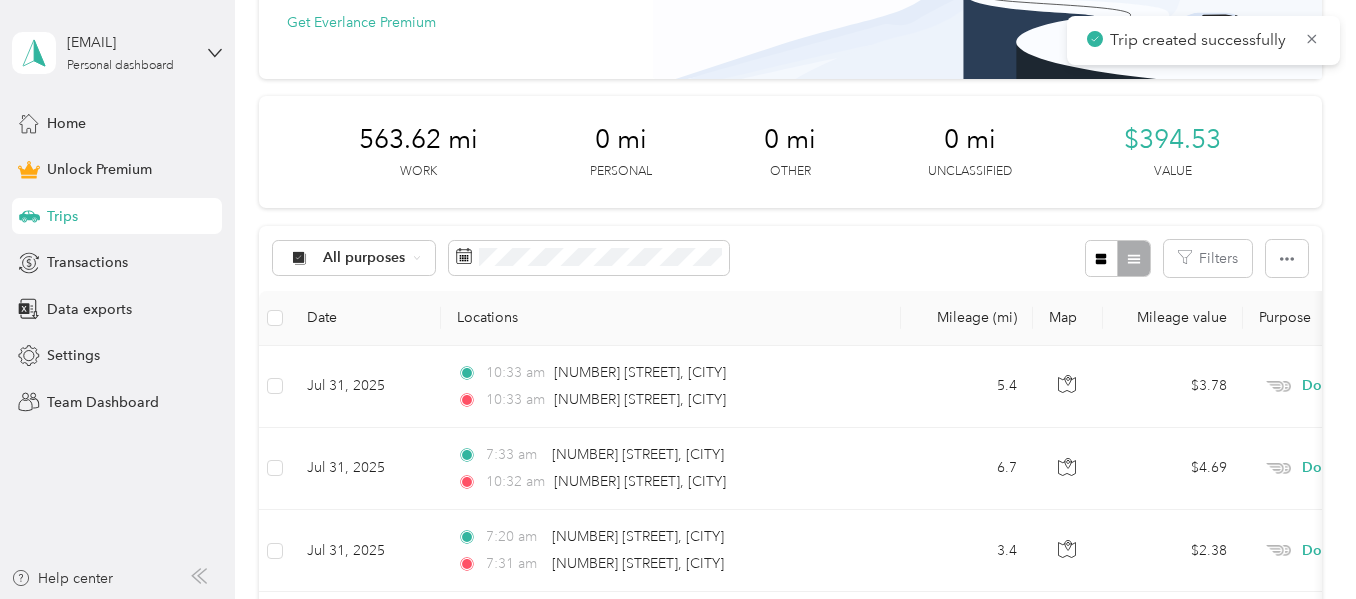 scroll, scrollTop: 178, scrollLeft: 0, axis: vertical 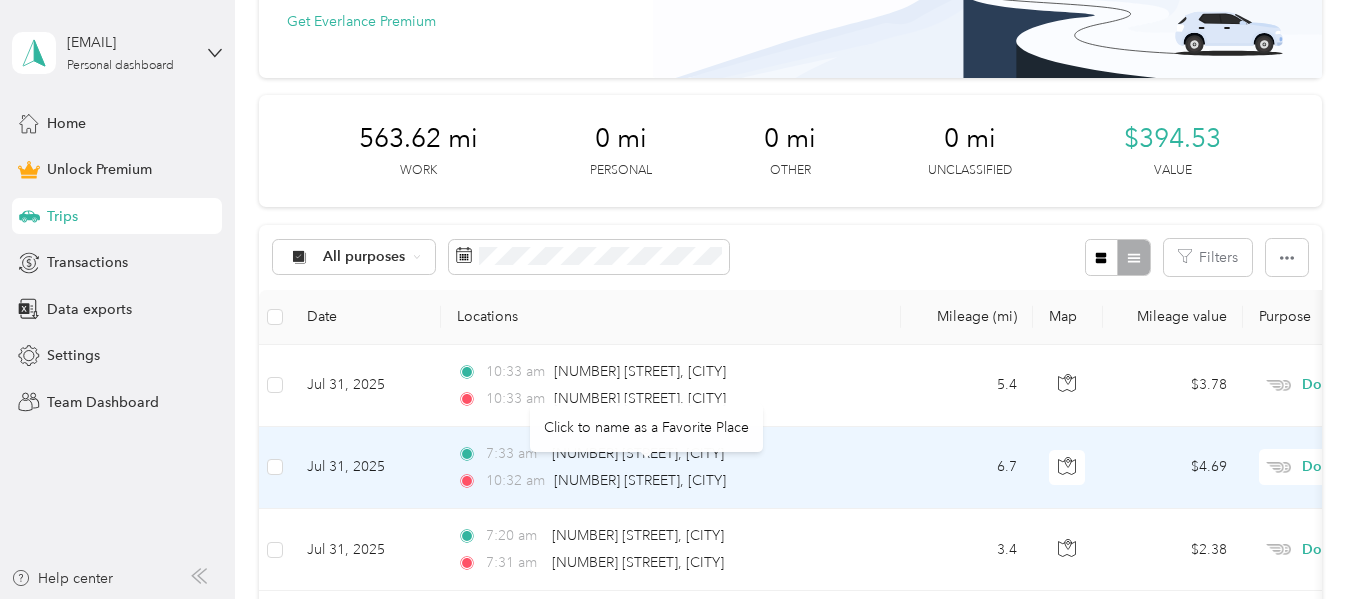 click on "10:32 am" at bounding box center (515, 481) 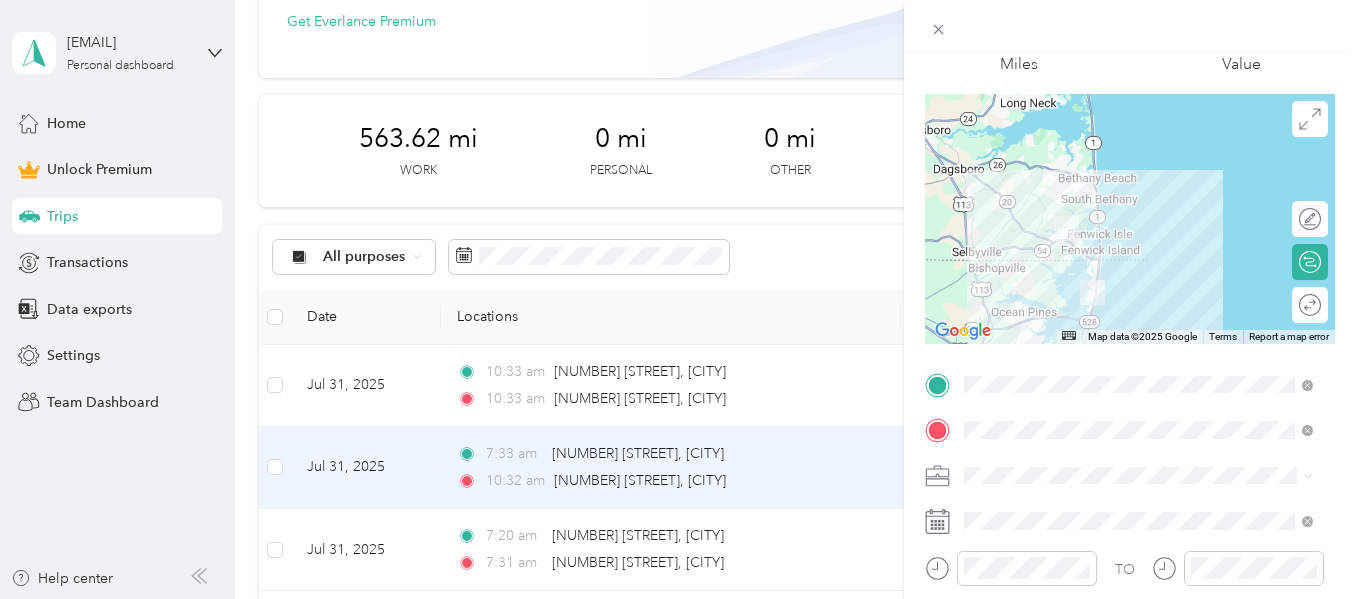scroll, scrollTop: 156, scrollLeft: 0, axis: vertical 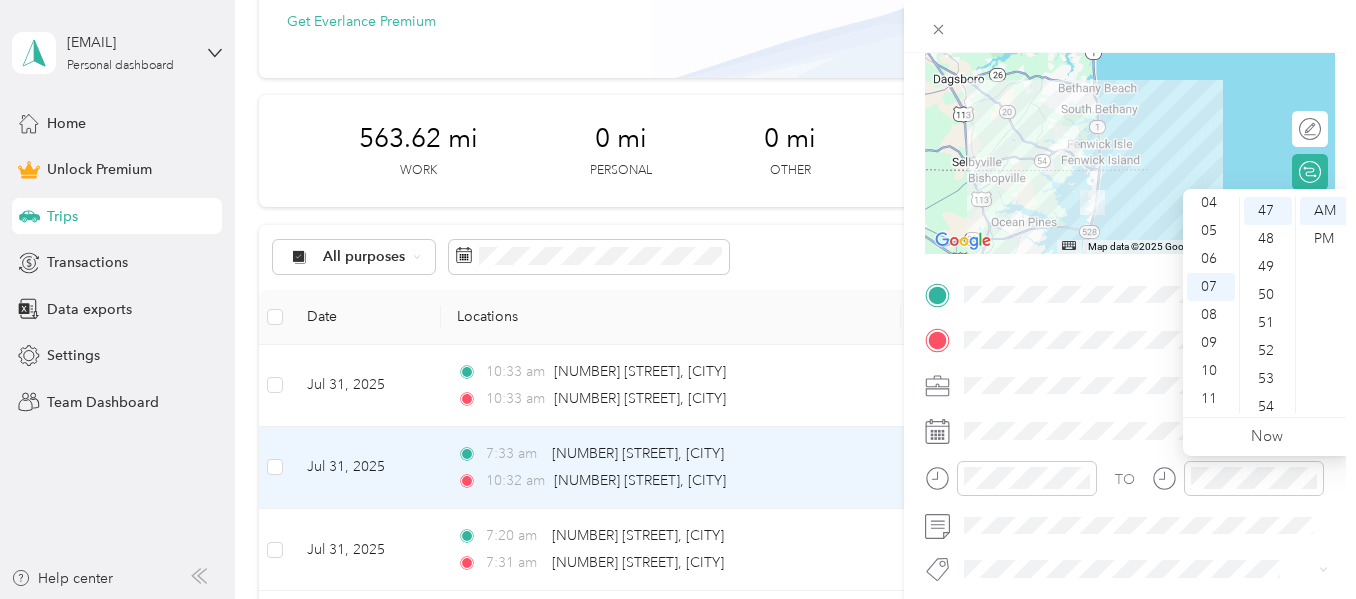 click on "TO" at bounding box center [1130, 485] 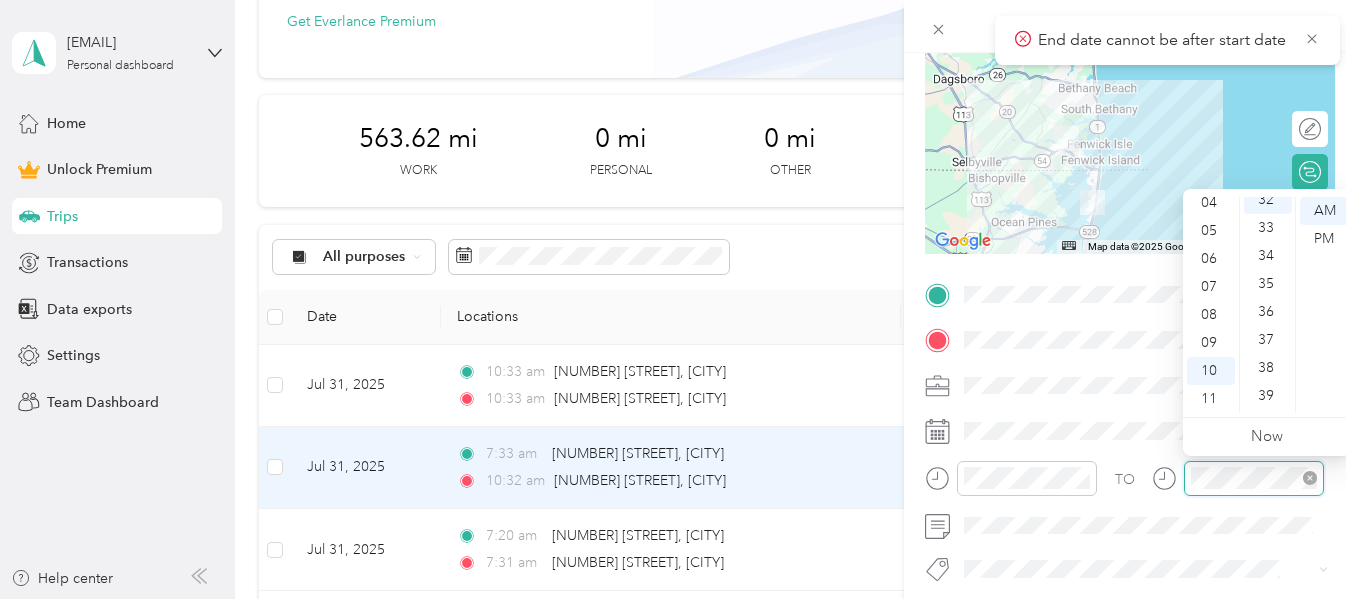 scroll, scrollTop: 896, scrollLeft: 0, axis: vertical 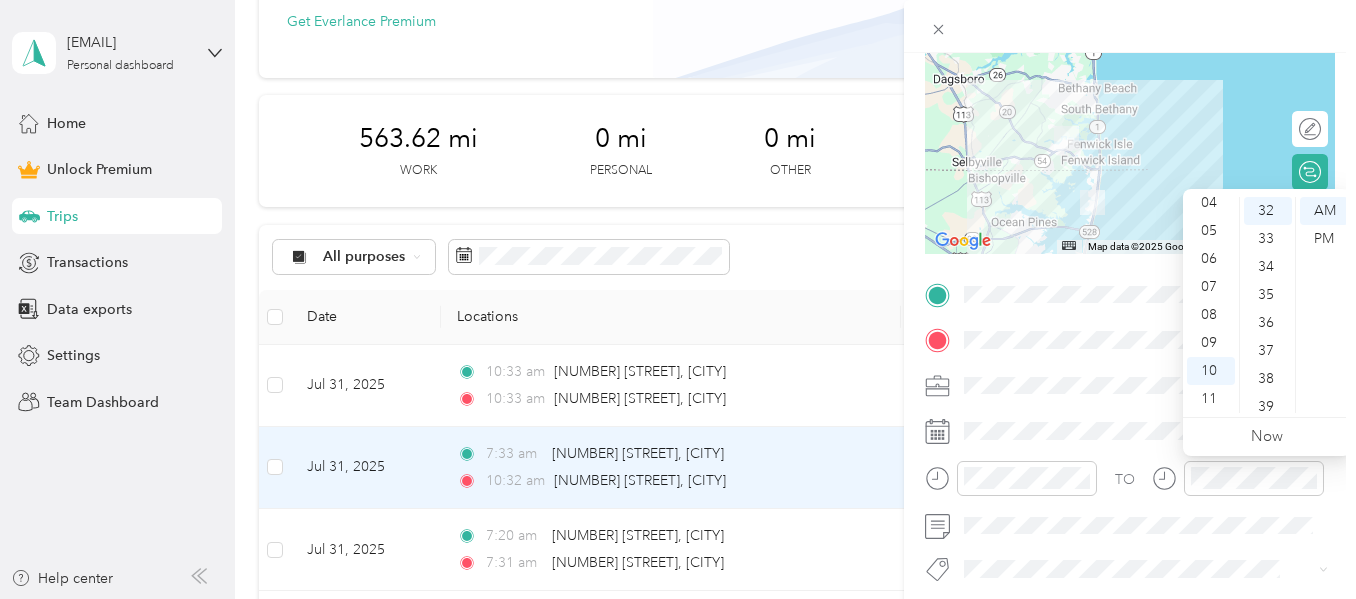click on "TO" at bounding box center (1130, 485) 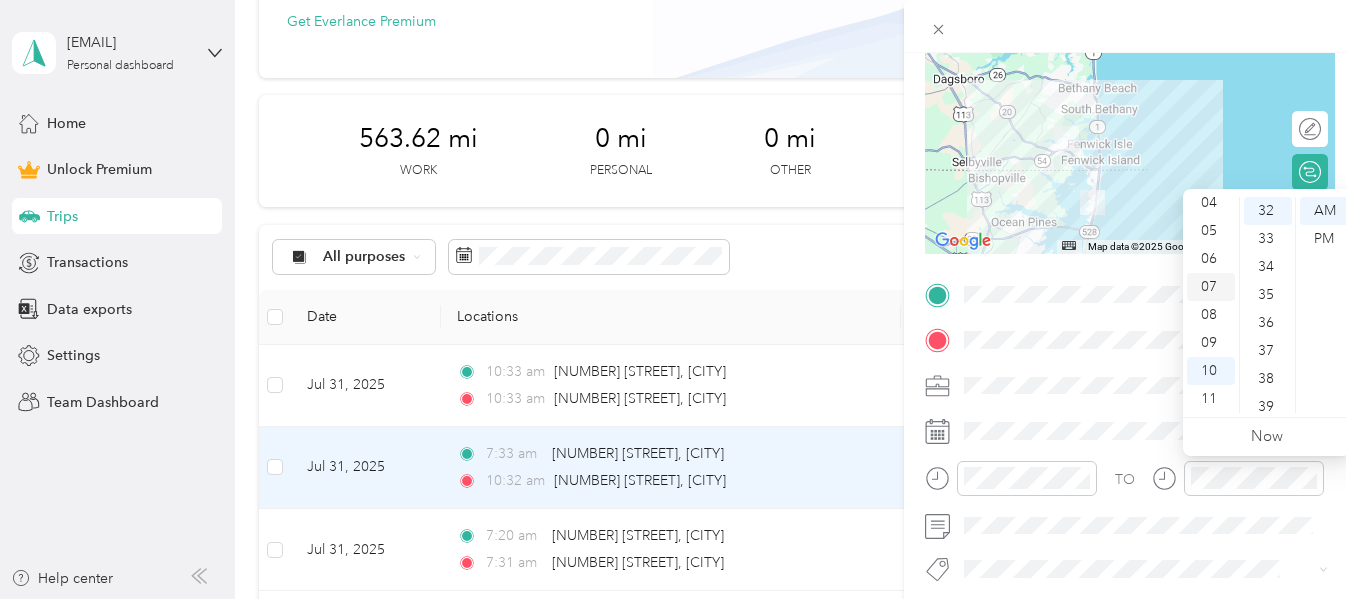 click on "07" at bounding box center (1211, 287) 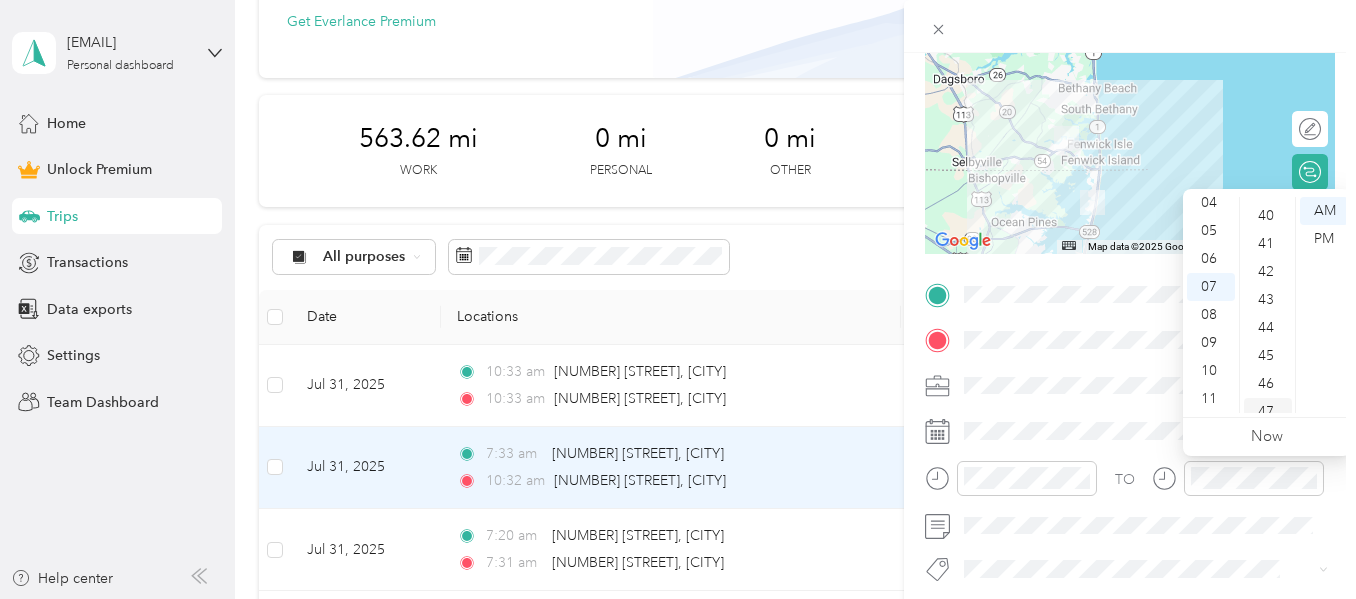 click on "47" at bounding box center (1268, 412) 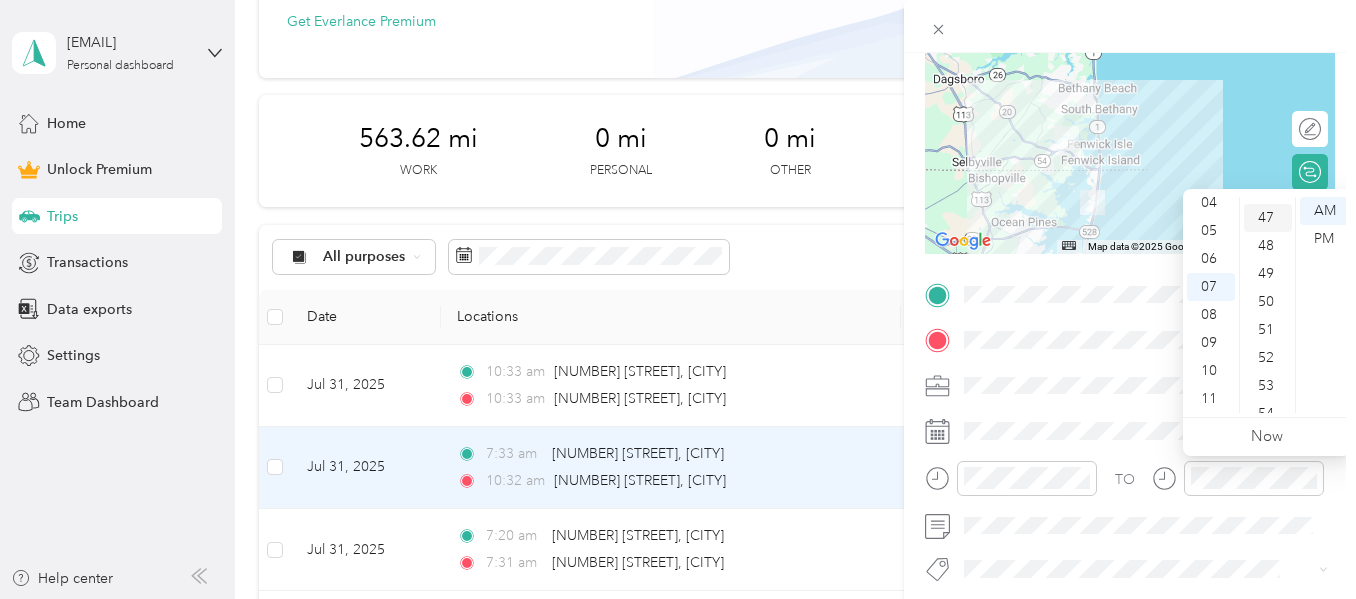 scroll, scrollTop: 1316, scrollLeft: 0, axis: vertical 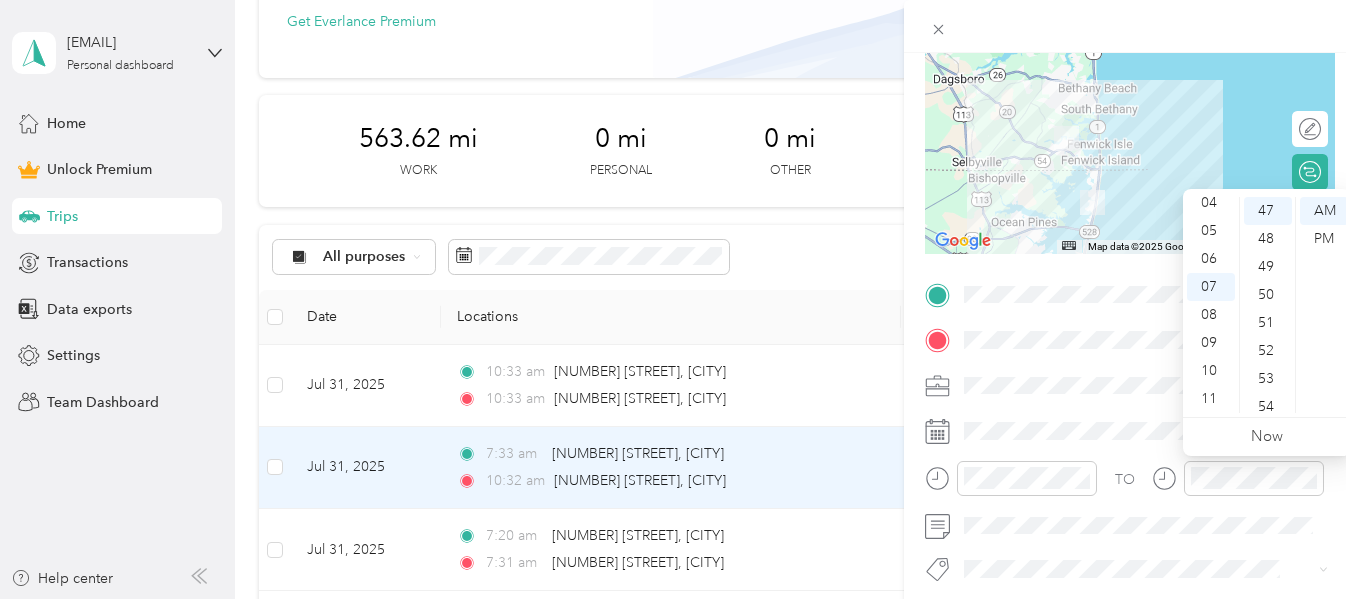 click at bounding box center (1238, 485) 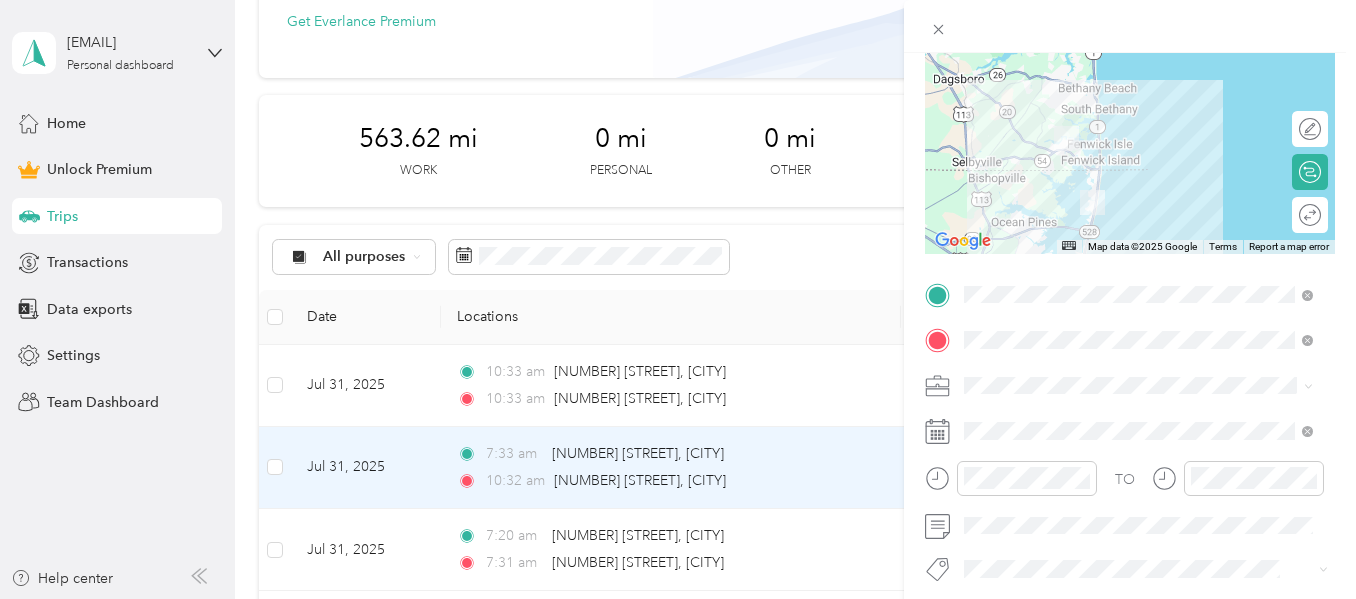 scroll, scrollTop: 0, scrollLeft: 0, axis: both 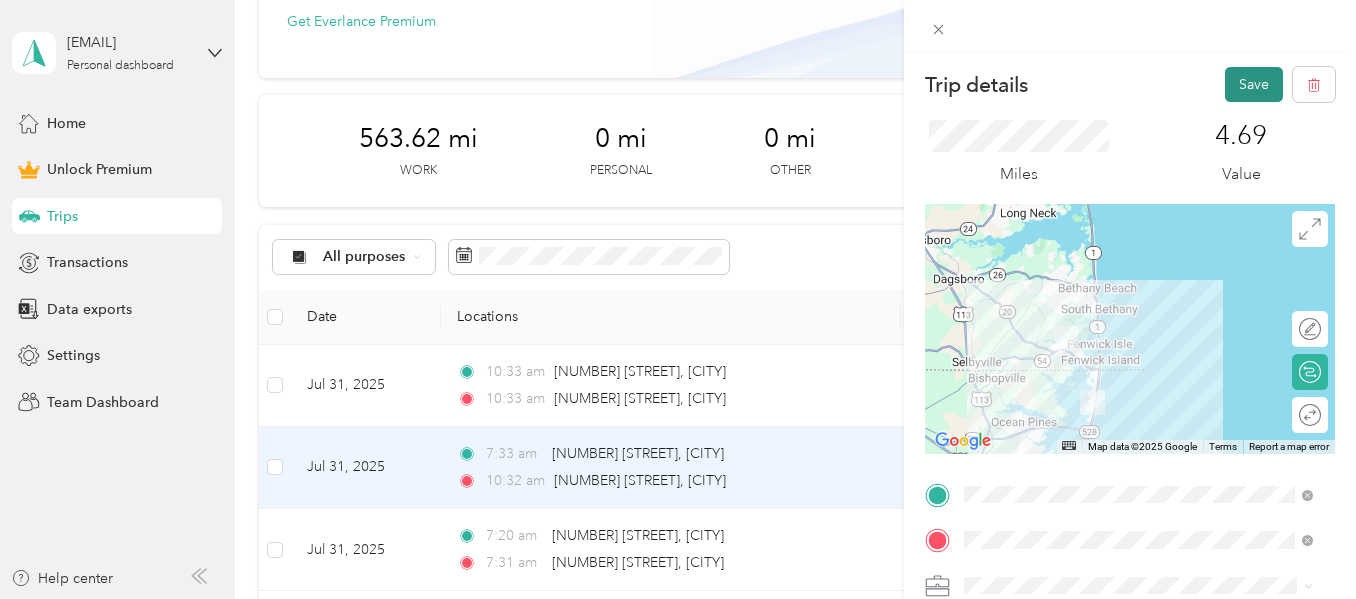 click on "Save" at bounding box center [1254, 84] 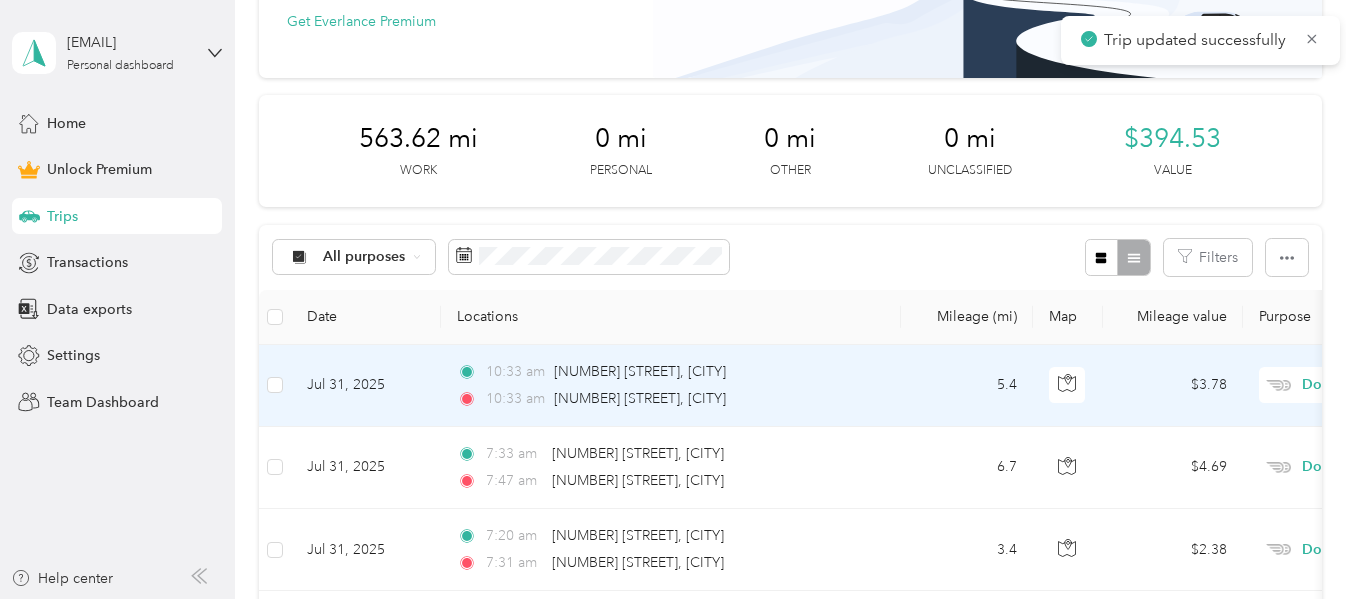 click on "10:33 am" at bounding box center [515, 372] 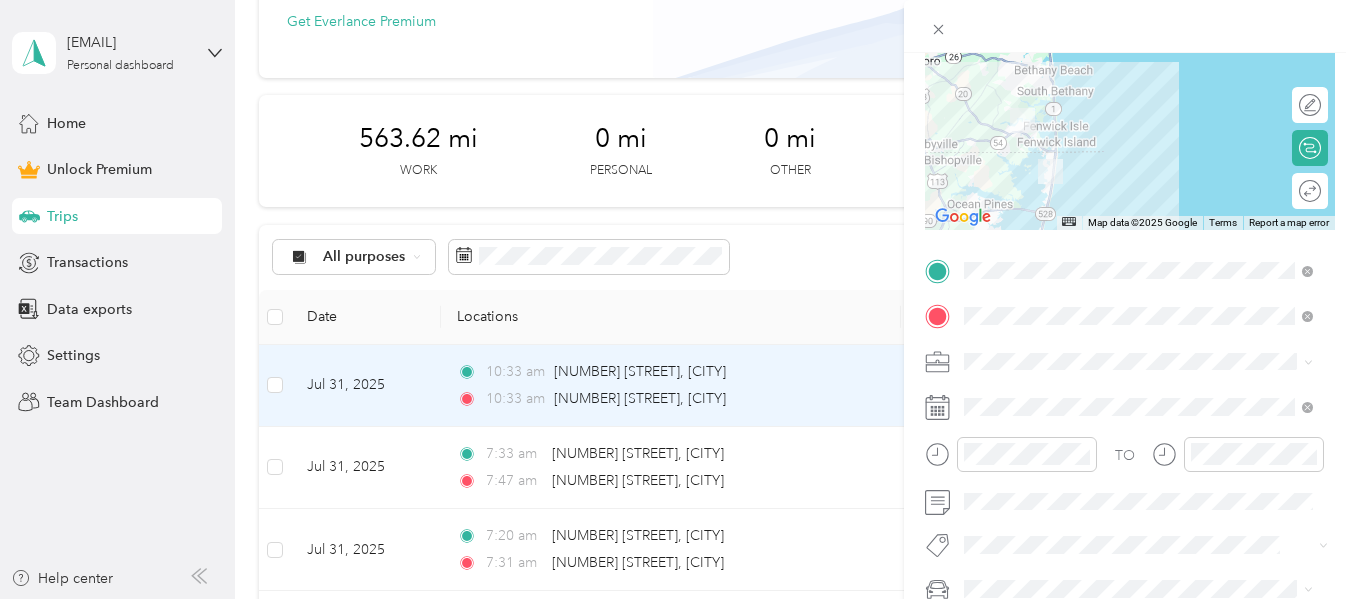 scroll, scrollTop: 225, scrollLeft: 0, axis: vertical 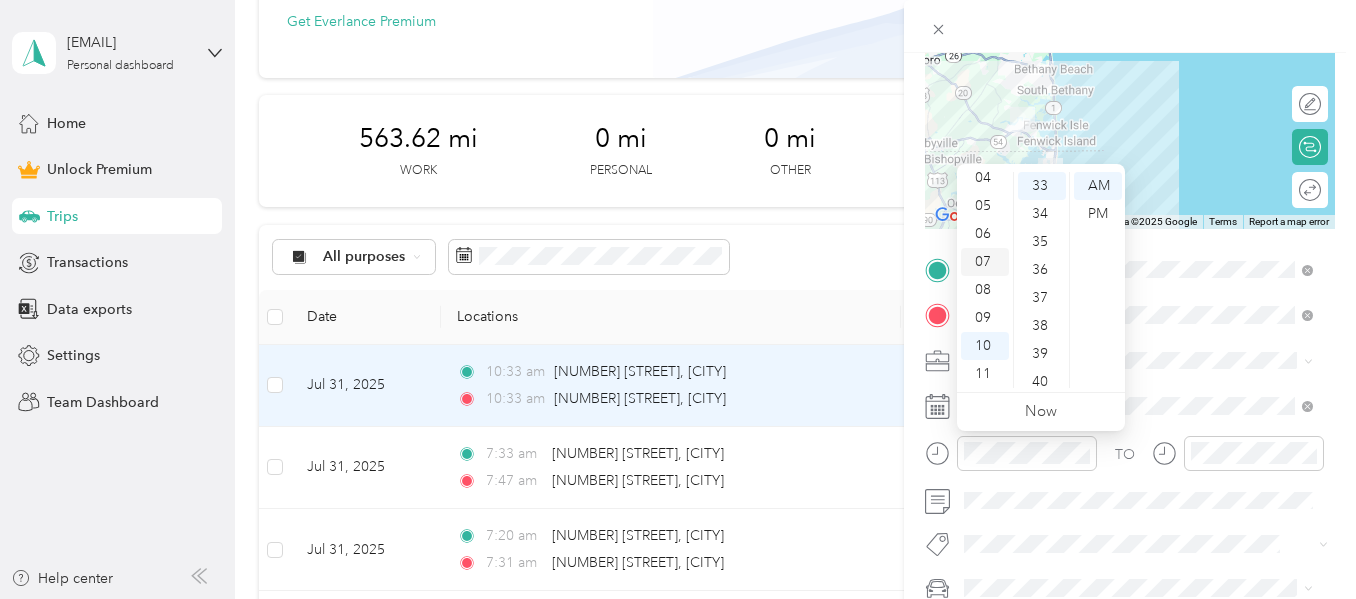 click on "07" at bounding box center (985, 262) 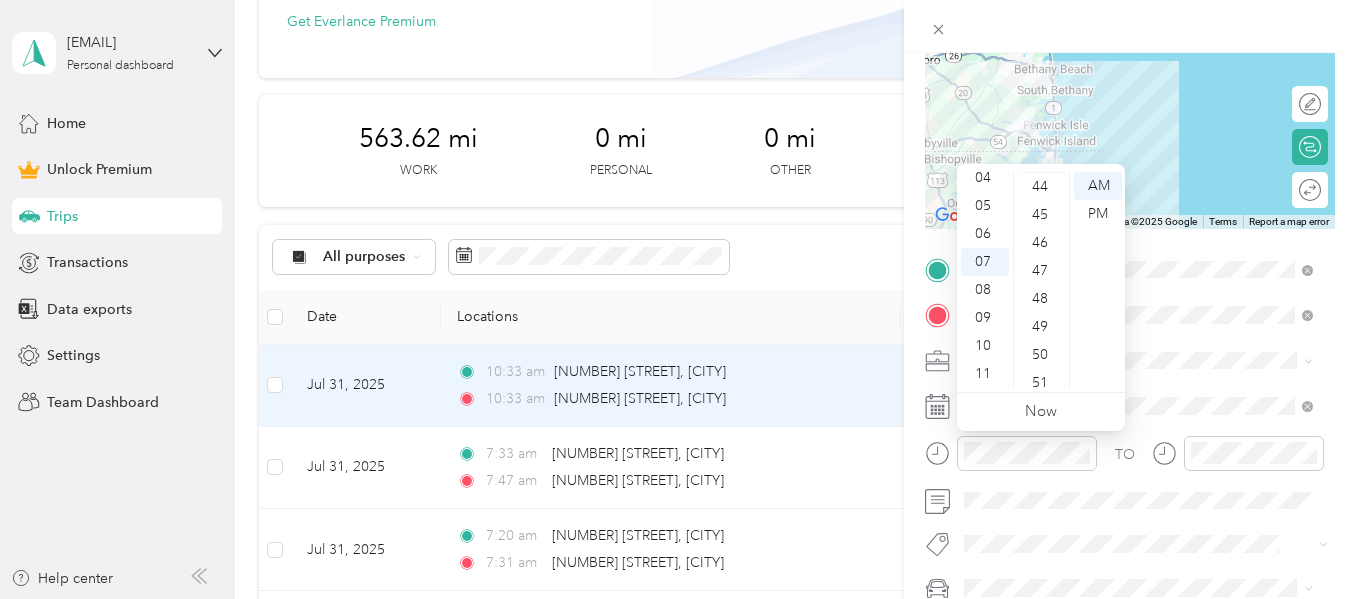 scroll, scrollTop: 1232, scrollLeft: 0, axis: vertical 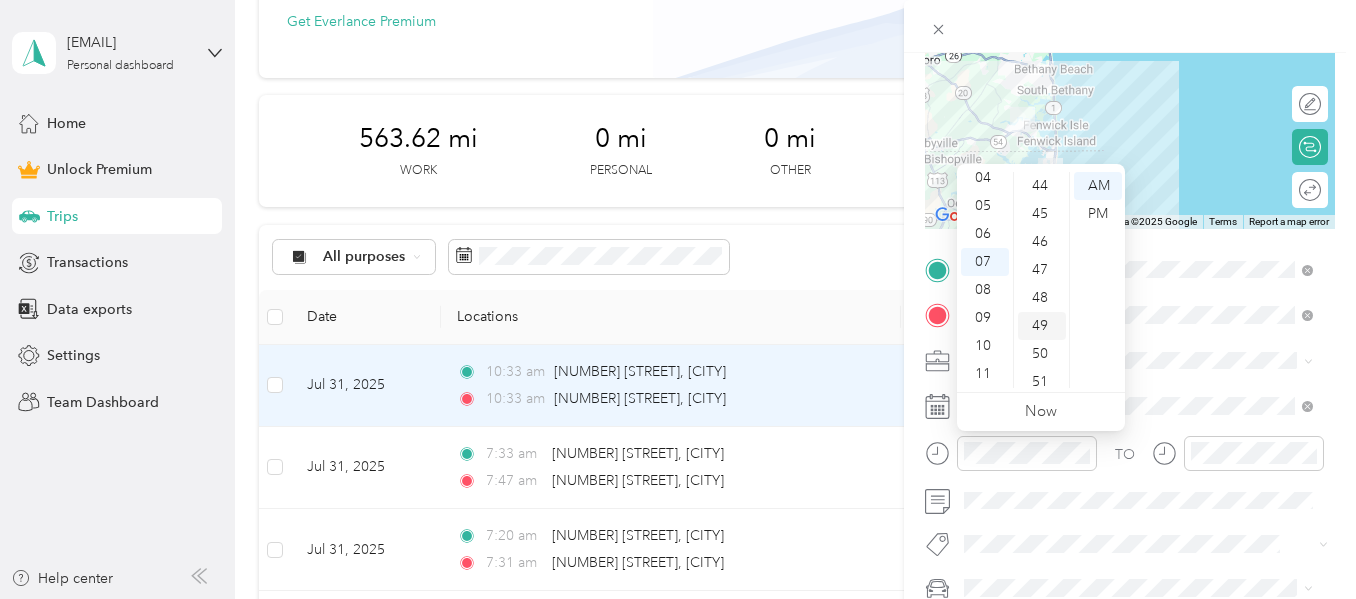 click on "49" at bounding box center [1042, 326] 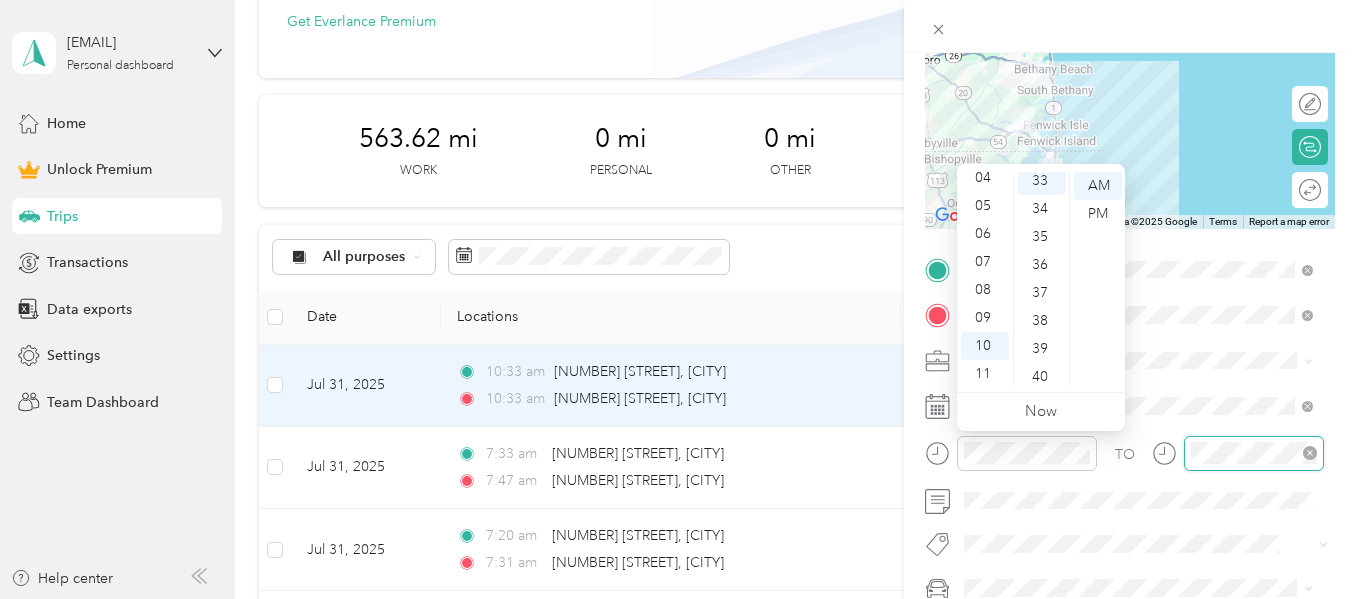 scroll, scrollTop: 924, scrollLeft: 0, axis: vertical 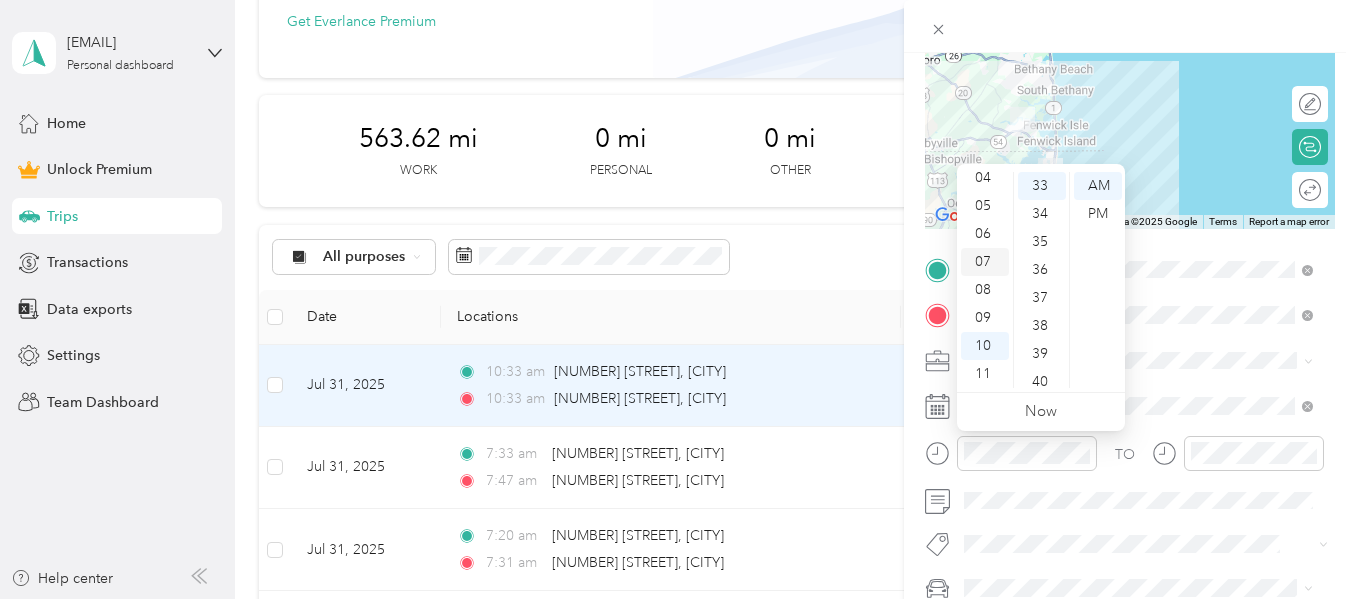 click on "07" at bounding box center [985, 262] 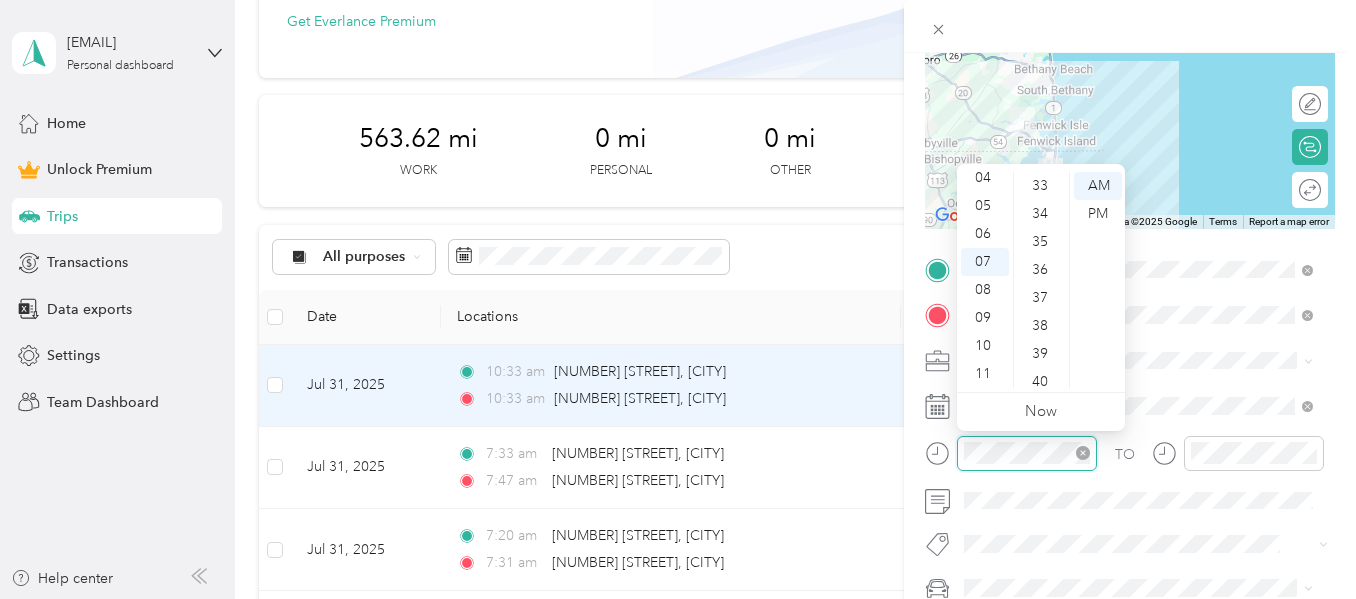 scroll, scrollTop: 1316, scrollLeft: 0, axis: vertical 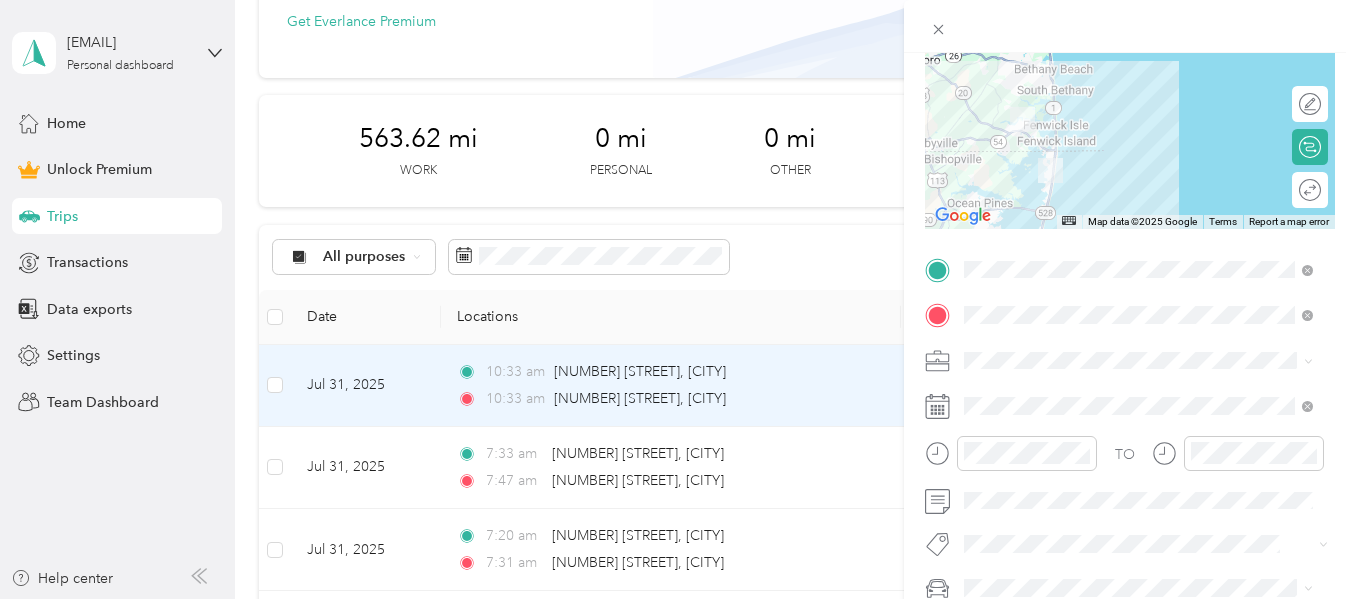 click on "TO" at bounding box center [1125, 454] 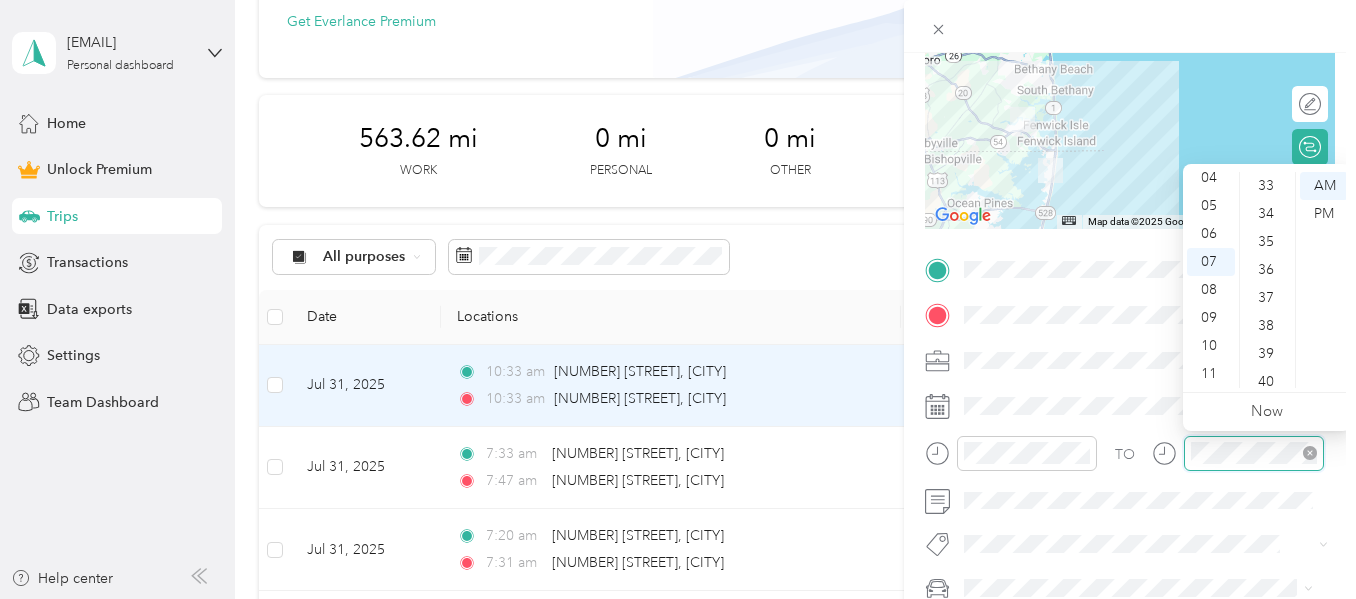 scroll, scrollTop: 1464, scrollLeft: 0, axis: vertical 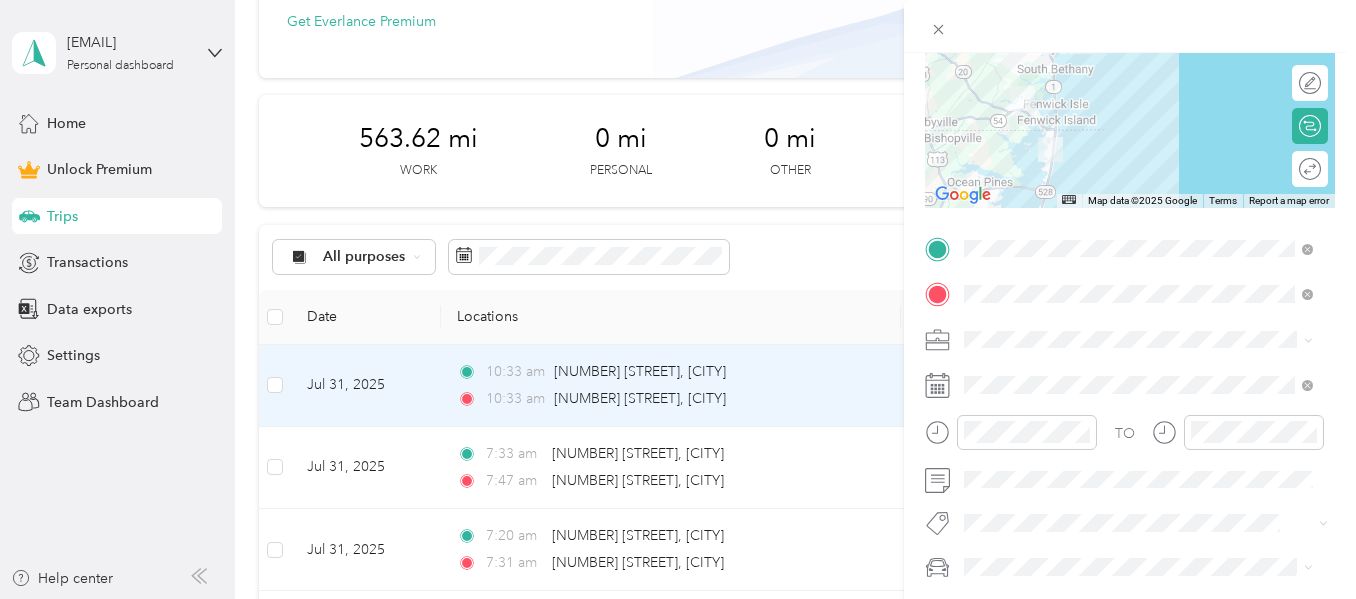 click on "TO" at bounding box center [1130, 439] 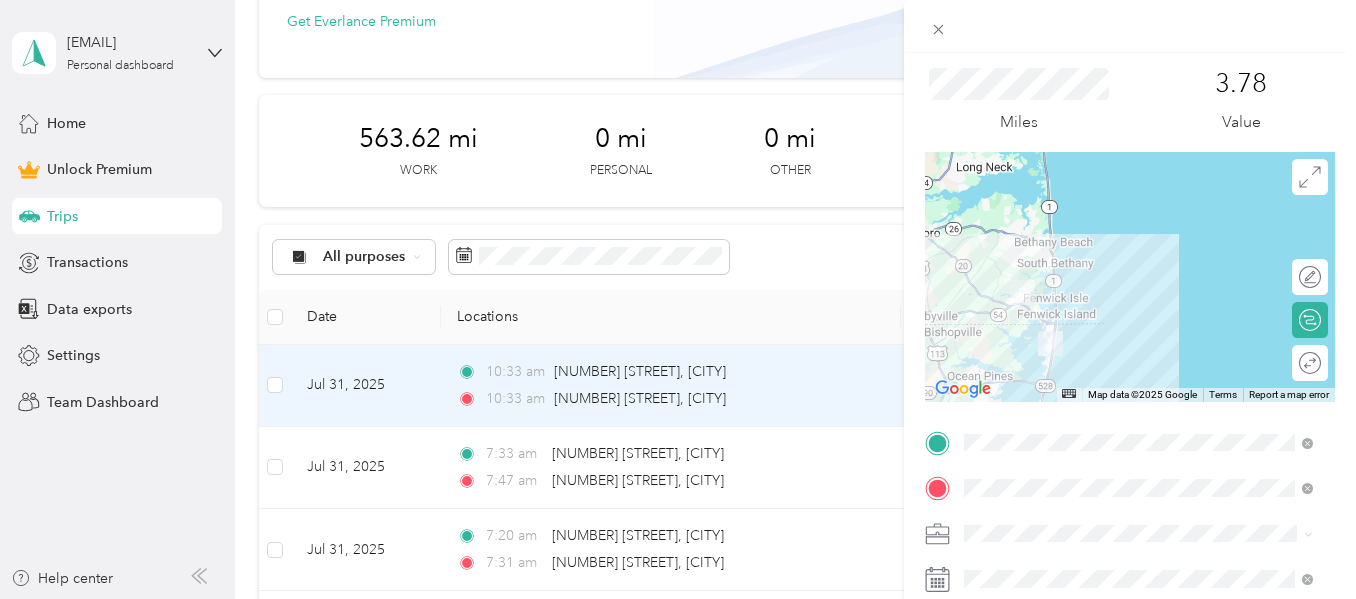 scroll, scrollTop: 0, scrollLeft: 0, axis: both 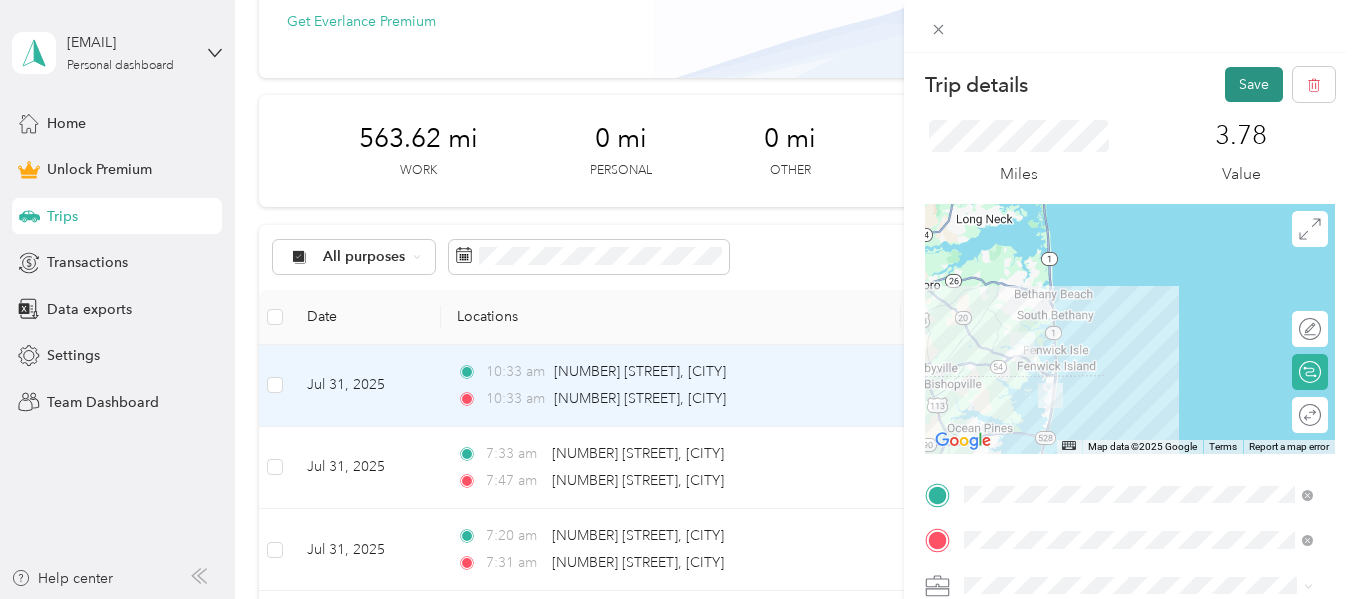 click on "Save" at bounding box center (1254, 84) 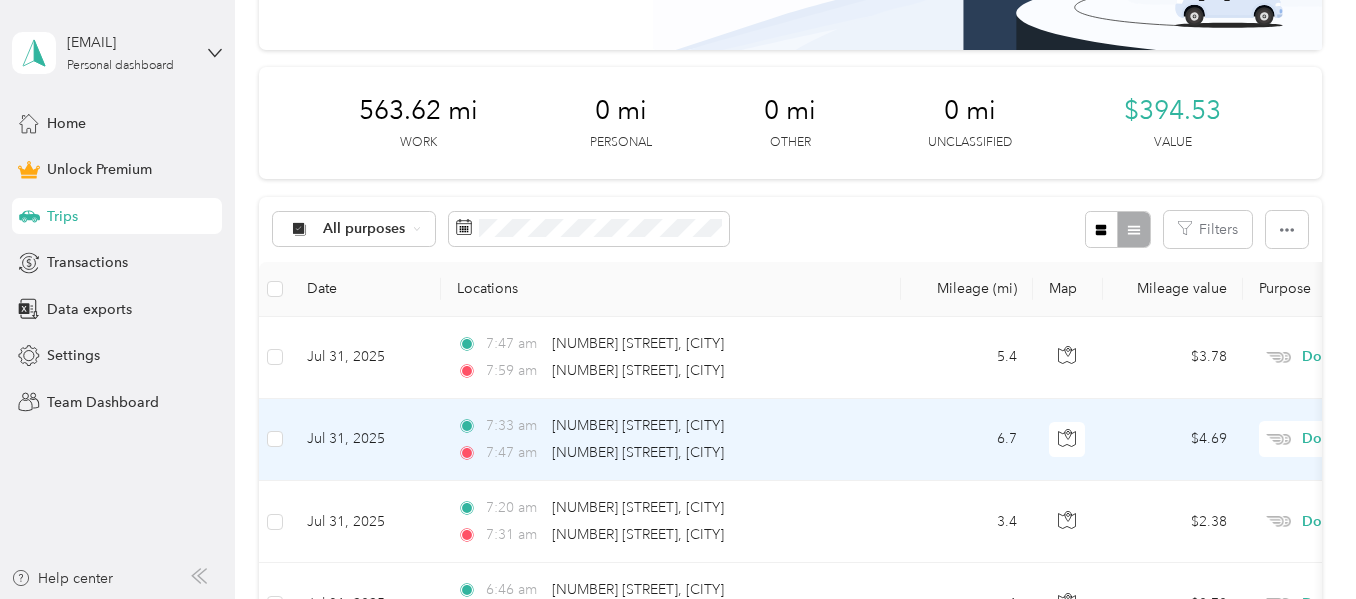 scroll, scrollTop: 0, scrollLeft: 0, axis: both 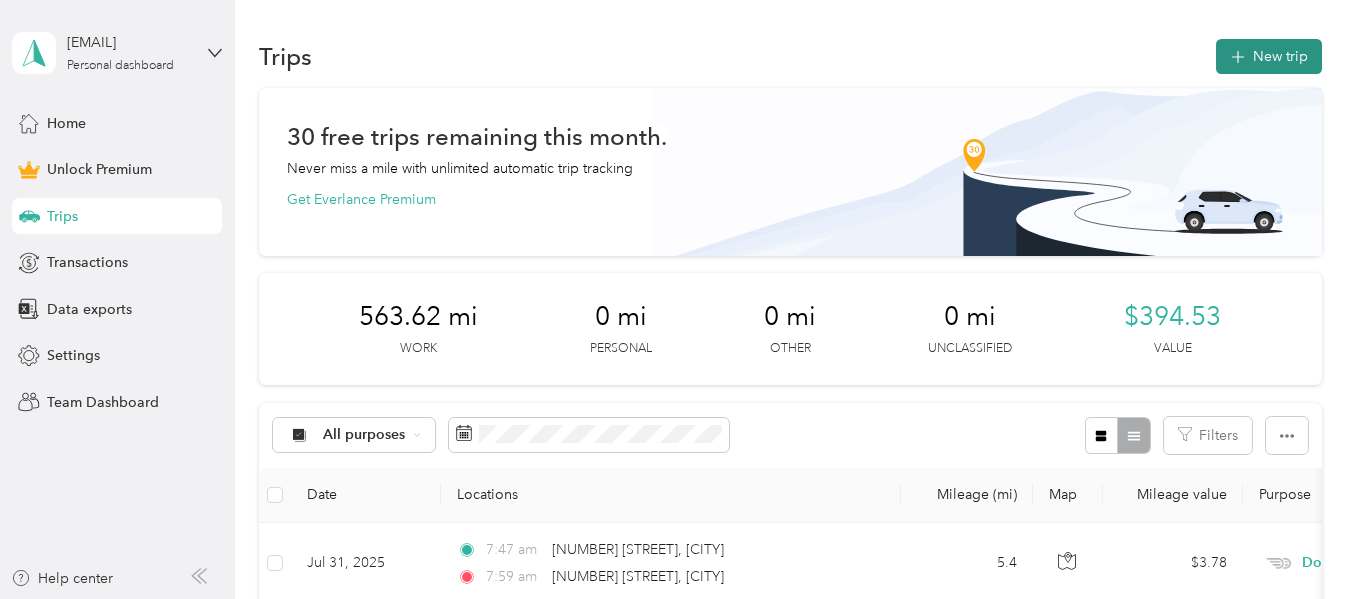 click on "New trip" at bounding box center [1269, 56] 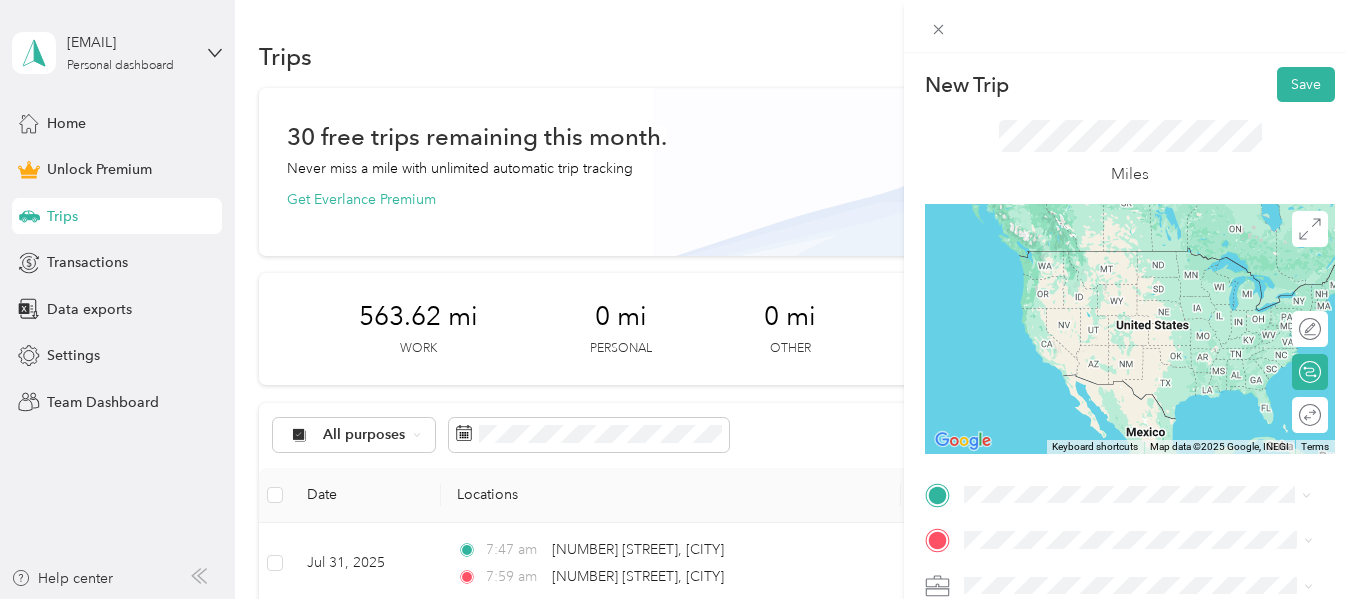 click on "53001 Coastal Highway
Ocean City, Maryland 21842, United States" at bounding box center [1154, 336] 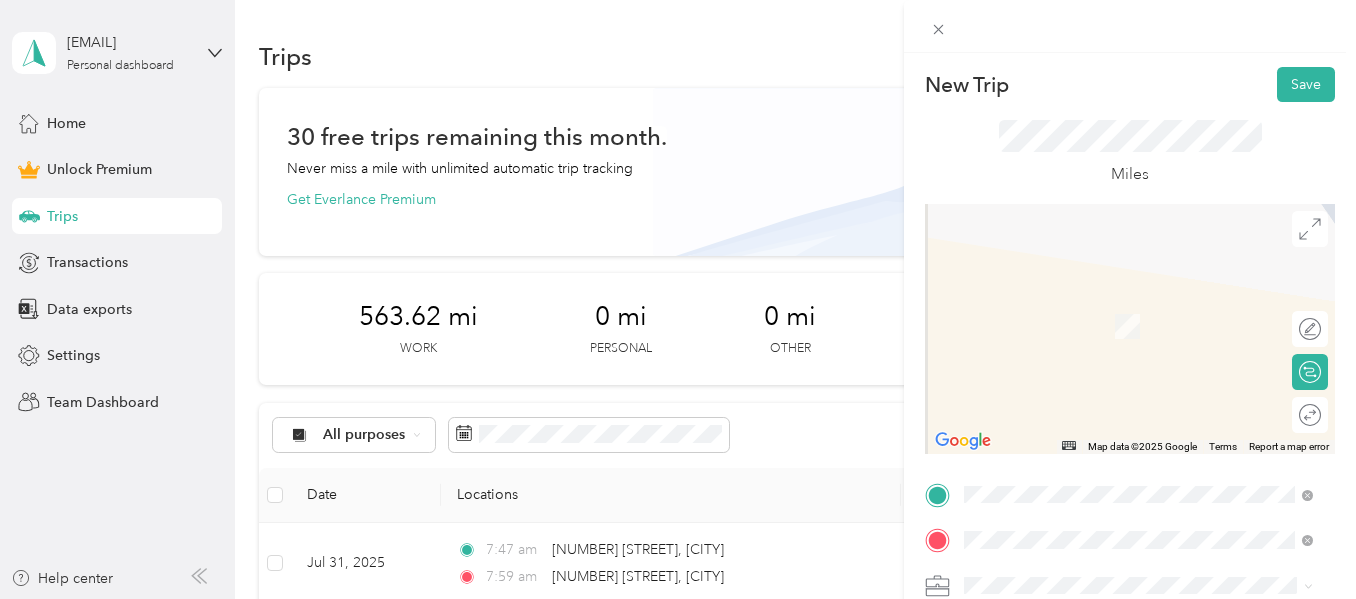 click on "109 Ashwood Street
Bethany Beach, Delaware 19930, United States" at bounding box center (1146, 305) 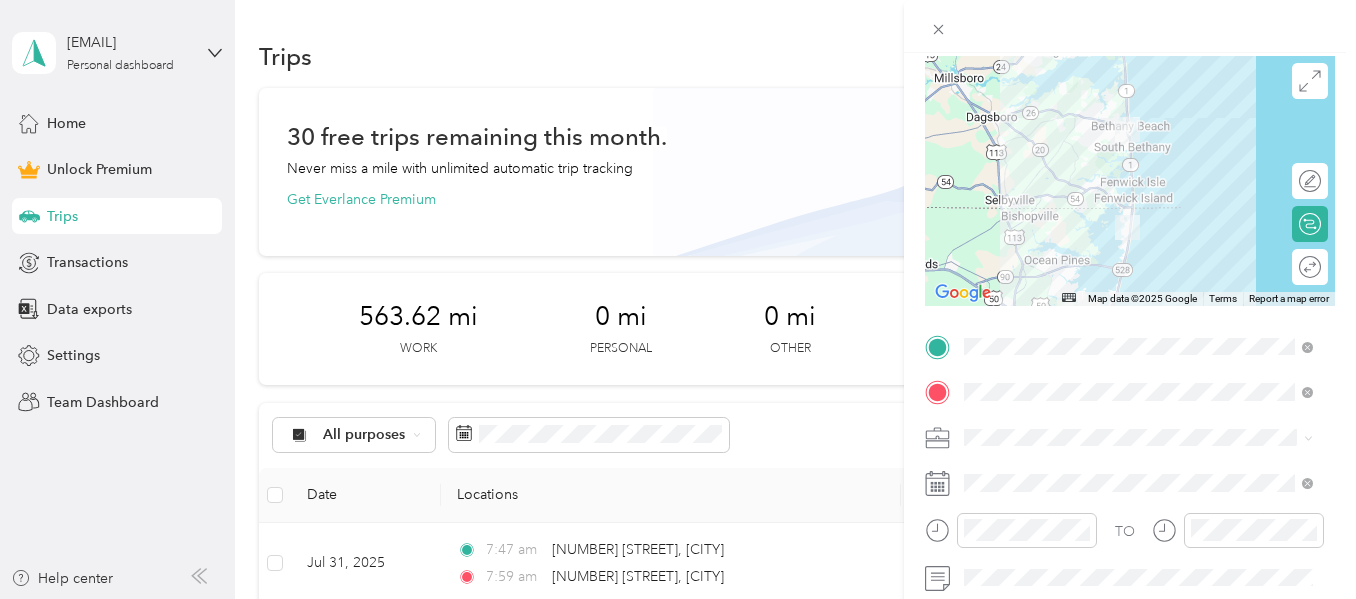 scroll, scrollTop: 149, scrollLeft: 0, axis: vertical 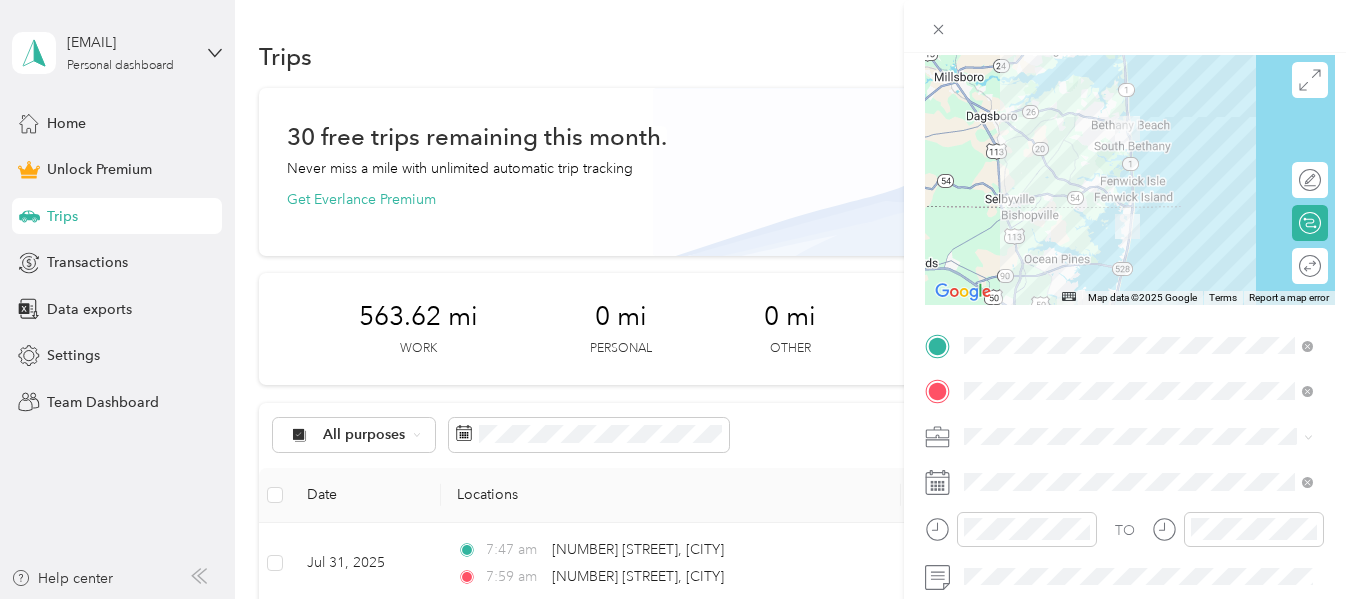click on "Doordash" at bounding box center [1138, 214] 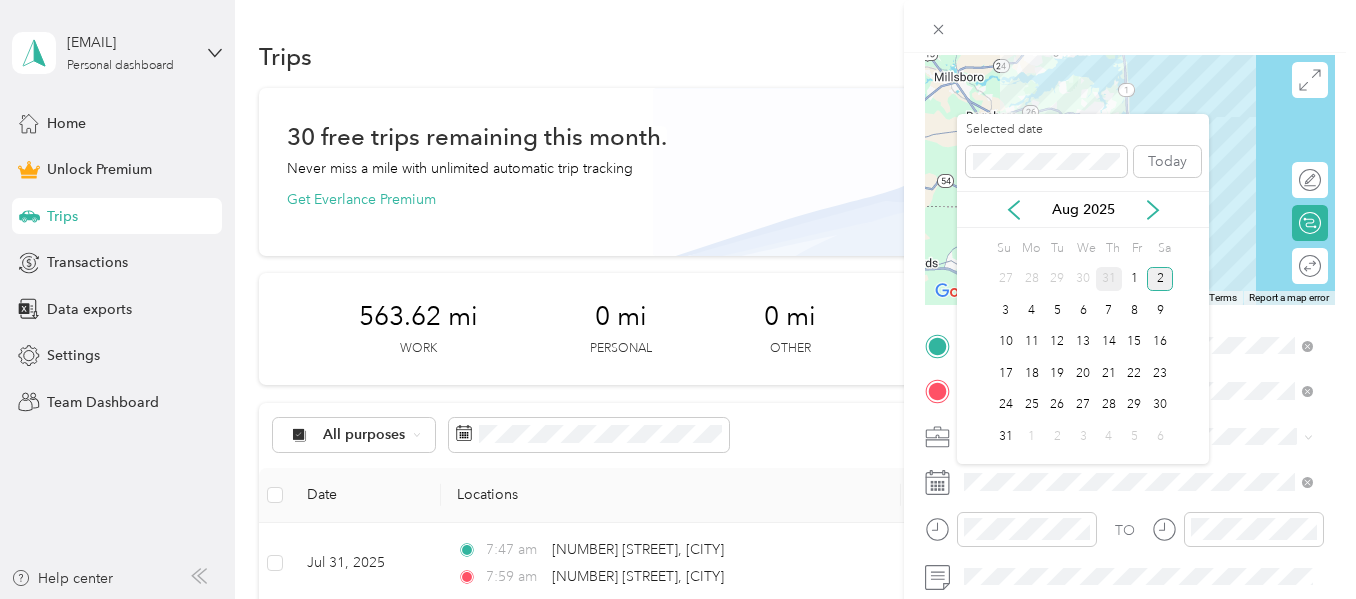 click on "31" at bounding box center [1109, 279] 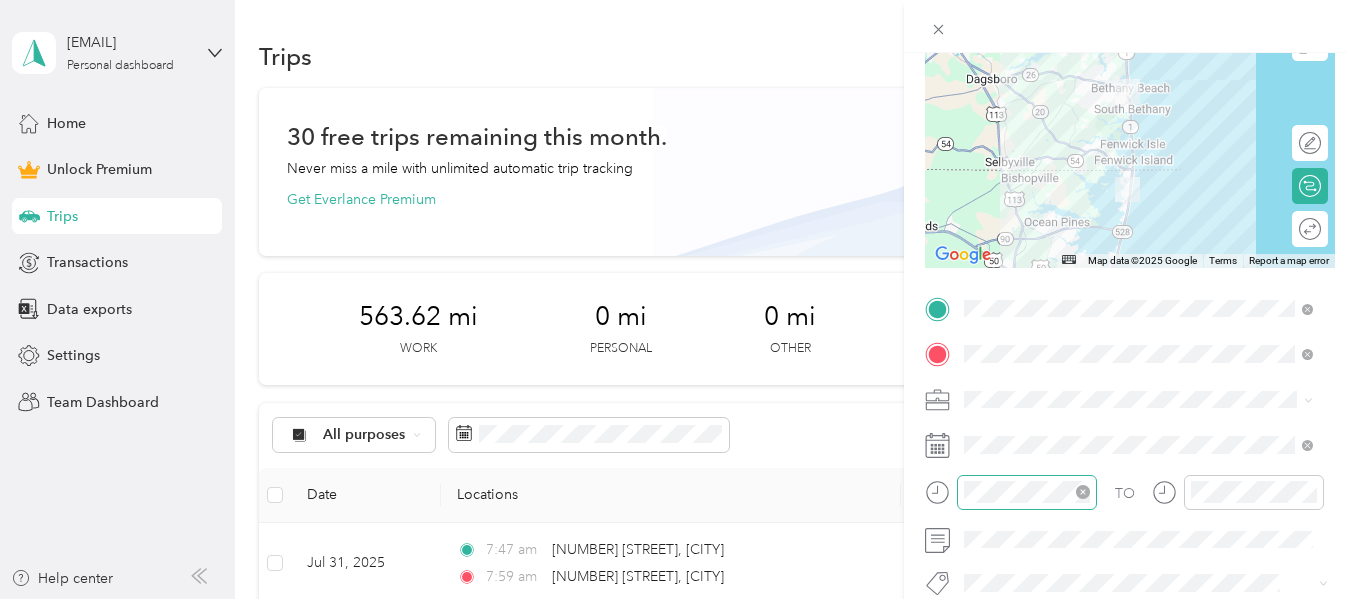 scroll, scrollTop: 187, scrollLeft: 0, axis: vertical 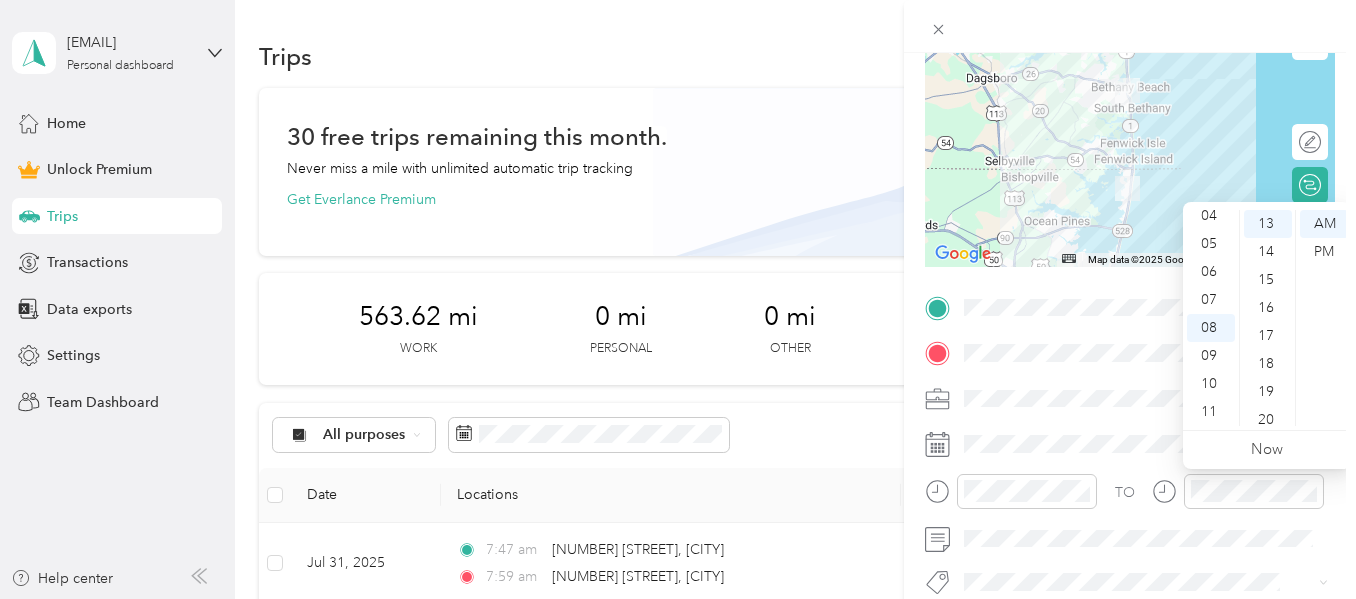 click on "TO Add photo" at bounding box center (1130, 511) 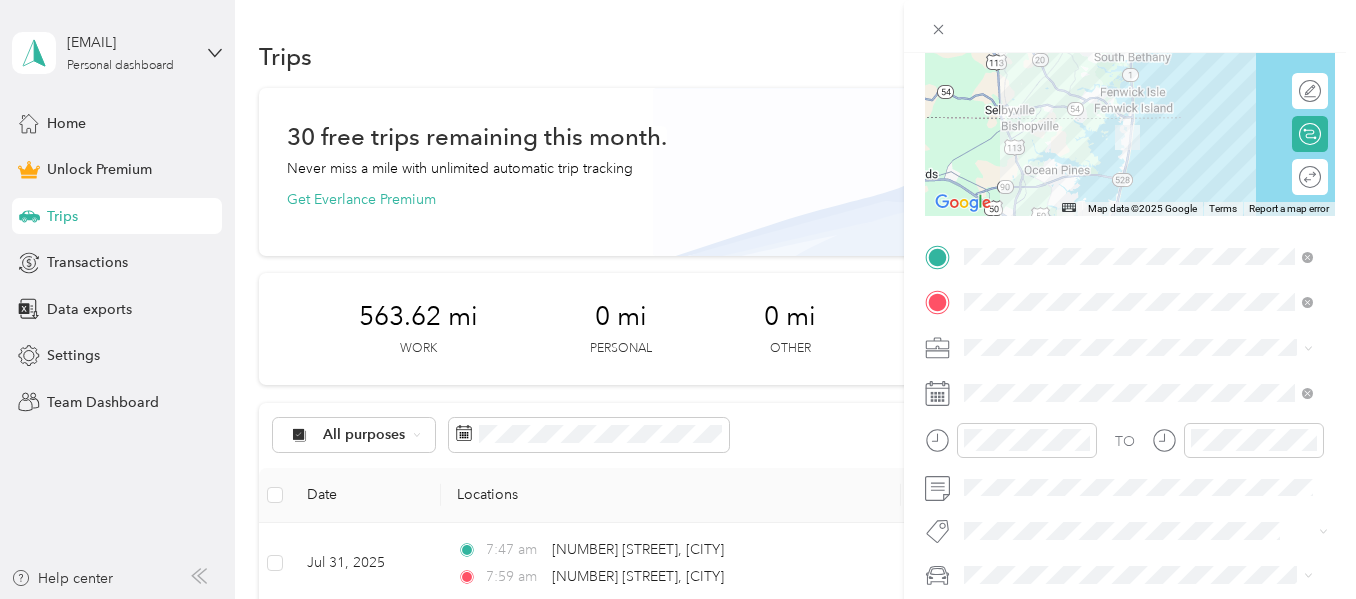 scroll, scrollTop: 273, scrollLeft: 0, axis: vertical 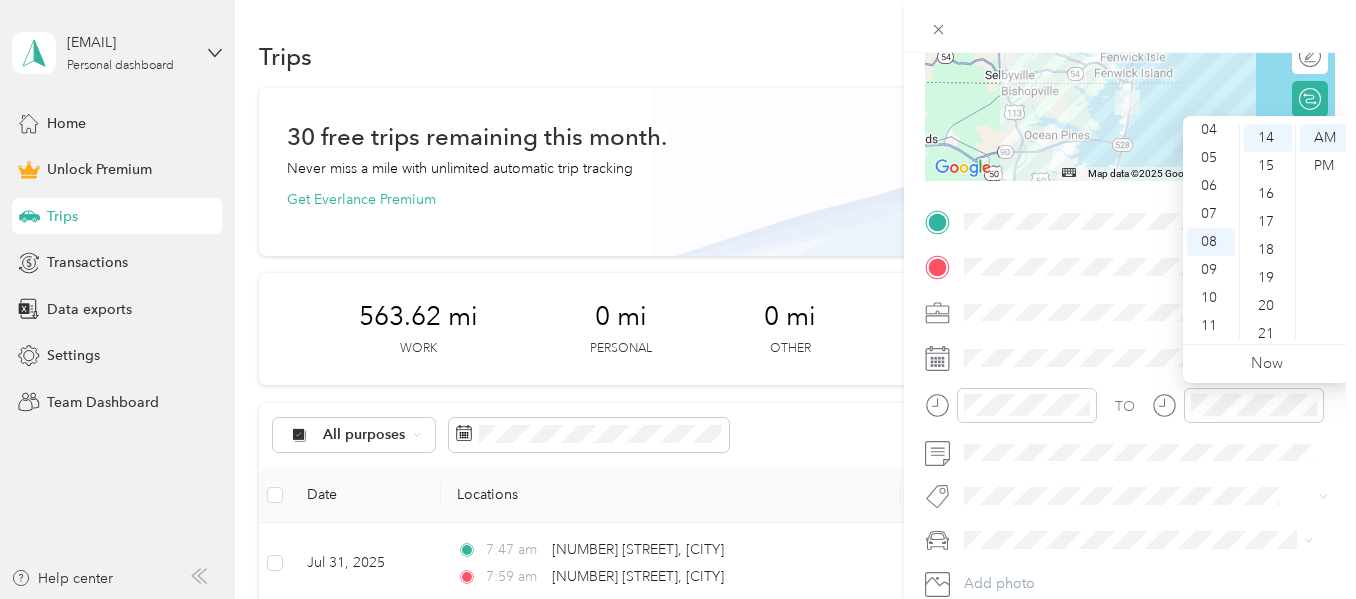 click at bounding box center (1238, 405) 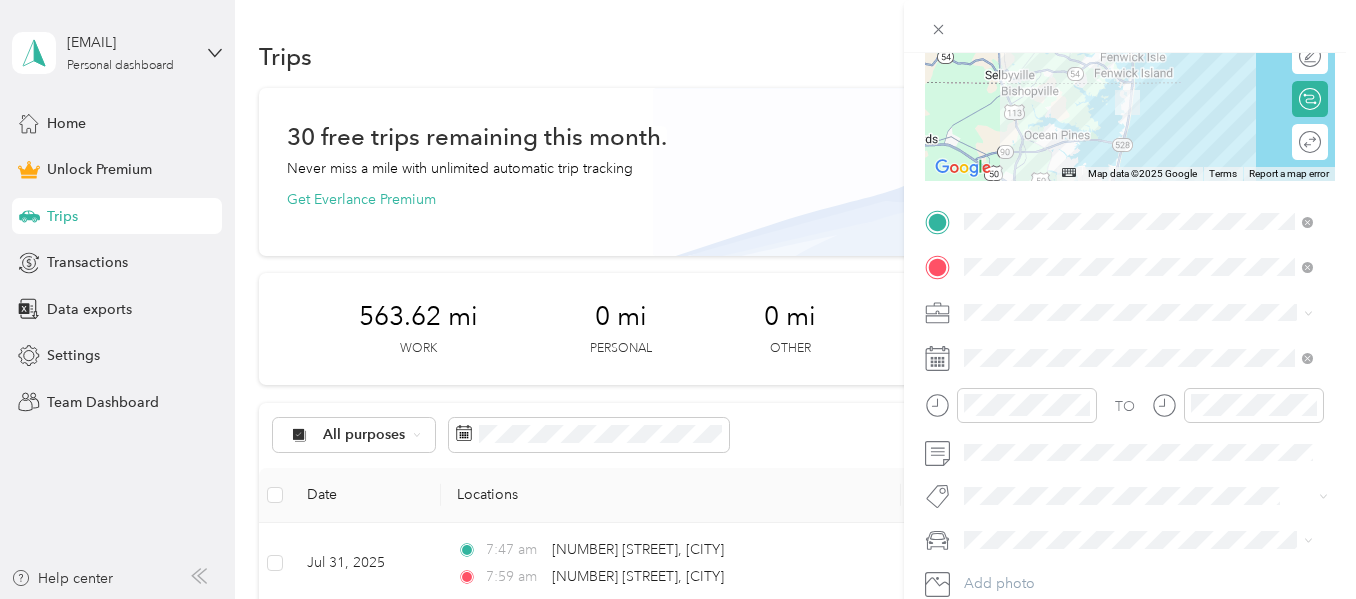 scroll, scrollTop: 0, scrollLeft: 0, axis: both 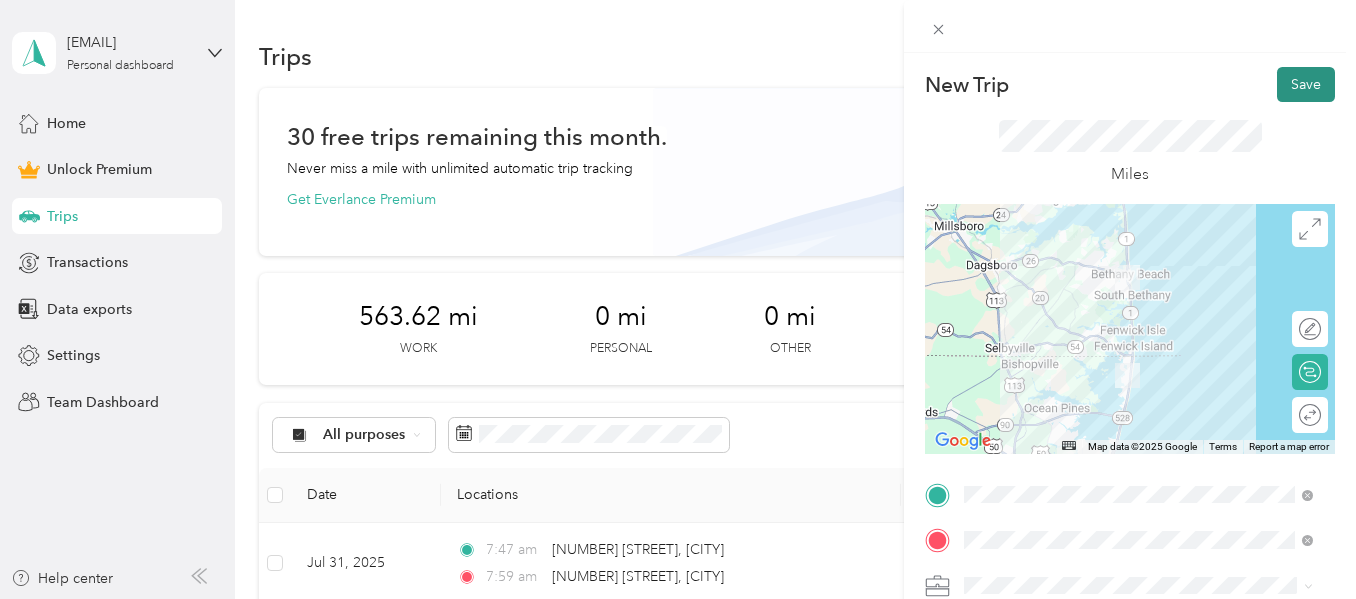 click on "Save" at bounding box center [1306, 84] 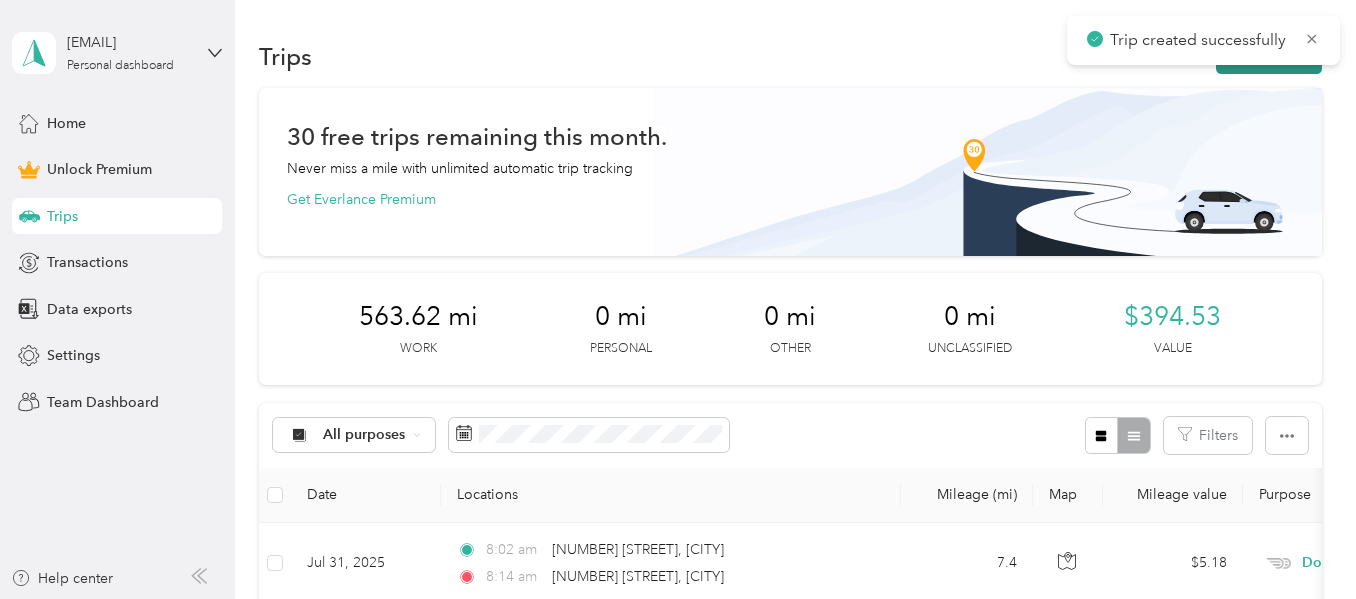 click on "New trip" at bounding box center [1269, 56] 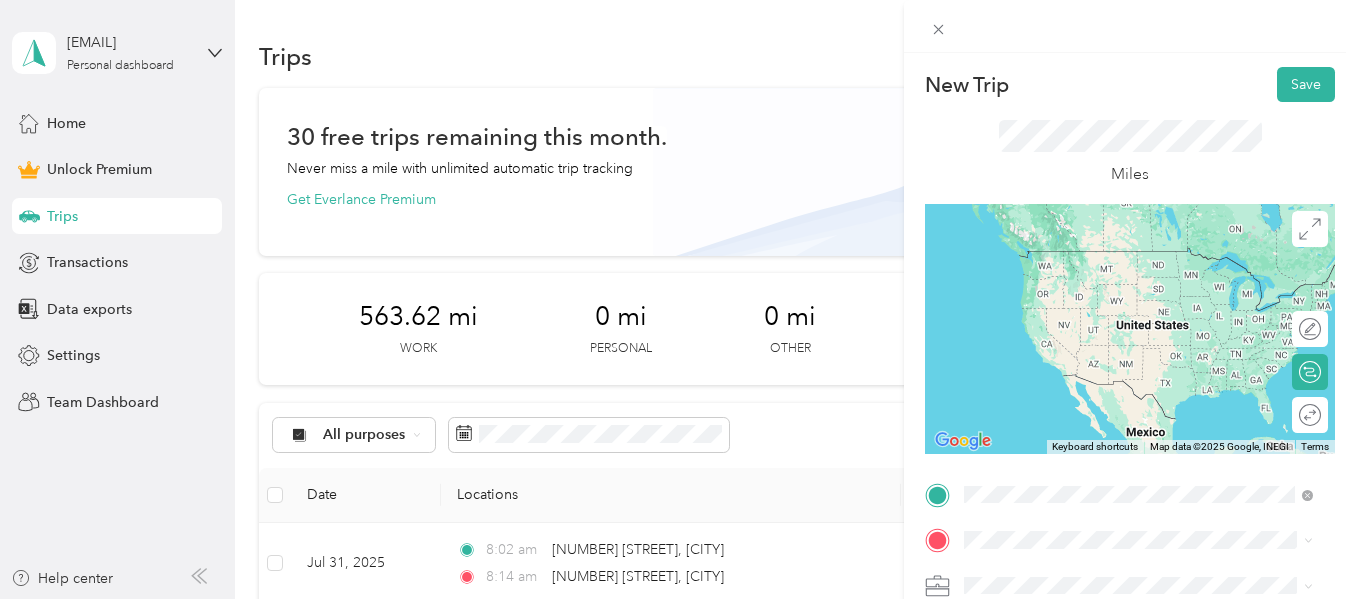 click on "109 Ashwood Road
Springfield, Pennsylvania 19064, United States" at bounding box center (1146, 259) 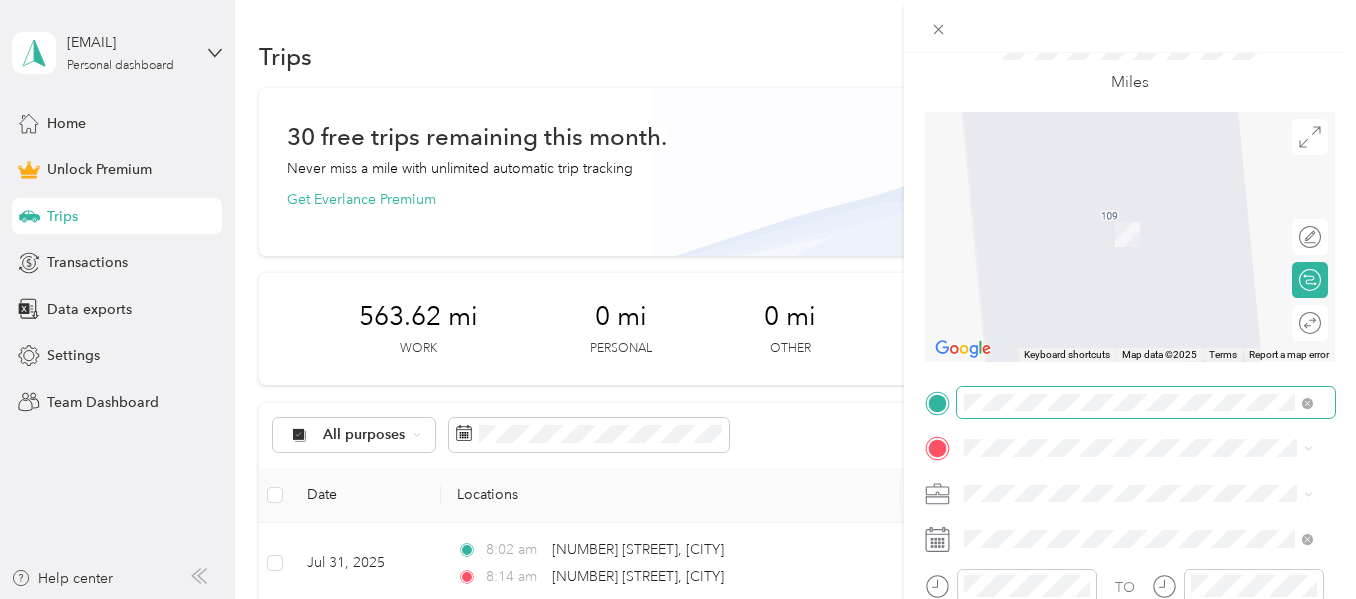 scroll, scrollTop: 93, scrollLeft: 0, axis: vertical 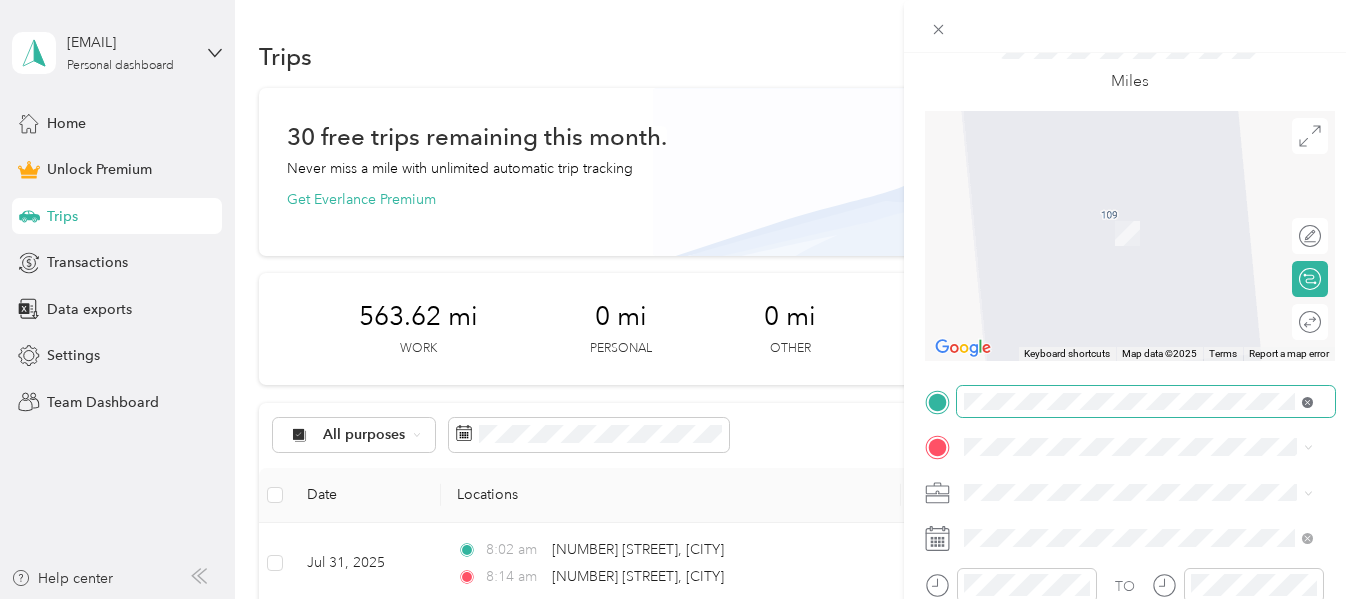 click 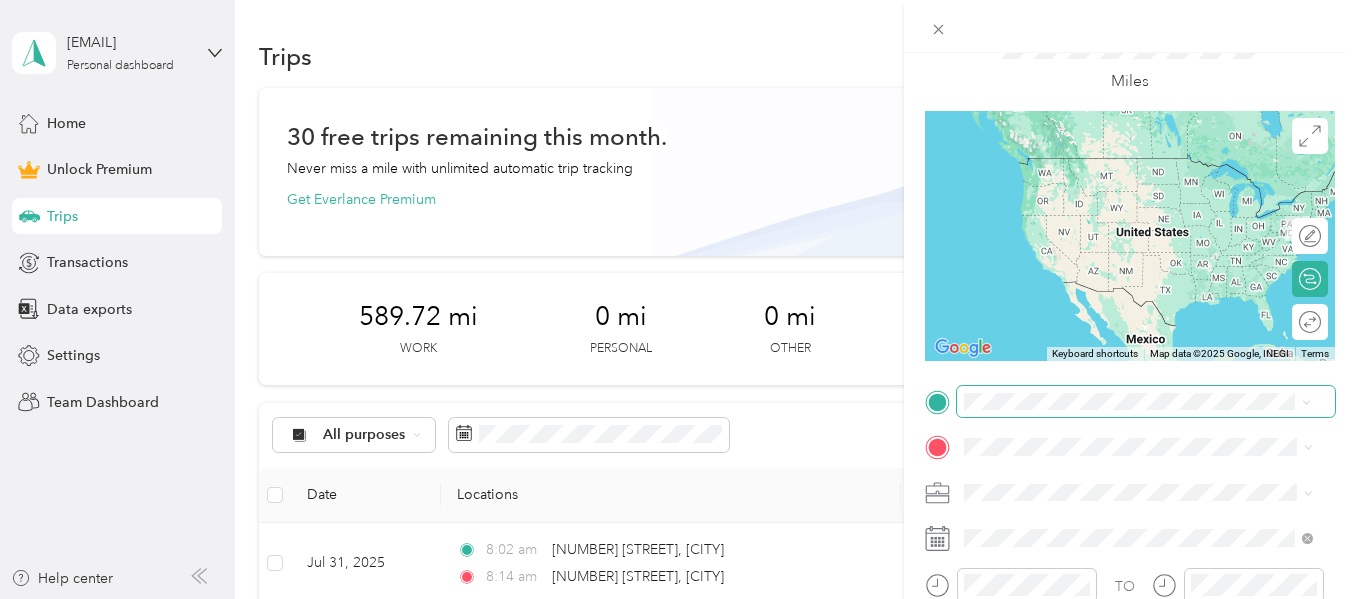 click on "109 Ashwood Street
Bethany Beach, Delaware 19930, United States" at bounding box center (1146, 222) 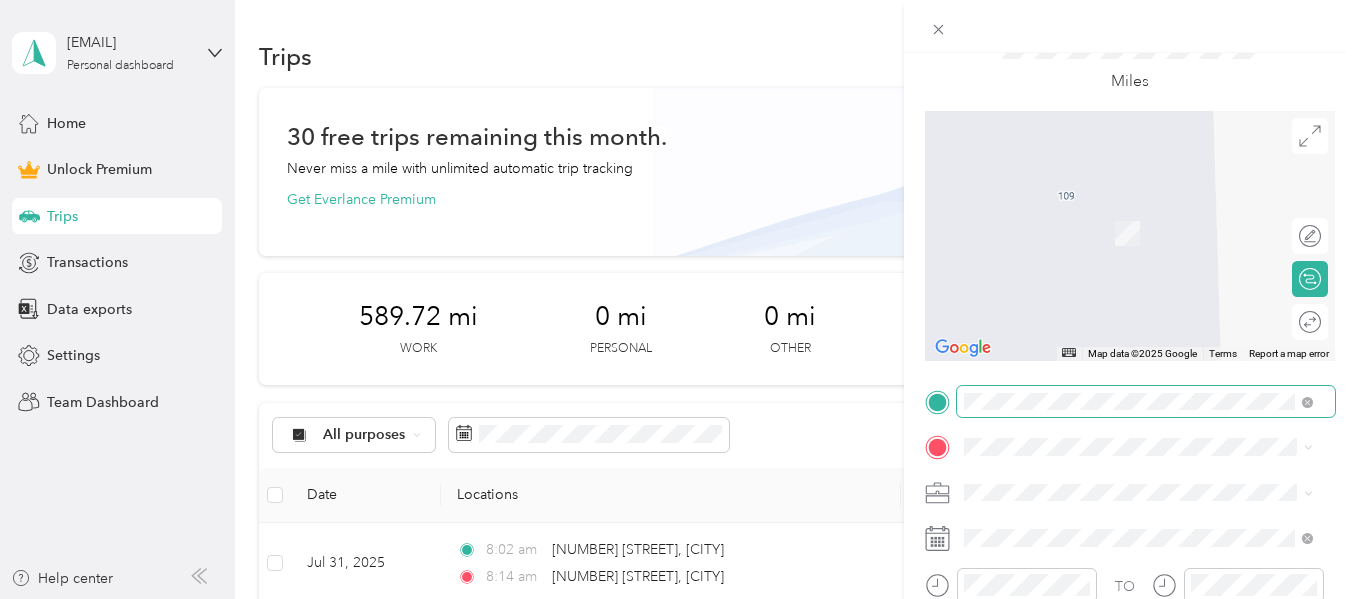 click on "38069 Town Center Drive
Millville, Delaware 19967, United States" at bounding box center [1146, 201] 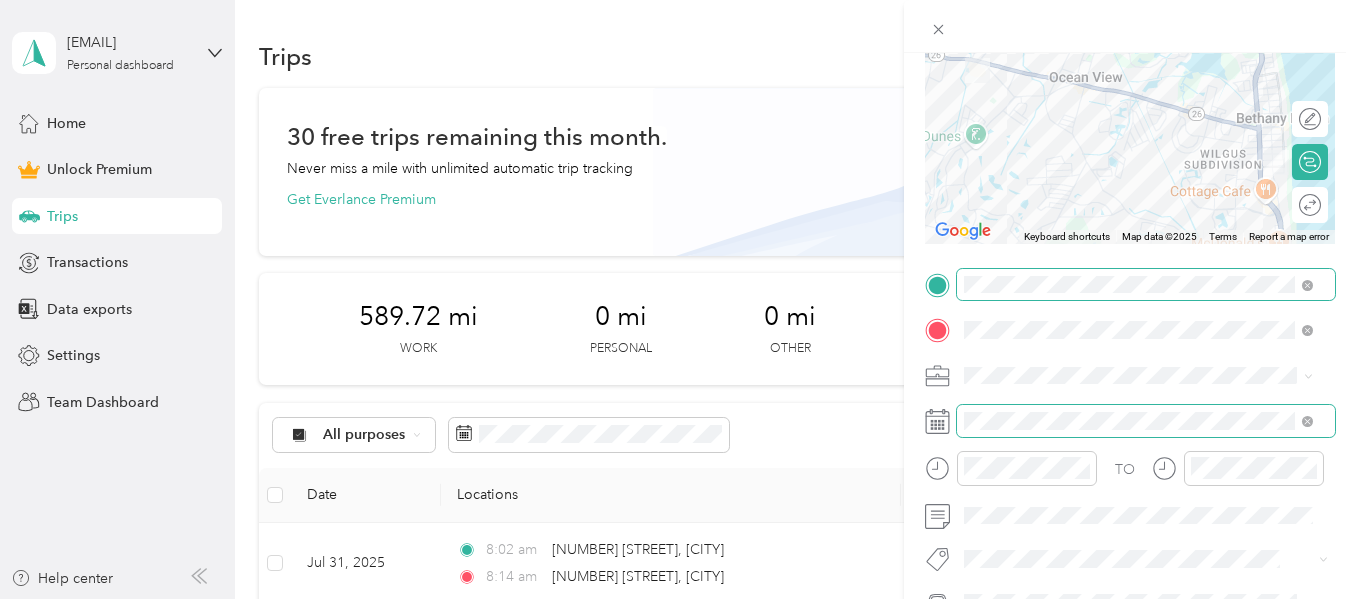 scroll, scrollTop: 211, scrollLeft: 0, axis: vertical 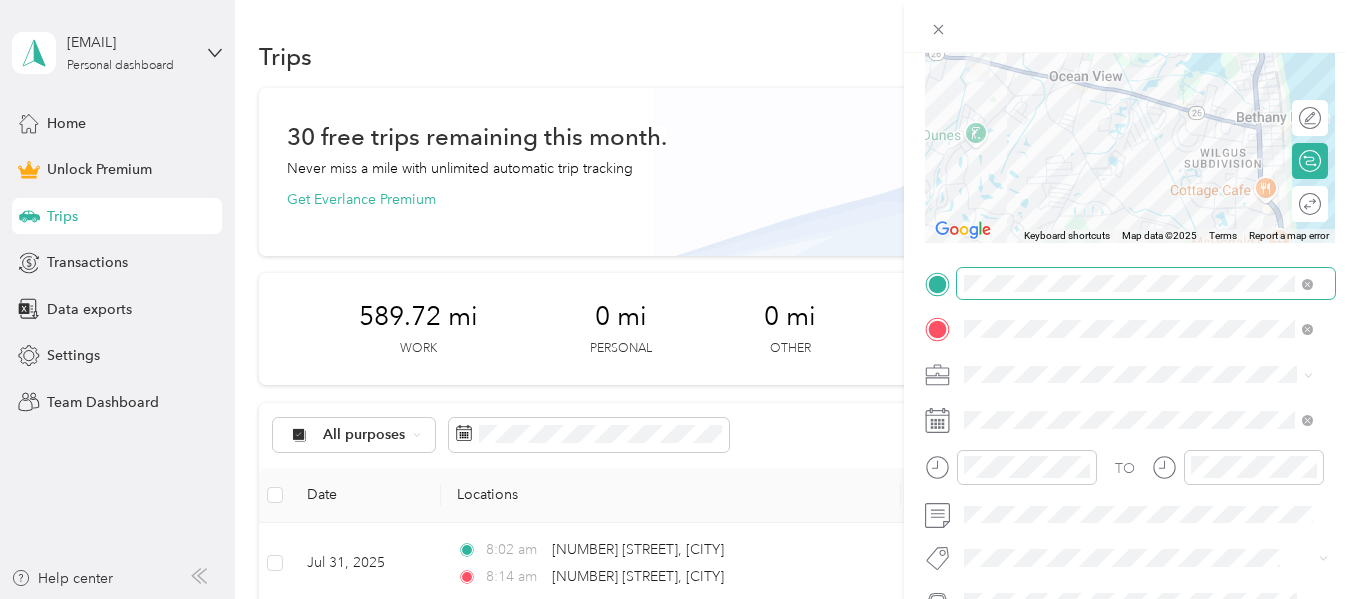 click on "Doordash" at bounding box center (1138, 164) 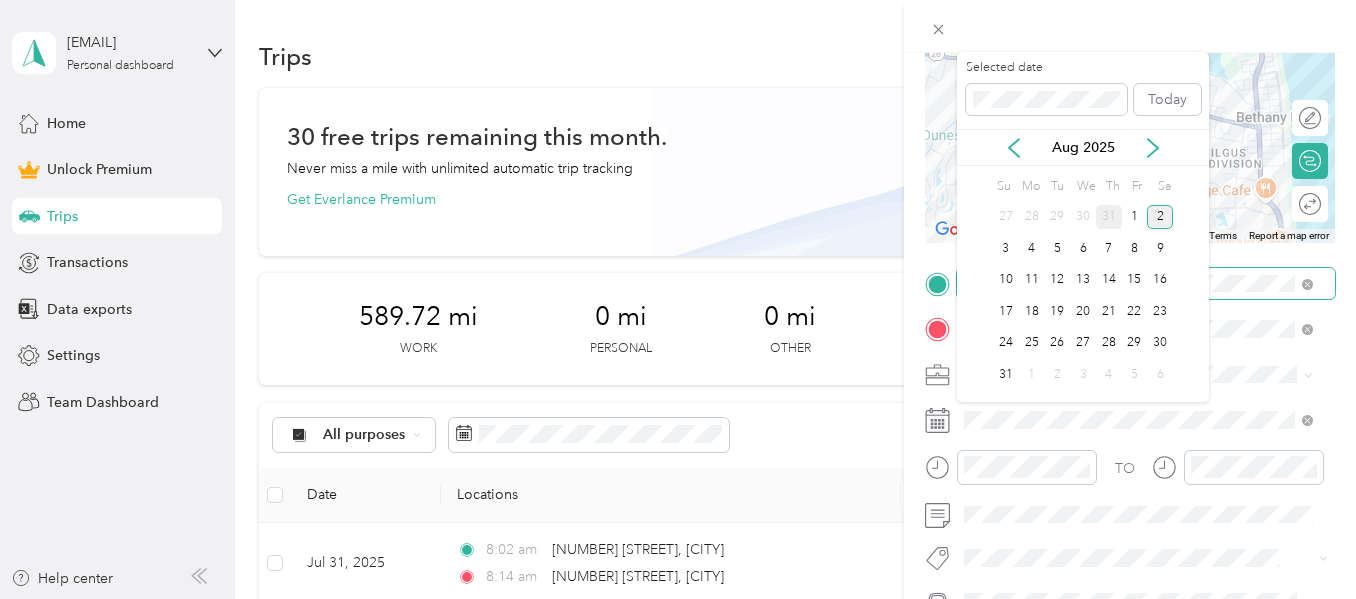 click on "31" at bounding box center [1109, 217] 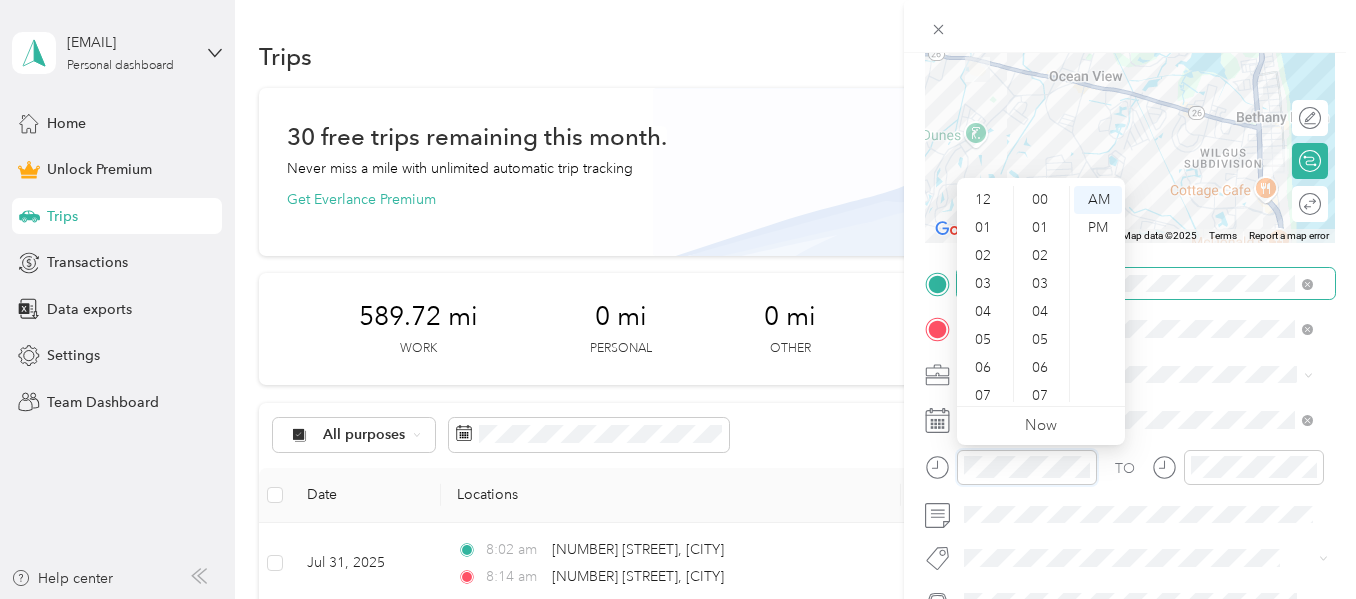 scroll, scrollTop: 1064, scrollLeft: 0, axis: vertical 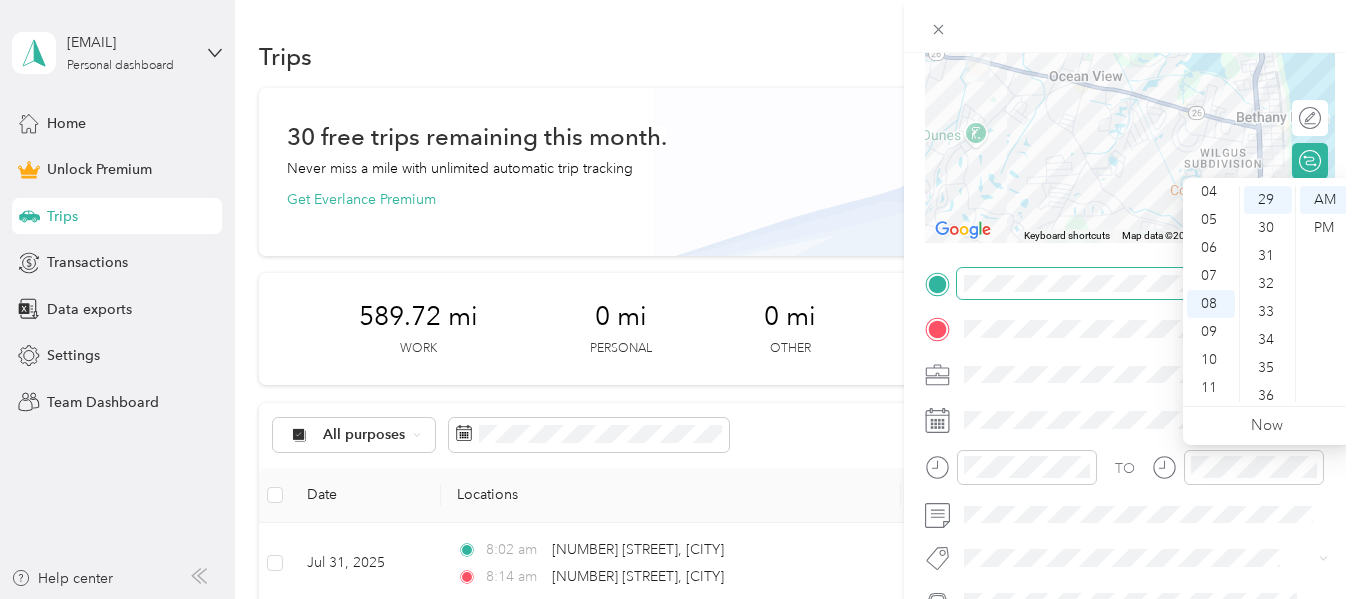 click on "TO" at bounding box center (1125, 468) 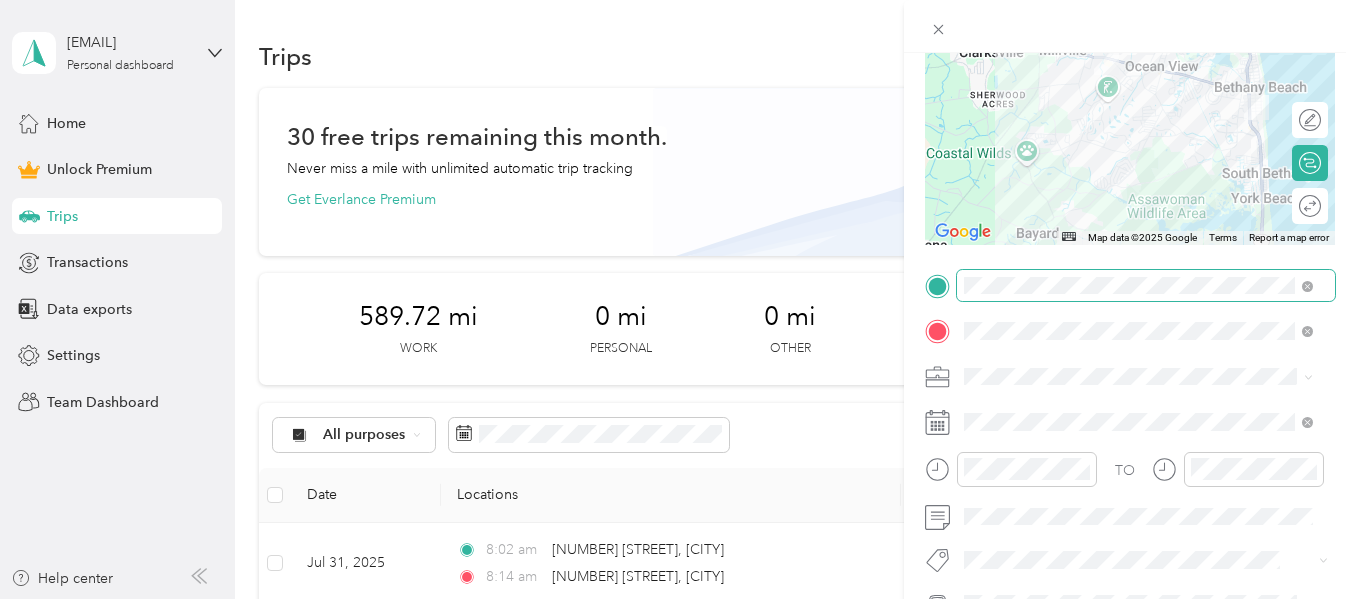 scroll, scrollTop: 212, scrollLeft: 0, axis: vertical 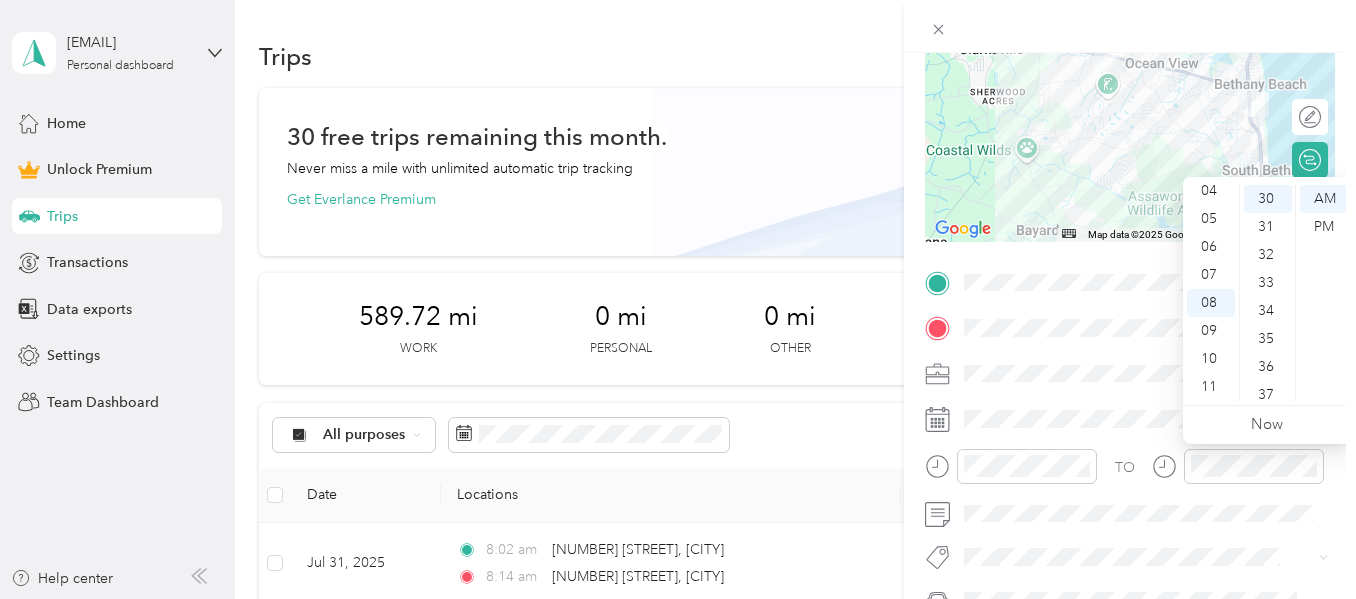 click on "TO Add photo" at bounding box center (1130, 486) 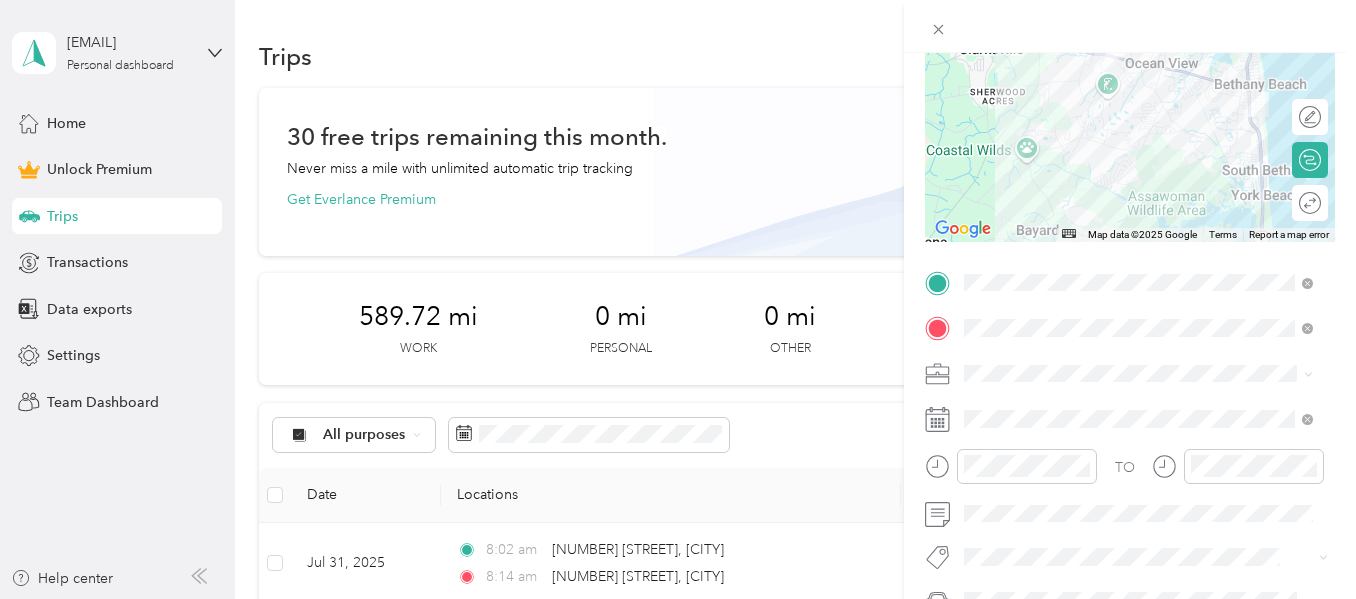 scroll, scrollTop: 0, scrollLeft: 0, axis: both 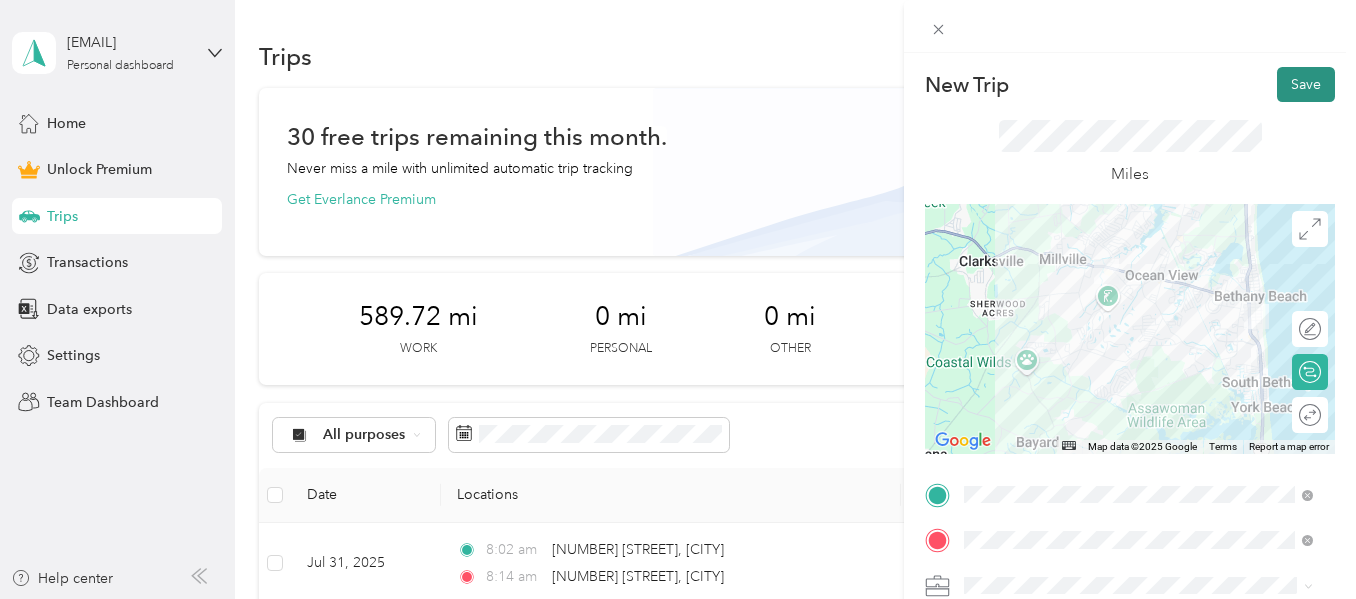click on "Save" at bounding box center [1306, 84] 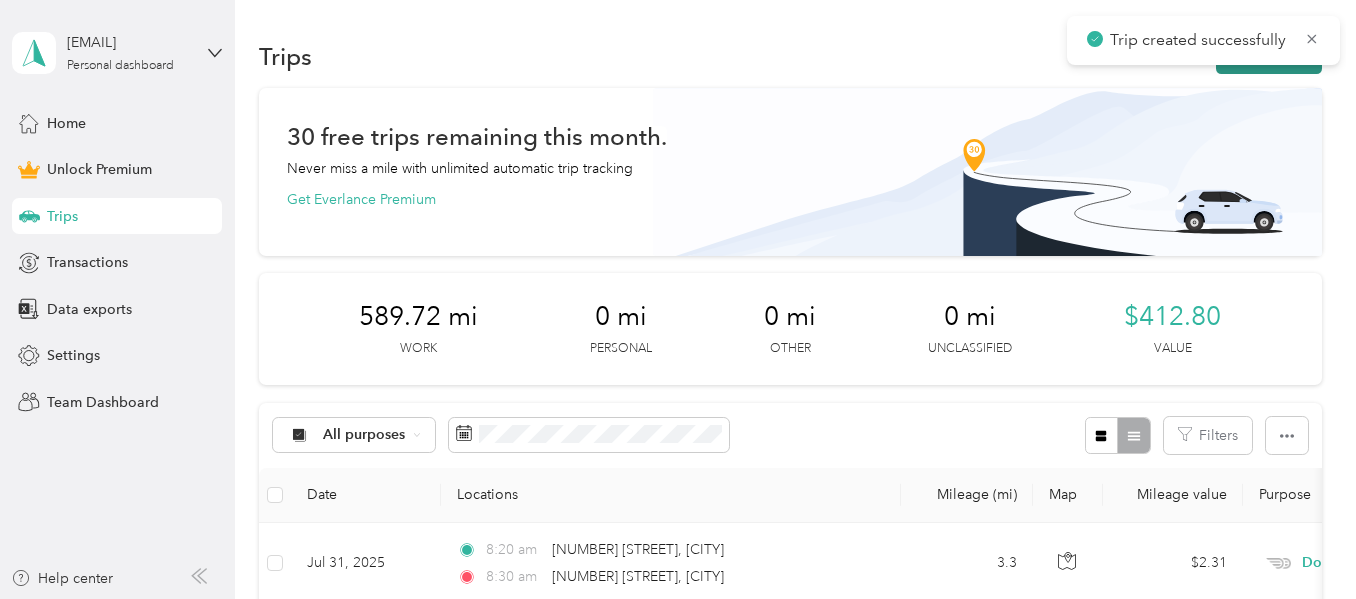 click on "New trip" at bounding box center (1269, 56) 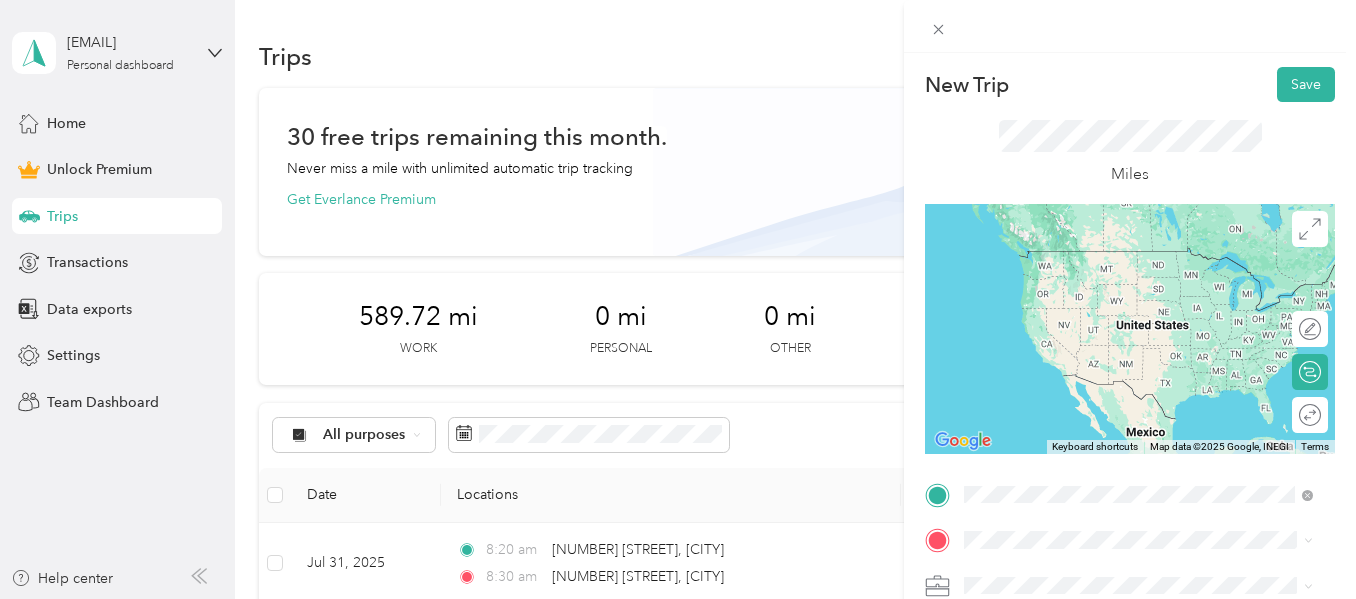 click on "38069 Town Center Drive
Millville, Delaware 19967, United States" at bounding box center [1146, 259] 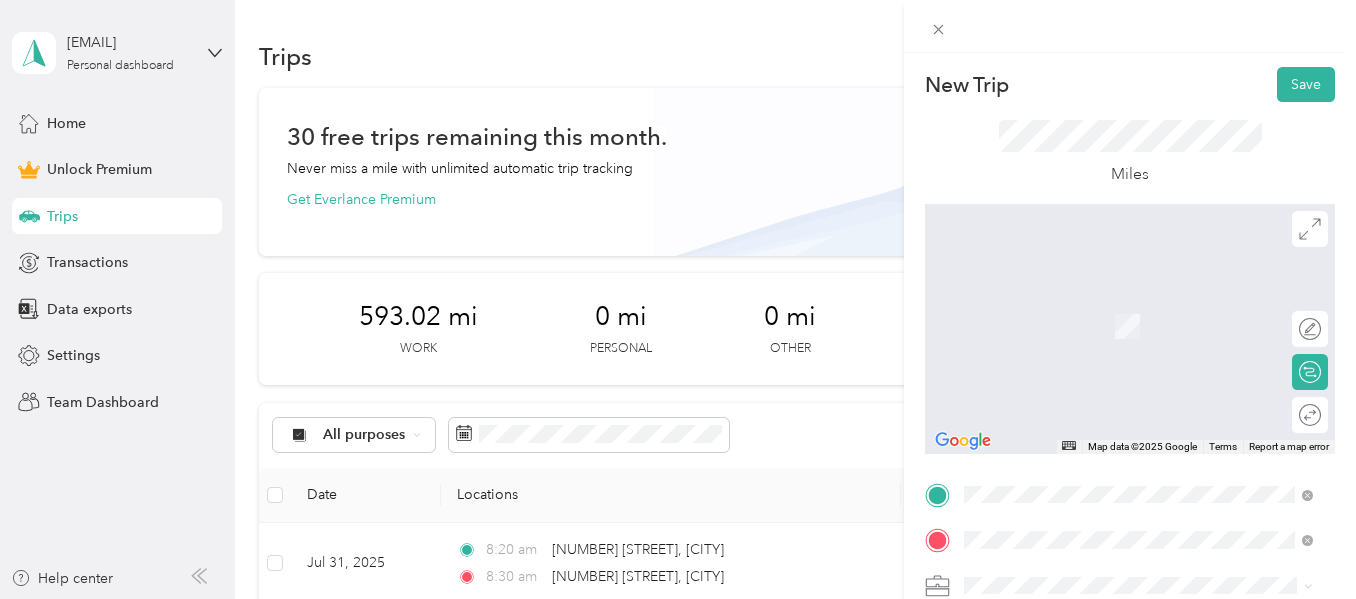 click on "31037 Boatyard Road
Ocean View, Delaware 19970, United States" at bounding box center (1146, 438) 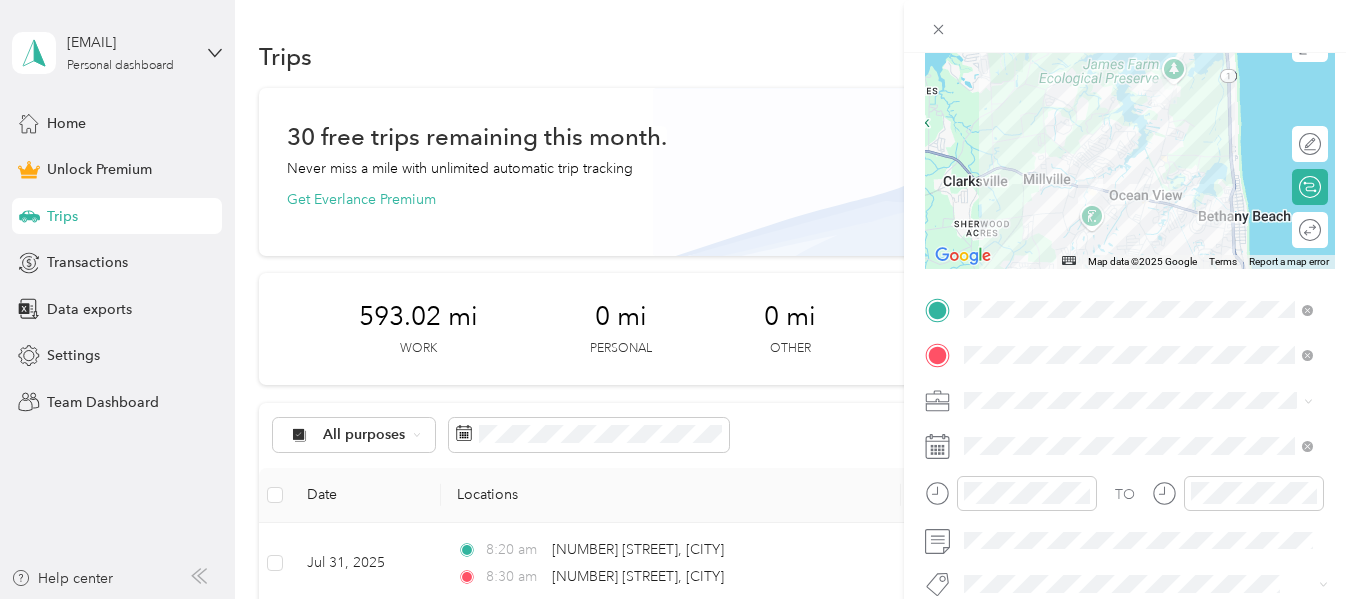 scroll, scrollTop: 186, scrollLeft: 0, axis: vertical 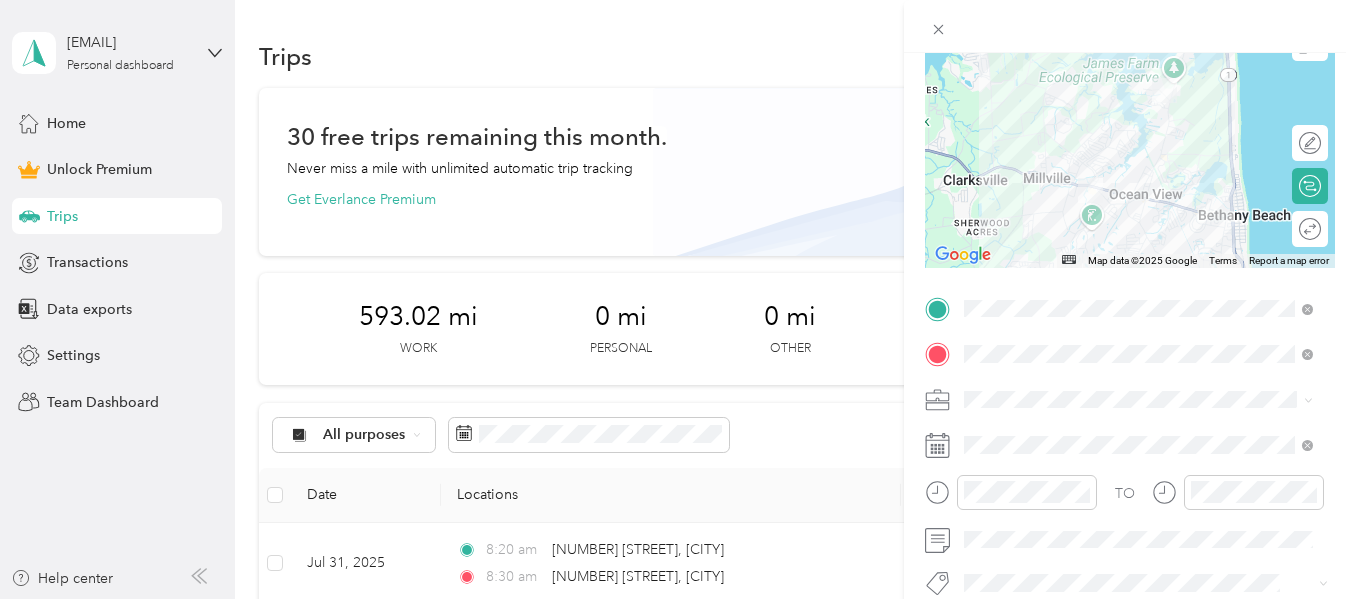 click on "Doordash" at bounding box center (1003, 188) 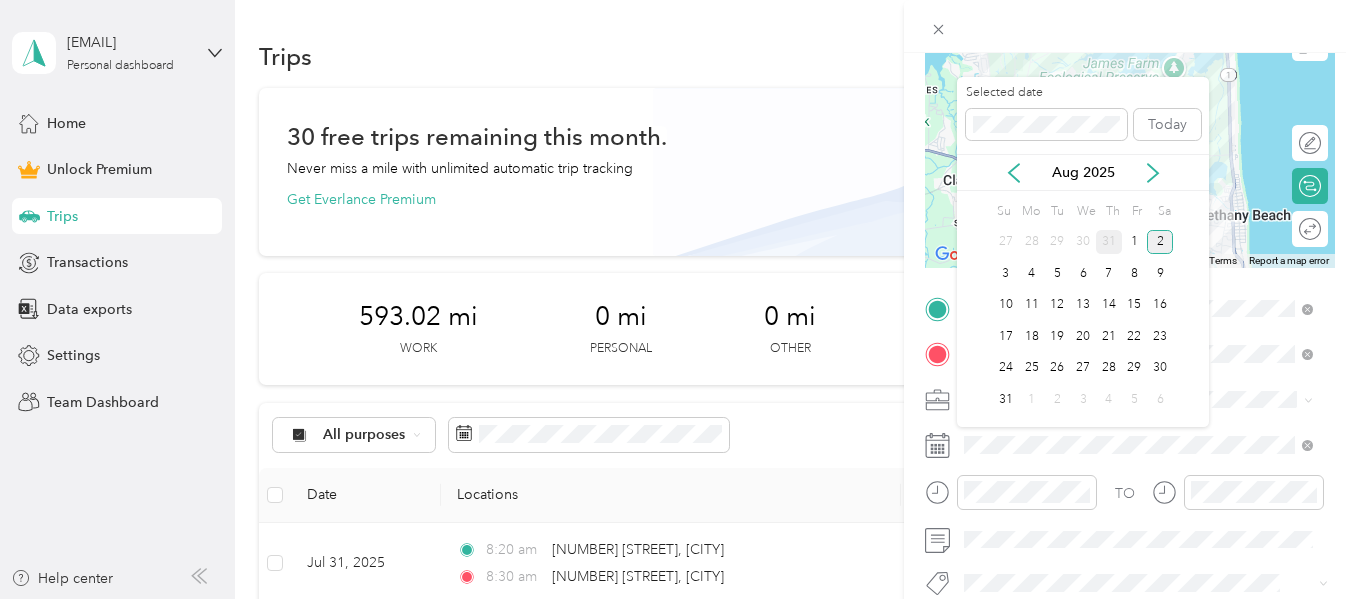 click on "31" at bounding box center (1109, 242) 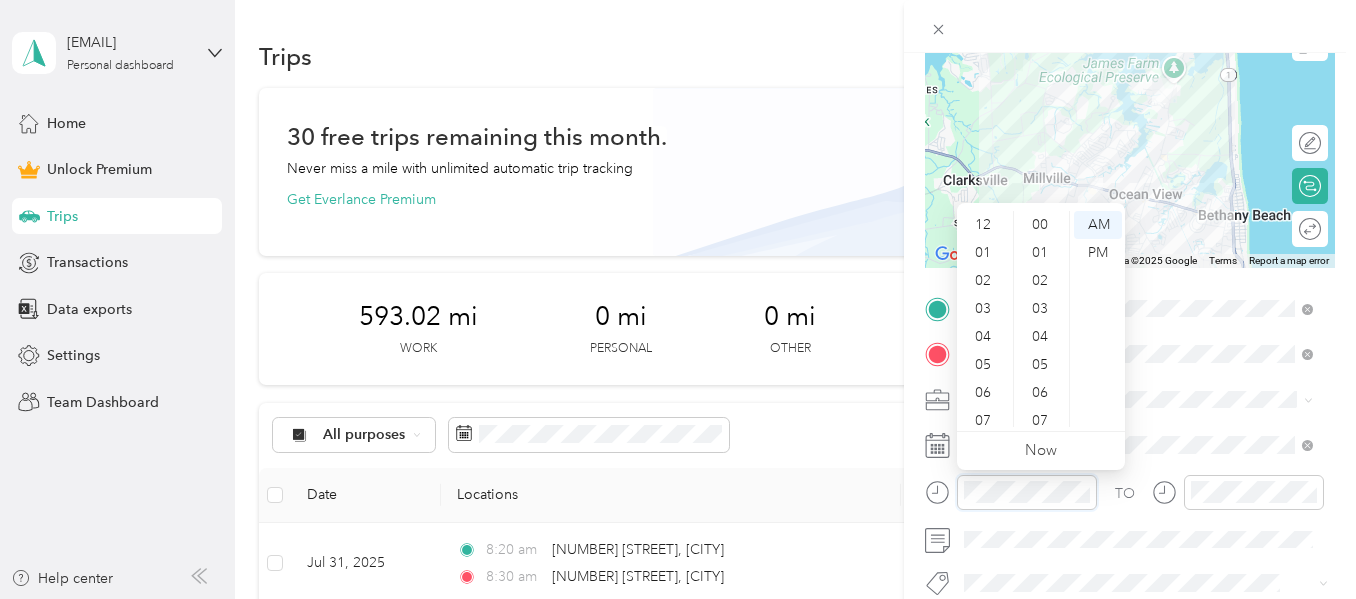 scroll, scrollTop: 1120, scrollLeft: 0, axis: vertical 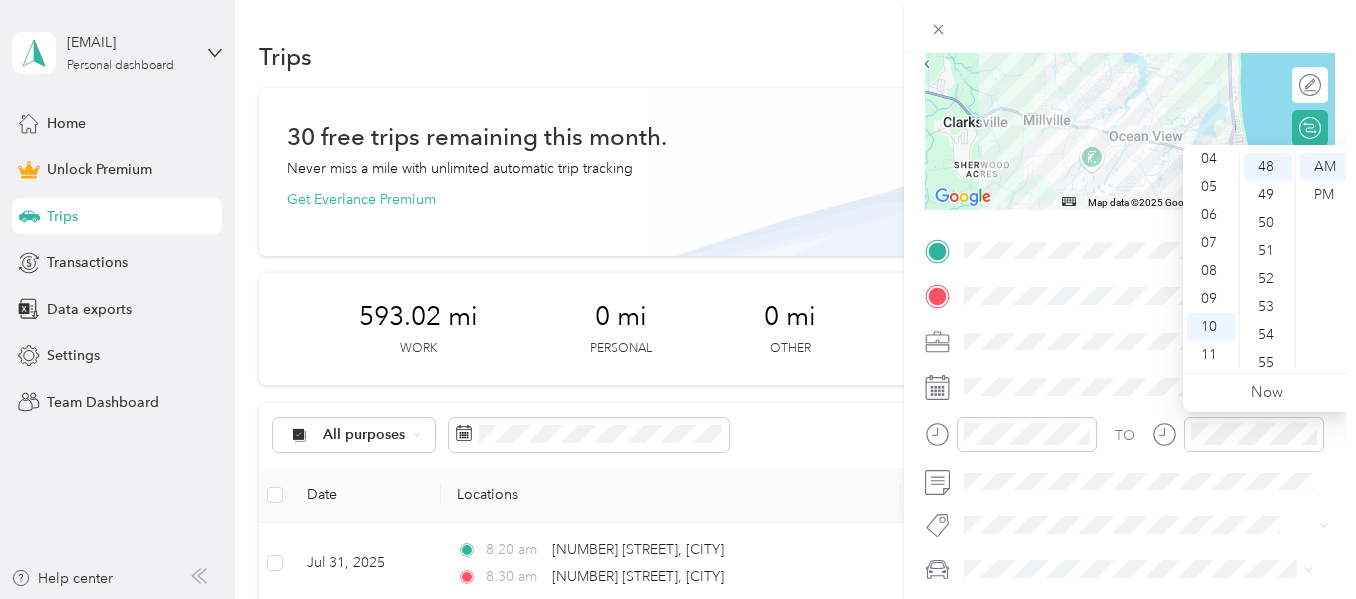 click on "TO" at bounding box center (1130, 441) 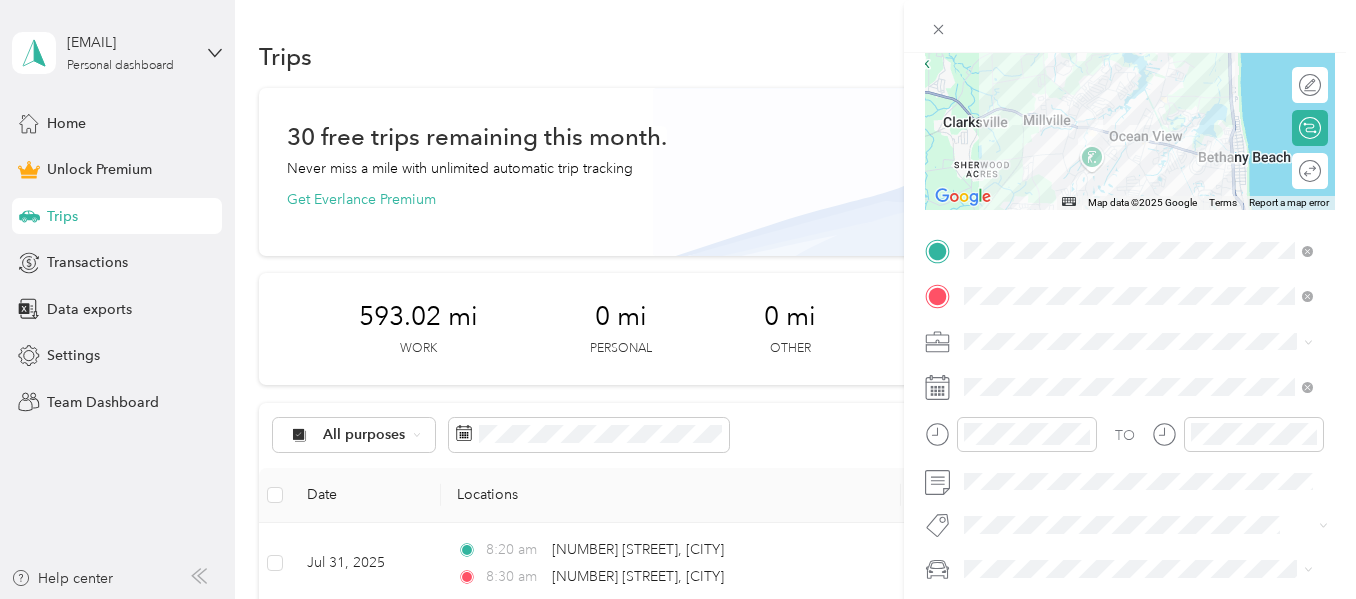 scroll, scrollTop: 0, scrollLeft: 0, axis: both 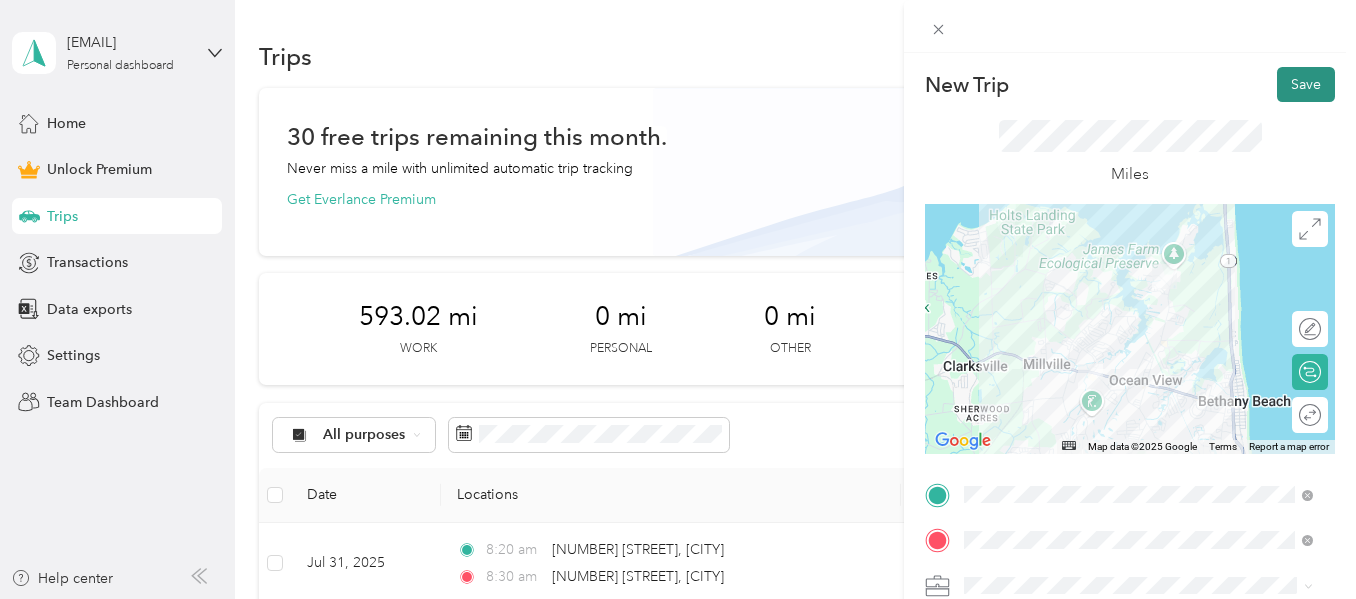 click on "Save" at bounding box center [1306, 84] 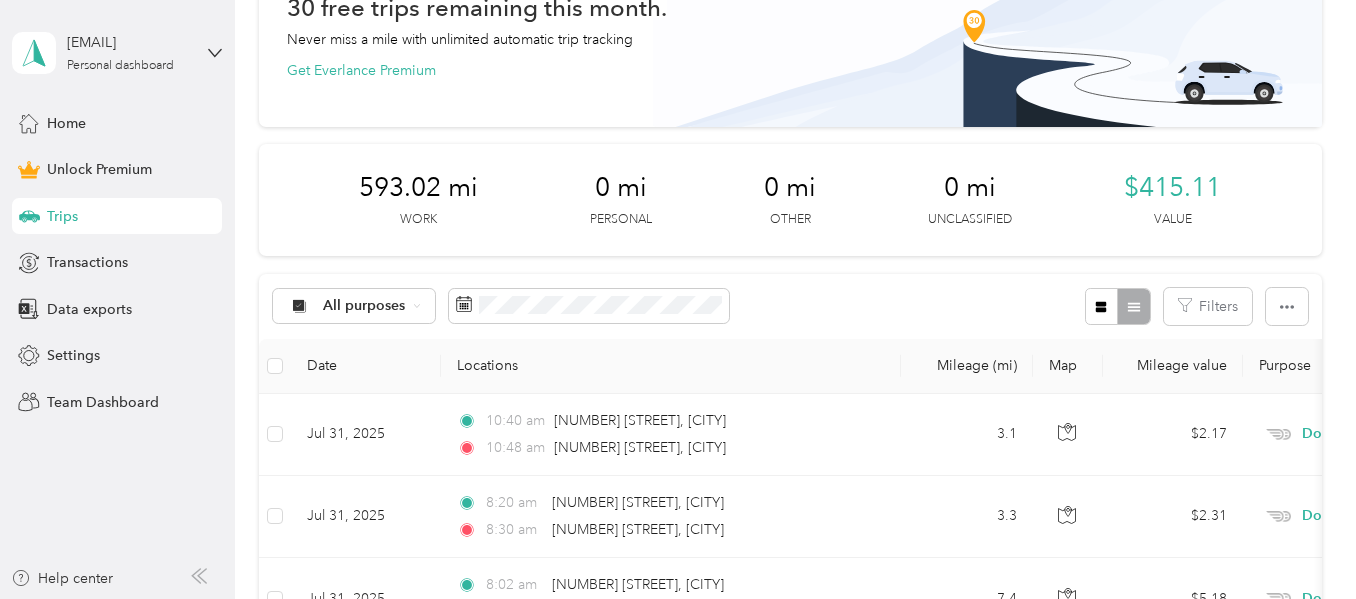 scroll, scrollTop: 0, scrollLeft: 0, axis: both 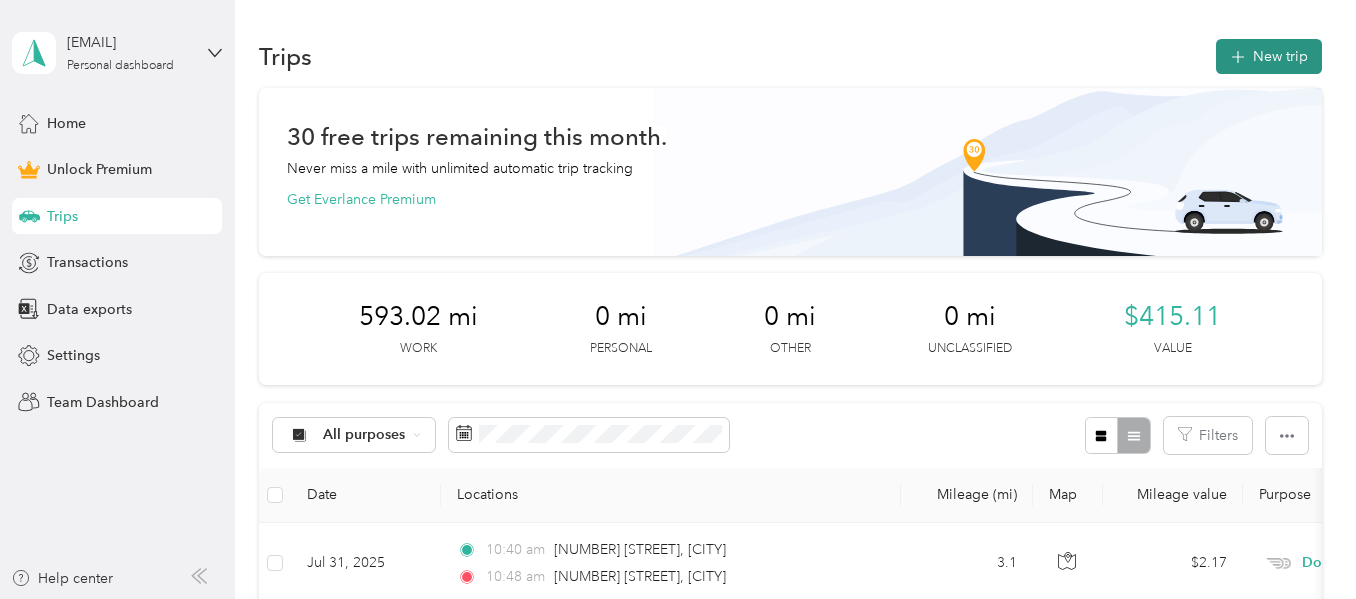 click on "New trip" at bounding box center (1269, 56) 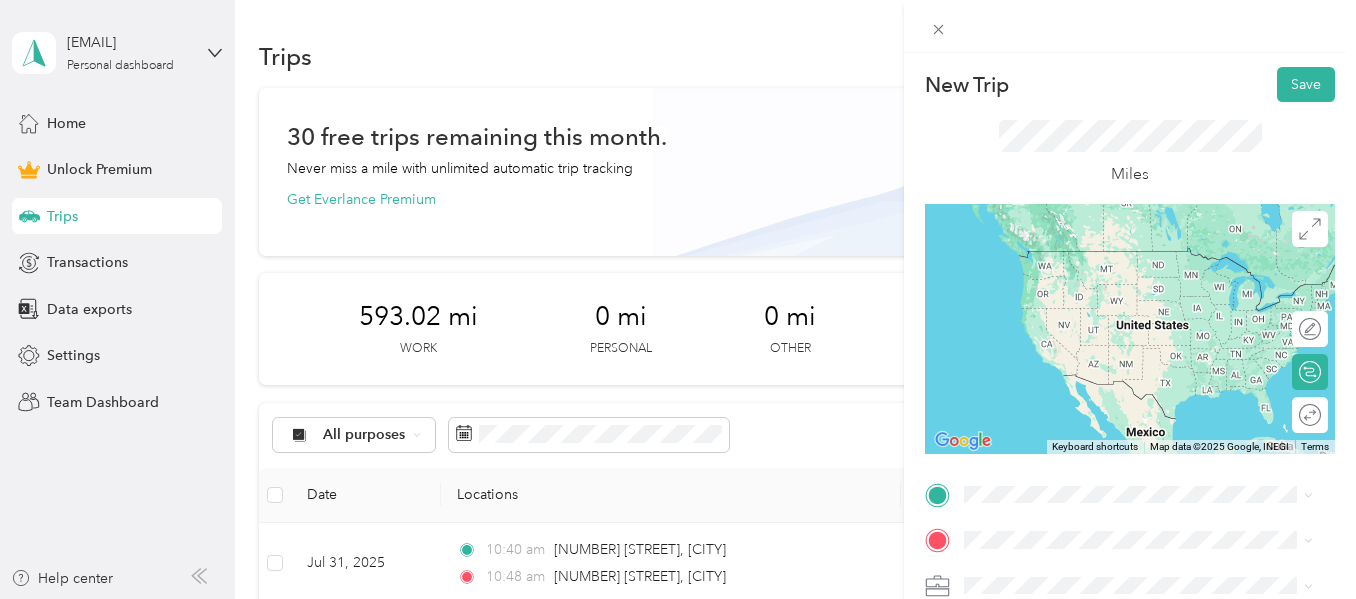 click on "31037 Boatyard Road
Millville, Delaware 19970, United States" at bounding box center (1146, 391) 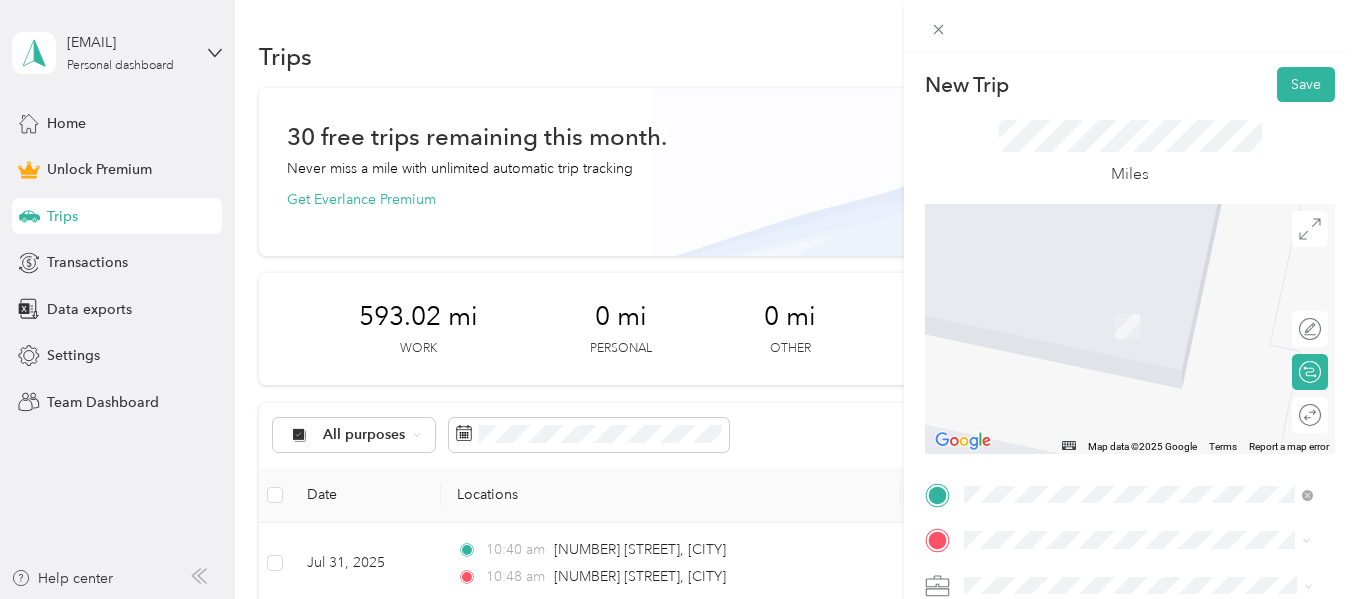 click on "34942 Hoot Owl Lane
Dagsboro, Delaware 19939, United States" at bounding box center (1146, 305) 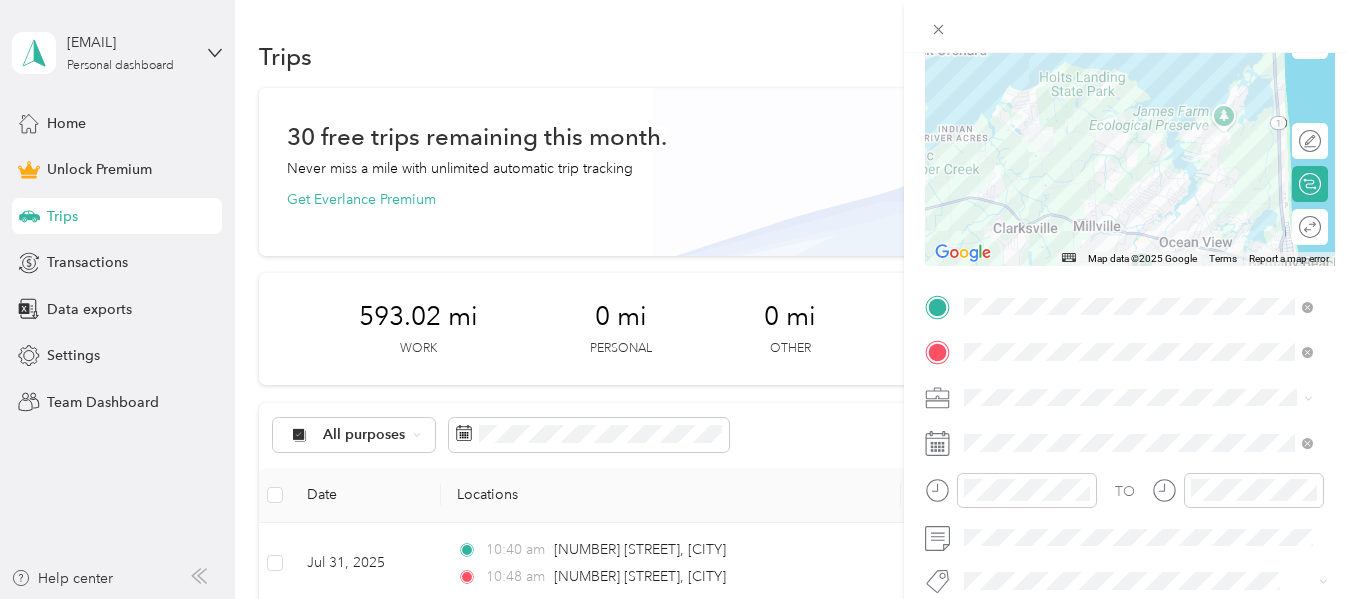 scroll, scrollTop: 189, scrollLeft: 0, axis: vertical 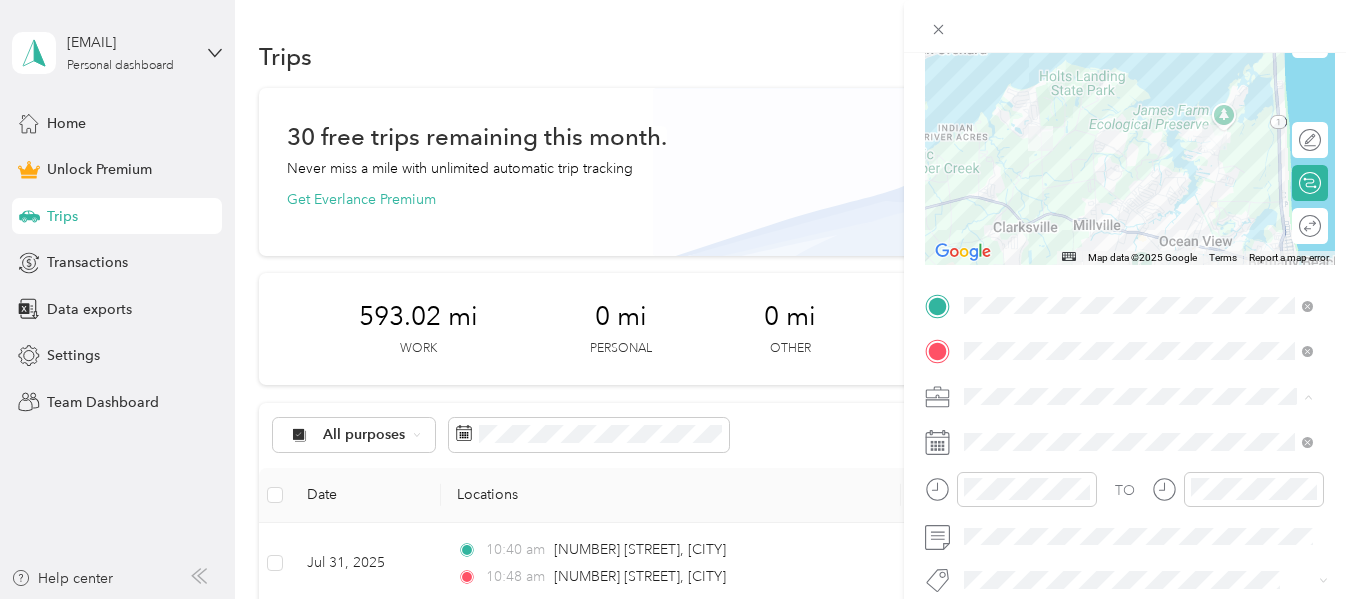 click on "Doordash" at bounding box center (1003, 186) 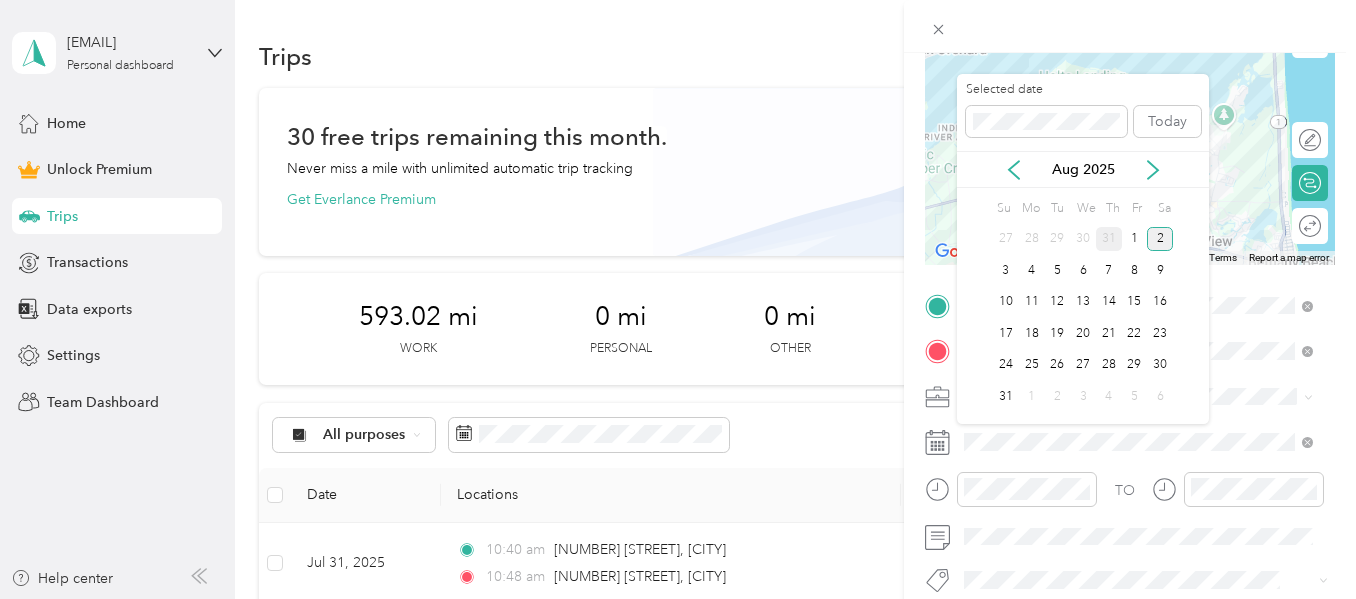 click on "31" at bounding box center (1109, 239) 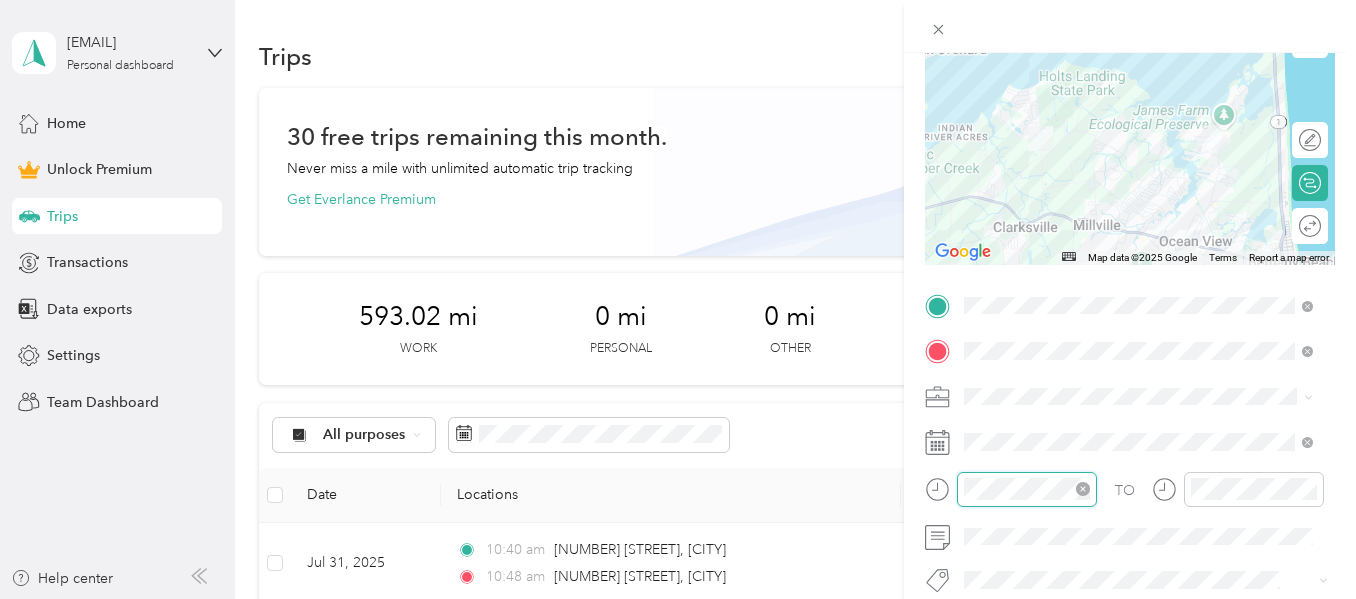 scroll, scrollTop: 120, scrollLeft: 0, axis: vertical 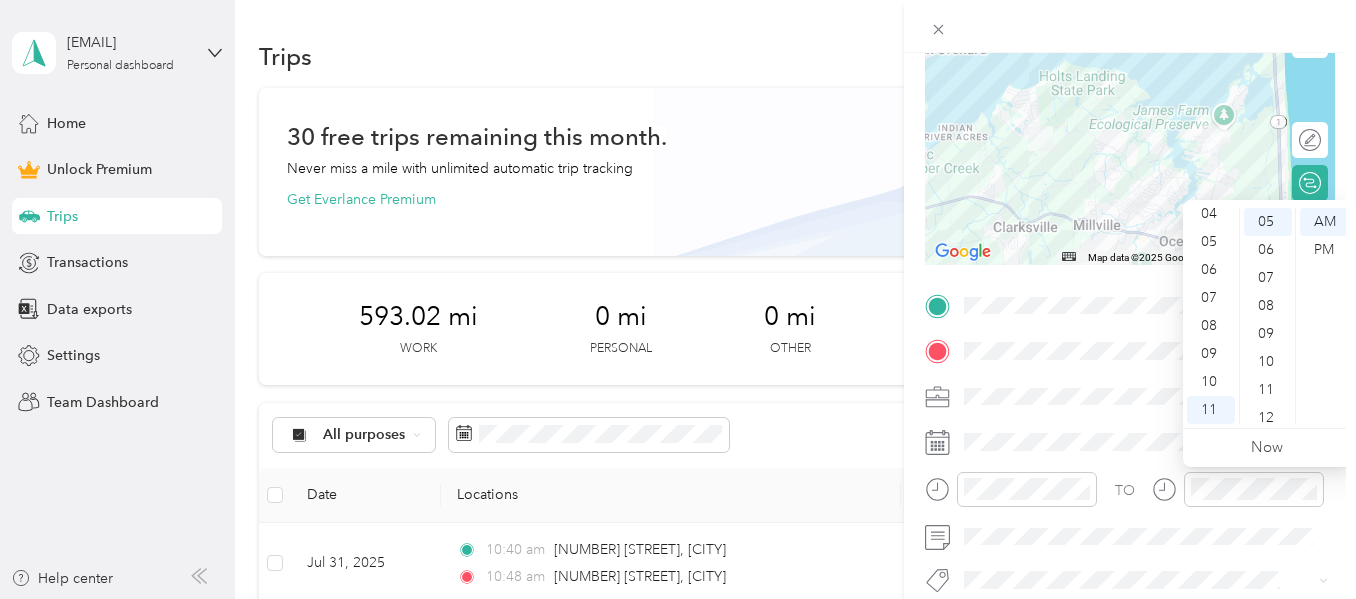 click on "TO" at bounding box center (1130, 496) 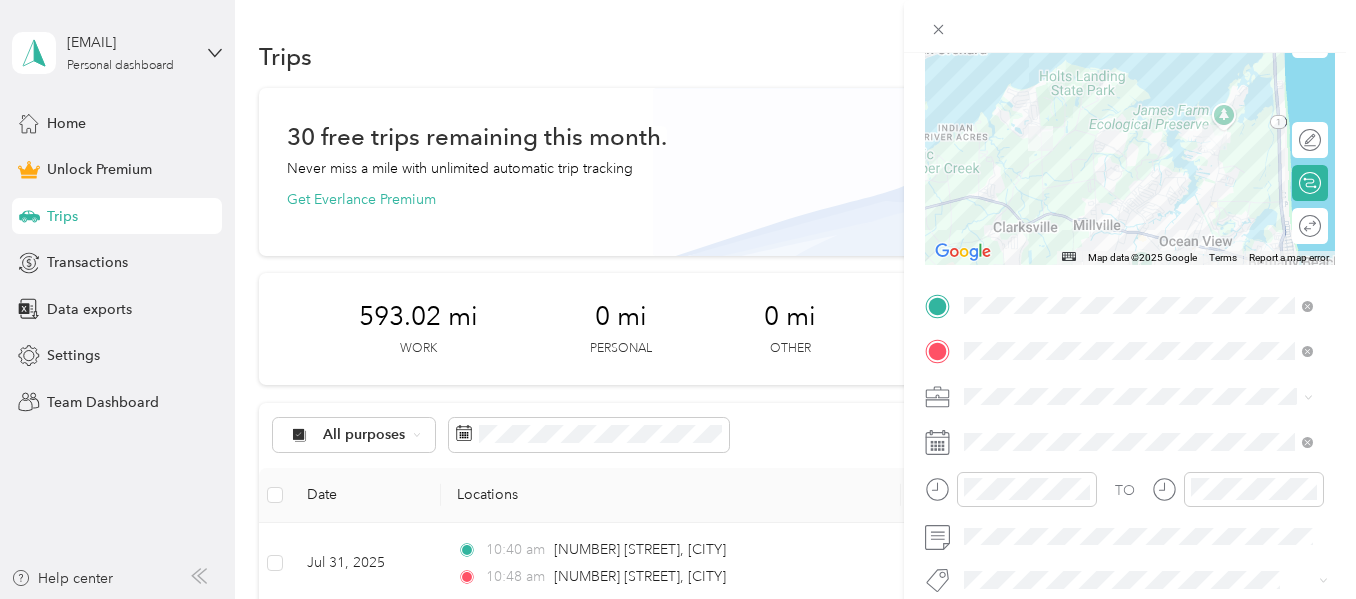 scroll, scrollTop: 0, scrollLeft: 0, axis: both 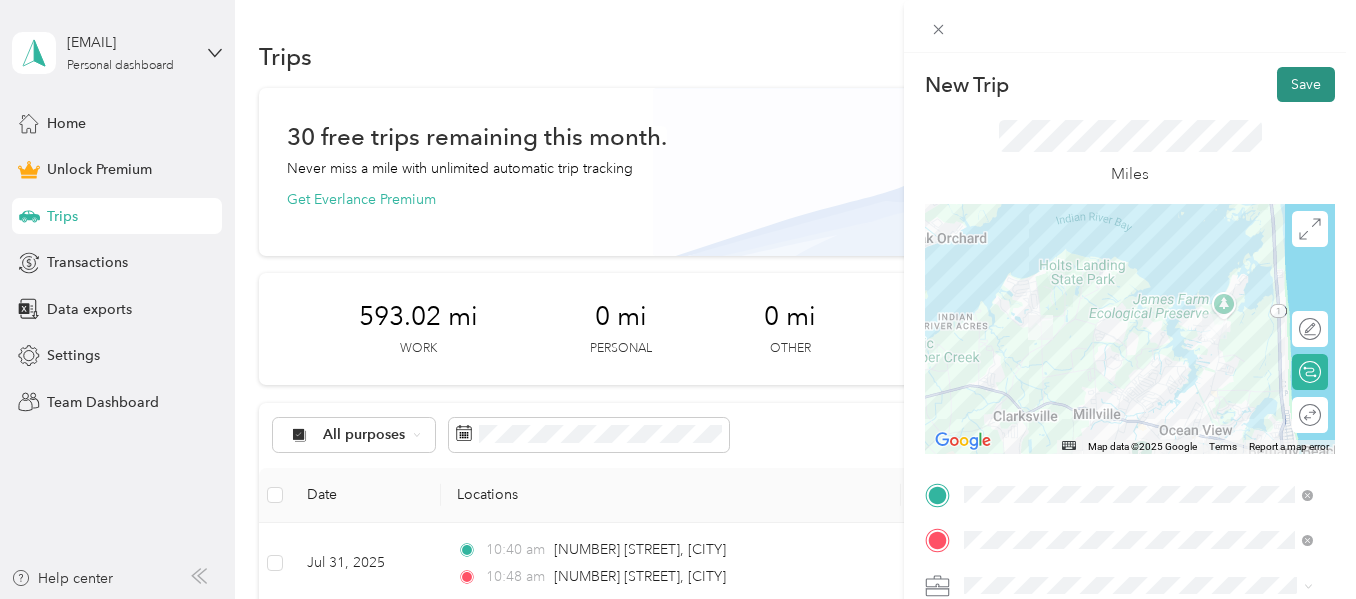 click on "Save" at bounding box center (1306, 84) 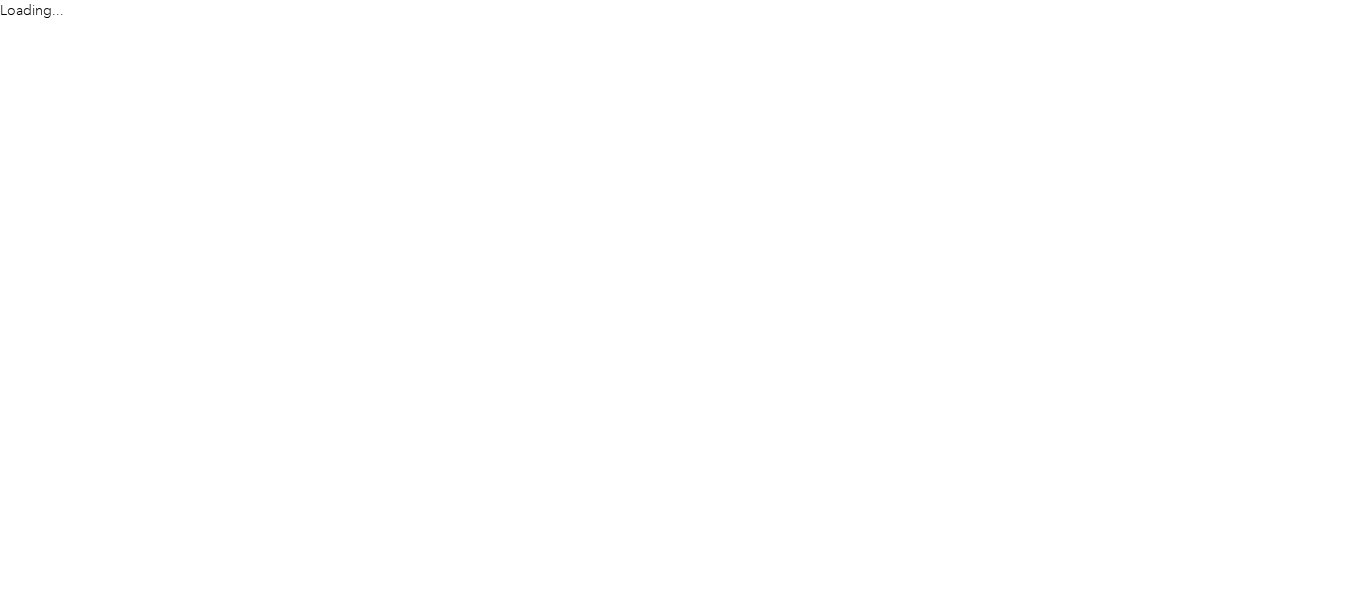 scroll, scrollTop: 0, scrollLeft: 0, axis: both 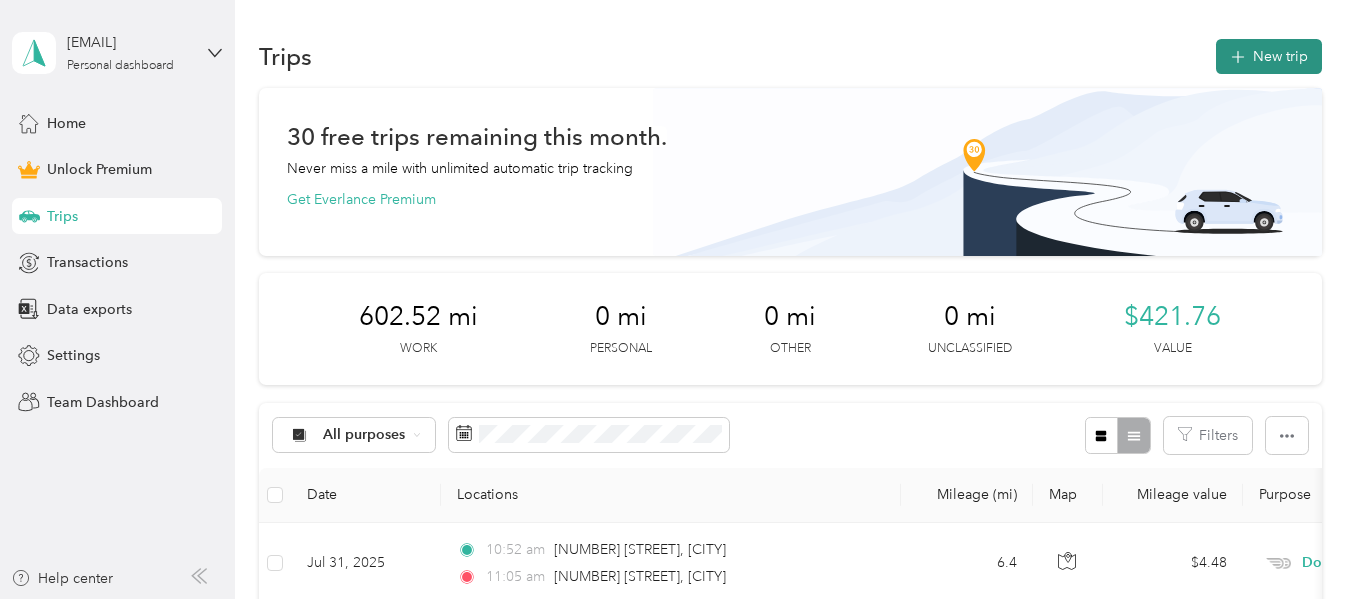 click 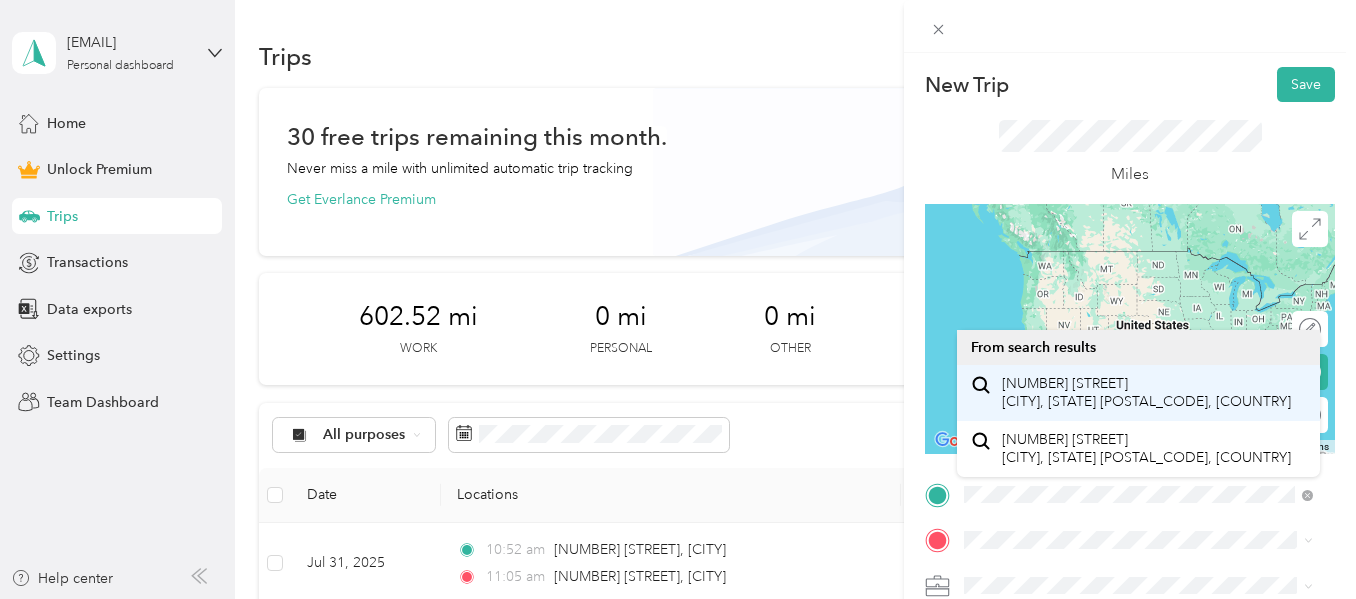 click on "11901 Coastal Highway
Ocean City, Maryland 21842, United States" at bounding box center (1146, 392) 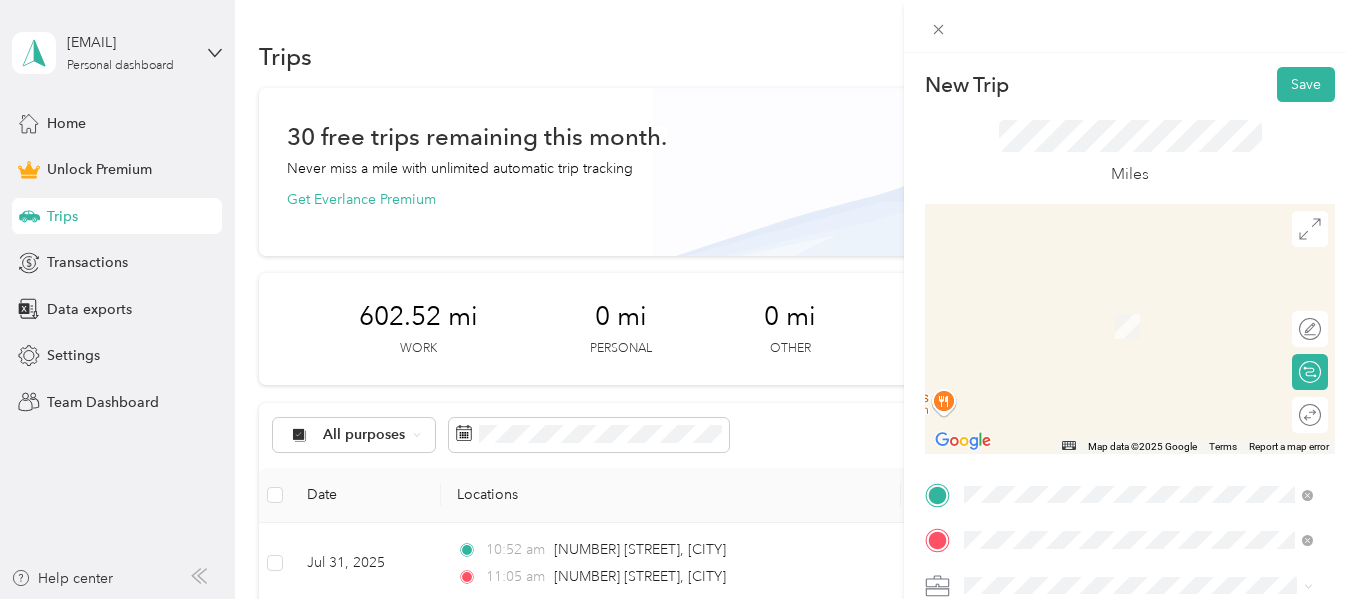 click on "202 South Heron Drive
Ocean City, Maryland 21842, United States" at bounding box center [1105, 305] 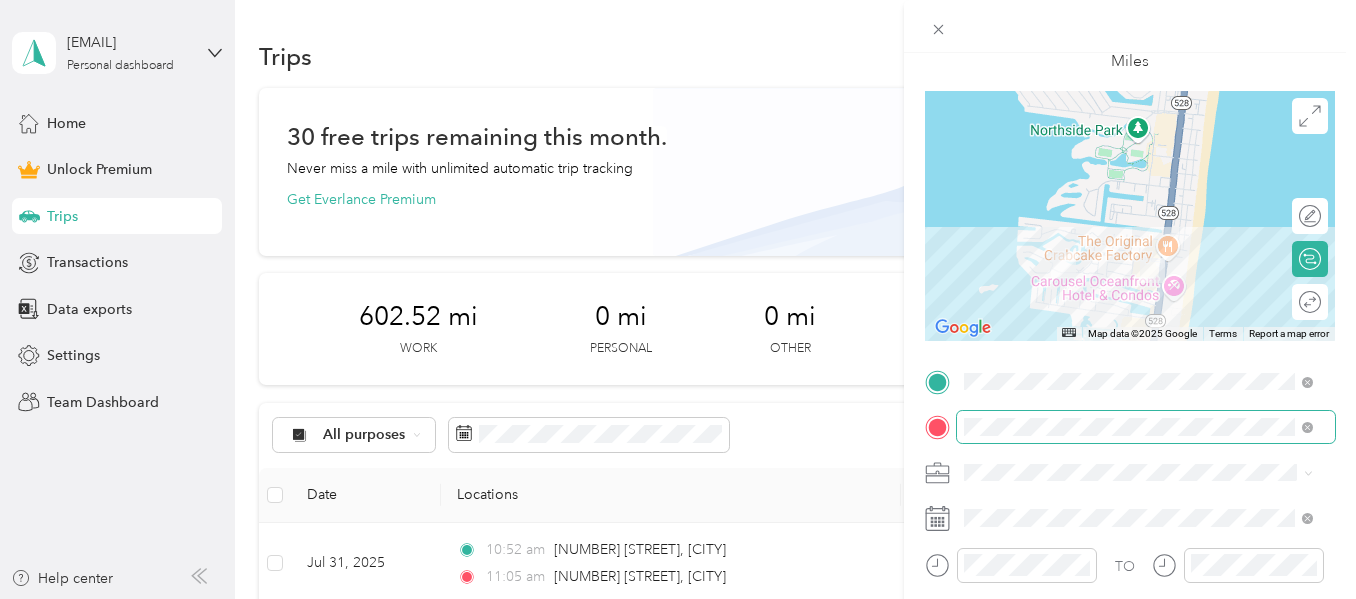 scroll, scrollTop: 119, scrollLeft: 0, axis: vertical 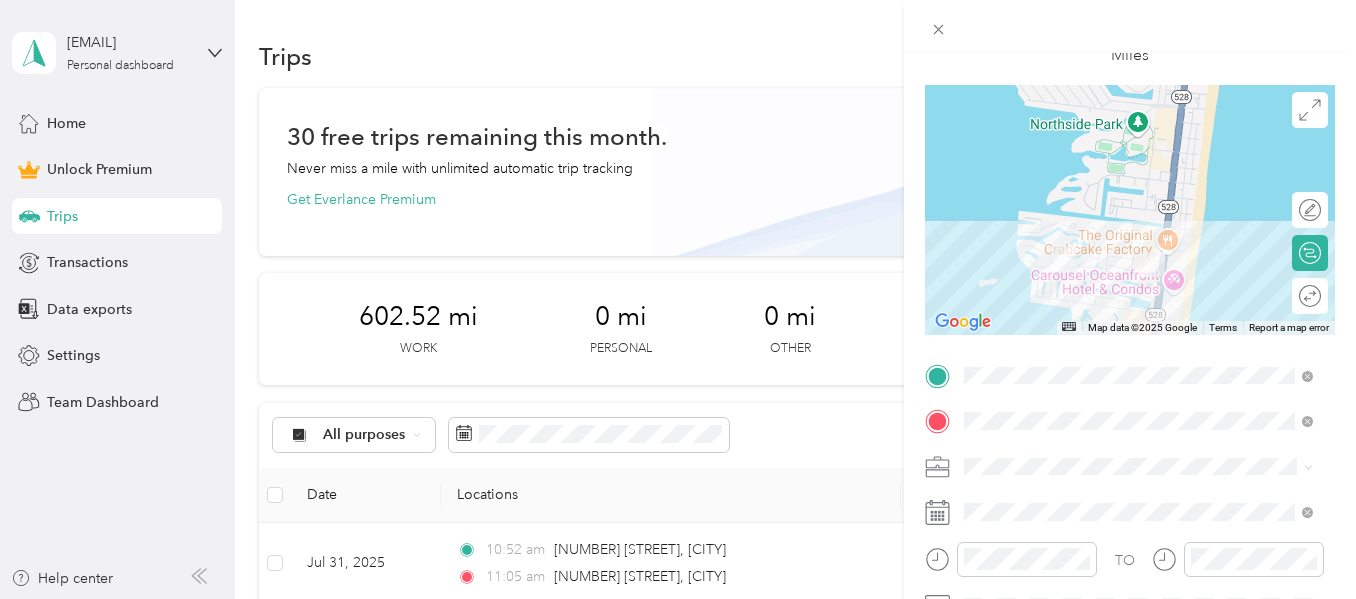 click on "Doordash" at bounding box center (1138, 255) 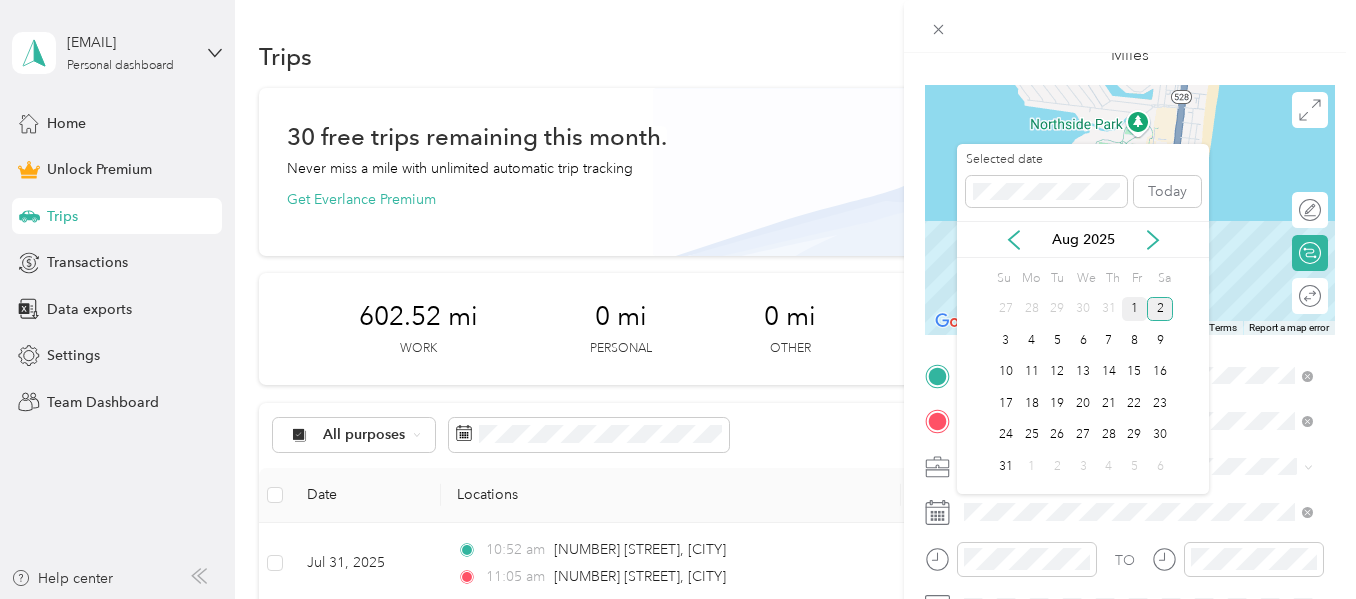 click on "1" at bounding box center (1135, 309) 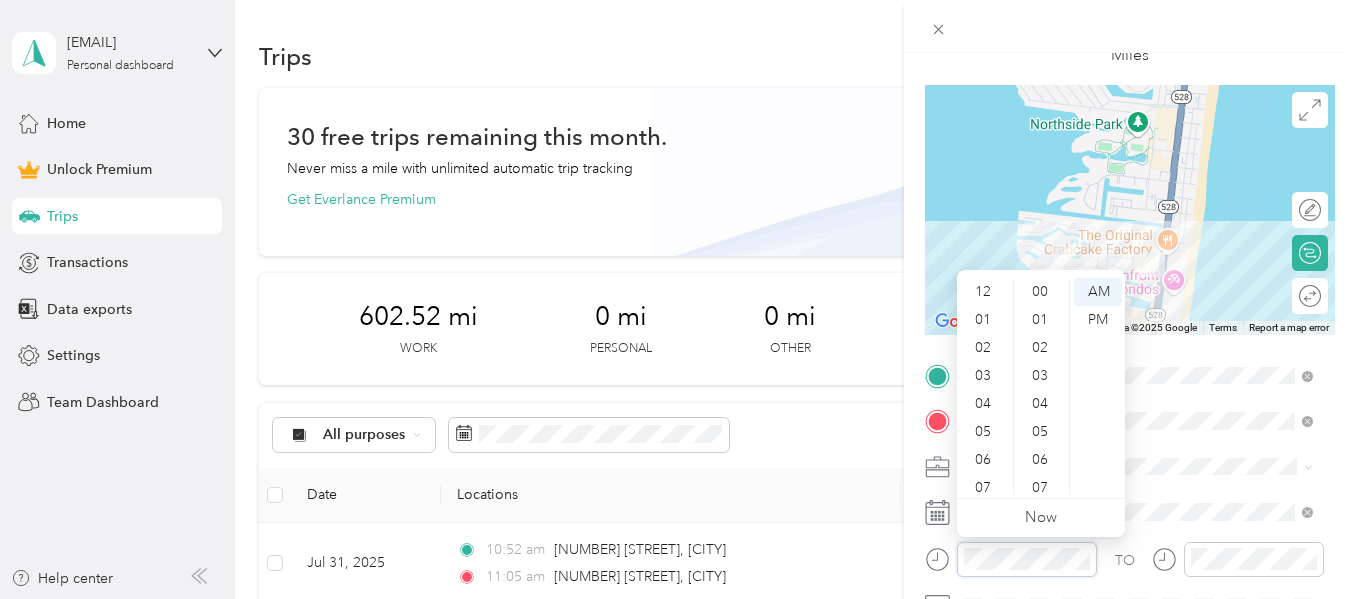 scroll, scrollTop: 1228, scrollLeft: 0, axis: vertical 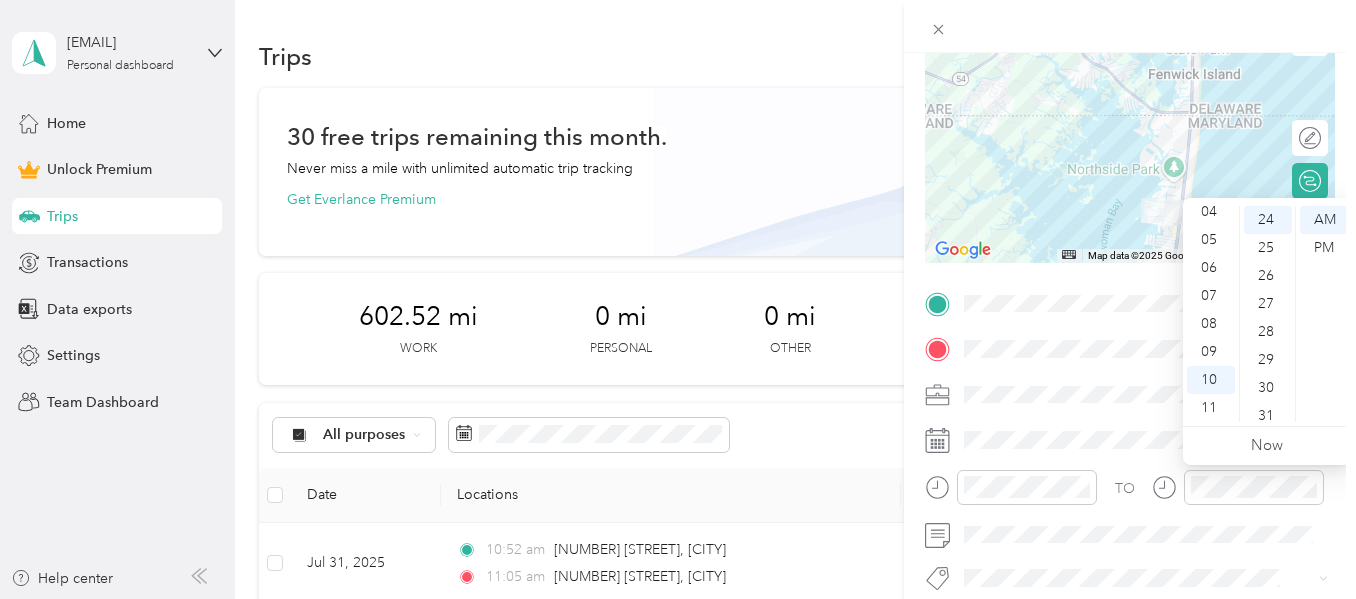 click on "TO" at bounding box center [1130, 494] 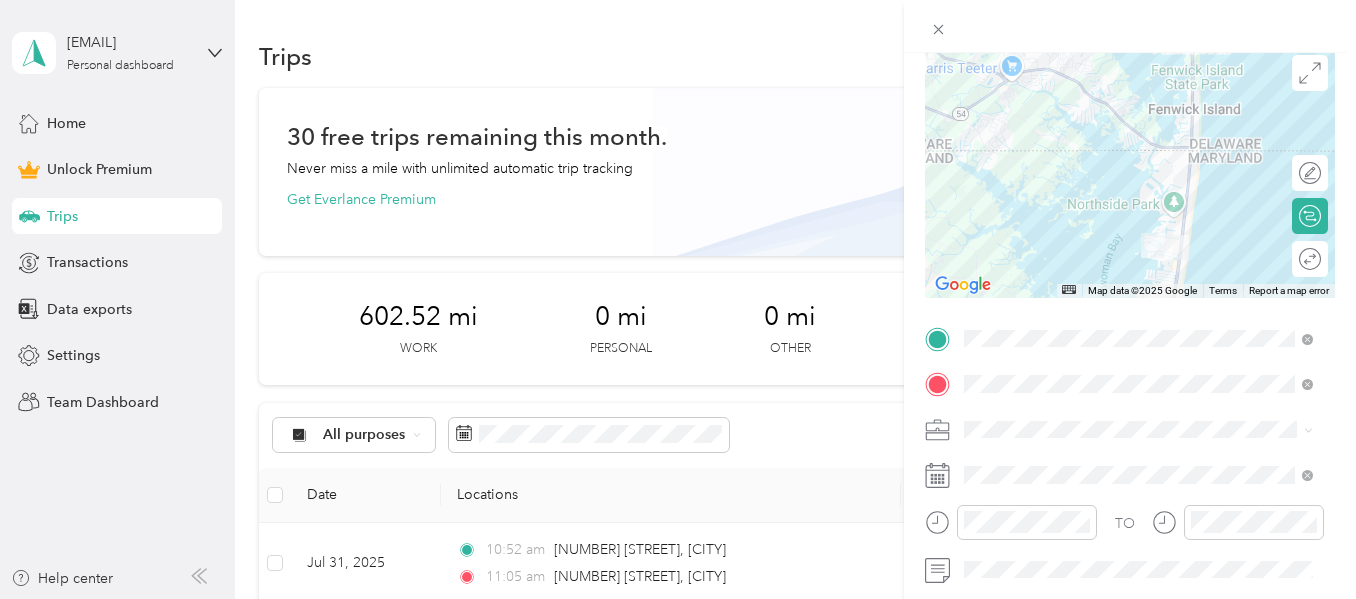 scroll, scrollTop: 159, scrollLeft: 0, axis: vertical 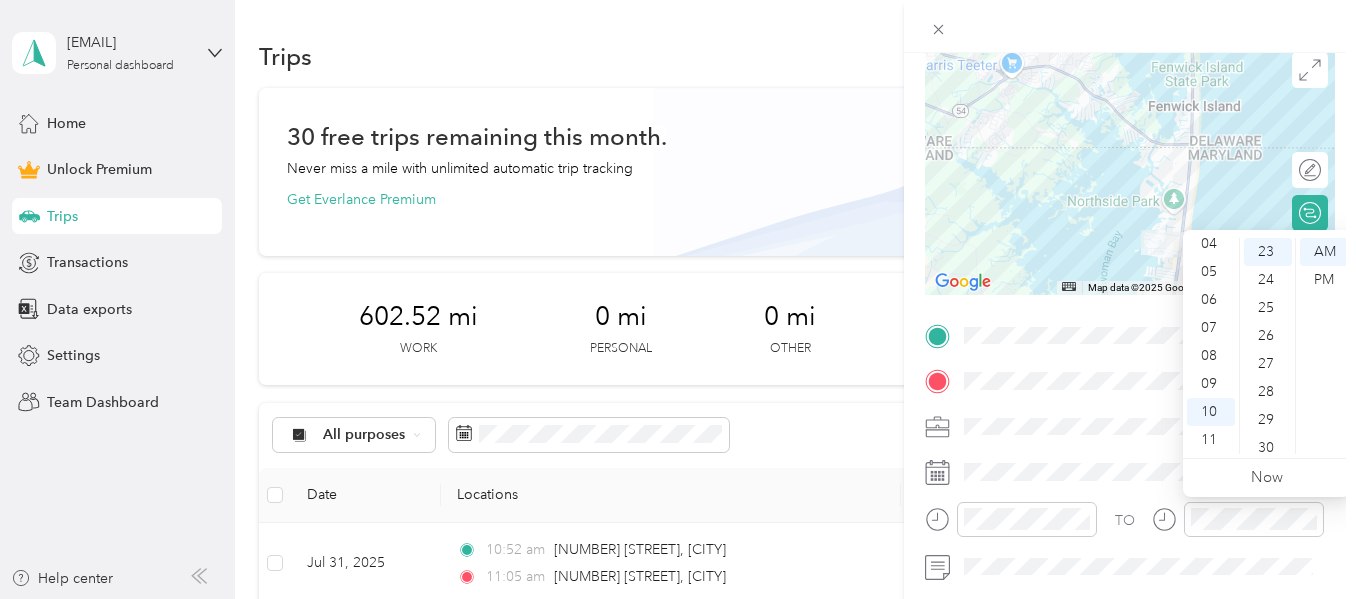 click on "TO" at bounding box center (1130, 526) 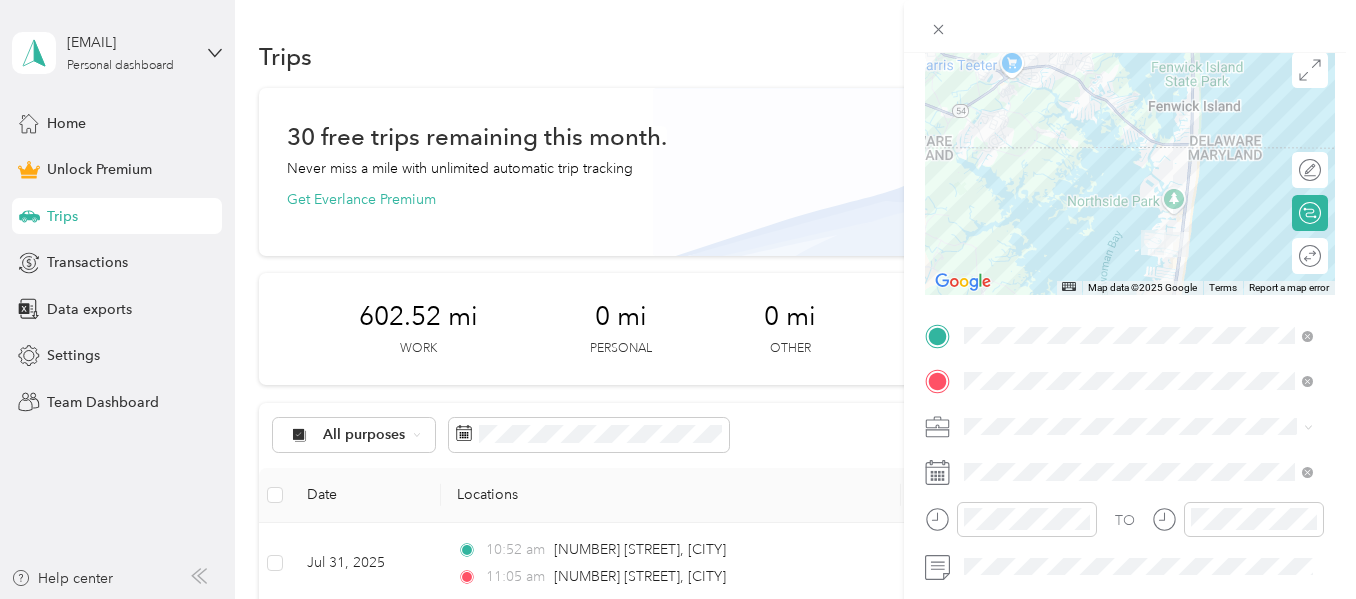 scroll, scrollTop: 0, scrollLeft: 0, axis: both 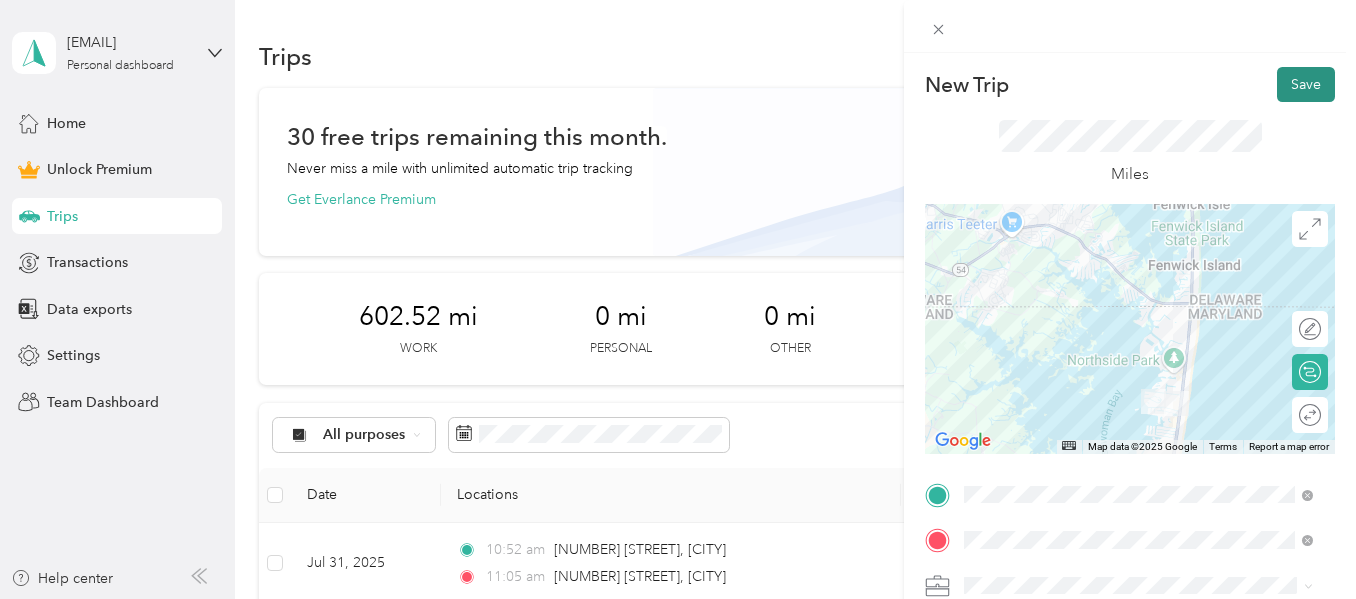 click on "Save" at bounding box center [1306, 84] 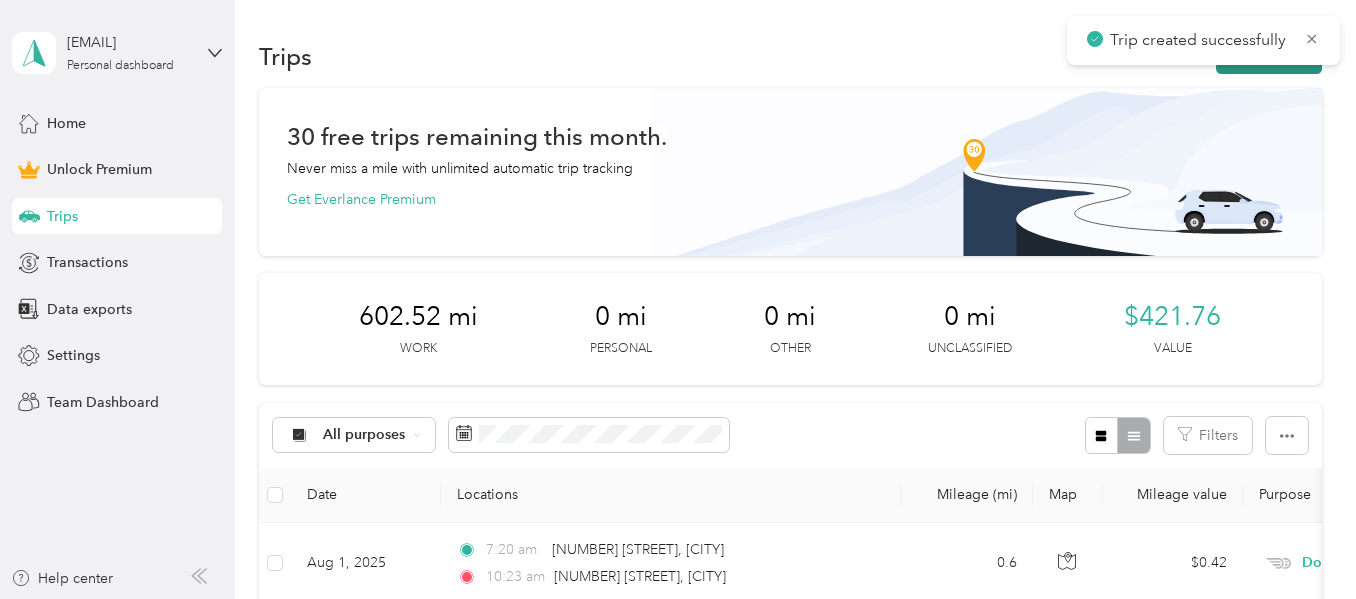 click on "New trip" at bounding box center (1269, 56) 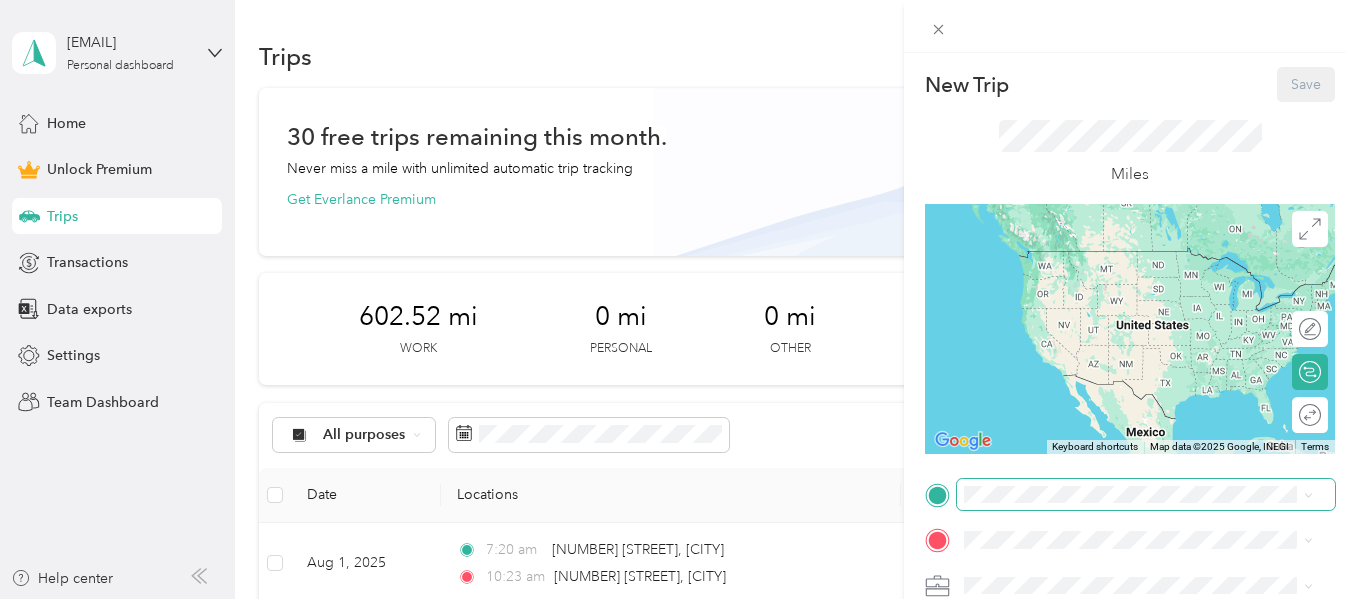 click at bounding box center (1146, 495) 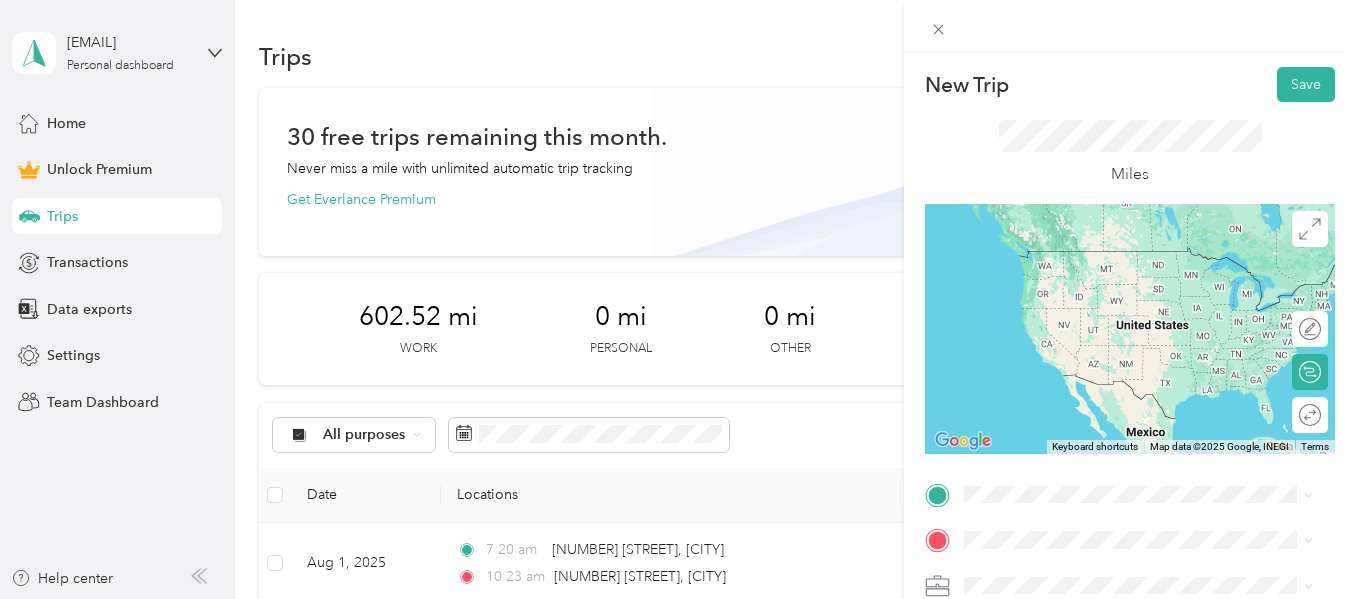 click on "202 South Heron Drive
Ocean City, Maryland 21842, United States" at bounding box center (1105, 257) 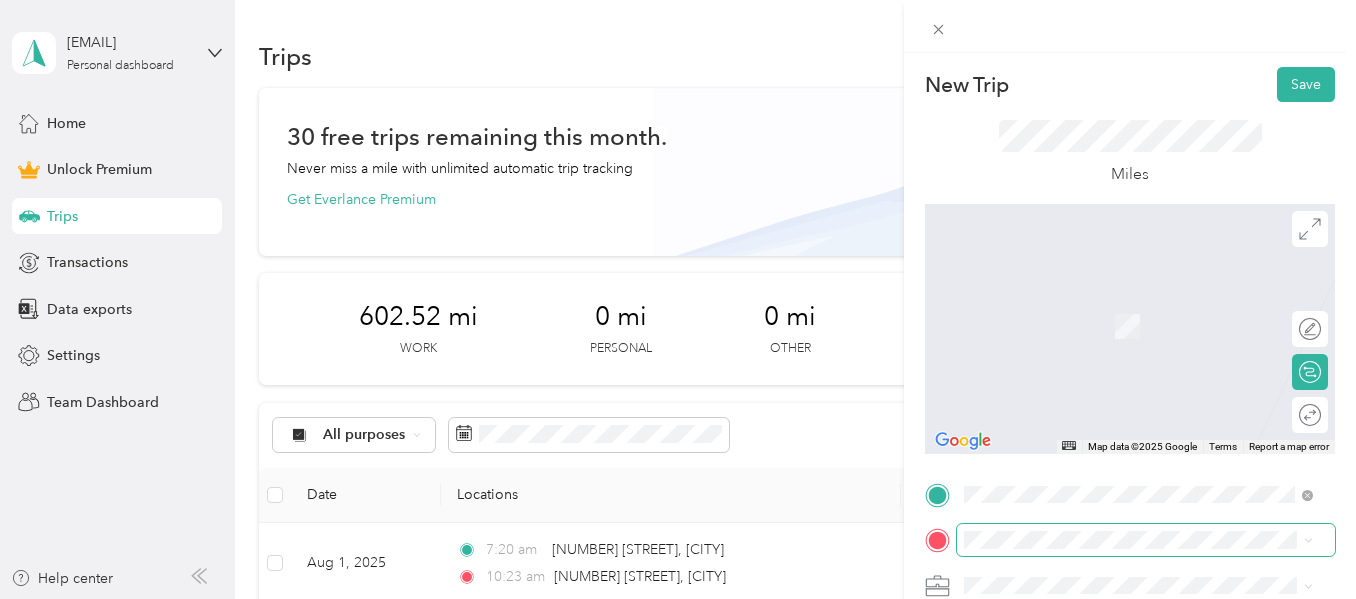 click at bounding box center (1146, 540) 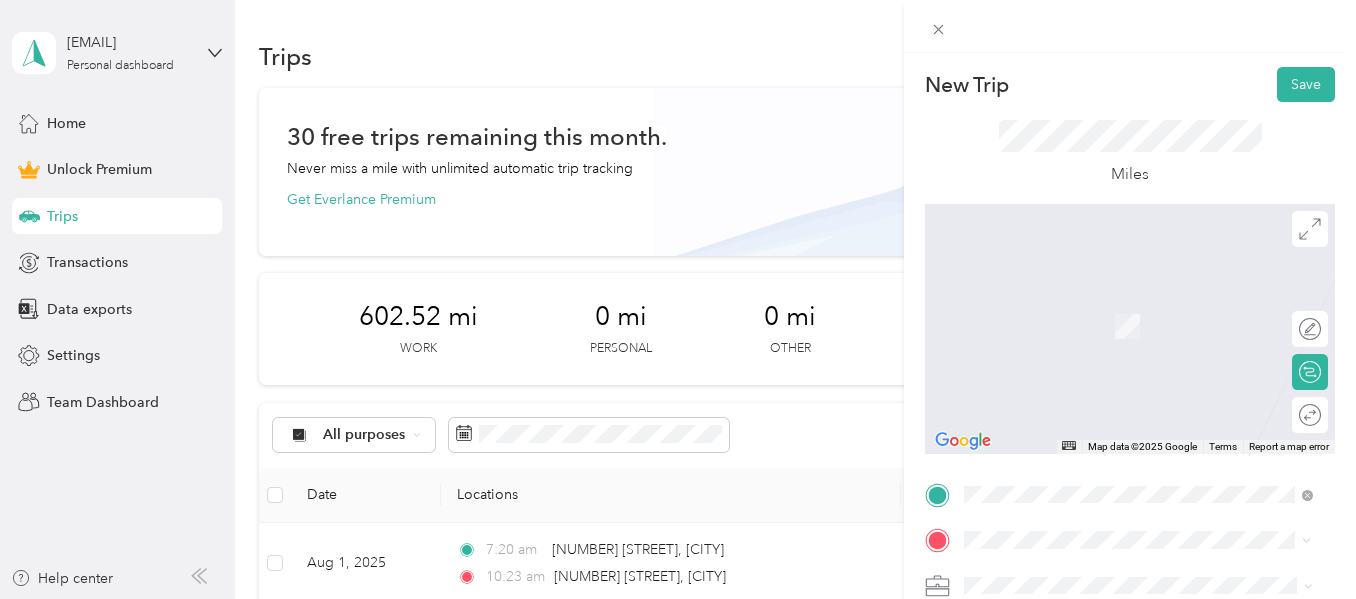 click on "12301 Coastal Highway
Ocean City, Maryland 21842, United States" at bounding box center [1146, 494] 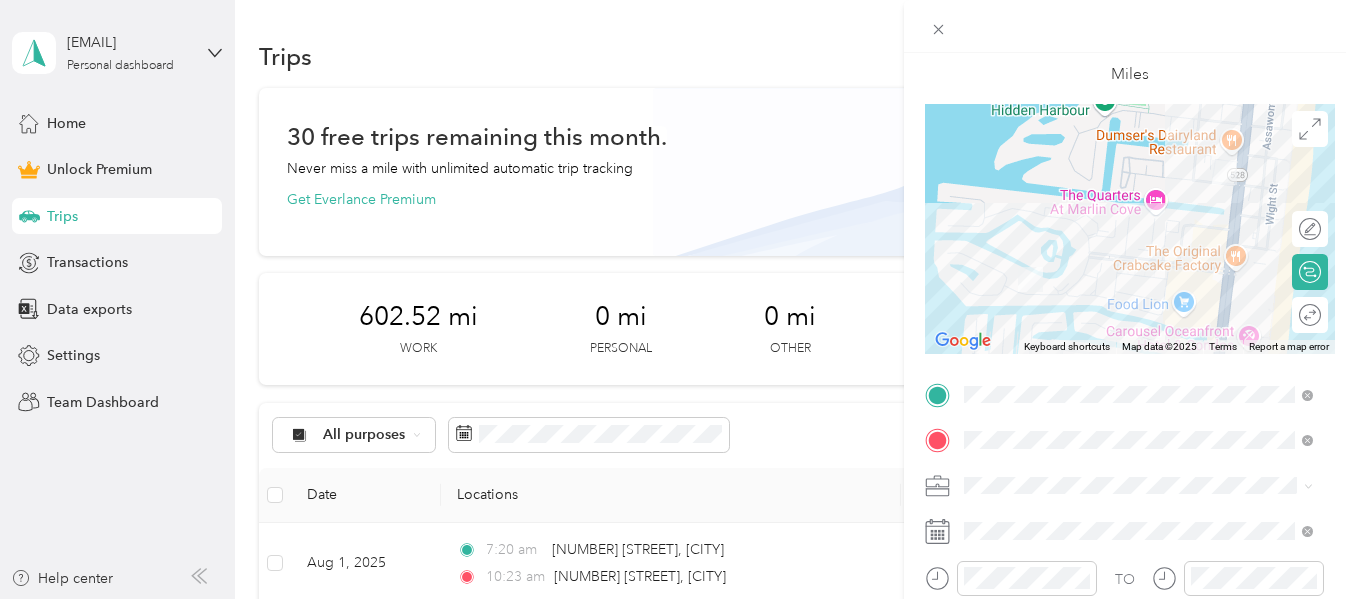 scroll, scrollTop: 102, scrollLeft: 0, axis: vertical 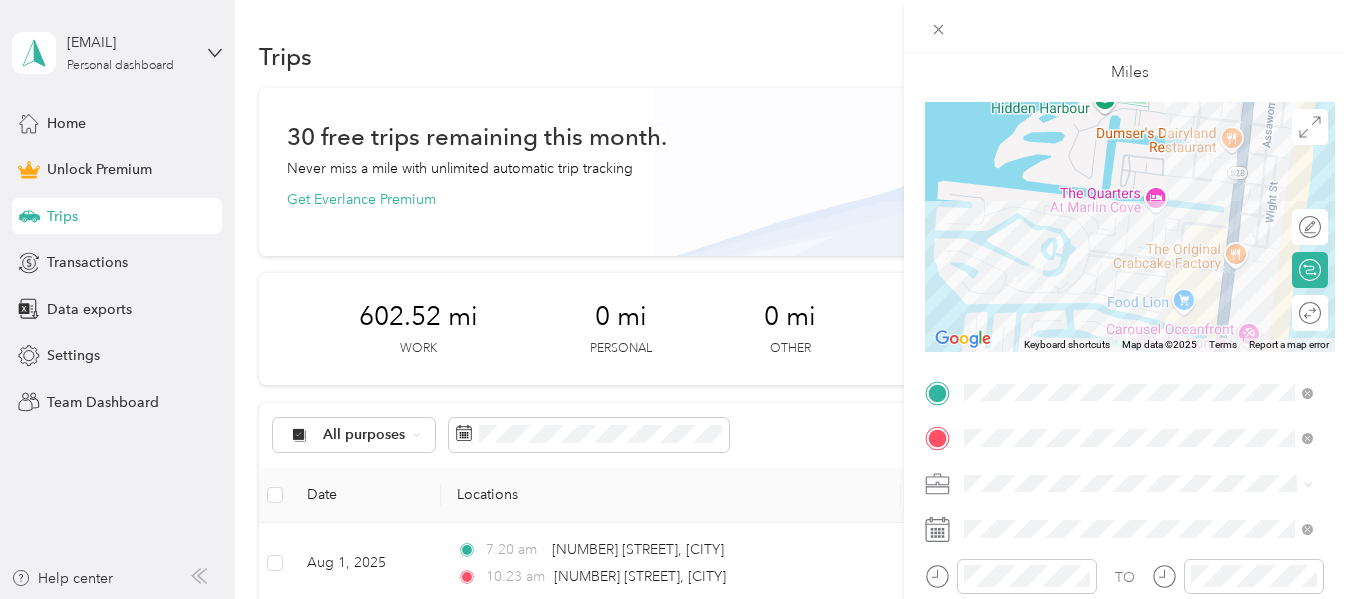 click on "Doordash" at bounding box center (1003, 270) 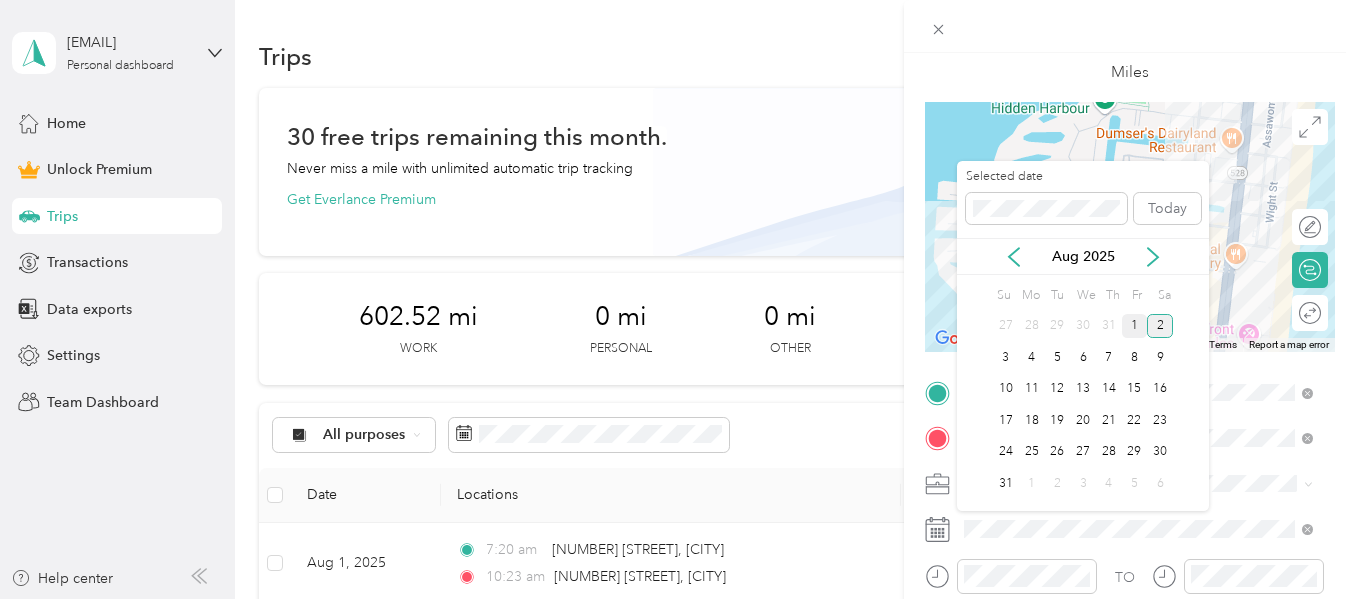click on "1" at bounding box center [1135, 326] 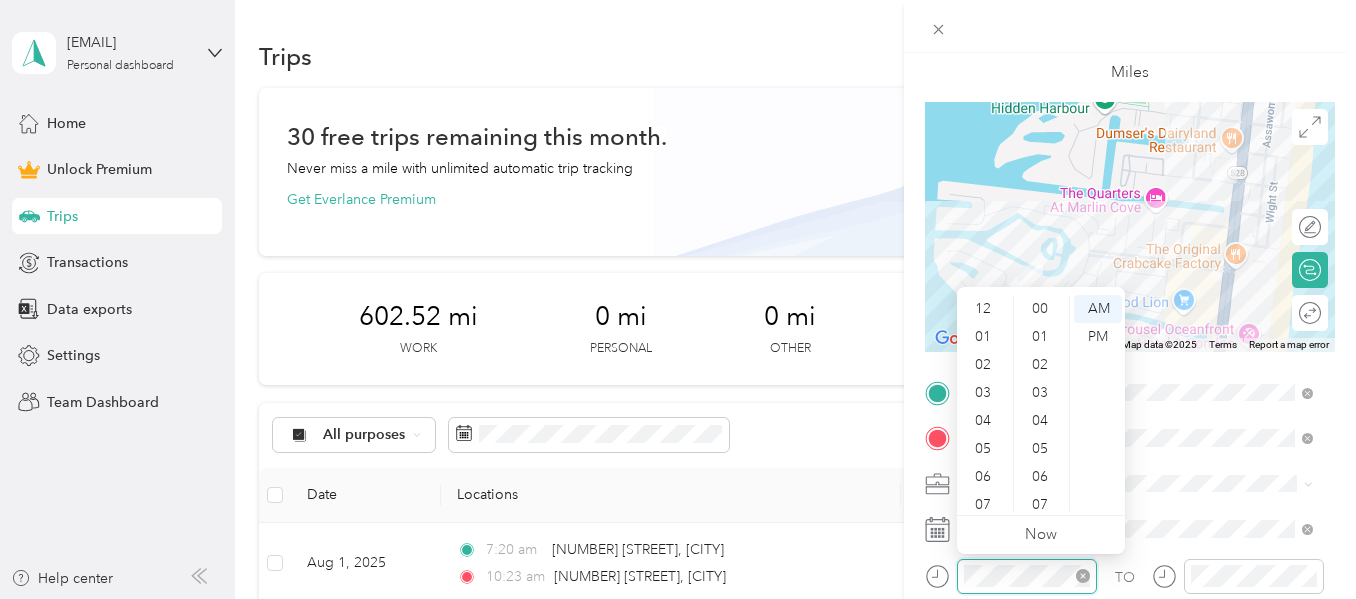 scroll, scrollTop: 1288, scrollLeft: 0, axis: vertical 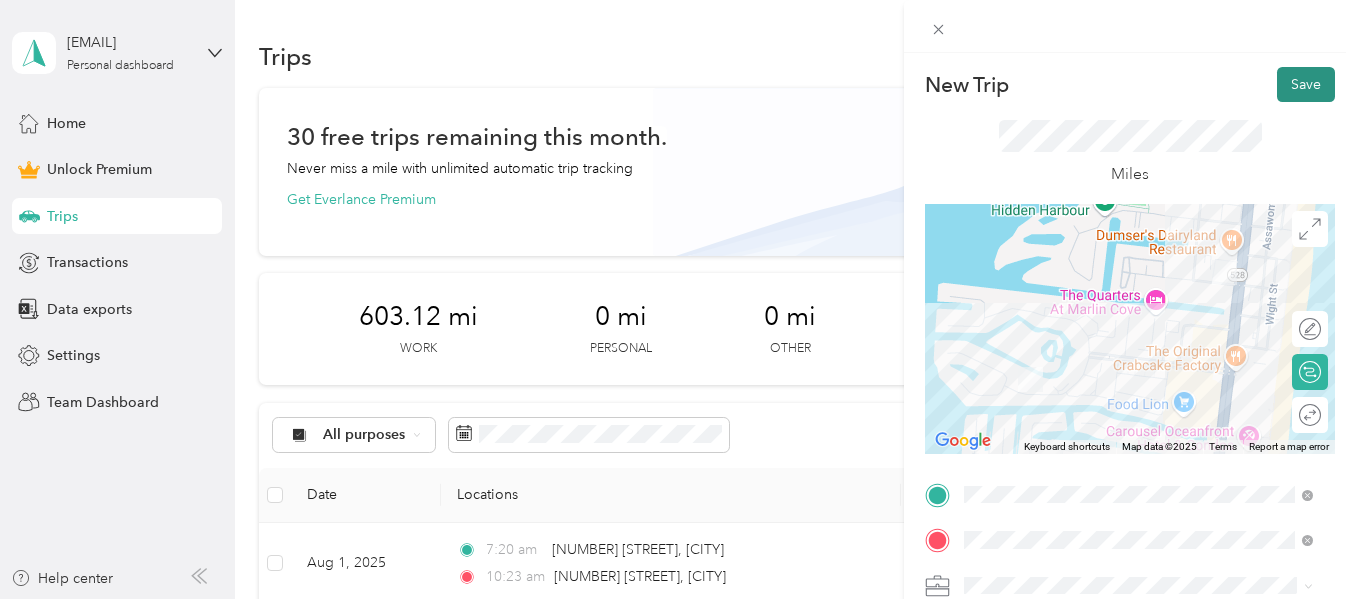 click on "Save" at bounding box center (1306, 84) 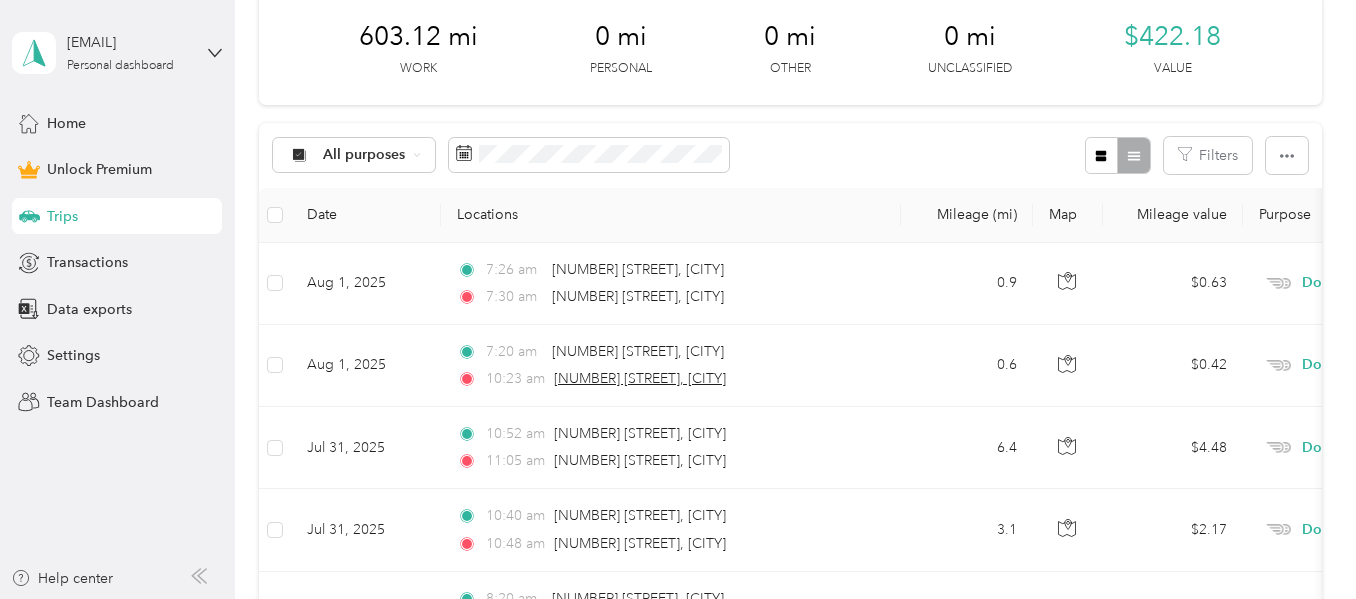 scroll, scrollTop: 281, scrollLeft: 0, axis: vertical 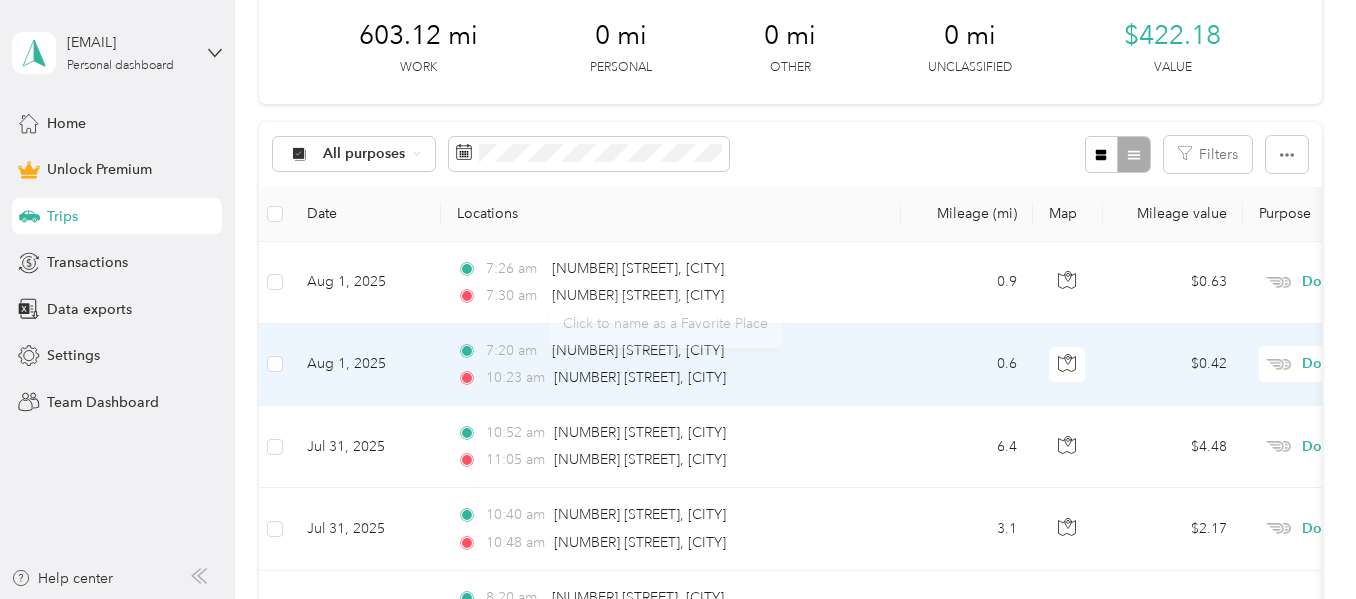 click on "10:23 am" at bounding box center (515, 378) 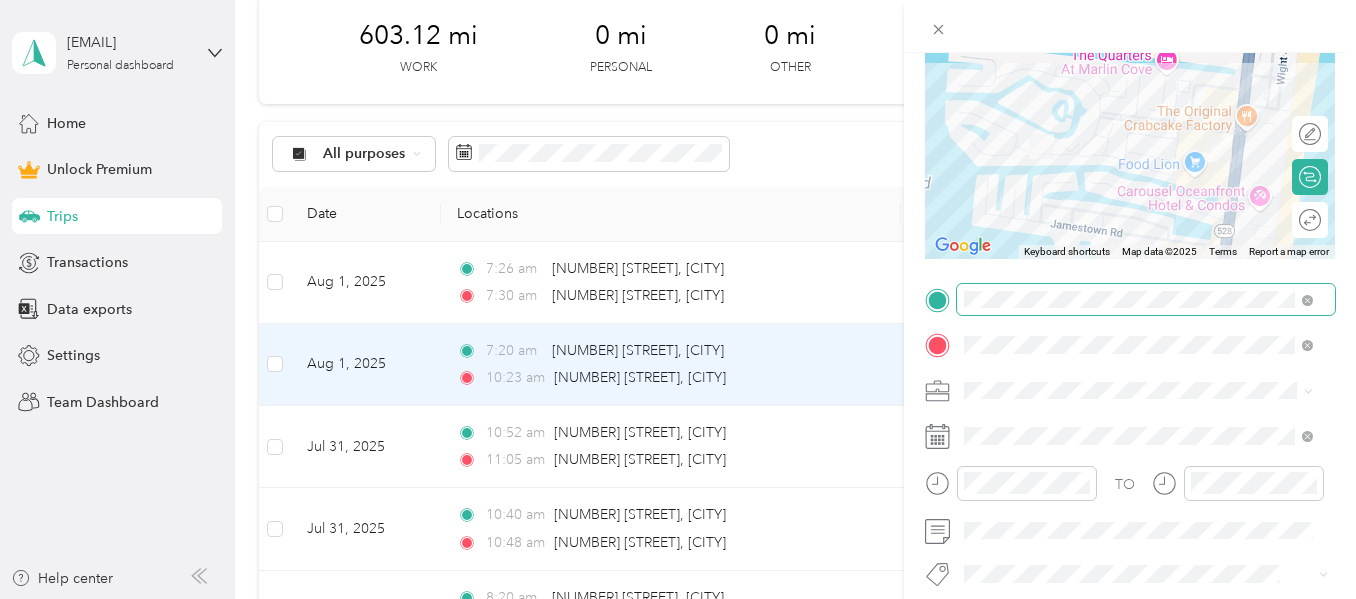 scroll, scrollTop: 196, scrollLeft: 0, axis: vertical 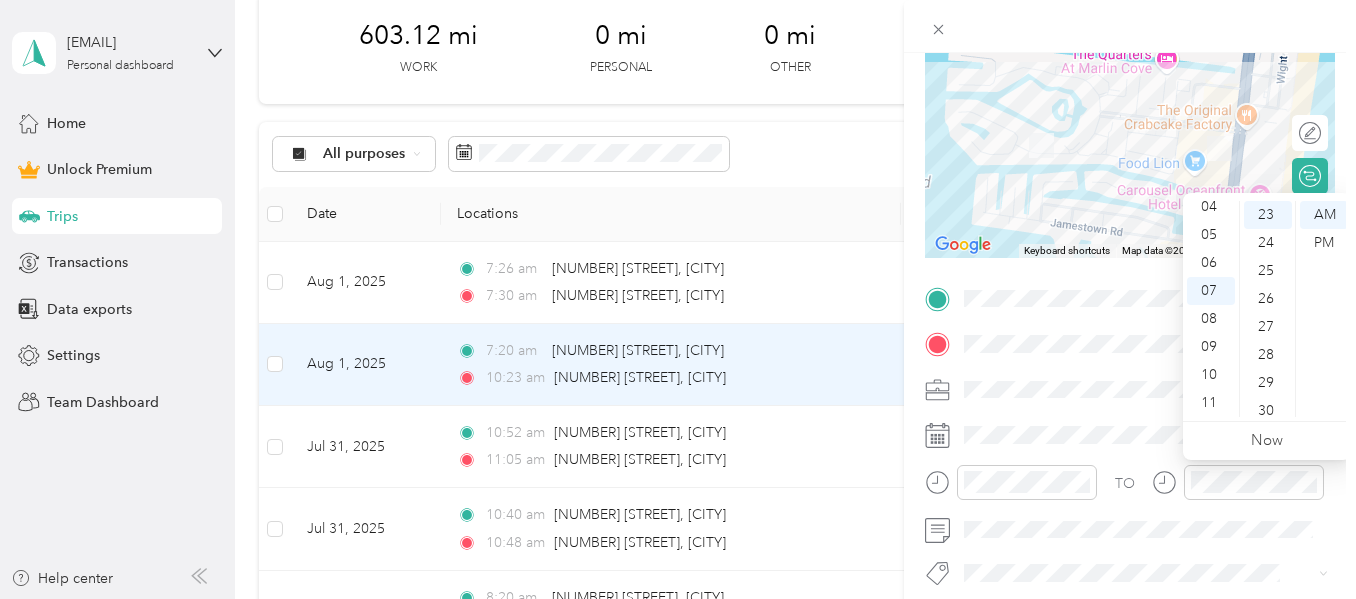 click on "TO" at bounding box center (1130, 489) 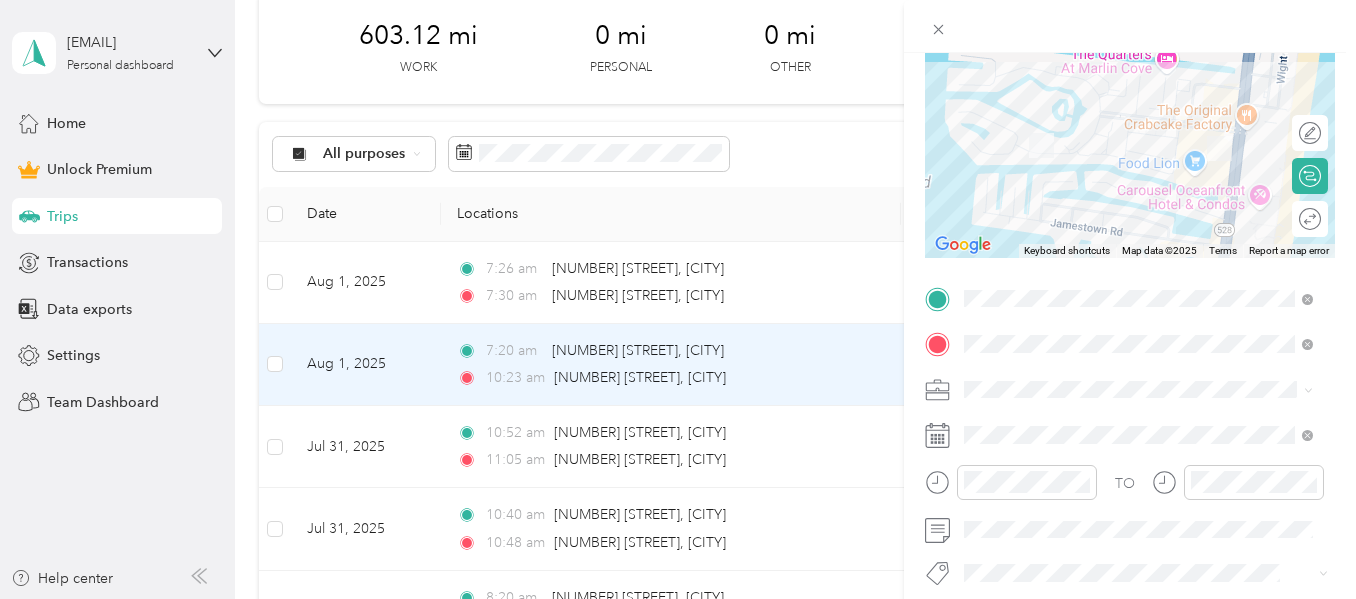 scroll, scrollTop: 0, scrollLeft: 0, axis: both 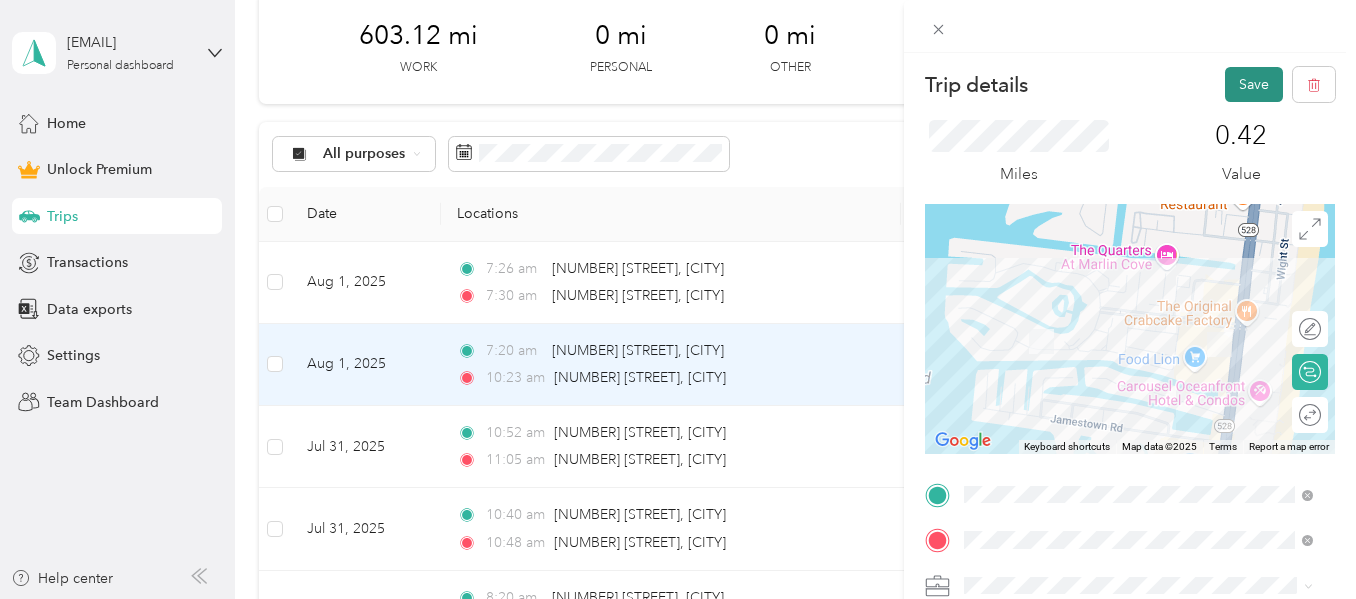 click on "Save" at bounding box center (1254, 84) 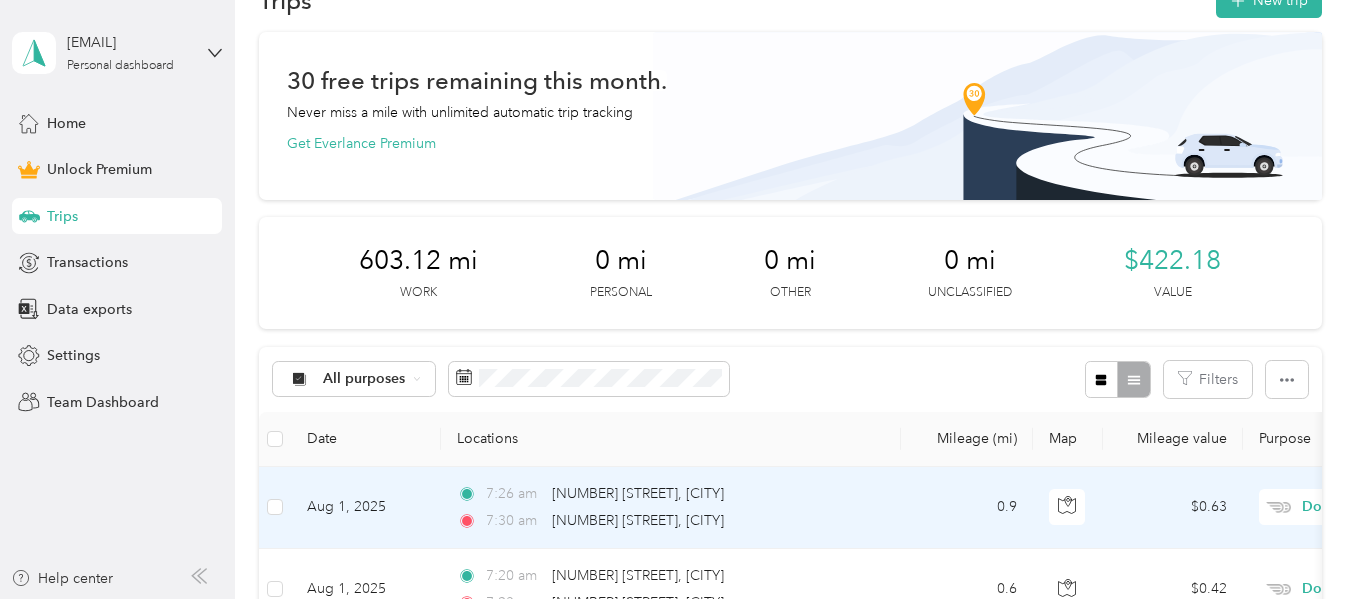 scroll, scrollTop: 0, scrollLeft: 0, axis: both 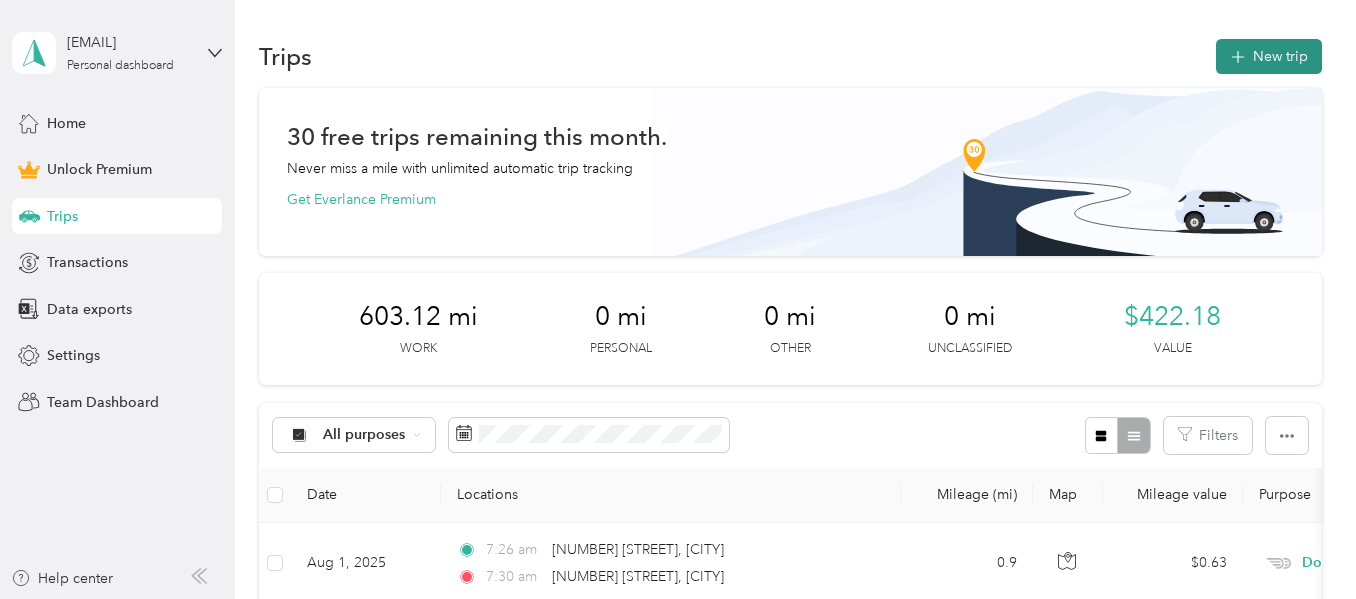 click on "New trip" at bounding box center (1269, 56) 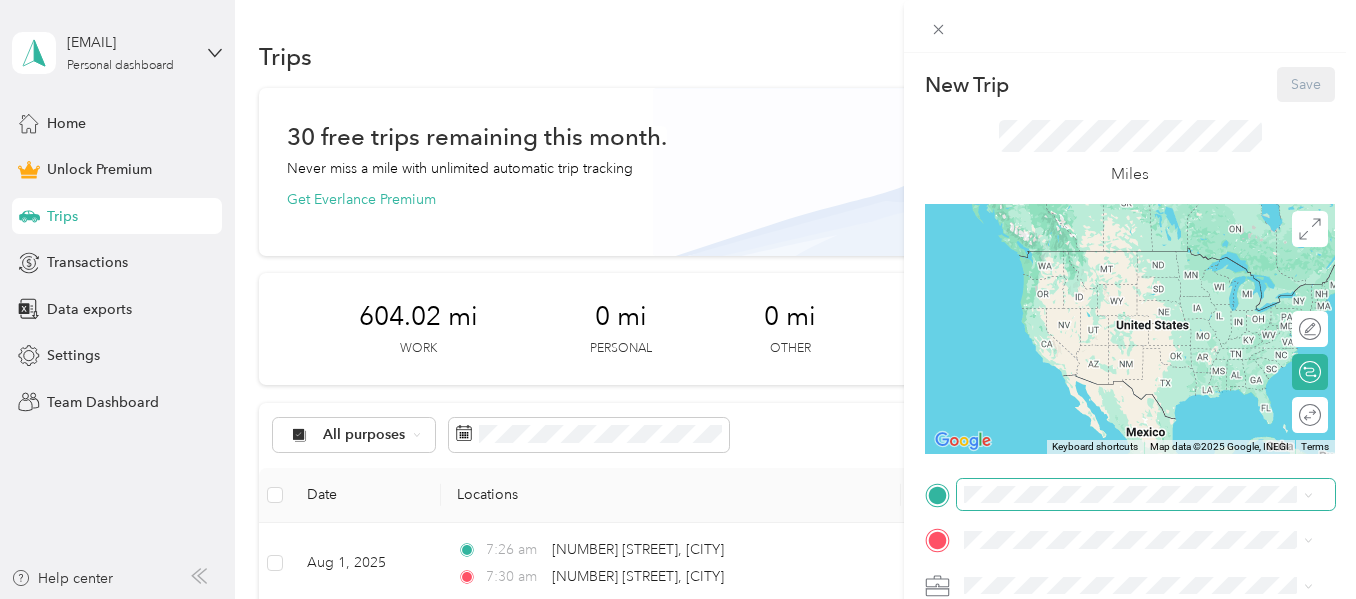 click at bounding box center [1146, 495] 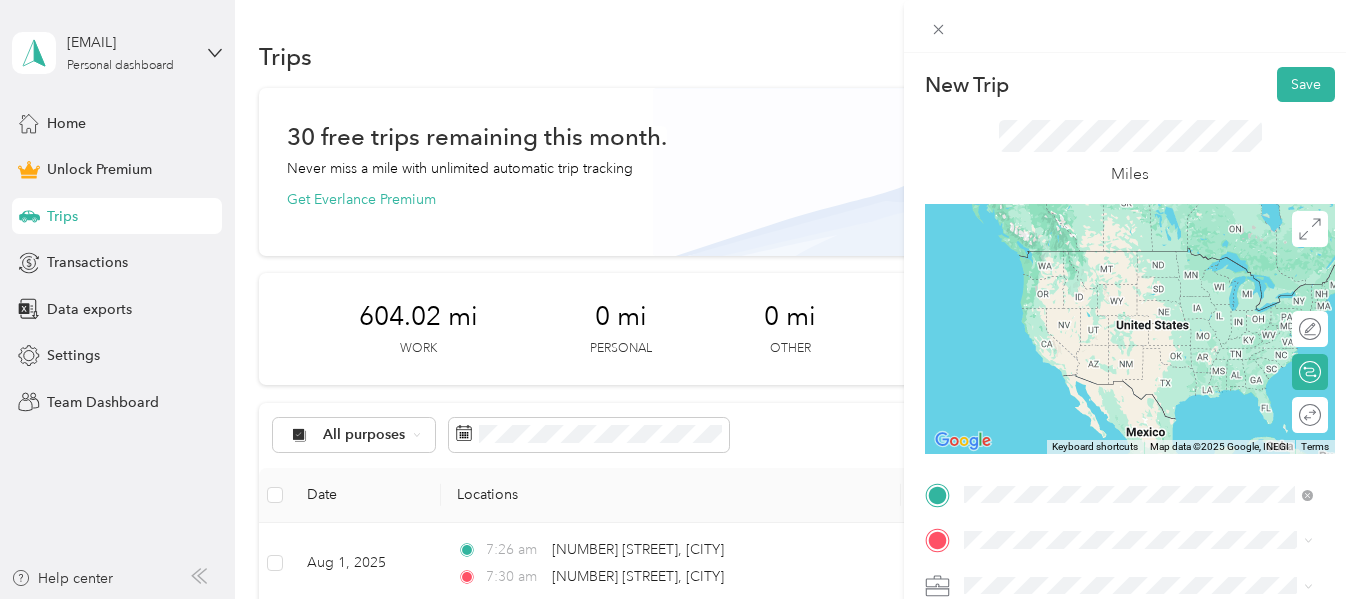 click on "12301 Coastal Highway
Ocean City, Maryland 21842, United States" at bounding box center (1146, 448) 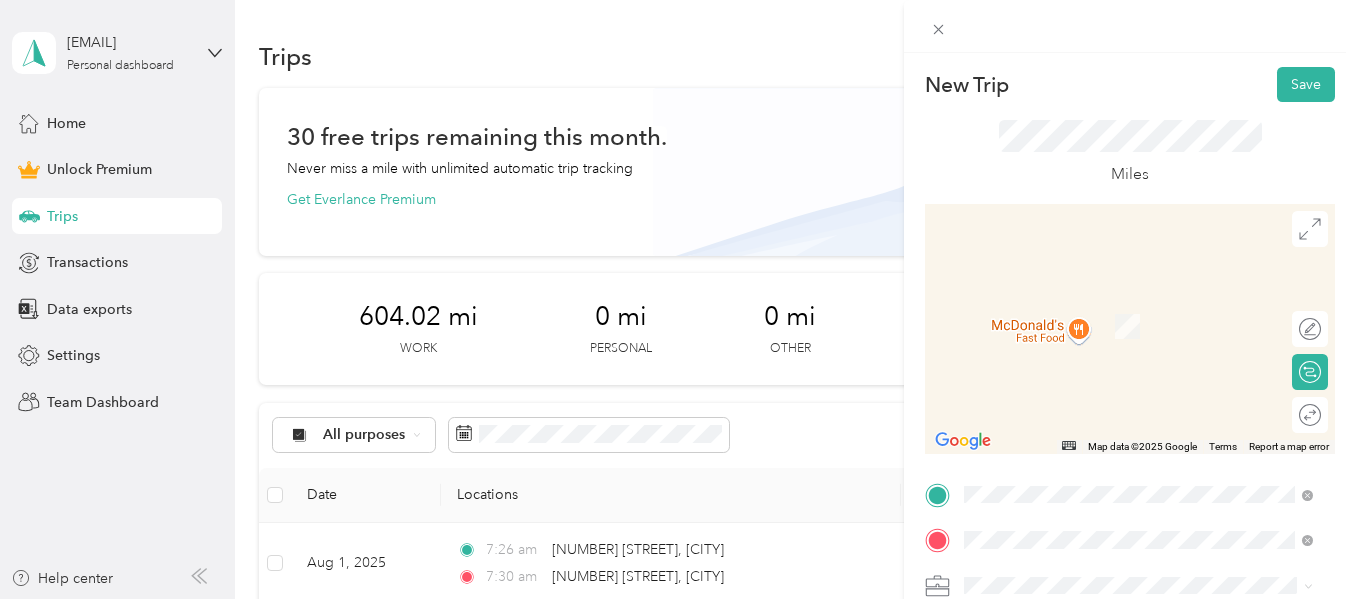 click on "170 Captains Quarters Road
Ocean City, Maryland 21842, United States" at bounding box center (1105, 438) 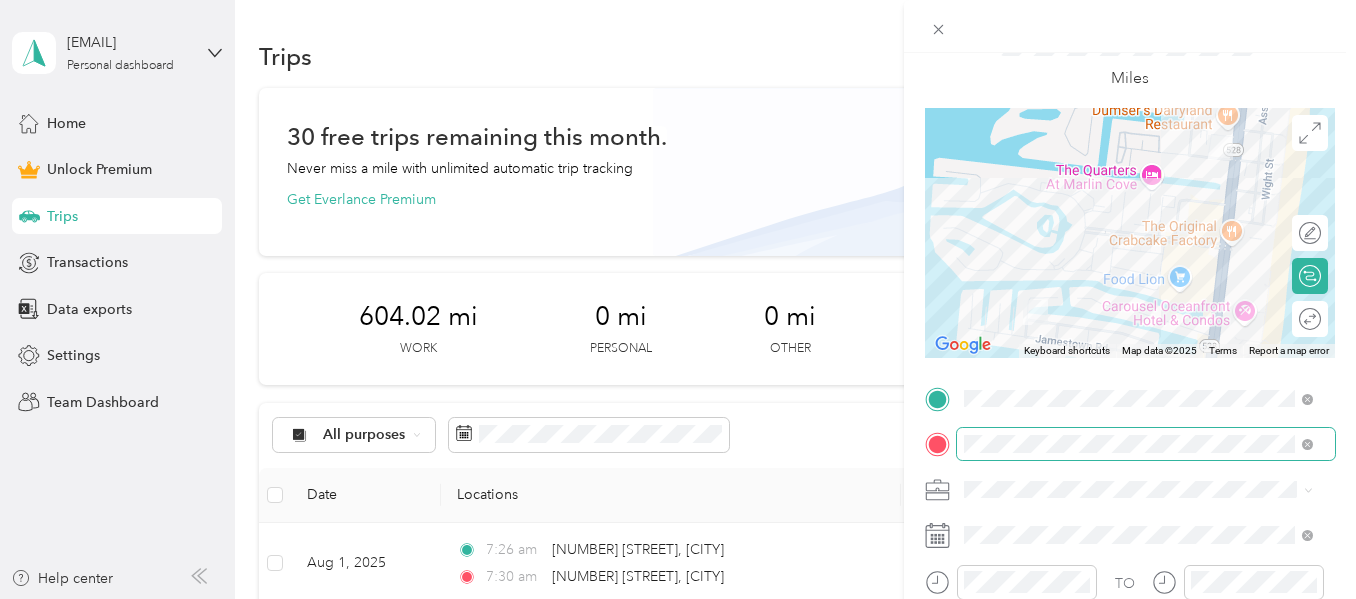 scroll, scrollTop: 98, scrollLeft: 0, axis: vertical 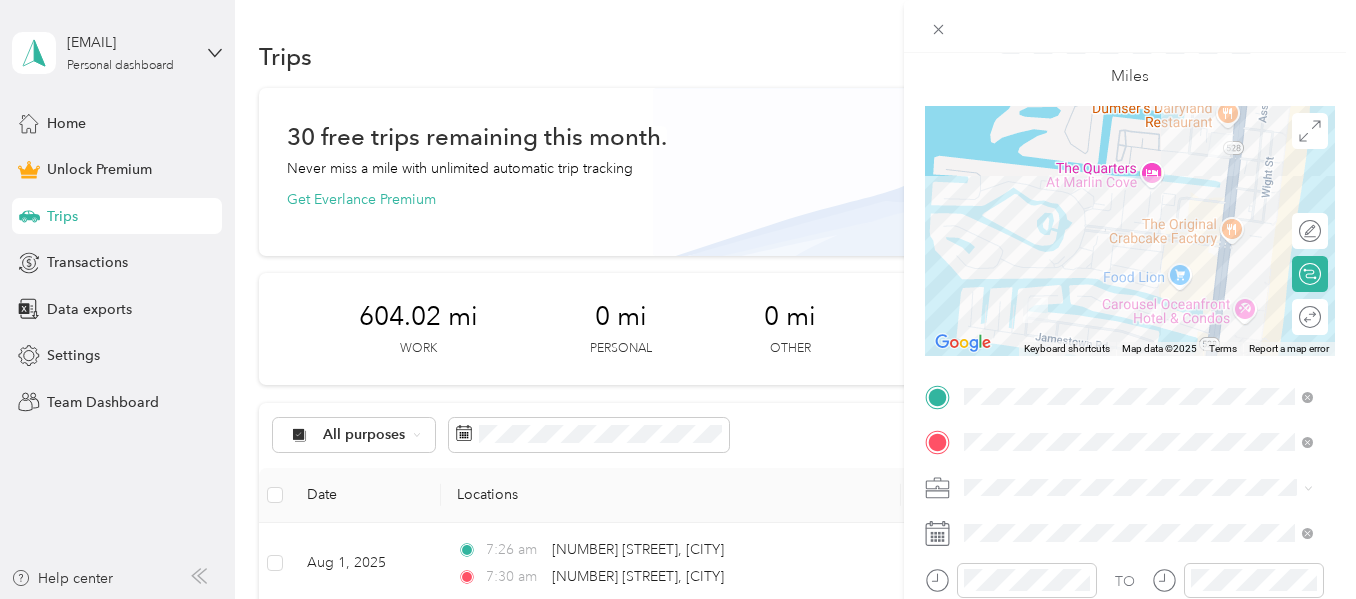 click at bounding box center [1146, 488] 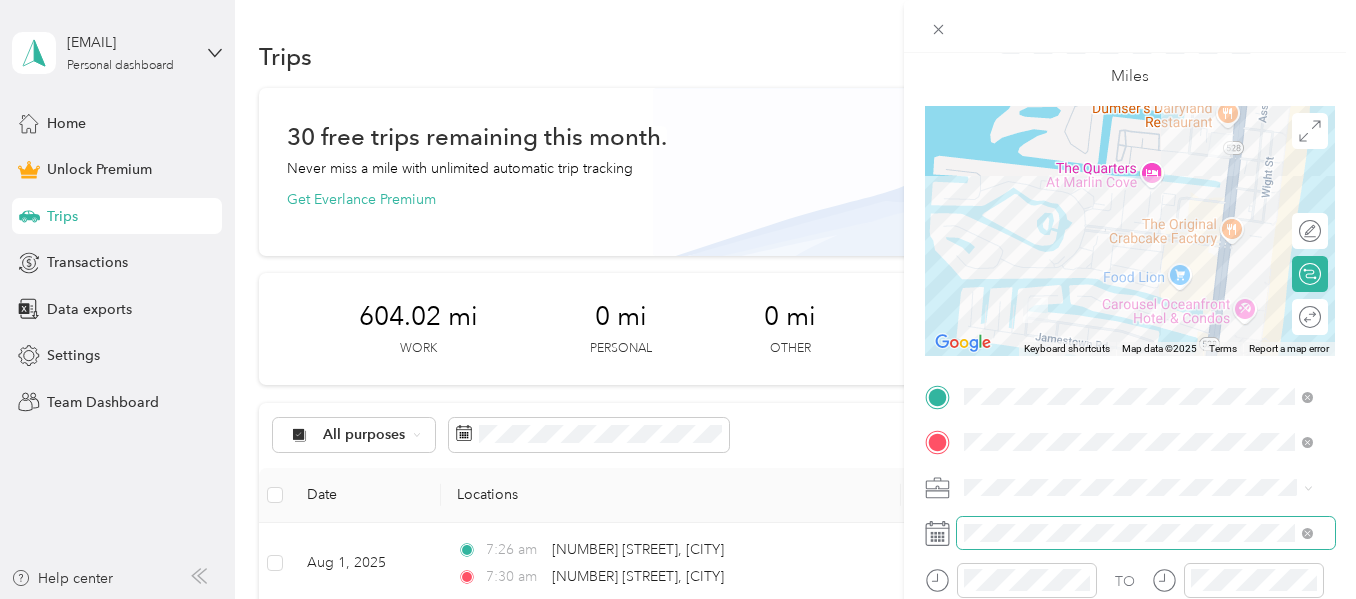 click at bounding box center (1146, 533) 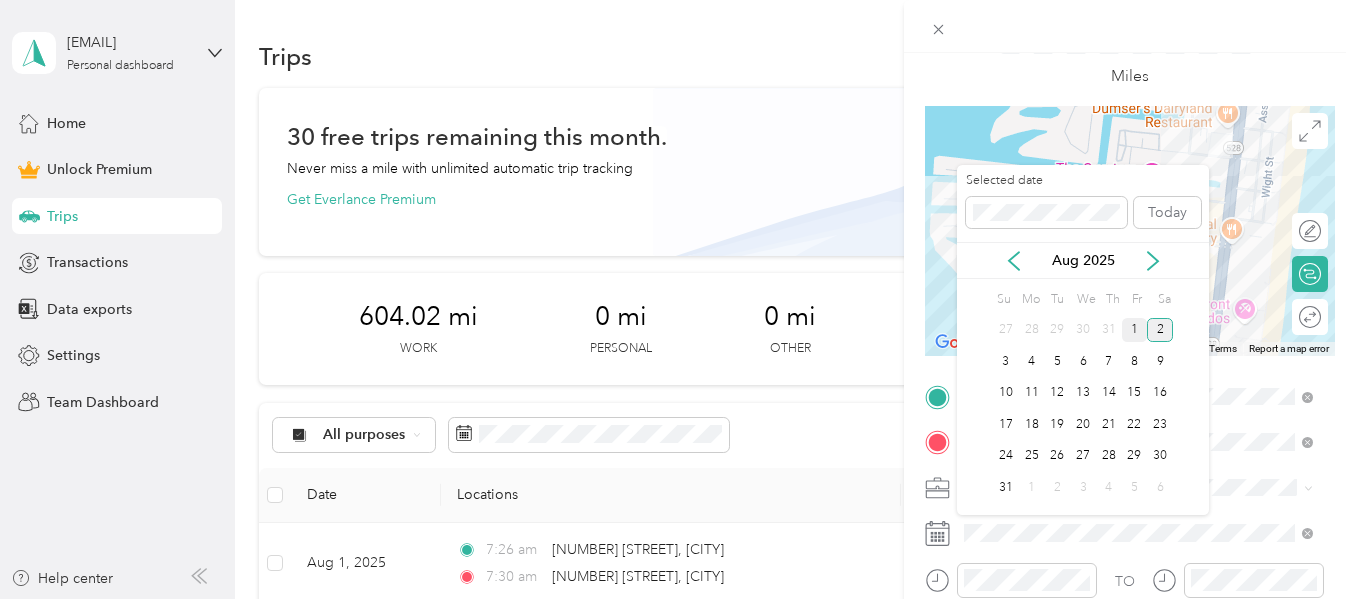click on "1" at bounding box center (1135, 330) 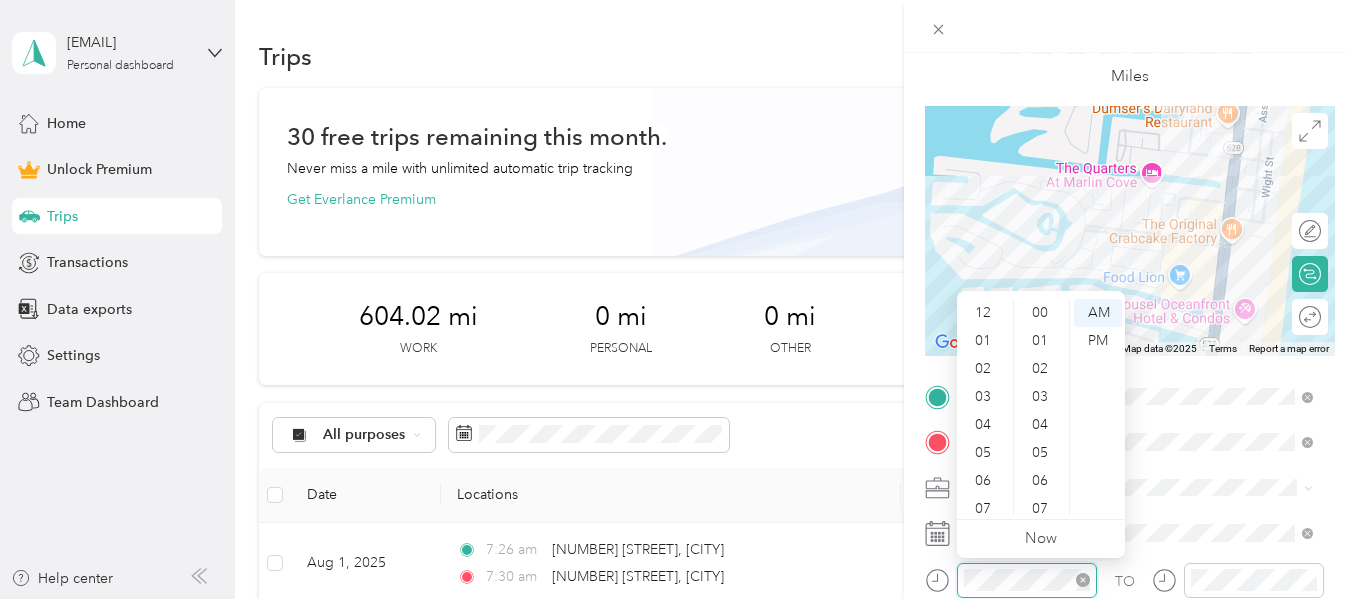 scroll, scrollTop: 1344, scrollLeft: 0, axis: vertical 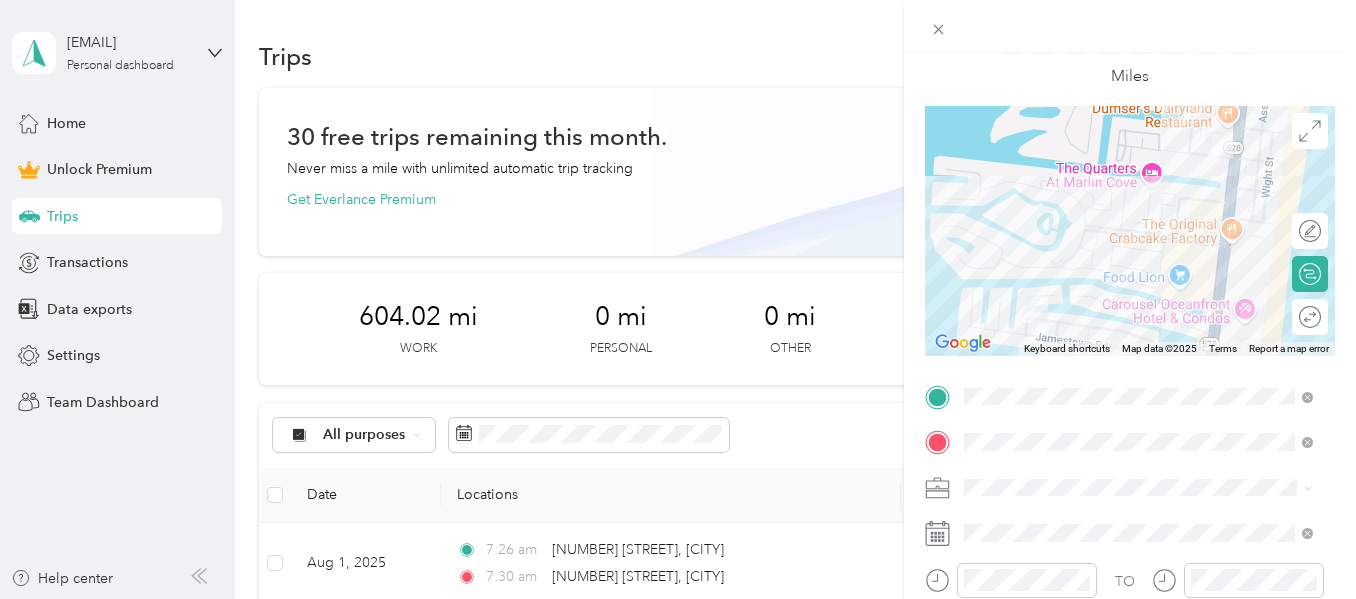 click on "TO" at bounding box center [1130, 587] 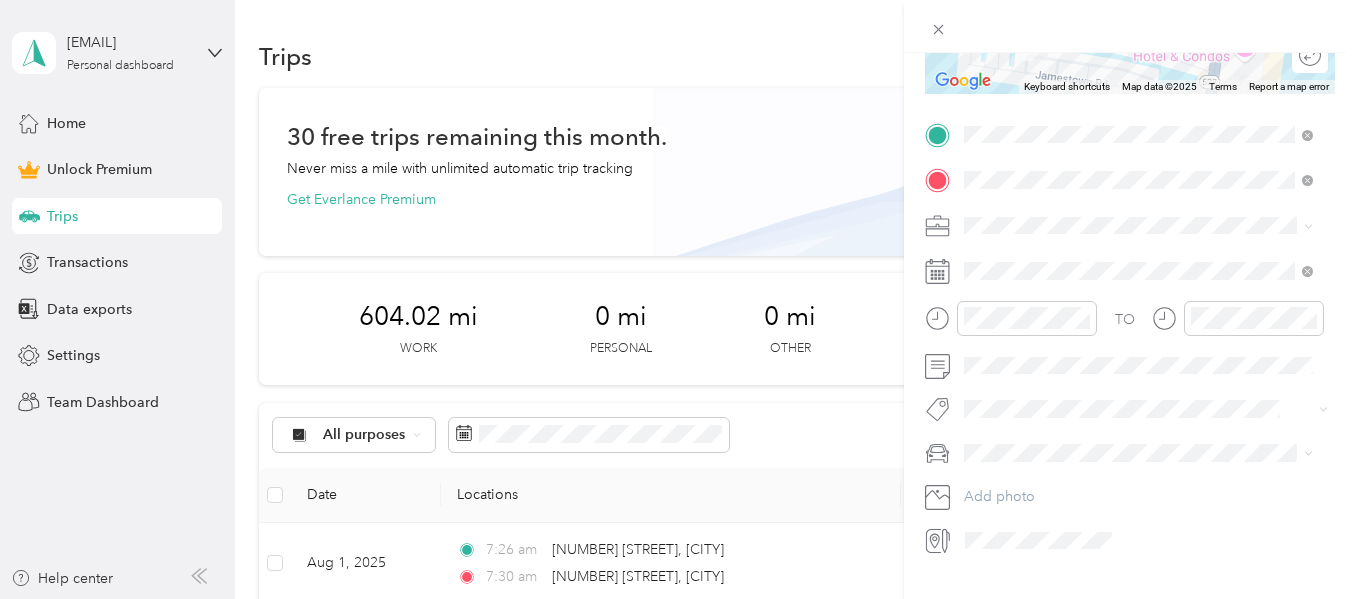 scroll, scrollTop: 0, scrollLeft: 0, axis: both 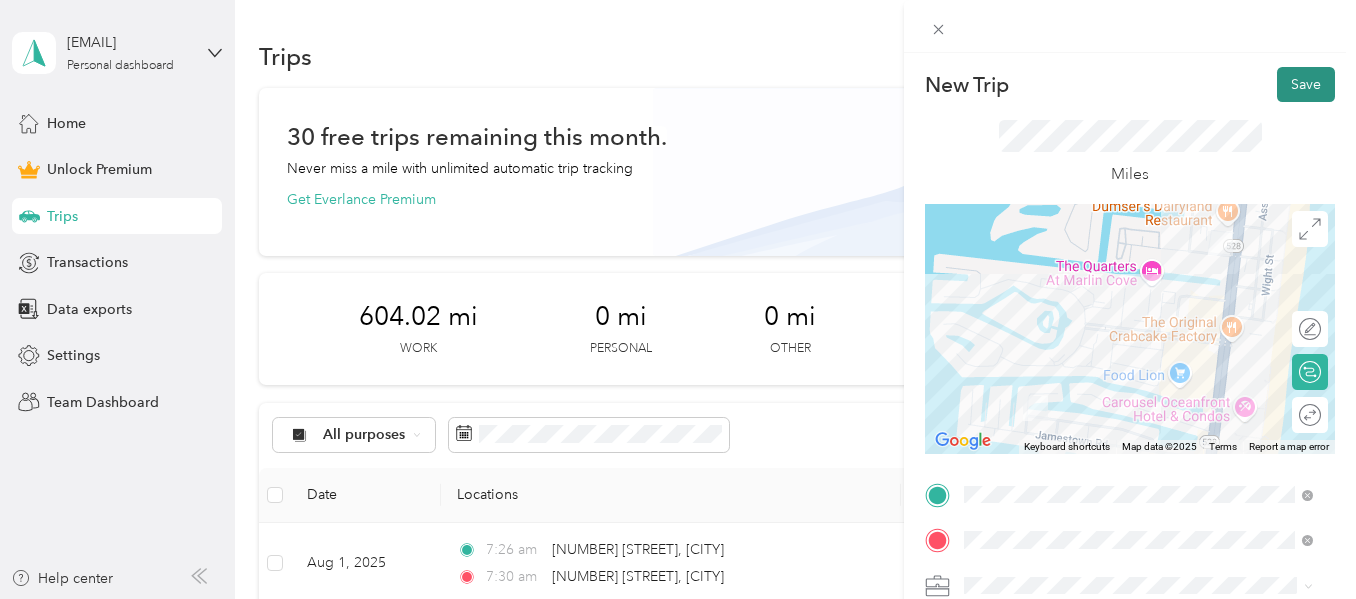 click on "Save" at bounding box center [1306, 84] 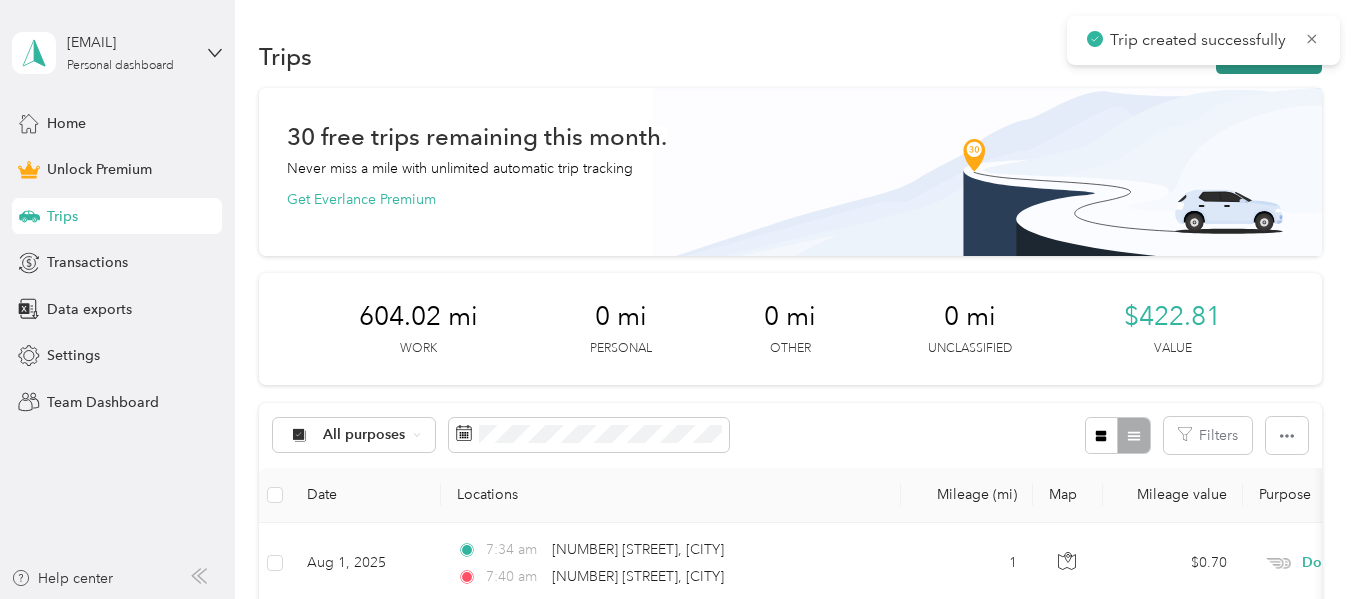 click on "New trip" at bounding box center [1269, 56] 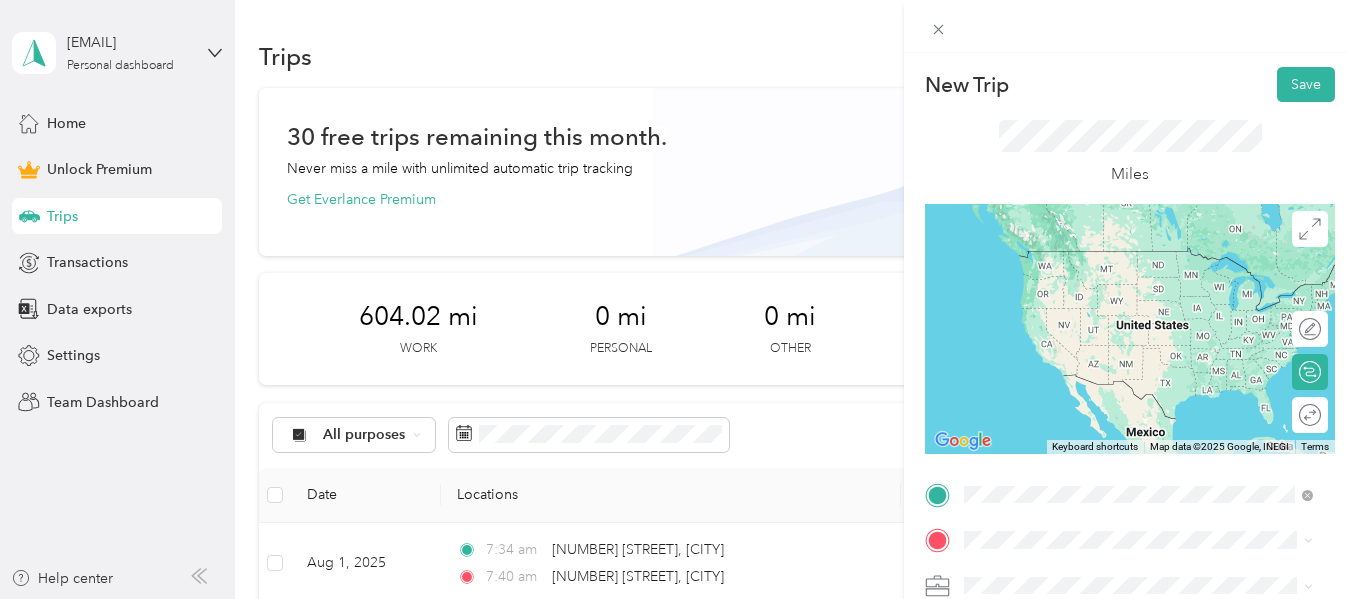 click on "170 Captains Quarters Road
Ocean City, Maryland 21842, United States" at bounding box center [1105, 392] 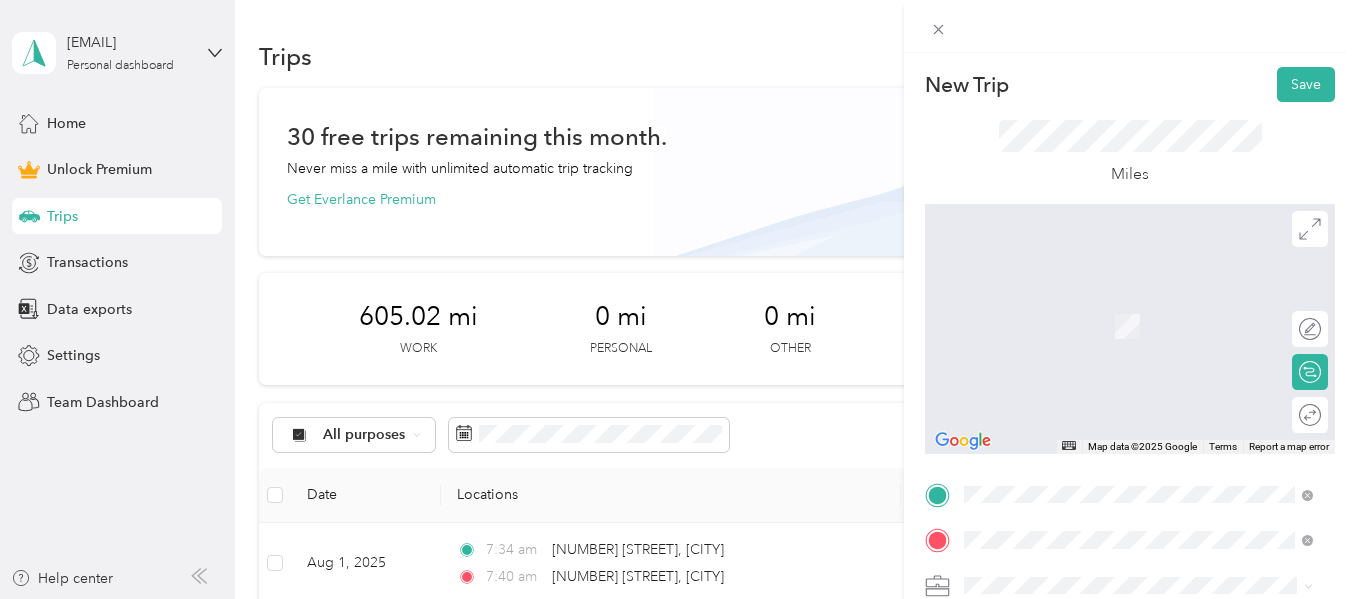click on "11651 Coastal Highway
Ocean City, Maryland 21842, United States" at bounding box center (1146, 438) 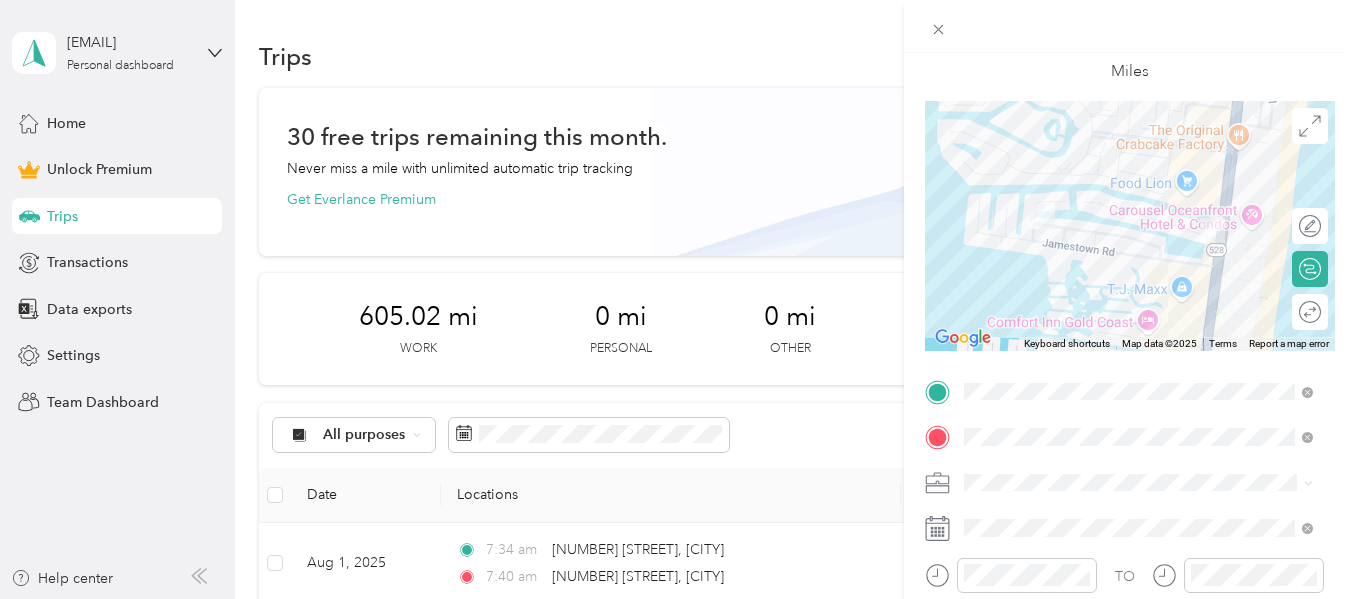 scroll, scrollTop: 104, scrollLeft: 0, axis: vertical 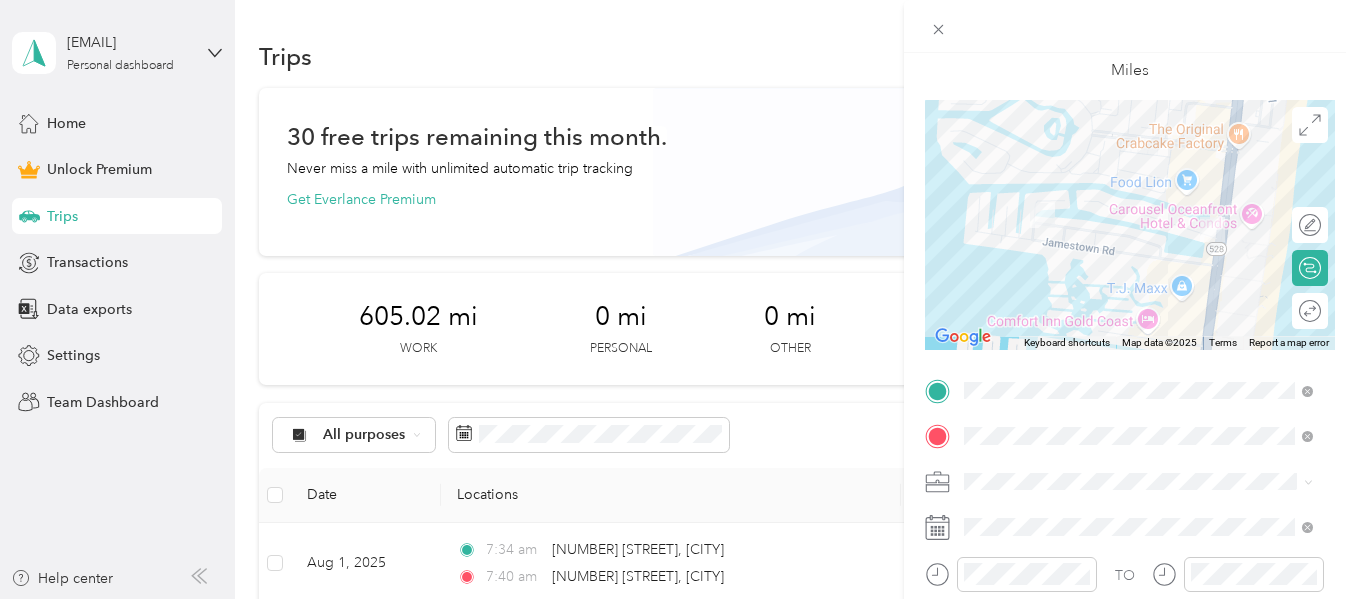 click on "Doordash" at bounding box center (1138, 267) 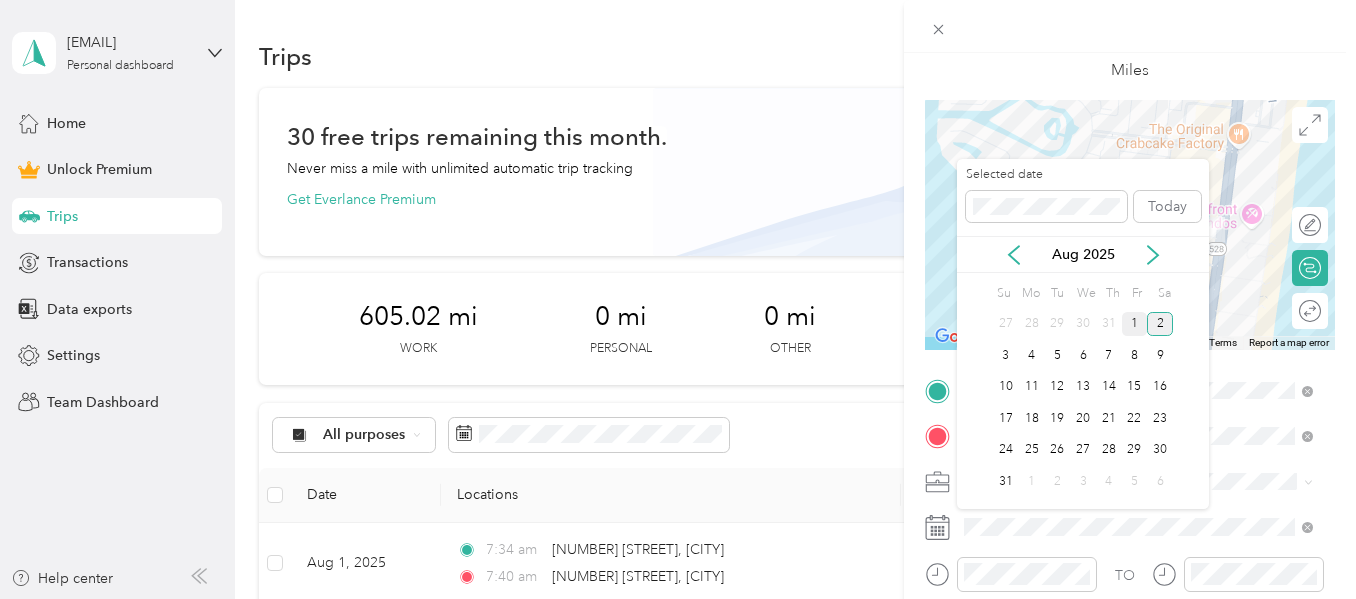 click on "1" at bounding box center [1135, 324] 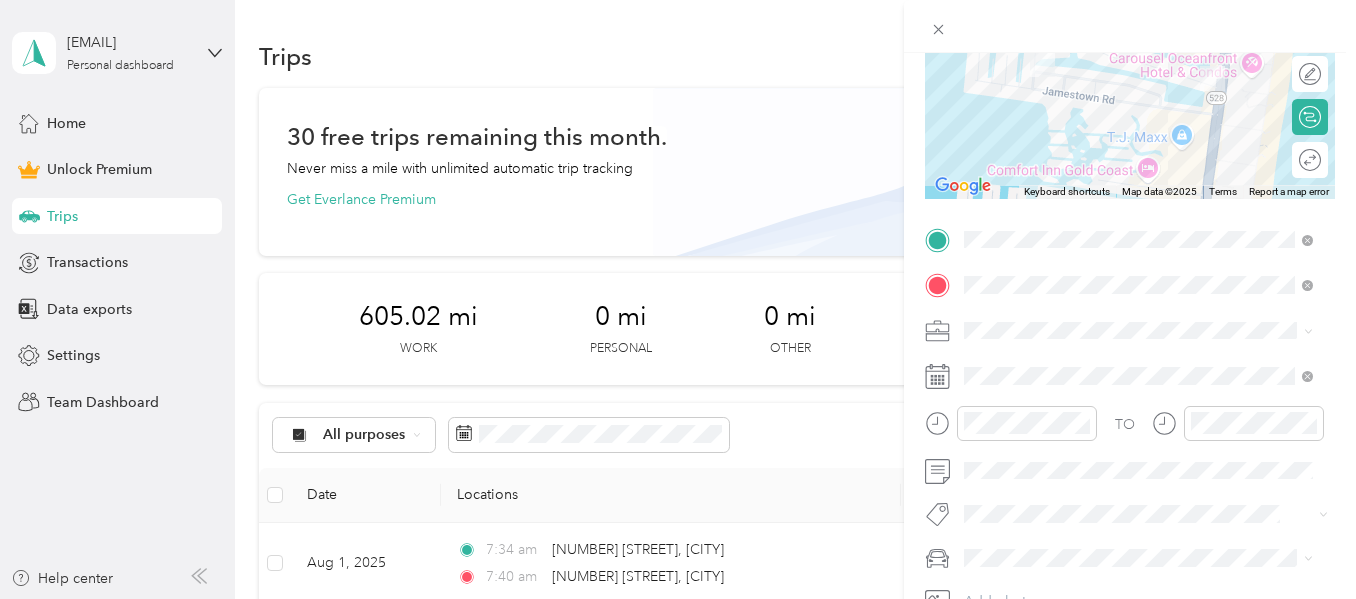 scroll, scrollTop: 272, scrollLeft: 0, axis: vertical 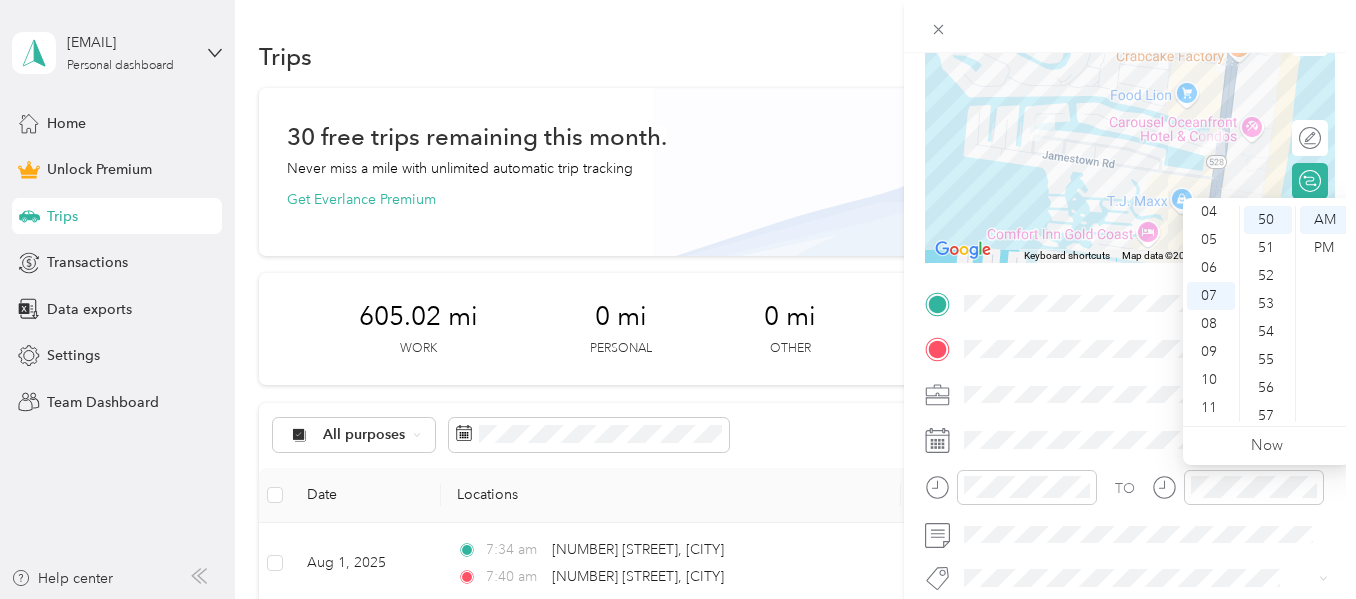 click on "TO" at bounding box center [1125, 488] 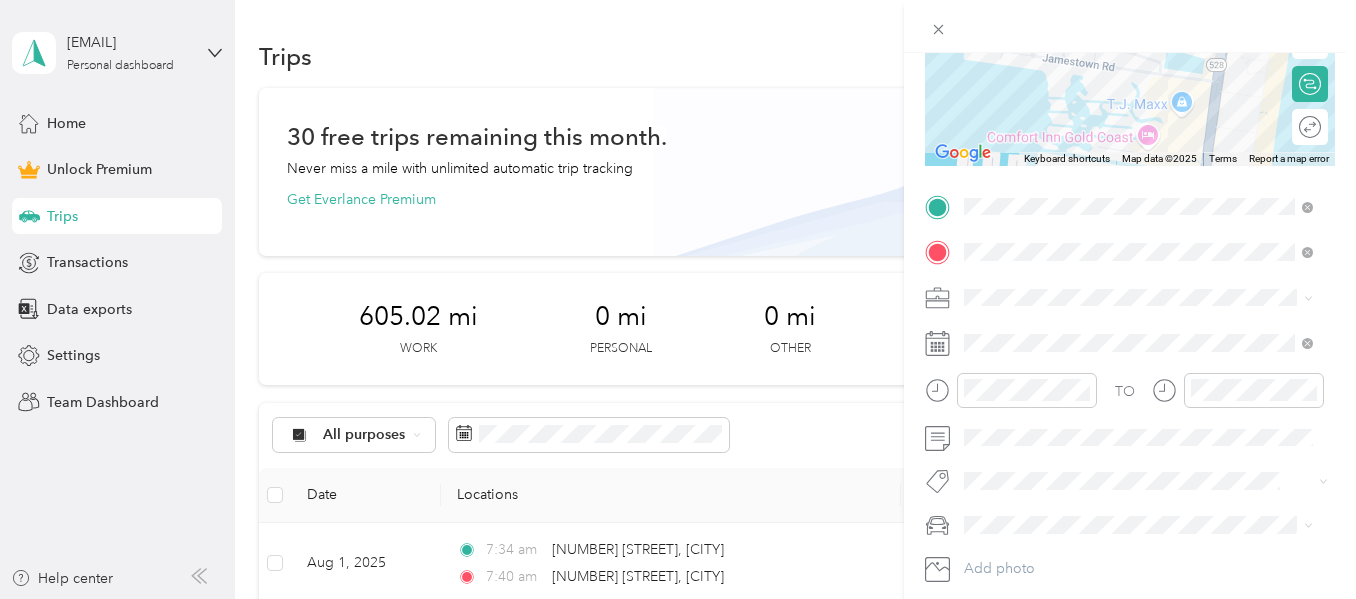 scroll, scrollTop: 0, scrollLeft: 0, axis: both 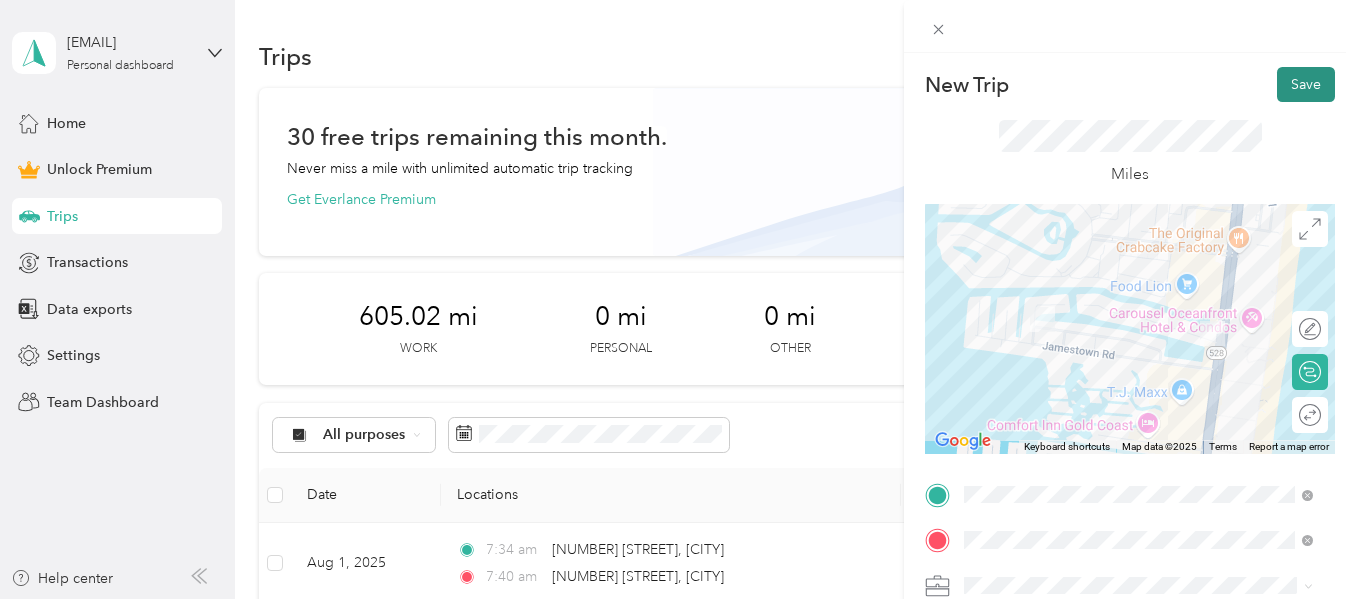 click on "Save" at bounding box center [1306, 84] 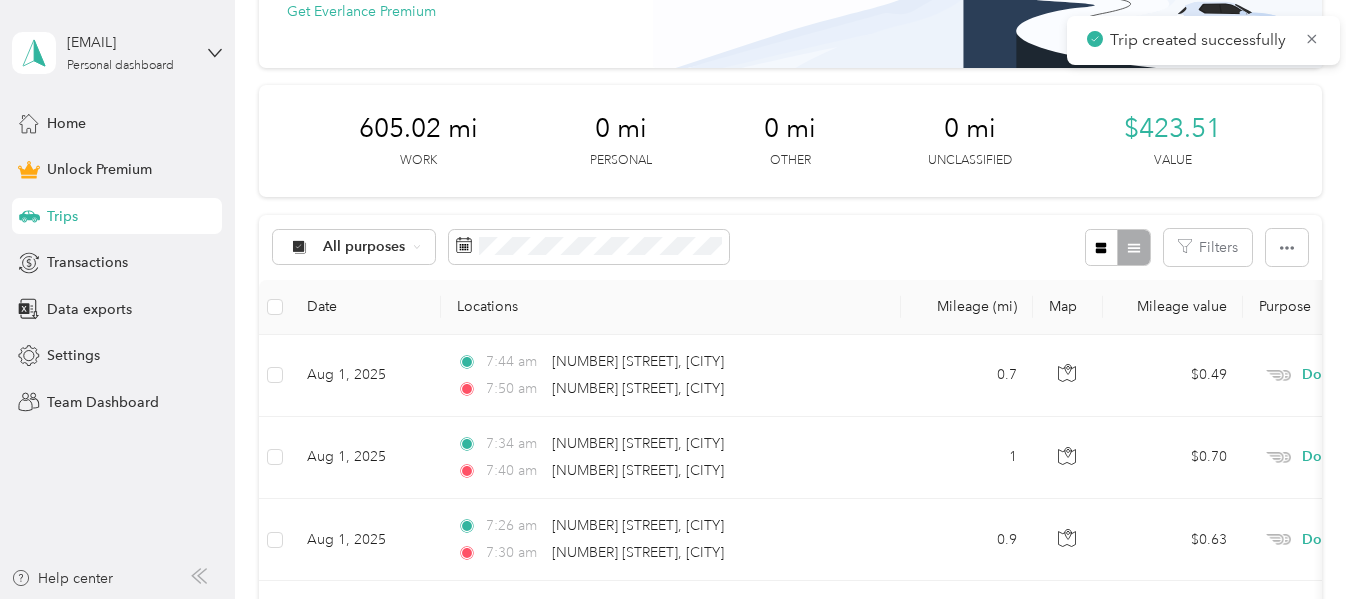 scroll, scrollTop: 0, scrollLeft: 0, axis: both 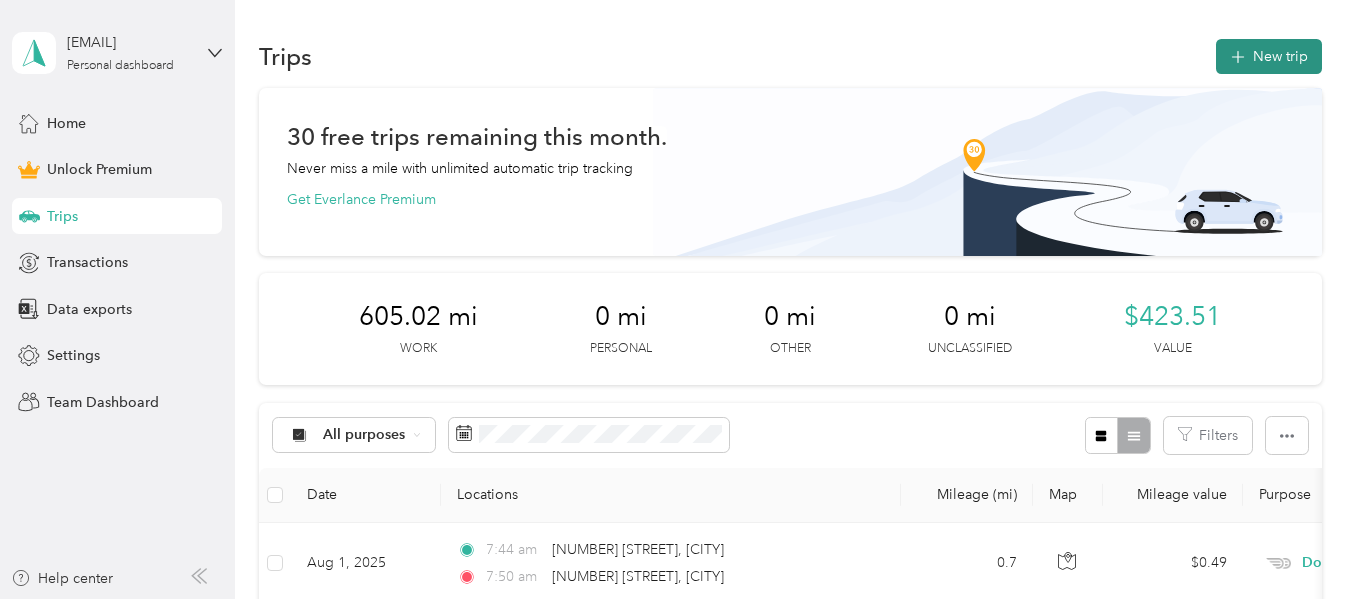 click on "New trip" at bounding box center [1269, 56] 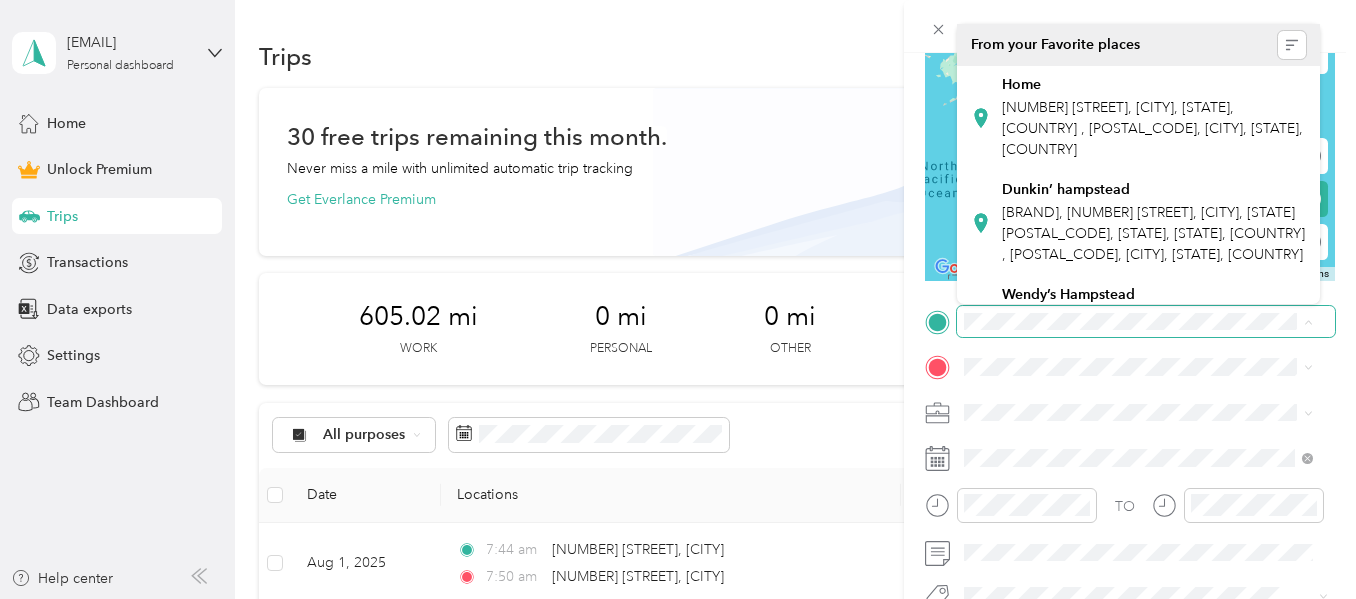 scroll, scrollTop: 174, scrollLeft: 0, axis: vertical 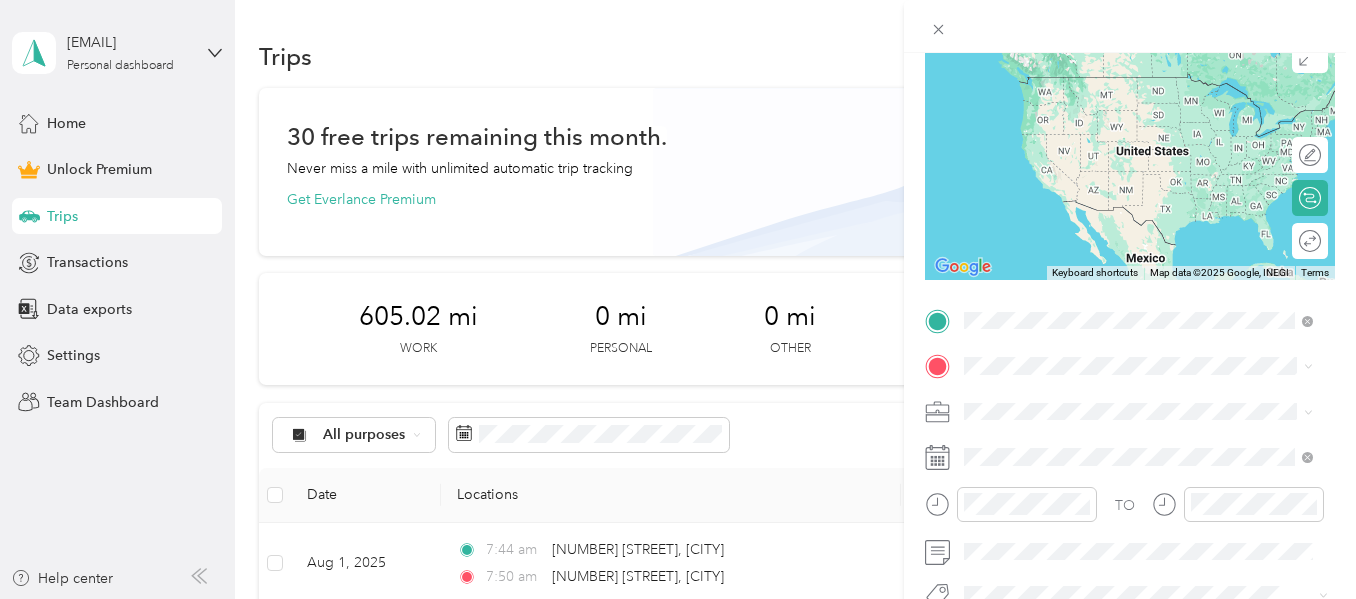 click on "11651 Coastal Highway
Ocean City, Maryland 21842, United States" at bounding box center [1146, 401] 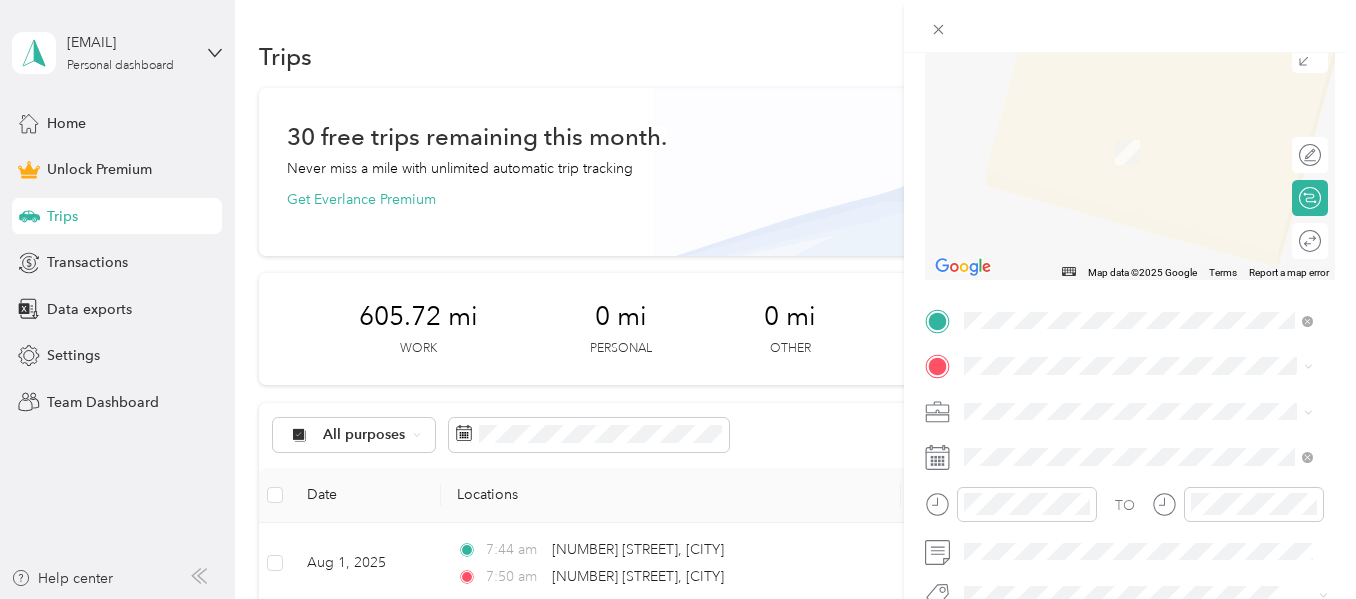 click on "11400 Coastal Highway
Ocean City, Maryland 21842, United States" at bounding box center (1154, 445) 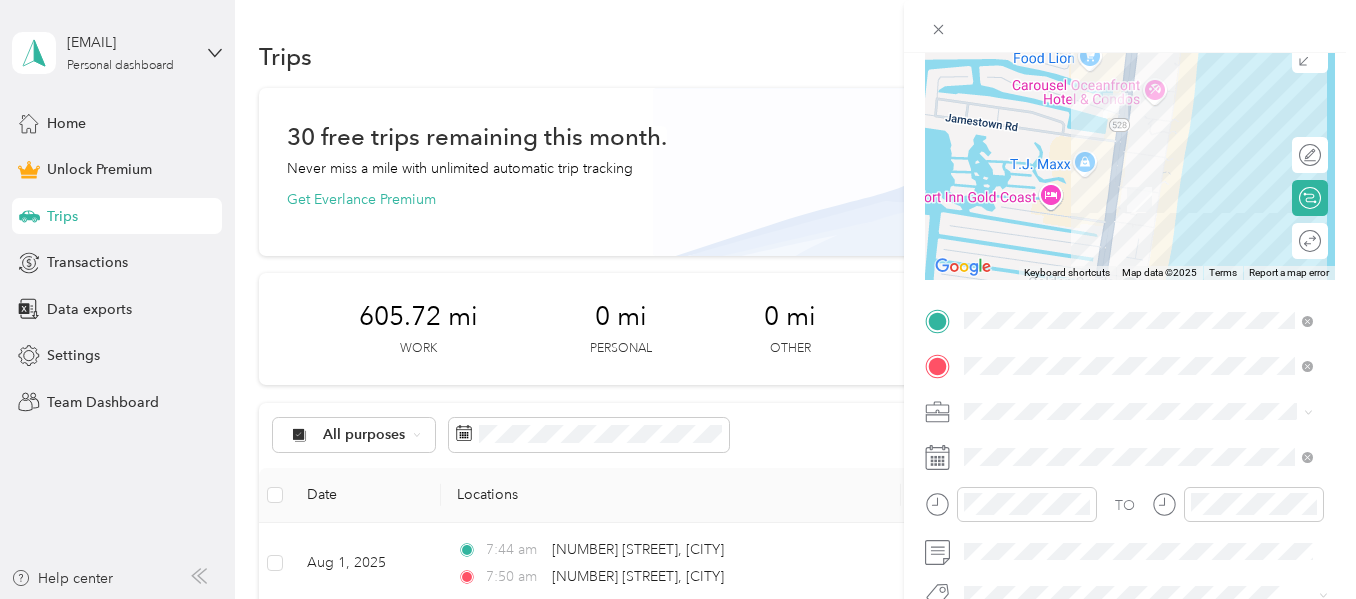 click on "Doordash" at bounding box center [1138, 189] 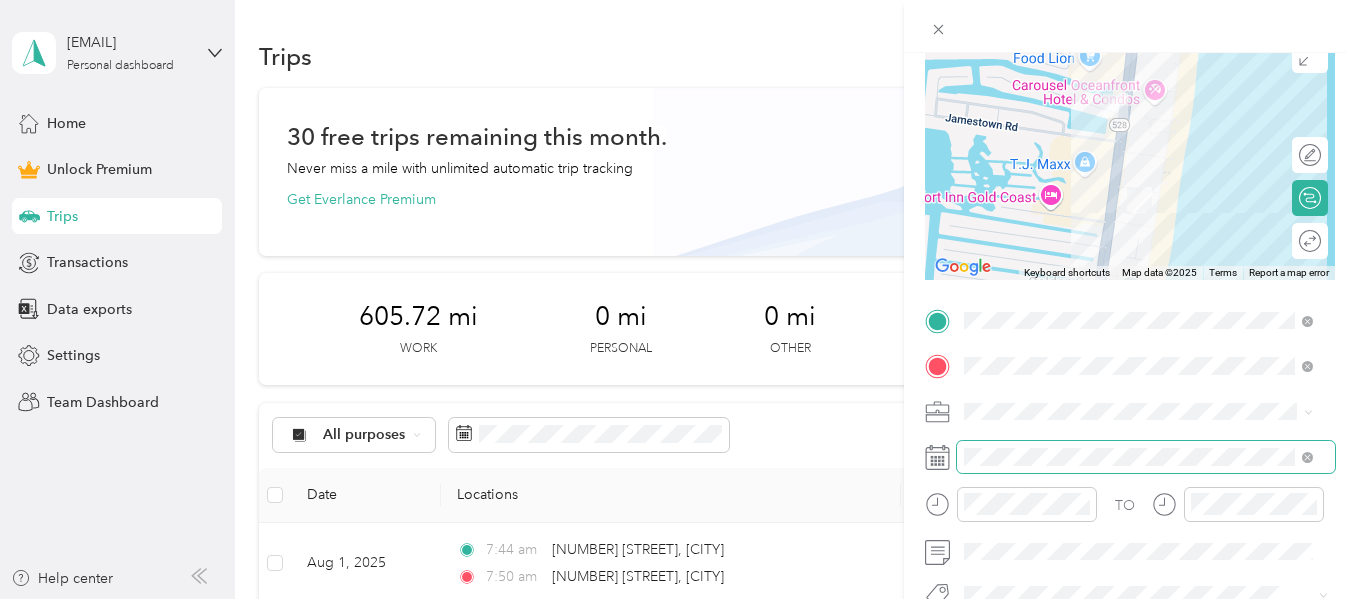 click at bounding box center [1146, 457] 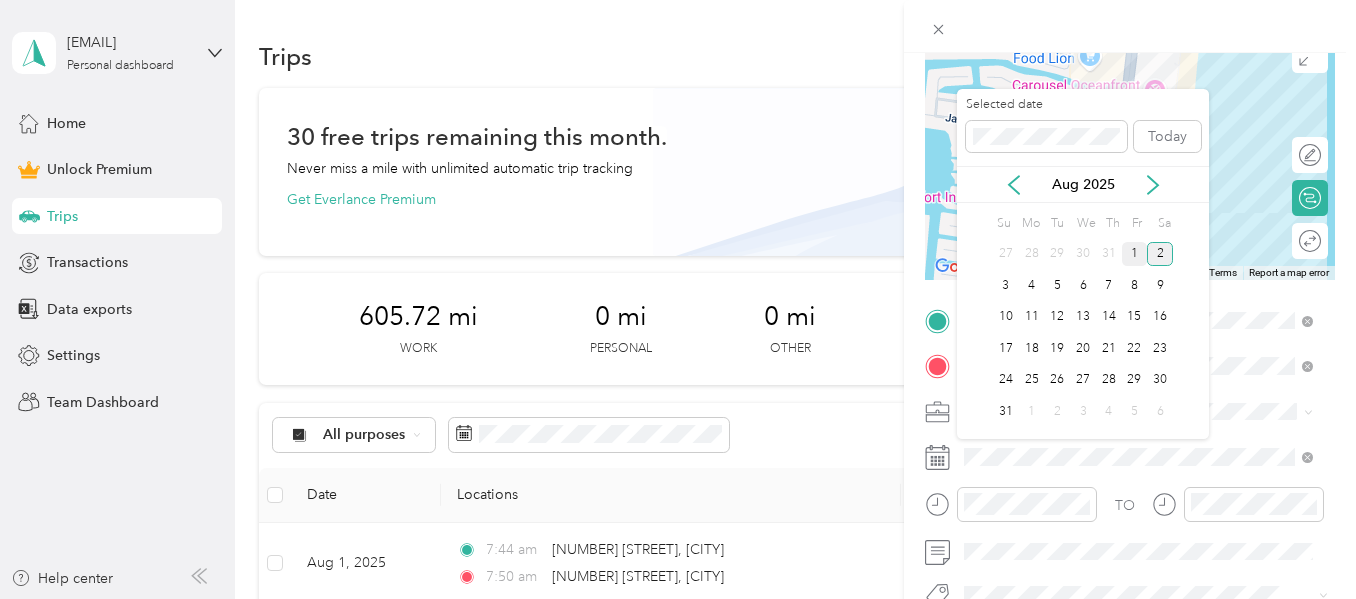 click on "1" at bounding box center (1135, 254) 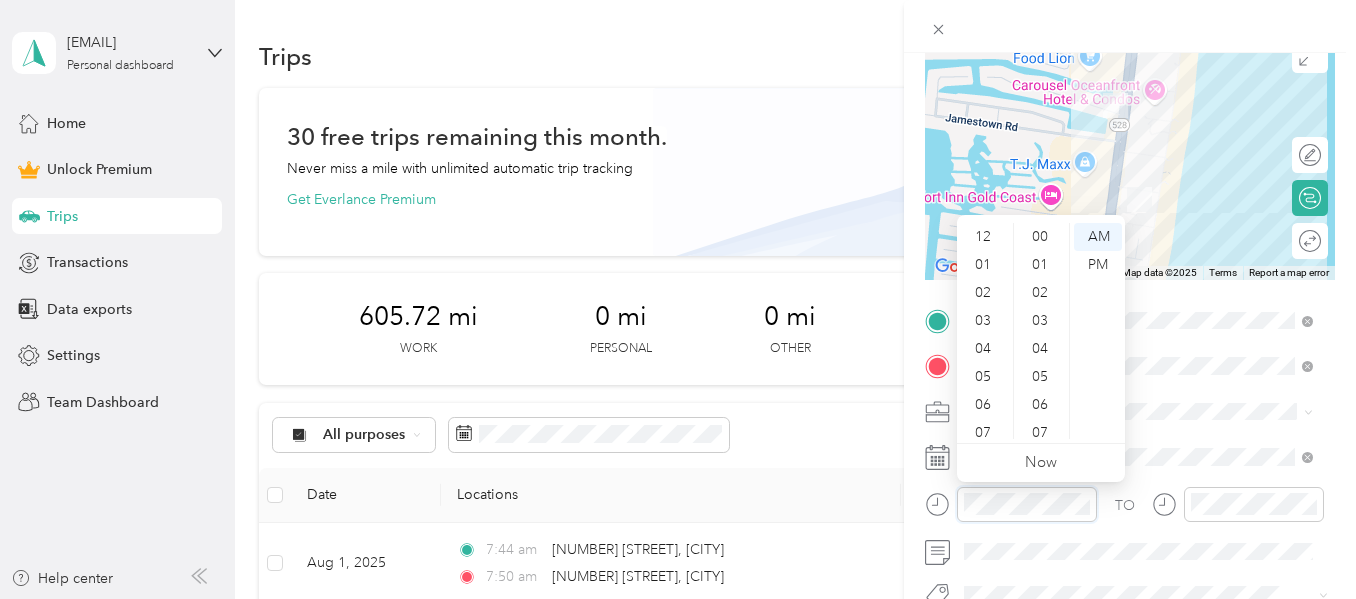 scroll, scrollTop: 1456, scrollLeft: 0, axis: vertical 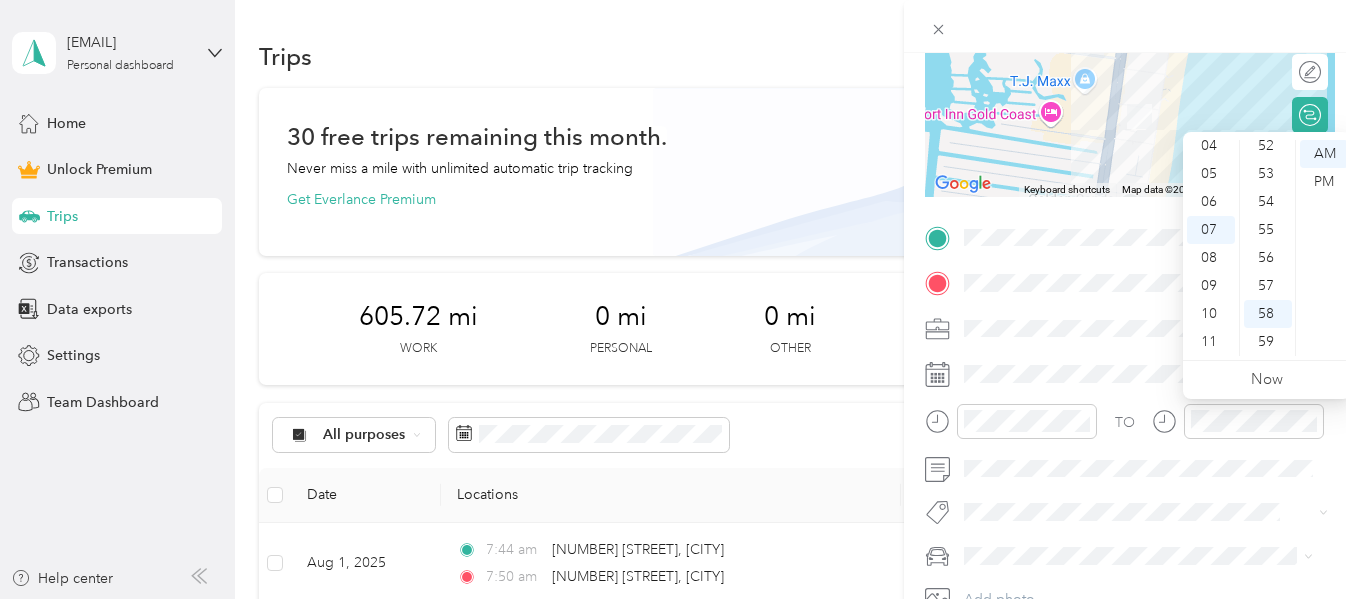 click on "TO" at bounding box center [1130, 428] 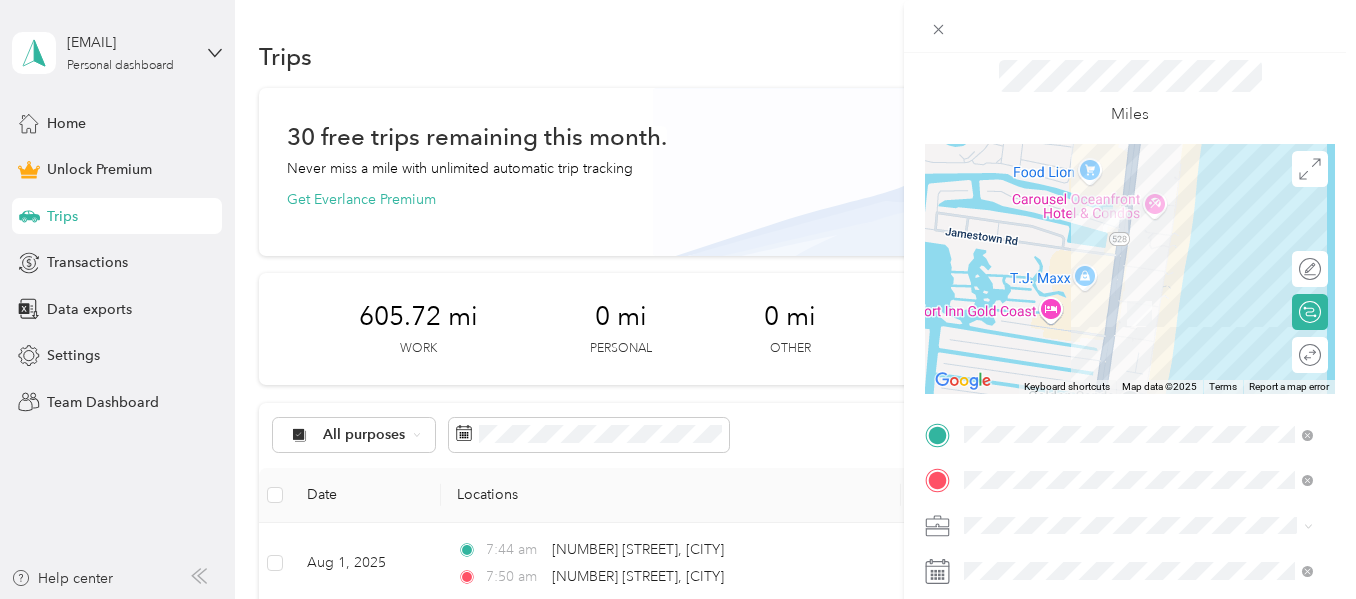 scroll, scrollTop: 0, scrollLeft: 0, axis: both 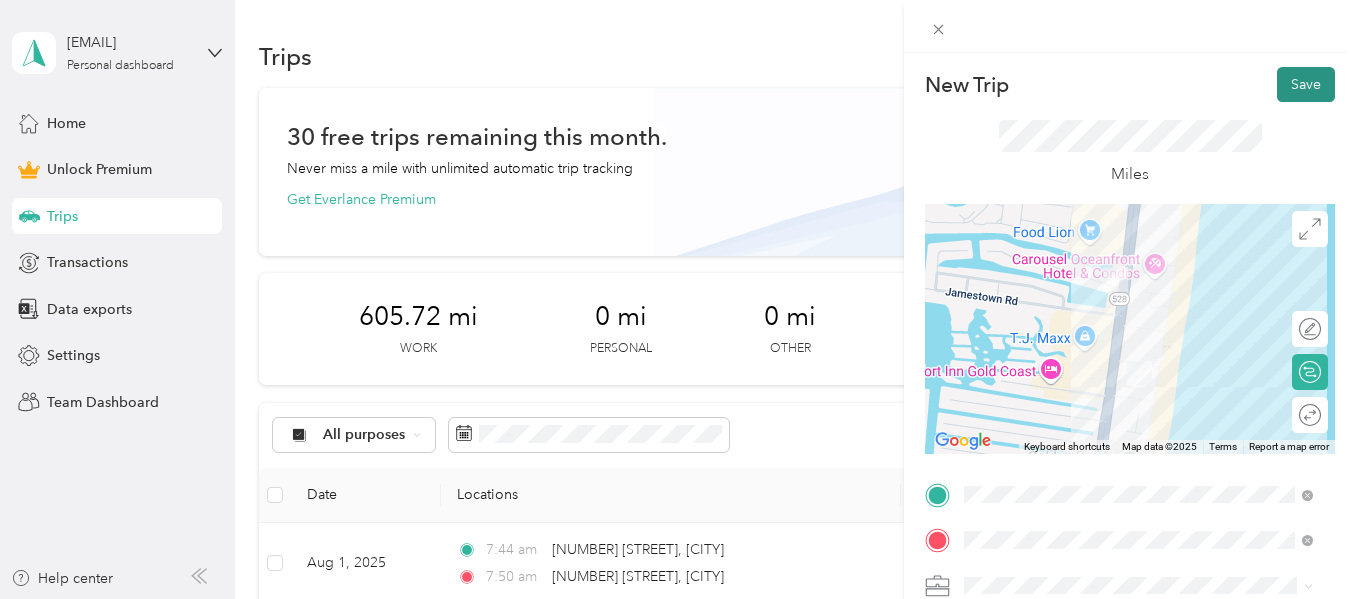 click on "Save" at bounding box center (1306, 84) 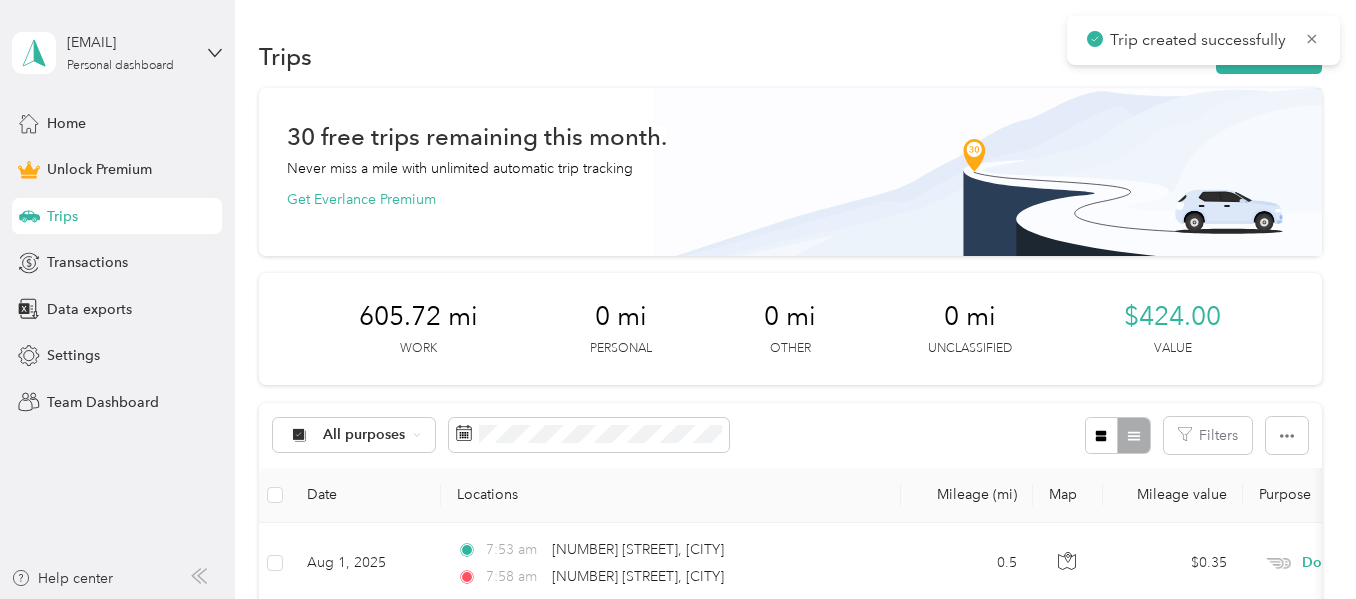 scroll, scrollTop: 0, scrollLeft: 0, axis: both 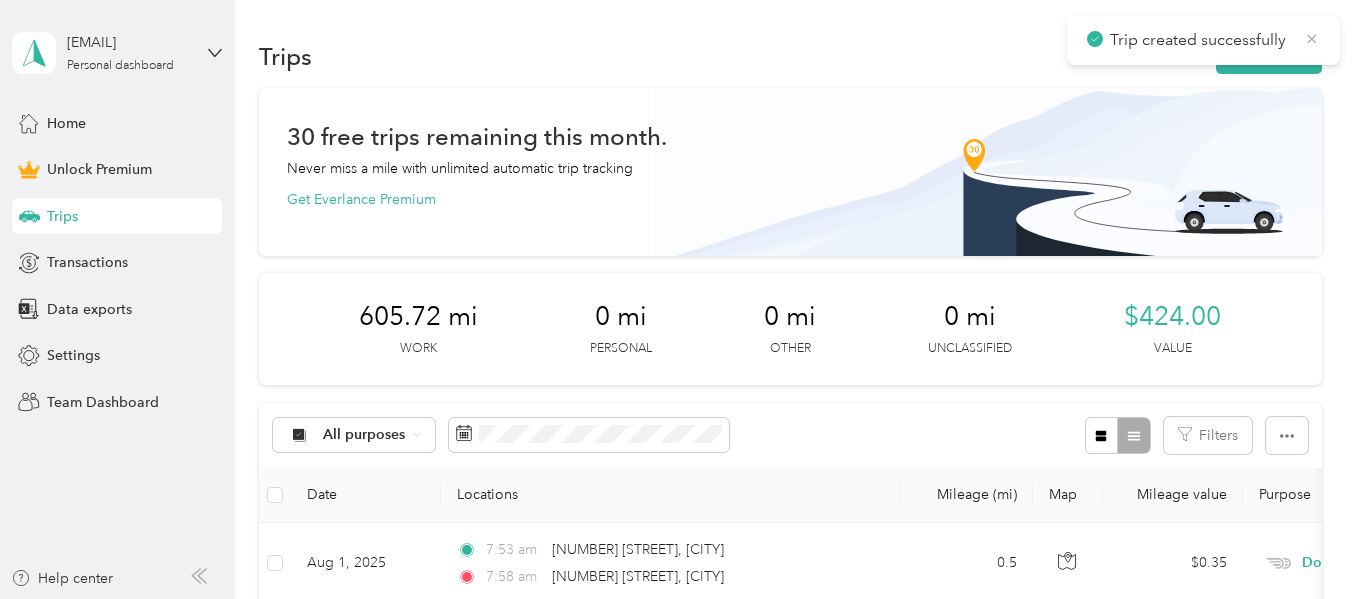 click 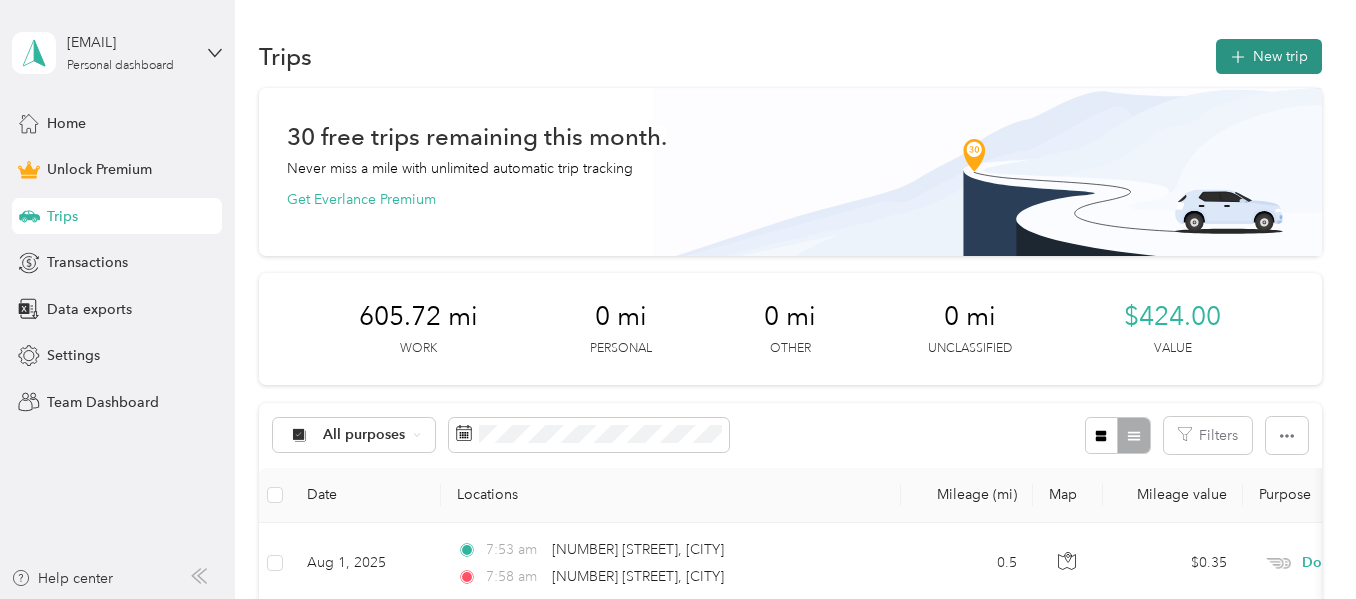 click on "New trip" at bounding box center (1269, 56) 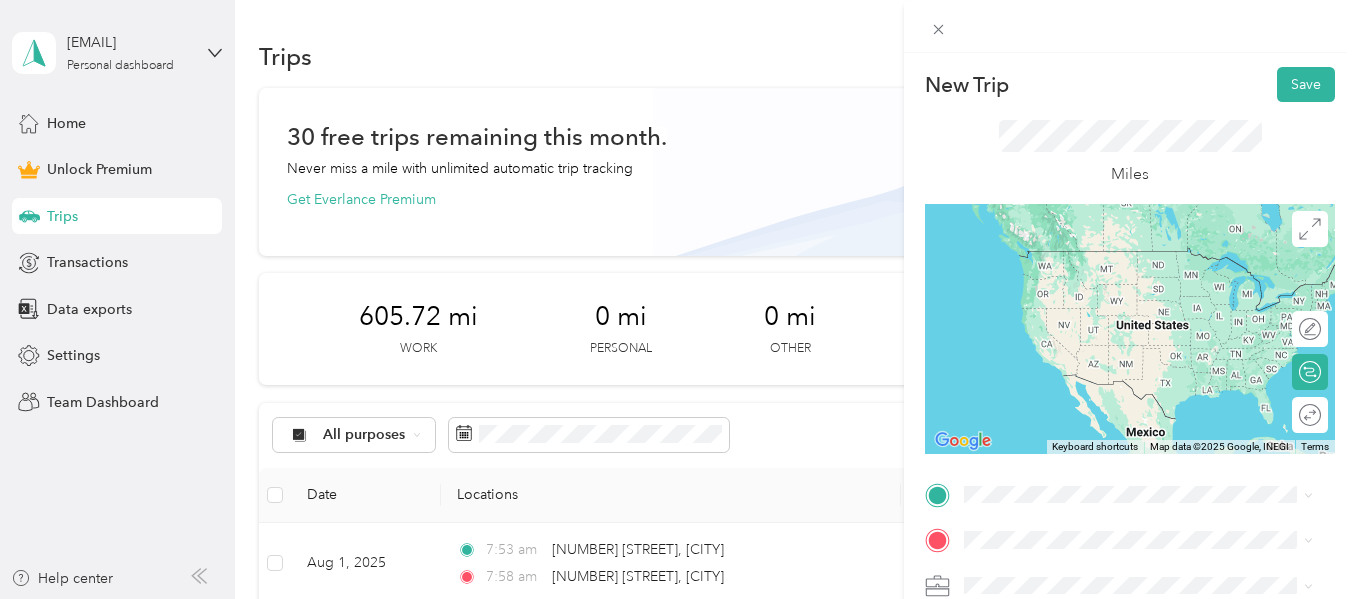 click on "13209 Coastal Highway
Ocean City, Maryland 21842, United States" at bounding box center [1146, 335] 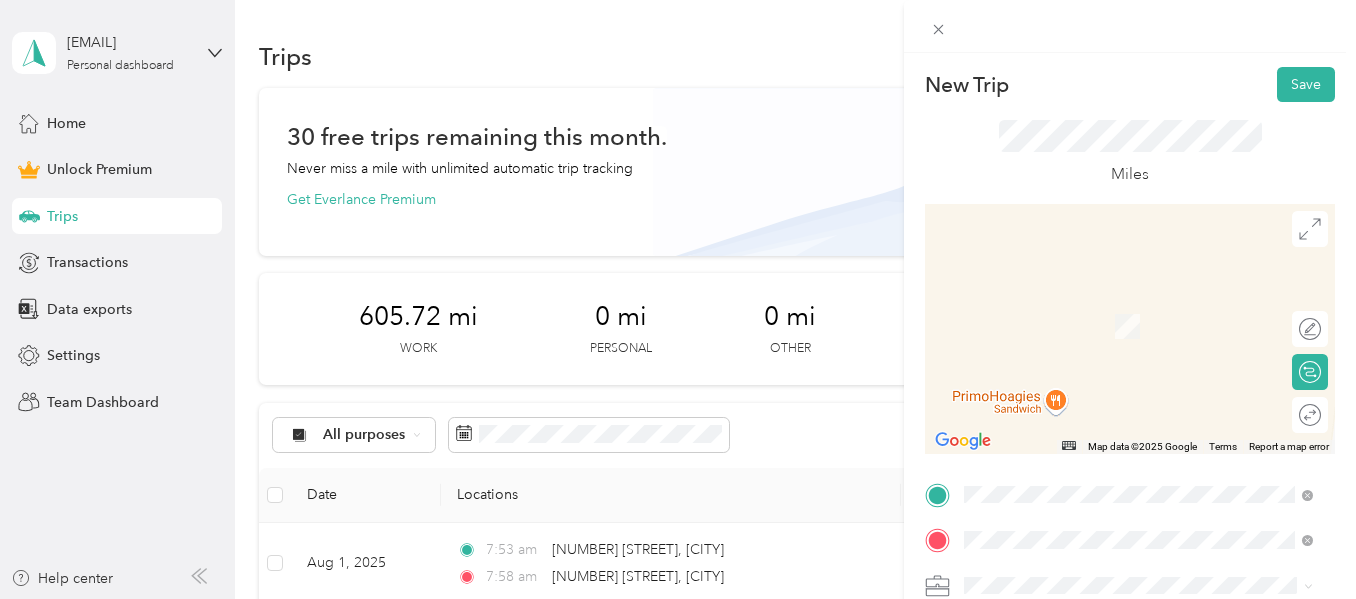 click on "12101 Assawoman Drive
Ocean City, Maryland 21842, United States" at bounding box center [1105, 494] 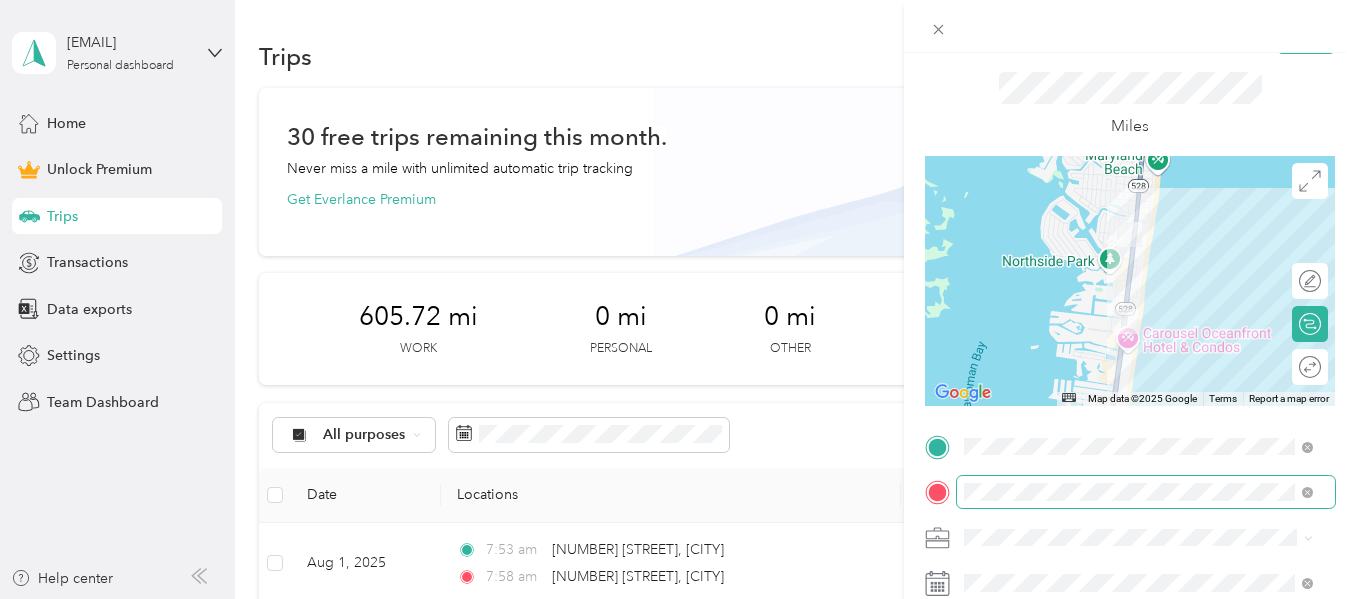 scroll, scrollTop: 55, scrollLeft: 0, axis: vertical 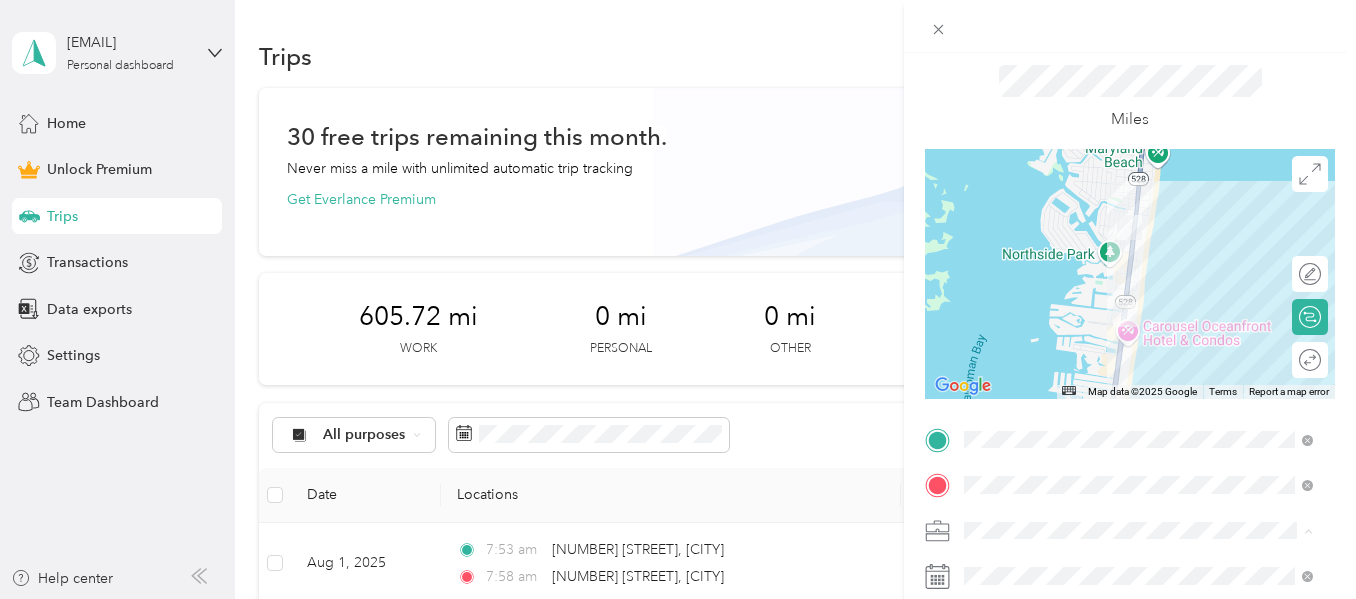 click on "Doordash" at bounding box center [1003, 320] 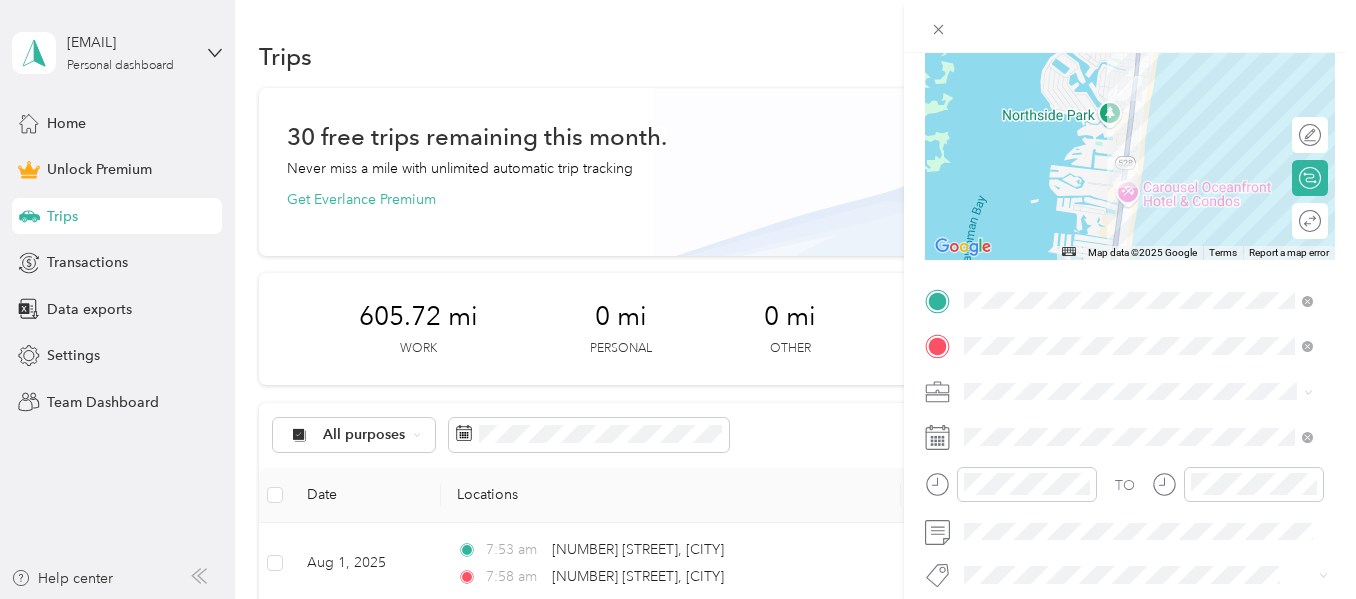 scroll, scrollTop: 197, scrollLeft: 0, axis: vertical 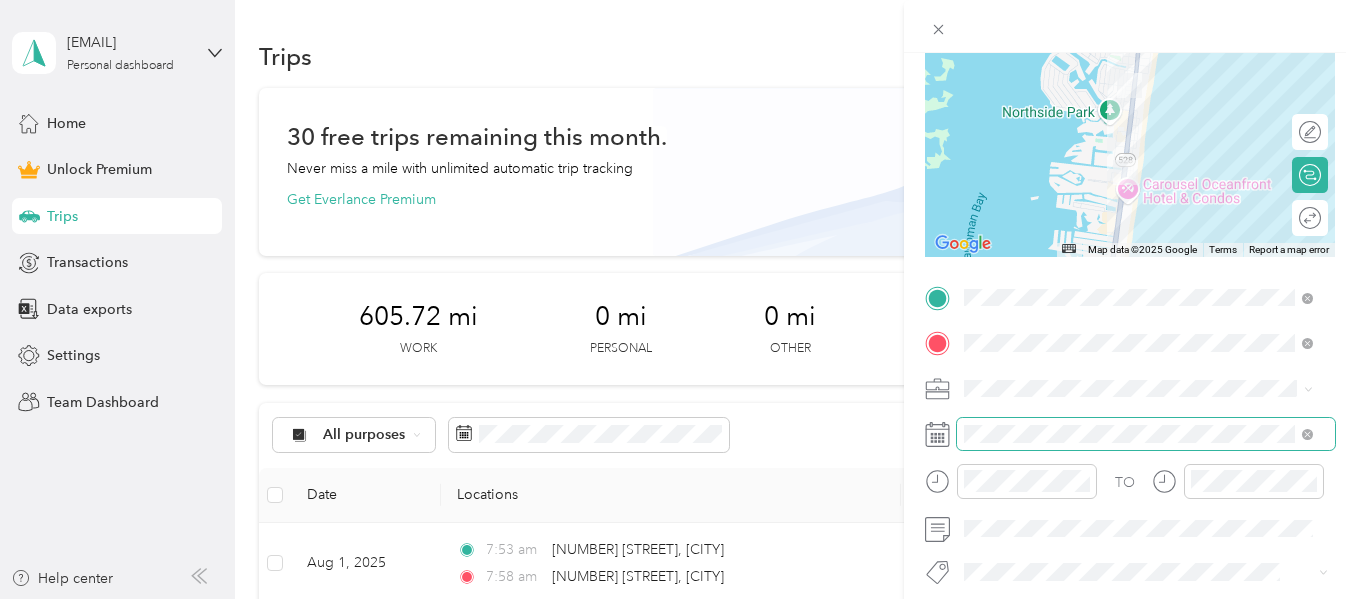 click at bounding box center [1146, 434] 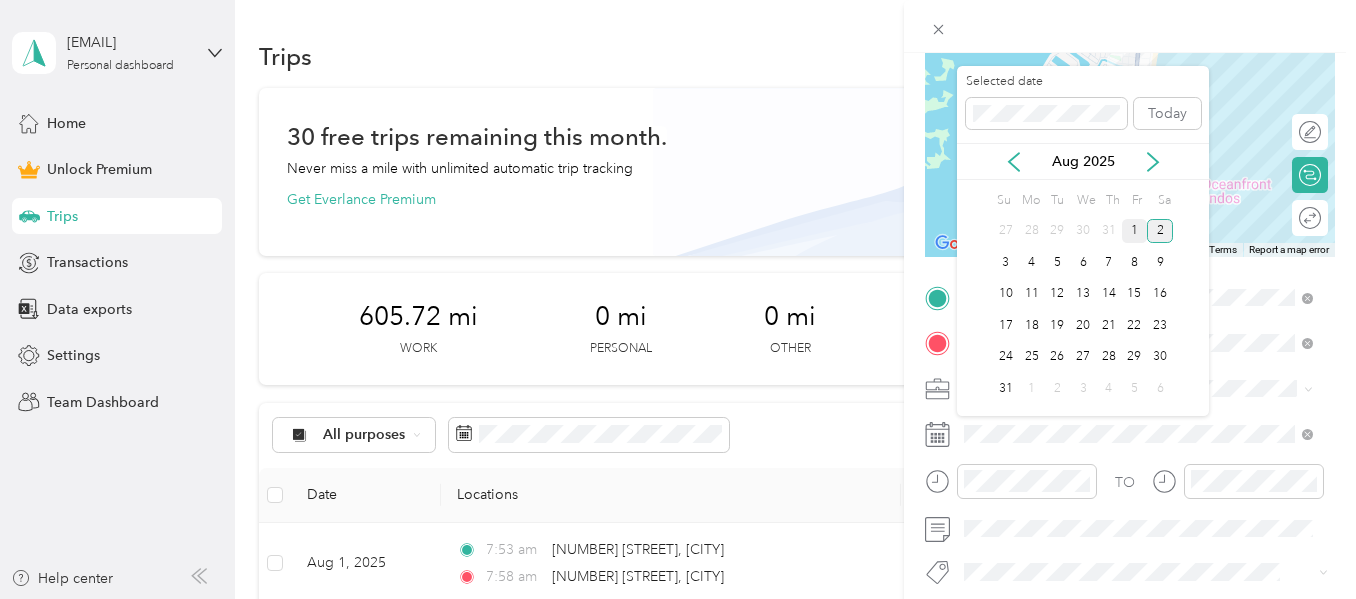 click on "1" at bounding box center (1135, 231) 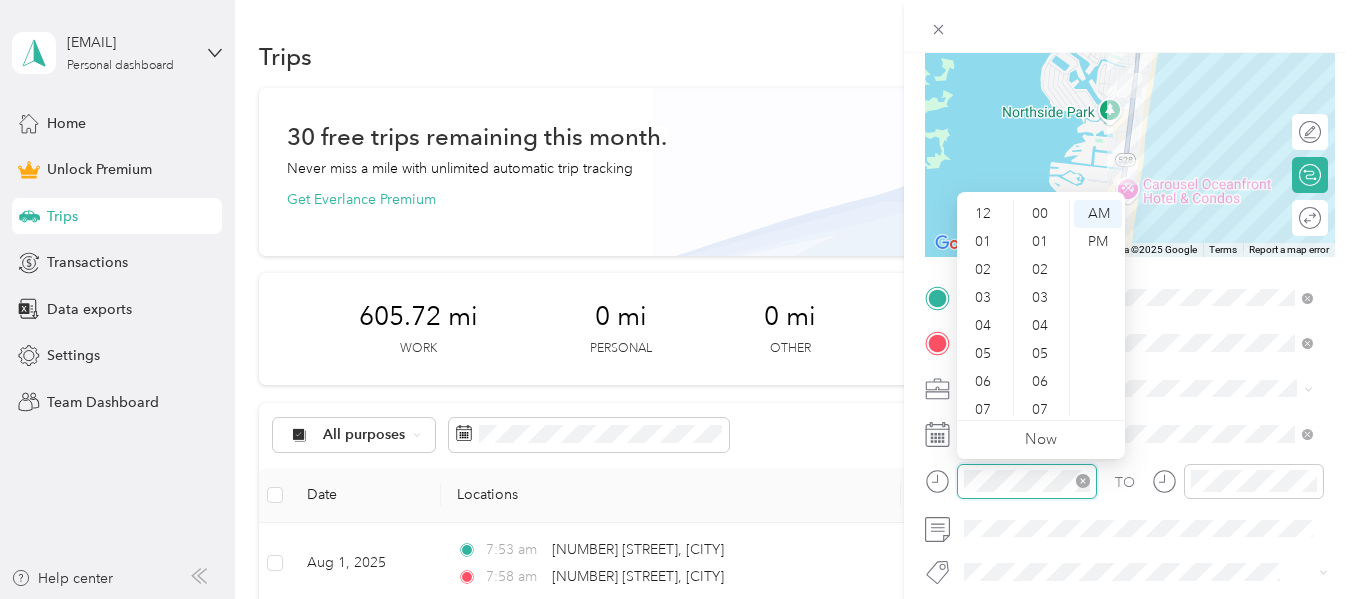 scroll, scrollTop: 1464, scrollLeft: 0, axis: vertical 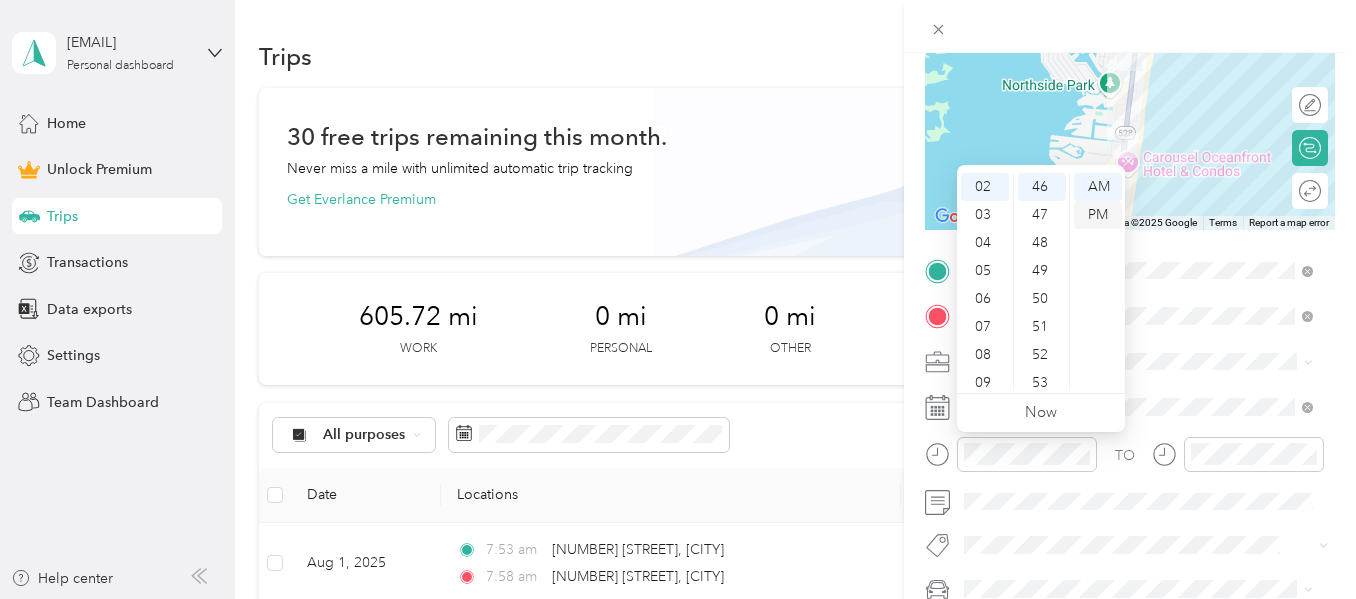 click on "PM" at bounding box center (1098, 215) 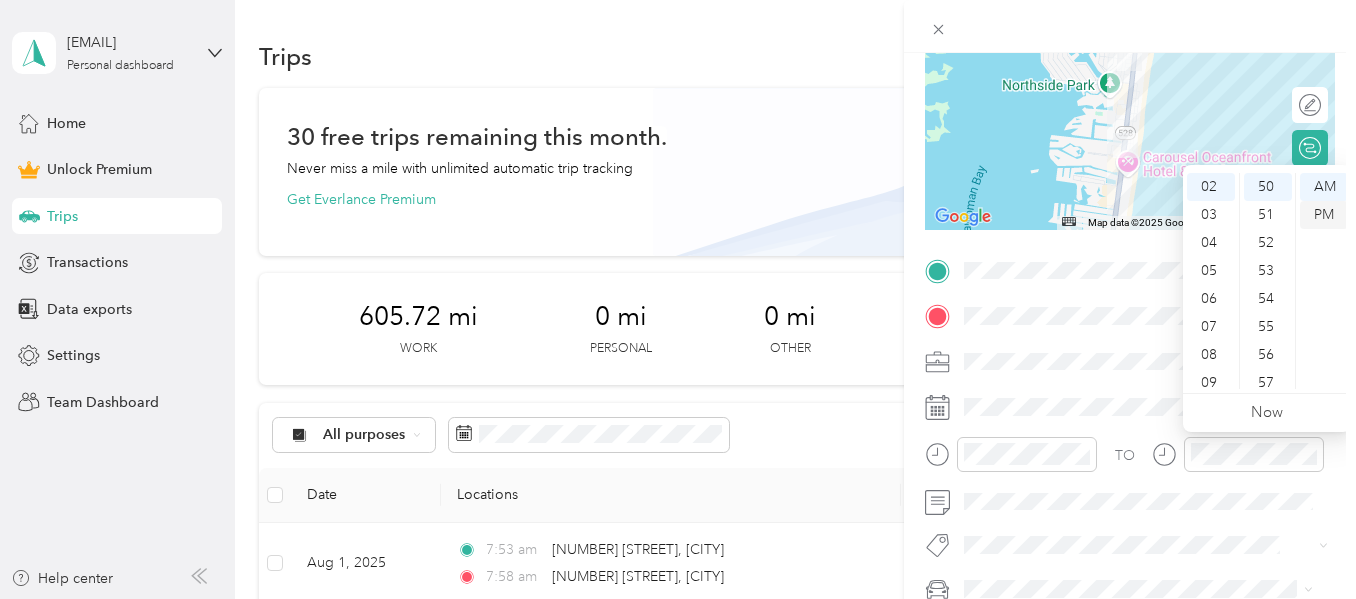 click on "PM" at bounding box center (1324, 215) 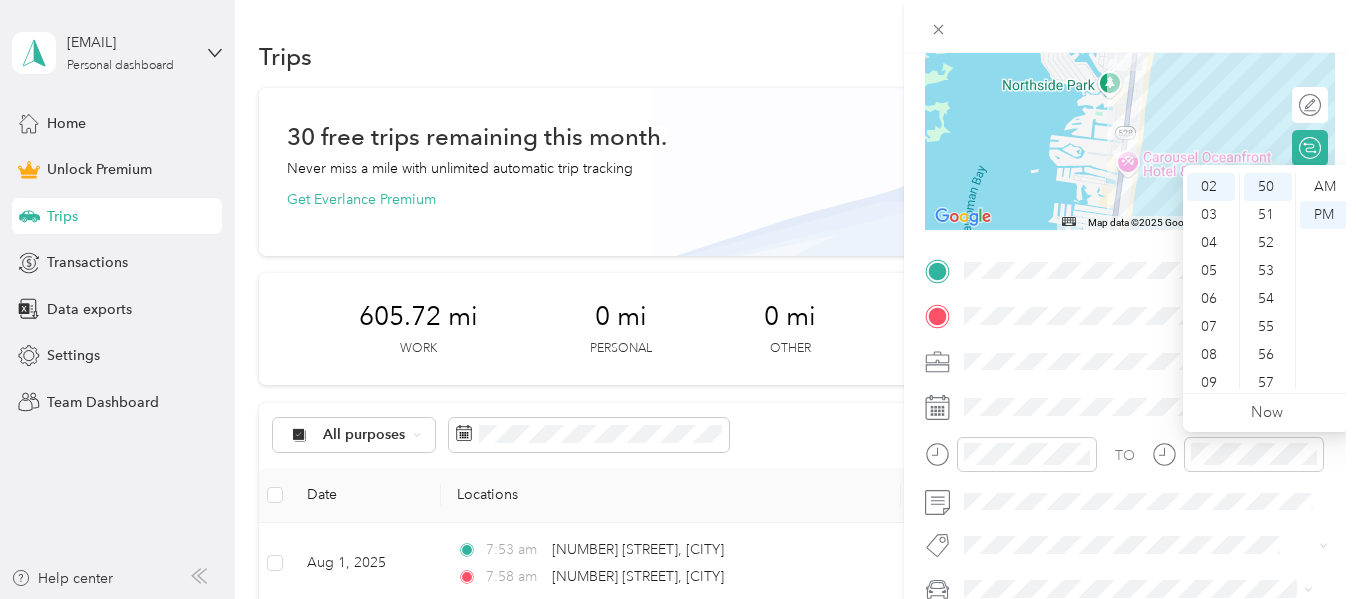 click on "TO" at bounding box center [1130, 461] 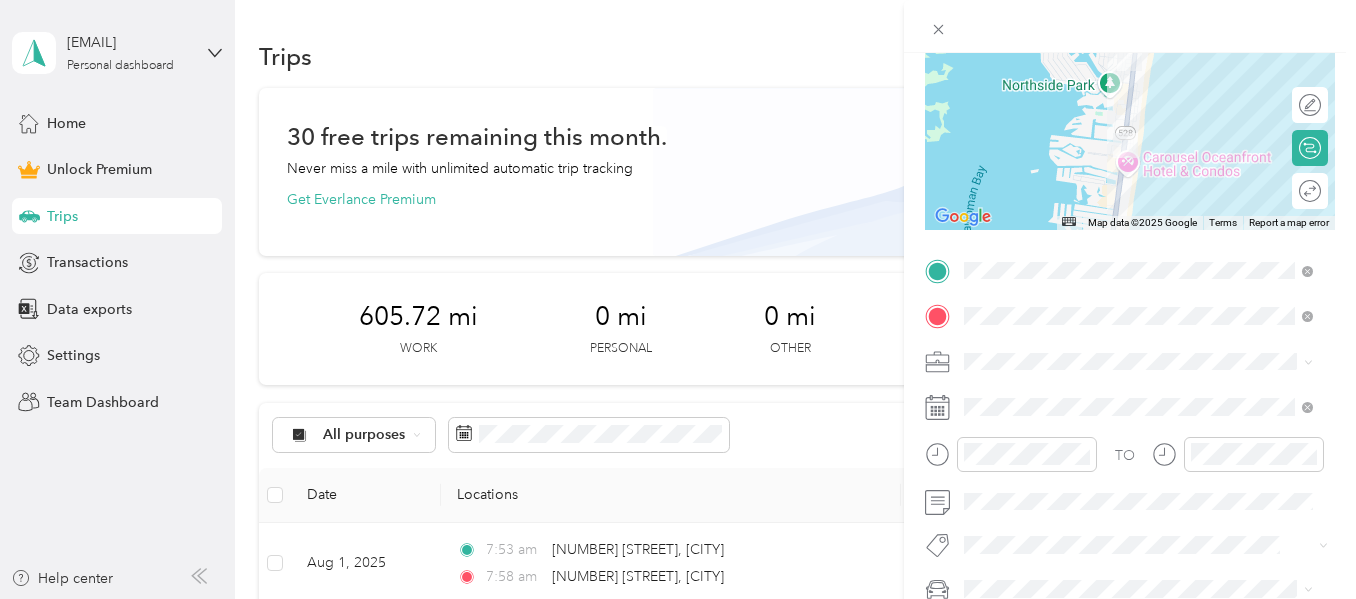 scroll, scrollTop: 0, scrollLeft: 0, axis: both 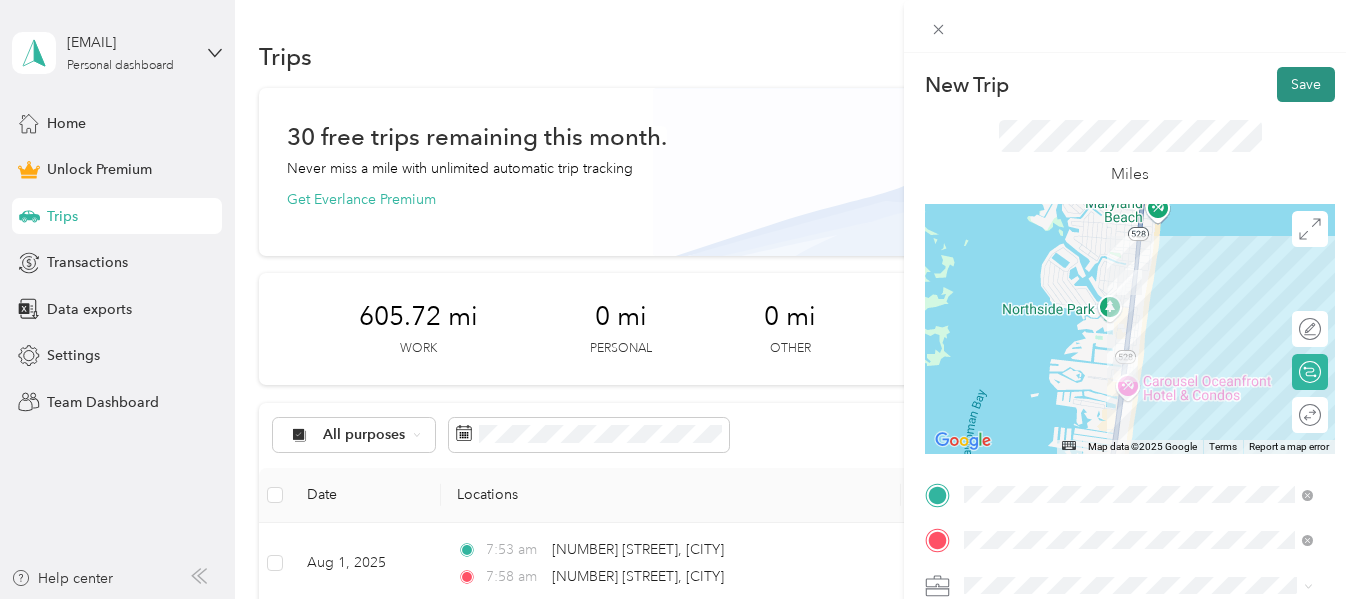 click on "Save" at bounding box center (1306, 84) 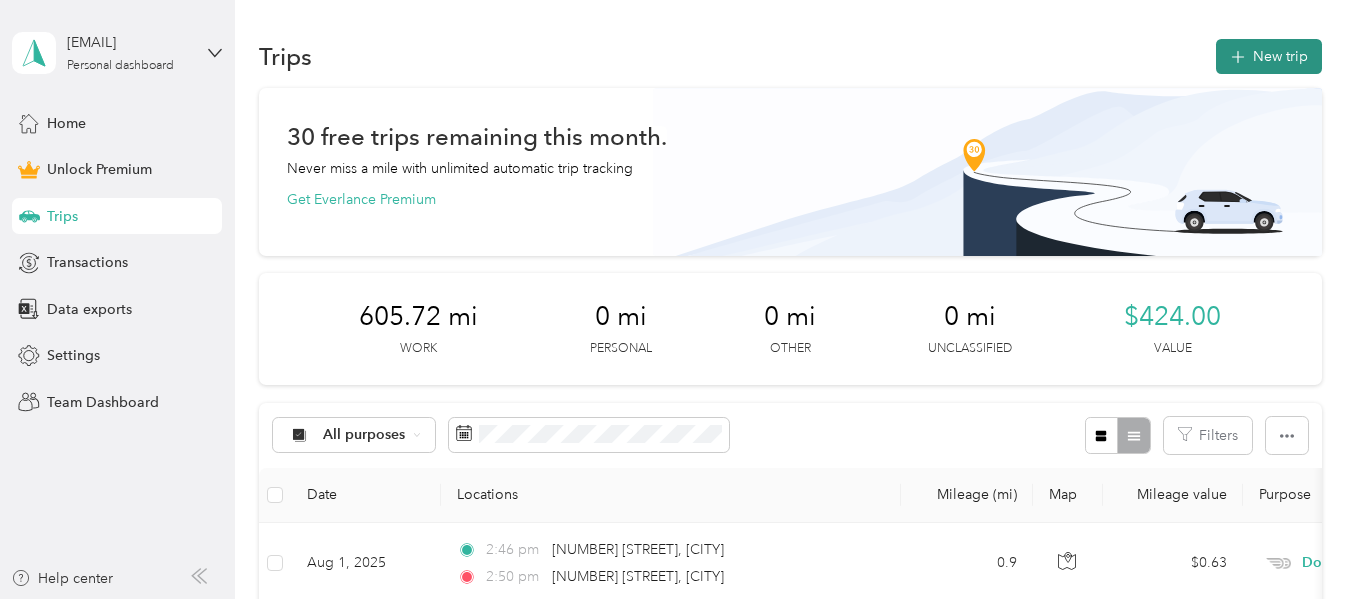 click on "New trip" at bounding box center [1269, 56] 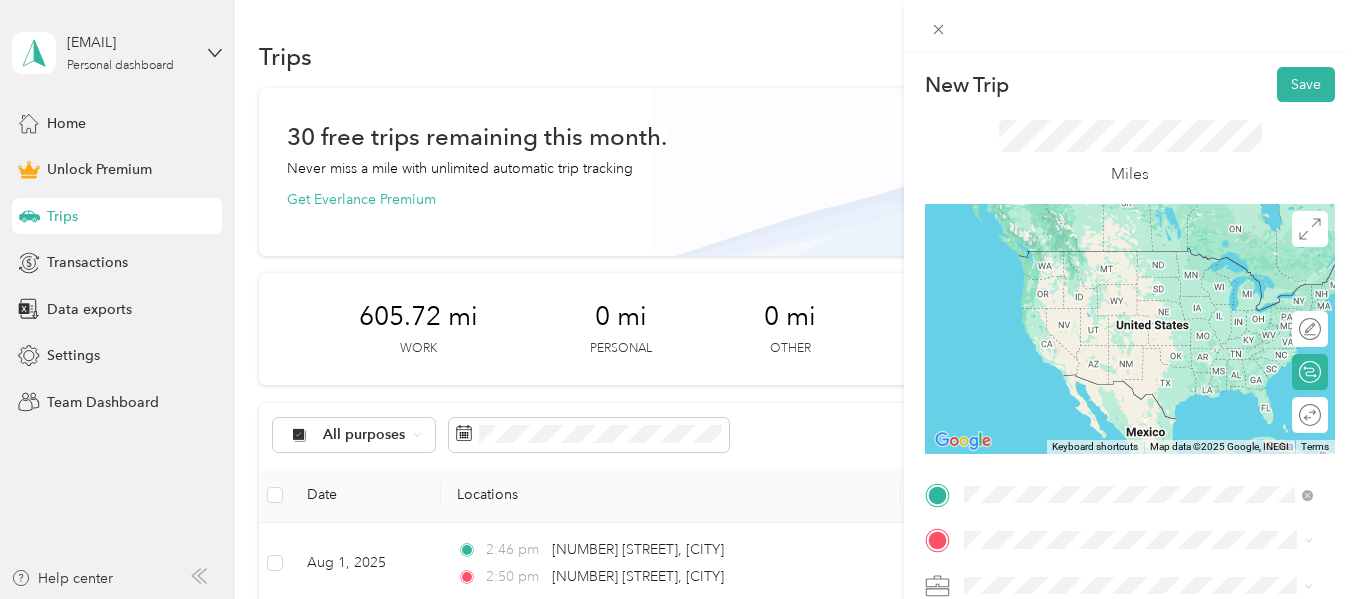 click on "12101 Assawoman Drive
Ocean City, Maryland 21842, United States" at bounding box center (1105, 448) 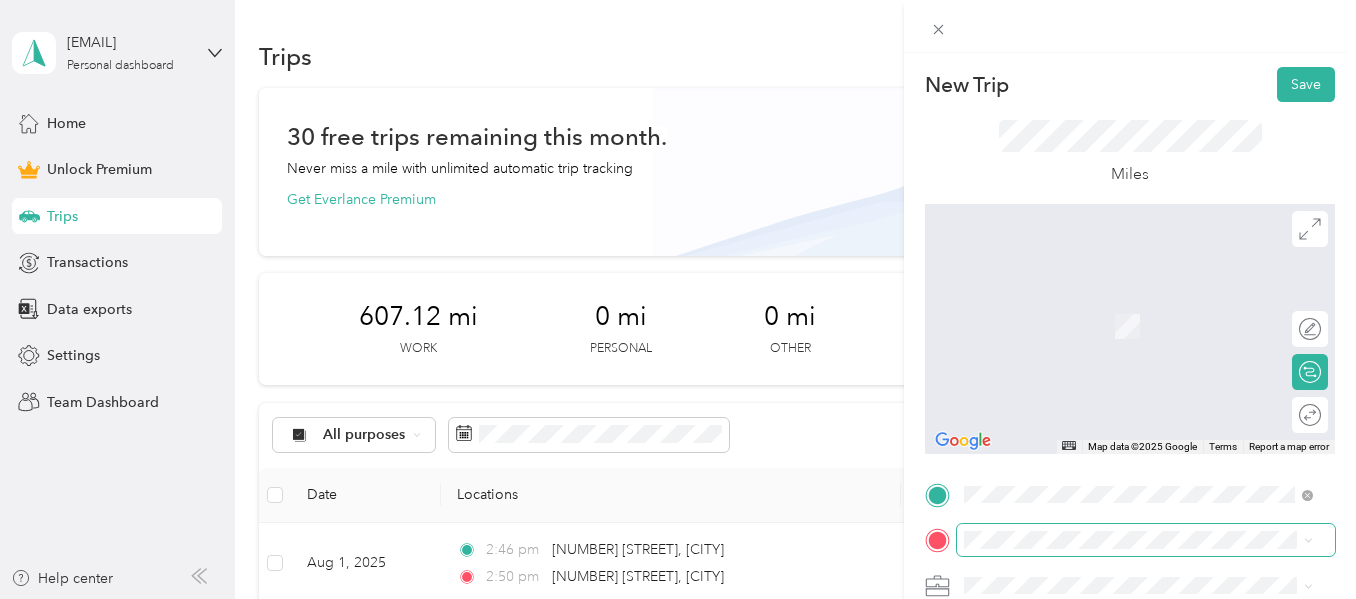 click at bounding box center (1146, 540) 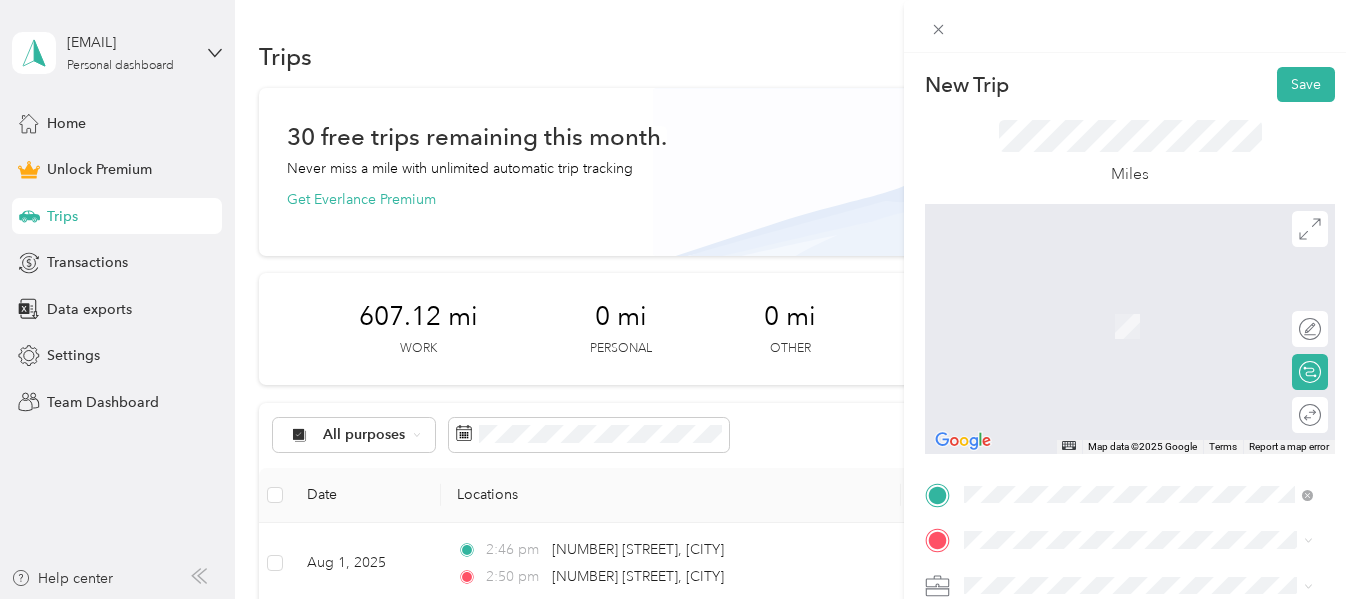click on "6 127th Street
Ocean City, Maryland 21842, United States" at bounding box center [1105, 326] 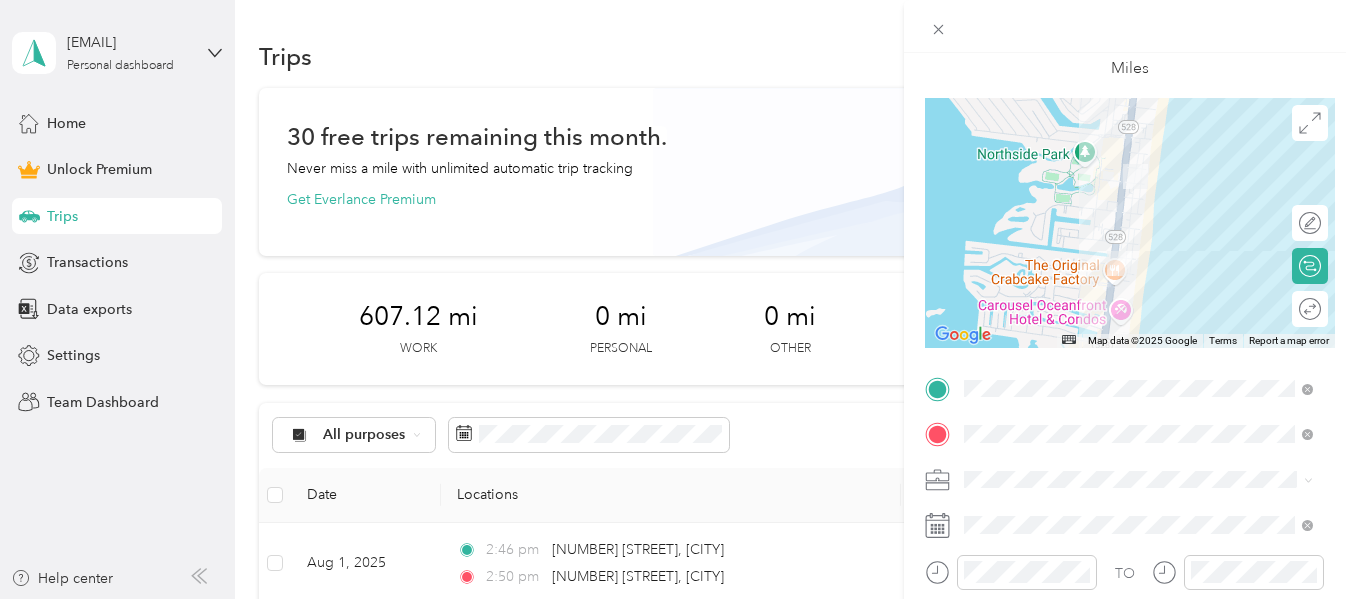 scroll, scrollTop: 107, scrollLeft: 0, axis: vertical 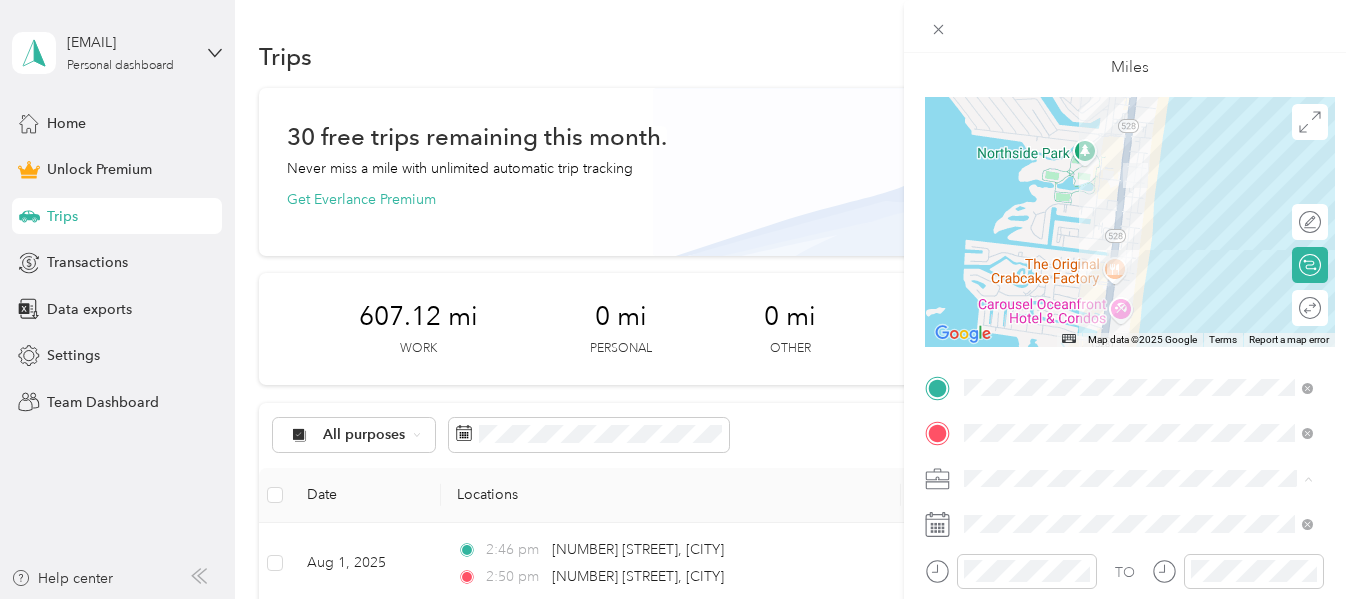 click on "Doordash" at bounding box center (1003, 268) 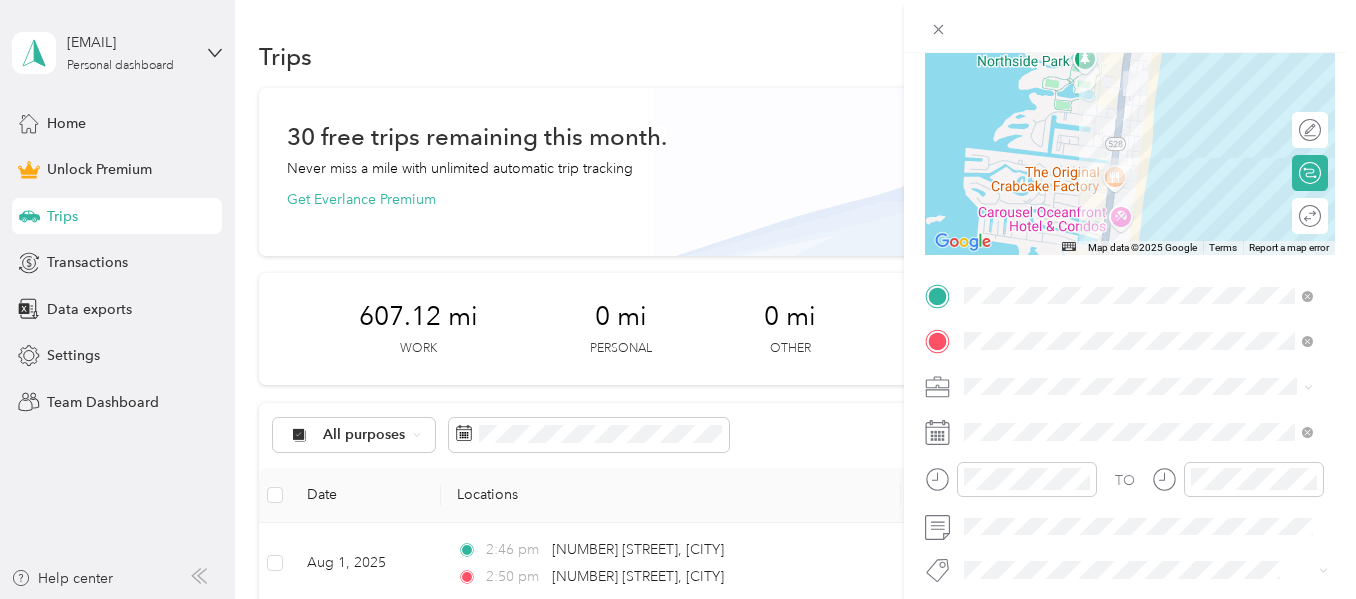 scroll, scrollTop: 200, scrollLeft: 0, axis: vertical 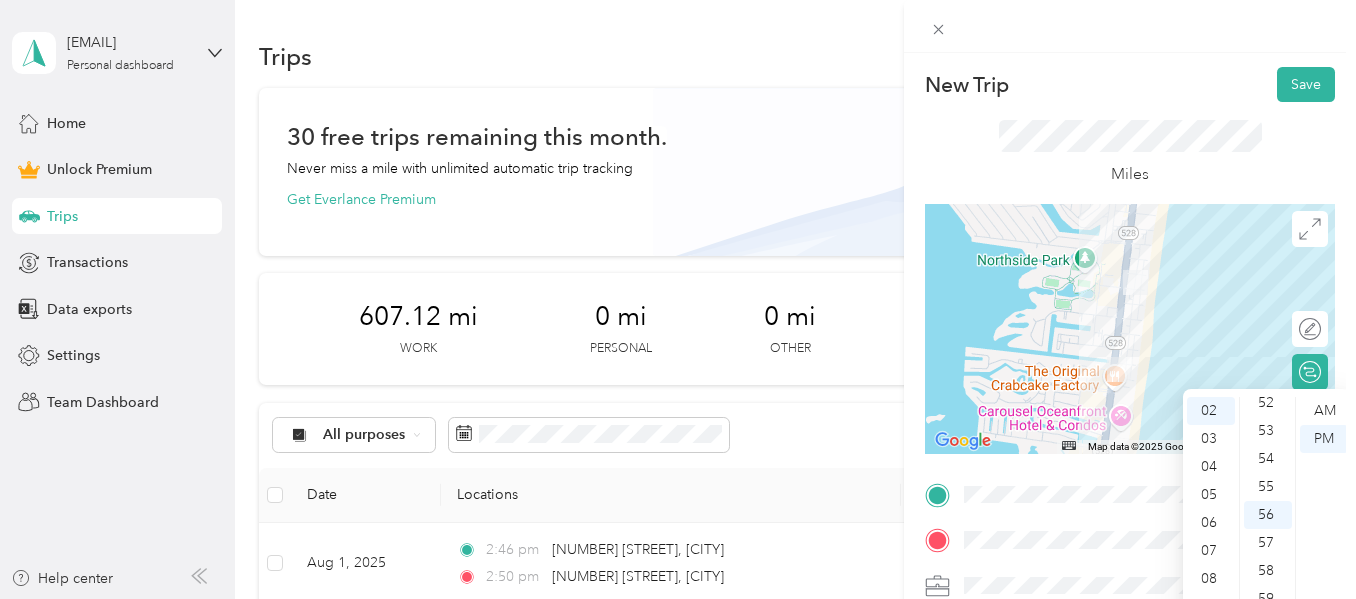 click on "Miles" at bounding box center (1130, 153) 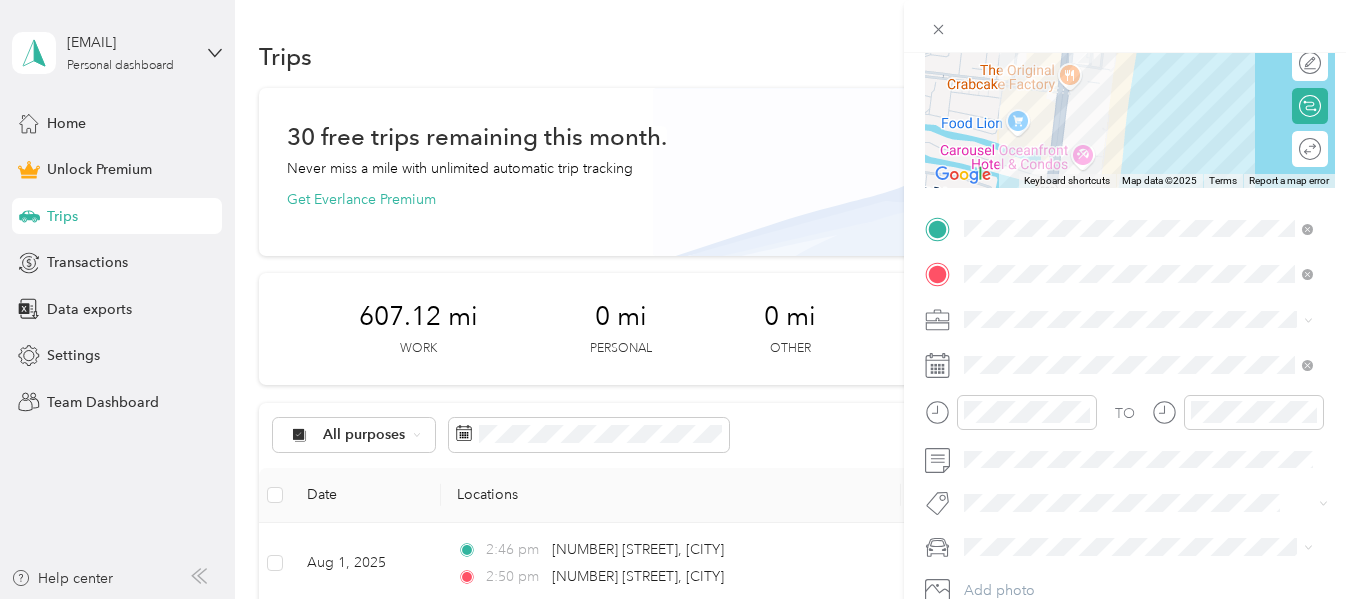 scroll, scrollTop: 0, scrollLeft: 0, axis: both 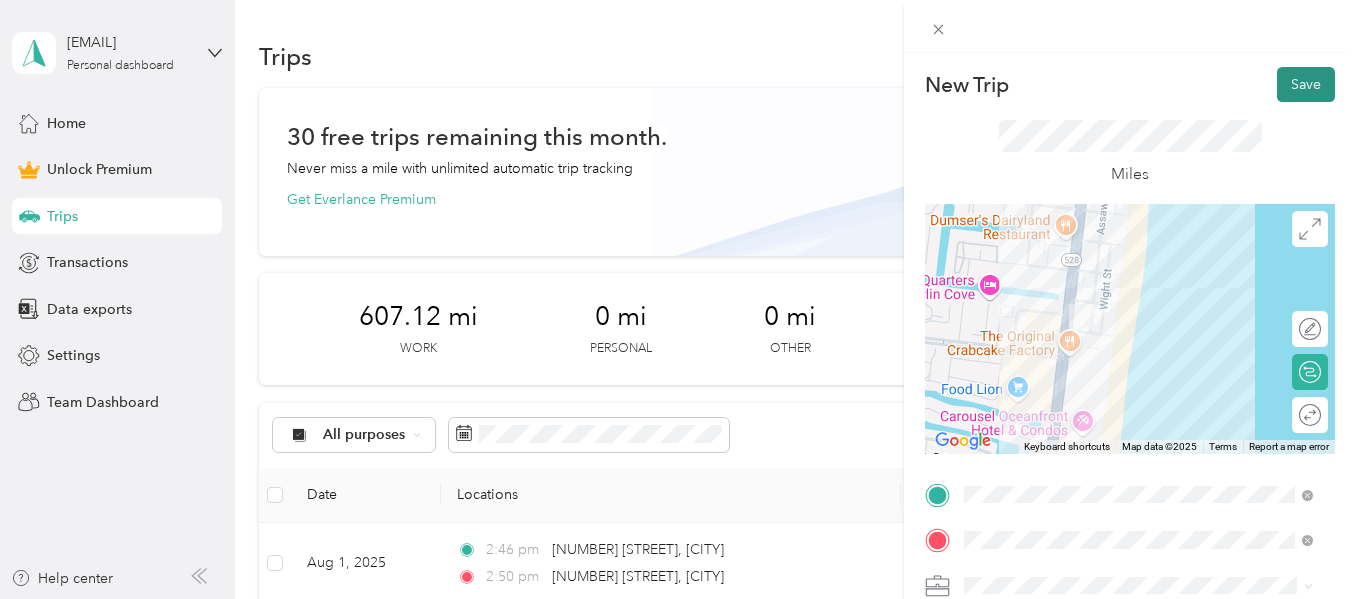 click on "Save" at bounding box center (1306, 84) 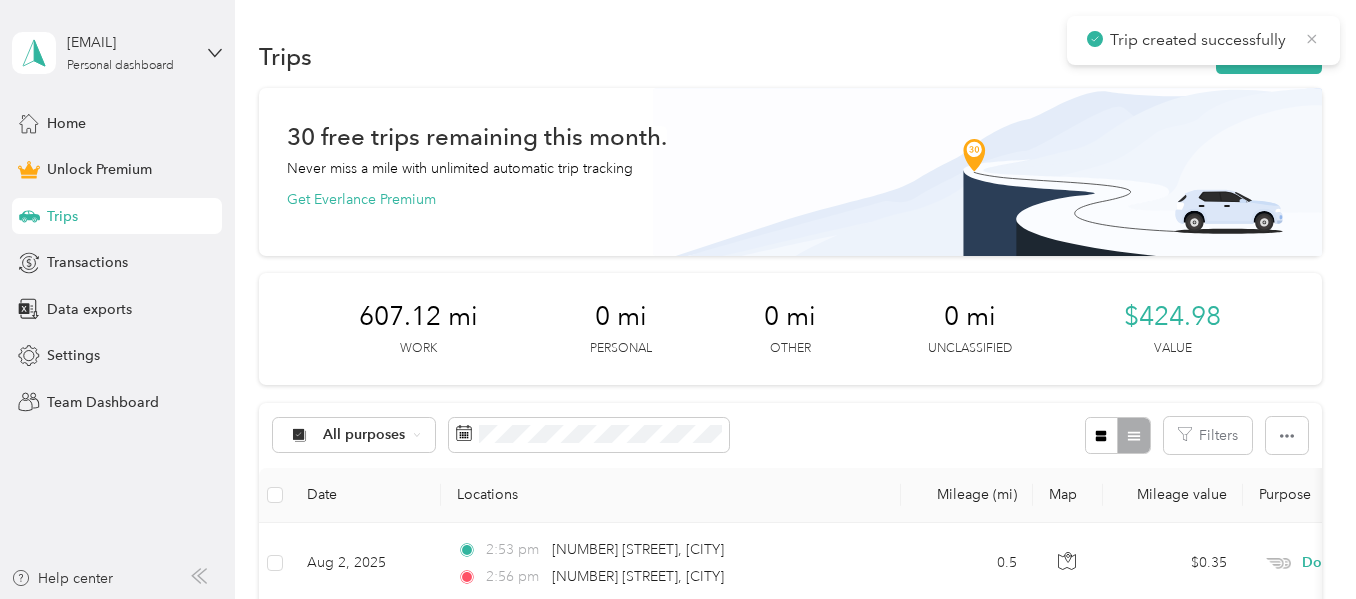 click 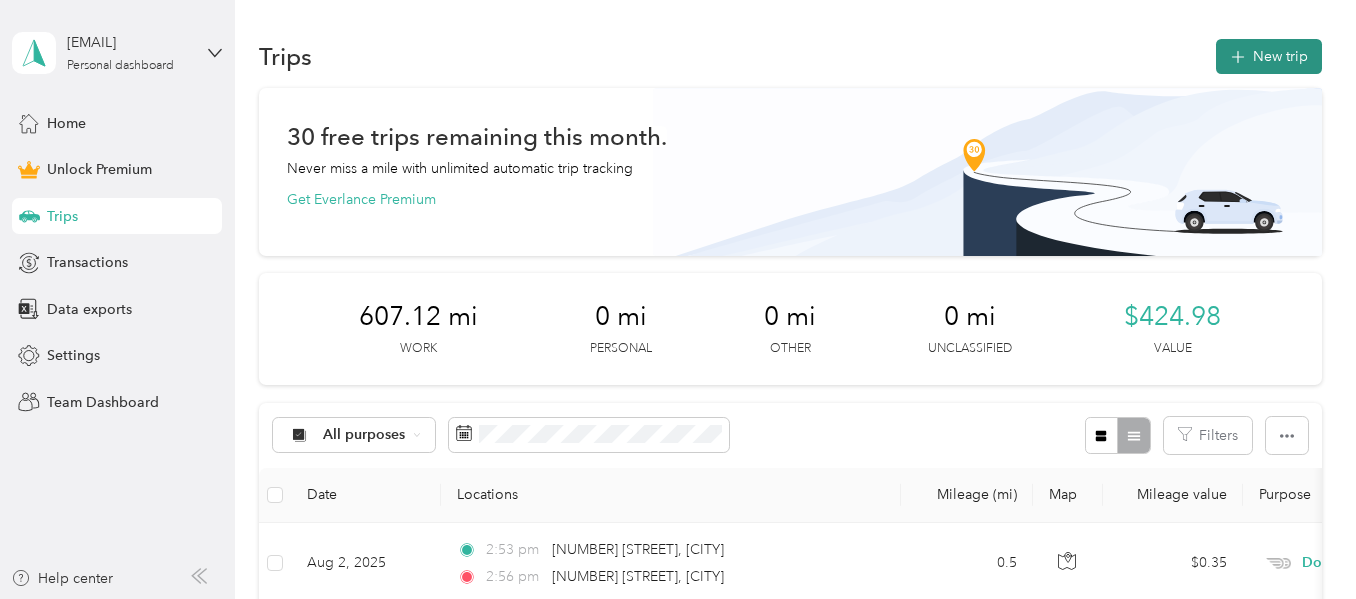 click on "New trip" at bounding box center (1269, 56) 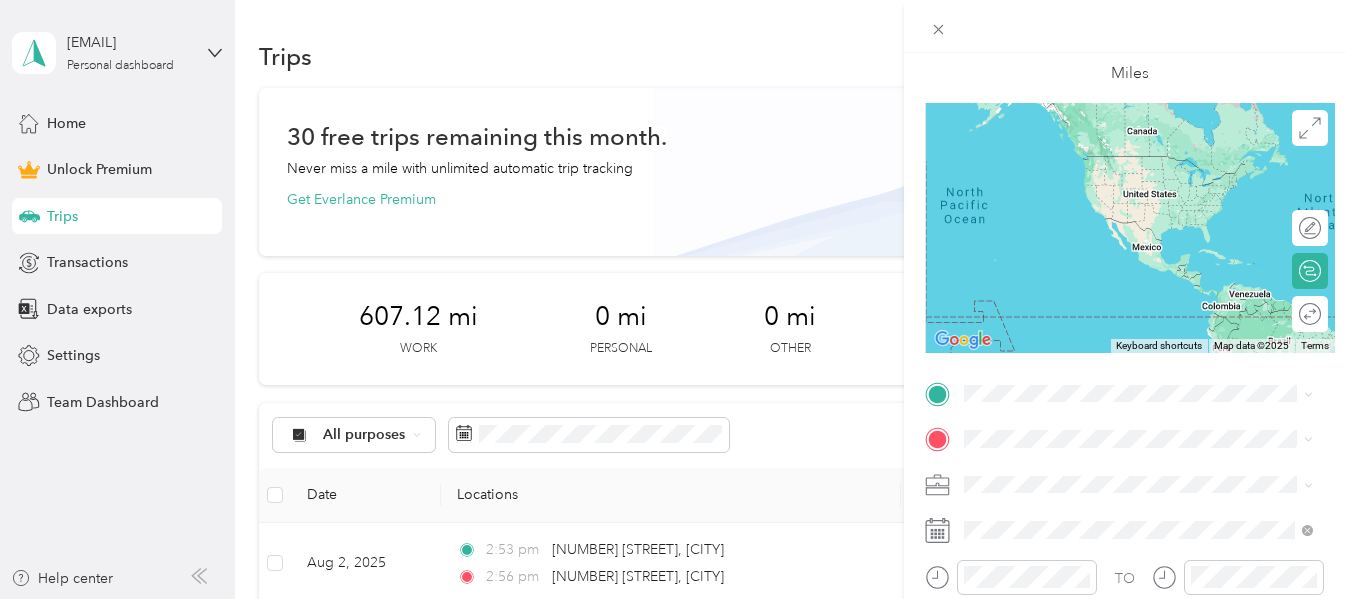 scroll, scrollTop: 102, scrollLeft: 0, axis: vertical 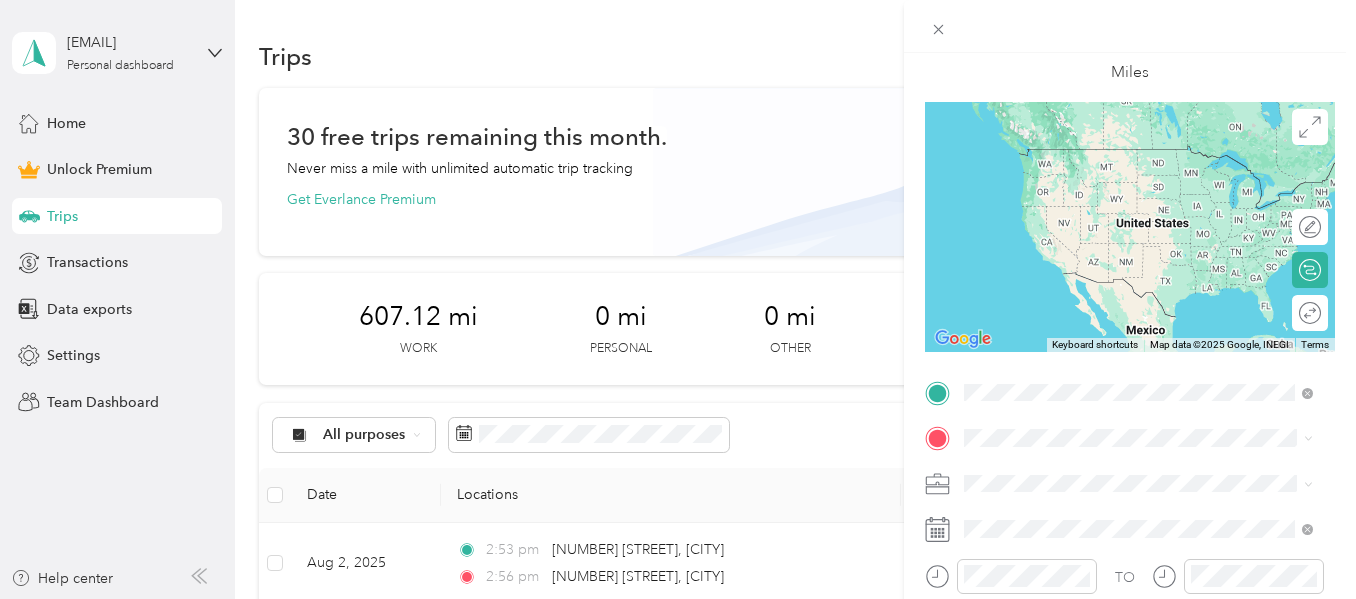 click on "11623 Coastal Highway
Ocean City, Maryland 21842, United States" at bounding box center (1146, 473) 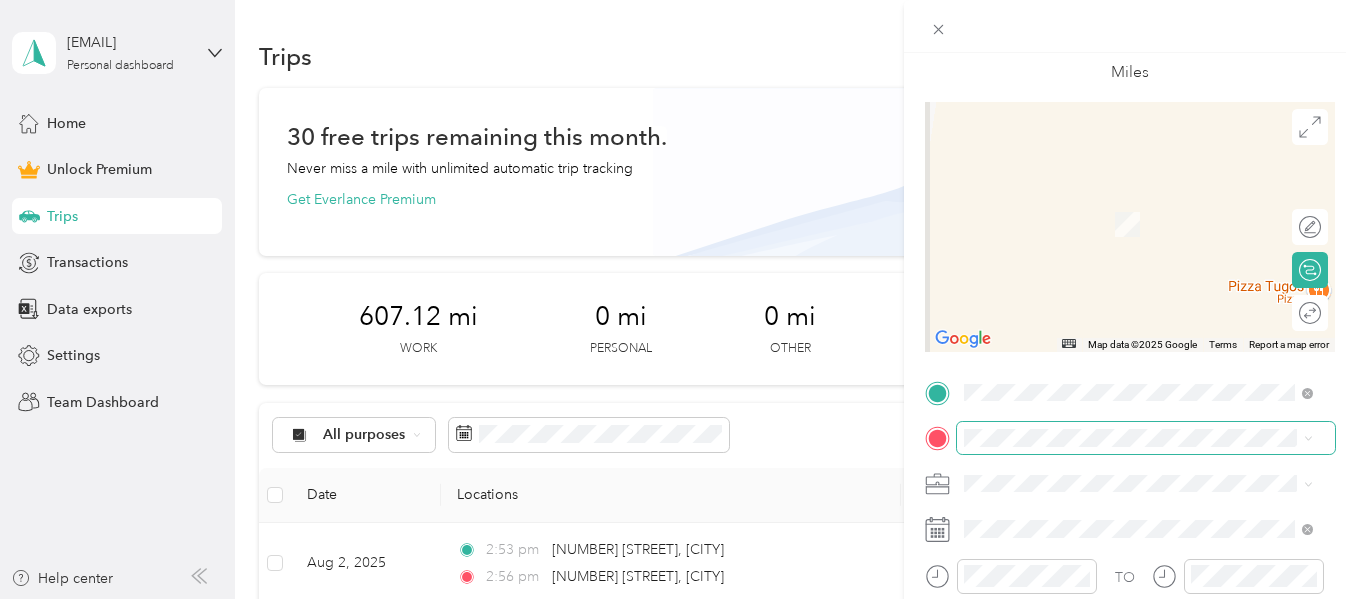 click at bounding box center (1146, 438) 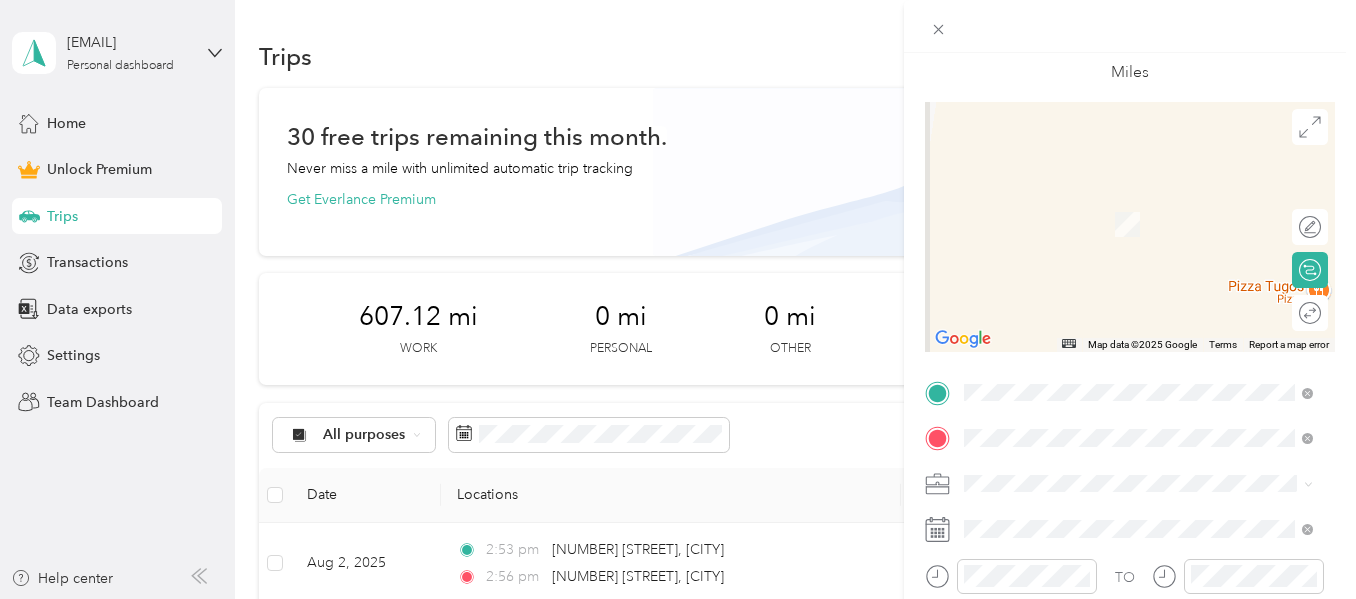 click on "11901 Coastal Highway
Ocean City, Maryland 21842, United States" at bounding box center (1146, 336) 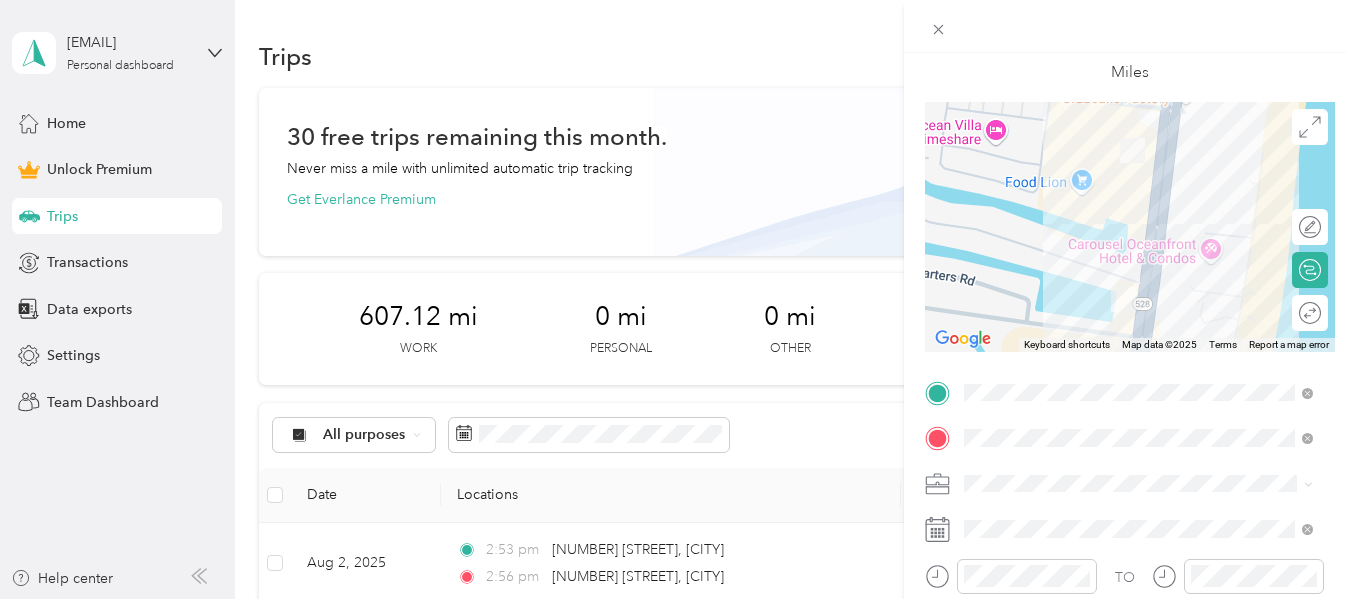click on "Doordash" at bounding box center [1138, 273] 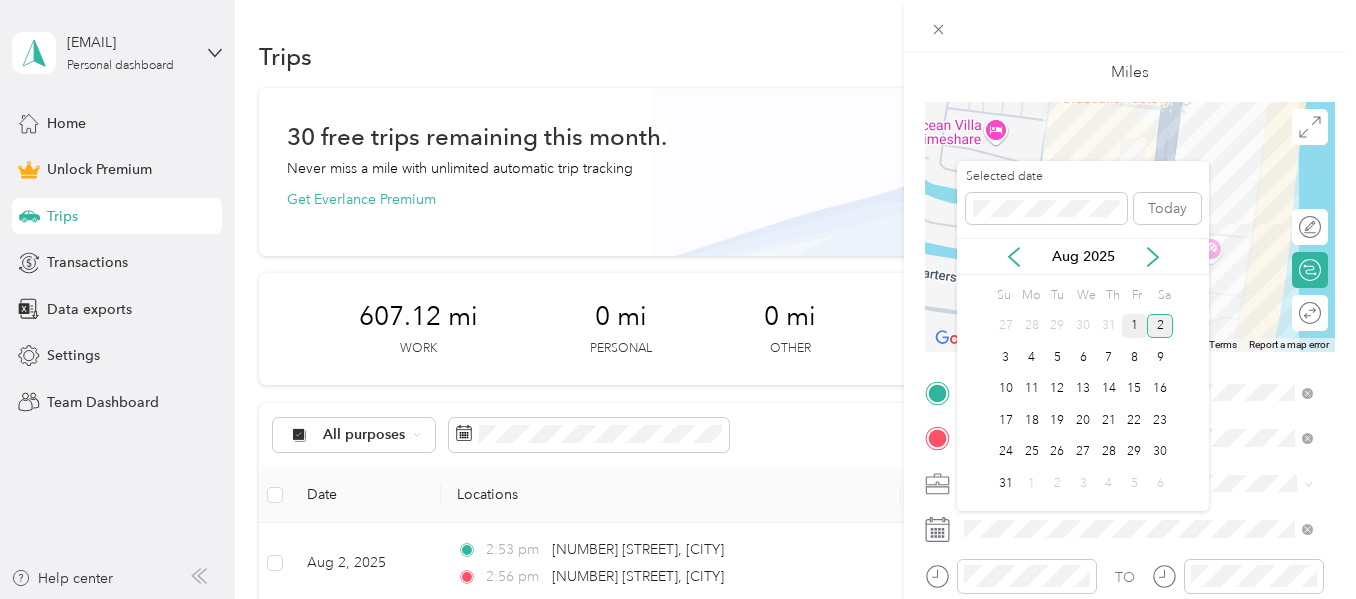click on "1" at bounding box center [1135, 326] 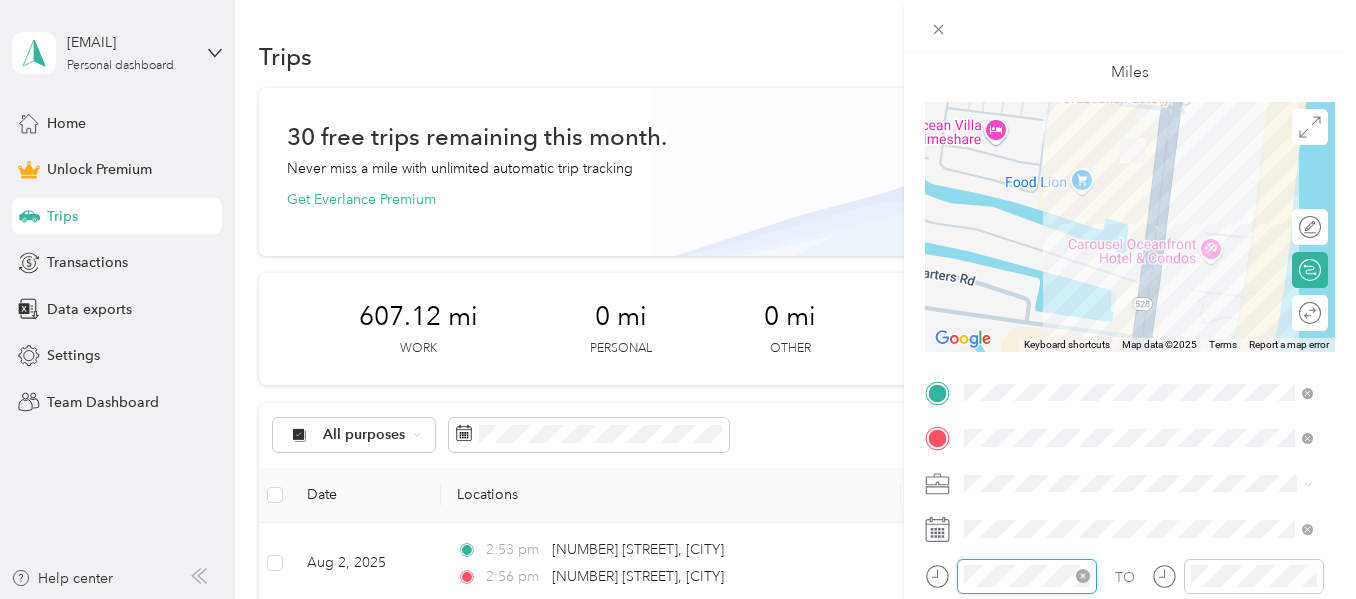 scroll, scrollTop: 120, scrollLeft: 0, axis: vertical 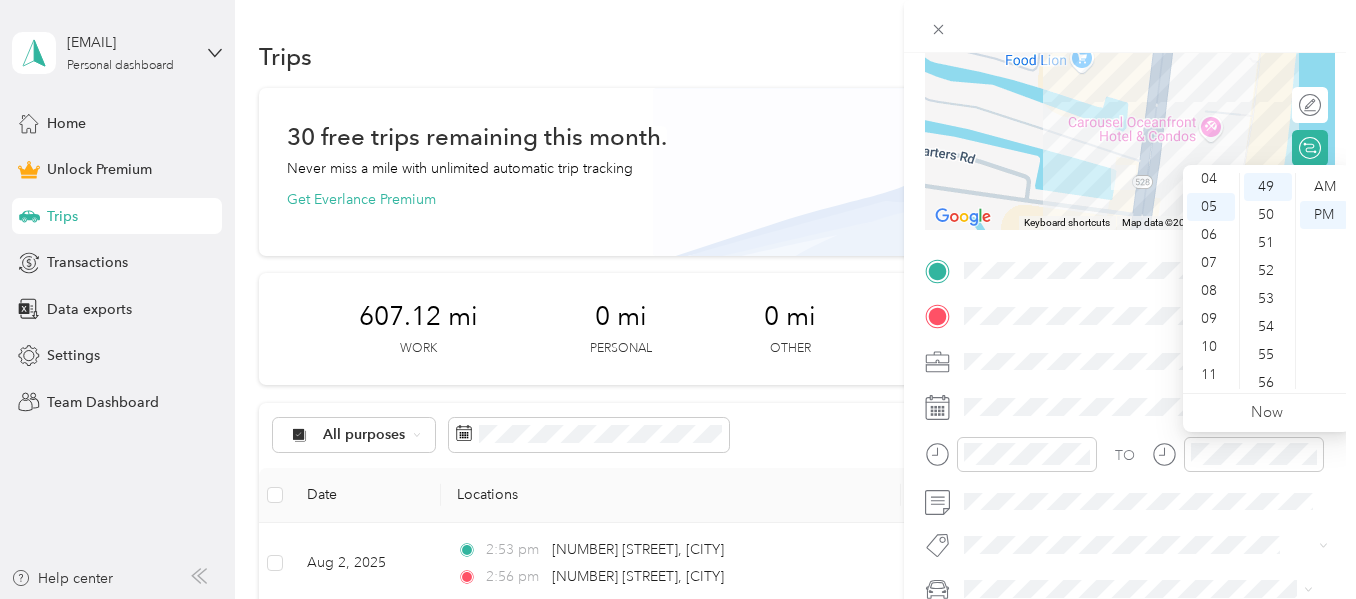 click on "TO" at bounding box center (1130, 461) 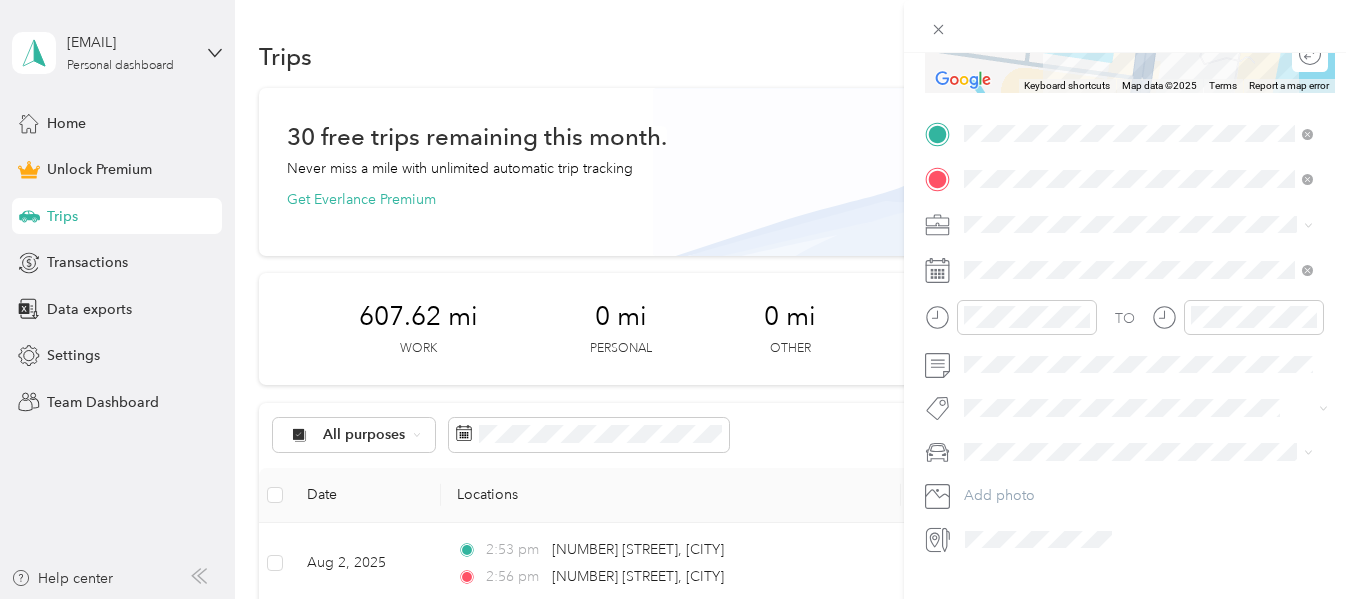 scroll, scrollTop: 0, scrollLeft: 0, axis: both 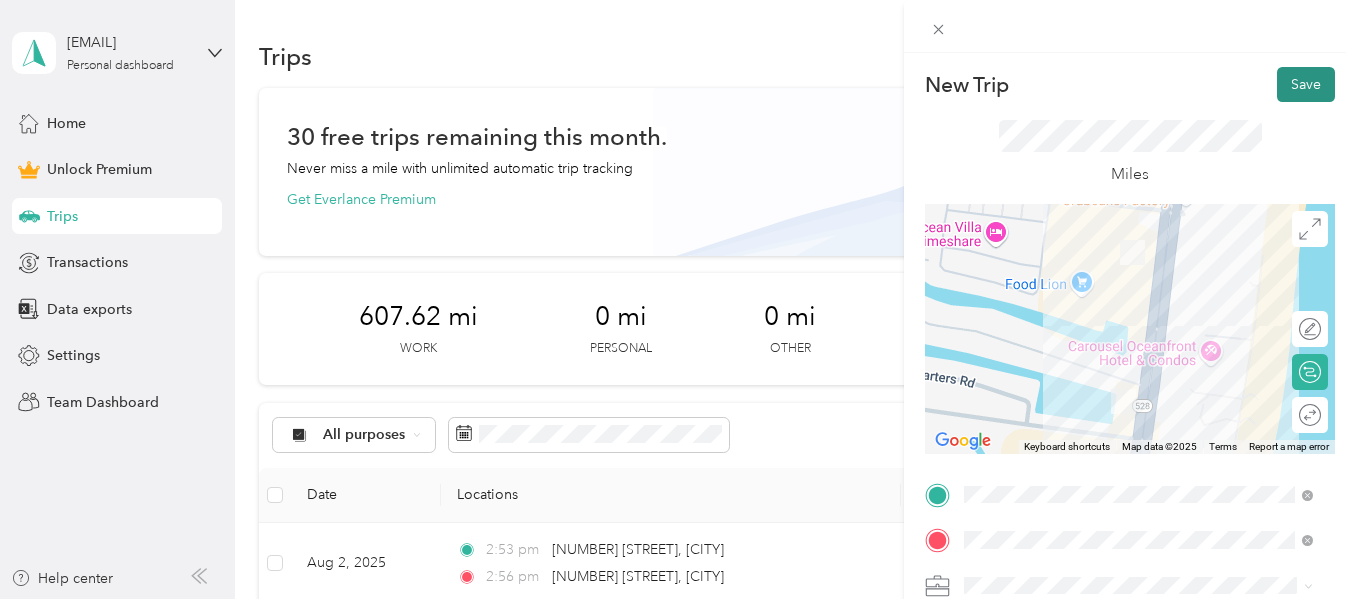 click on "Save" at bounding box center [1306, 84] 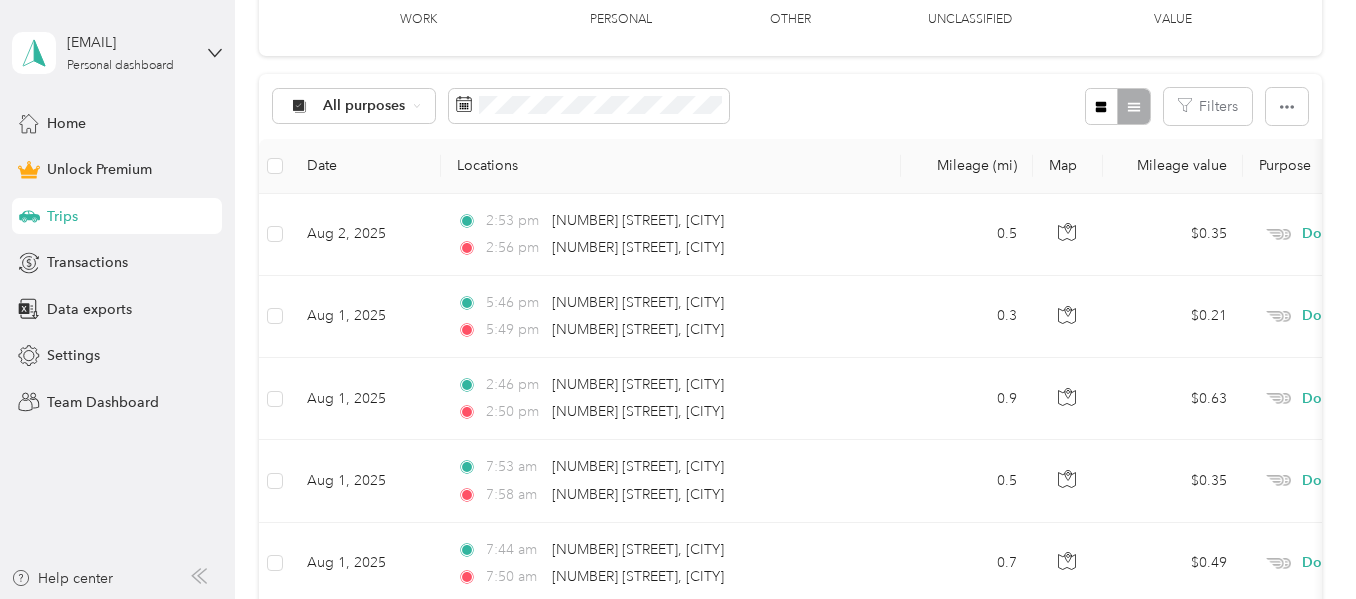 scroll, scrollTop: 0, scrollLeft: 0, axis: both 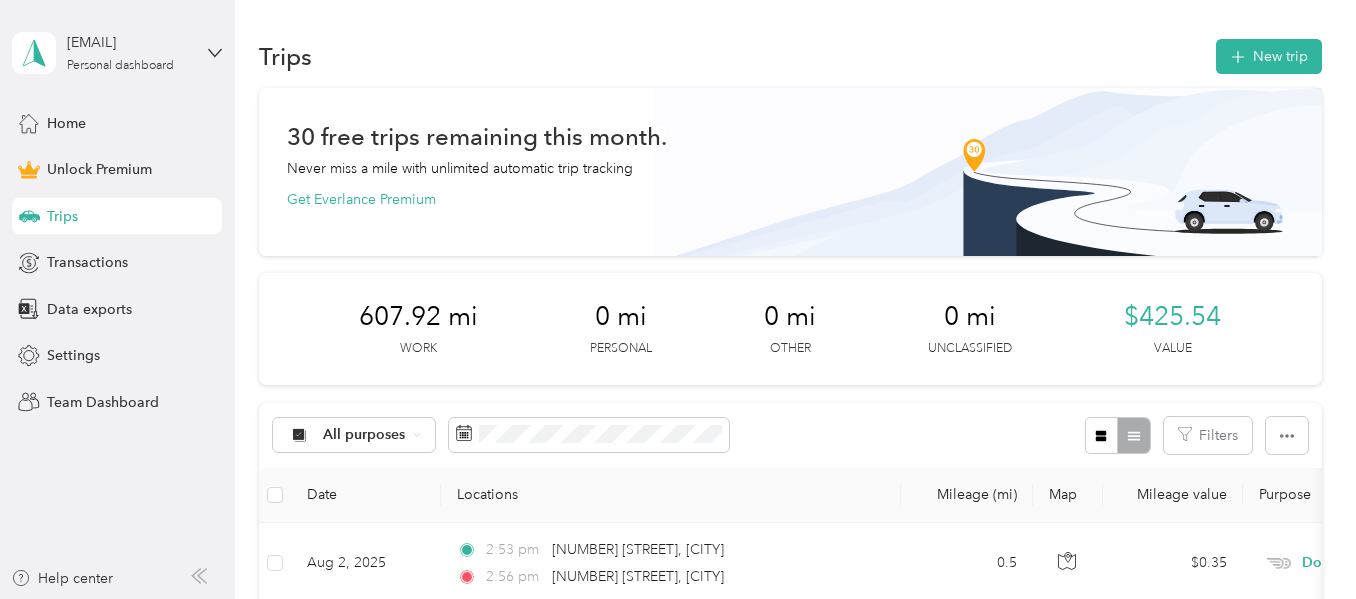 click on "Trips New trip 30 free trips remaining this month. Never miss a mile with unlimited automatic trip tracking Get Everlance Premium 607.92   mi Work 0   mi Personal 0   mi Other 0   mi Unclassified $425.54 Value All purposes Filters Date Locations Mileage (mi) Map Mileage value Purpose Track Method Report                     Aug 2, 2025 2:53 pm 12101 Assawoman Drive, Ocean City 2:56 pm 6 127th Street, Ocean City 0.5 $0.35 Doordash Manual -- Aug 1, 2025 5:46 pm 11623 Coastal Highway, Ocean City 5:49 pm 11901 Coastal Highway, Ocean City 0.3 $0.21 Doordash Manual -- Aug 1, 2025 2:46 pm 13209 Coastal Highway, Ocean City 2:50 pm 12101 Assawoman Drive, Ocean City 0.9 $0.63 Doordash Manual -- Aug 1, 2025 7:53 am 11651 Coastal Highway, Ocean City 7:58 am 11400 Coastal Highway, Ocean City 0.5 $0.35 Doordash Manual -- Aug 1, 2025 7:44 am 170 Captains Quarters Road, Ocean City 7:50 am 11651 Coastal Highway, Ocean City 0.7 $0.49 Doordash Manual -- Aug 1, 2025 7:34 am 12301 Coastal Highway, Ocean City 7:40 am 1 --" at bounding box center [790, 1413] 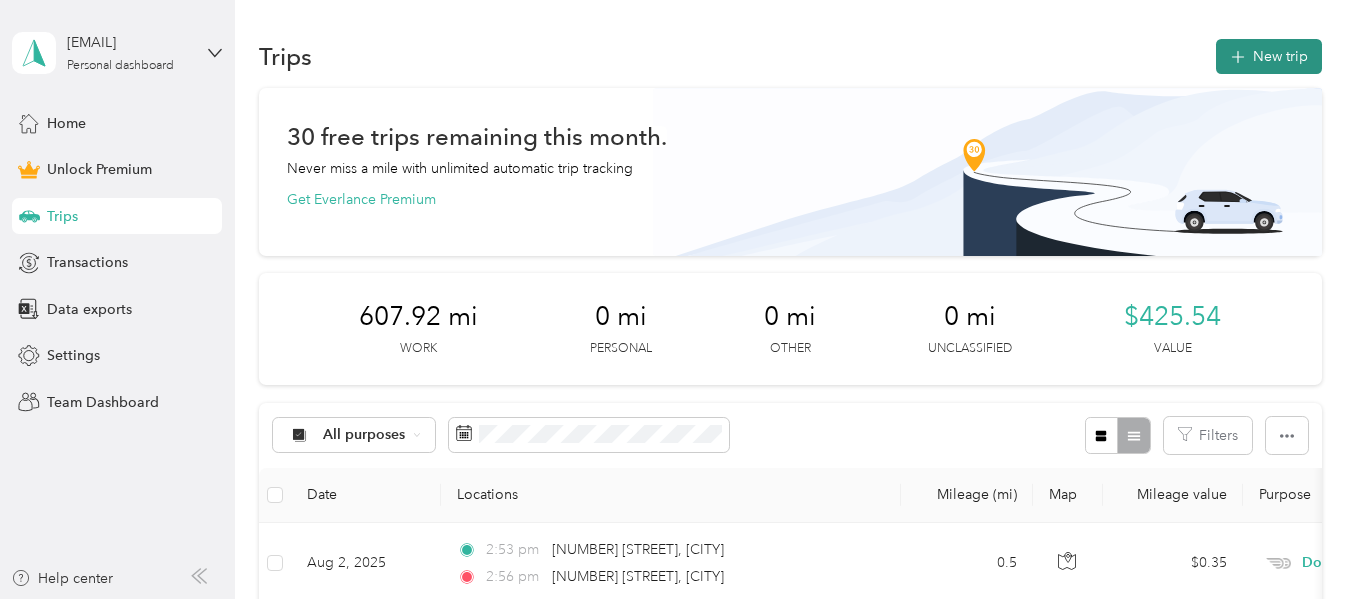 click on "New trip" at bounding box center [1269, 56] 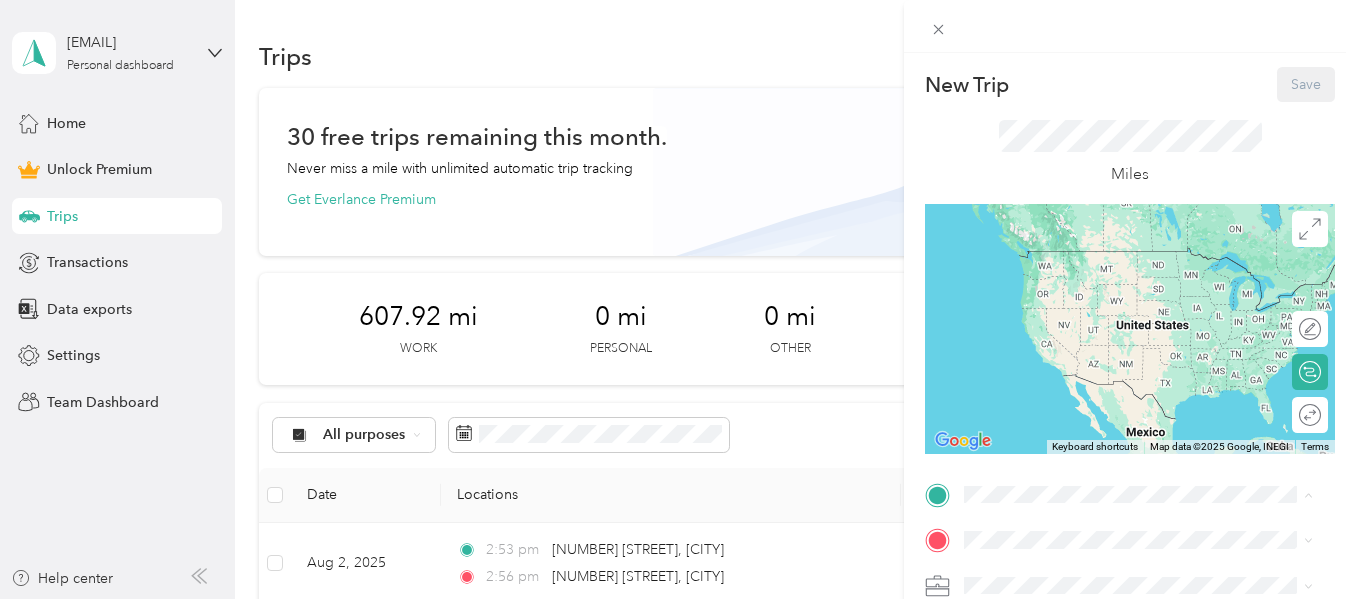 click on "New Trip Save This trip cannot be edited because it is either under review, approved, or paid. Contact your Team Manager to edit it. Miles ← Move left → Move right ↑ Move up ↓ Move down + Zoom in - Zoom out Home Jump left by 75% End Jump right by 75% Page Up Jump up by 75% Page Down Jump down by 75% Keyboard shortcuts Map Data Map data ©2025 Google, INEGI Map data ©2025 Google, INEGI 1000 km  Click to toggle between metric and imperial units Terms Report a map error Edit route Calculate route Round trip TO Add photo" at bounding box center (678, 299) 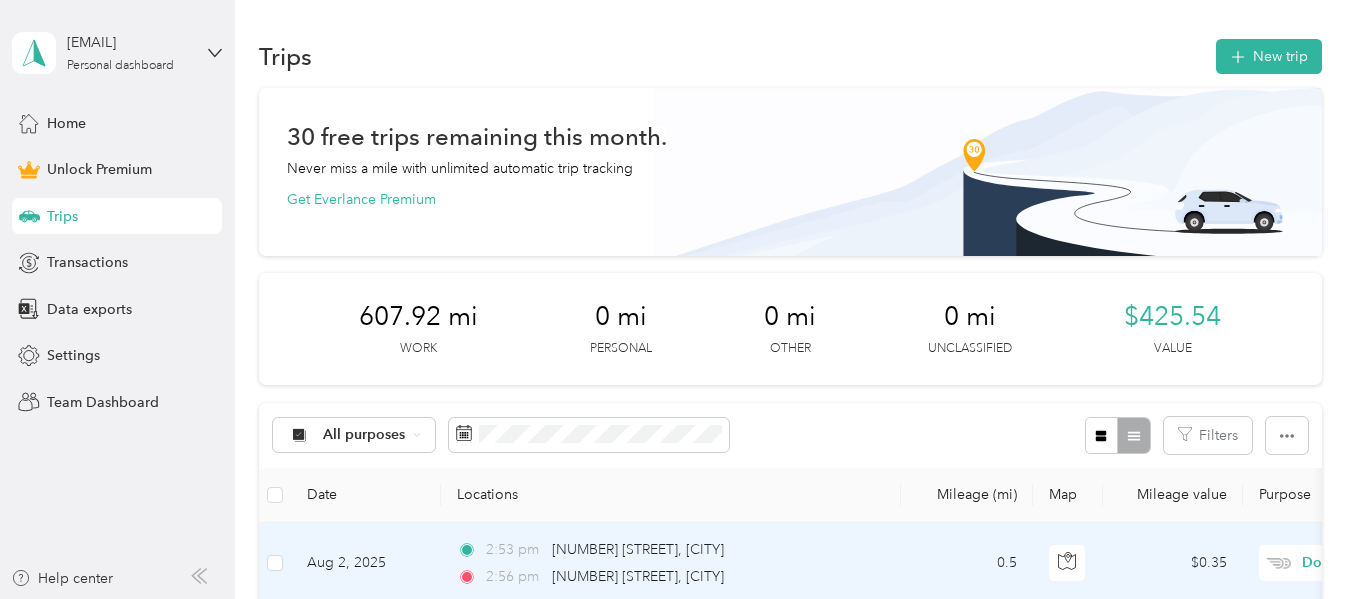 click on "Aug 2, 2025" at bounding box center [366, 564] 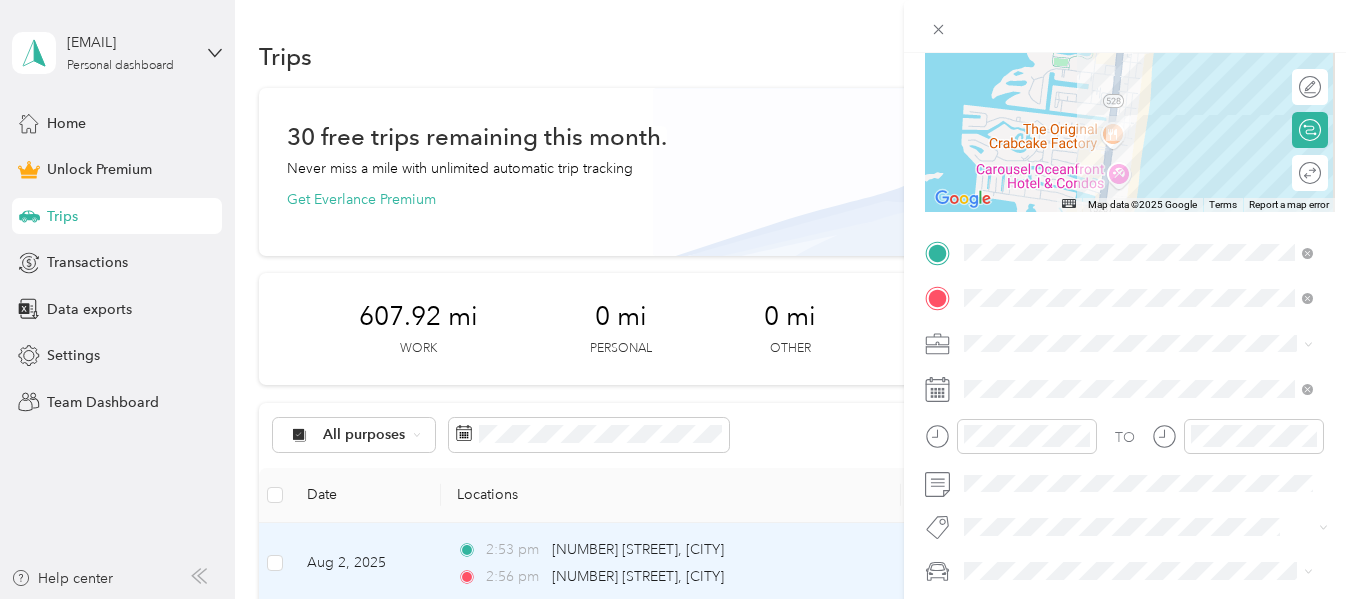 scroll, scrollTop: 246, scrollLeft: 0, axis: vertical 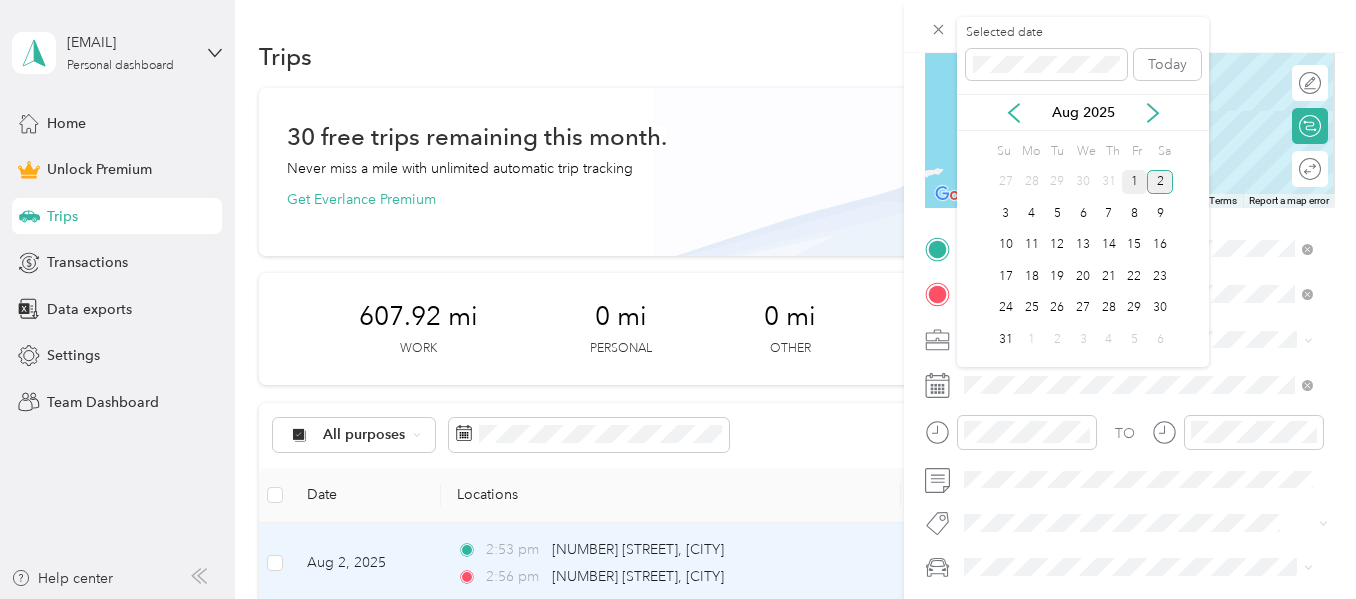 click on "1" at bounding box center (1135, 182) 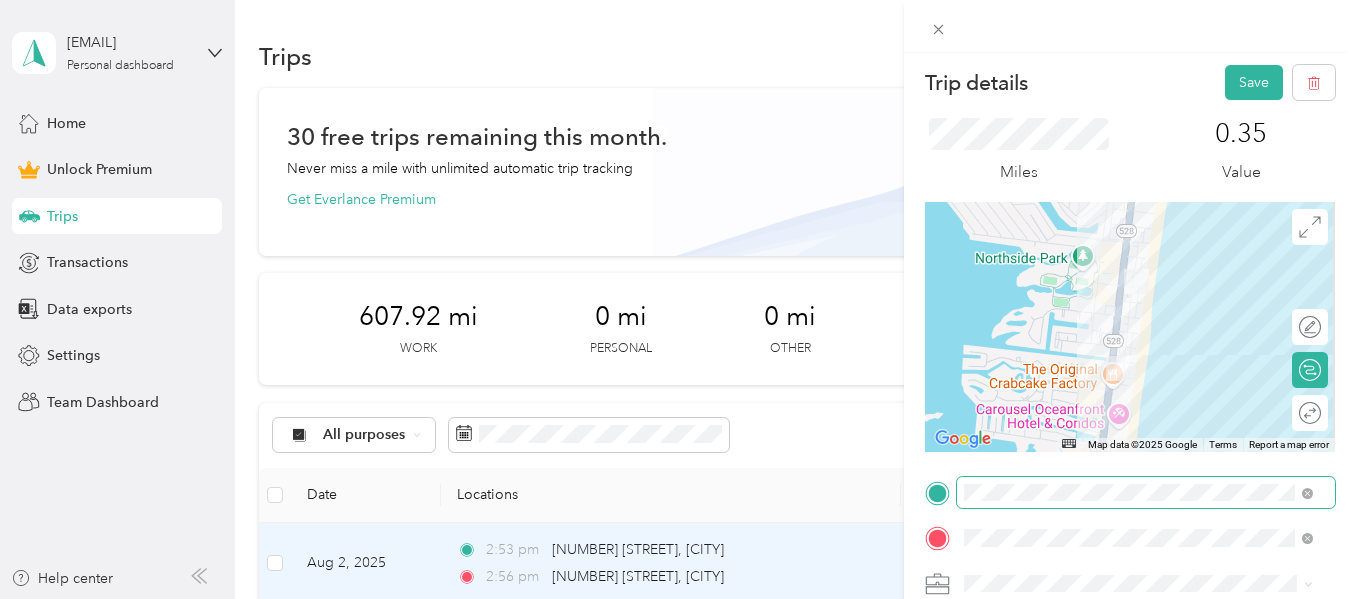 scroll, scrollTop: 0, scrollLeft: 0, axis: both 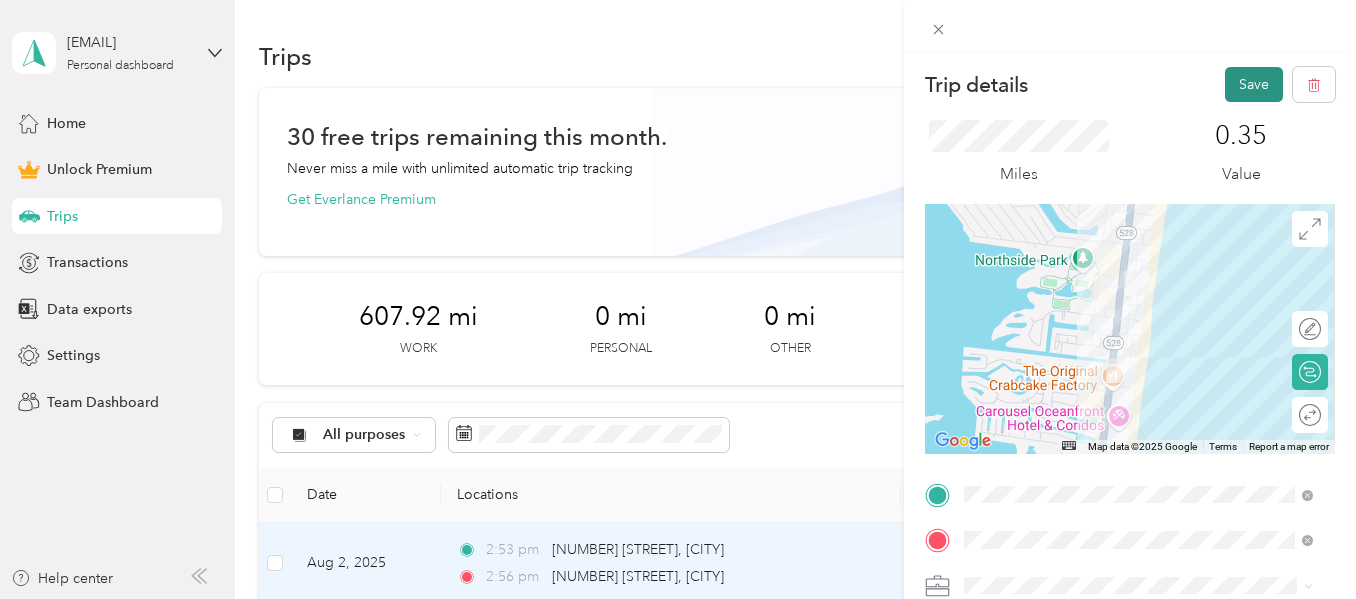 click on "Save" at bounding box center [1254, 84] 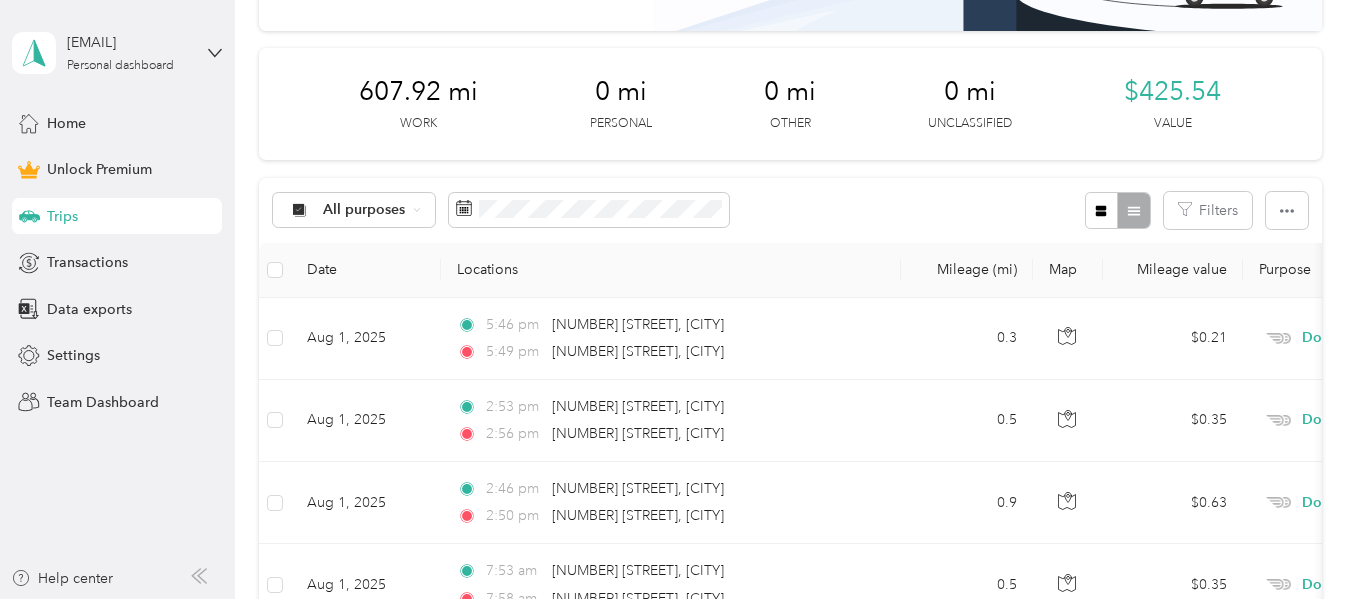 scroll, scrollTop: 0, scrollLeft: 0, axis: both 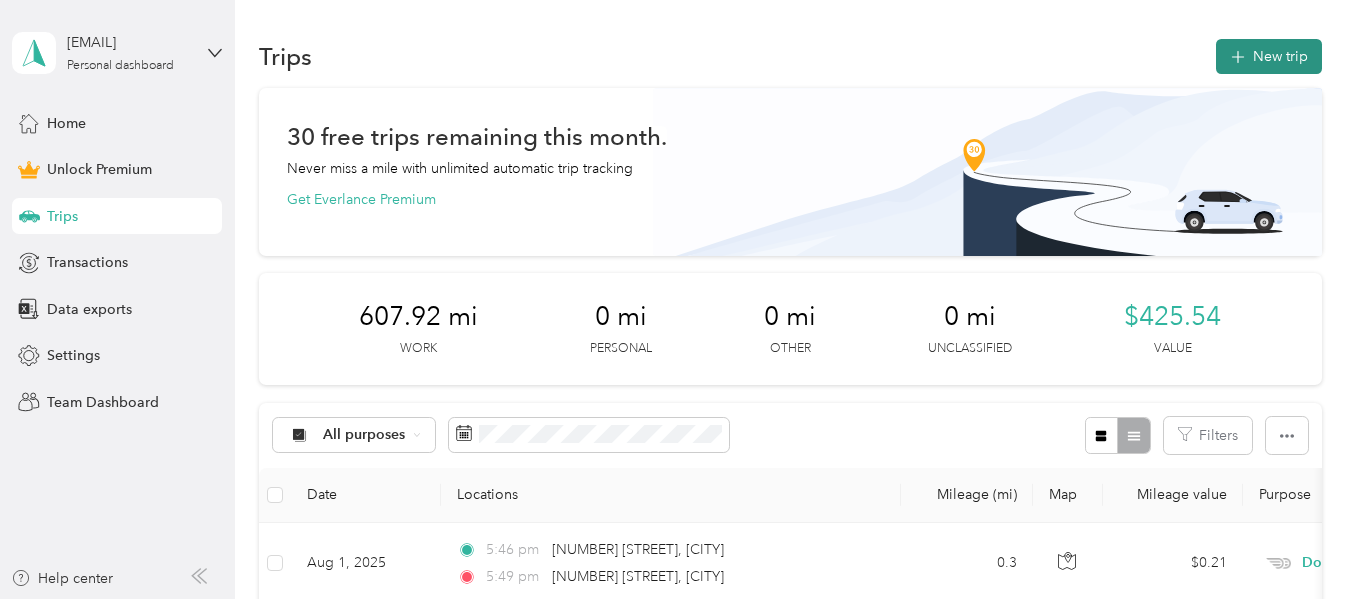 click on "New trip" at bounding box center (1269, 56) 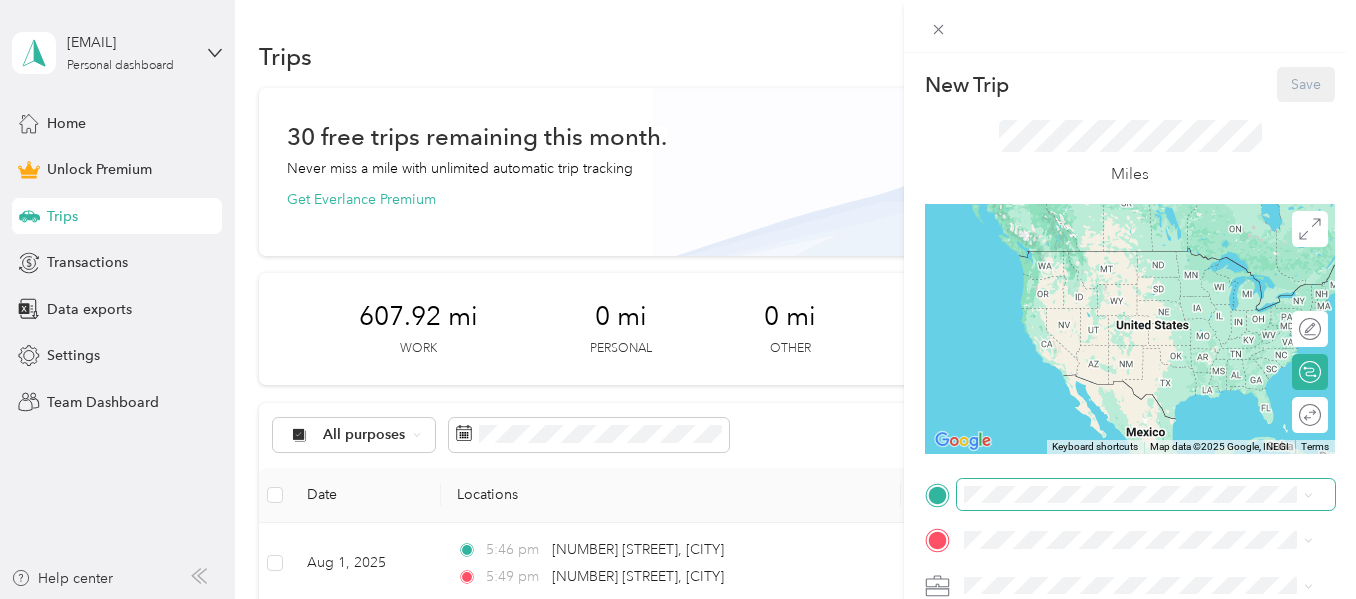 click at bounding box center [1146, 495] 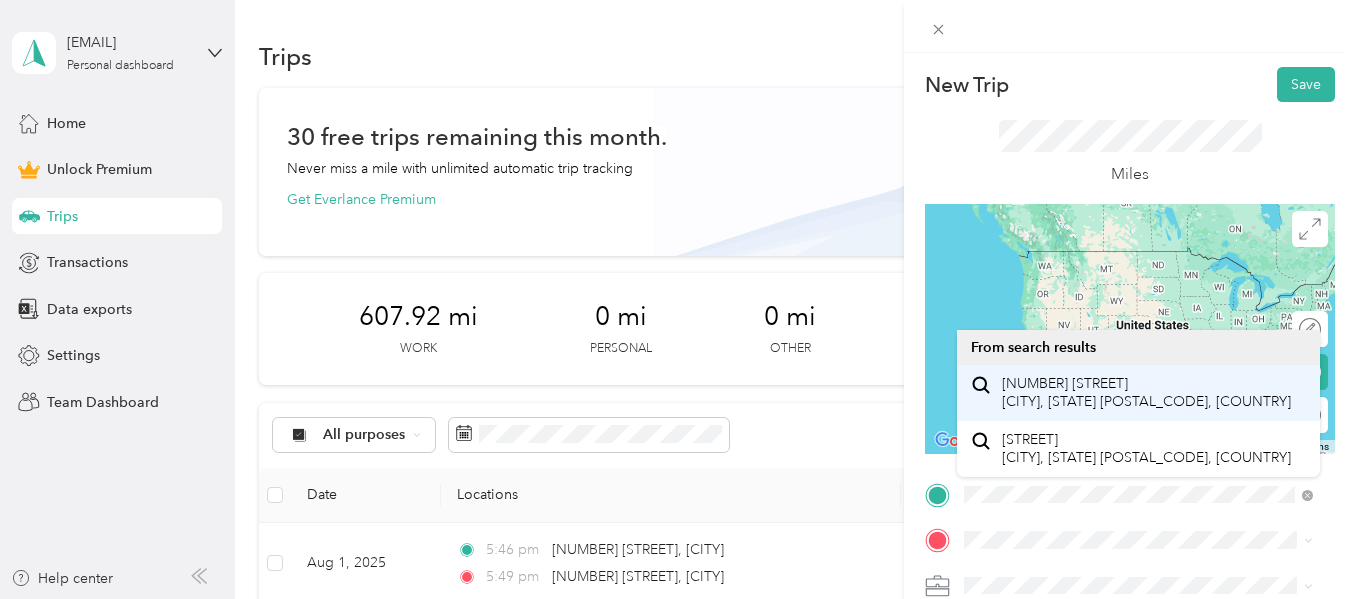 click on "11623 Coastal Highway
Ocean City, Maryland 21842, United States" at bounding box center (1146, 392) 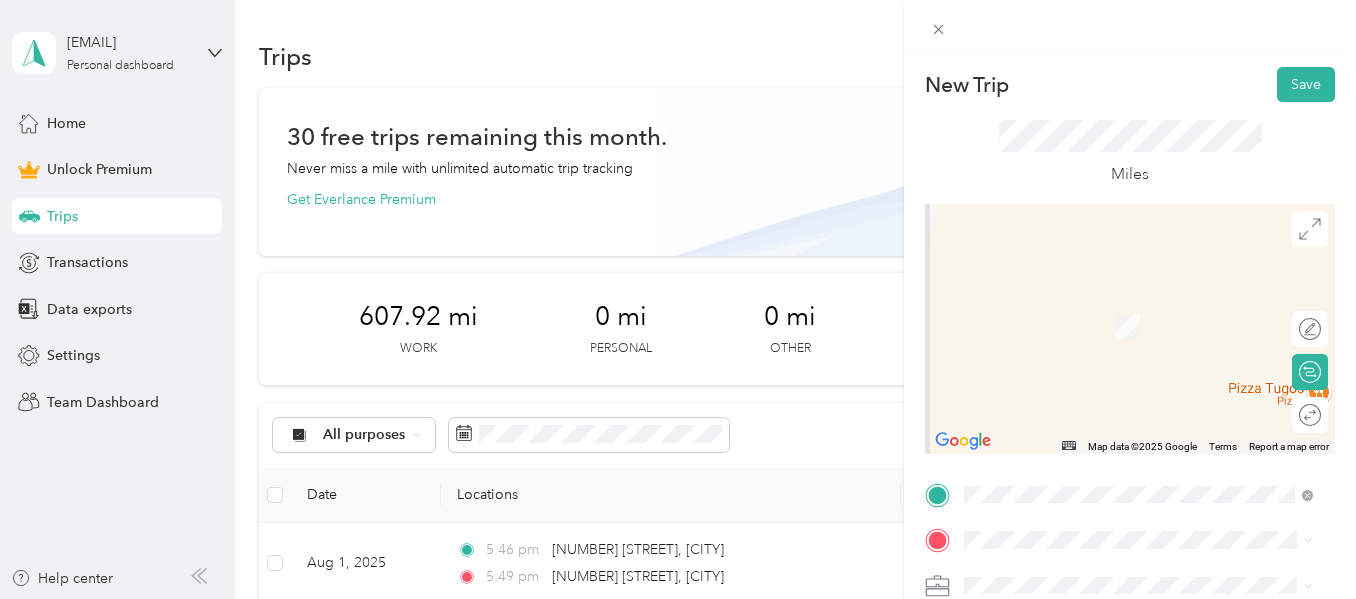click on "11901 Coastal Highway
Ocean City, Maryland 21842, United States" at bounding box center [1146, 426] 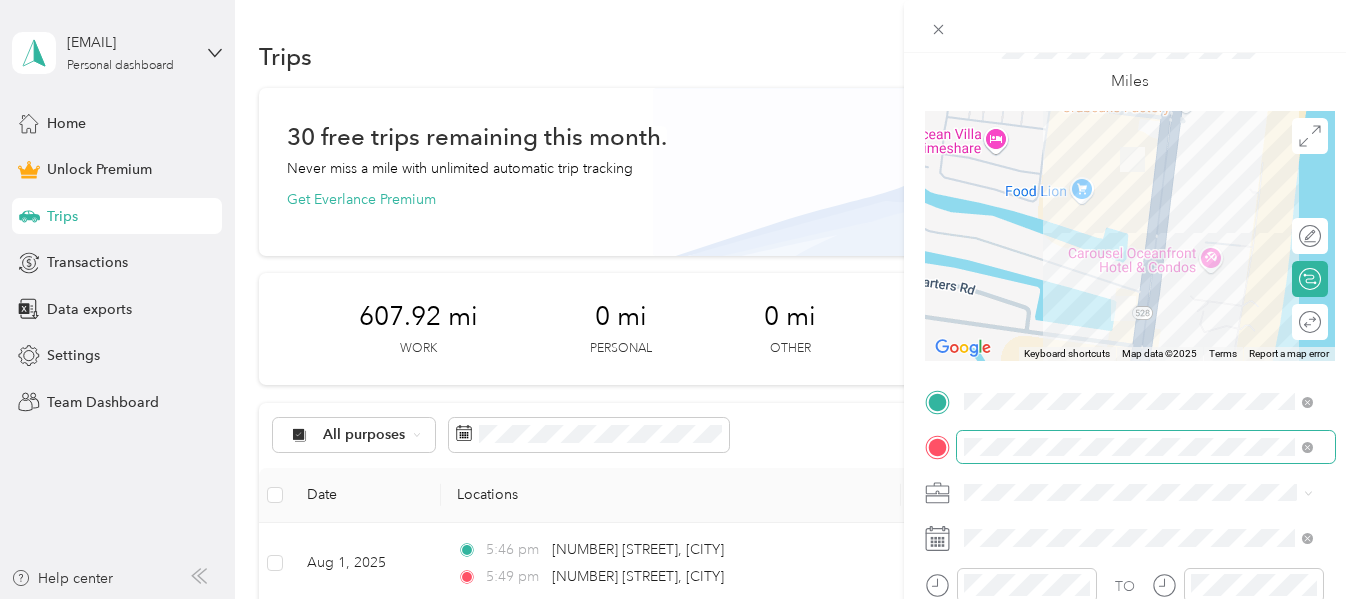 scroll, scrollTop: 94, scrollLeft: 0, axis: vertical 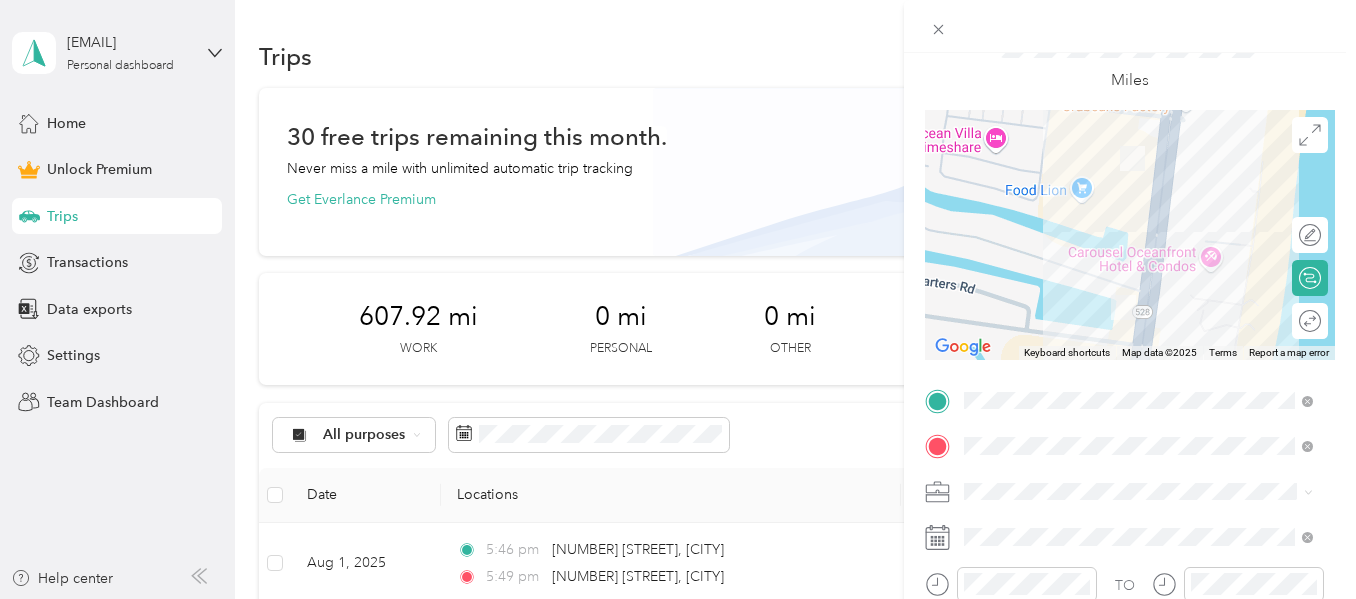 click on "Work Personal Doordash Other Charity Medical Moving Commute" at bounding box center (1138, 323) 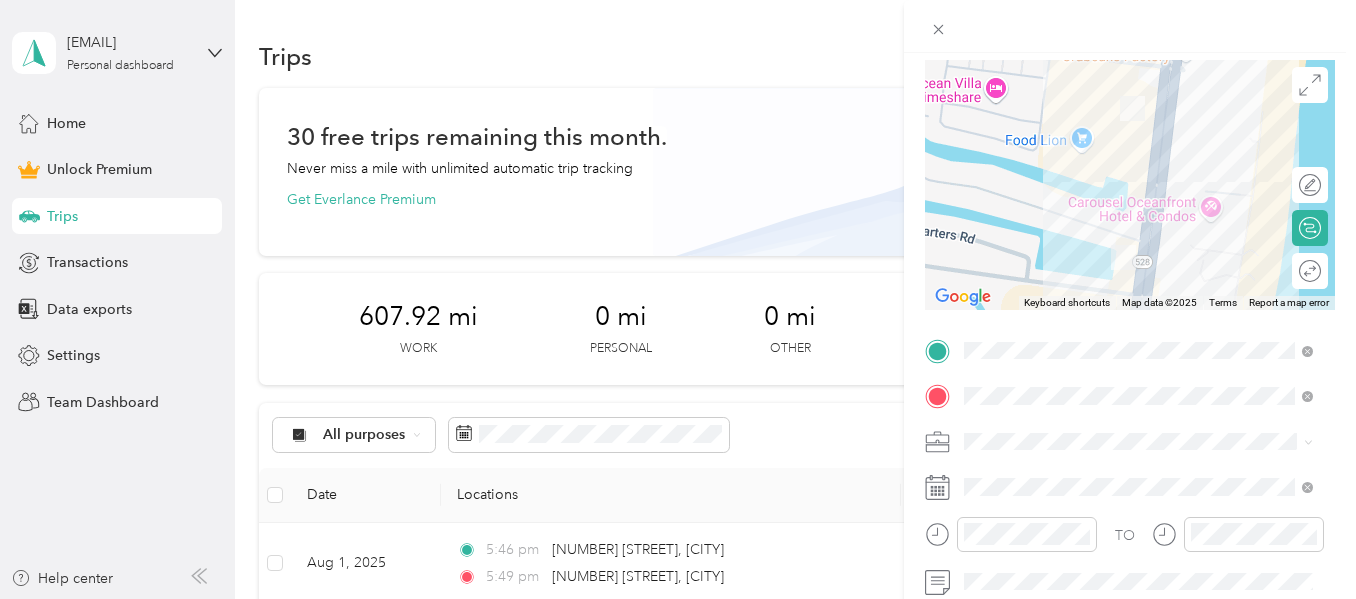 scroll, scrollTop: 146, scrollLeft: 0, axis: vertical 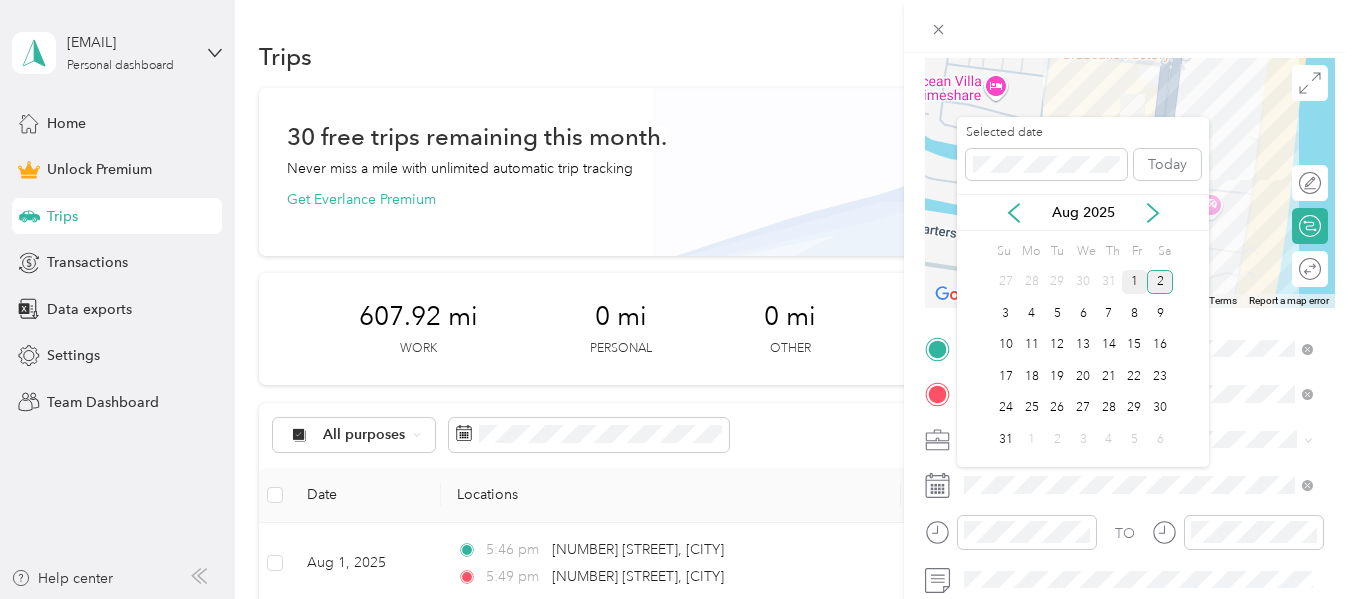 click on "1" at bounding box center [1135, 282] 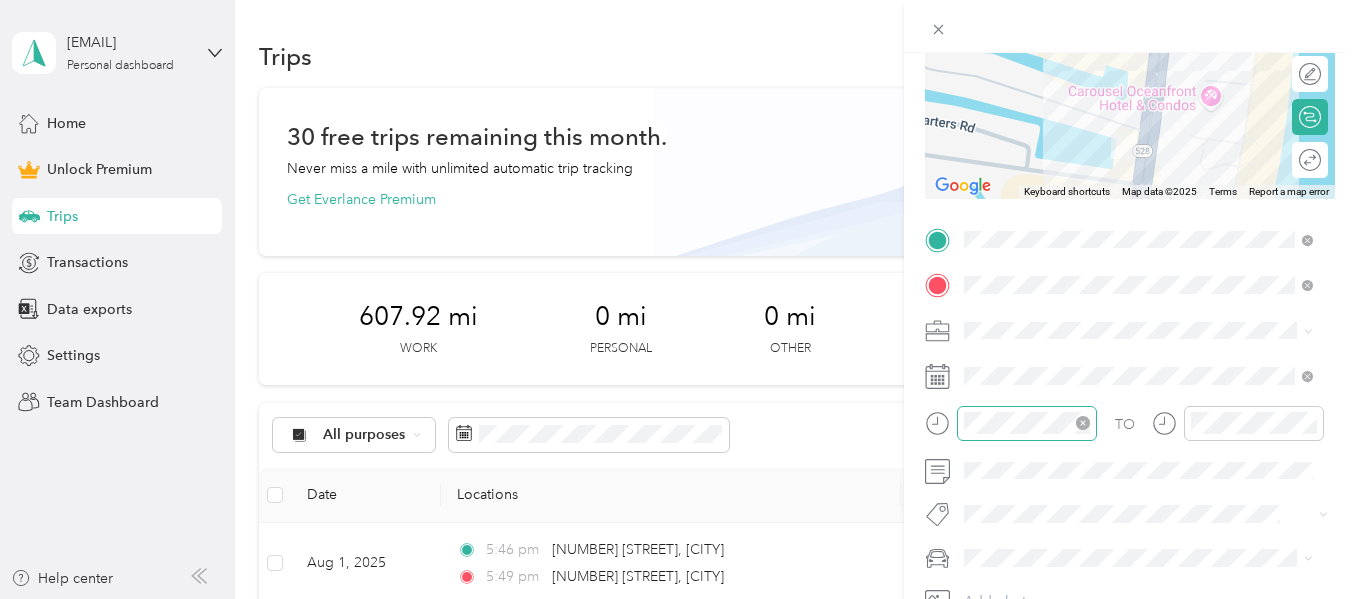 scroll, scrollTop: 257, scrollLeft: 0, axis: vertical 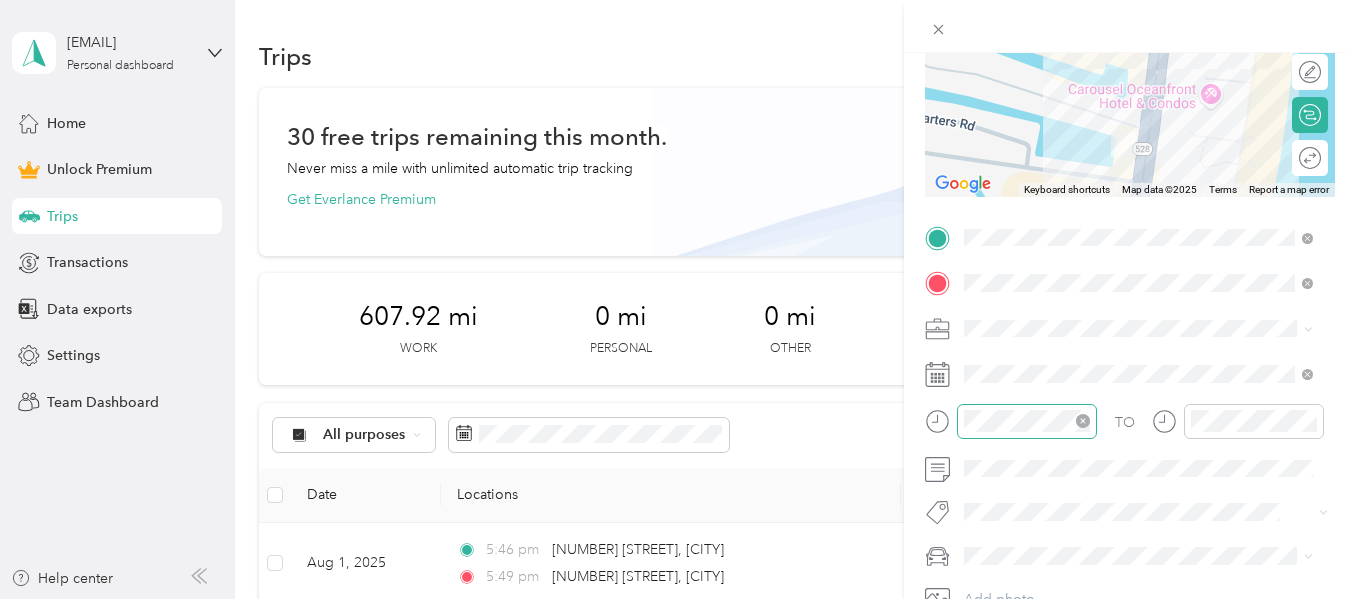 click at bounding box center [1027, 421] 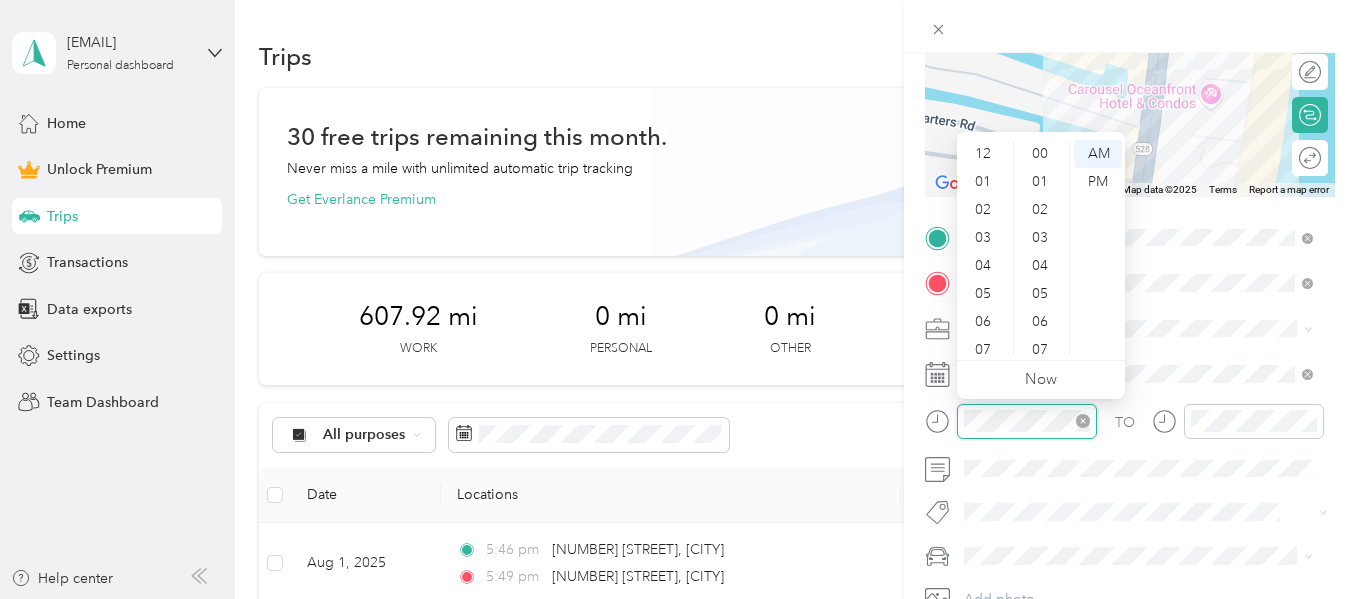 scroll, scrollTop: 120, scrollLeft: 0, axis: vertical 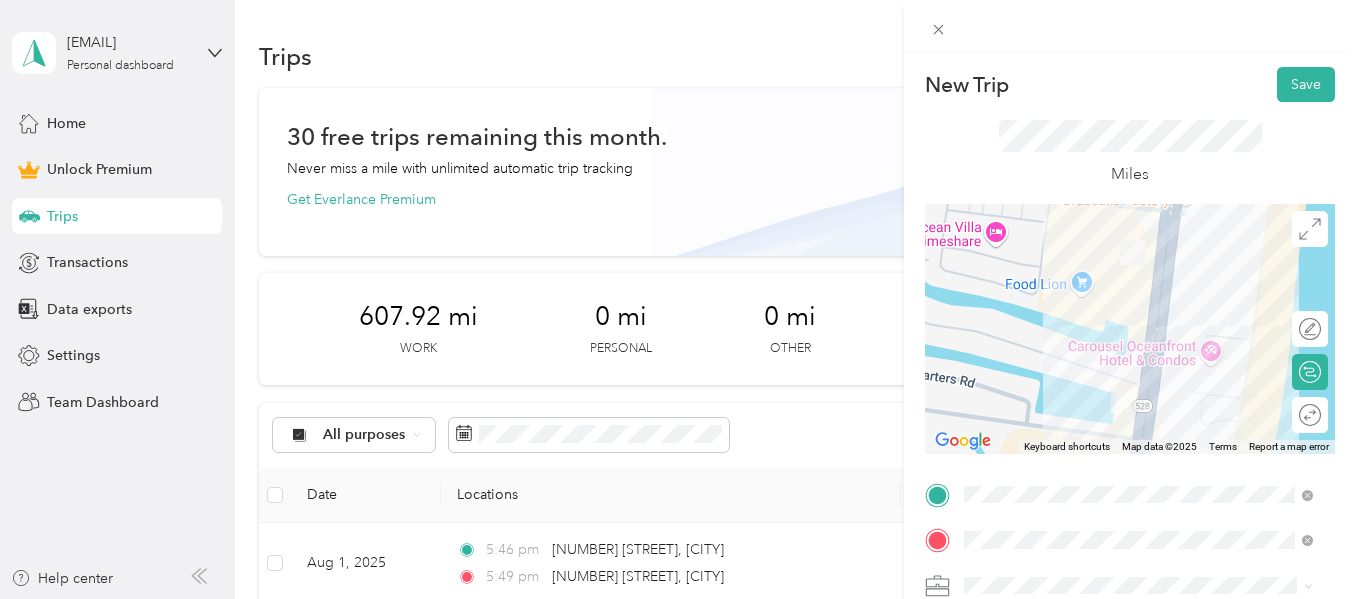 click on "Miles" at bounding box center [1130, 153] 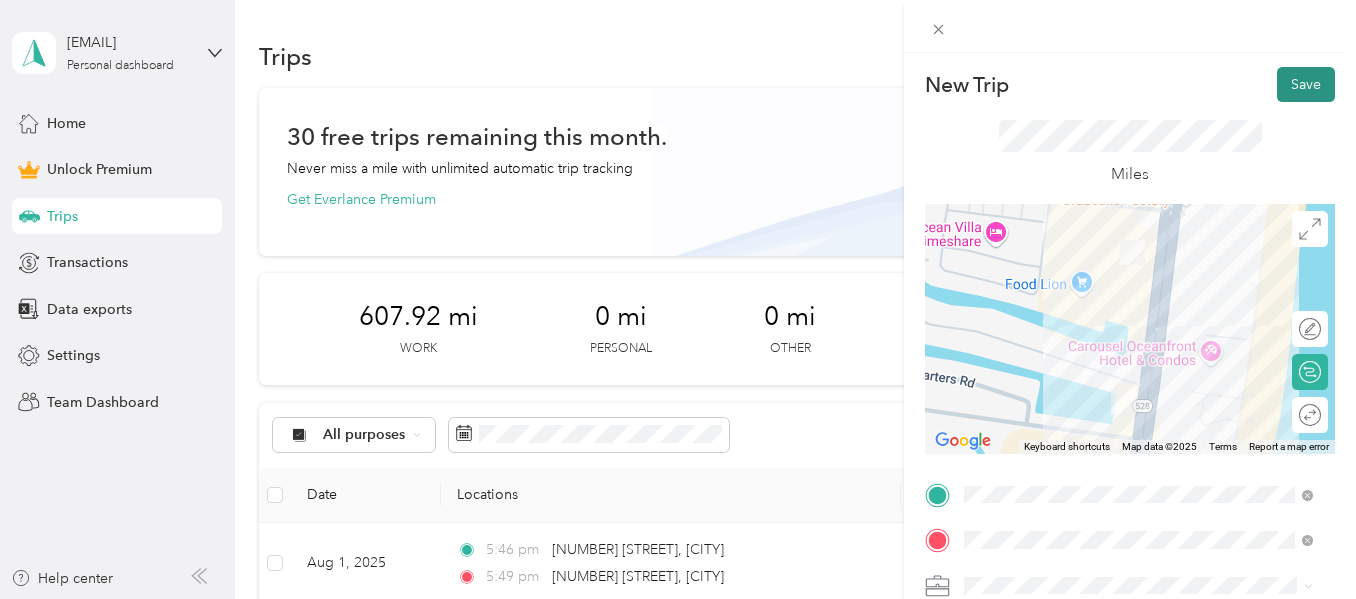 click on "Save" at bounding box center (1306, 84) 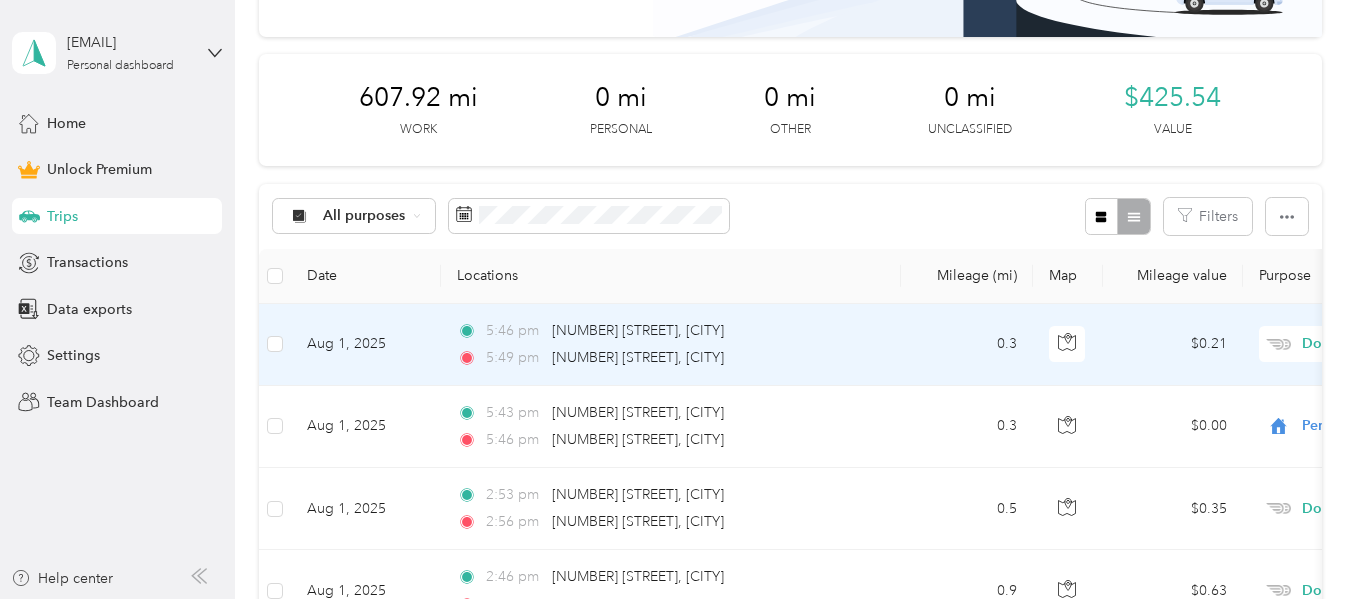 scroll, scrollTop: 220, scrollLeft: 0, axis: vertical 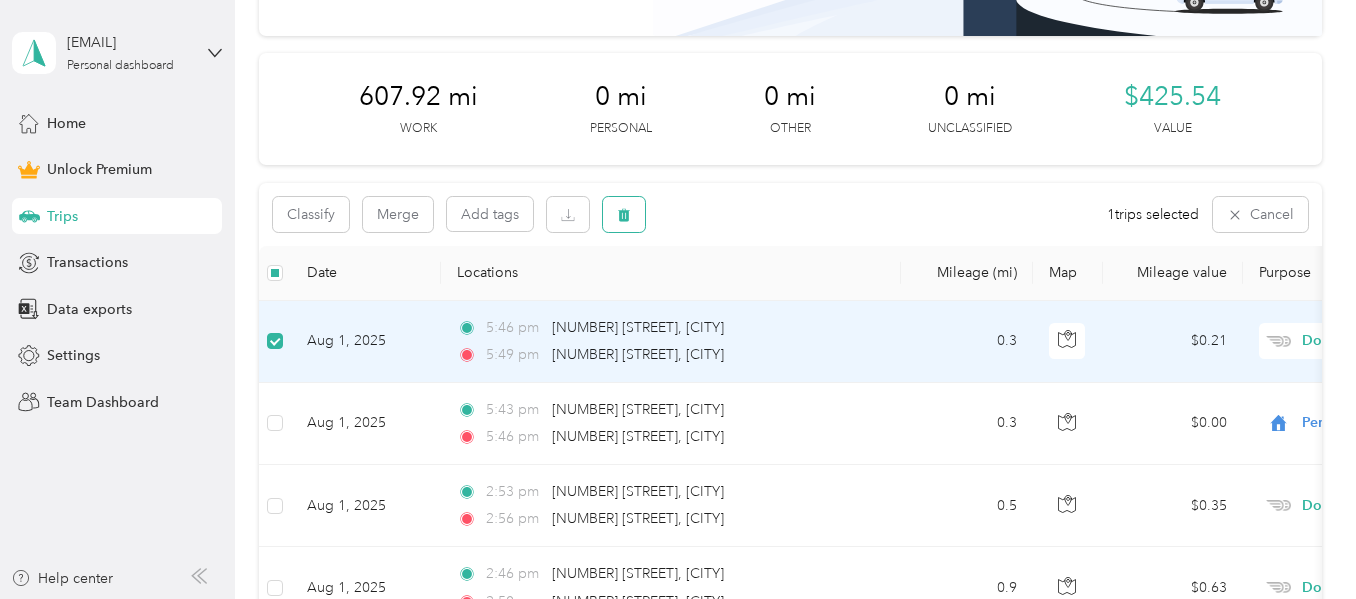 click on "ltziegenfuss@gmail.com Personal dashboard Home Unlock Premium Trips Transactions Data exports Settings Team Dashboard   Help center Trips New trip 30 free trips remaining this month. Never miss a mile with unlimited automatic trip tracking Get Everlance Premium 607.92   mi Work 0   mi Personal 0   mi Other 0   mi Unclassified $425.54 Value Classify Merge Add tags 1  trips selected Cancel Date Locations Mileage (mi) Map Mileage value Purpose Track Method Report                     Aug 1, 2025 5:46 pm 11623 Coastal Highway, Ocean City 5:49 pm 11901 Coastal Highway, Ocean City 0.3 $0.21 Doordash Manual -- Aug 1, 2025 5:43 pm 11623 Coastal Highway, Ocean City 5:46 pm 11901 Coastal Highway, Ocean City 0.3 $0.00 Personal Manual -- Aug 1, 2025 2:53 pm 12101 Assawoman Drive, Ocean City 2:56 pm 6 127th Street, Ocean City 0.5 $0.35 Doordash Manual -- Aug 1, 2025 2:46 pm 13209 Coastal Highway, Ocean City 2:50 pm 12101 Assawoman Drive, Ocean City 0.9 $0.63 Doordash Manual -- Aug 1, 2025 7:53 am 7:58 am 0.5 -- 1" at bounding box center [673, 299] 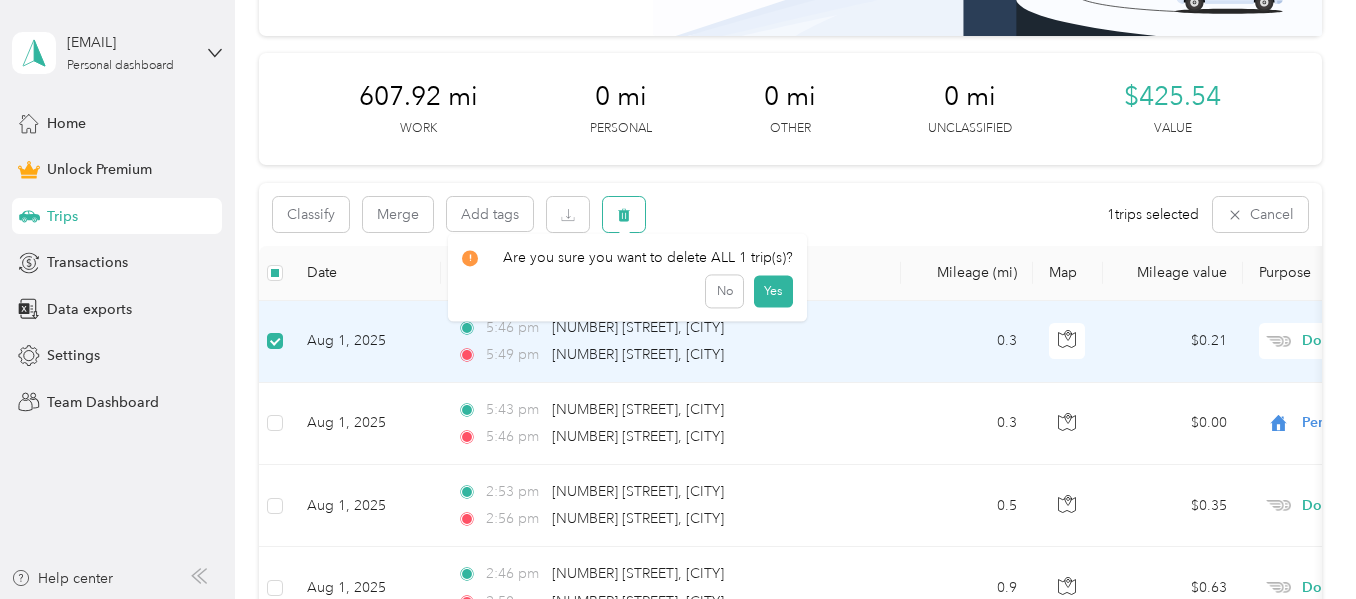 click 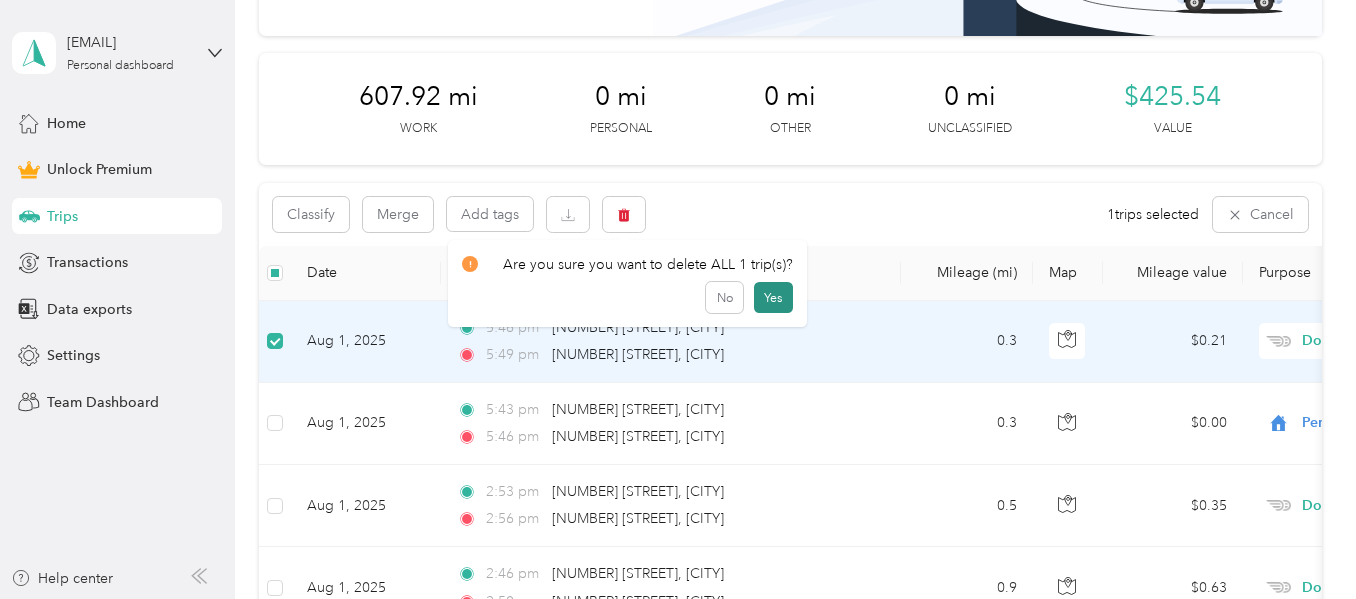 click on "Yes" at bounding box center (773, 298) 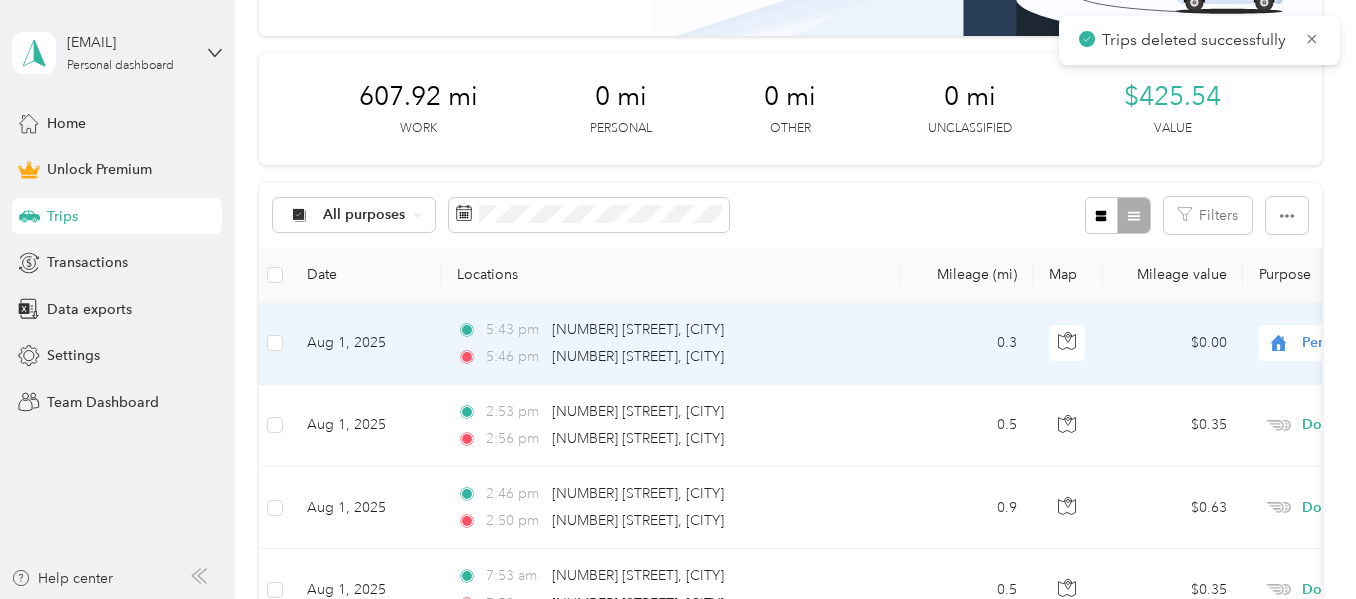 click 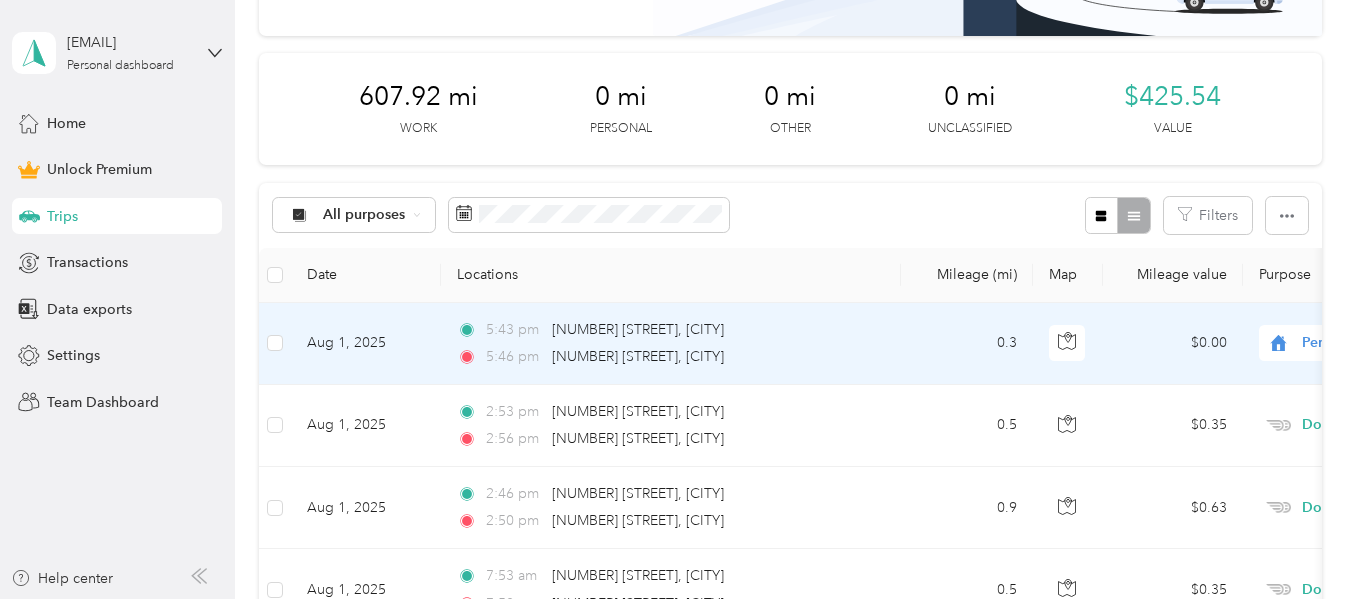 click on "Doordash" at bounding box center (1250, 130) 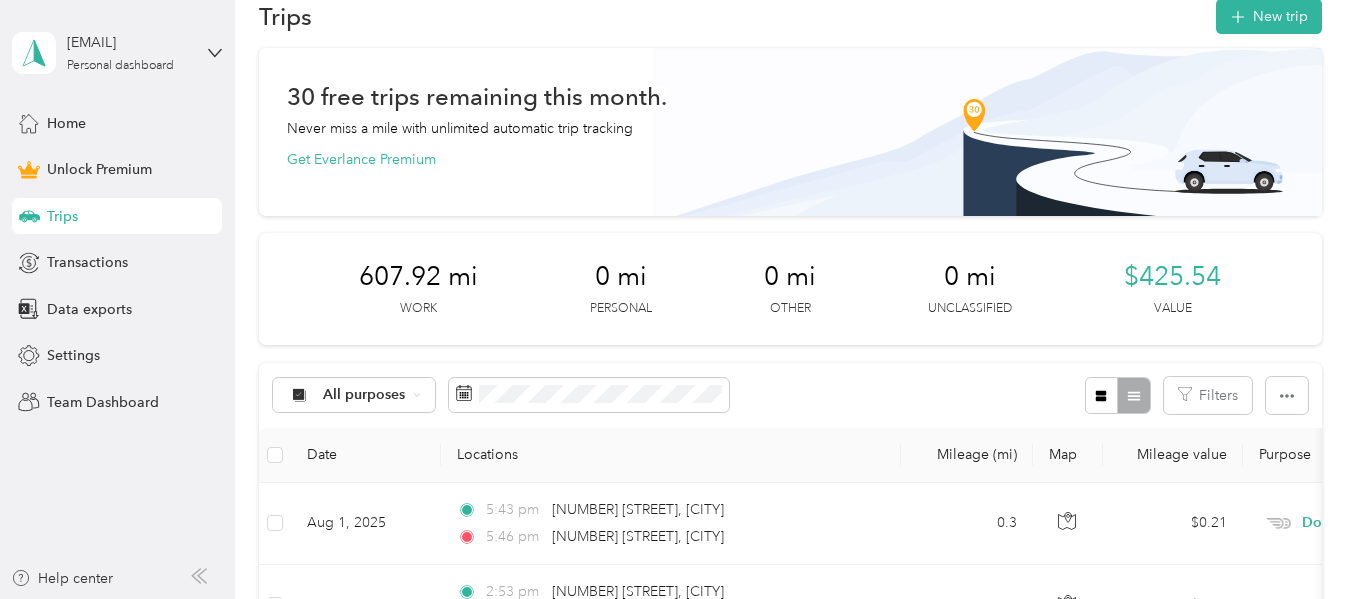 scroll, scrollTop: 0, scrollLeft: 0, axis: both 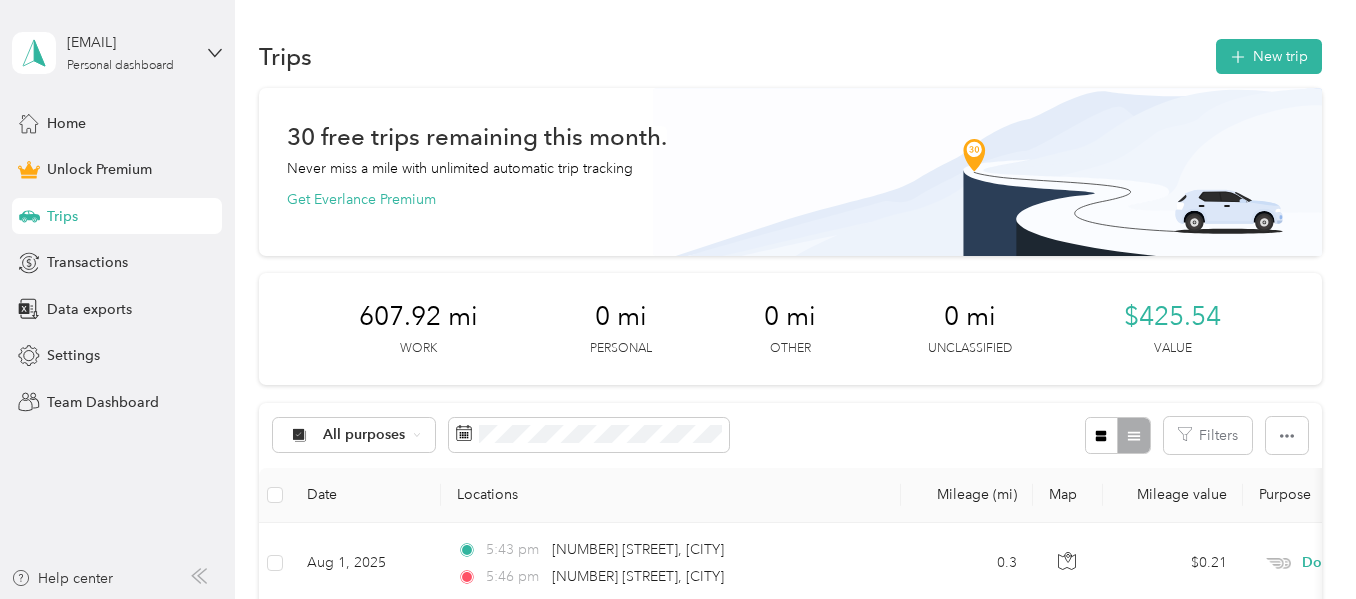 click on "Trips New trip 30 free trips remaining this month. Never miss a mile with unlimited automatic trip tracking Get Everlance Premium 607.92   mi Work 0   mi Personal 0   mi Other 0   mi Unclassified $425.54 Value All purposes Filters Date Locations Mileage (mi) Map Mileage value Purpose Track Method Report                     Aug 1, 2025 5:43 pm 11623 Coastal Highway, Ocean City 5:46 pm 11901 Coastal Highway, Ocean City 0.3 $0.21 Doordash Manual -- Aug 1, 2025 2:53 pm 12101 Assawoman Drive, Ocean City 2:56 pm 6 127th Street, Ocean City 0.5 $0.35 Doordash Manual -- Aug 1, 2025 2:46 pm 13209 Coastal Highway, Ocean City 2:50 pm 12101 Assawoman Drive, Ocean City 0.9 $0.63 Doordash Manual -- Aug 1, 2025 7:53 am 11651 Coastal Highway, Ocean City 7:58 am 11400 Coastal Highway, Ocean City 0.5 $0.35 Doordash Manual -- Aug 1, 2025 7:44 am 170 Captains Quarters Road, Ocean City 7:50 am 11651 Coastal Highway, Ocean City 0.7 $0.49 Doordash Manual -- Aug 1, 2025 7:34 am 12301 Coastal Highway, Ocean City 7:40 am 1 --" at bounding box center [790, 1413] 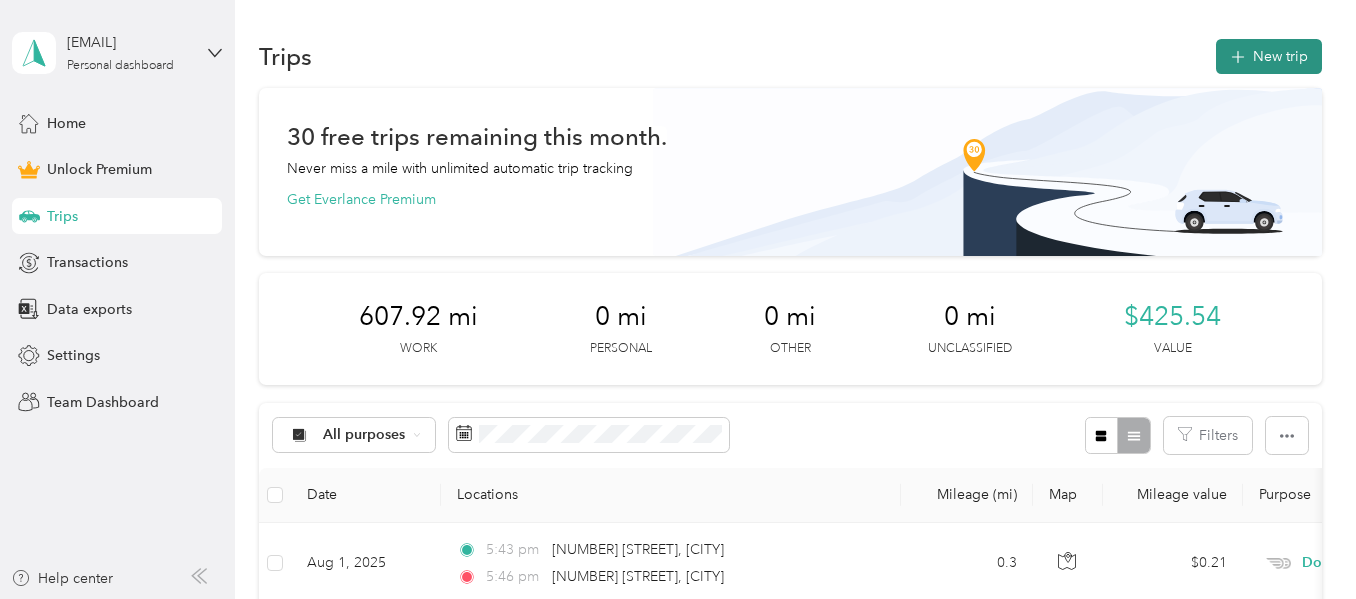 click on "New trip" at bounding box center [1269, 56] 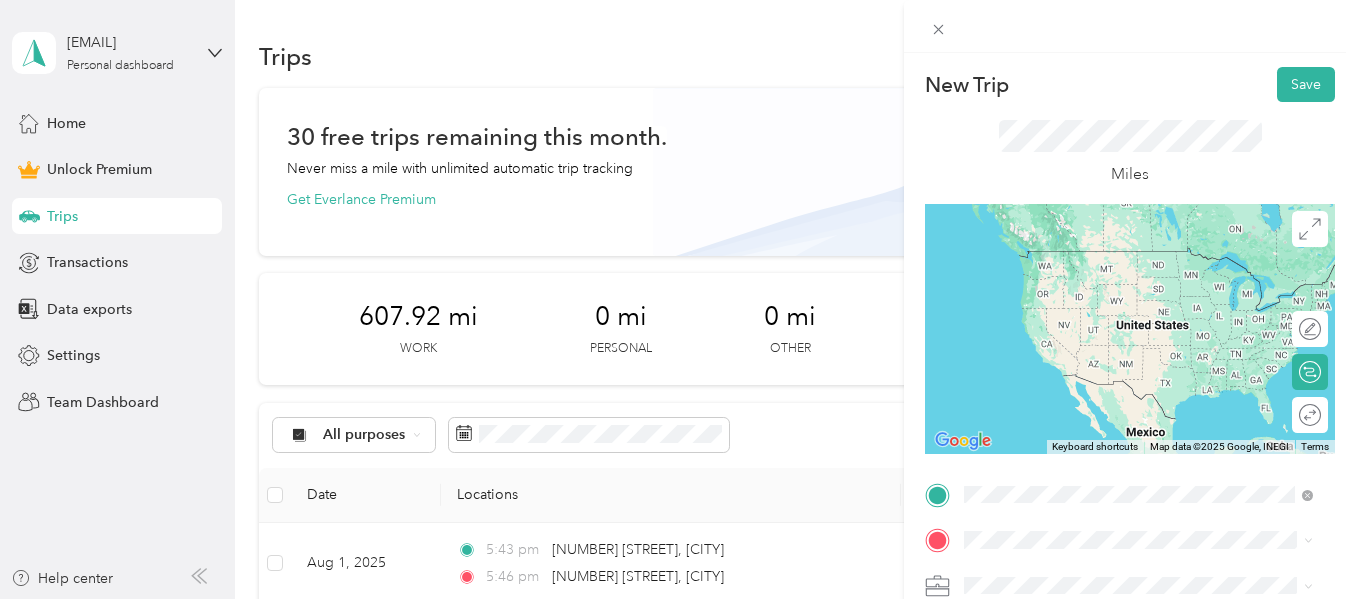 click on "11901 Coastal Highway
Ocean City, Maryland 21842, United States" at bounding box center [1146, 392] 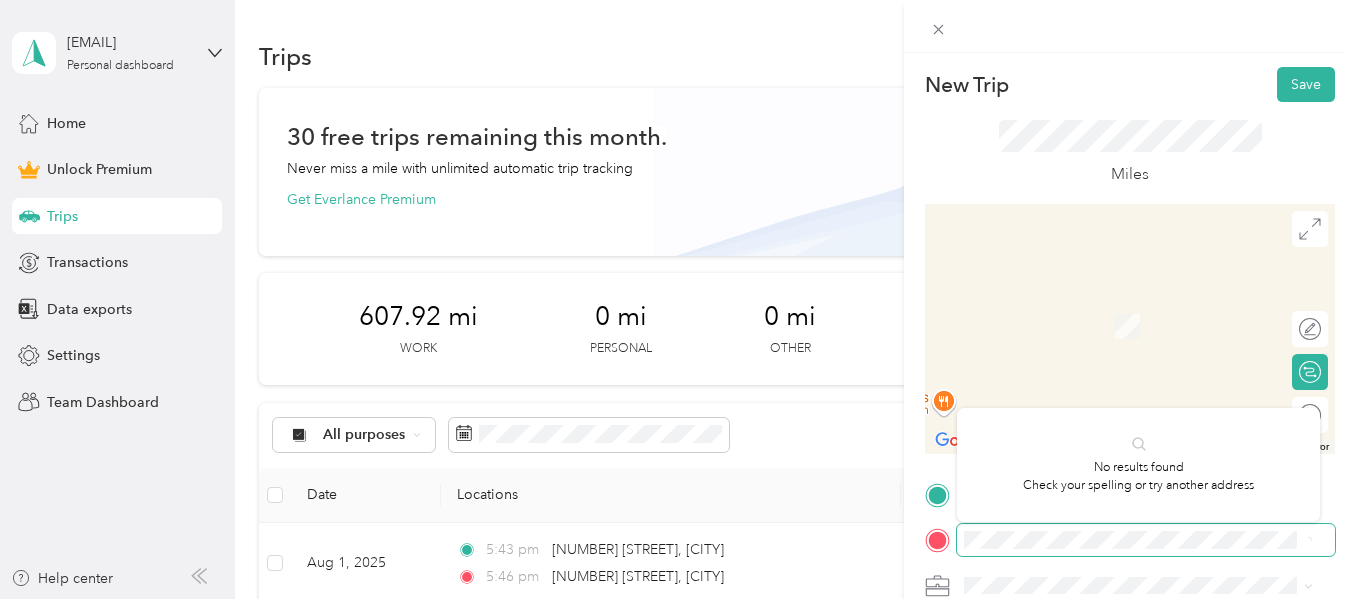 click on "ltziegenfuss@gmail.com Personal dashboard Home Unlock Premium Trips Transactions Data exports Settings Team Dashboard   Help center Trips New trip 30 free trips remaining this month. Never miss a mile with unlimited automatic trip tracking Get Everlance Premium 607.92   mi Work 0   mi Personal 0   mi Other 0   mi Unclassified $425.54 Value All purposes Filters Date Locations Mileage (mi) Map Mileage value Purpose Track Method Report                     Aug 1, 2025 5:43 pm 11623 Coastal Highway, Ocean City 5:46 pm 11901 Coastal Highway, Ocean City 0.3 $0.21 Doordash Manual -- Aug 1, 2025 2:53 pm 12101 Assawoman Drive, Ocean City 2:56 pm 6 127th Street, Ocean City 0.5 $0.35 Doordash Manual -- Aug 1, 2025 2:46 pm 13209 Coastal Highway, Ocean City 2:50 pm 12101 Assawoman Drive, Ocean City 0.9 $0.63 Doordash Manual -- Aug 1, 2025 7:53 am 11651 Coastal Highway, Ocean City 7:58 am 11400 Coastal Highway, Ocean City 0.5 $0.35 Doordash Manual -- Aug 1, 2025 7:44 am 170 Captains Quarters Road, Ocean City 0.7 1" at bounding box center (673, 299) 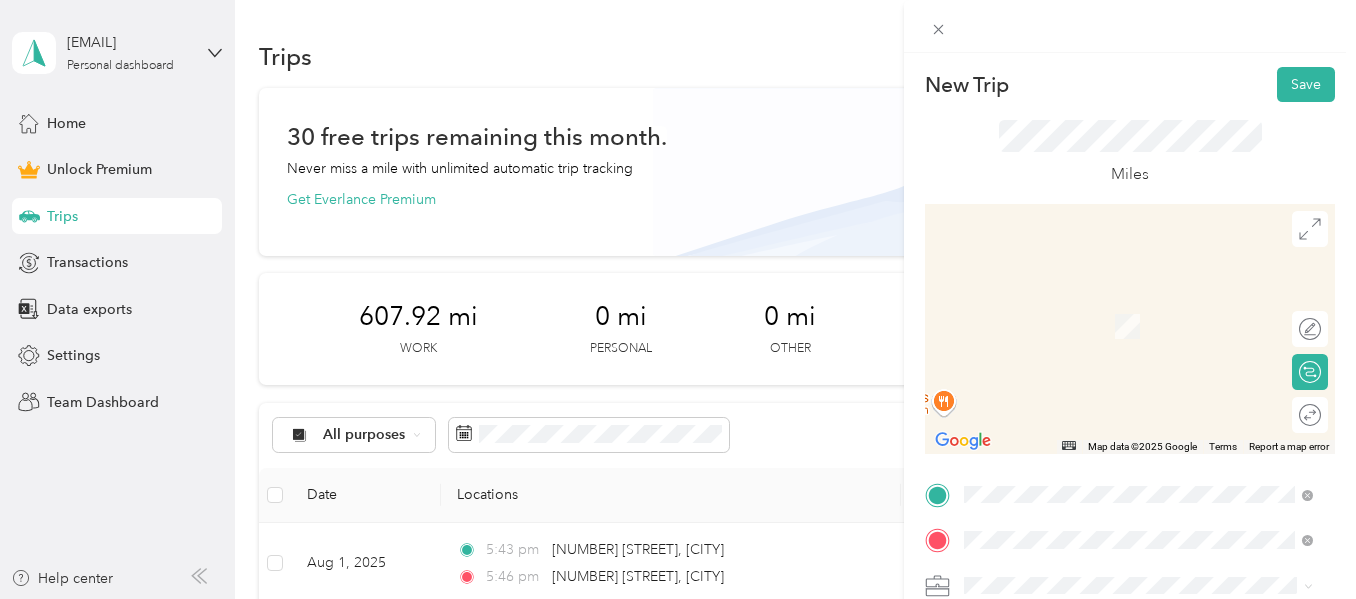 click on "13729 Coastal Highway
Ocean City, Maryland 21842, United States" at bounding box center [1146, 382] 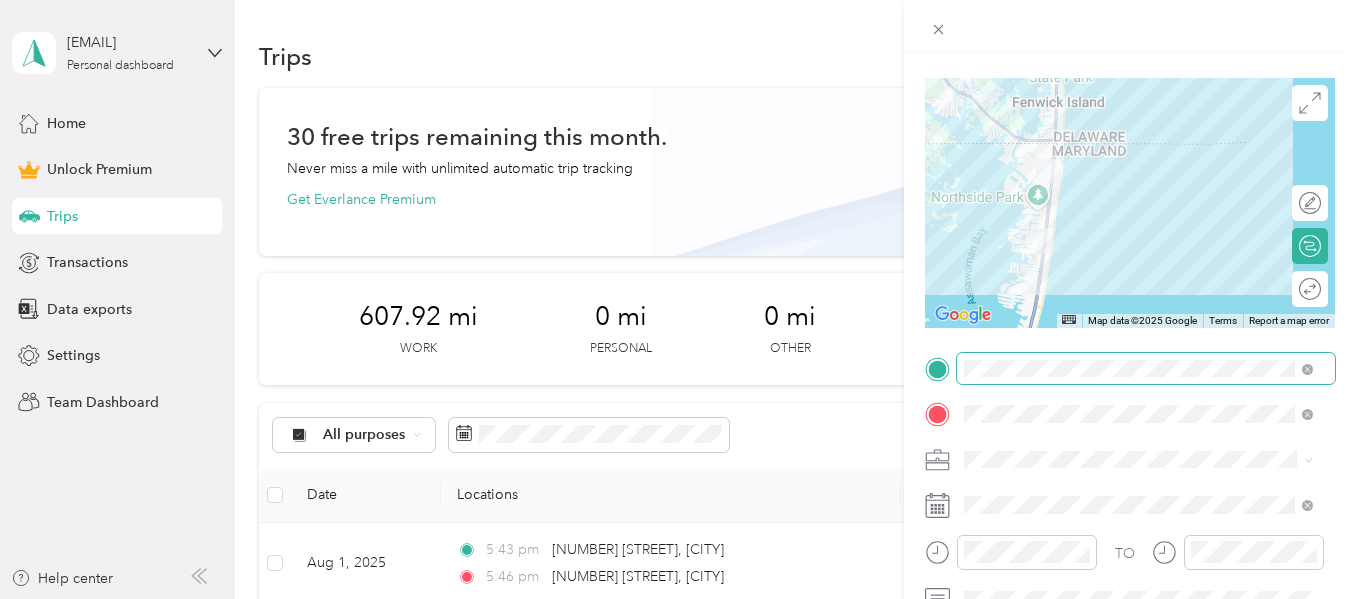 scroll, scrollTop: 127, scrollLeft: 0, axis: vertical 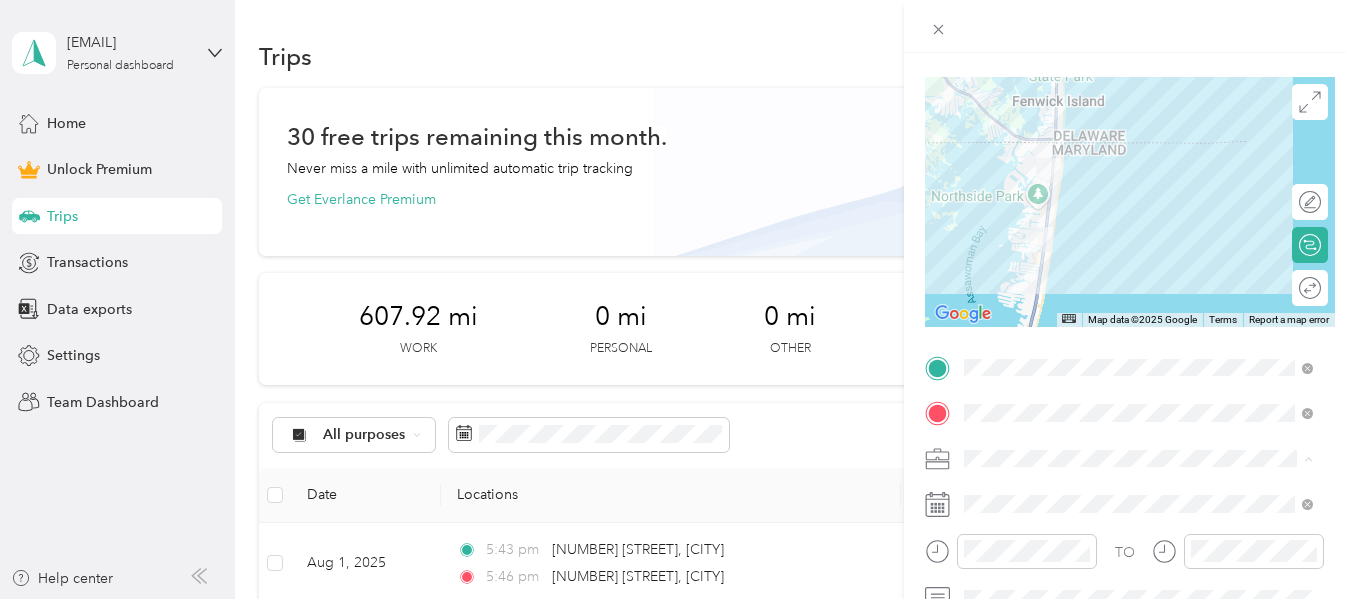 click on "Doordash" at bounding box center (1003, 248) 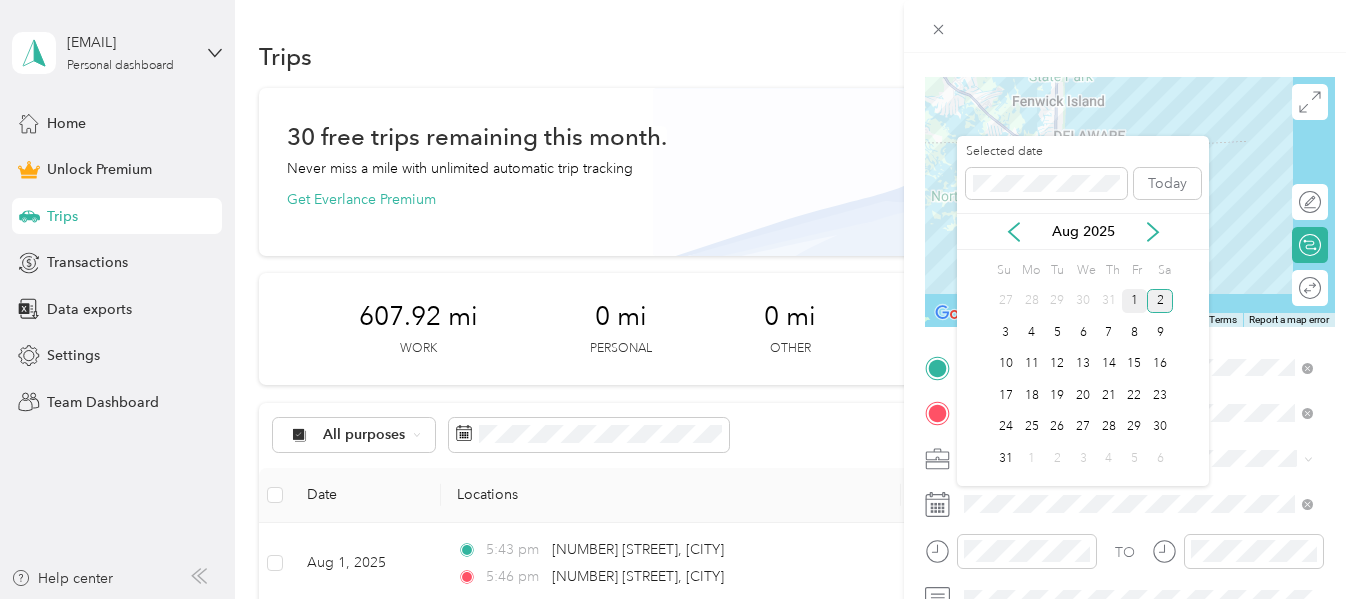 click on "1" at bounding box center (1135, 301) 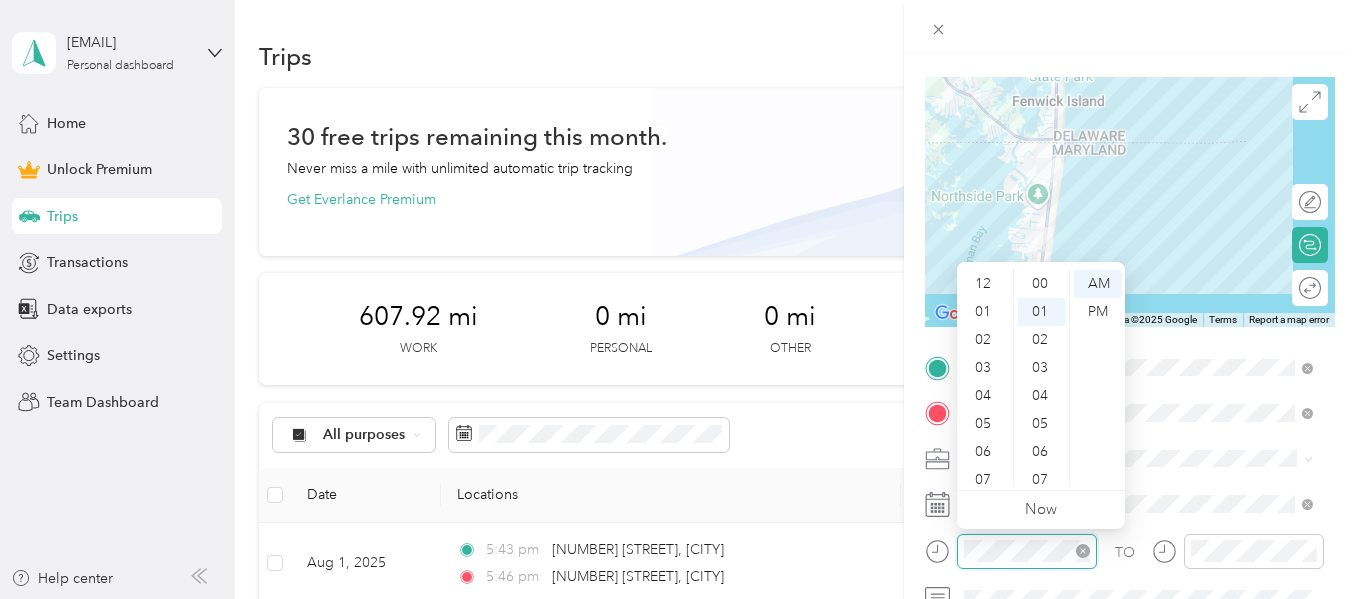 scroll, scrollTop: 28, scrollLeft: 0, axis: vertical 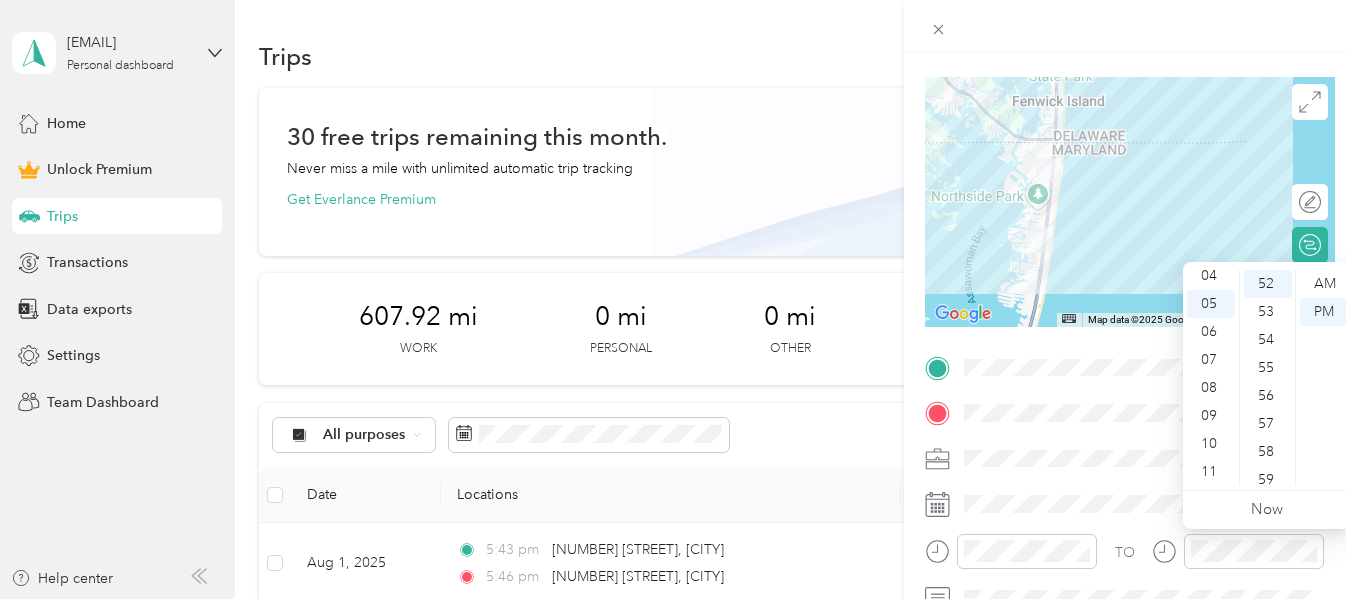 click on "TO Add photo" at bounding box center [1130, 571] 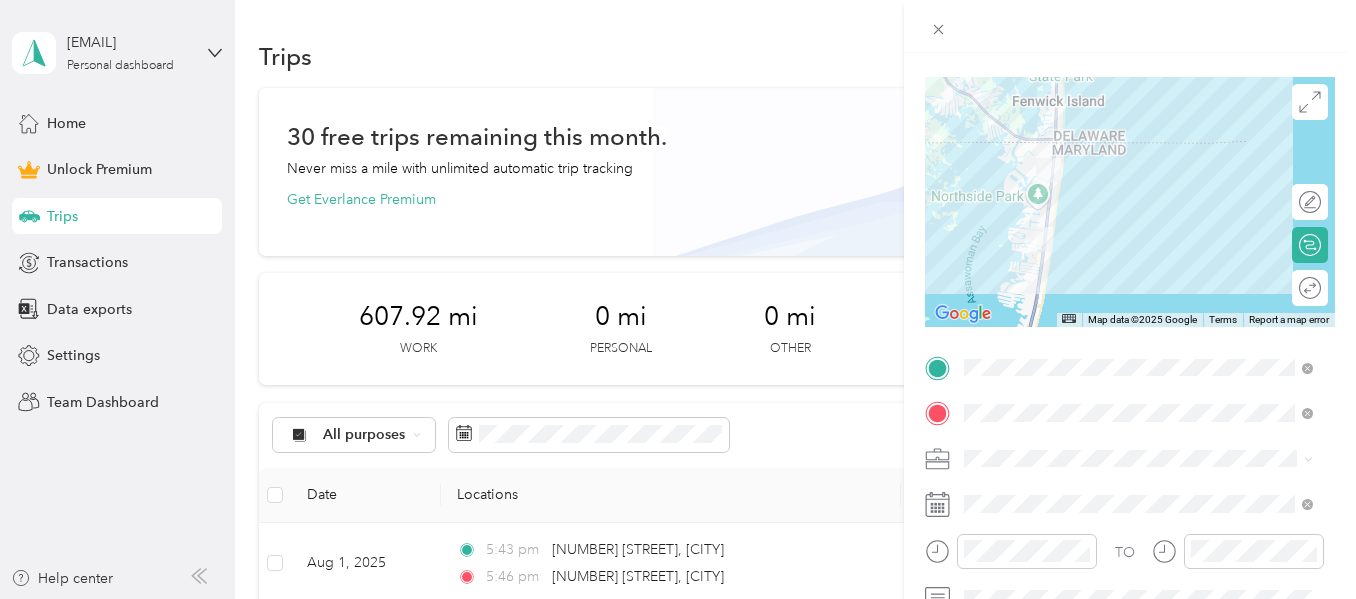 scroll, scrollTop: 0, scrollLeft: 0, axis: both 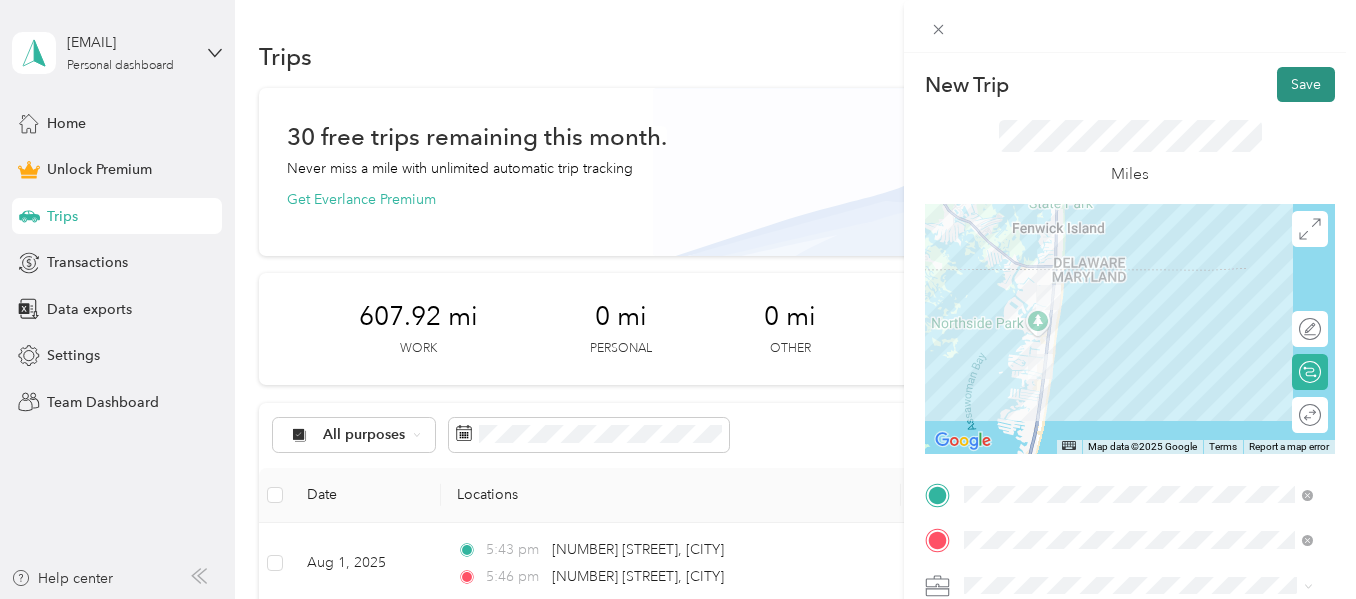 click on "Save" at bounding box center (1306, 84) 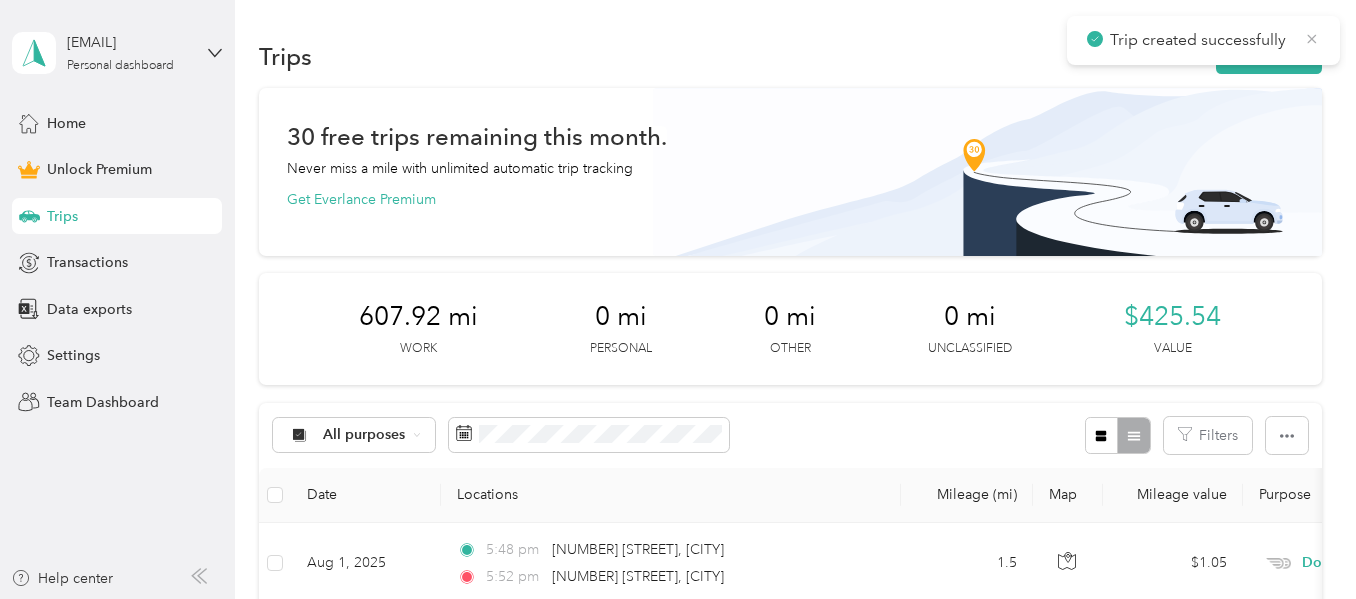 click 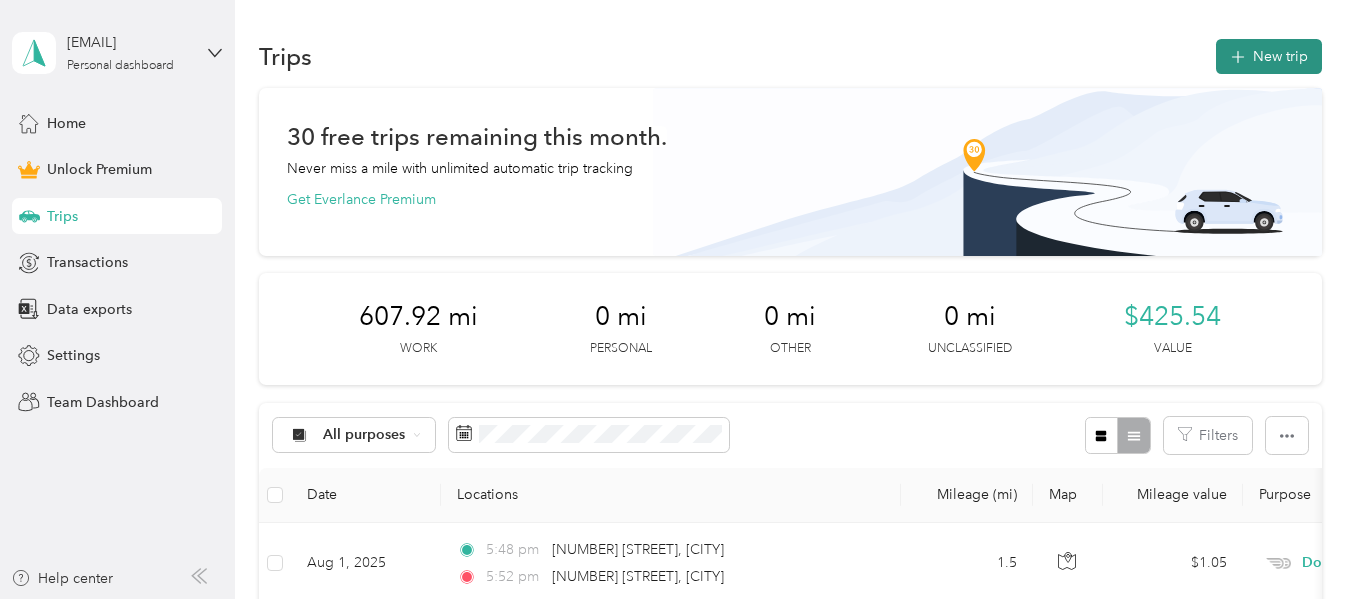 click on "New trip" at bounding box center (1269, 56) 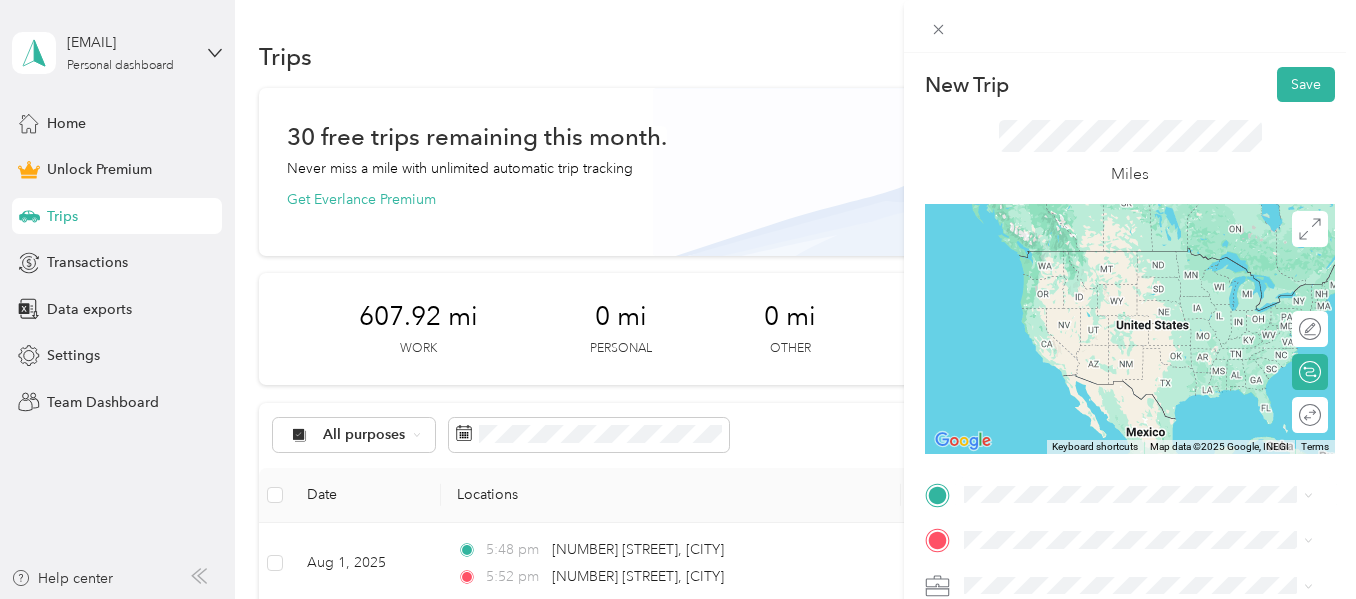 click on "40048 South Croppers Circle
Fenwick Island, Delaware 19944, United States" at bounding box center [1138, 441] 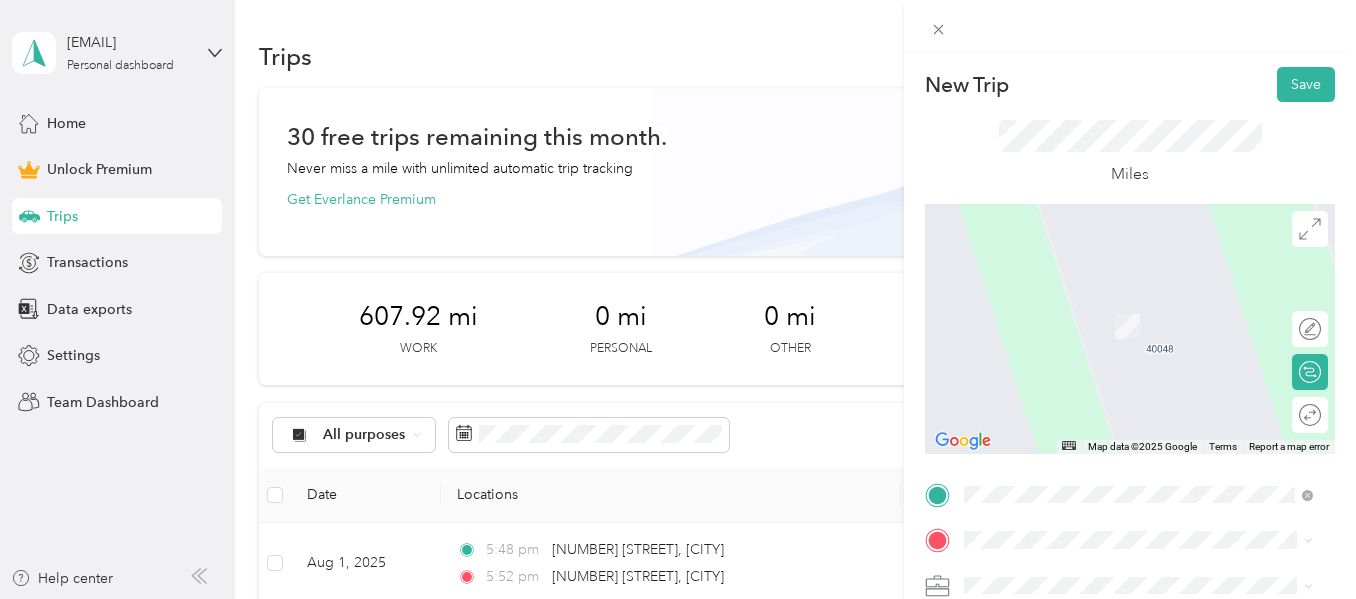 click 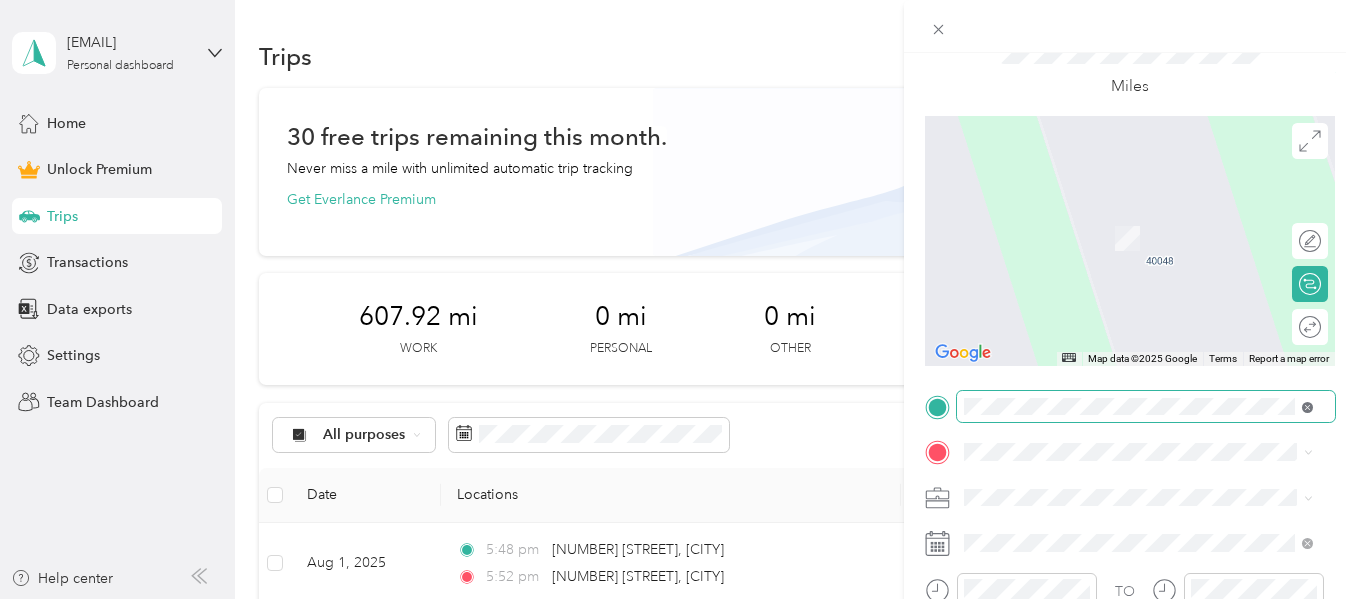 click 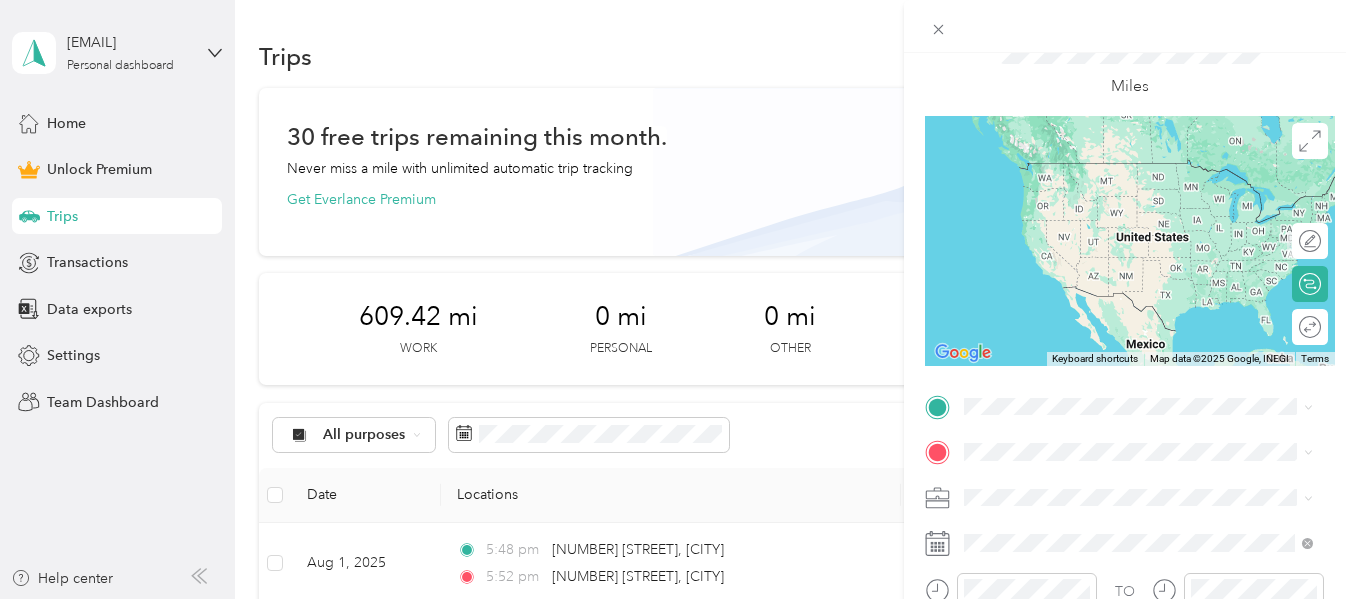 click on "13729 Coastal Highway
Ocean City, Maryland 21842, United States" at bounding box center (1146, 486) 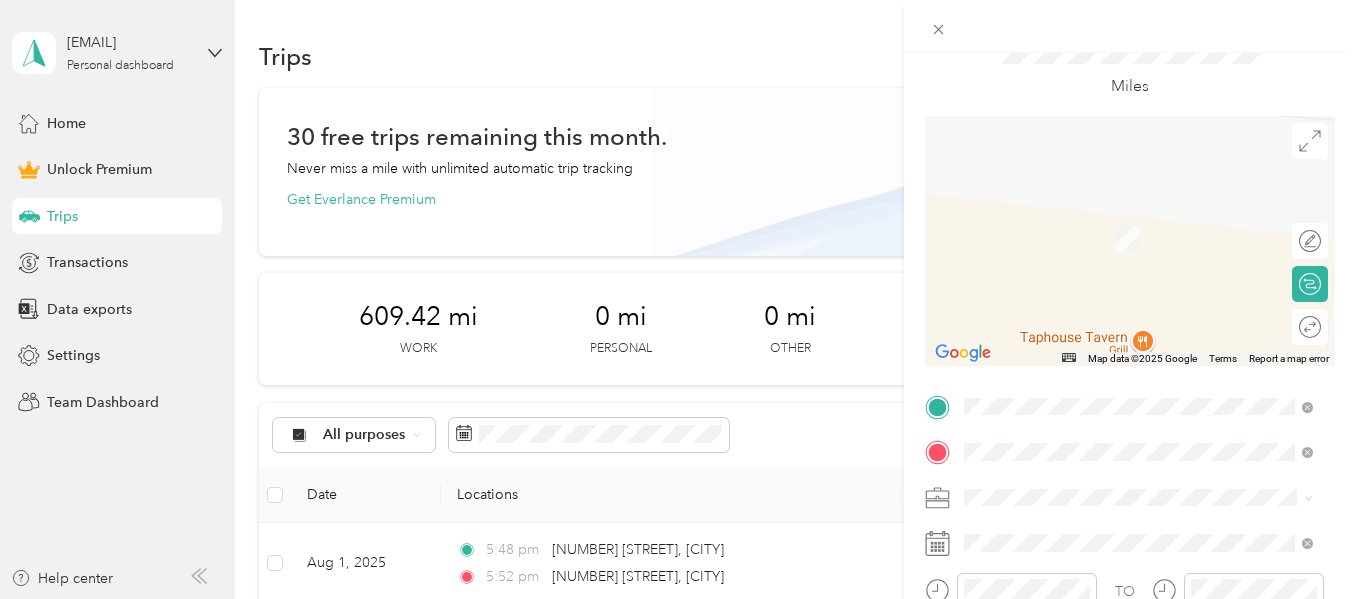 click on "40048 South Croppers Circle
Fenwick Island, Delaware 19944, United States" at bounding box center (1138, 533) 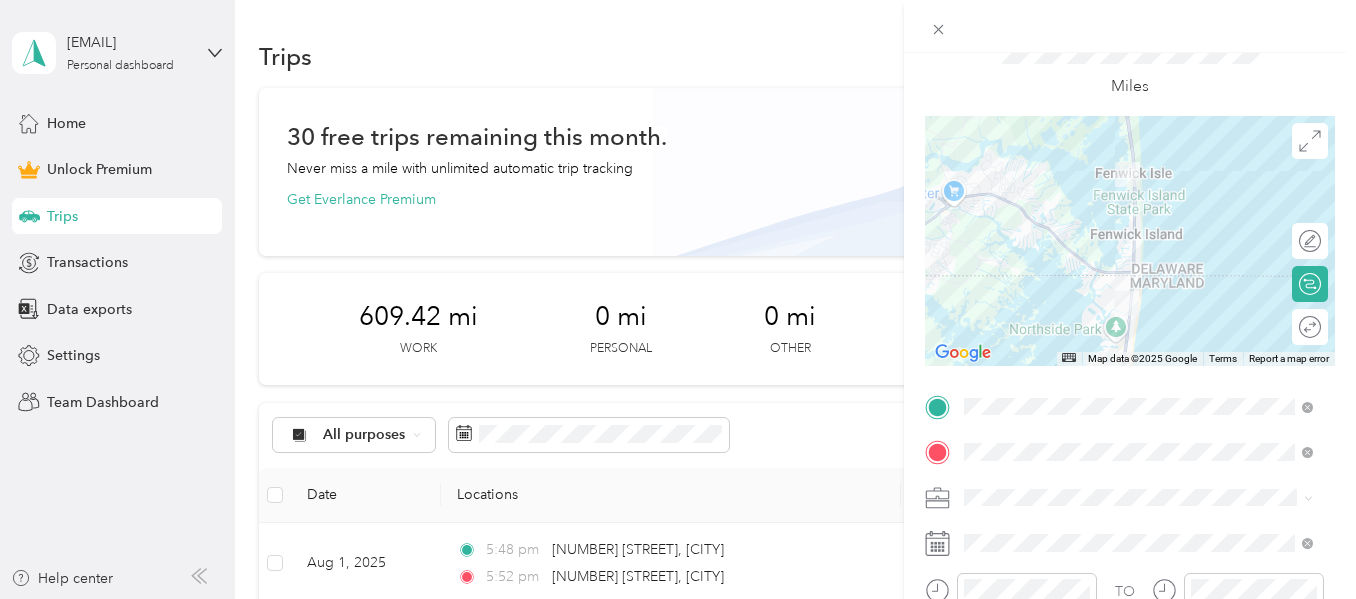 scroll, scrollTop: 152, scrollLeft: 0, axis: vertical 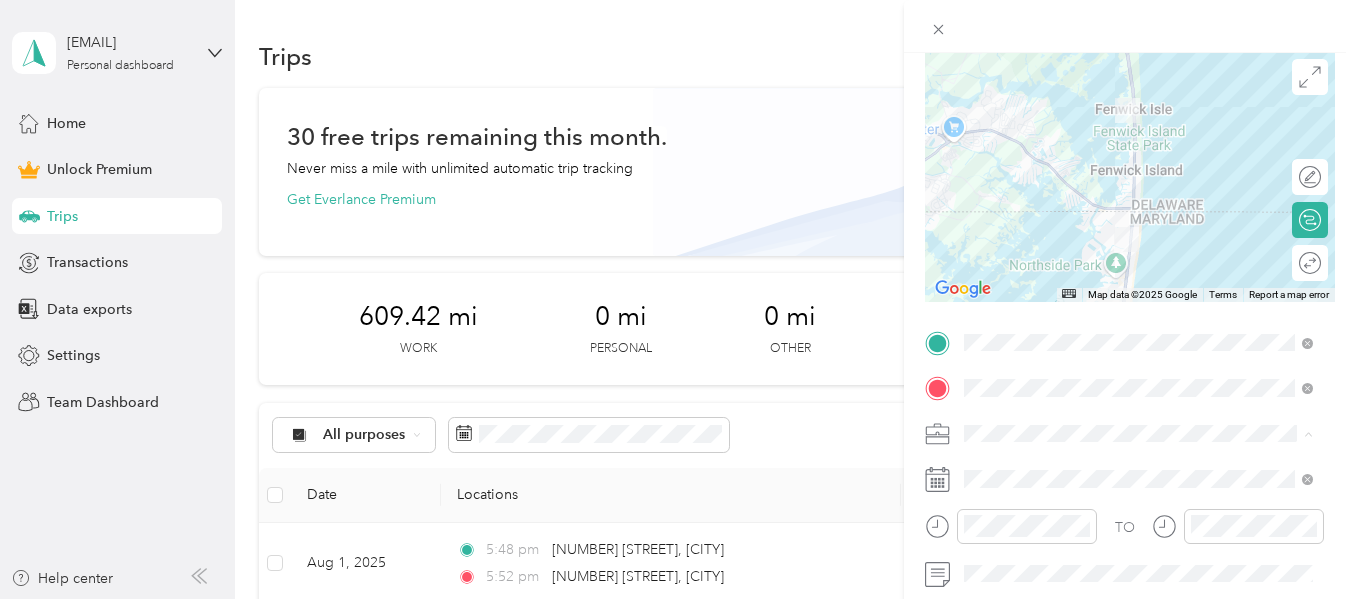 click on "Doordash" at bounding box center [1003, 223] 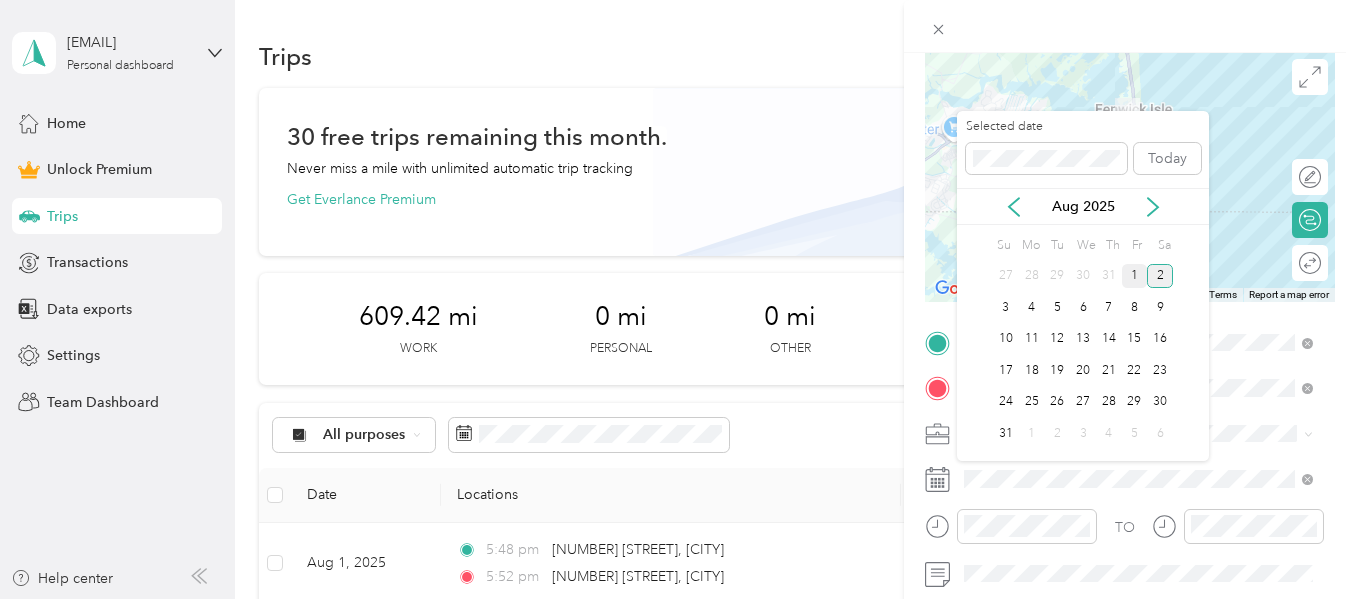click on "1" at bounding box center [1135, 276] 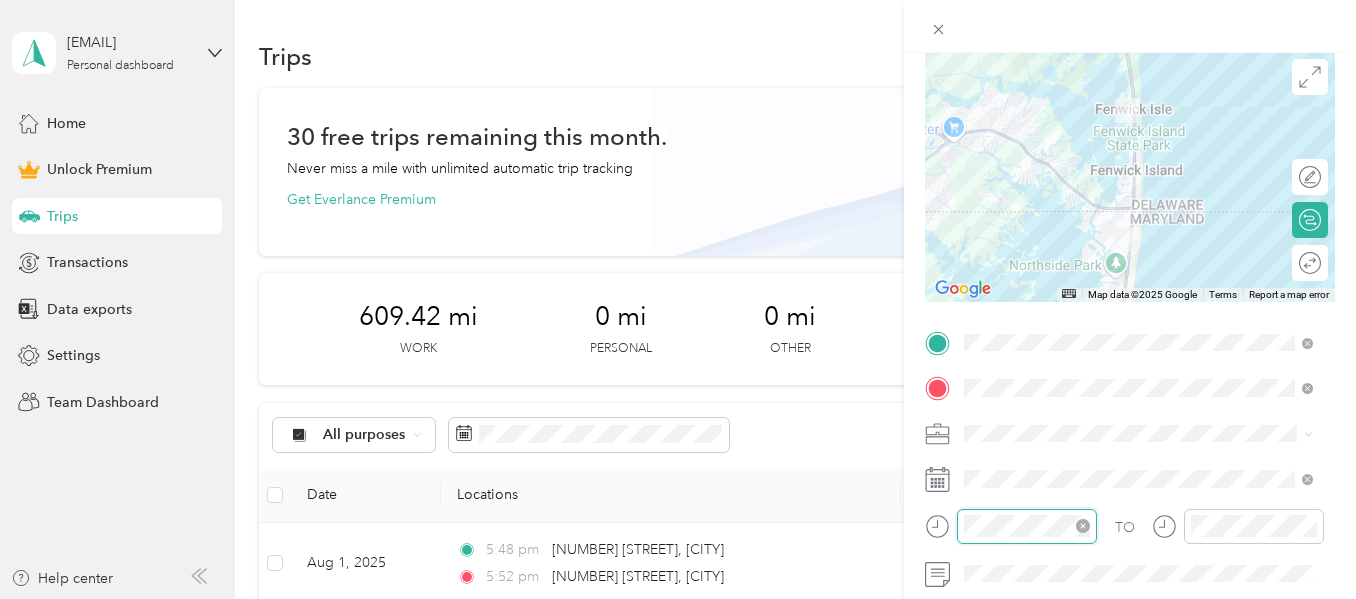 scroll, scrollTop: 120, scrollLeft: 0, axis: vertical 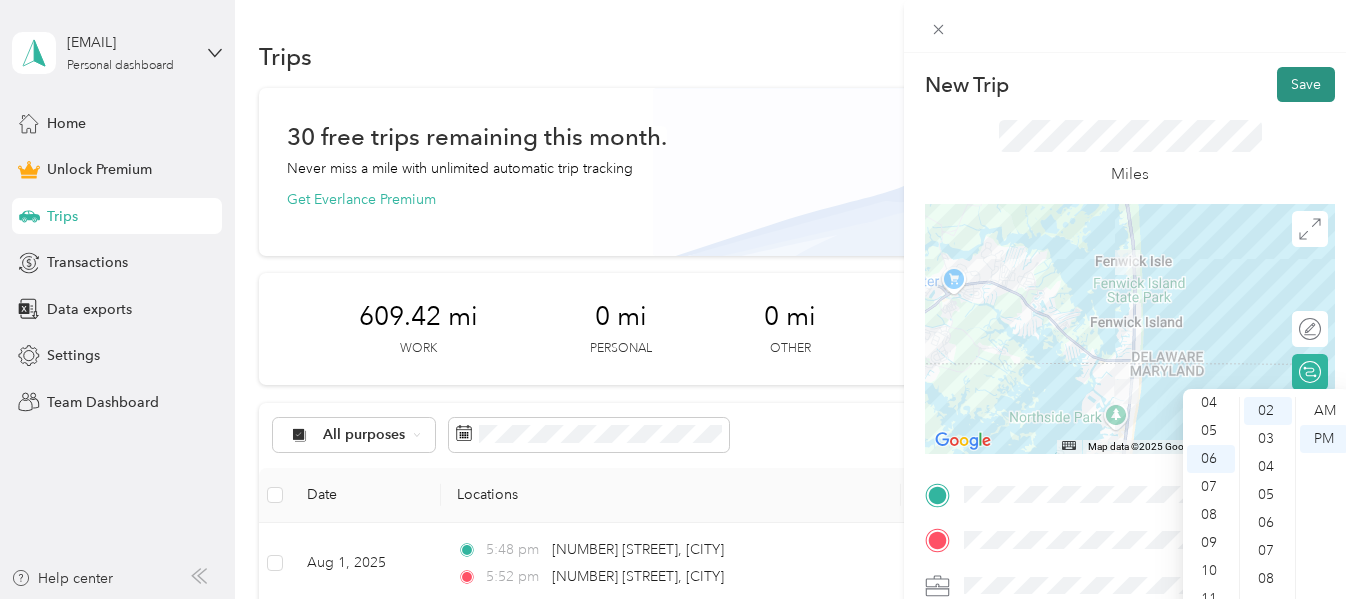 click on "Save" at bounding box center (1306, 84) 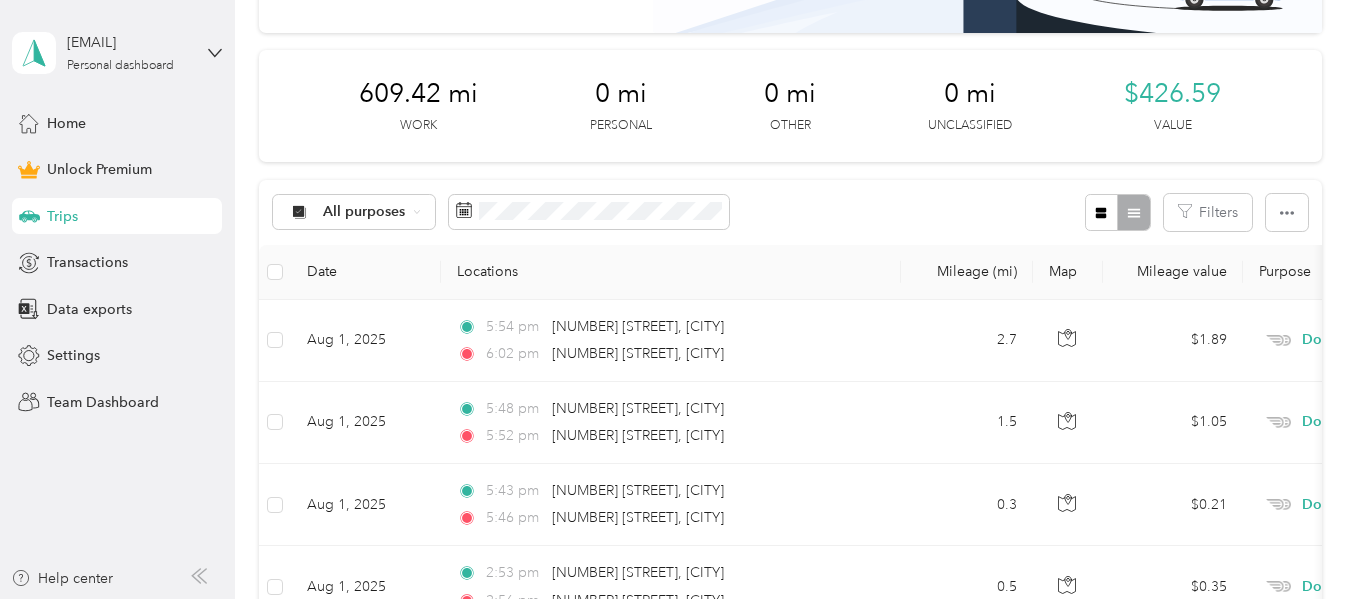 scroll, scrollTop: 0, scrollLeft: 0, axis: both 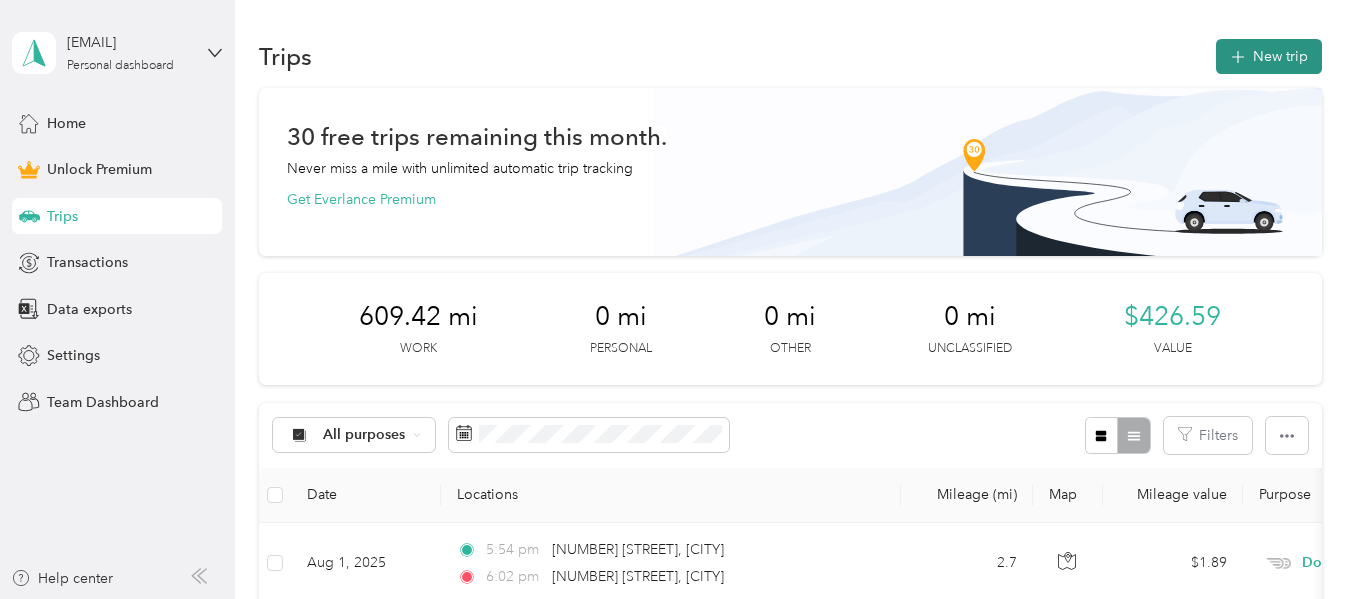 click on "New trip" at bounding box center (1269, 56) 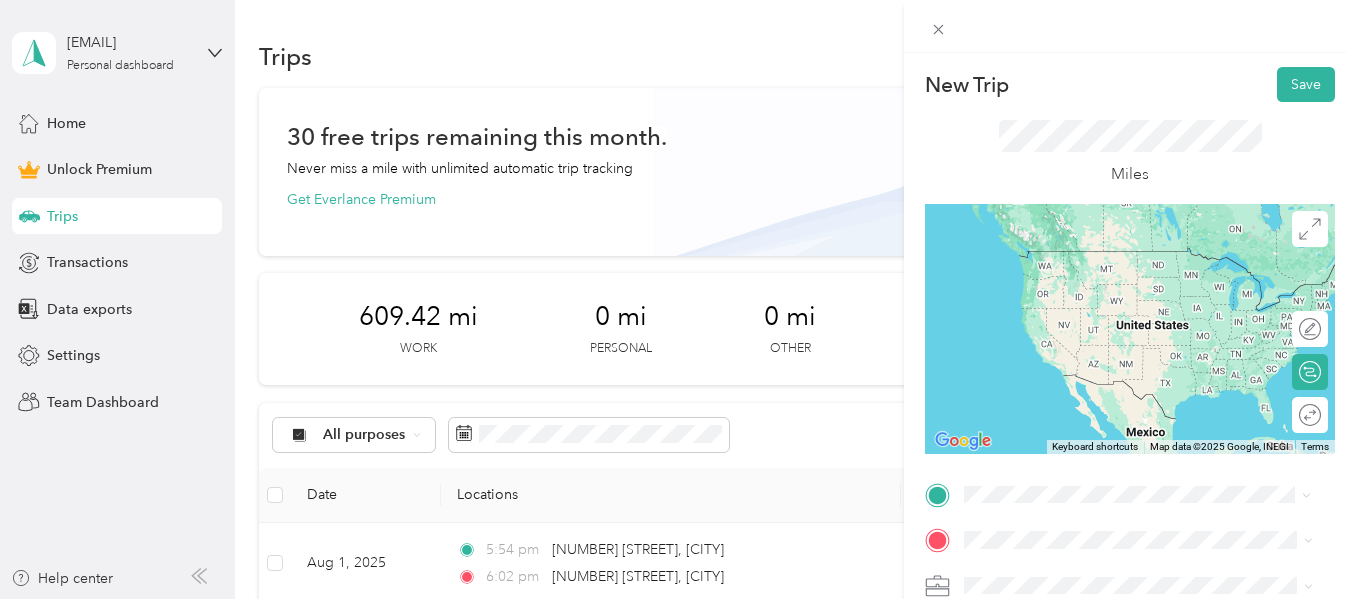 click on "40048 South Croppers Circle
Fenwick Island, Delaware 19944, United States" at bounding box center (1146, 448) 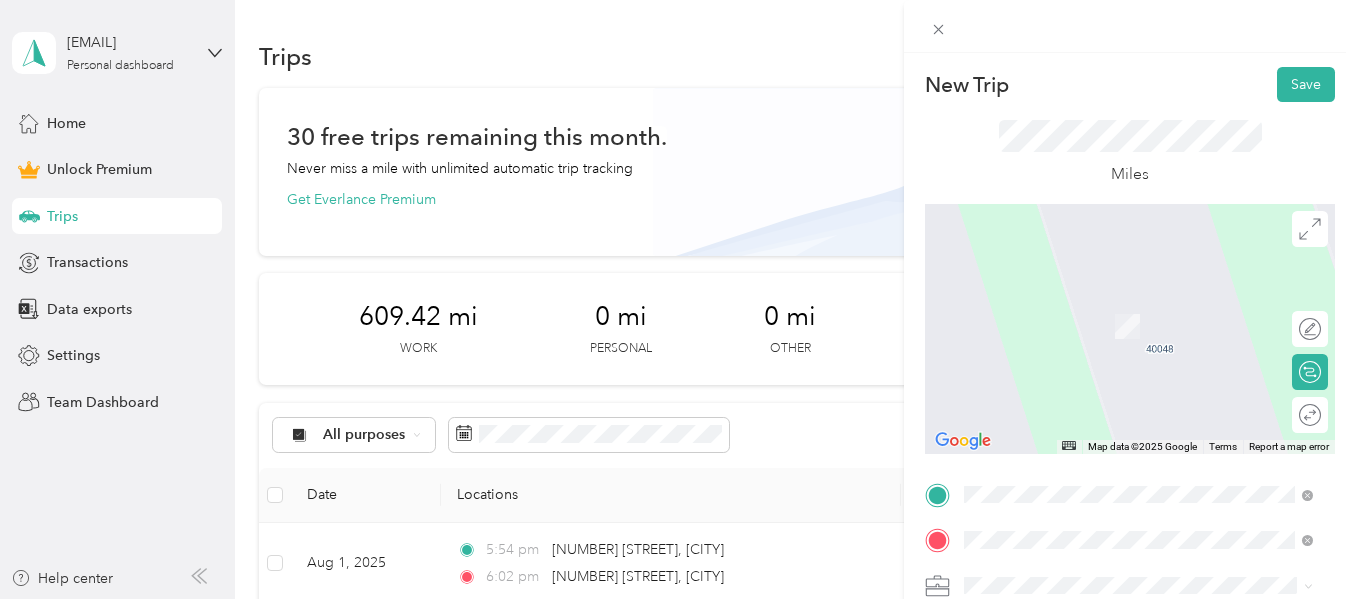 click on "1 Addy Road
Bethany Beach, Delaware 19930, United States" at bounding box center (1146, 305) 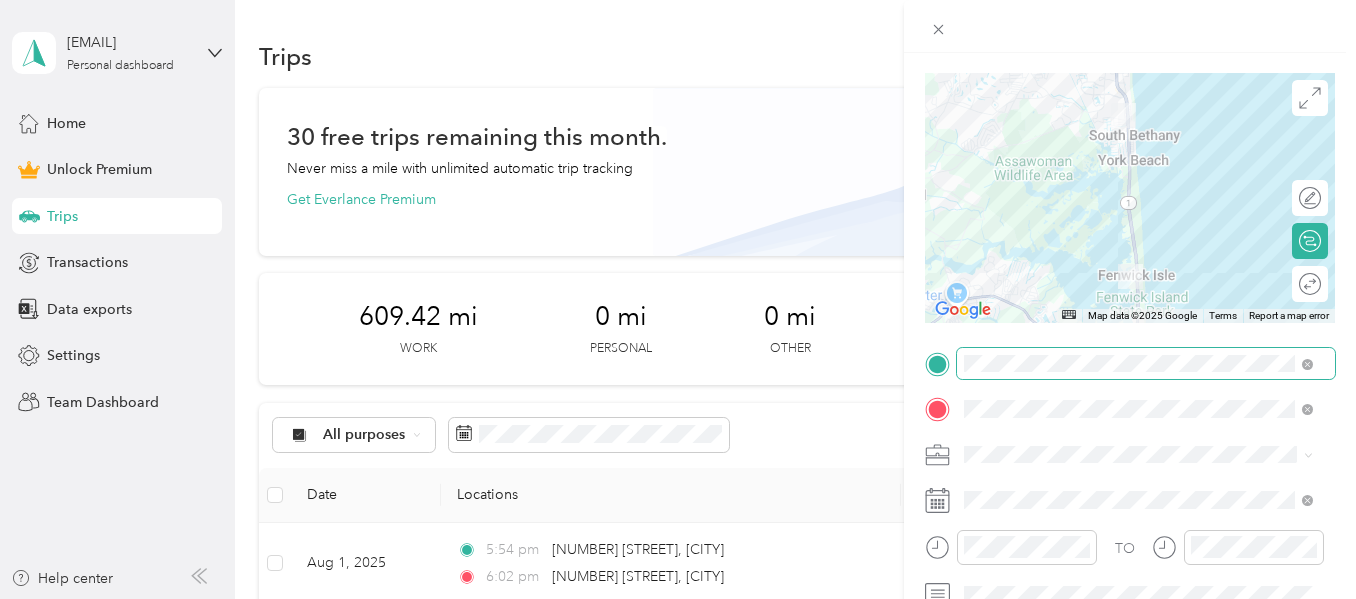 scroll, scrollTop: 135, scrollLeft: 0, axis: vertical 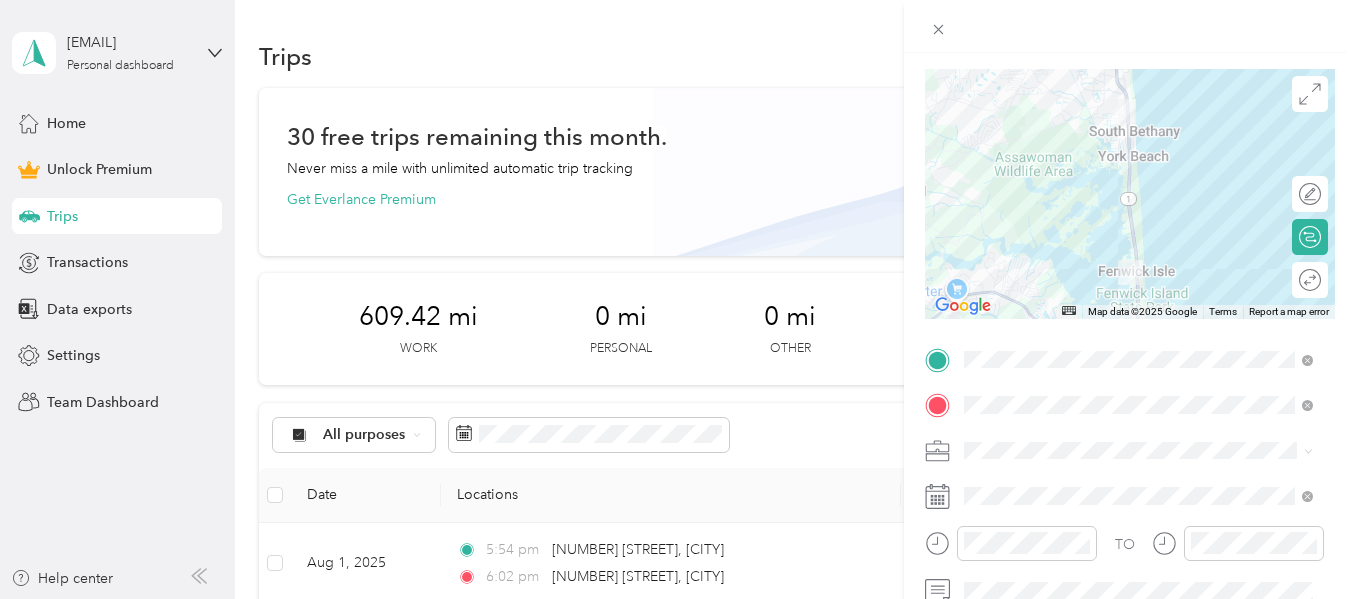 click on "Doordash" at bounding box center (1003, 236) 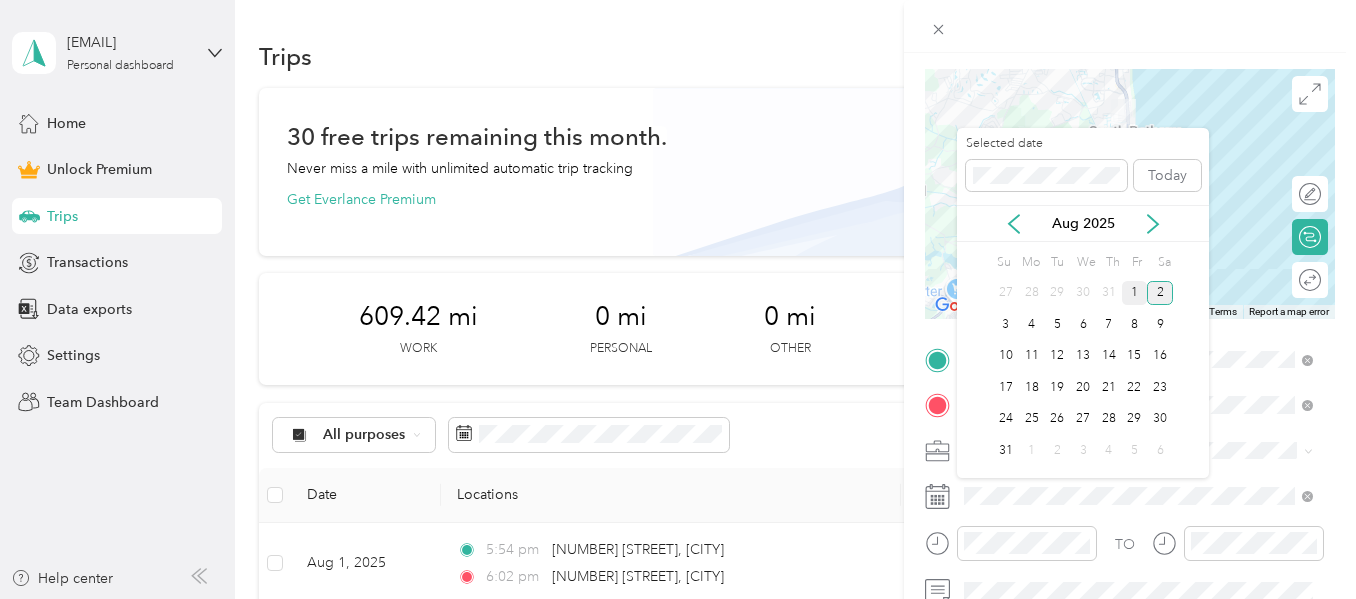 click on "1" at bounding box center [1135, 293] 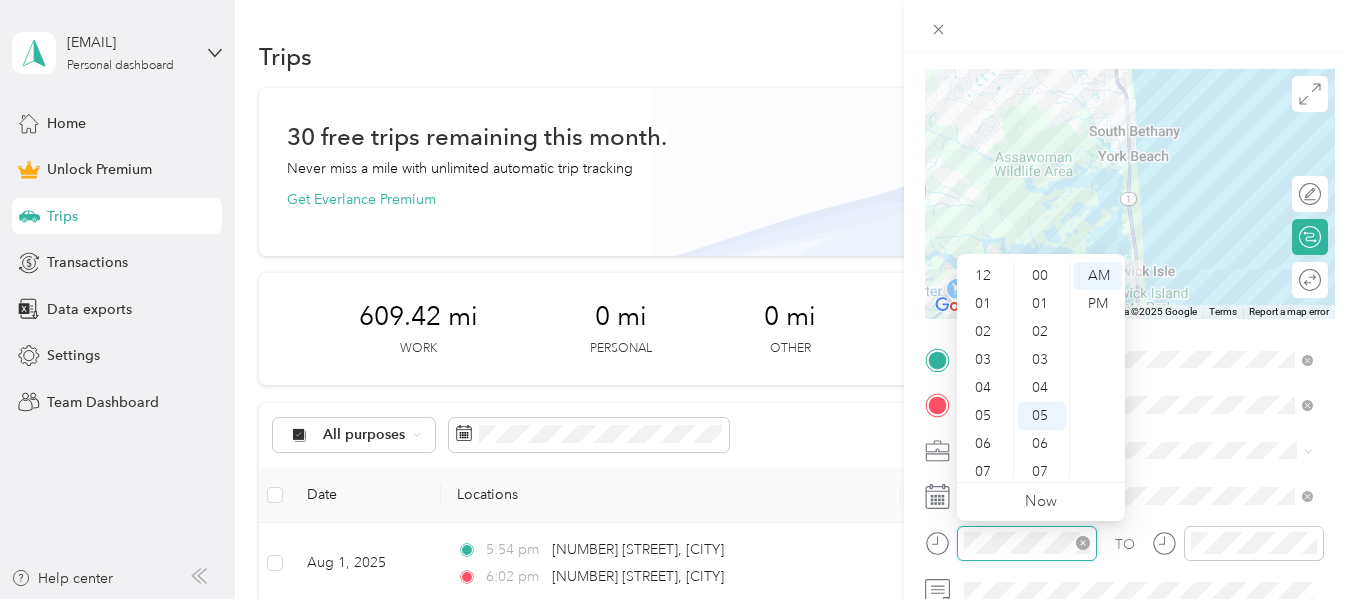scroll, scrollTop: 140, scrollLeft: 0, axis: vertical 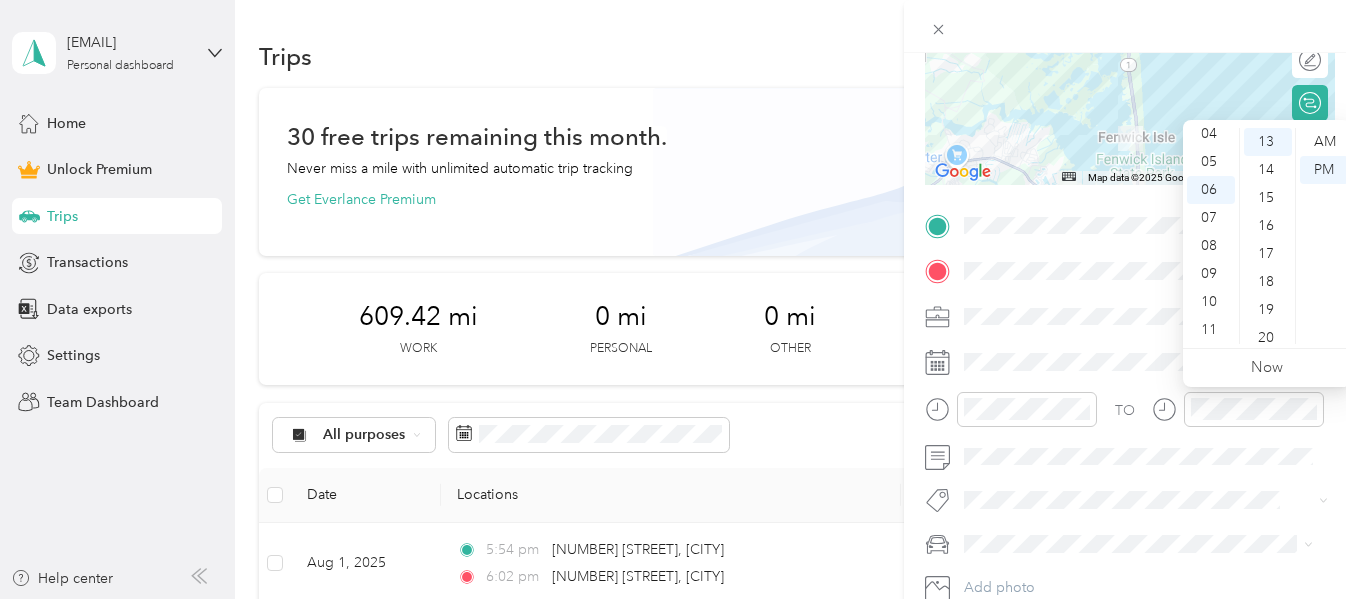 click on "TO" at bounding box center (1130, 416) 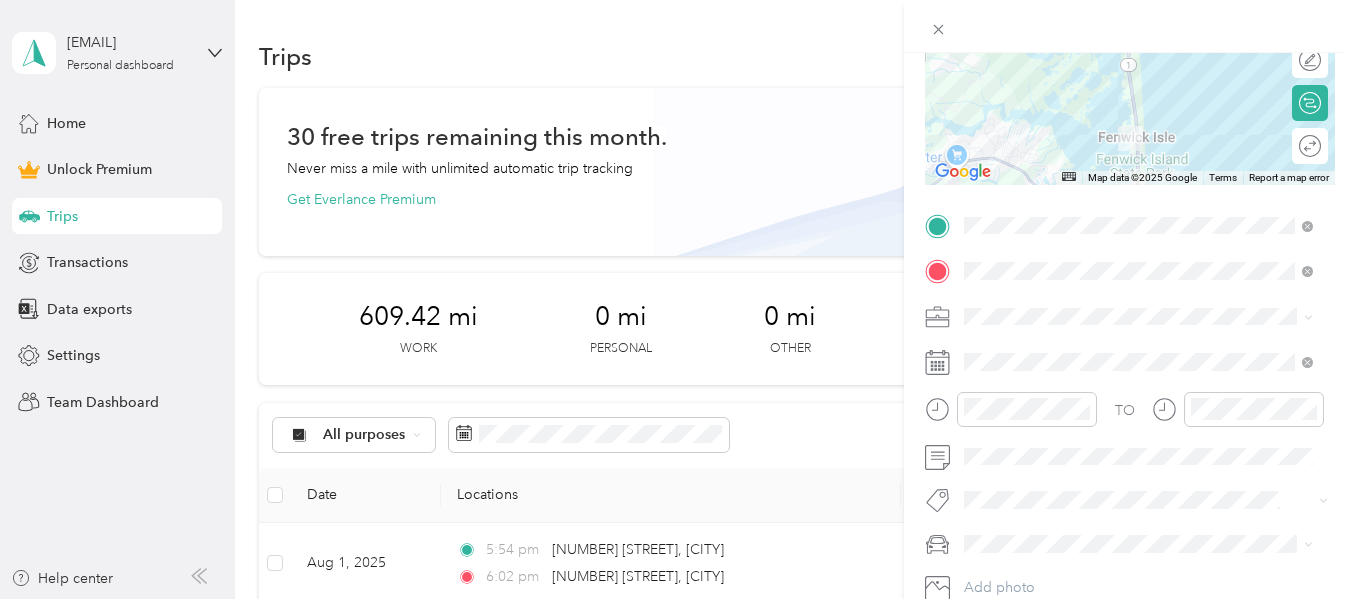 scroll, scrollTop: 0, scrollLeft: 0, axis: both 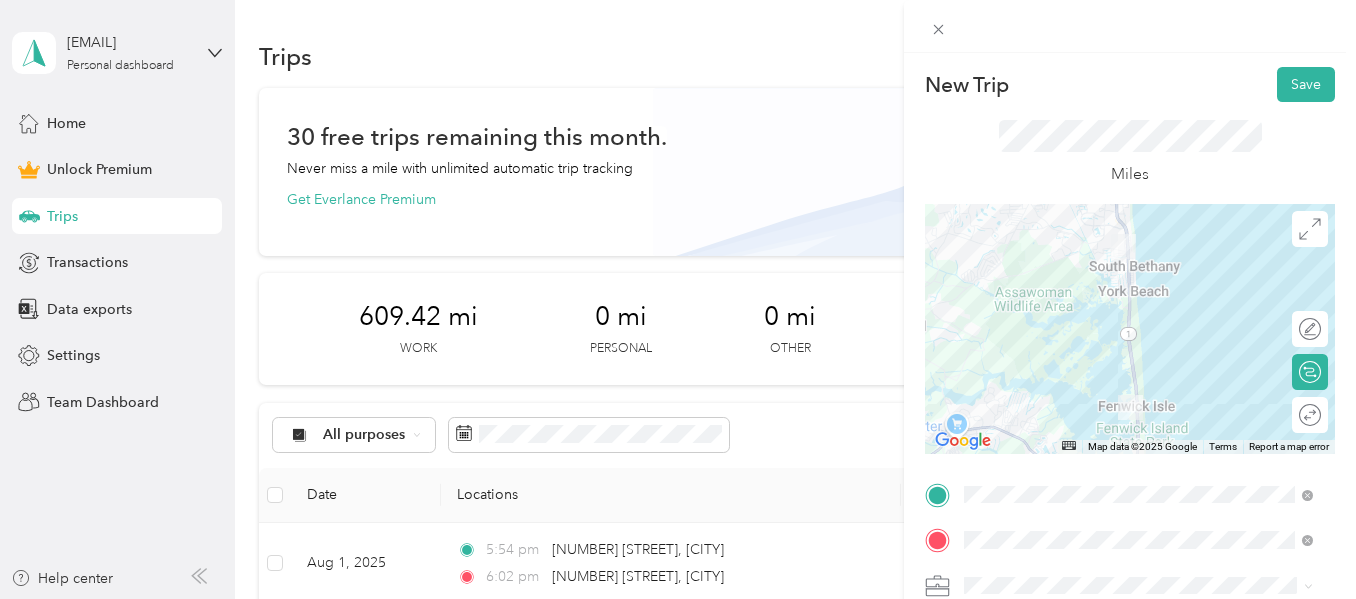 click on "New Trip Save This trip cannot be edited because it is either under review, approved, or paid. Contact your Team Manager to edit it. Miles ← Move left → Move right ↑ Move up ↓ Move down + Zoom in - Zoom out Home Jump left by 75% End Jump right by 75% Page Up Jump up by 75% Page Down Jump down by 75% Map Data Map data ©2025 Google Map data ©2025 Google 2 km  Click to toggle between metric and imperial units Terms Report a map error Edit route Calculate route Round trip TO Add photo" at bounding box center (1130, 352) 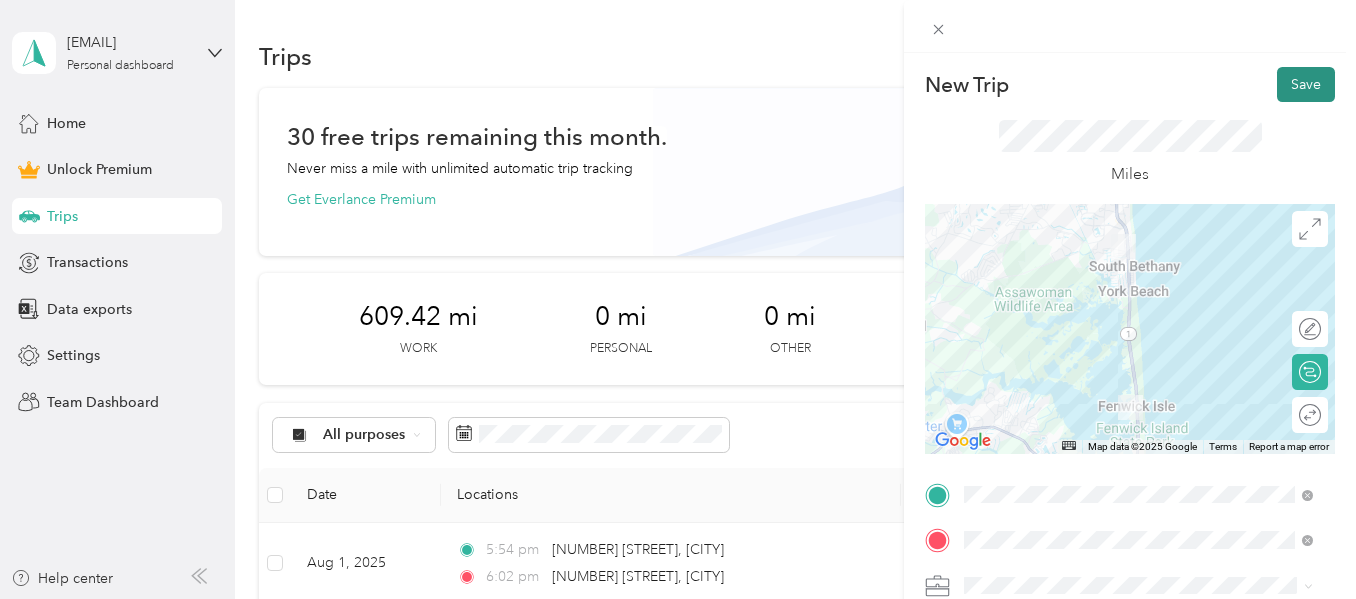 click on "Save" at bounding box center (1306, 84) 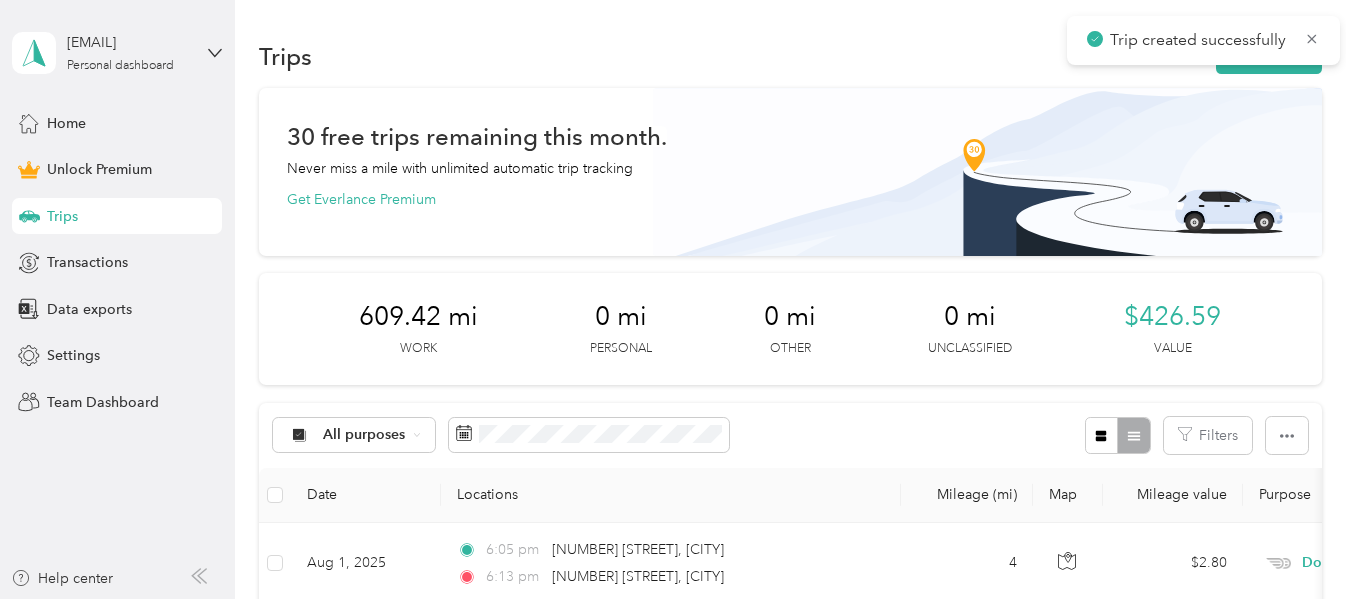 click on "Trip created successfully" at bounding box center [1203, 40] 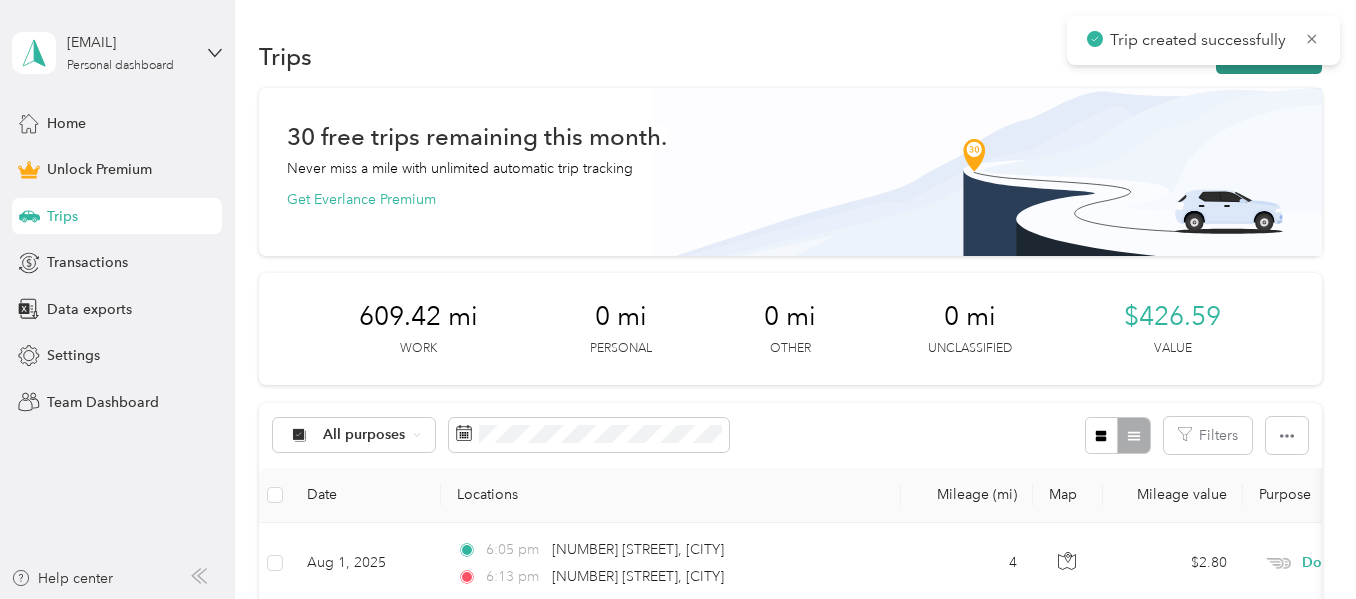 click on "New trip" at bounding box center [1269, 56] 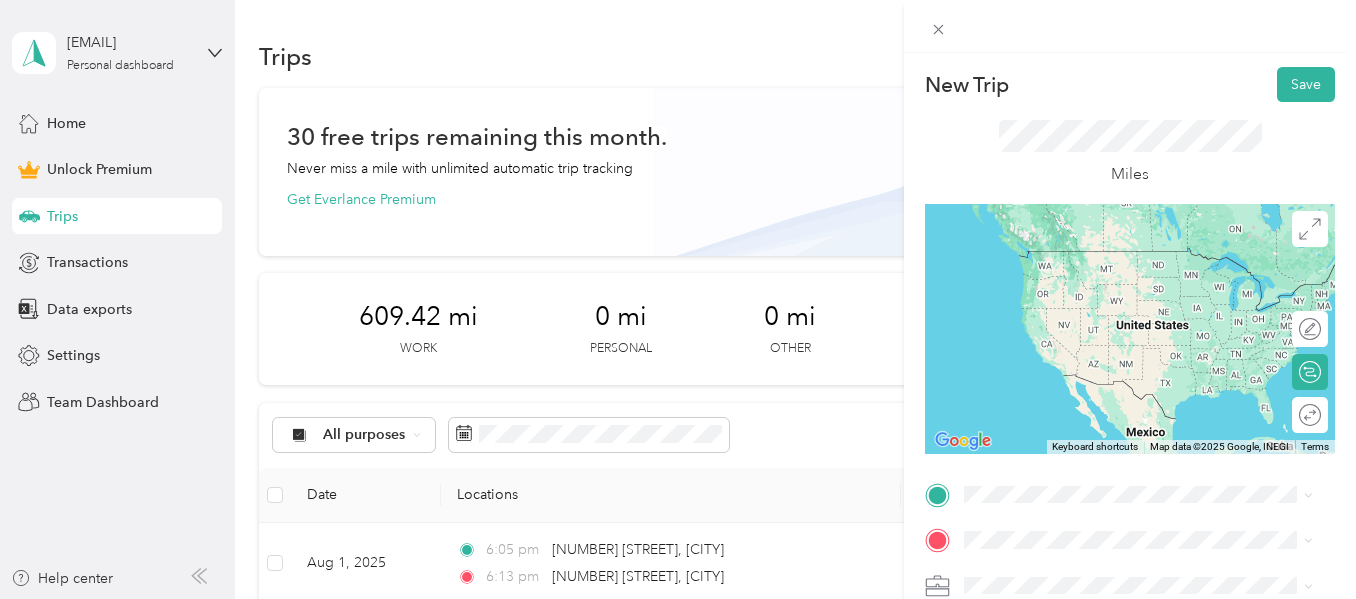 click on "1 Addy Road
Bethany Beach, Delaware 19930, United States" at bounding box center (1146, 248) 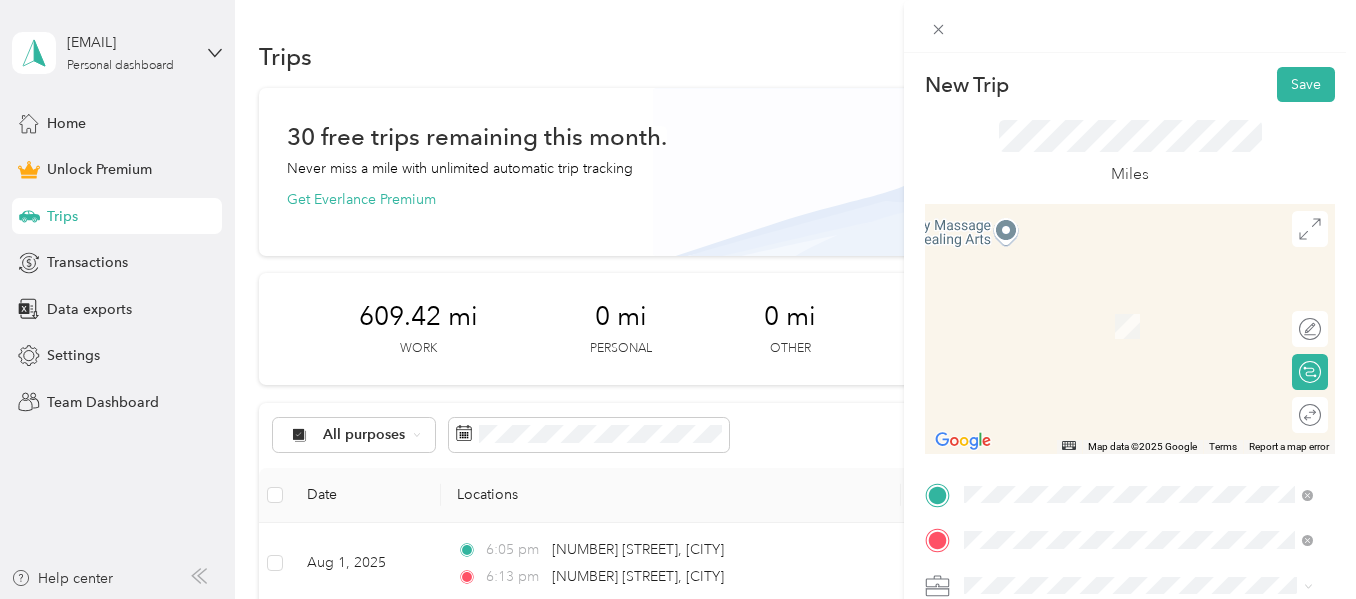 click on "30969 Heather Lane
Bethany Beach, Delaware 19930, United States" at bounding box center [1146, 438] 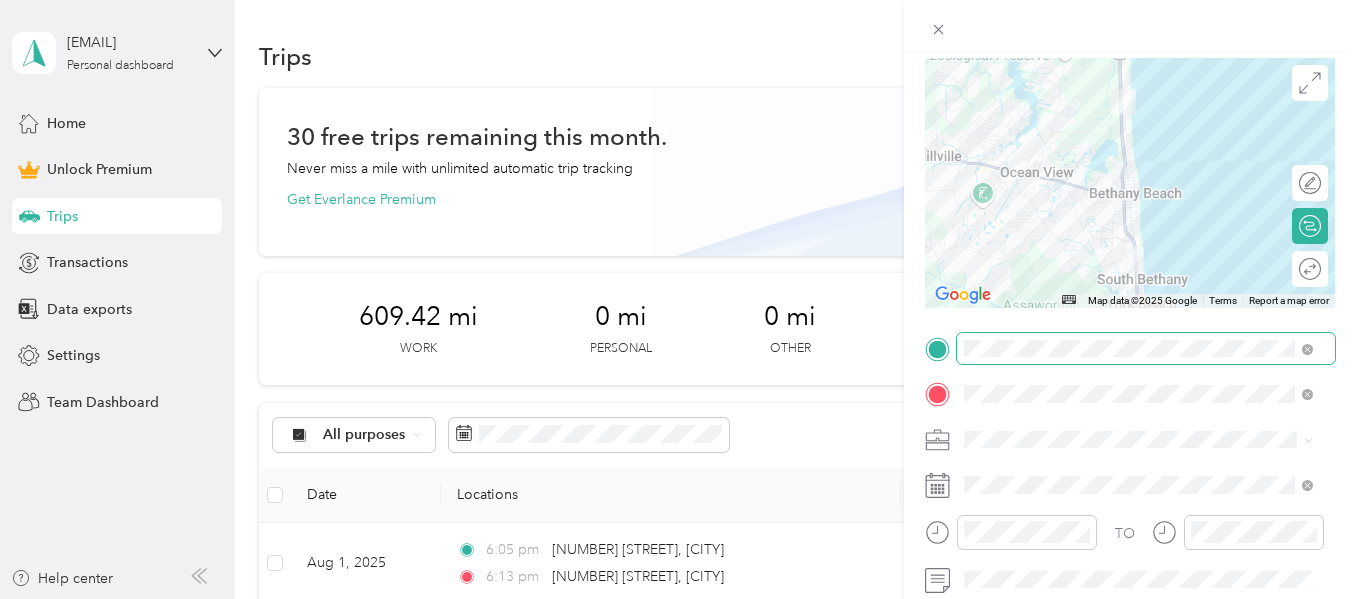 scroll, scrollTop: 147, scrollLeft: 0, axis: vertical 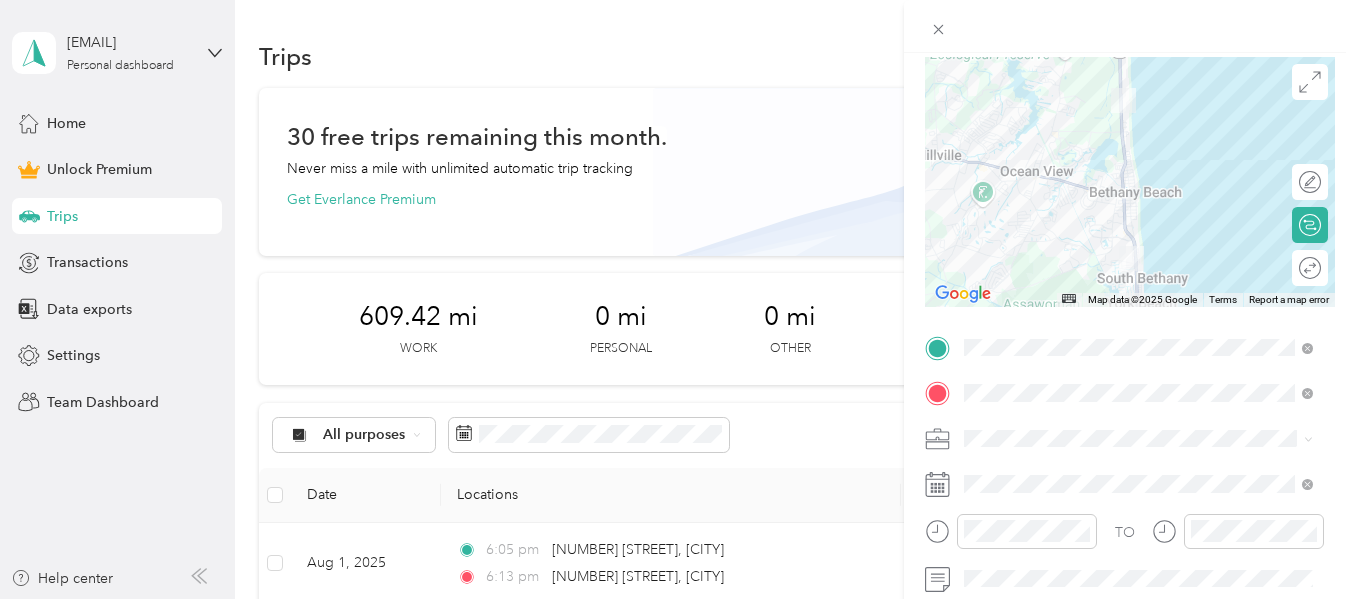 click on "Doordash" at bounding box center [1003, 227] 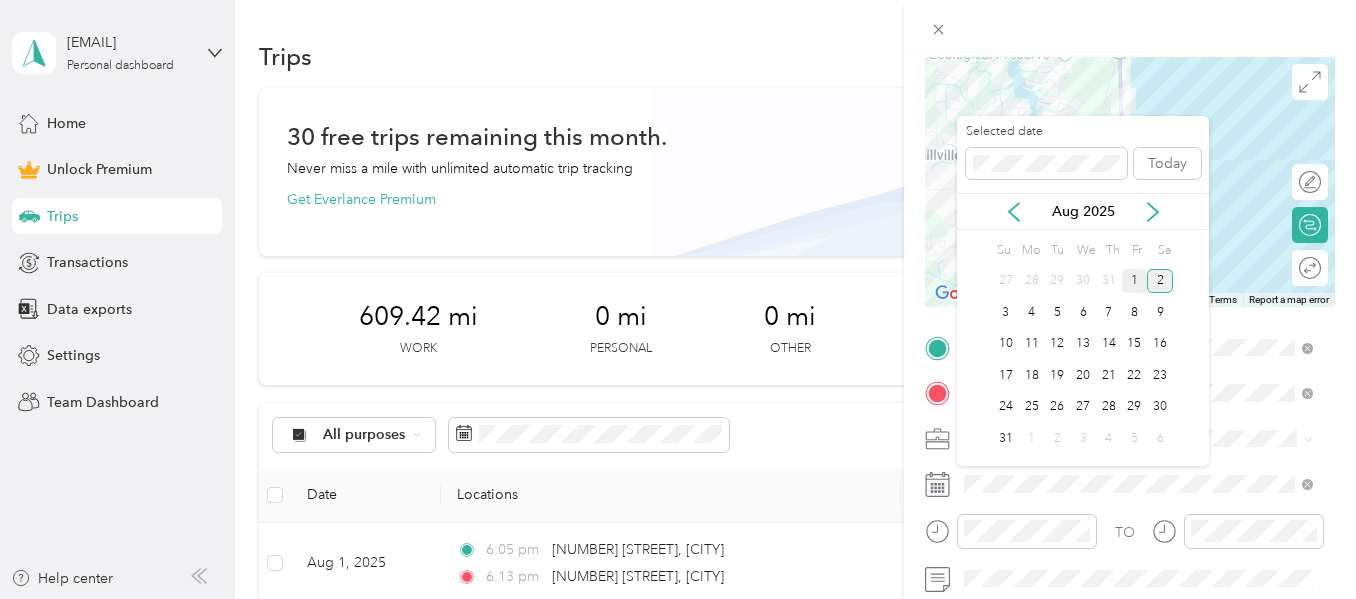 click on "1" at bounding box center [1135, 281] 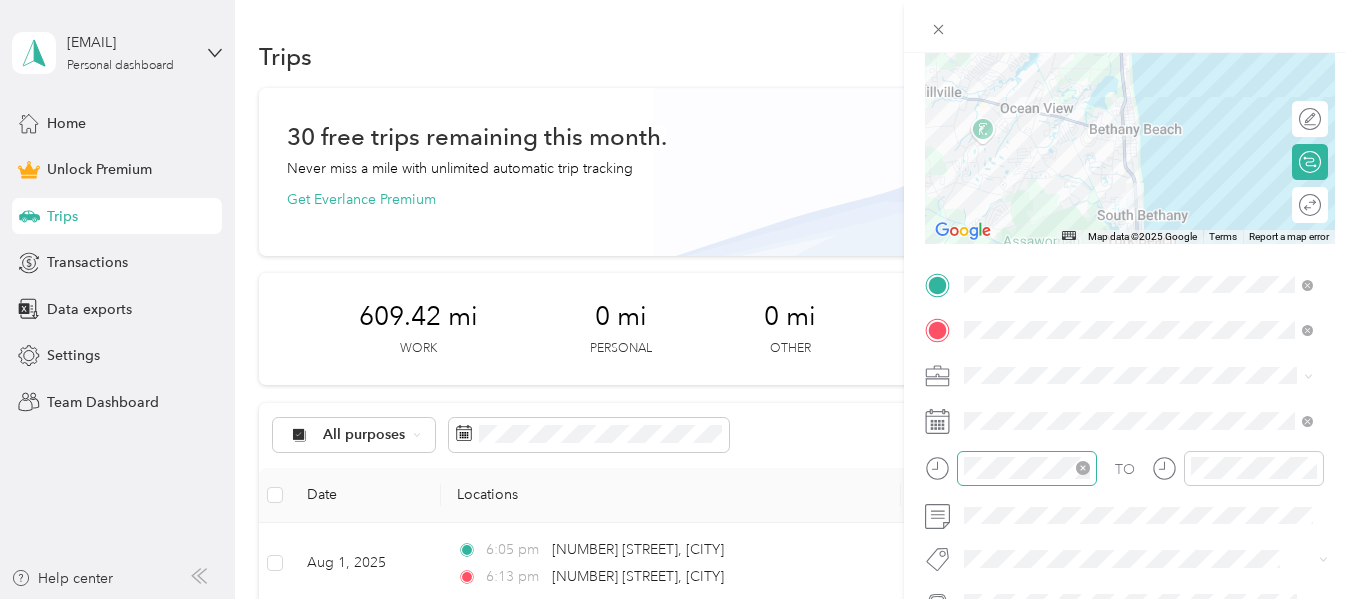 scroll, scrollTop: 211, scrollLeft: 0, axis: vertical 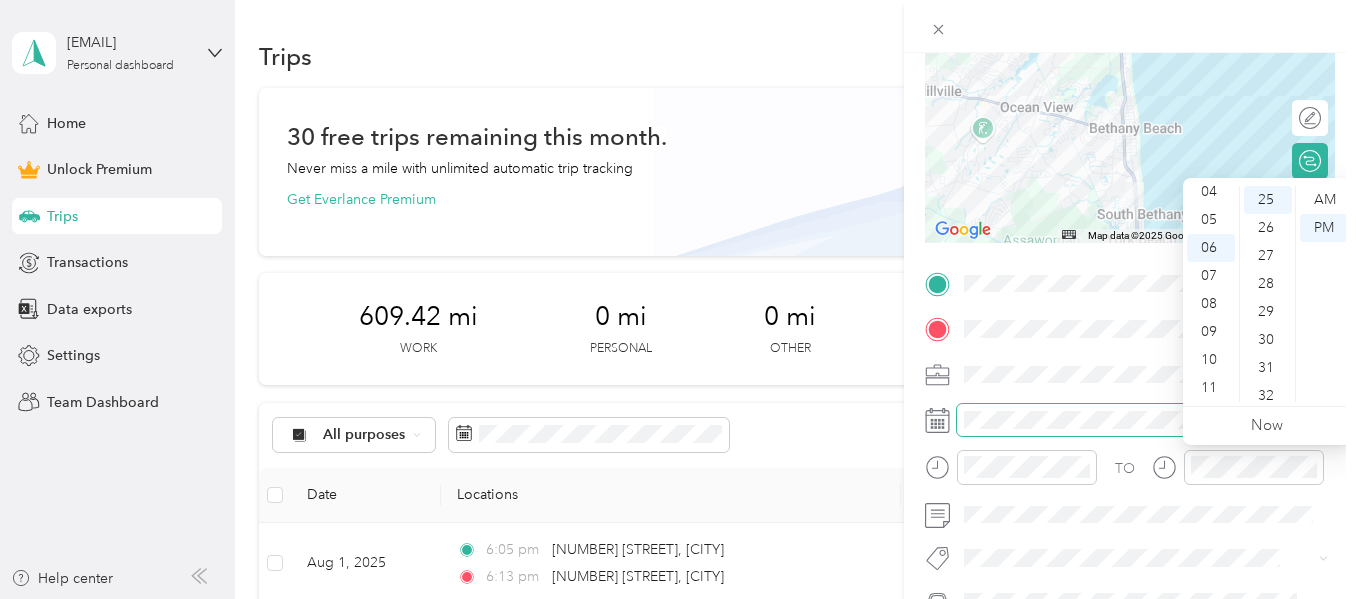 click at bounding box center (1146, 420) 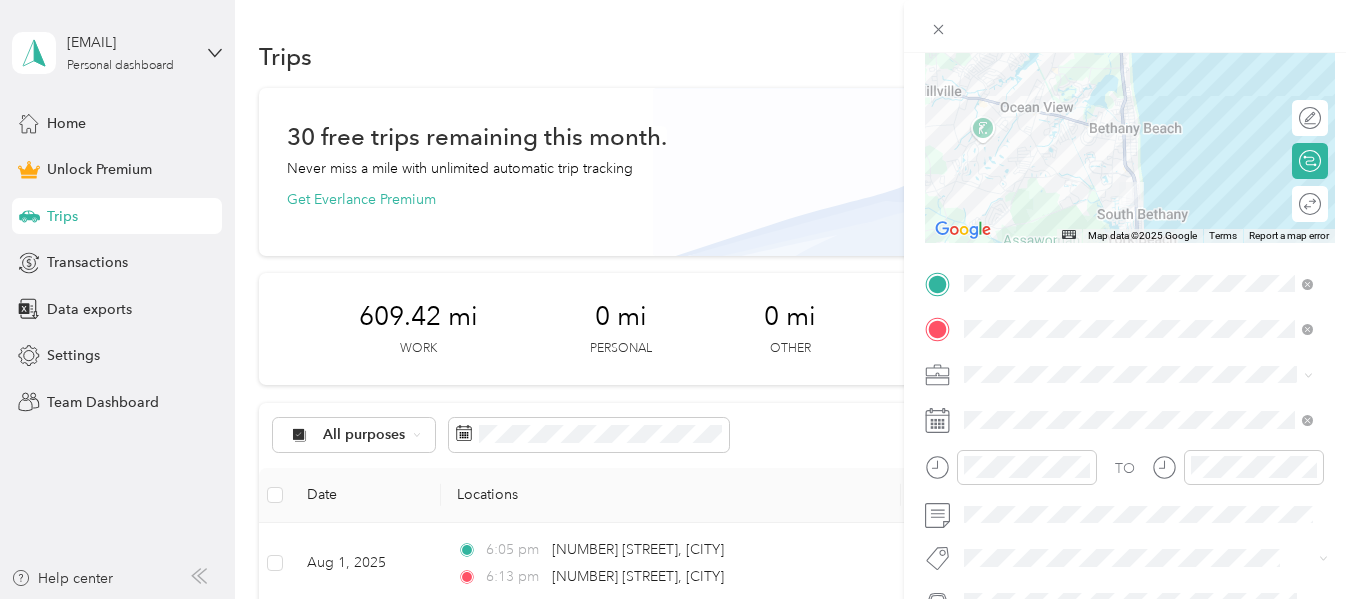 click on "TO" at bounding box center (1130, 474) 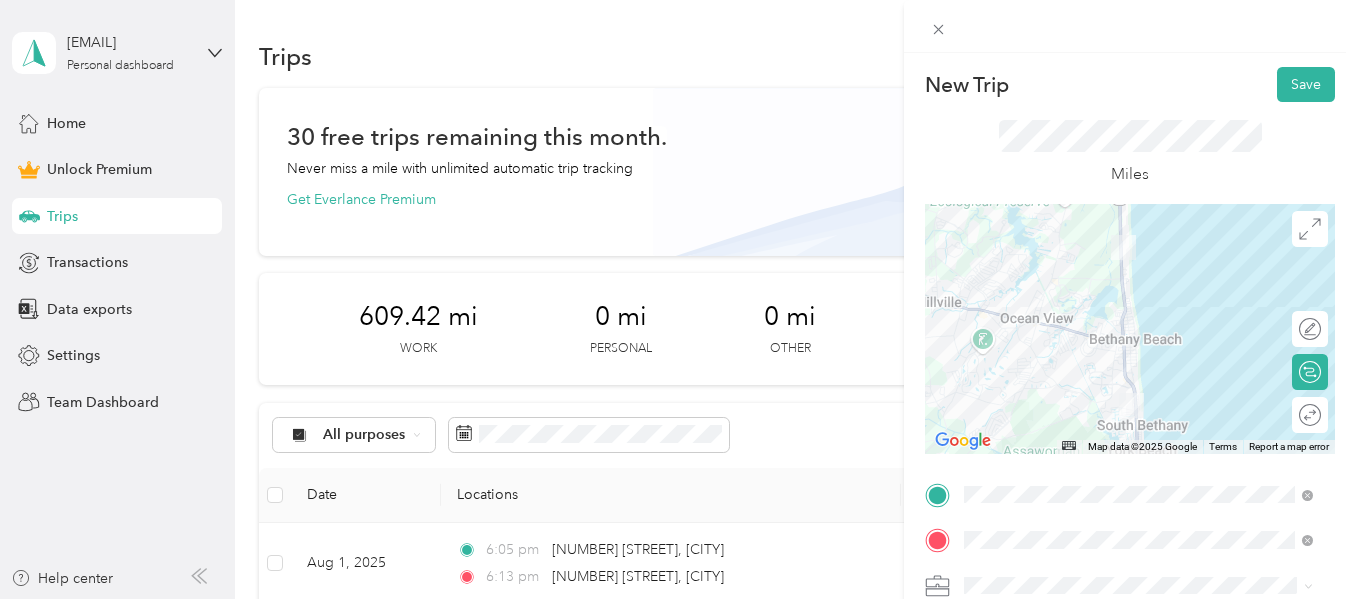 click on "Miles" at bounding box center [1130, 153] 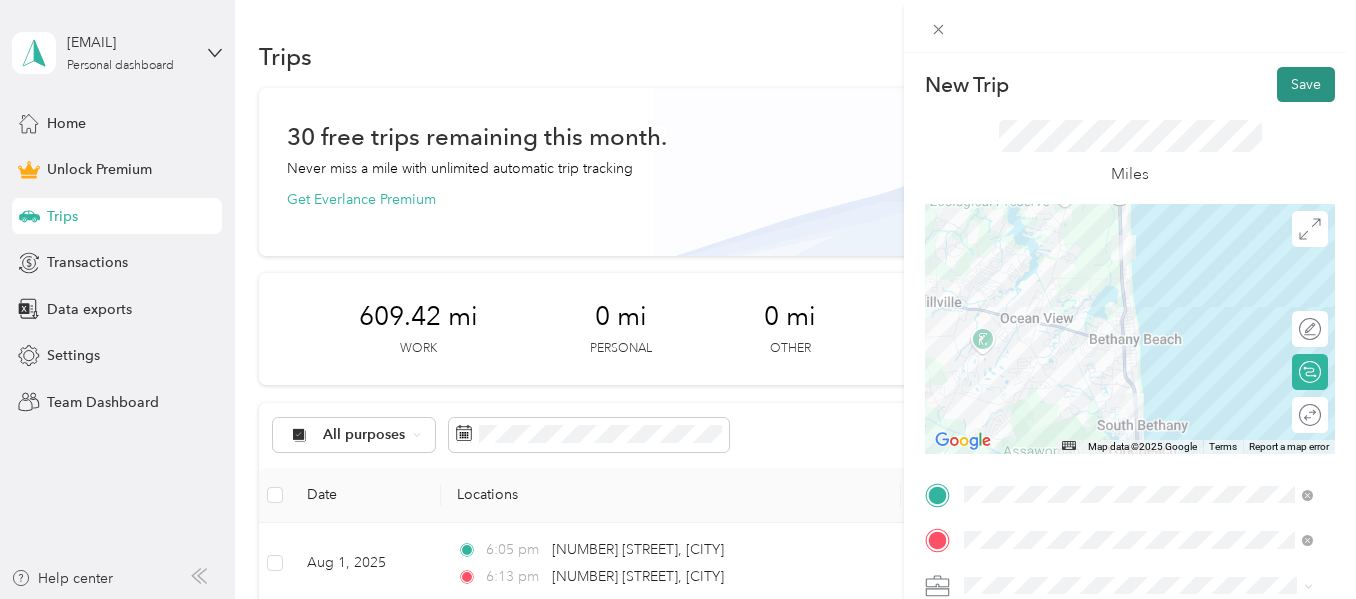 click on "Save" at bounding box center (1306, 84) 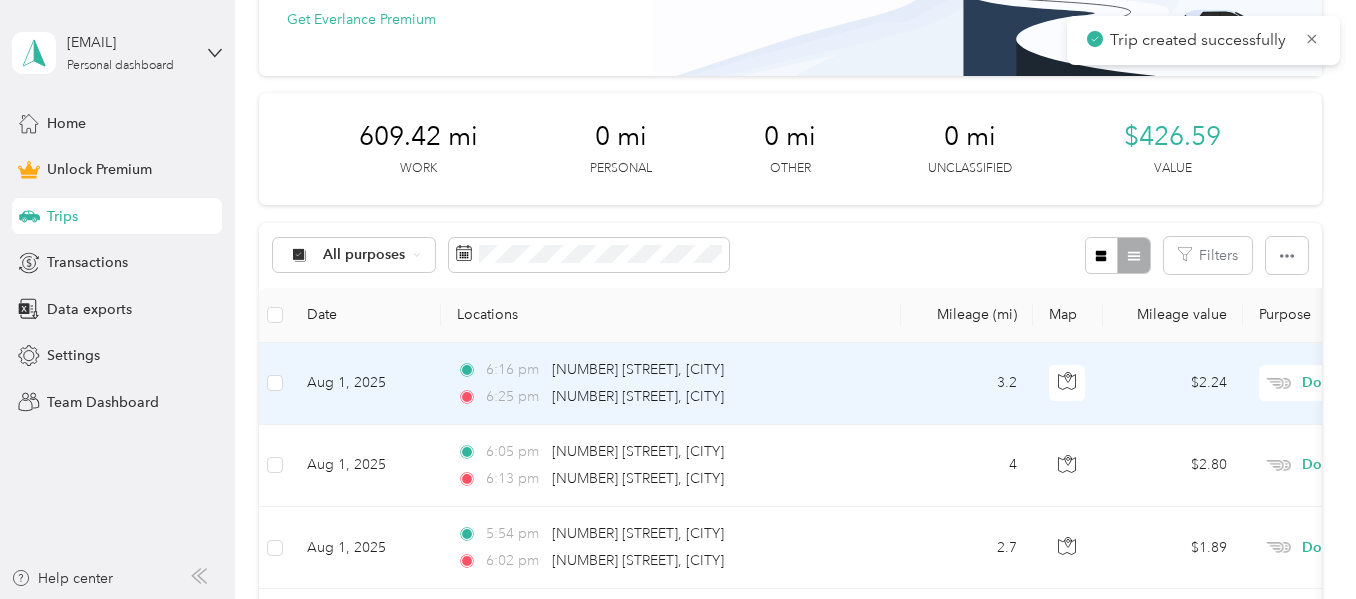 scroll, scrollTop: 0, scrollLeft: 0, axis: both 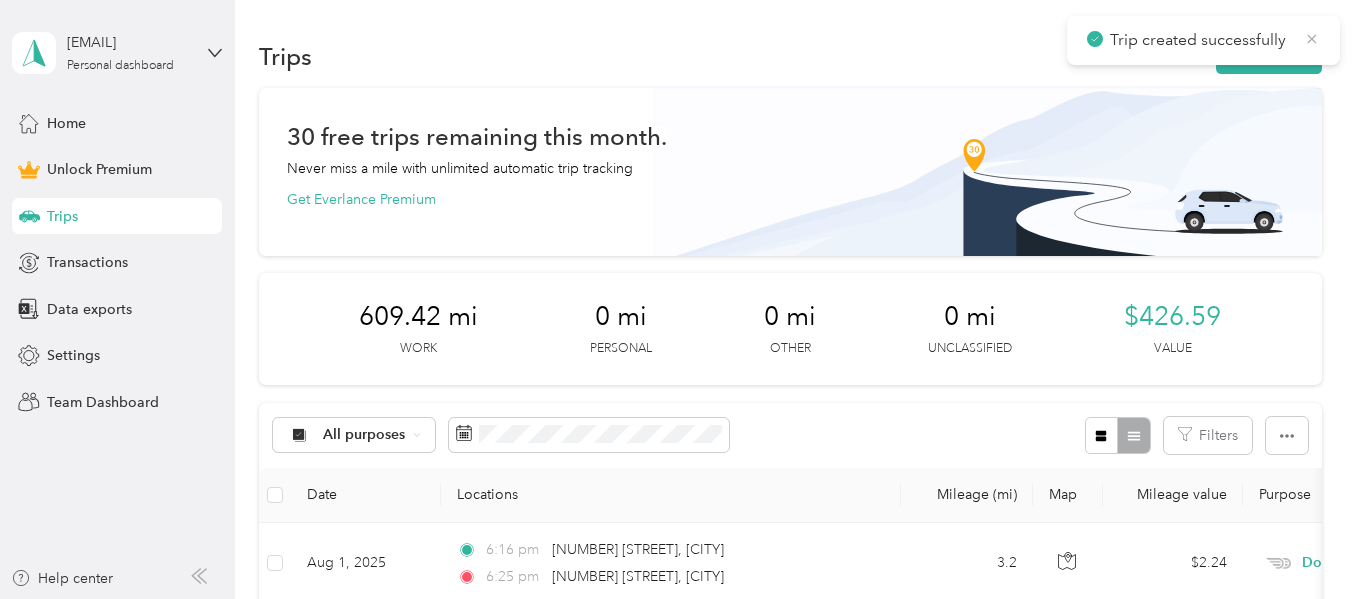 click 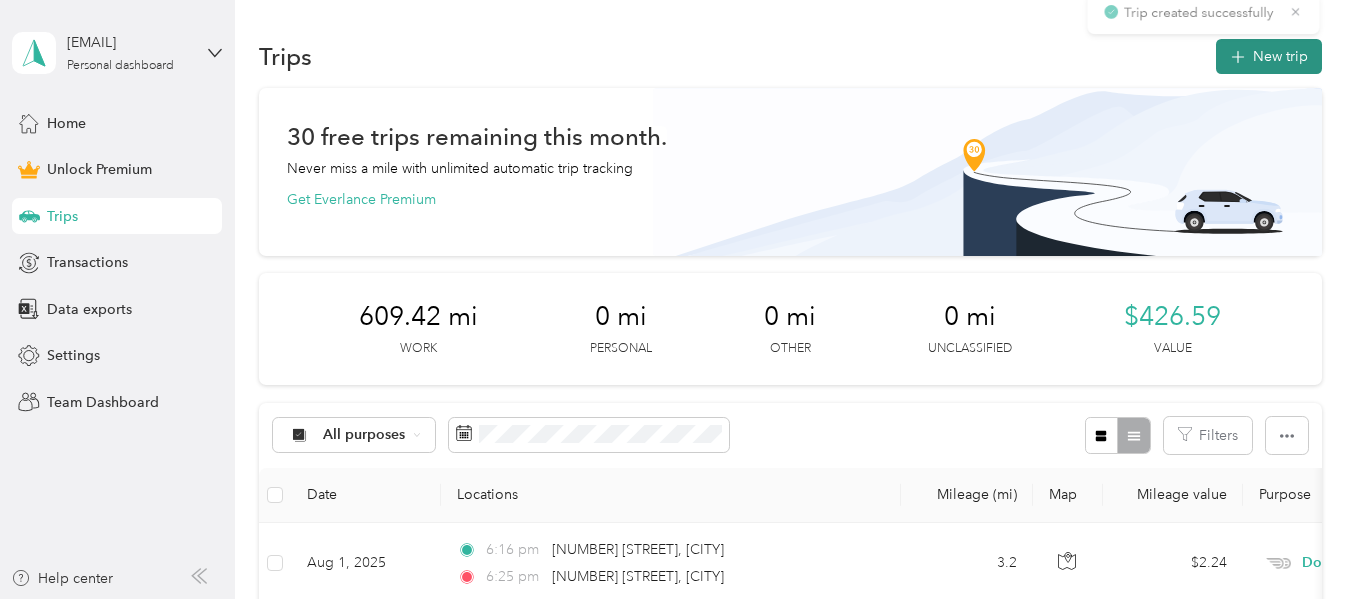 click on "New trip" at bounding box center (1269, 56) 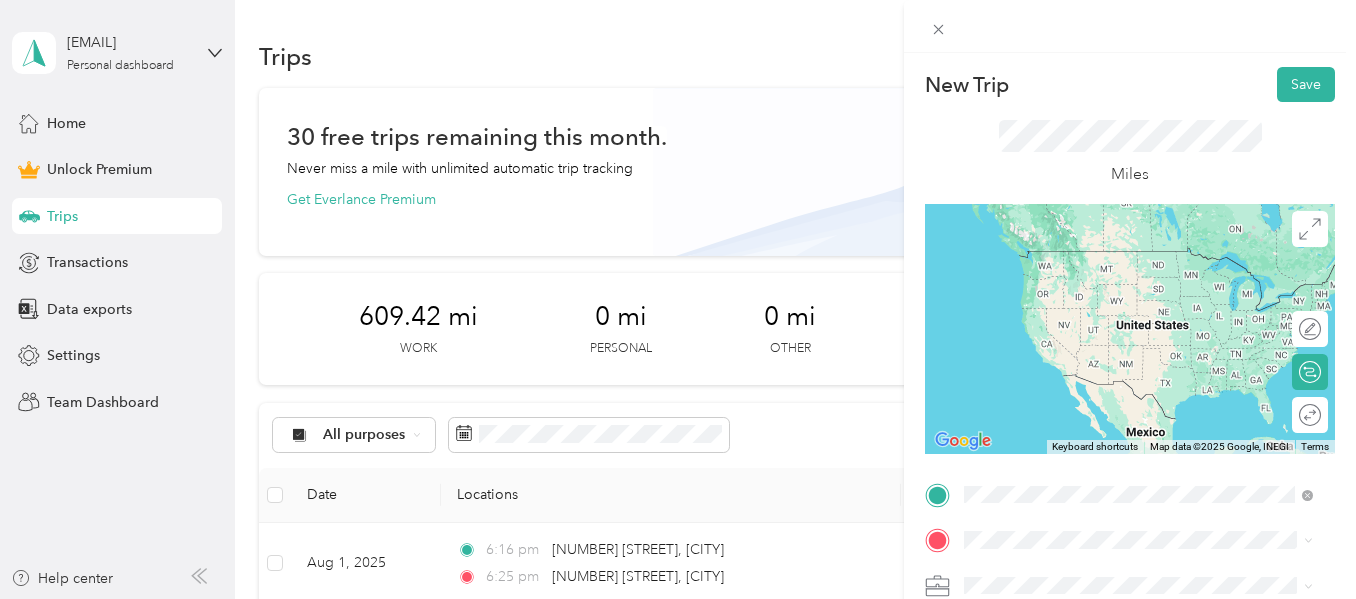 click on "30969 Heather Lane
Bethany Beach, Delaware 19930, United States" at bounding box center [1138, 393] 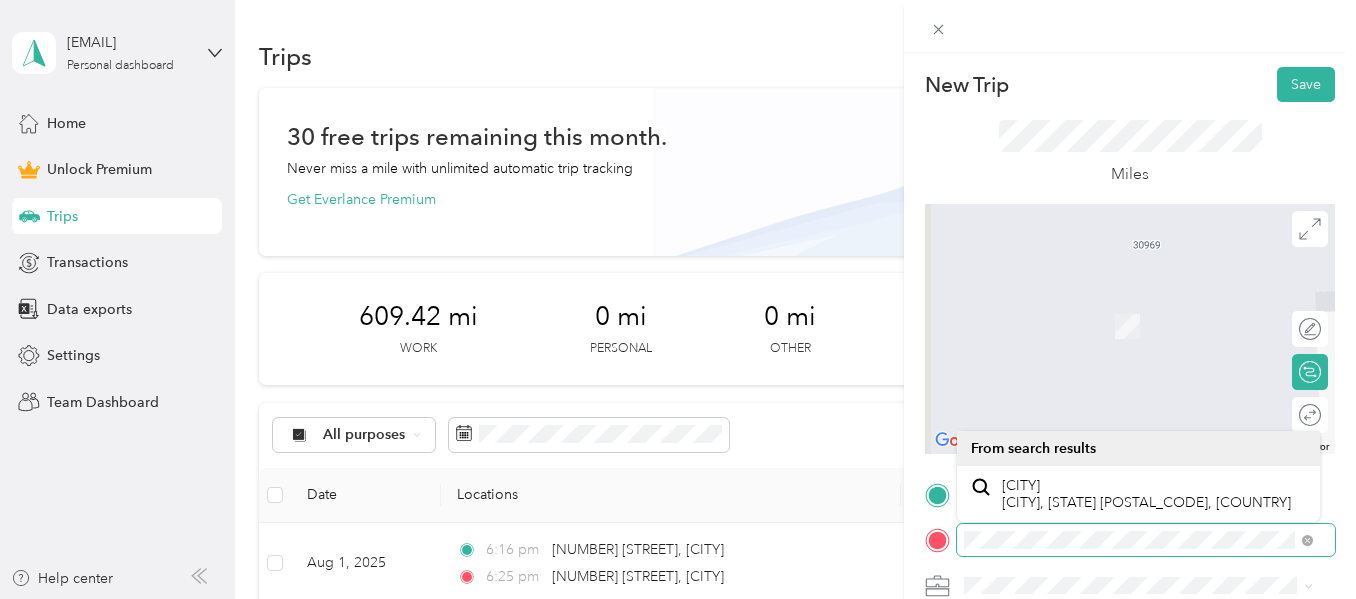 click on "New Trip Save This trip cannot be edited because it is either under review, approved, or paid. Contact your Team Manager to edit it. Miles ← Move left → Move right ↑ Move up ↓ Move down + Zoom in - Zoom out Home Jump left by 75% End Jump right by 75% Page Up Jump up by 75% Page Down Jump down by 75% Map Data Map data ©2025 Google Map data ©2025 Google 2 m  Click to toggle between metric and imperial units Terms Report a map error Edit route Calculate route Round trip TO Add photo" at bounding box center (678, 299) 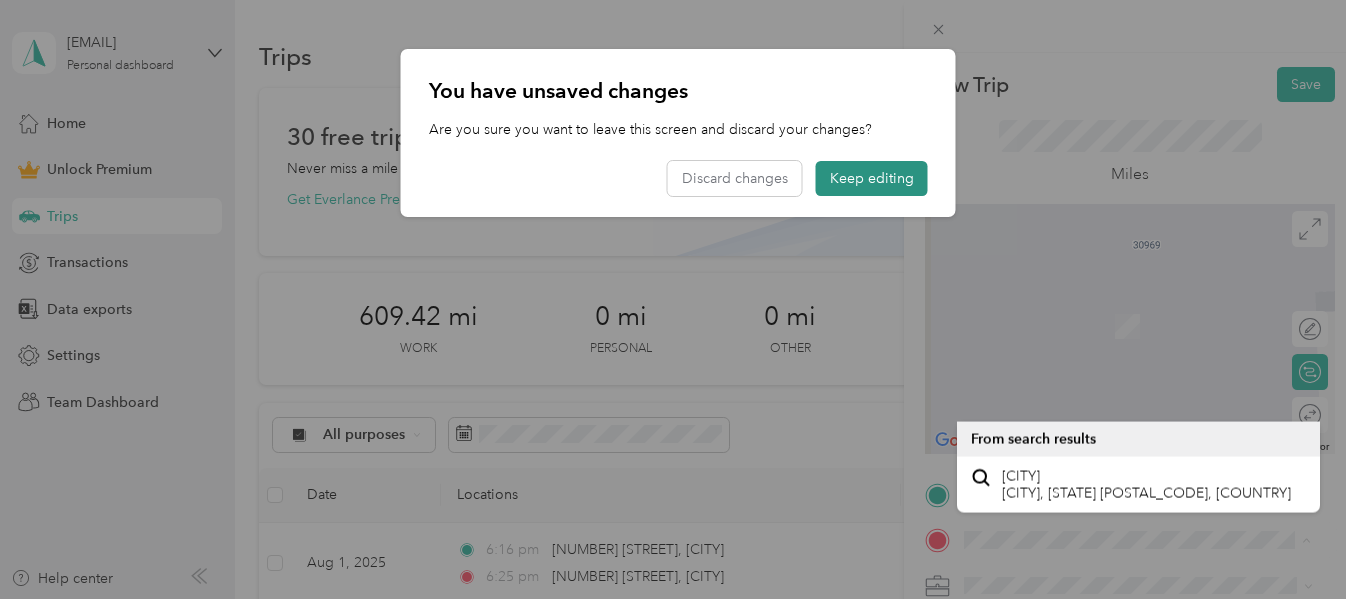 click on "Keep editing" at bounding box center [872, 178] 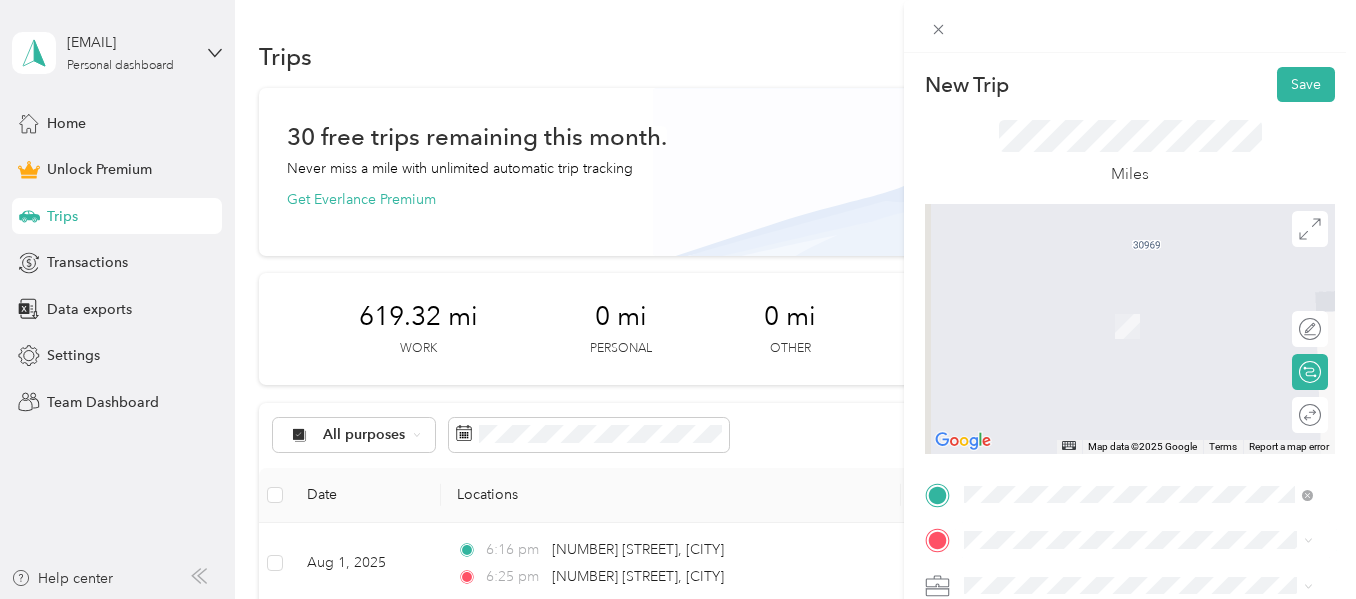 click on "109 Garfield Parkway
Bethany Beach, Delaware 19930, United States" at bounding box center (1138, 436) 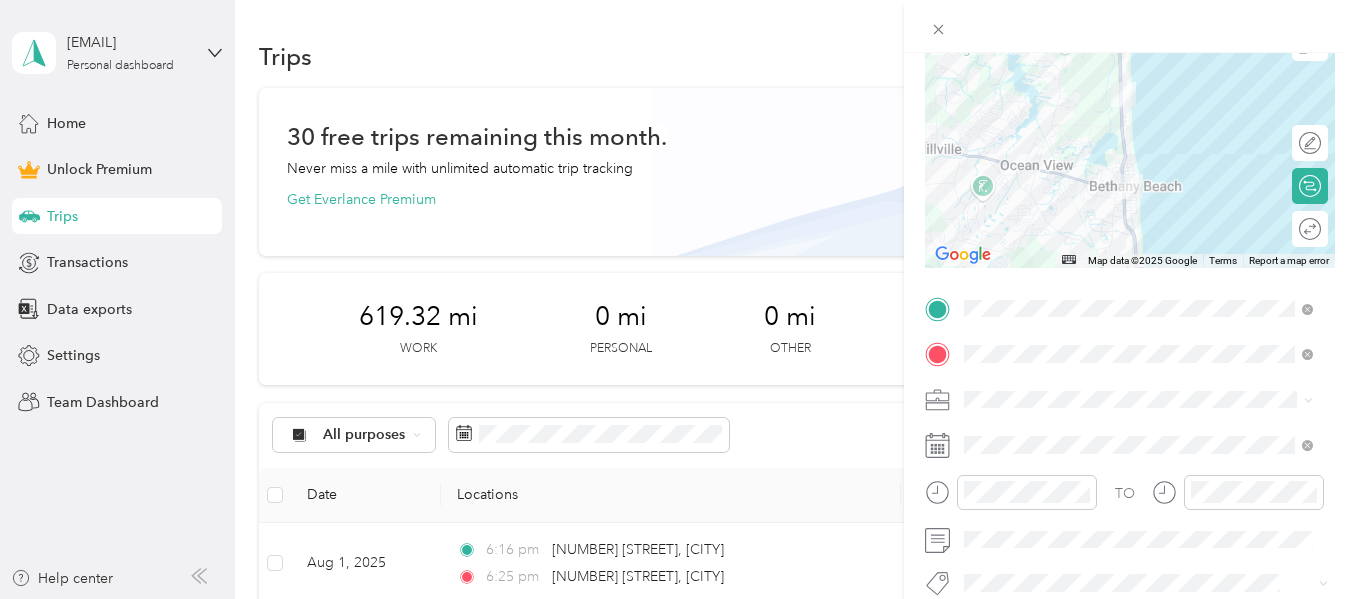 scroll, scrollTop: 189, scrollLeft: 0, axis: vertical 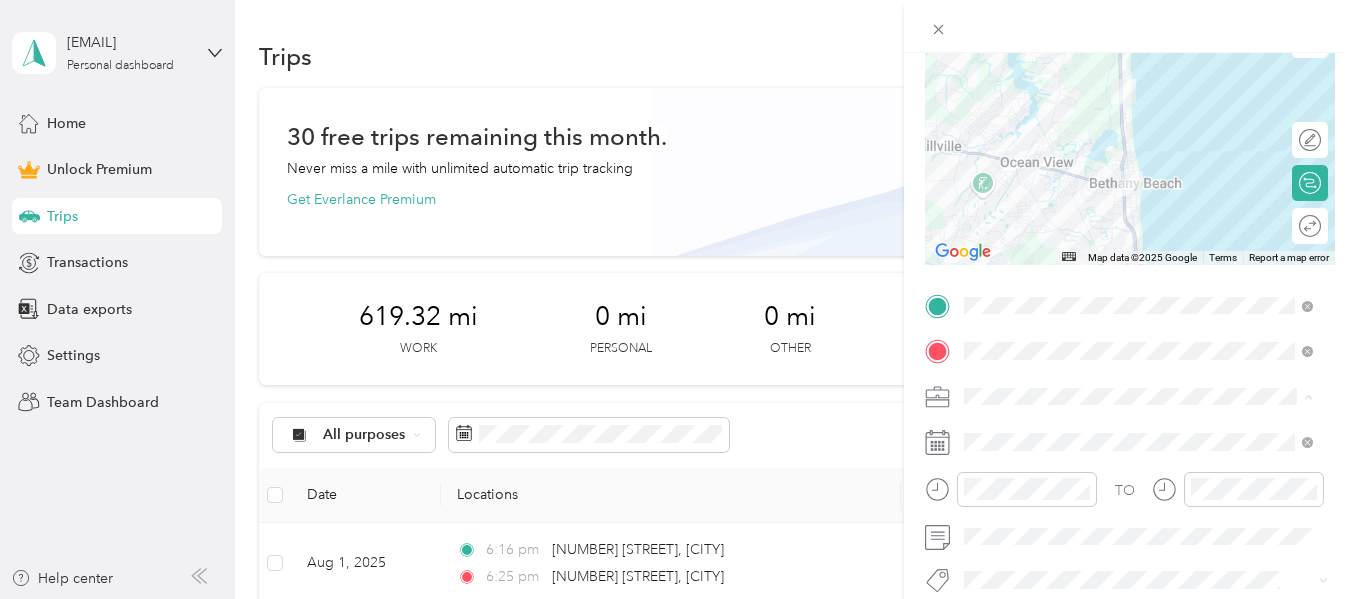 click on "Doordash" at bounding box center [1003, 186] 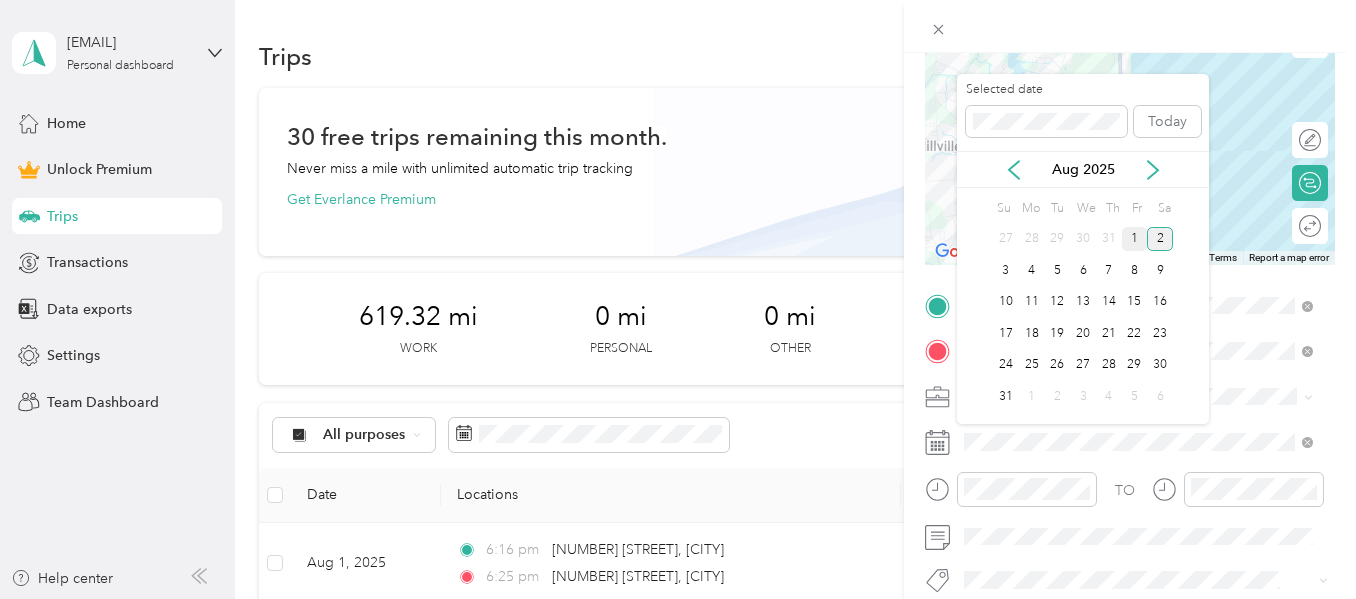 click on "1" at bounding box center [1135, 239] 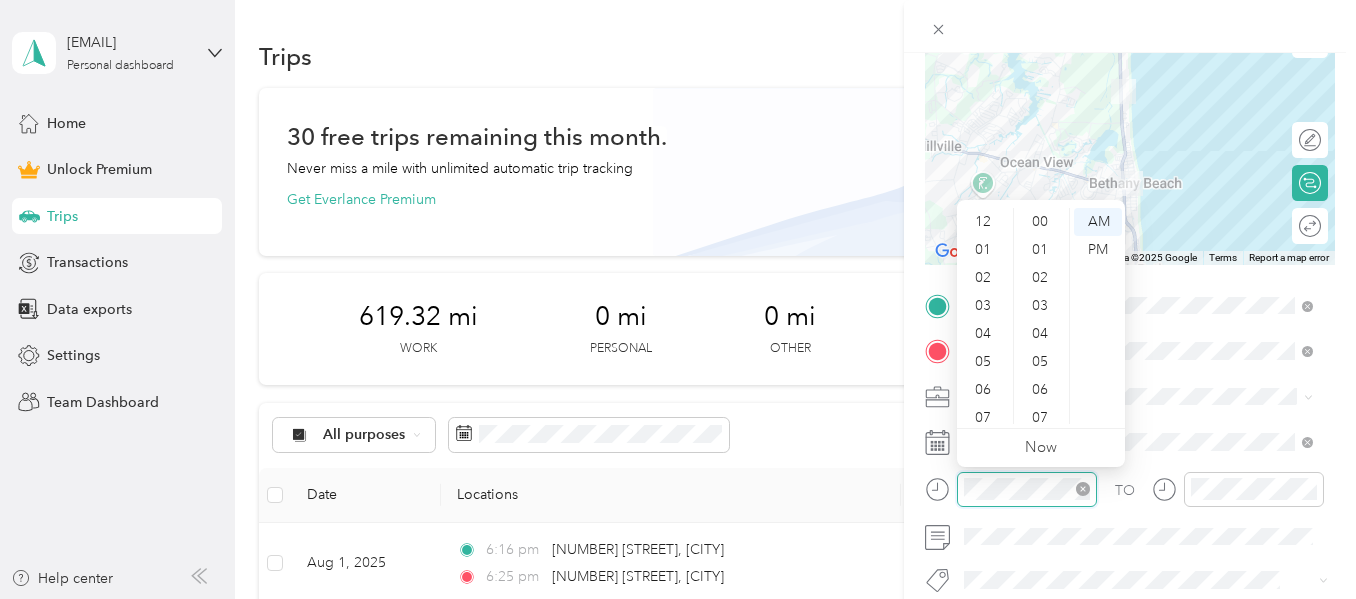 scroll, scrollTop: 224, scrollLeft: 0, axis: vertical 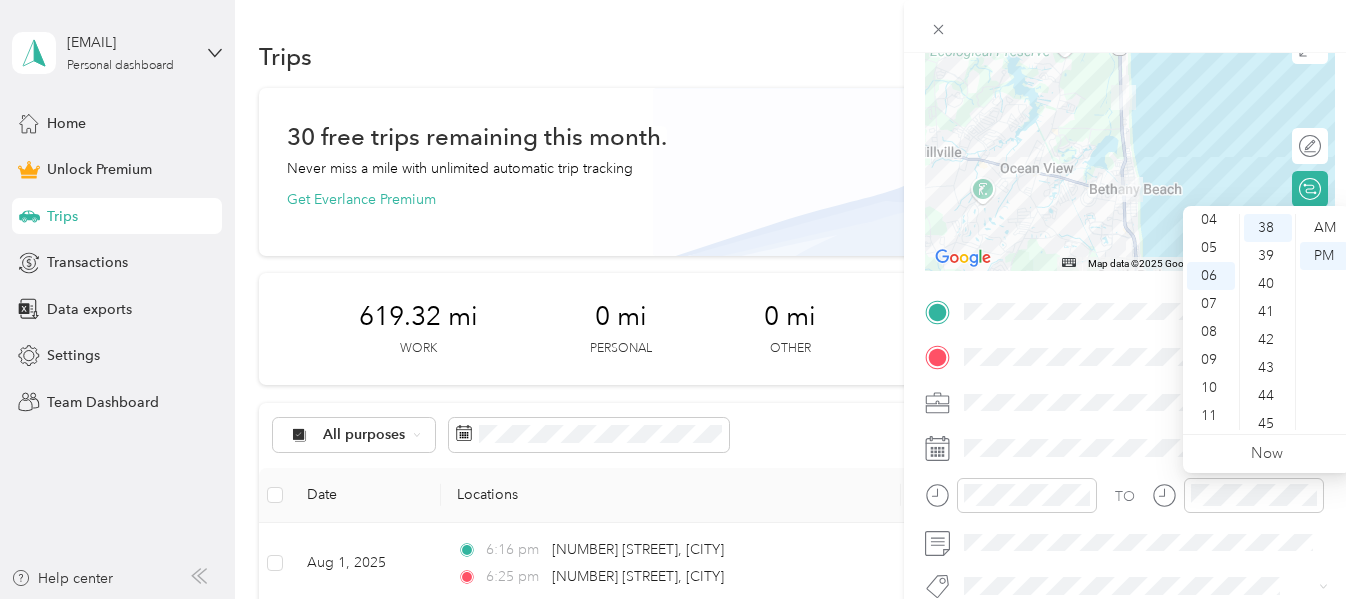 click on "TO" at bounding box center [1130, 502] 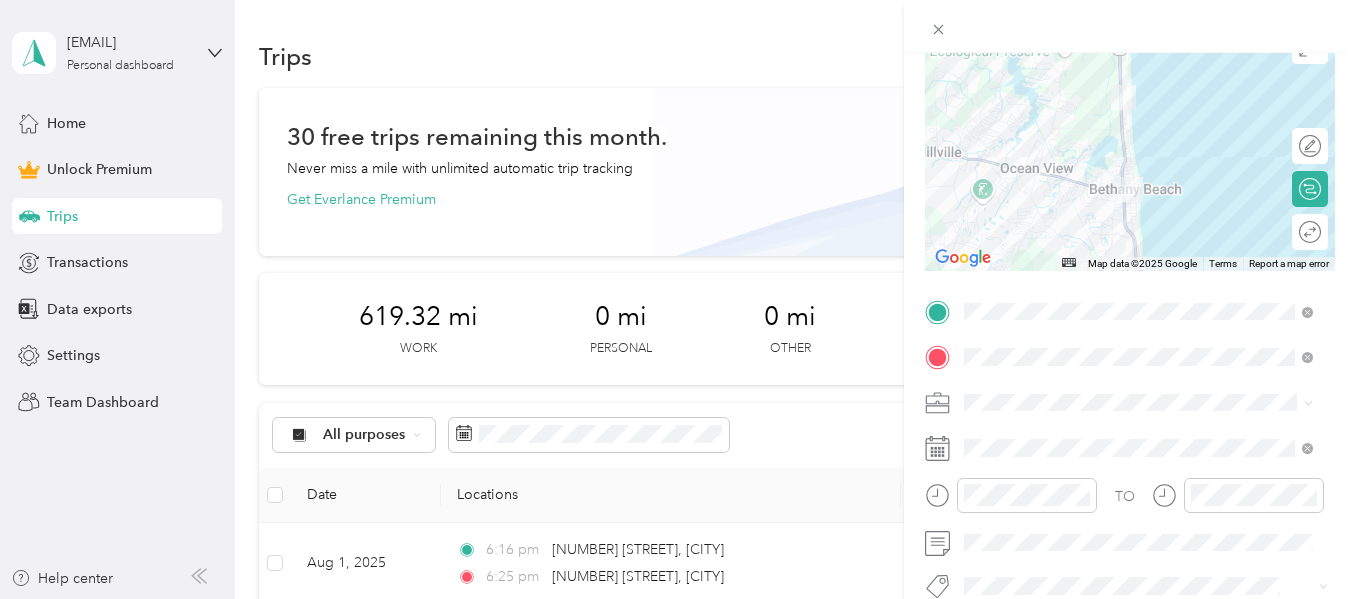 scroll, scrollTop: 0, scrollLeft: 0, axis: both 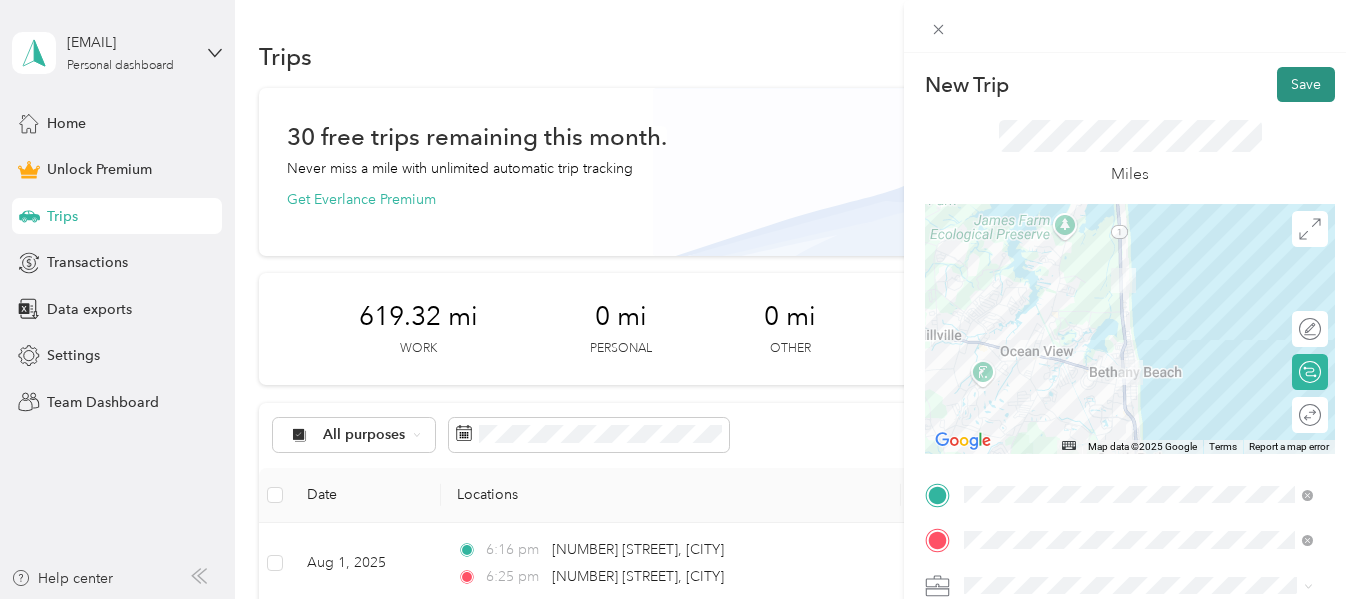 click on "Save" at bounding box center (1306, 84) 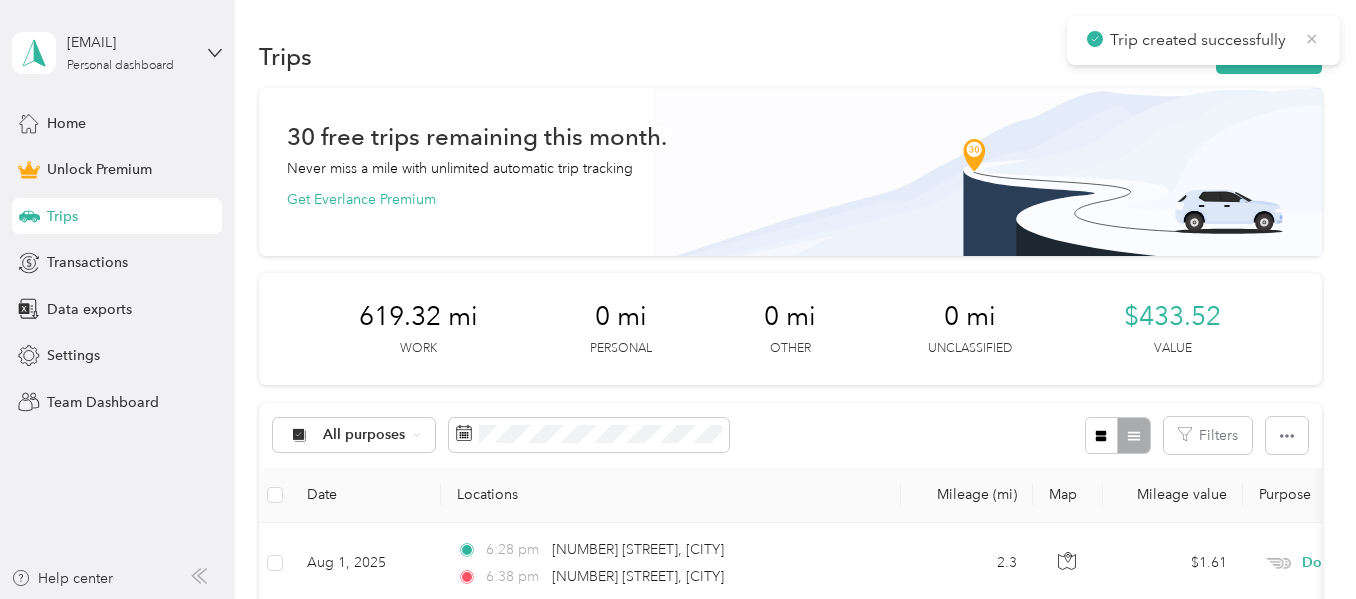 click 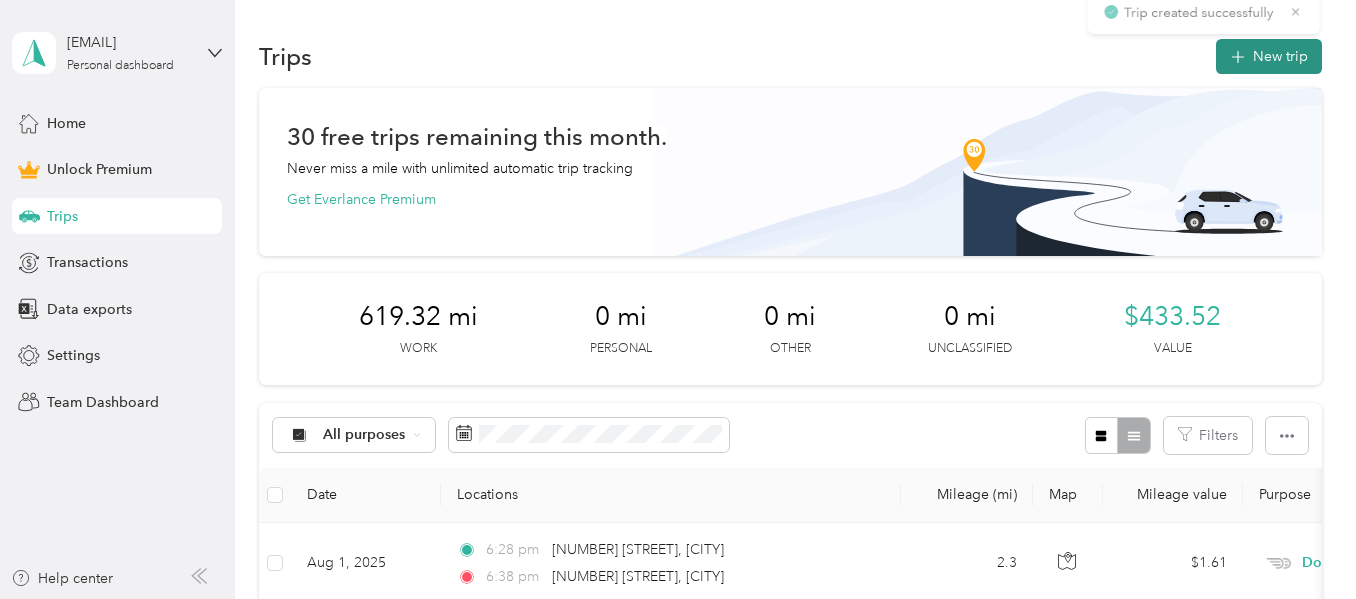 click on "New trip" at bounding box center [1269, 56] 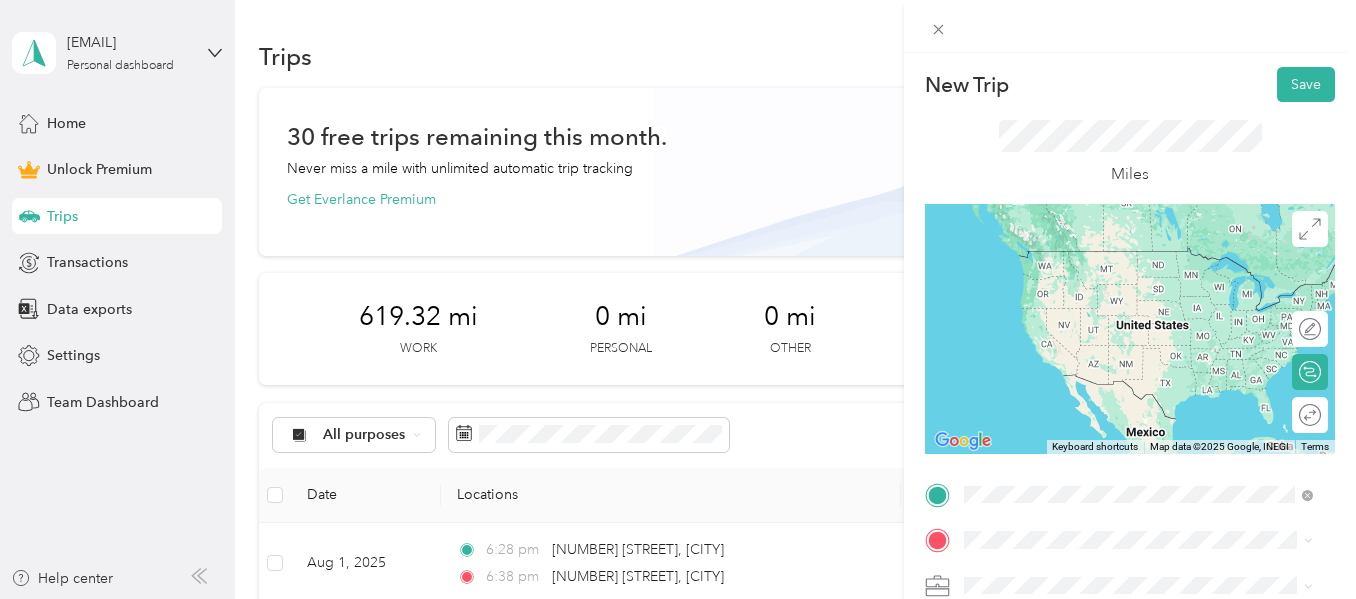 click on "109 Garfield Parkway
Bethany Beach, Delaware 19930, United States" at bounding box center (1146, 392) 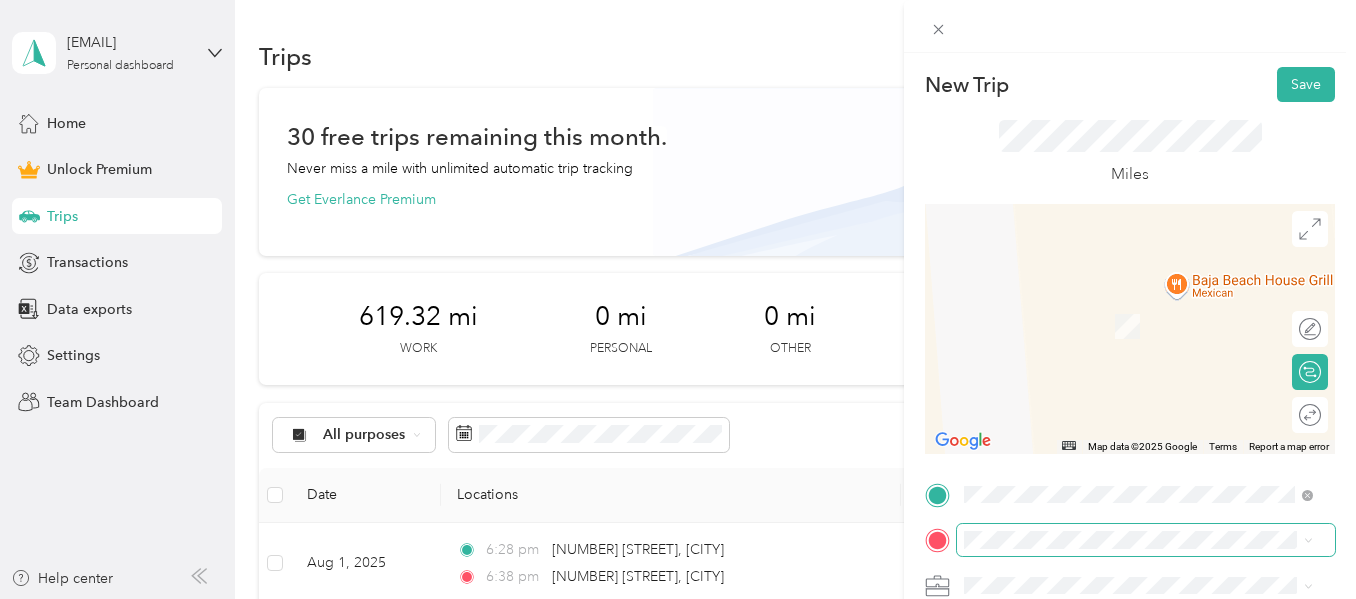click at bounding box center [1146, 540] 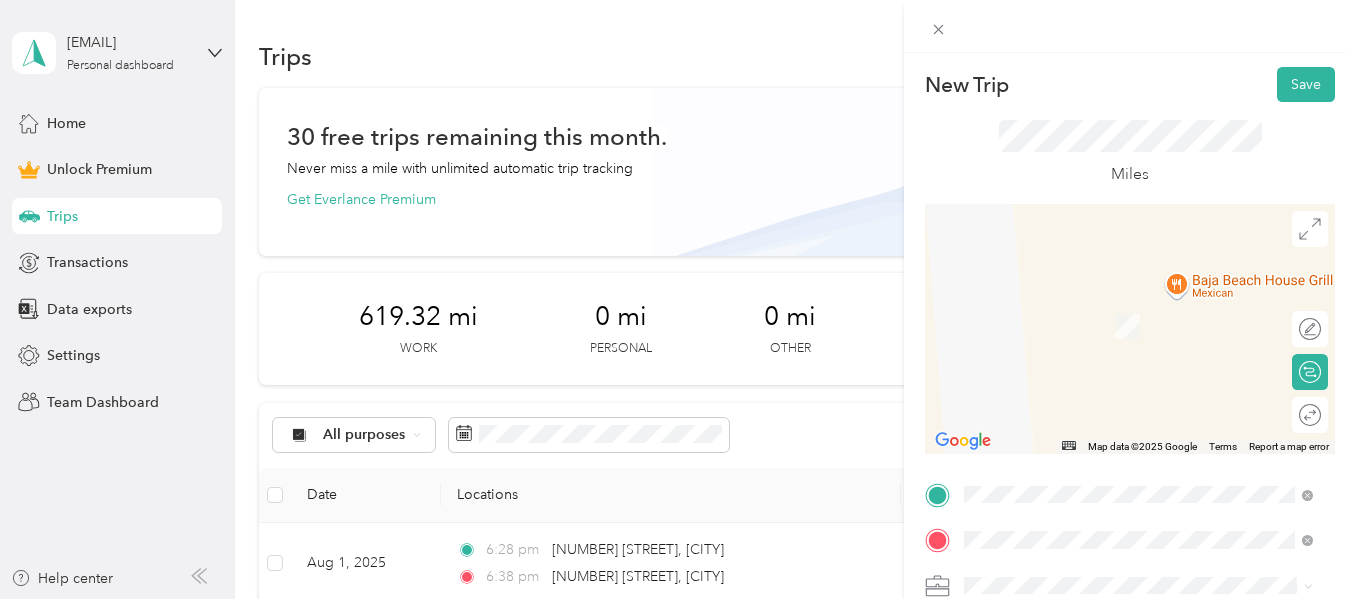 click on "37438 Pettinaro Drive
Ocean View, Delaware 19970, United States" at bounding box center [1146, 438] 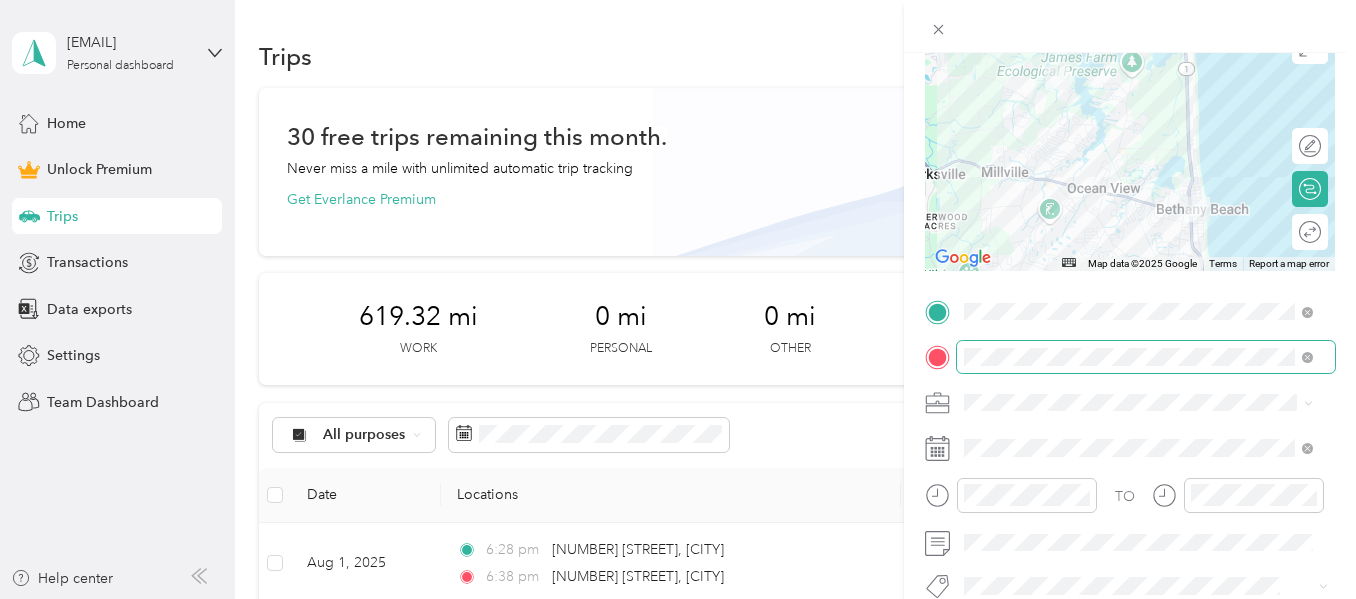 scroll, scrollTop: 185, scrollLeft: 0, axis: vertical 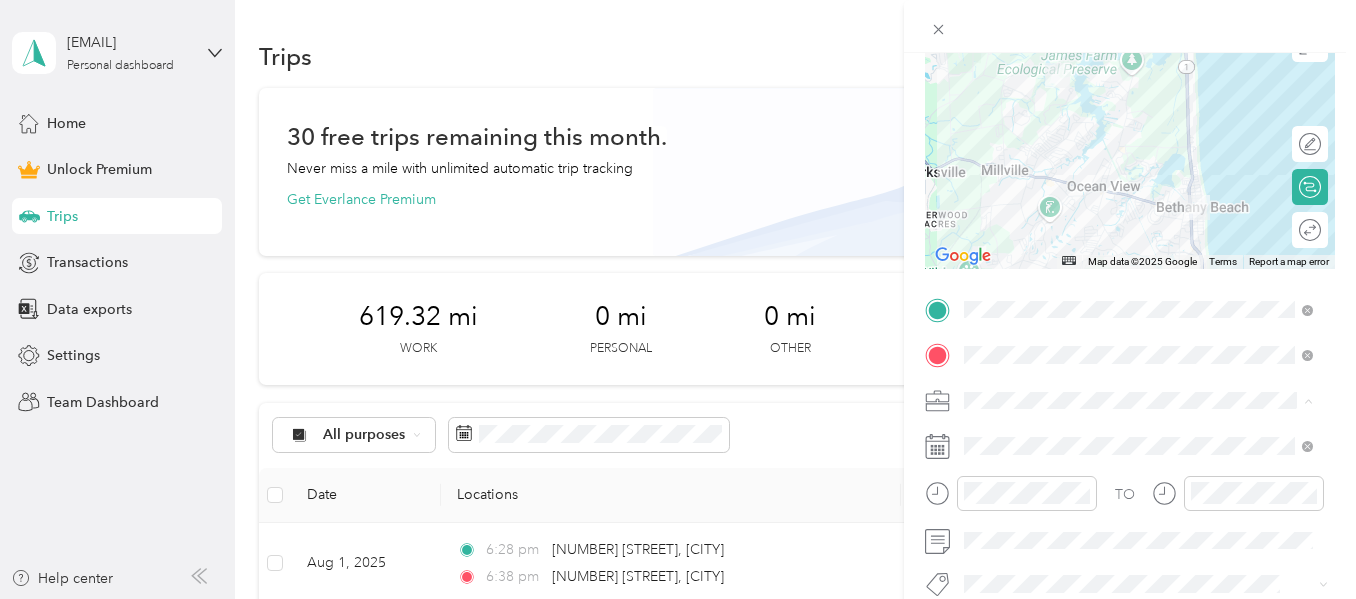 click on "Doordash" at bounding box center (1003, 190) 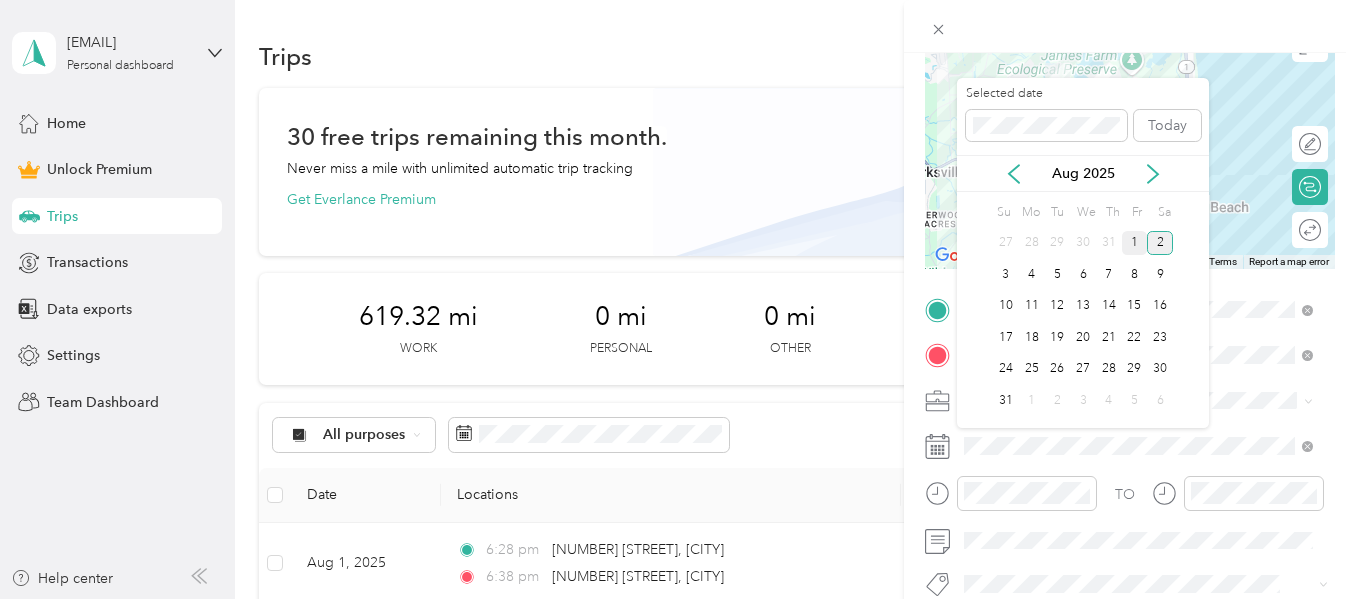 click on "1" at bounding box center [1135, 243] 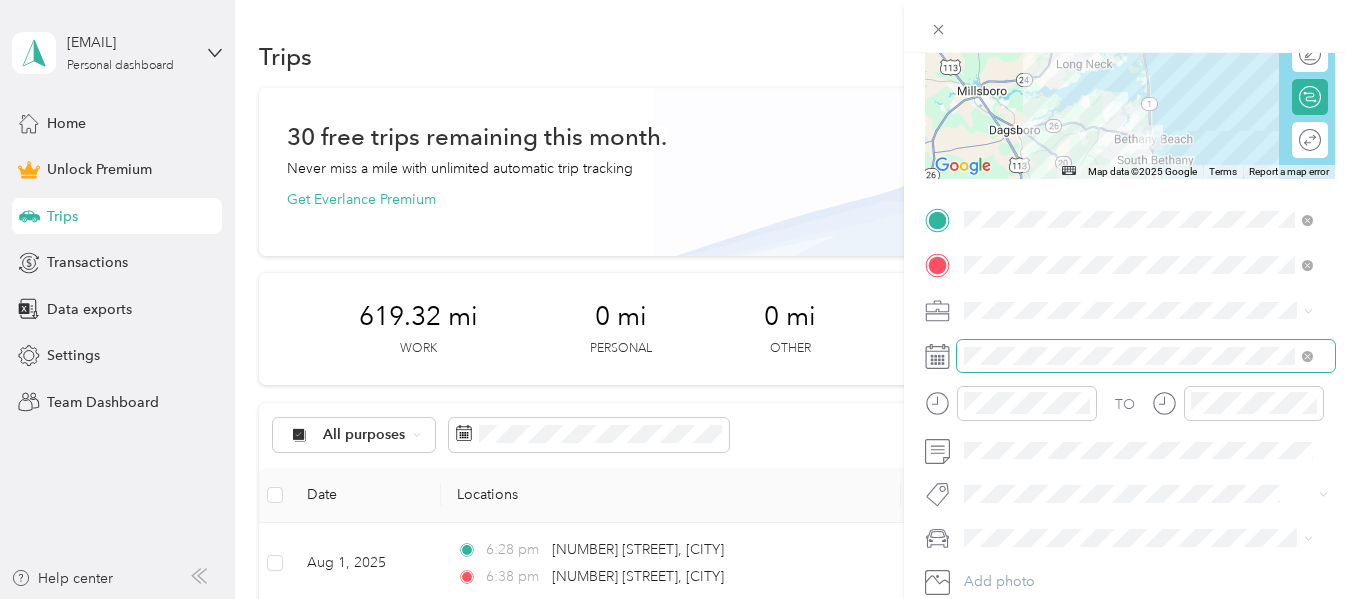 scroll, scrollTop: 276, scrollLeft: 0, axis: vertical 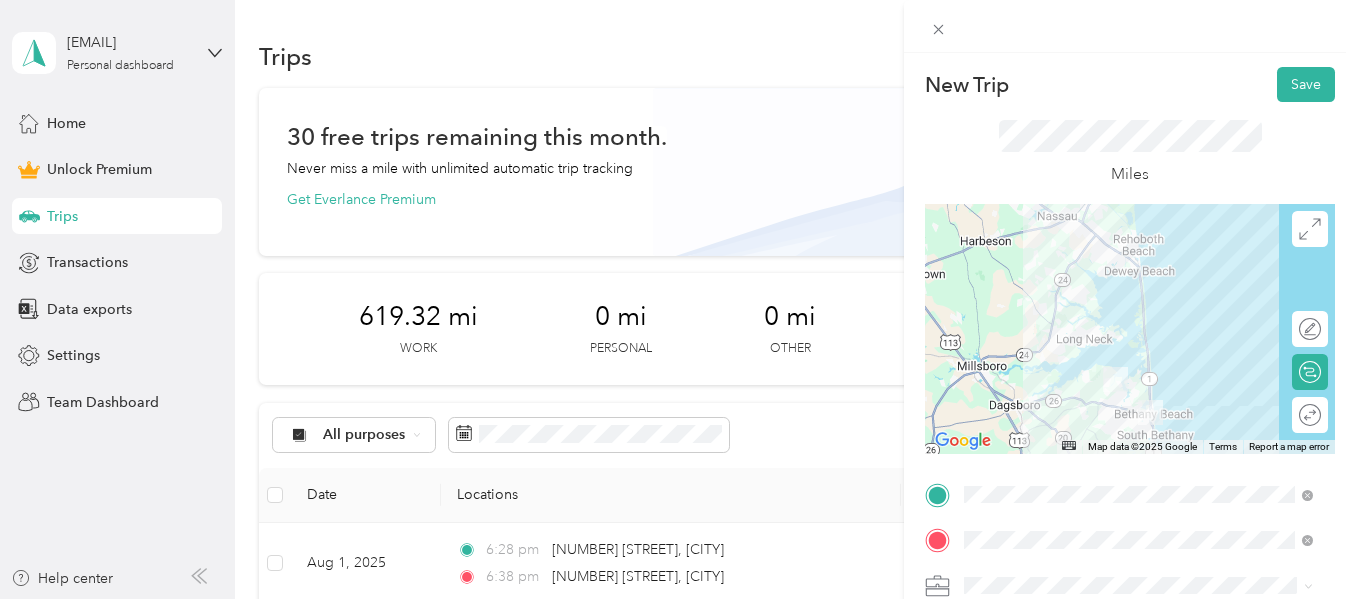 click on "Miles" at bounding box center (1130, 153) 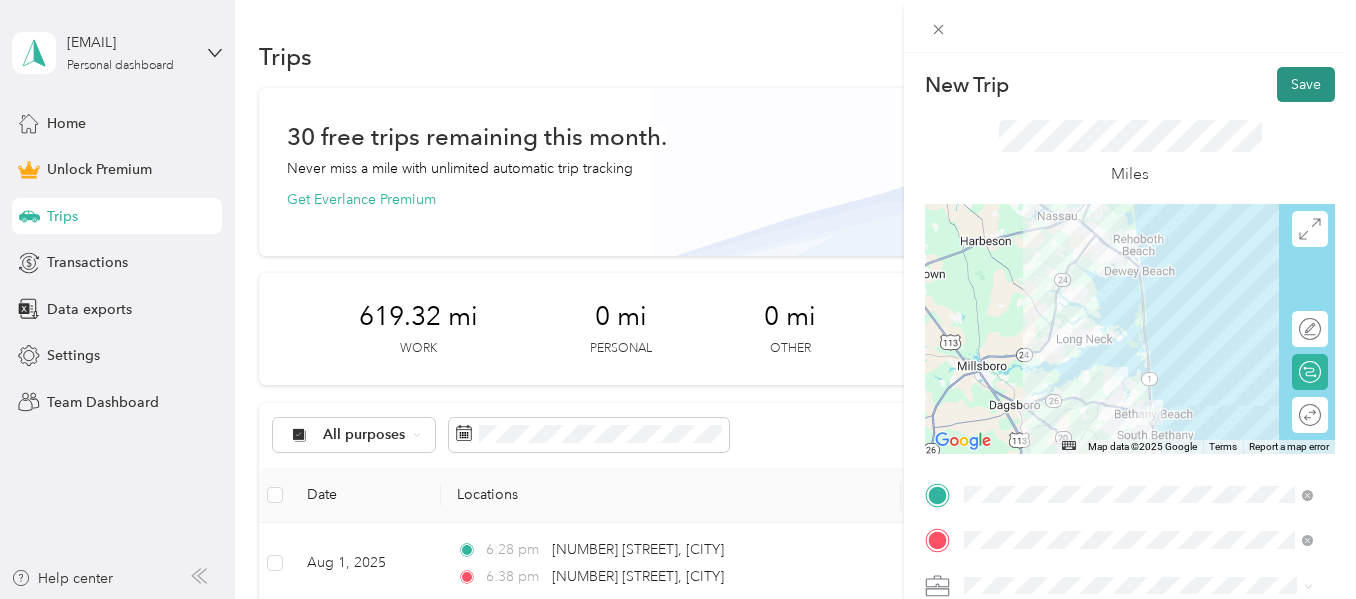 click on "Save" at bounding box center [1306, 84] 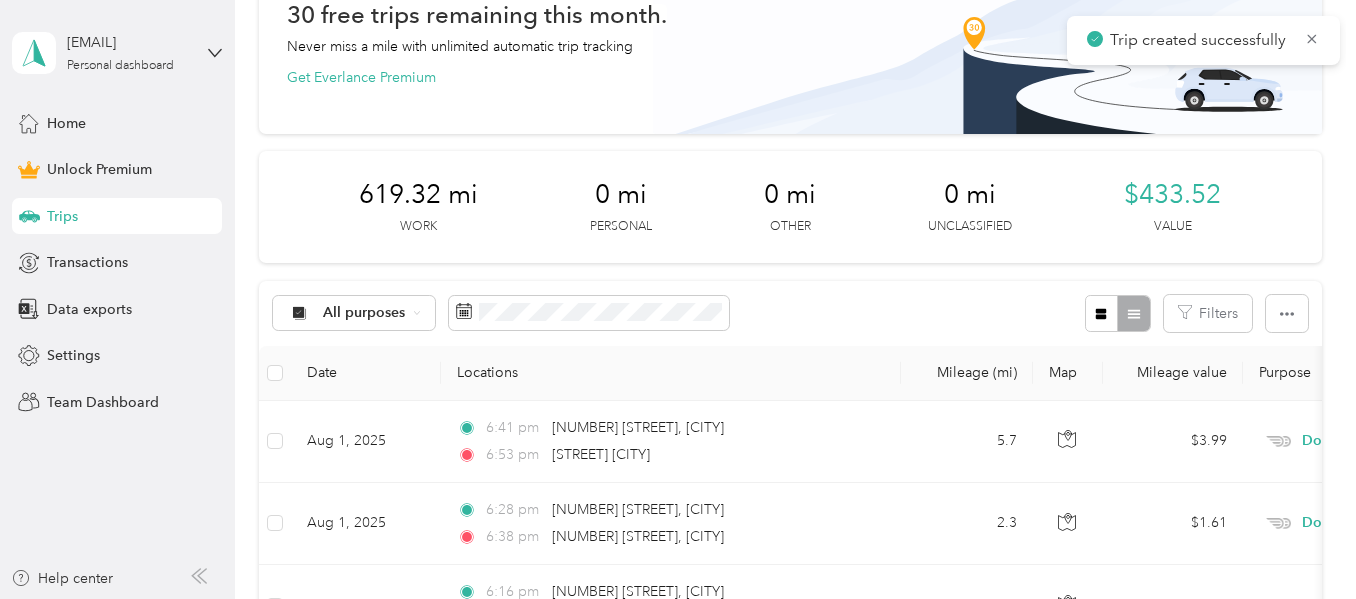 scroll, scrollTop: 0, scrollLeft: 0, axis: both 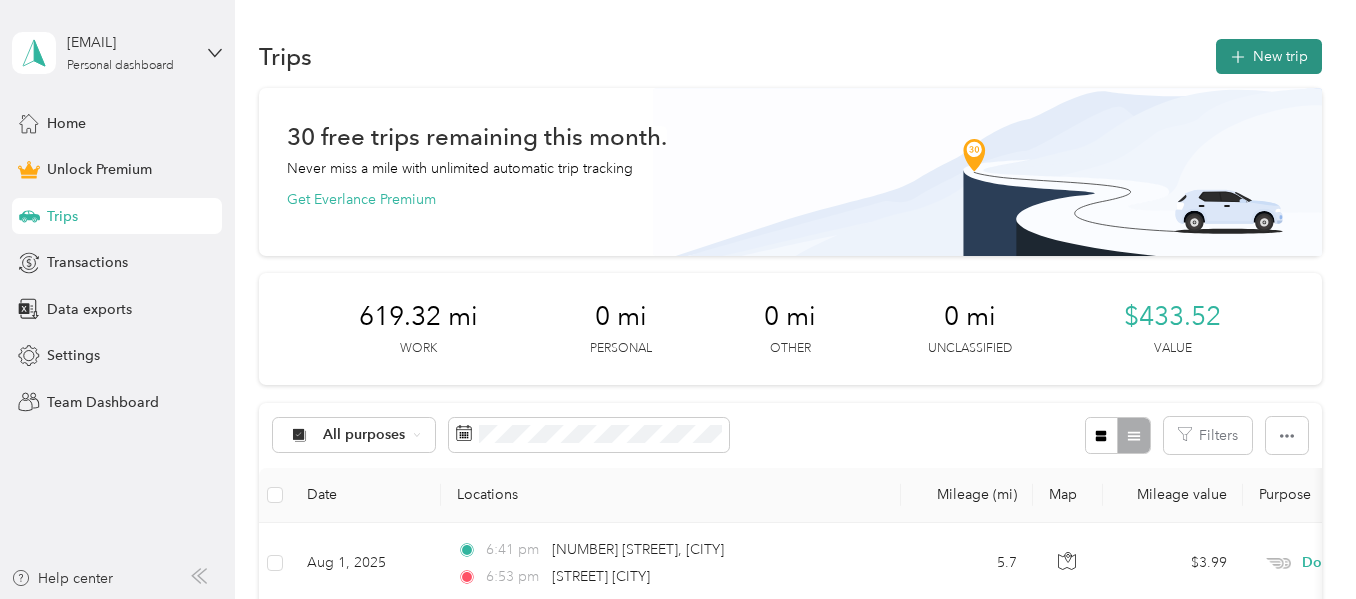 click on "New trip" at bounding box center (1269, 56) 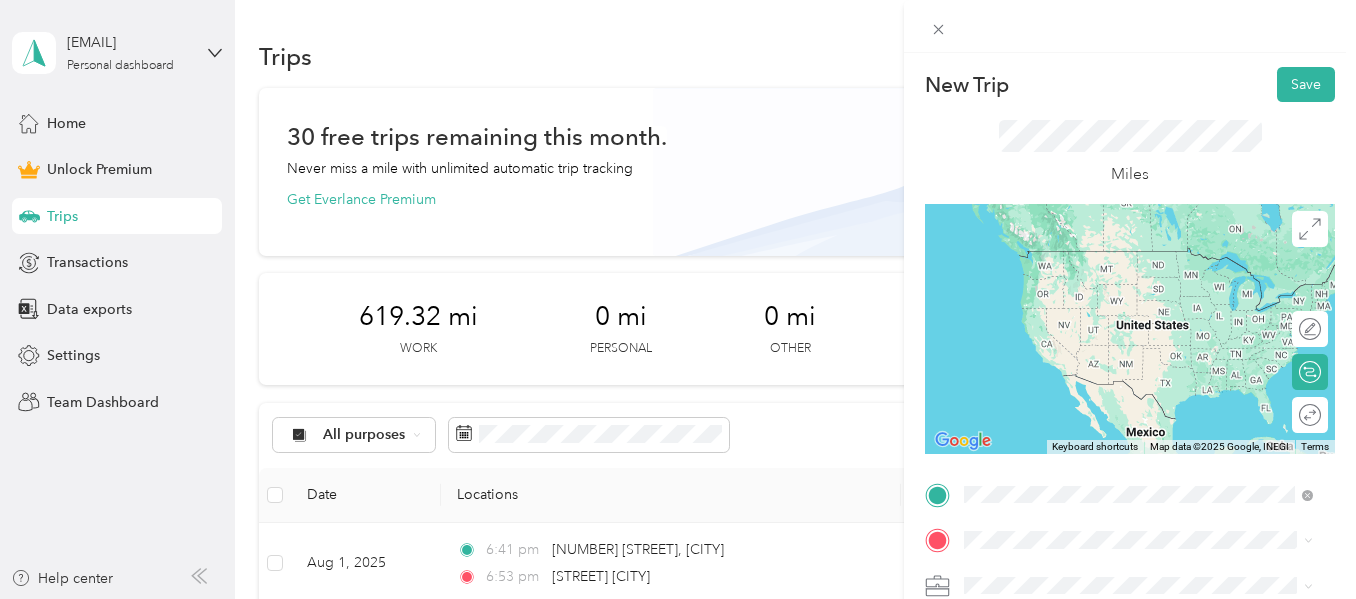 click on "37438 Pettinaro Drive
Ocean View, Delaware 19970, United States" at bounding box center [1146, 259] 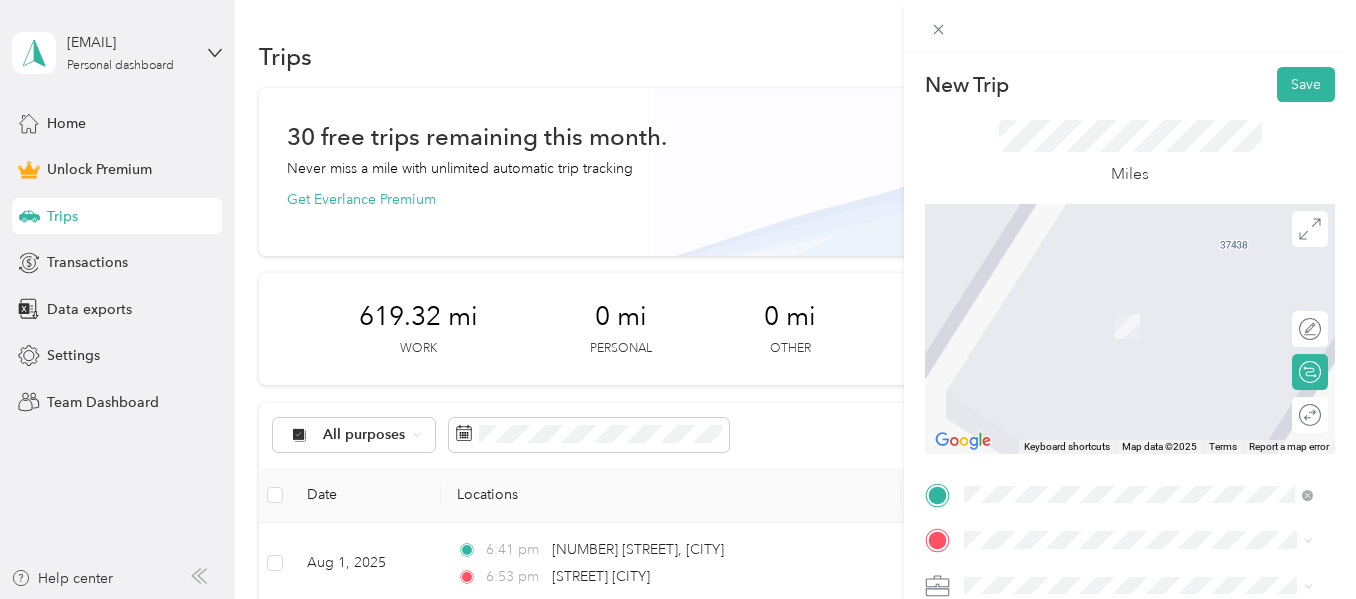 click on "793 Garfield Parkway
Bethany Beach, Delaware 19930, United States" at bounding box center [1146, 434] 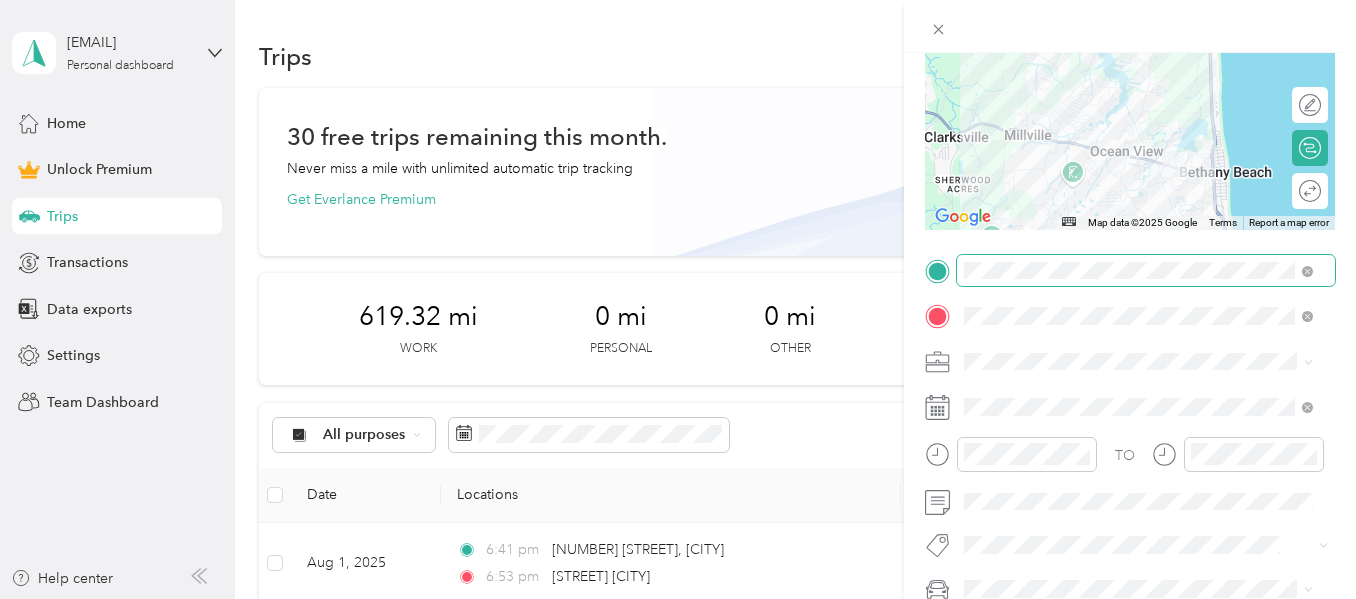 scroll, scrollTop: 253, scrollLeft: 0, axis: vertical 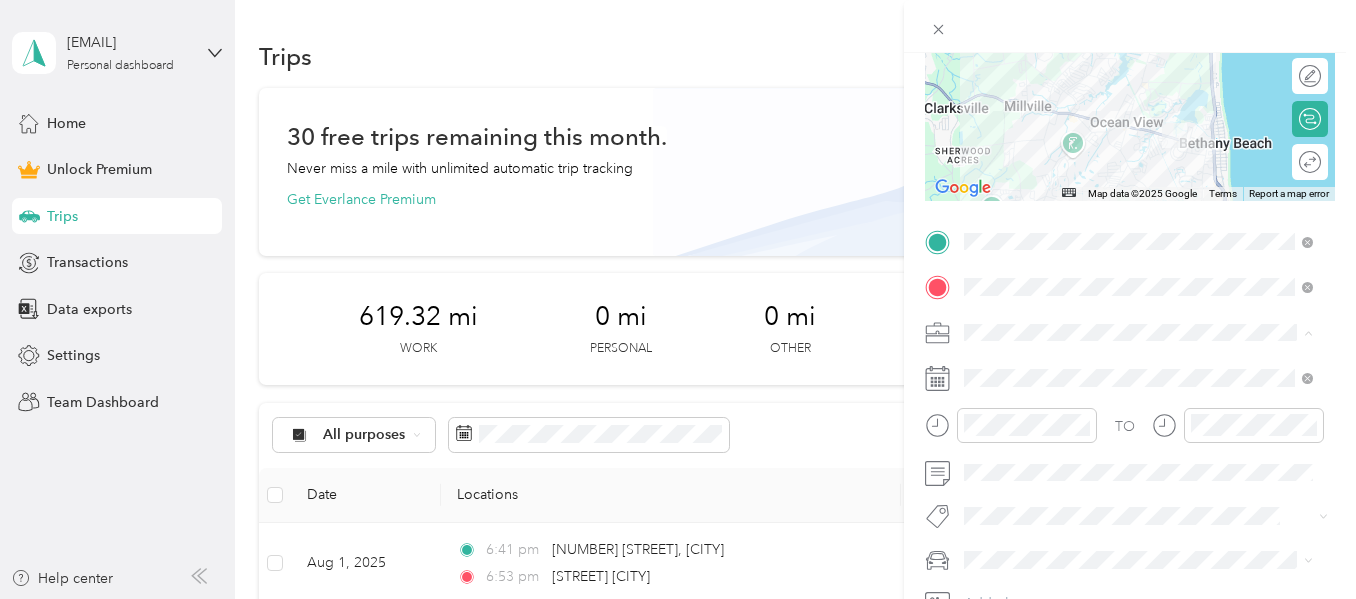 click on "Doordash" at bounding box center [1138, 122] 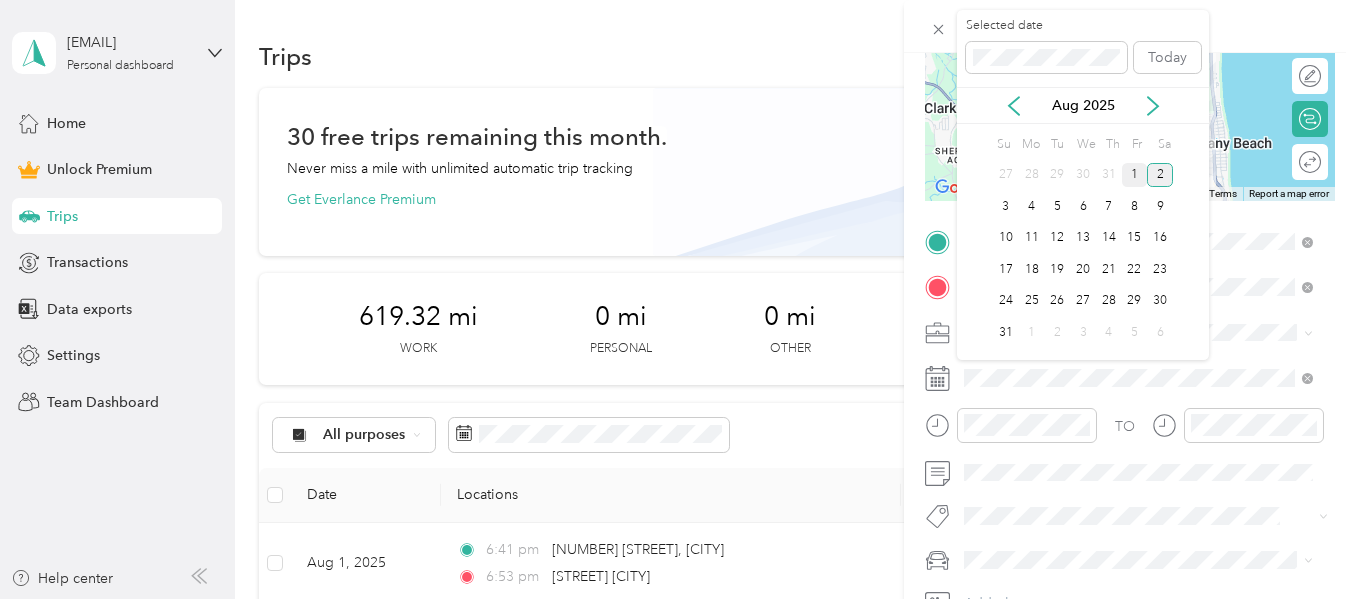 click on "1" at bounding box center (1135, 175) 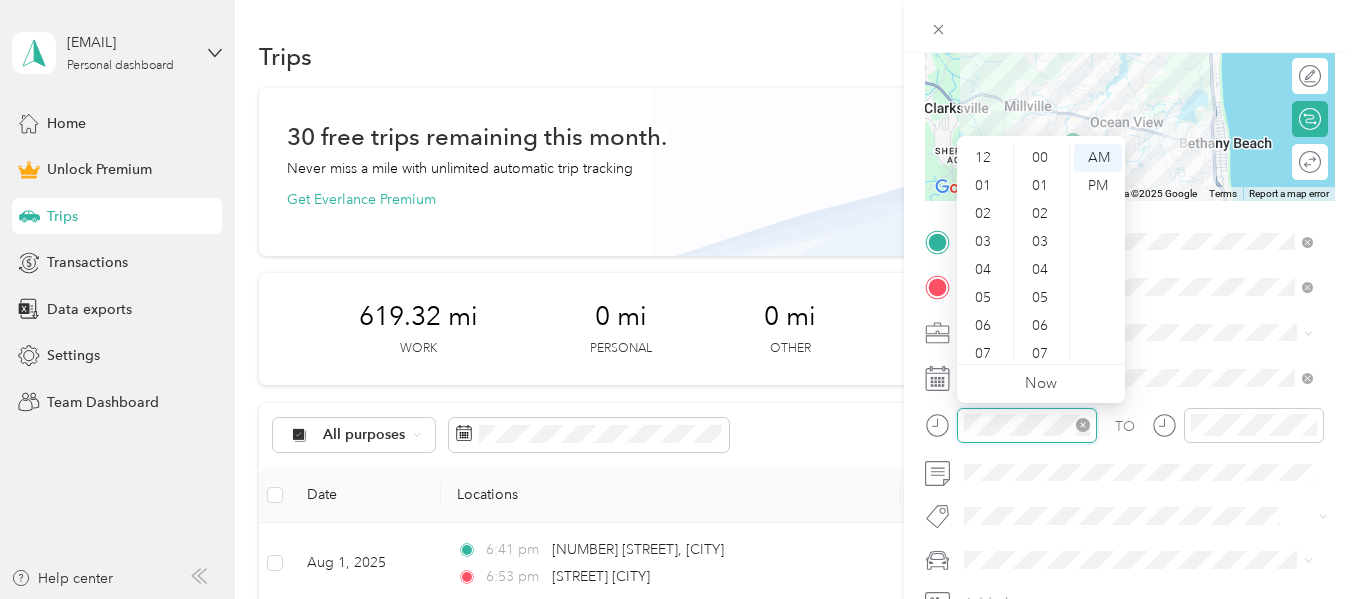 scroll, scrollTop: 308, scrollLeft: 0, axis: vertical 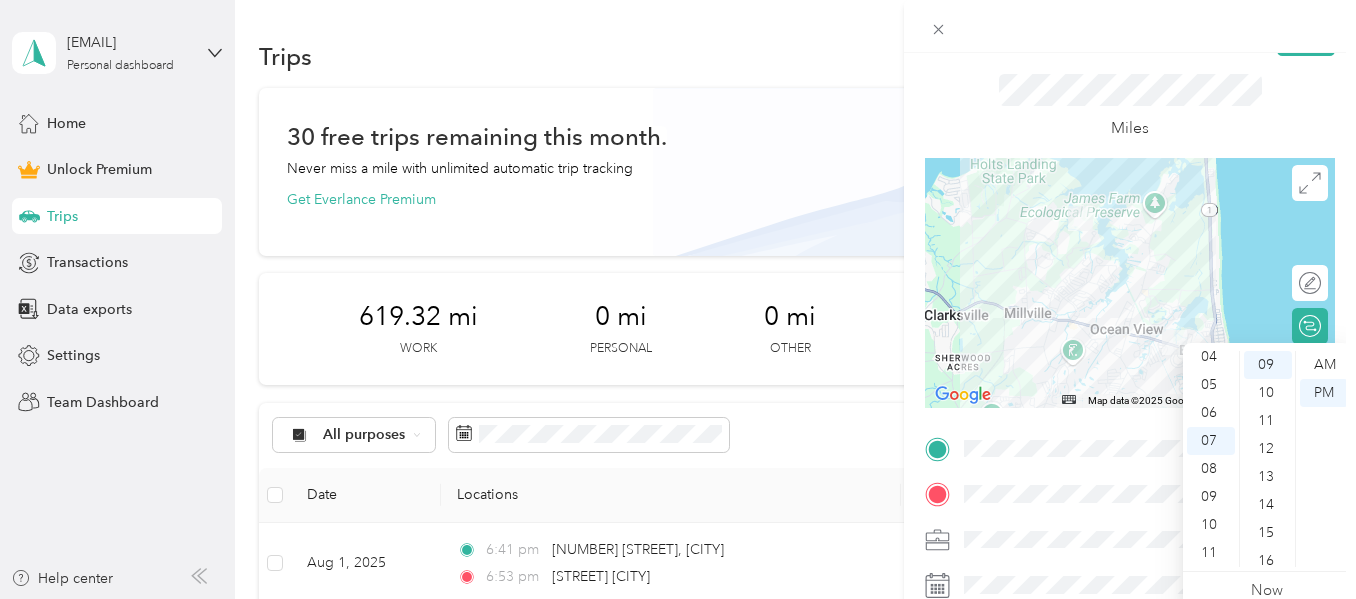 click on "Miles" at bounding box center (1130, 107) 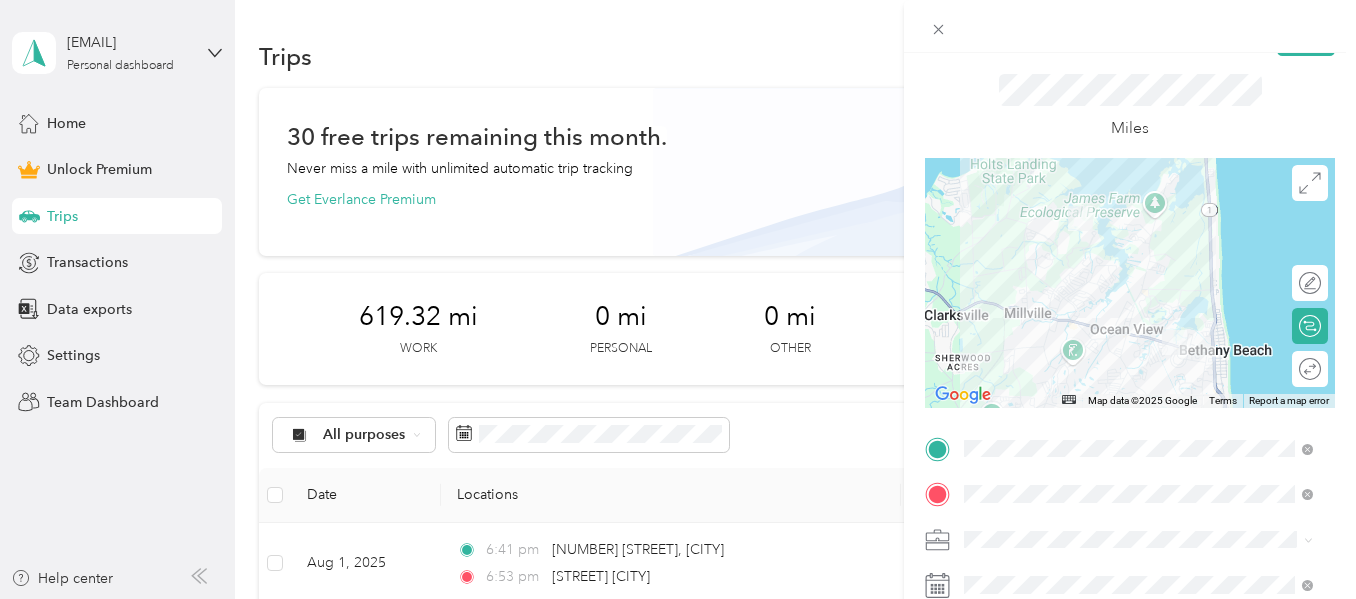 scroll, scrollTop: 0, scrollLeft: 0, axis: both 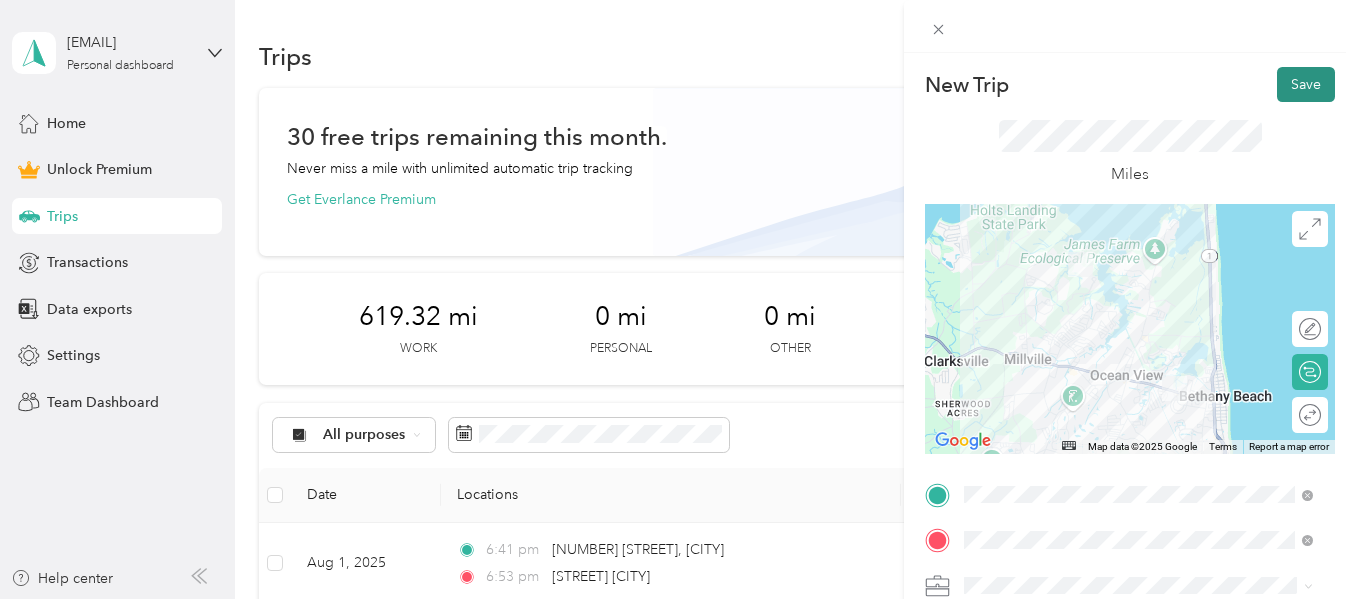 click on "Save" at bounding box center (1306, 84) 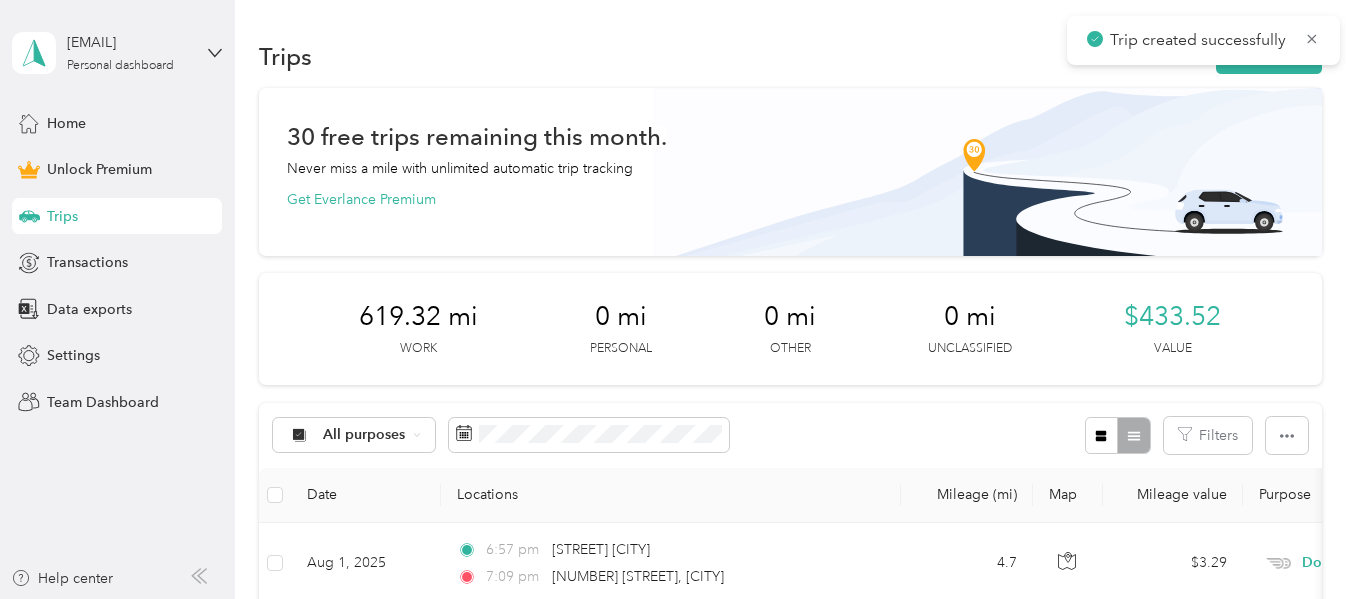 scroll, scrollTop: 0, scrollLeft: 0, axis: both 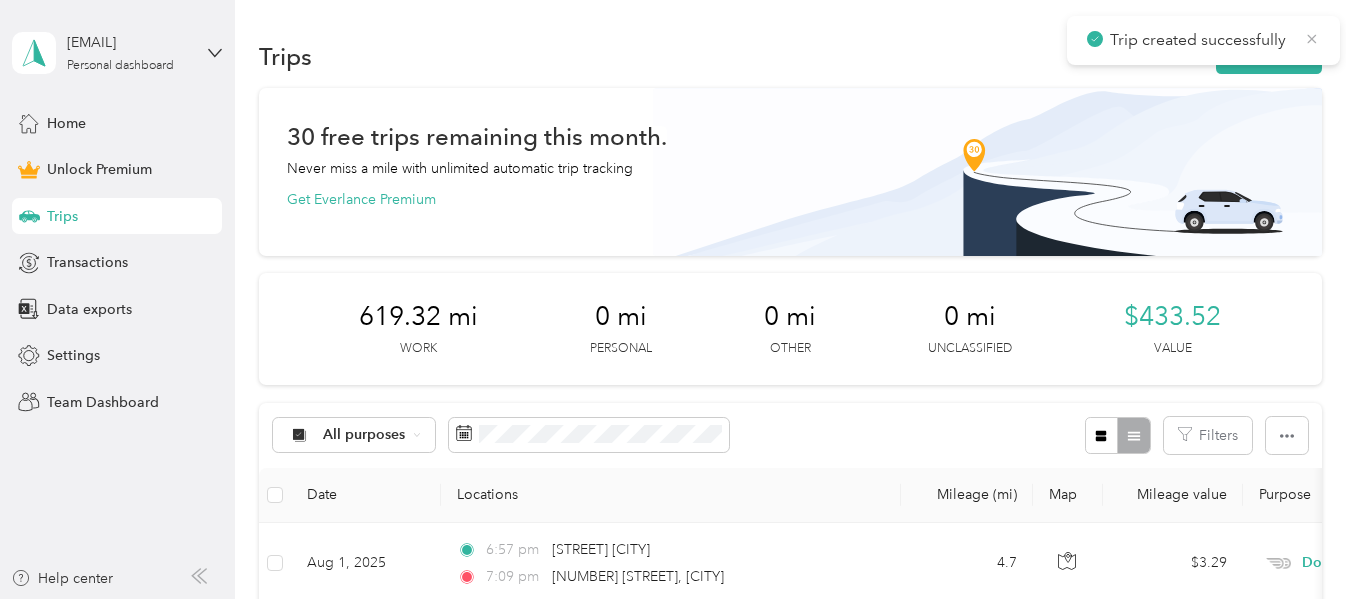 click 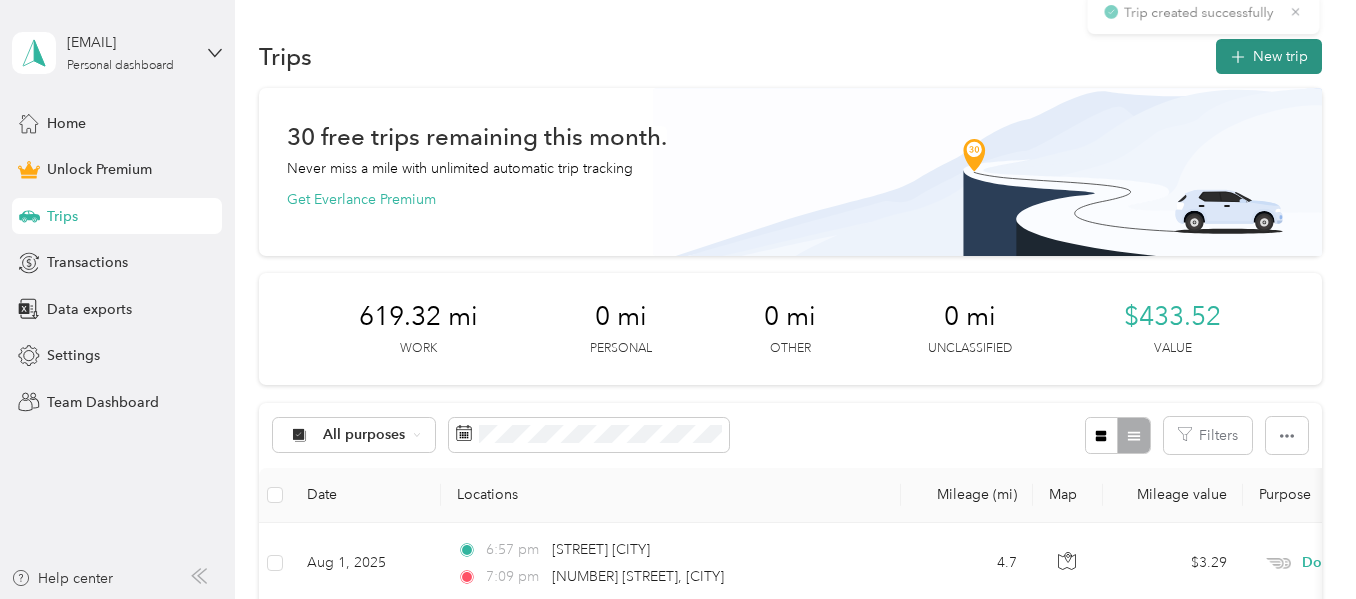 click on "New trip" at bounding box center (1269, 56) 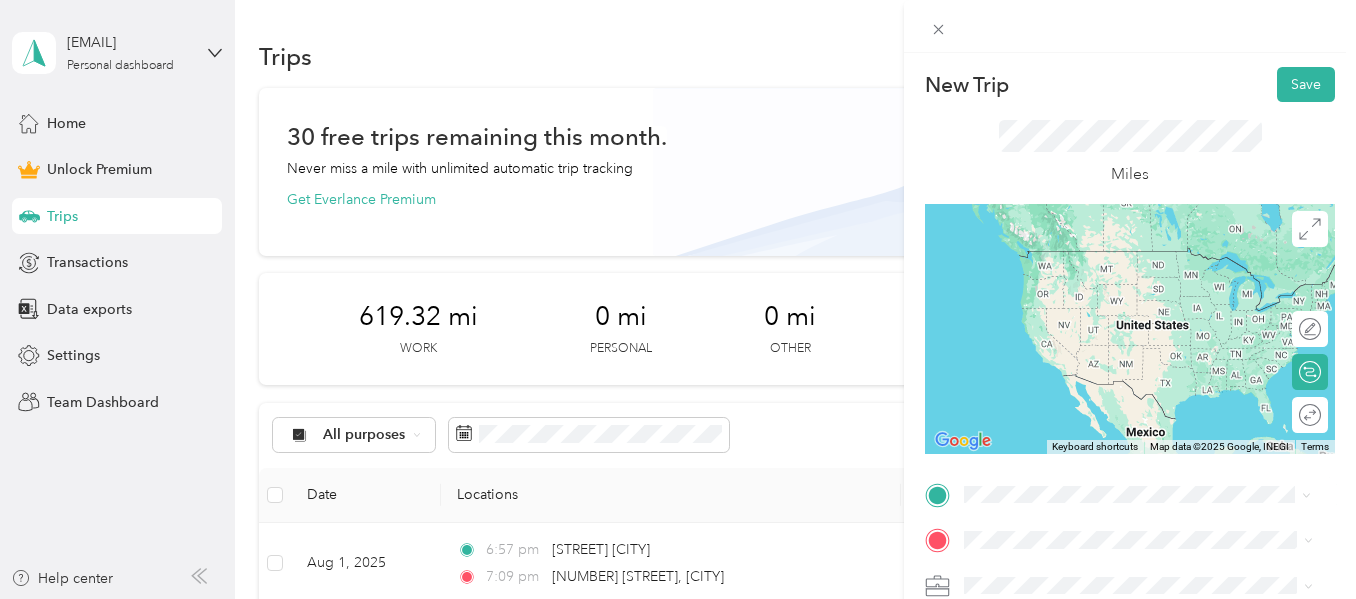 click on "793 Garfield Parkway
Bethany Beach, Delaware 19930, United States" at bounding box center [1146, 319] 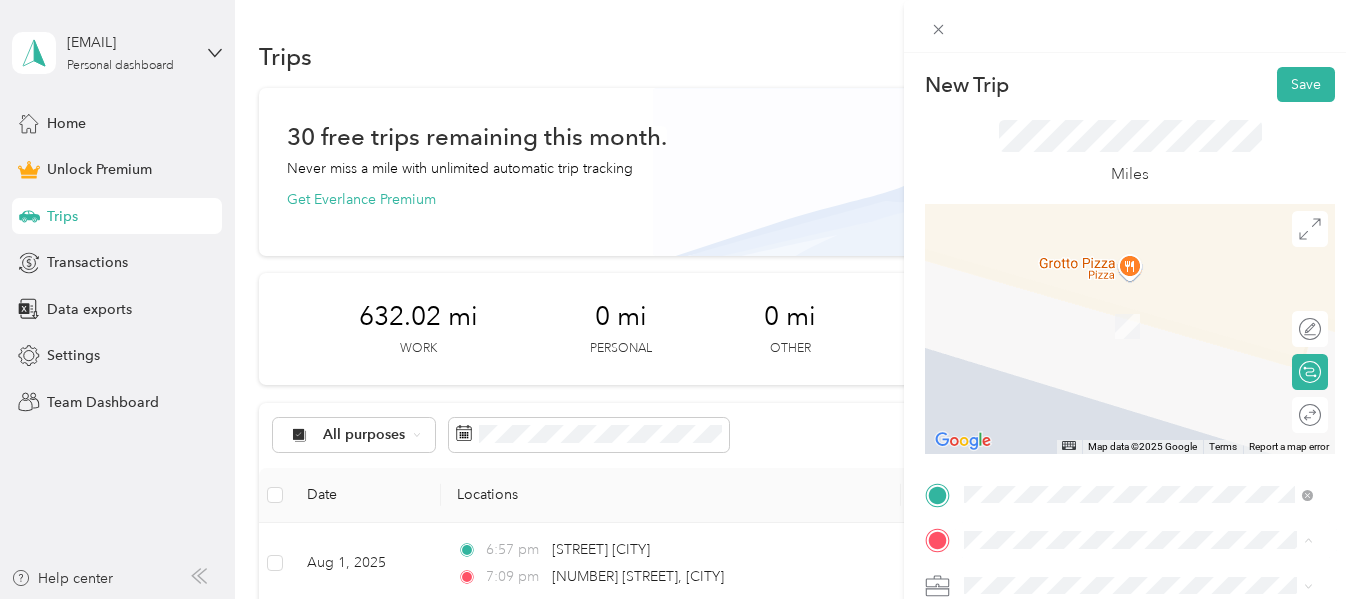 click on "788 Garfield Parkway
Bethany Beach, Delaware 19930, United States" at bounding box center [1146, 438] 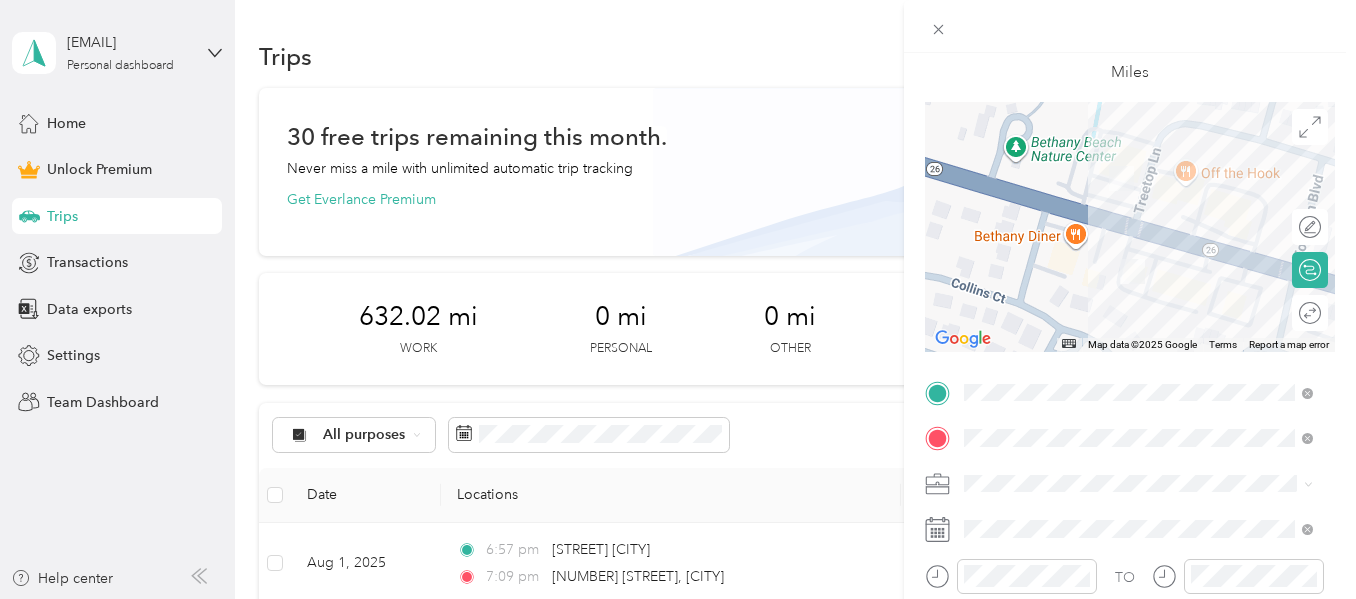 scroll, scrollTop: 104, scrollLeft: 0, axis: vertical 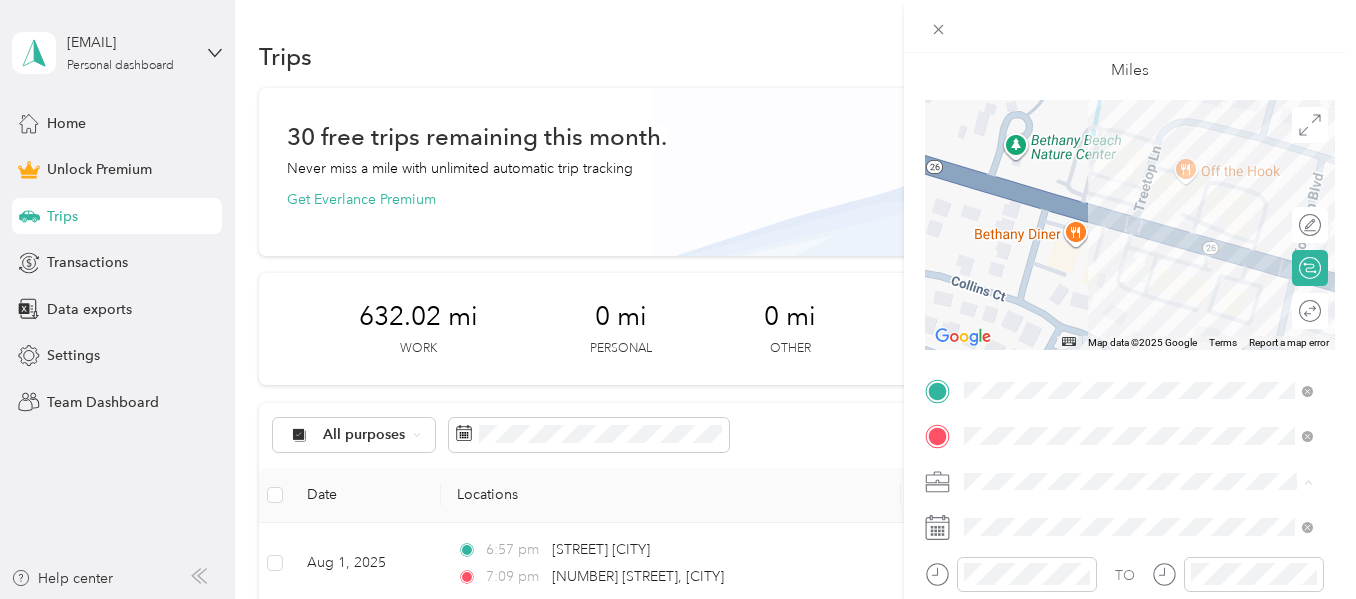 click on "Doordash" at bounding box center [1003, 271] 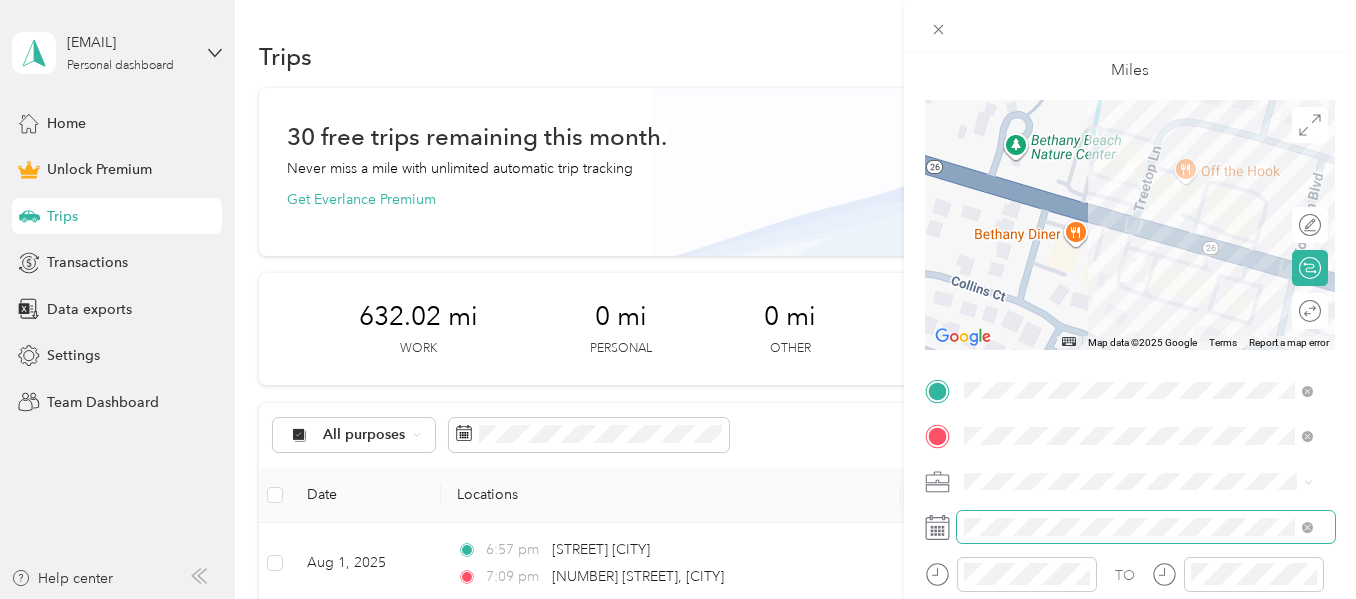 click at bounding box center [1146, 527] 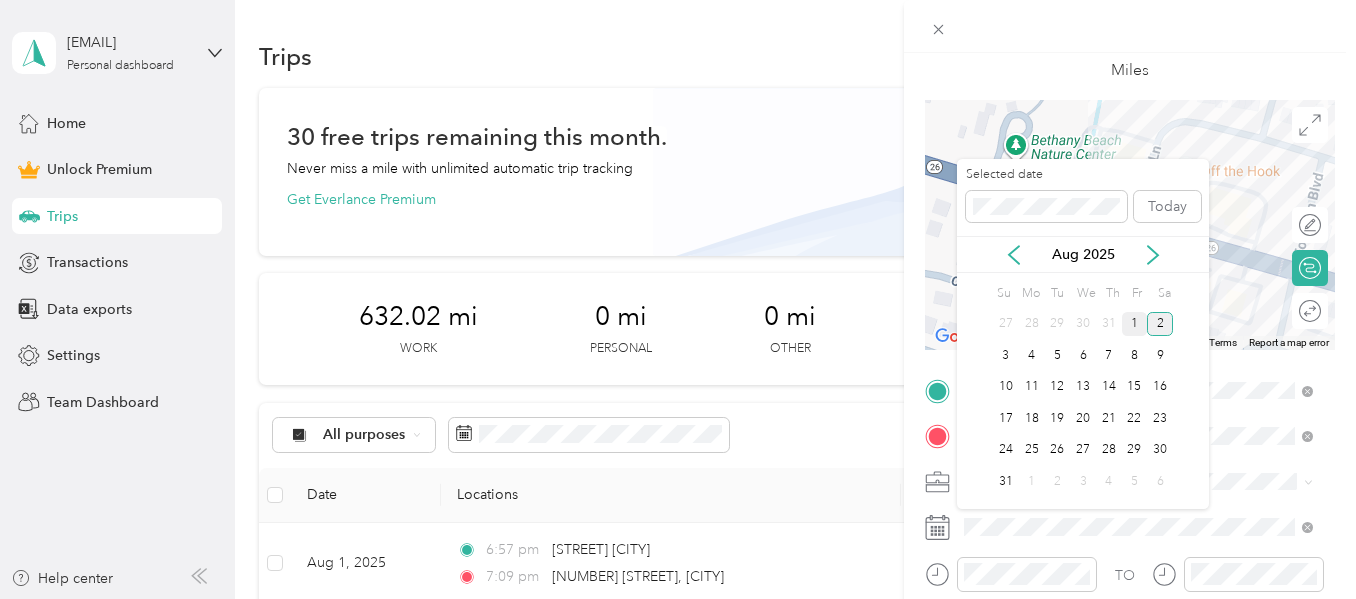 click on "1" at bounding box center (1135, 324) 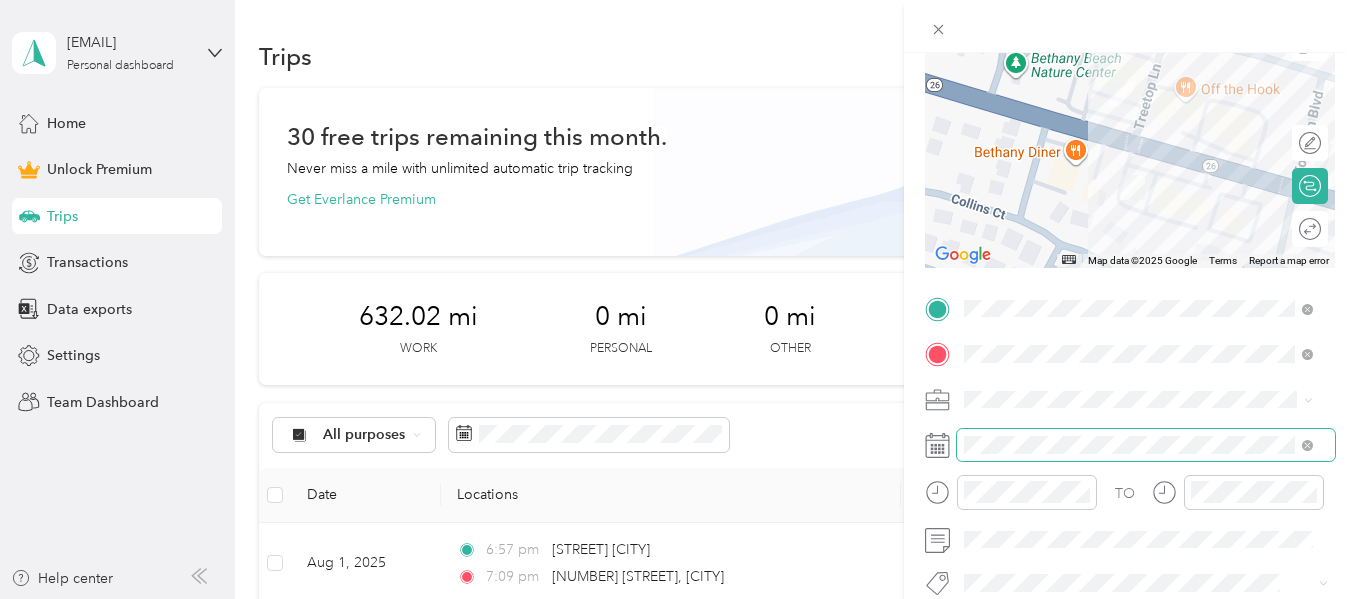 scroll, scrollTop: 188, scrollLeft: 0, axis: vertical 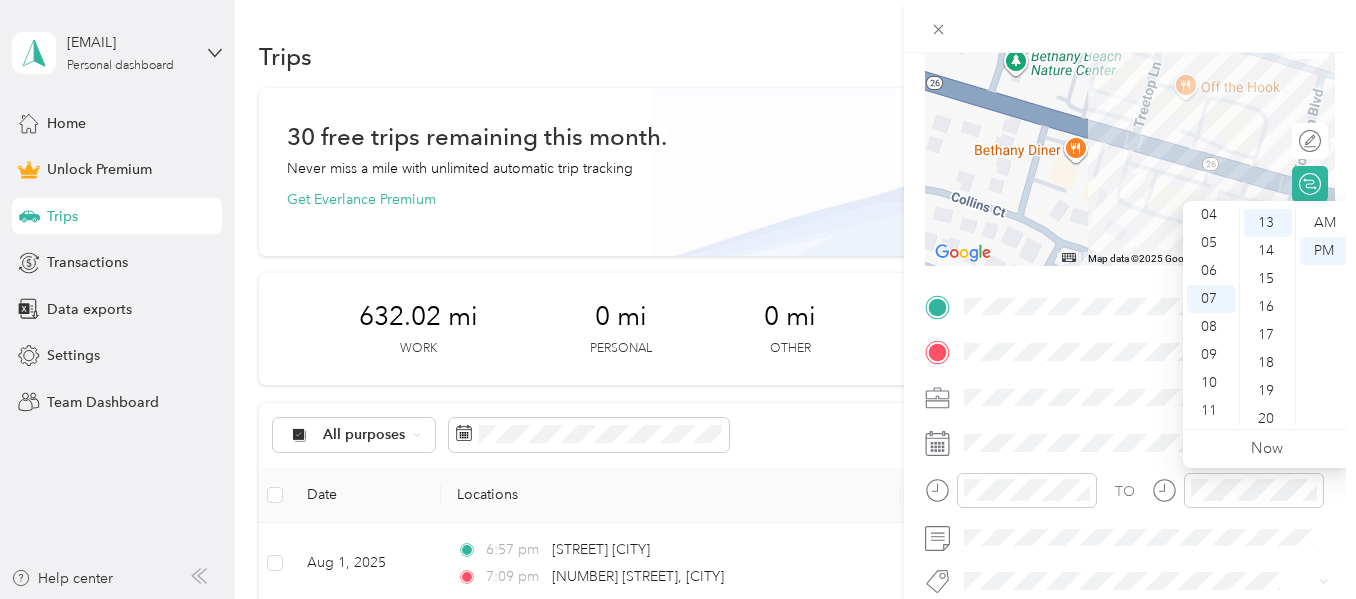 click at bounding box center [1238, 490] 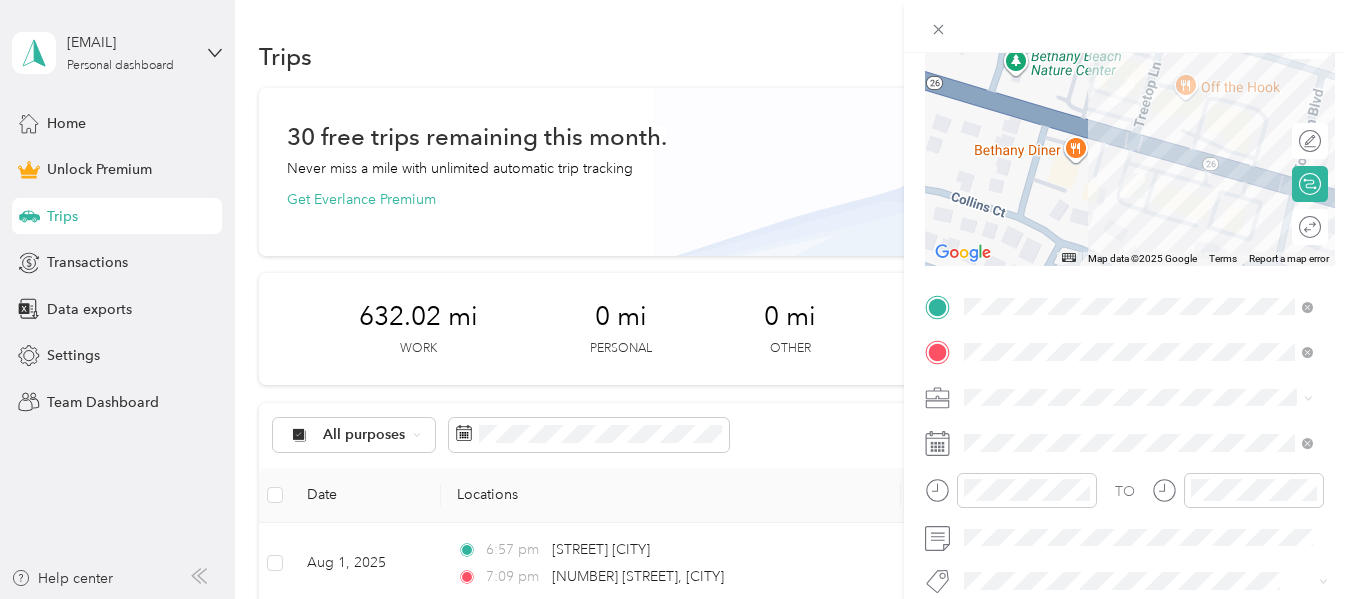 scroll, scrollTop: 0, scrollLeft: 0, axis: both 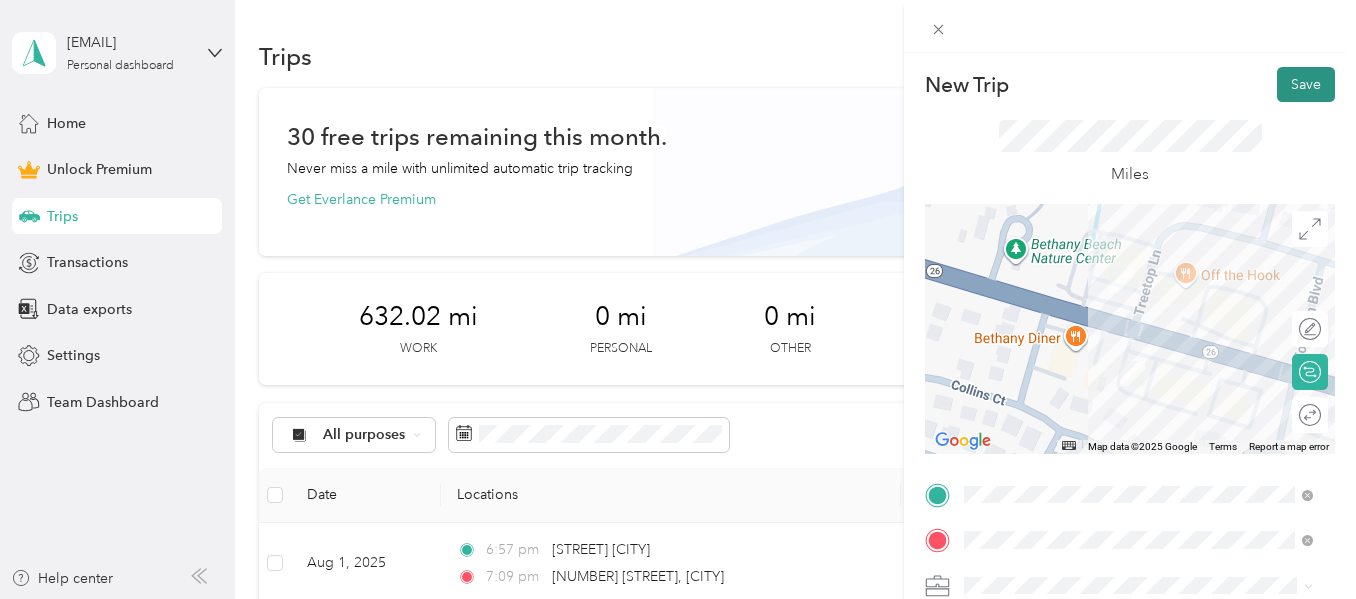 click on "Save" at bounding box center [1306, 84] 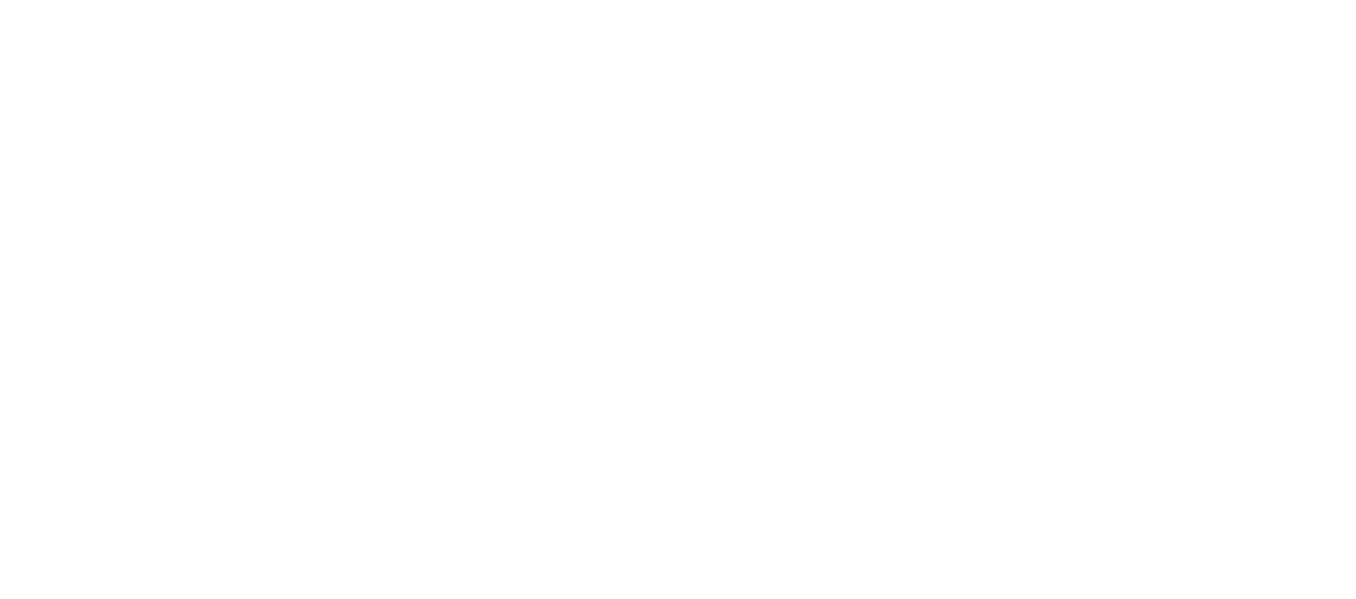 scroll, scrollTop: 0, scrollLeft: 0, axis: both 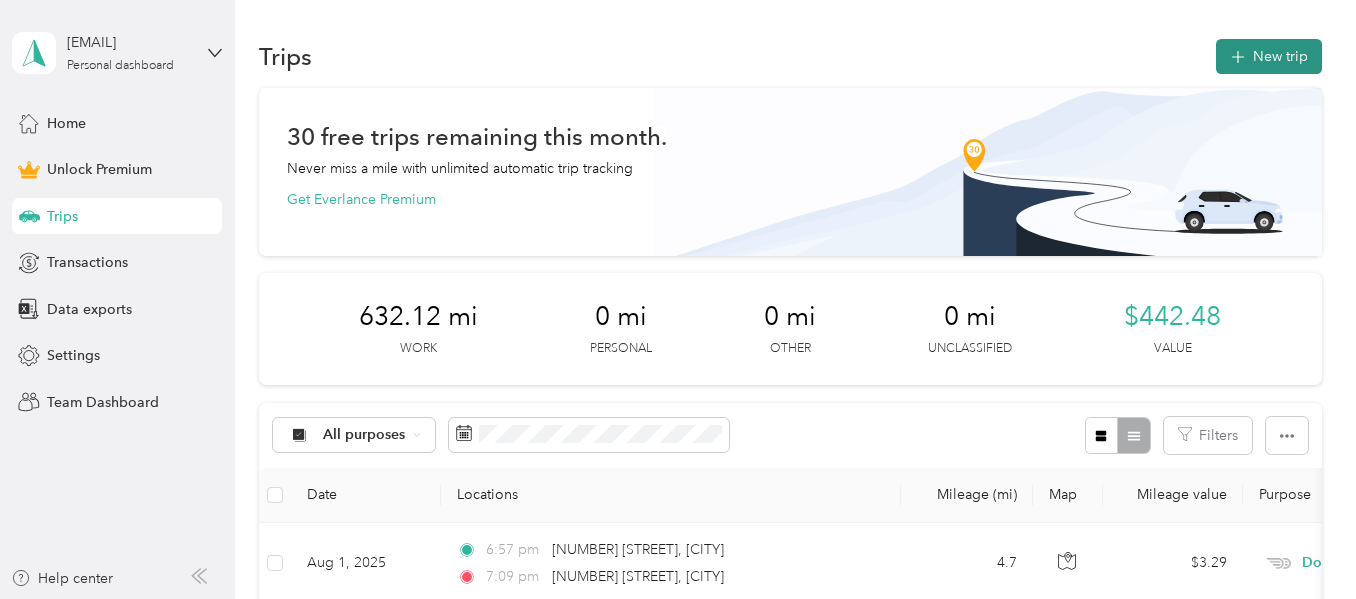 click on "New trip" at bounding box center [1269, 56] 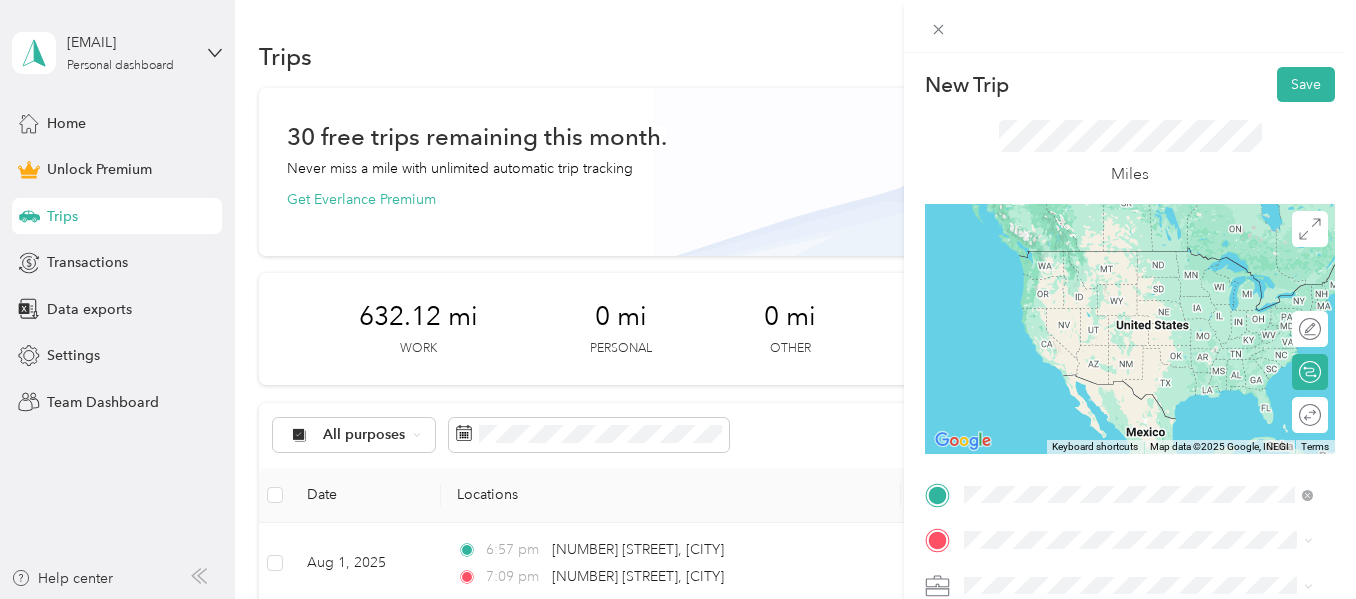 click on "793 Garfield Parkway
Bethany Beach, Delaware 19930, United States" at bounding box center (1146, 259) 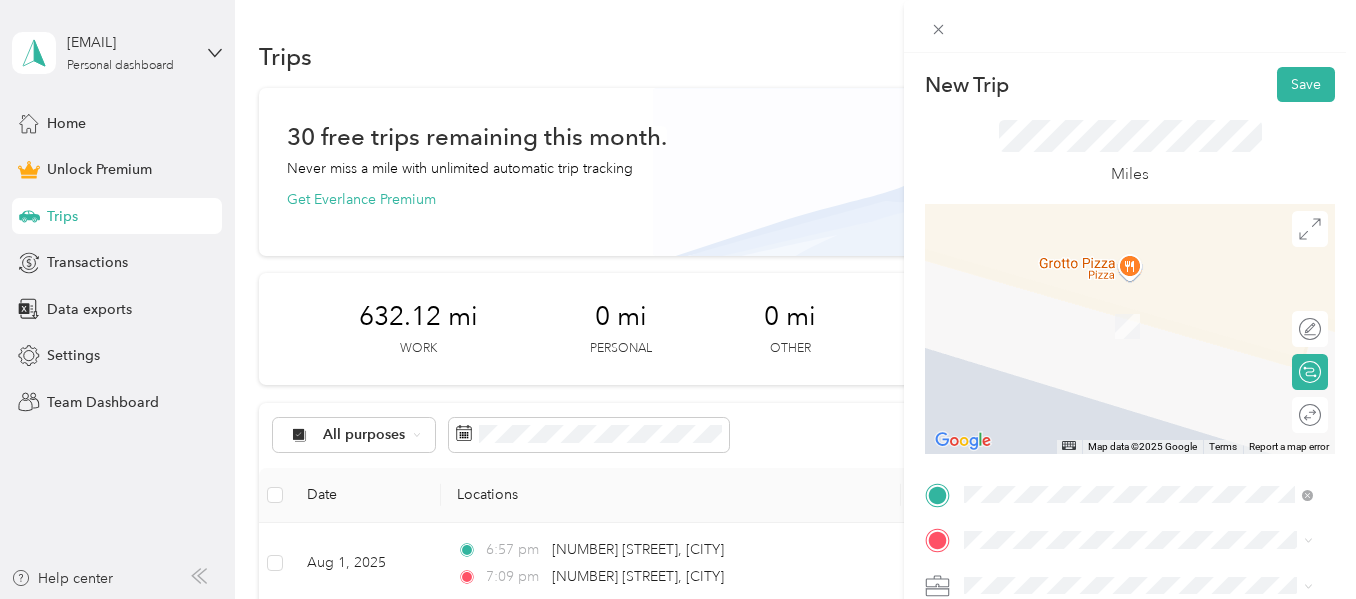 click on "67 Kent Avenue
Bethany Beach, Delaware 19930, United States" at bounding box center (1138, 324) 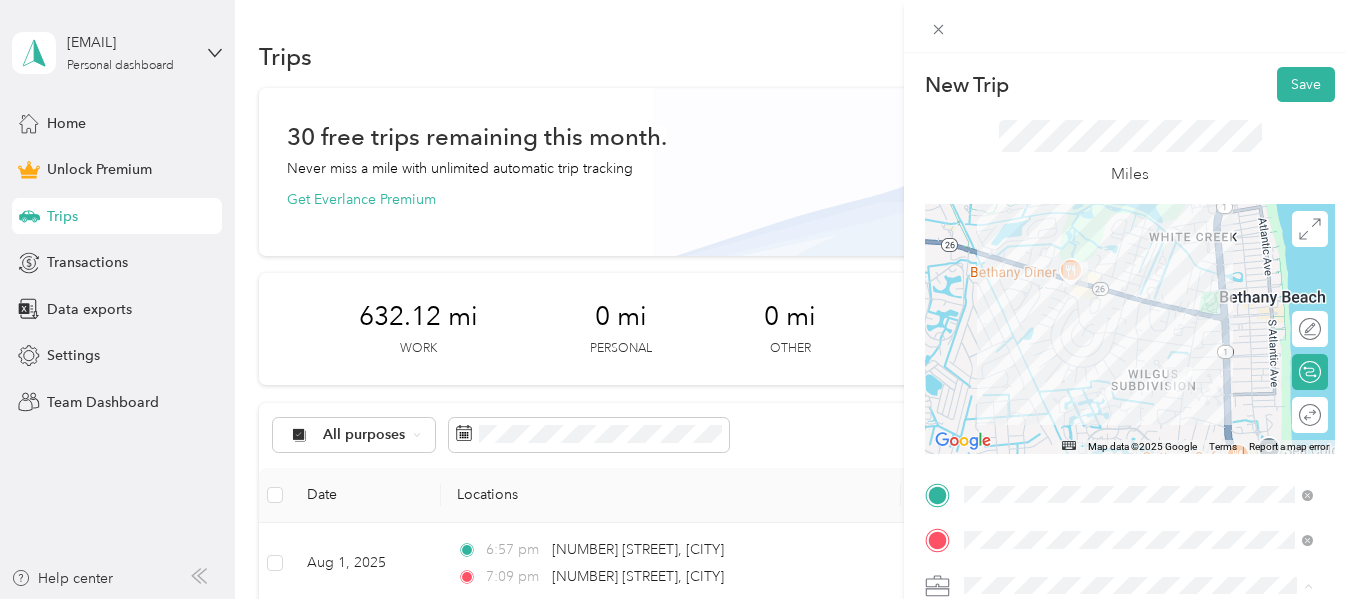 click on "Doordash" at bounding box center (1138, 375) 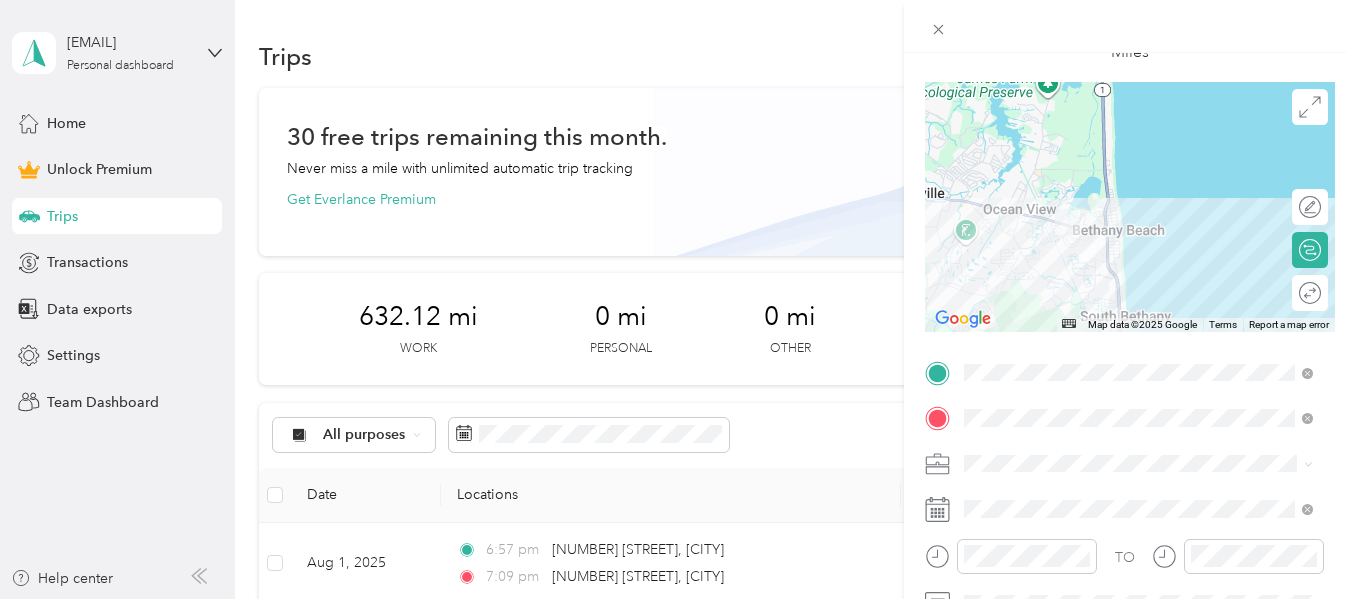 scroll, scrollTop: 123, scrollLeft: 0, axis: vertical 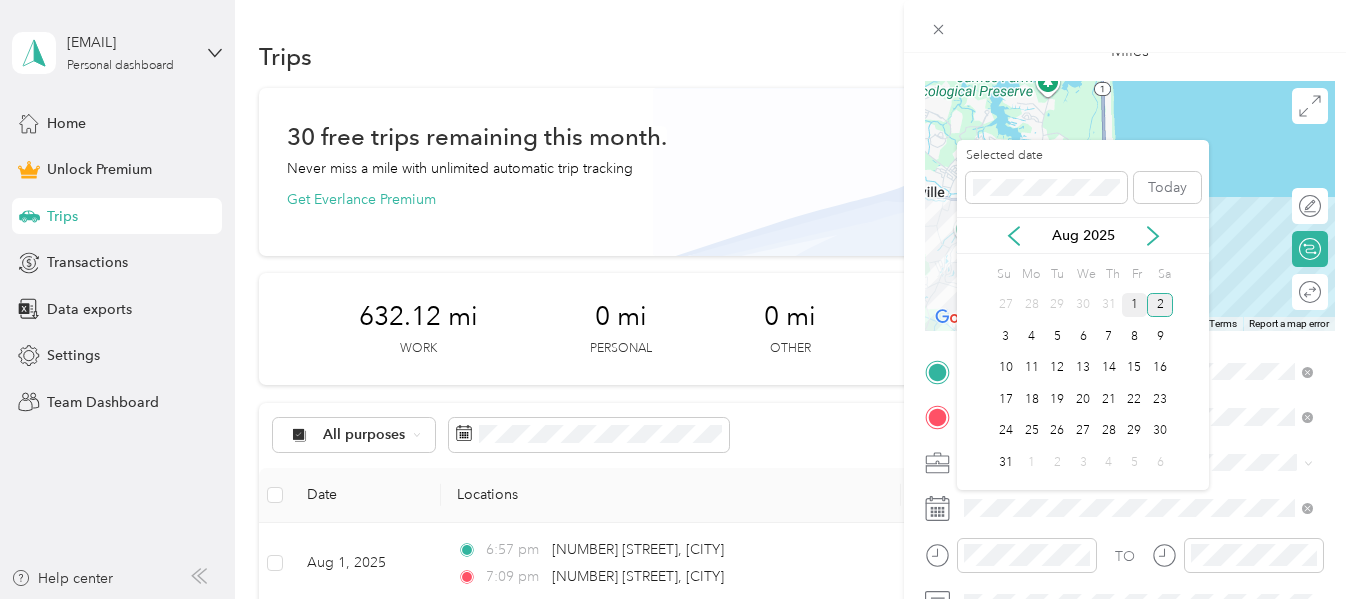 click on "1" at bounding box center (1135, 305) 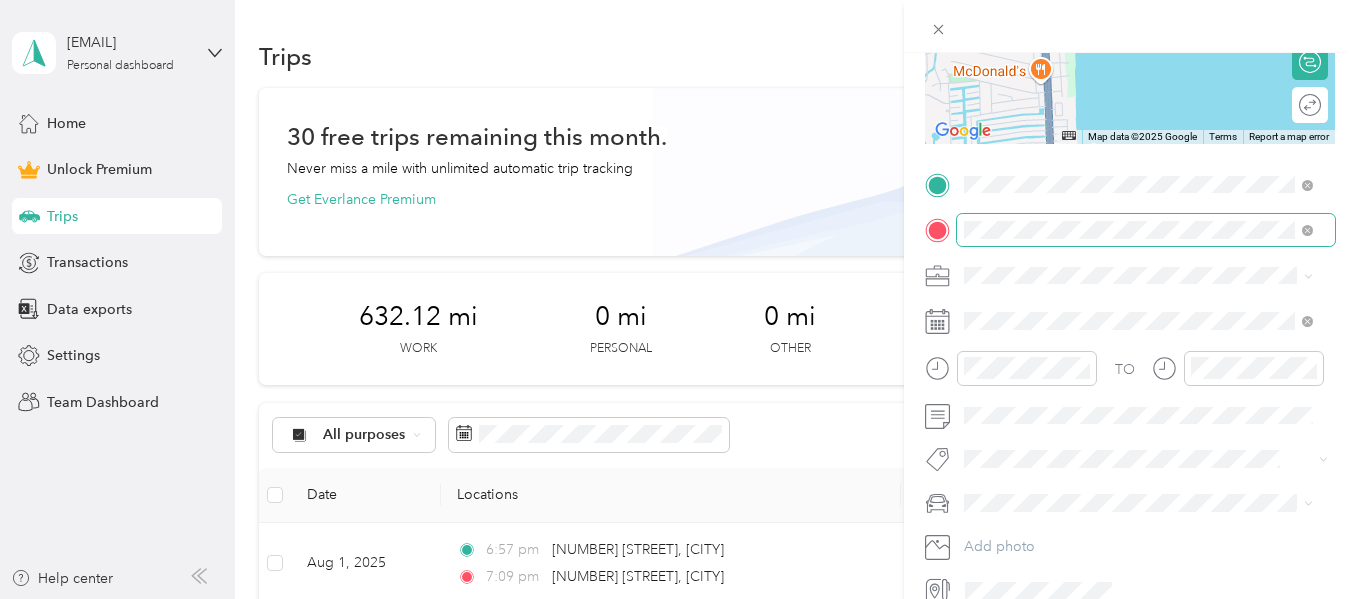 scroll, scrollTop: 311, scrollLeft: 0, axis: vertical 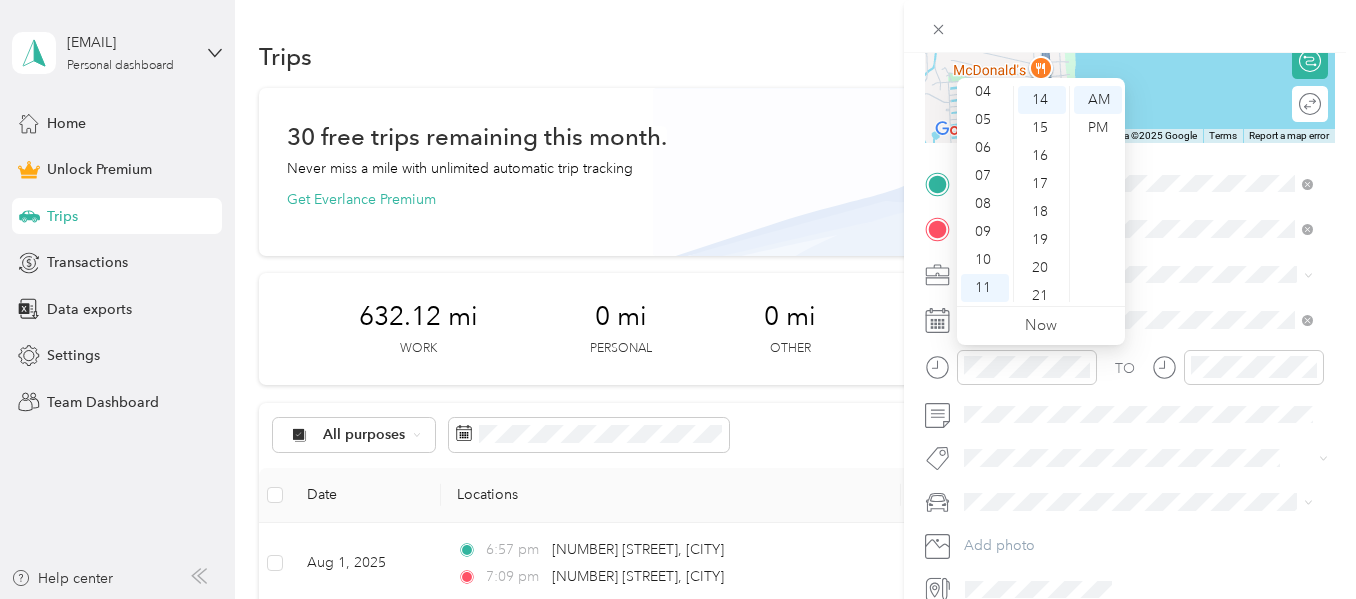 click on "New Trip Save This trip cannot be edited because it is either under review, approved, or paid. Contact your Team Manager to edit it. Miles ← Move left → Move right ↑ Move up ↓ Move down + Zoom in - Zoom out Home Jump left by 75% End Jump right by 75% Page Up Jump up by 75% Page Down Jump down by 75% Map Data Map data ©2025 Google Map data ©2025 Google 500 m  Click to toggle between metric and imperial units Terms Report a map error Edit route Calculate route Round trip TO Add photo" at bounding box center (678, 299) 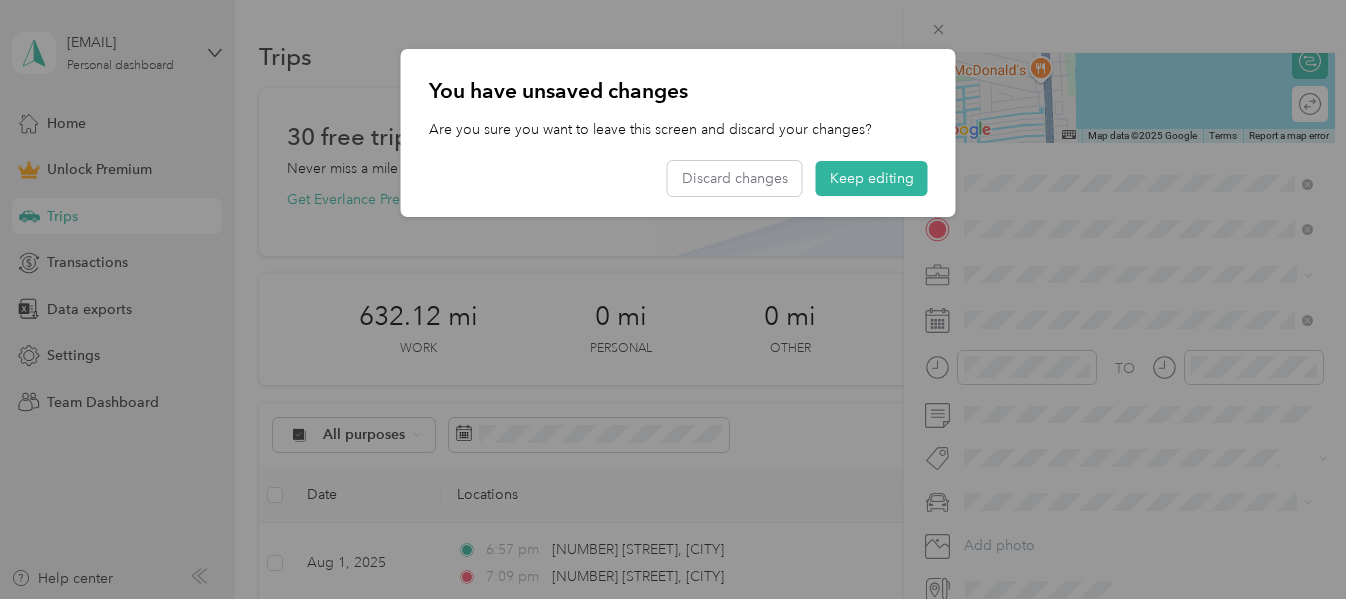 click at bounding box center (678, 299) 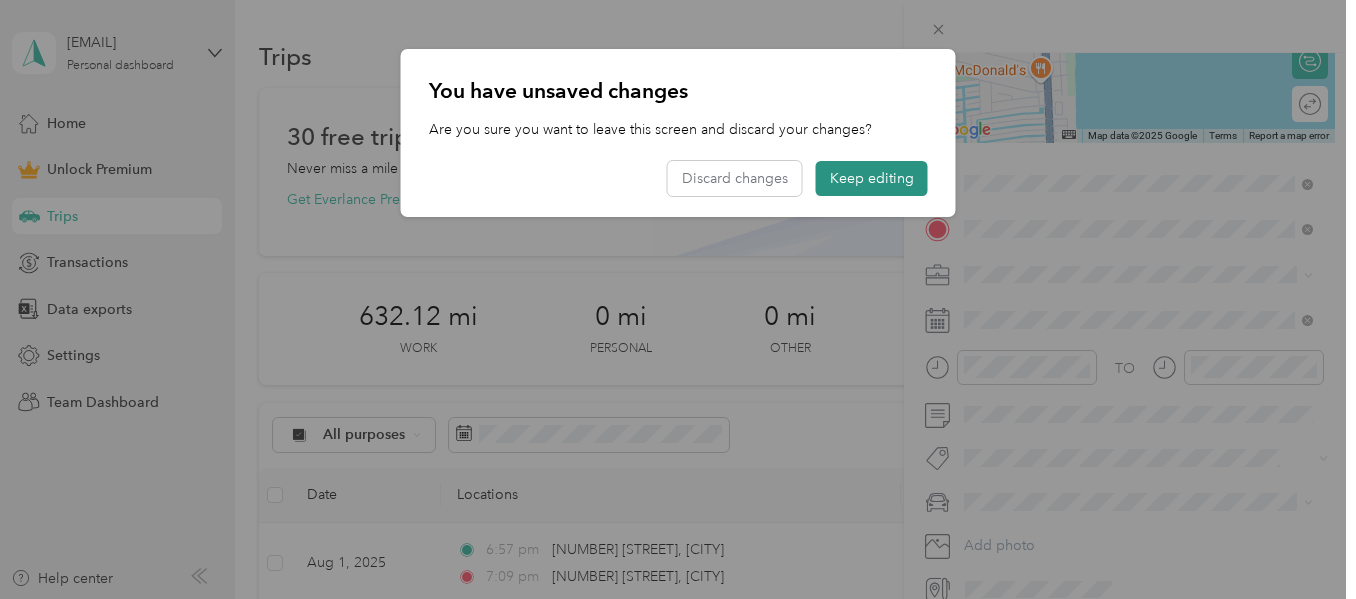 click on "Keep editing" at bounding box center (872, 178) 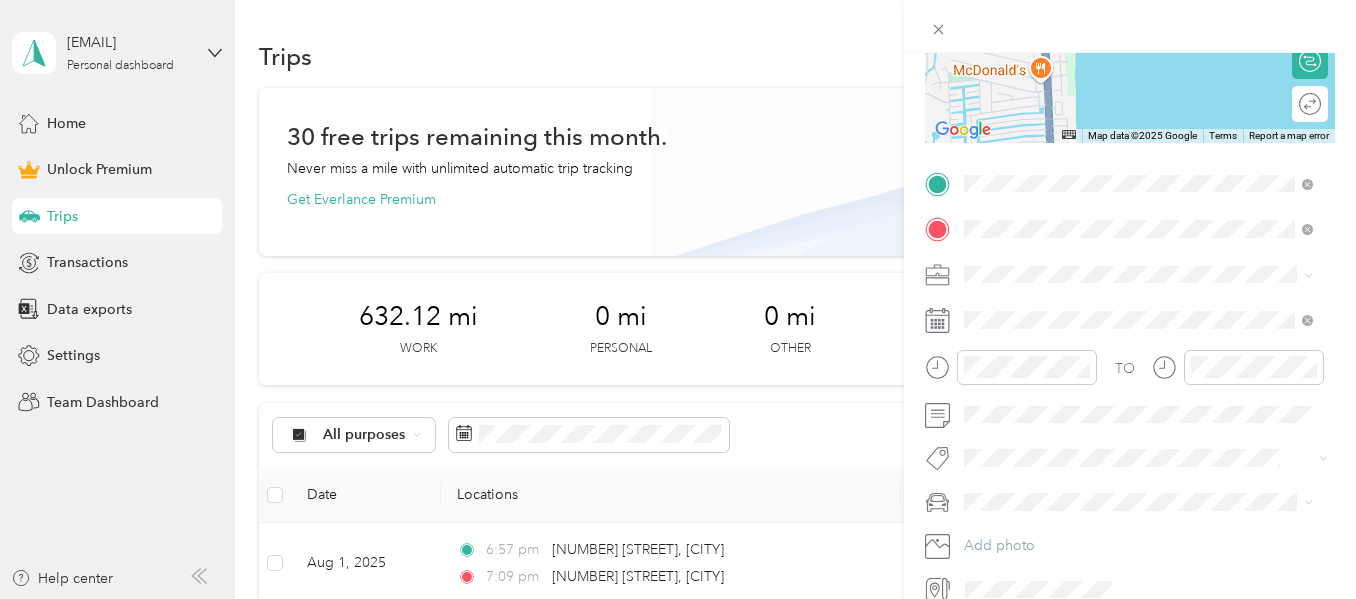 scroll, scrollTop: 0, scrollLeft: 0, axis: both 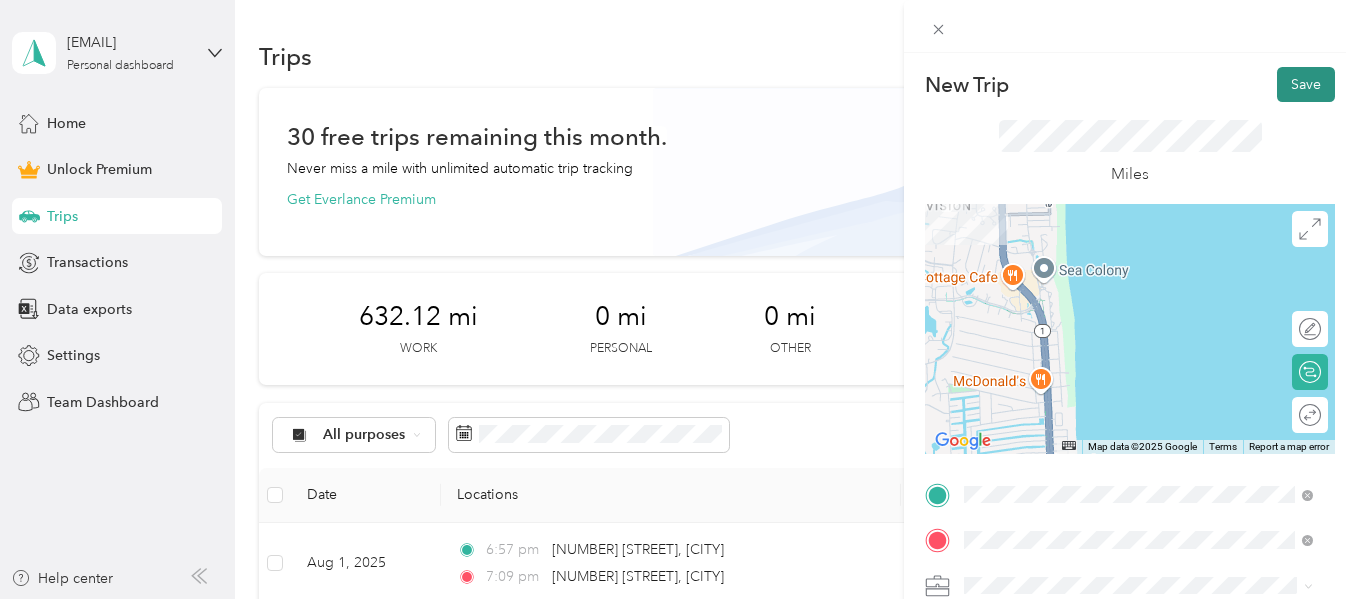 click on "Save" at bounding box center (1306, 84) 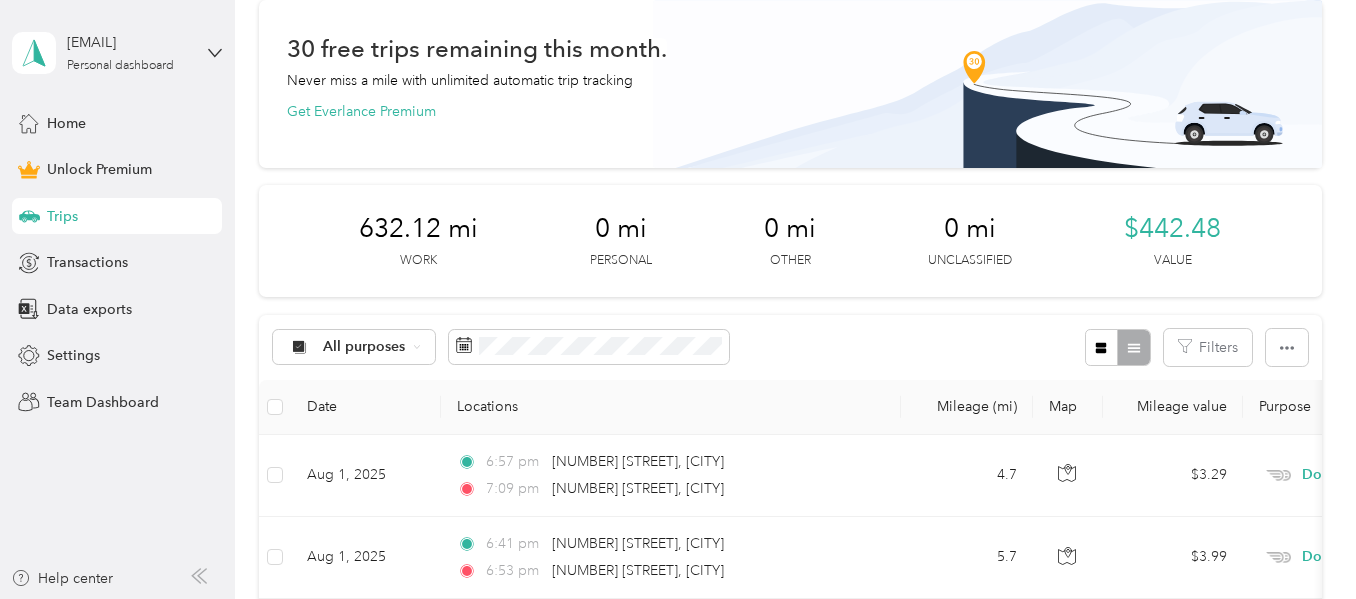 scroll, scrollTop: 81, scrollLeft: 0, axis: vertical 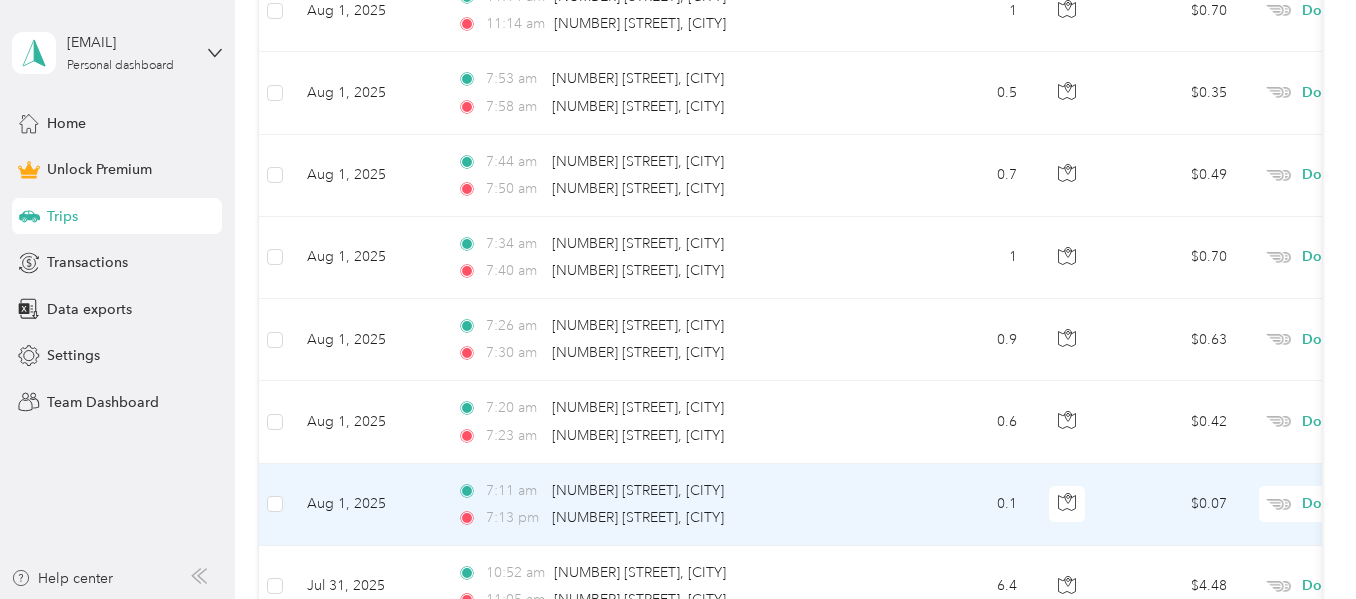 click on "7:11 am" at bounding box center [514, 491] 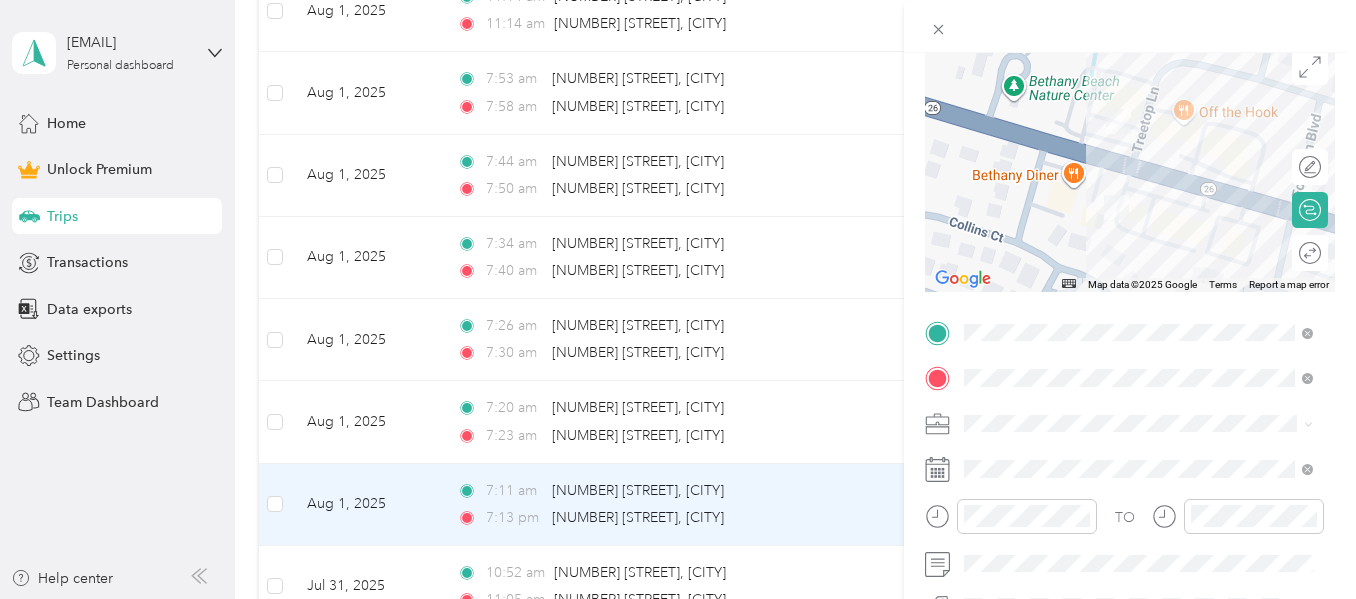 scroll, scrollTop: 164, scrollLeft: 0, axis: vertical 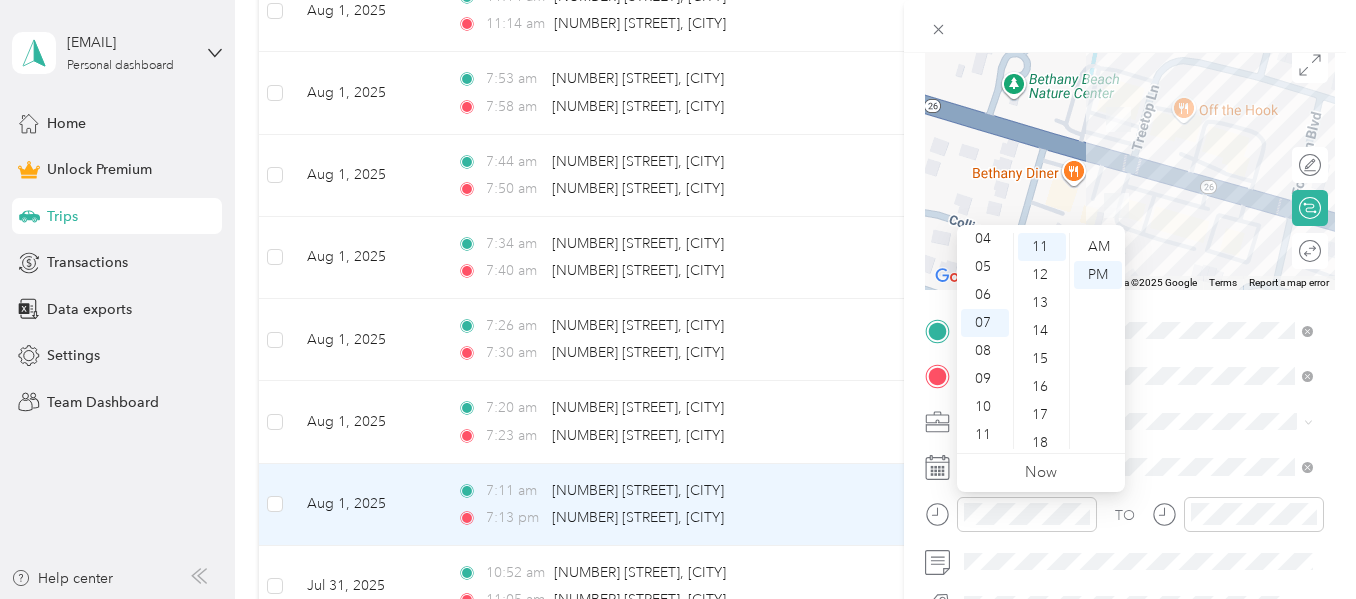 click at bounding box center [1238, 514] 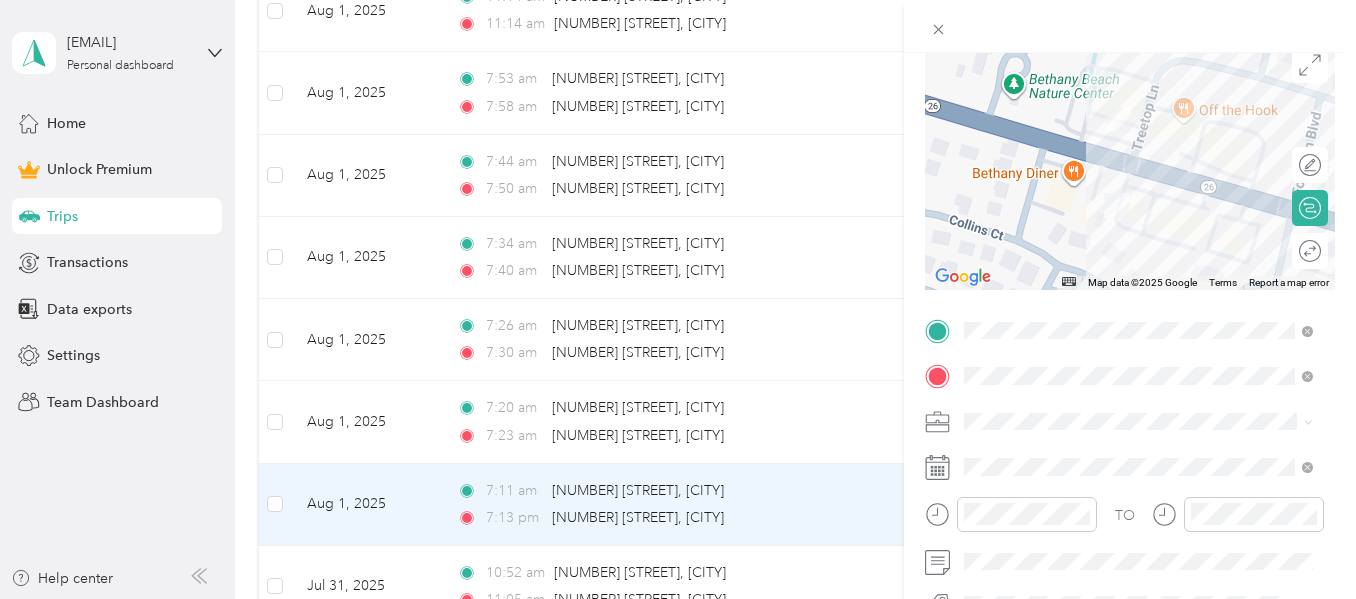 scroll, scrollTop: 0, scrollLeft: 0, axis: both 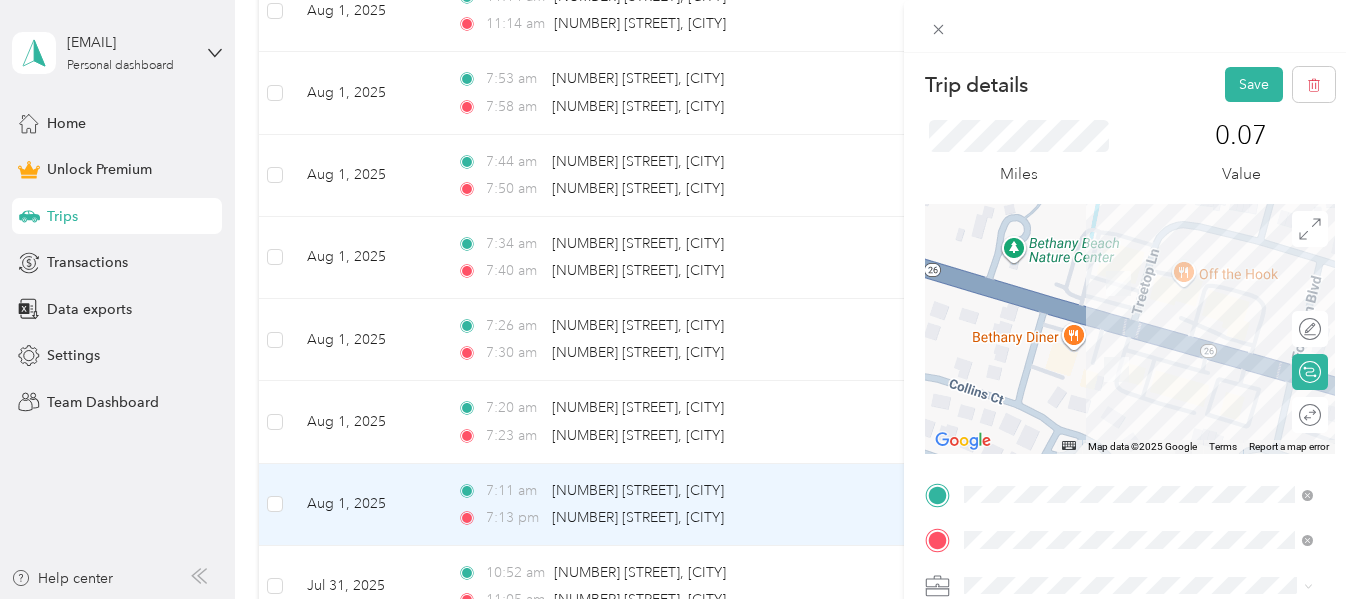 click on "Trip details Save This trip cannot be edited because it is either under review, approved, or paid. Contact your Team Manager to edit it. Miles 0.07 Value  ← Move left → Move right ↑ Move up ↓ Move down + Zoom in - Zoom out Home Jump left by 75% End Jump right by 75% Page Up Jump up by 75% Page Down Jump down by 75% Map Data Map data ©2025 Google Map data ©2025 Google 50 m  Click to toggle between metric and imperial units Terms Report a map error Edit route Calculate route Round trip TO Add photo" at bounding box center [1130, 352] 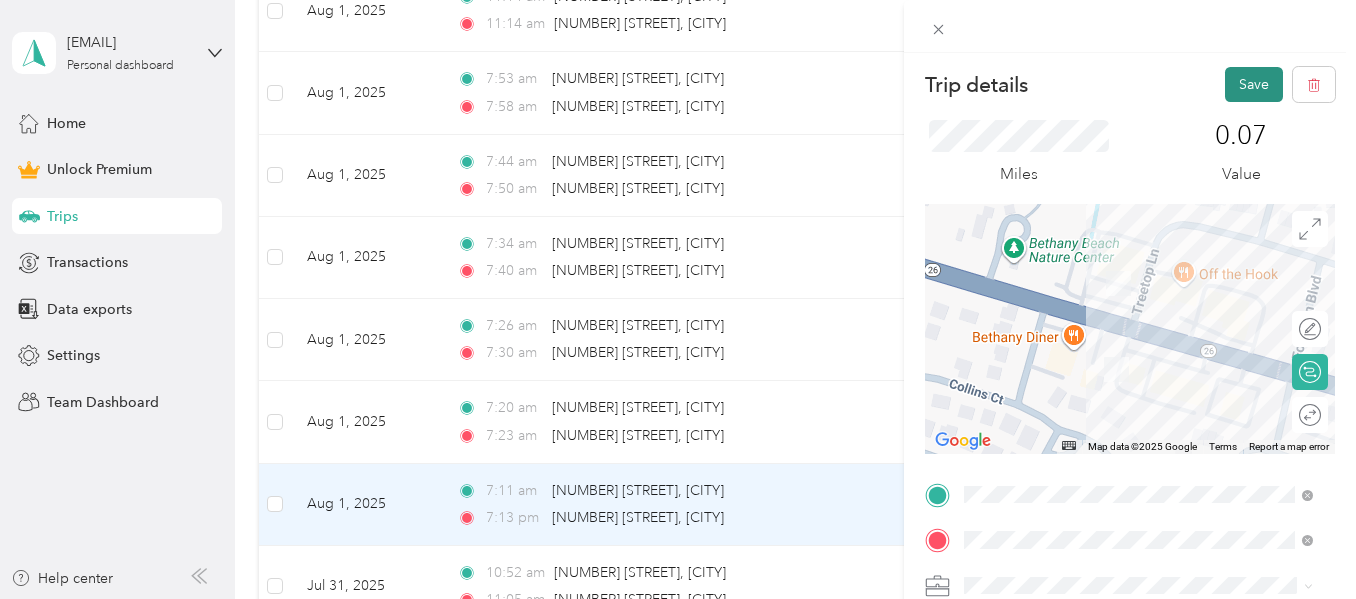 click on "Save" at bounding box center [1254, 84] 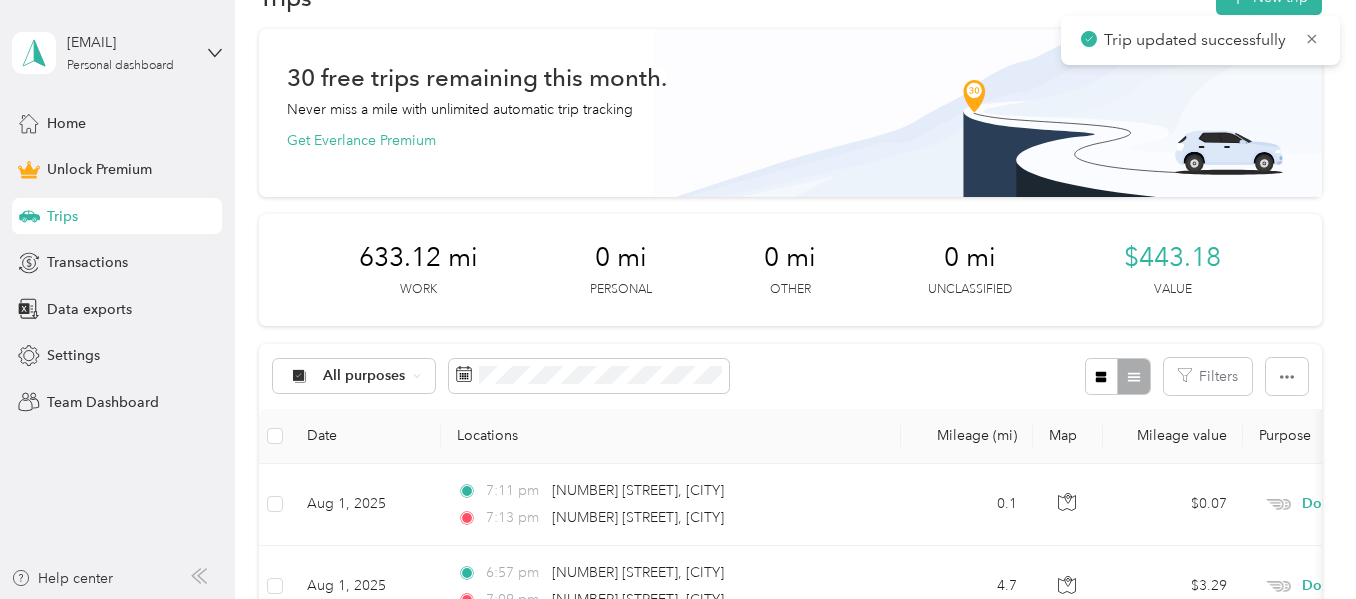 scroll, scrollTop: 0, scrollLeft: 0, axis: both 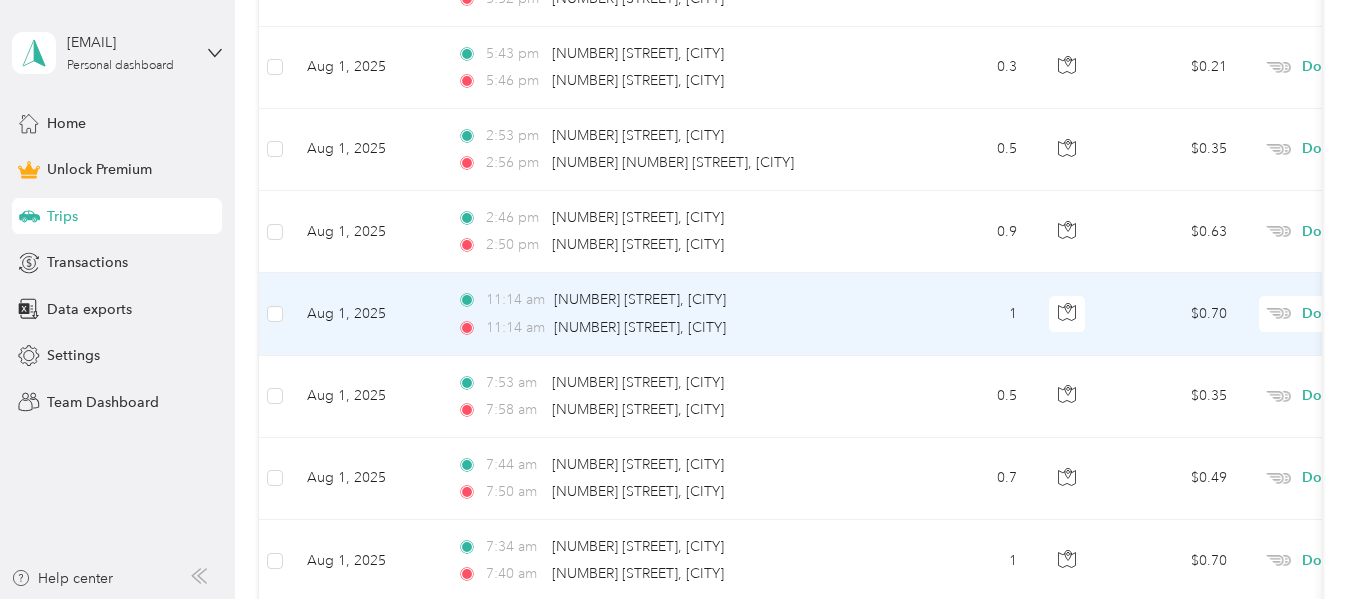 click on "11:14 am" at bounding box center [515, 328] 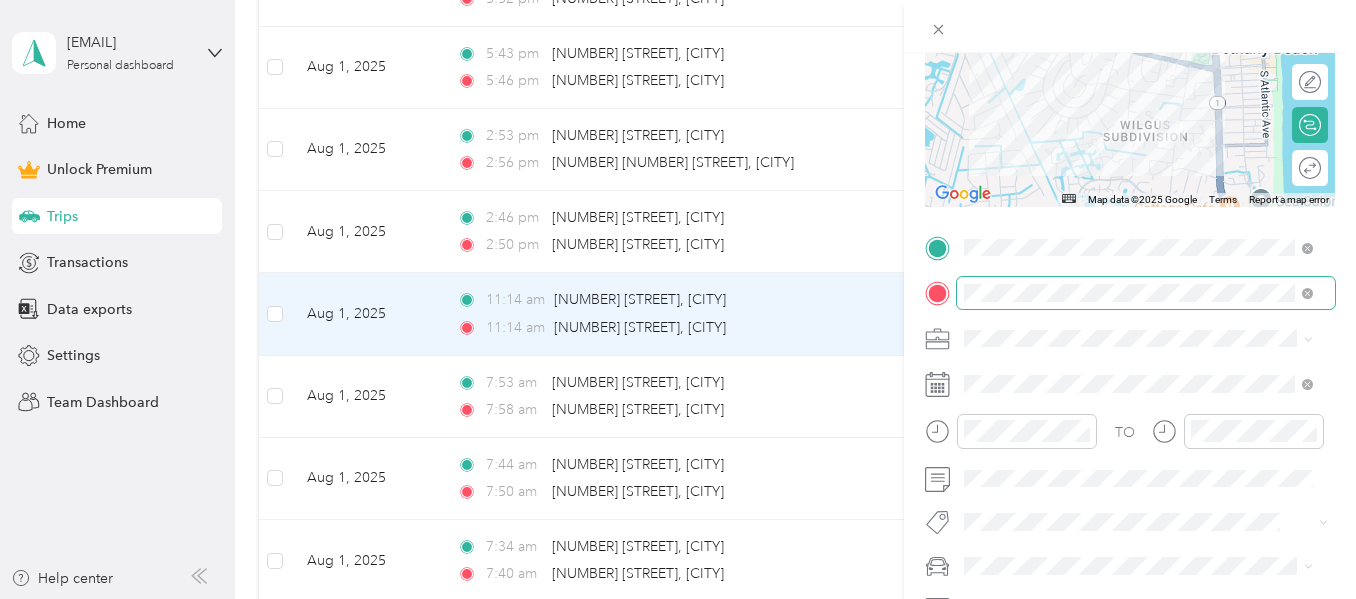 scroll, scrollTop: 251, scrollLeft: 0, axis: vertical 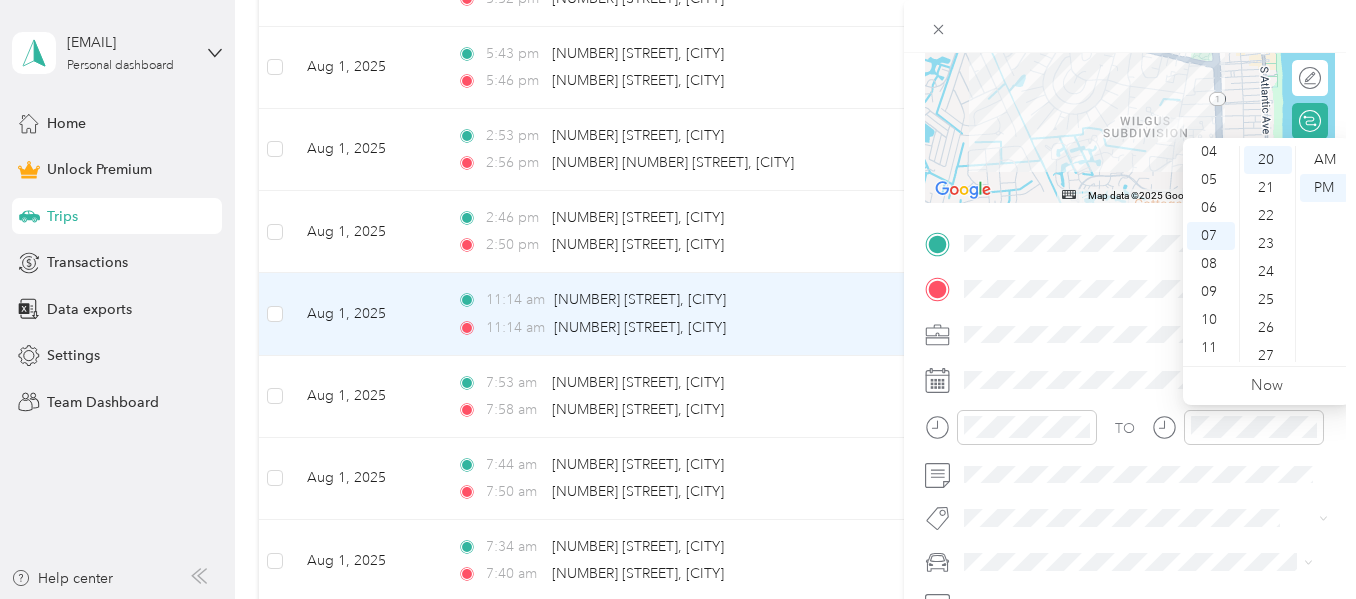 click on "TO" at bounding box center [1130, 434] 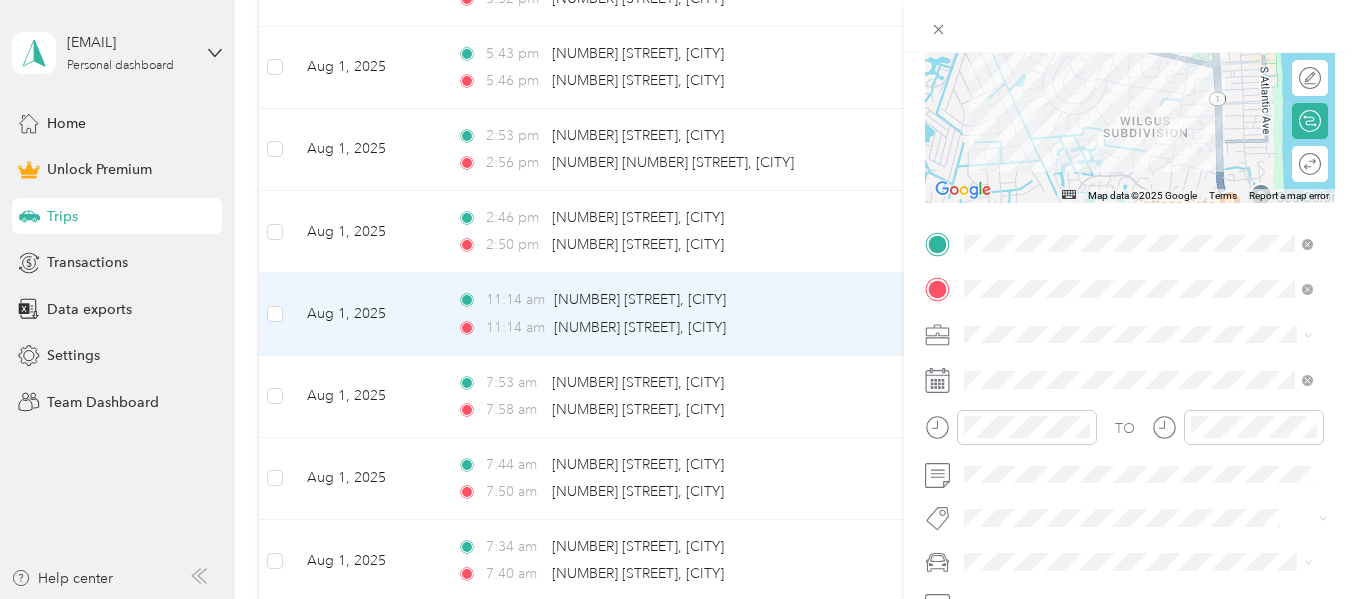 scroll, scrollTop: 0, scrollLeft: 0, axis: both 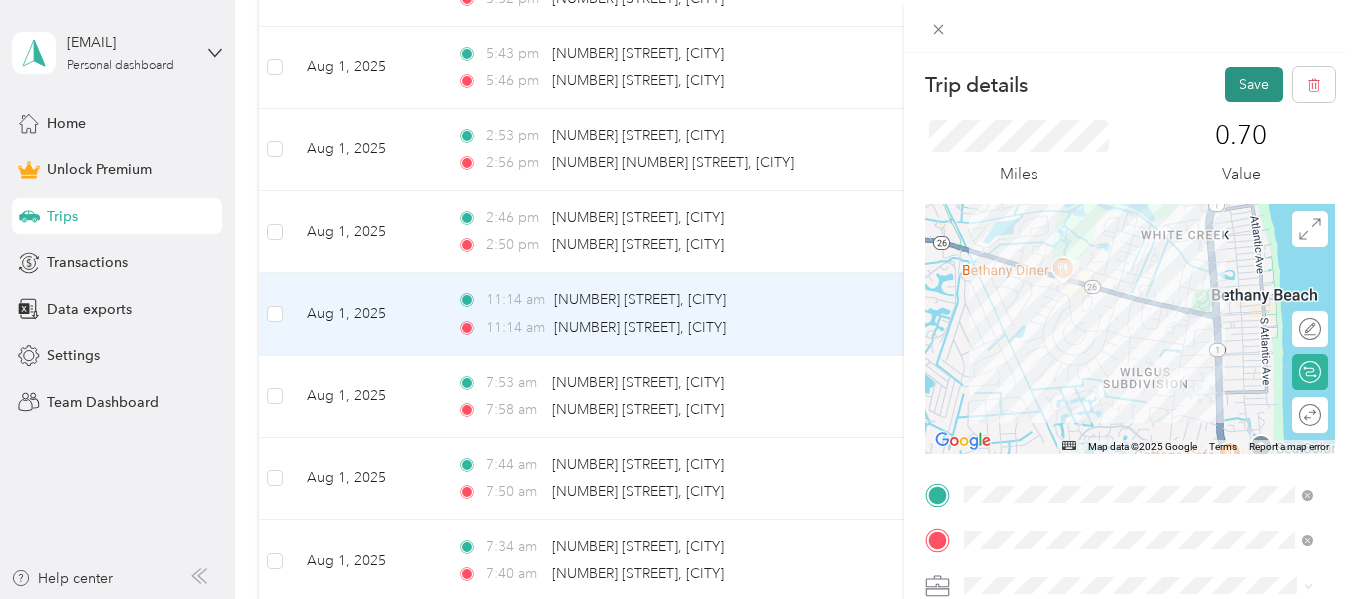 click on "Save" at bounding box center [1254, 84] 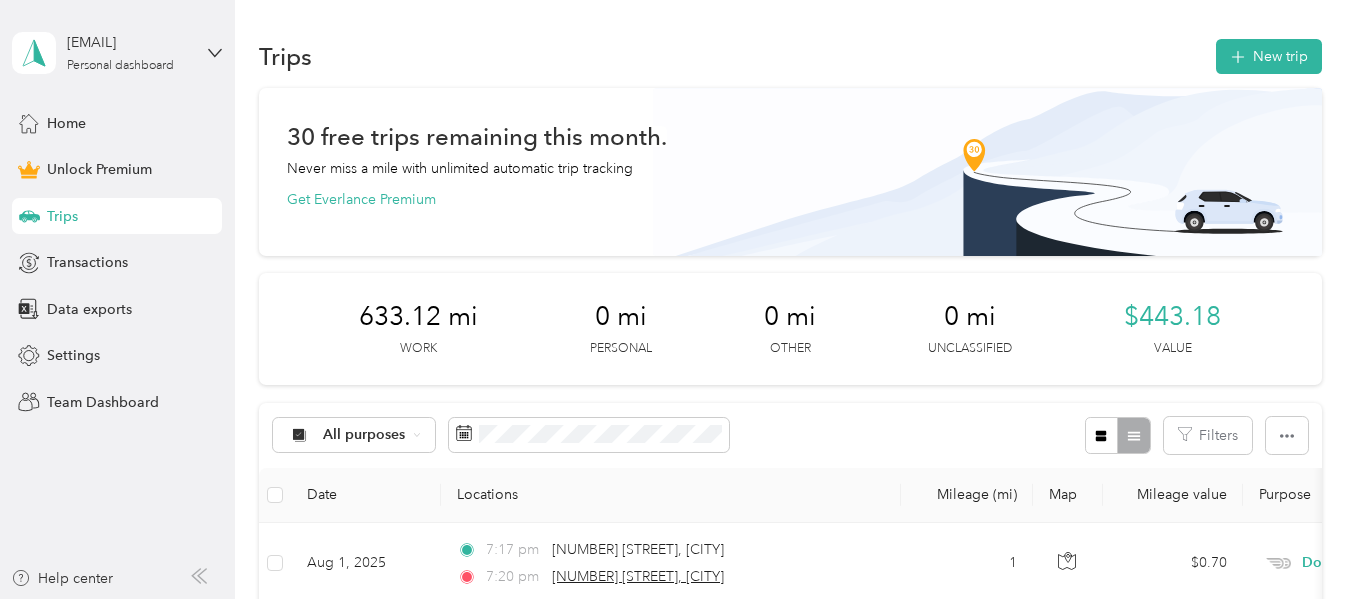 scroll, scrollTop: 228, scrollLeft: 0, axis: vertical 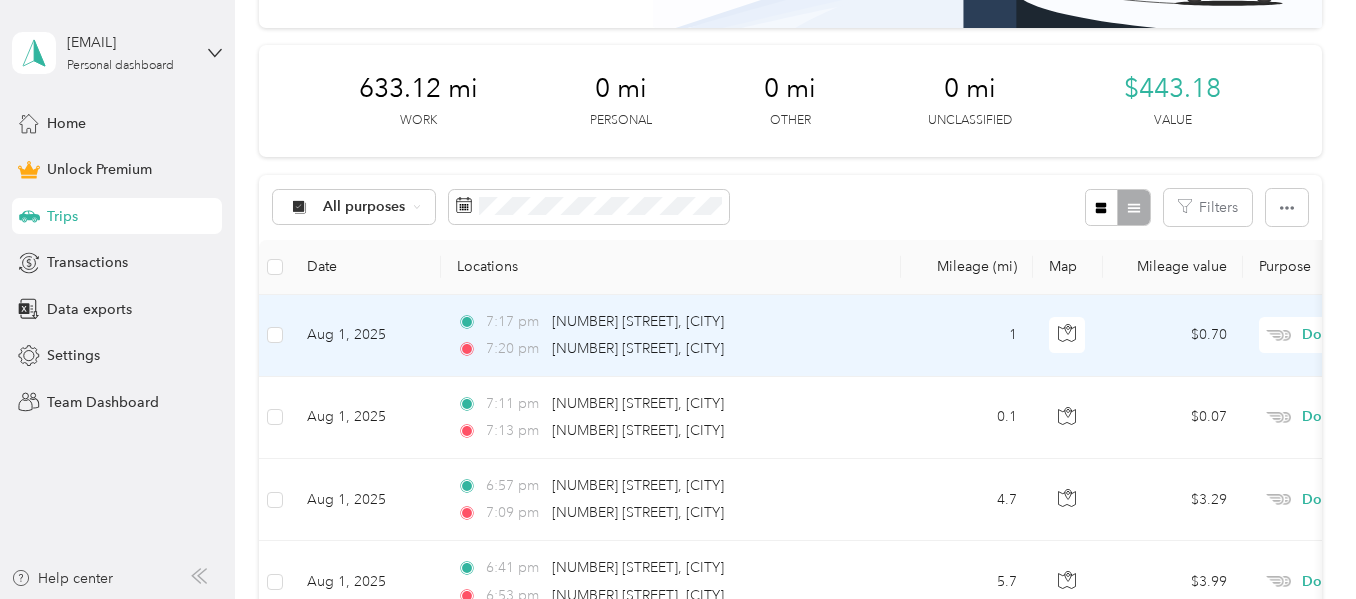 click on "7:17 pm" at bounding box center [514, 322] 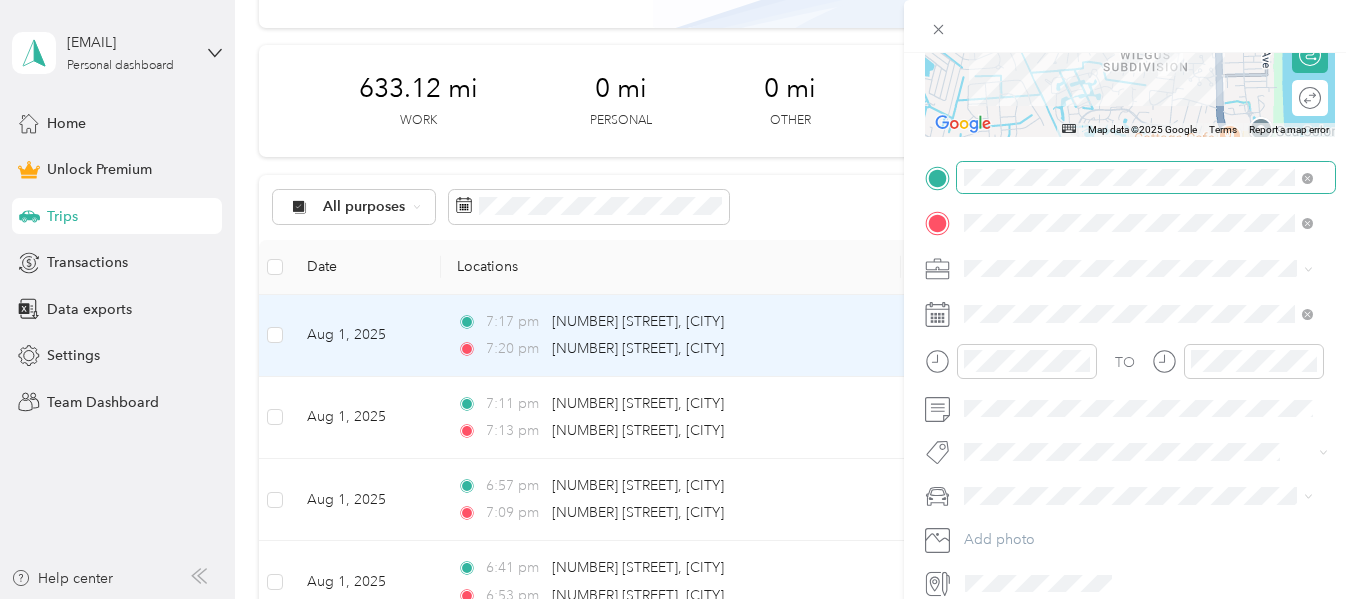 scroll, scrollTop: 326, scrollLeft: 0, axis: vertical 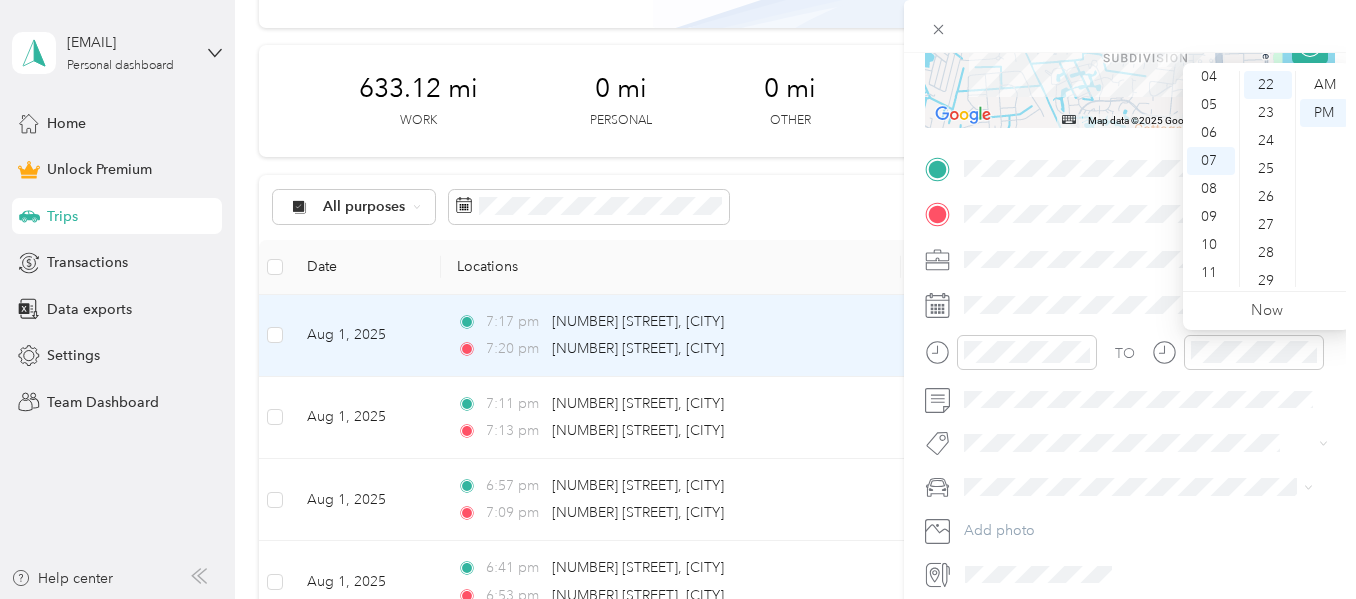 click on "TO" at bounding box center (1130, 359) 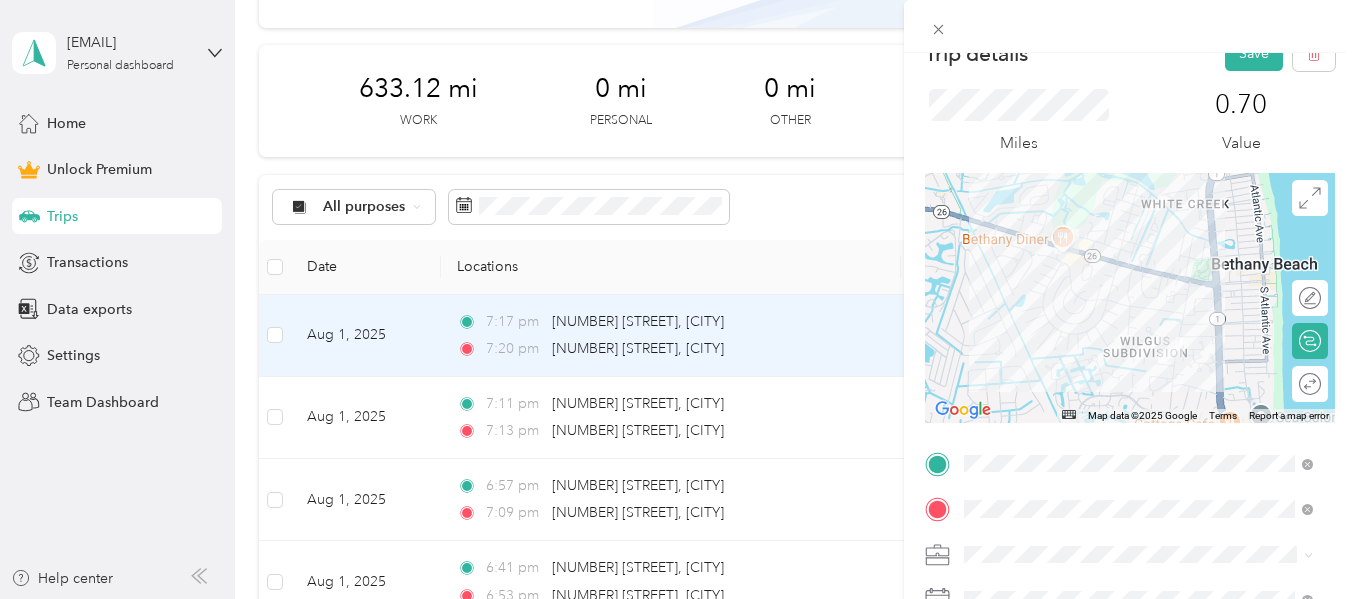 scroll, scrollTop: 12, scrollLeft: 0, axis: vertical 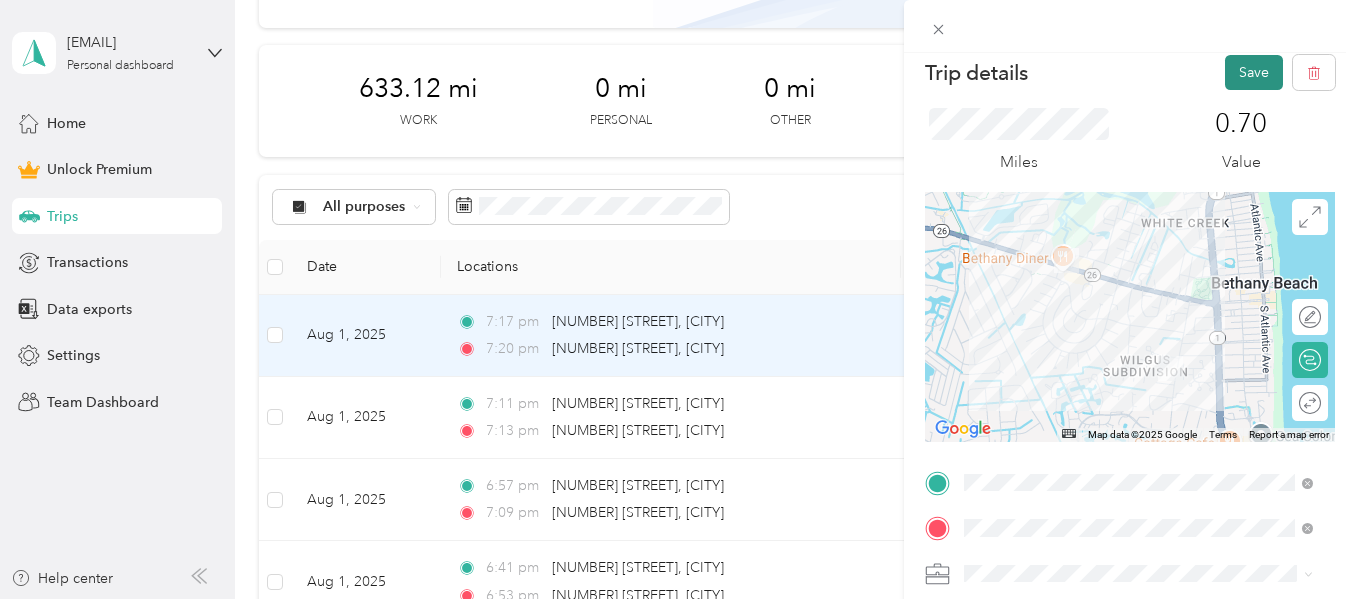 click on "Save" at bounding box center [1254, 72] 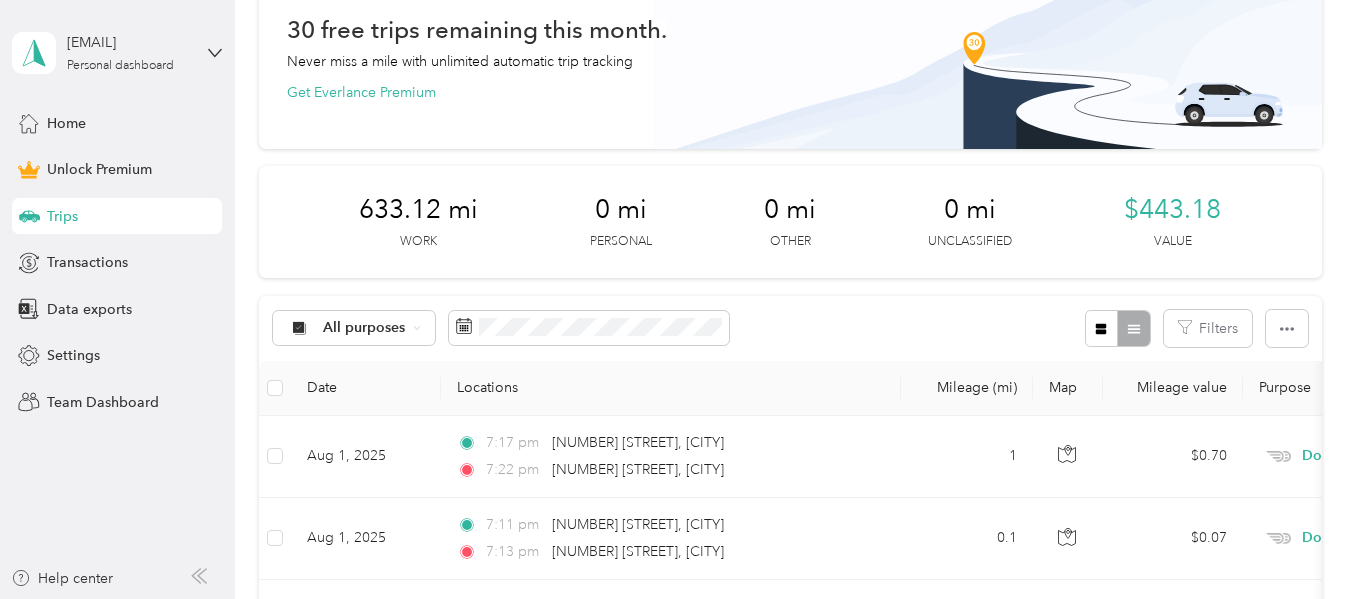scroll, scrollTop: 0, scrollLeft: 0, axis: both 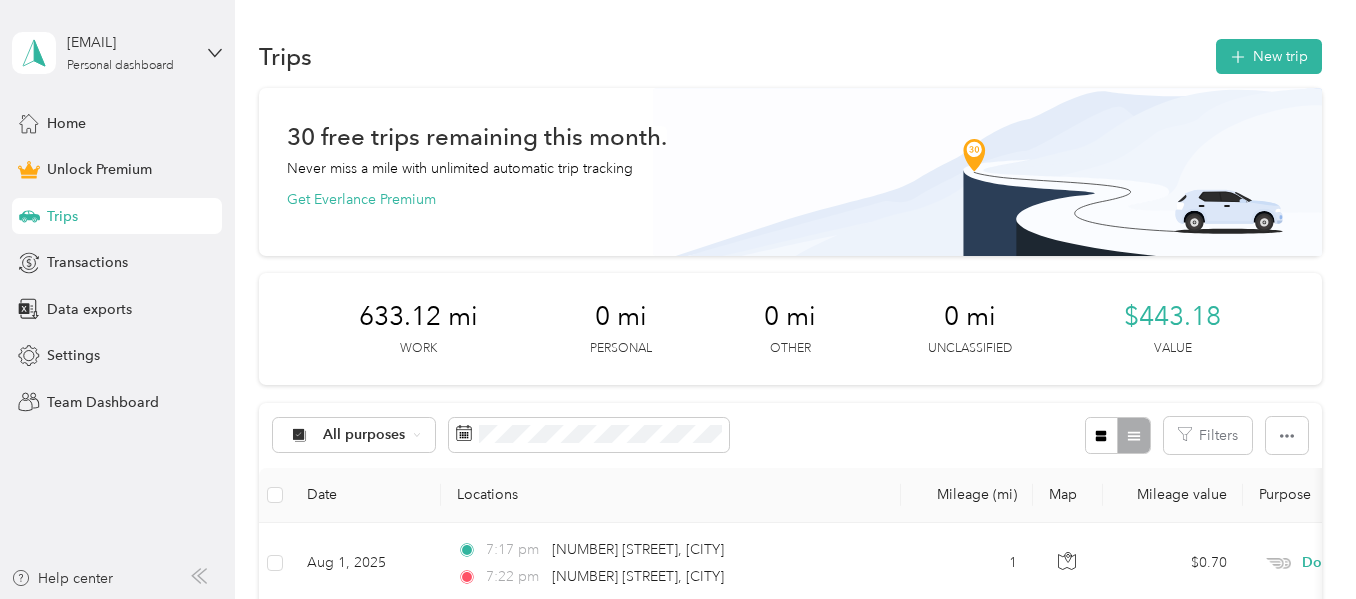 click on "Trips New trip" at bounding box center (790, 56) 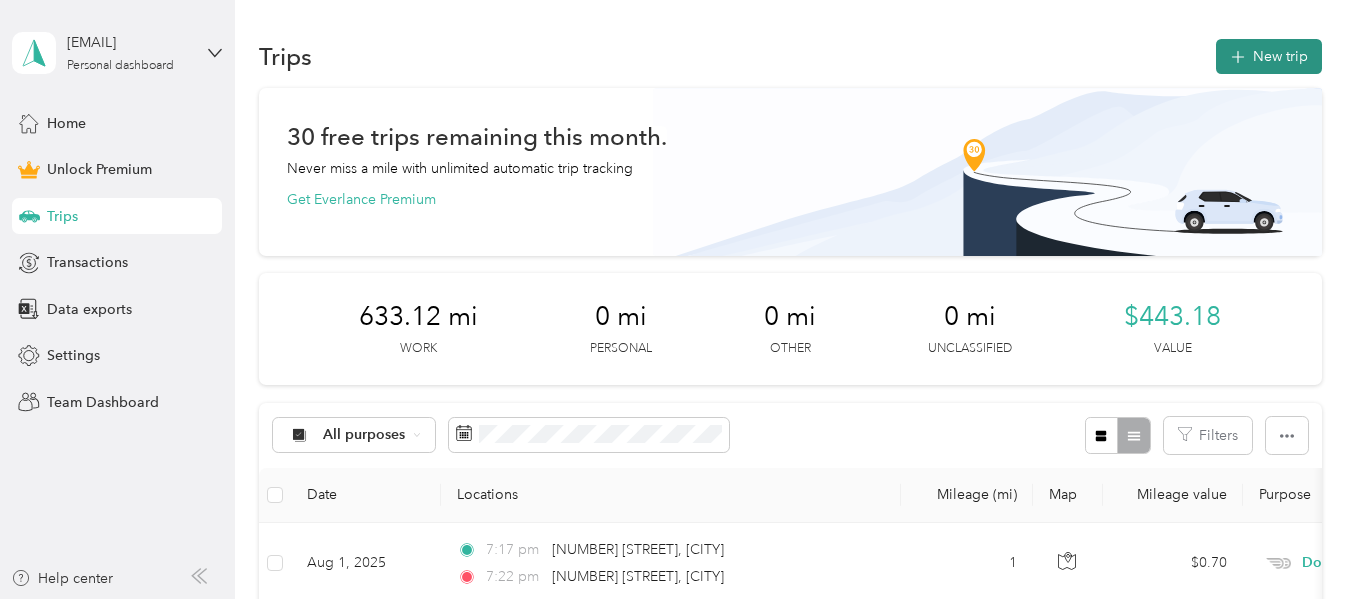 click on "New trip" at bounding box center (1269, 56) 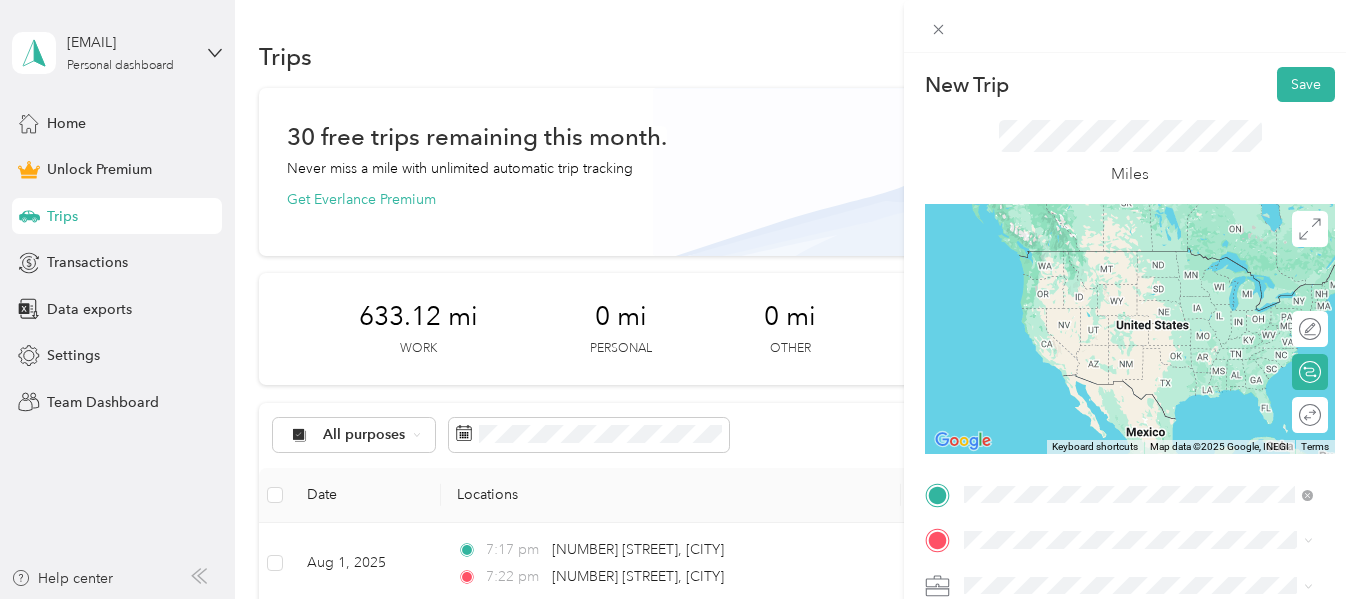 click on "[NUMBER] [STREET] [NAME]
[CITY], [STATE] [POSTAL_CODE], [COUNTRY]" at bounding box center [1146, 280] 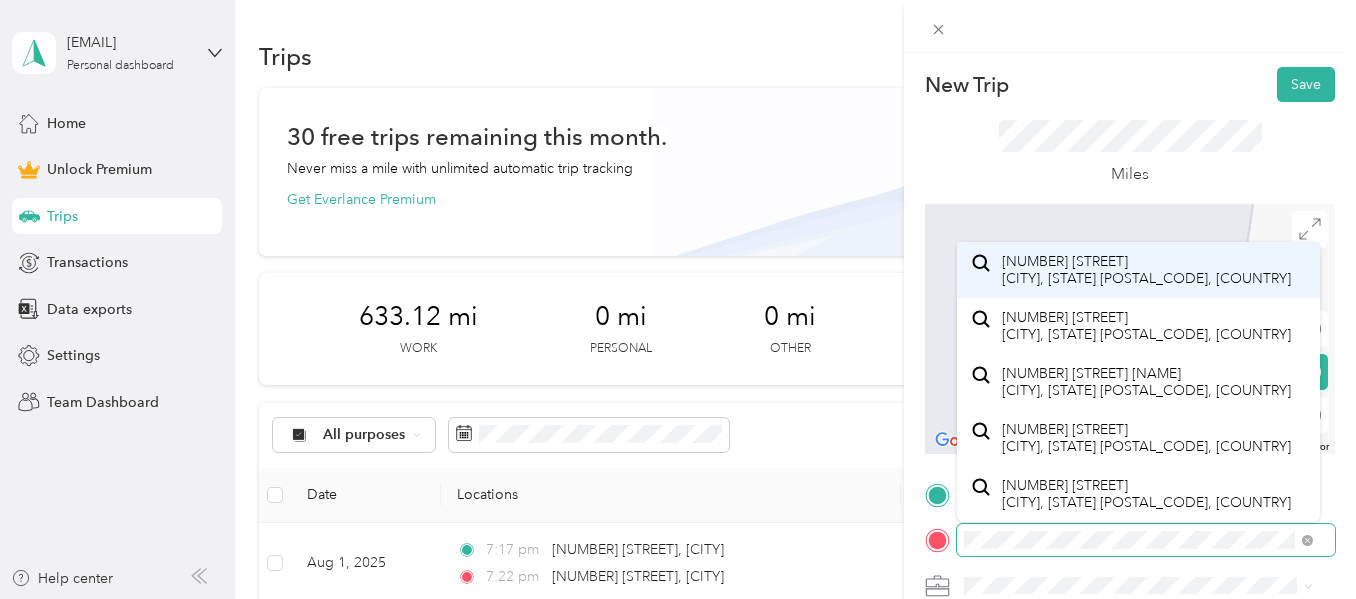 scroll, scrollTop: 0, scrollLeft: 0, axis: both 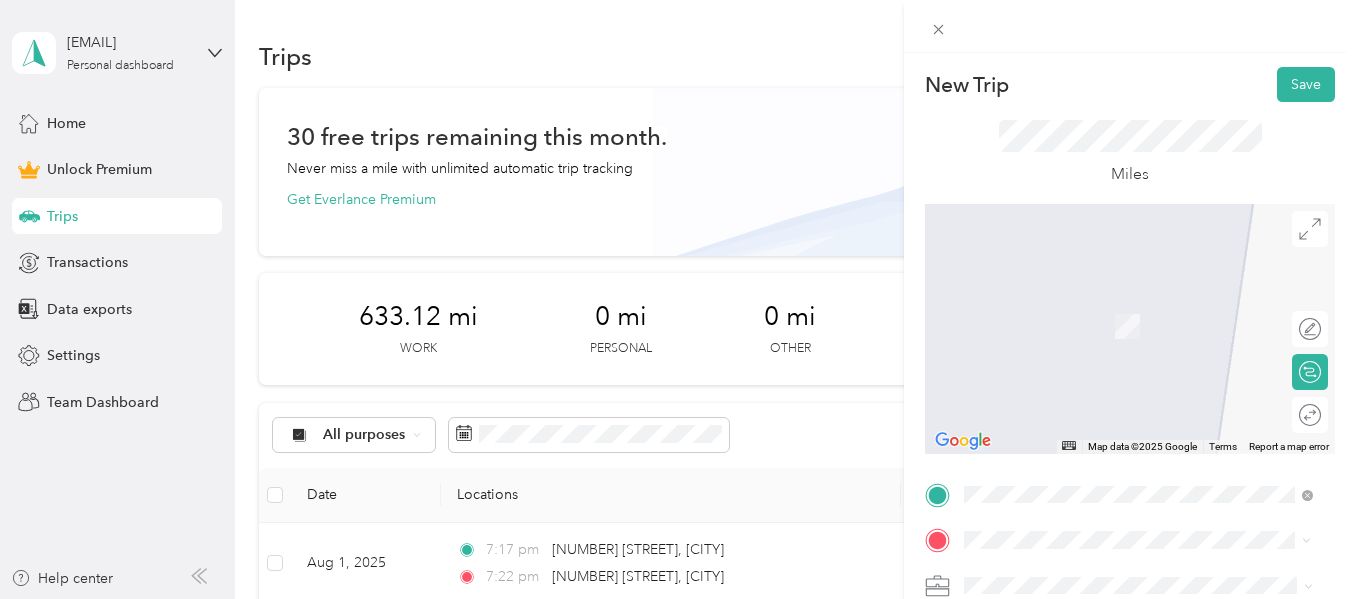 click on "[NUMBER] [STREET] [NAME]
[CITY], [STATE] [POSTAL_CODE], [COUNTRY]" at bounding box center [1146, 308] 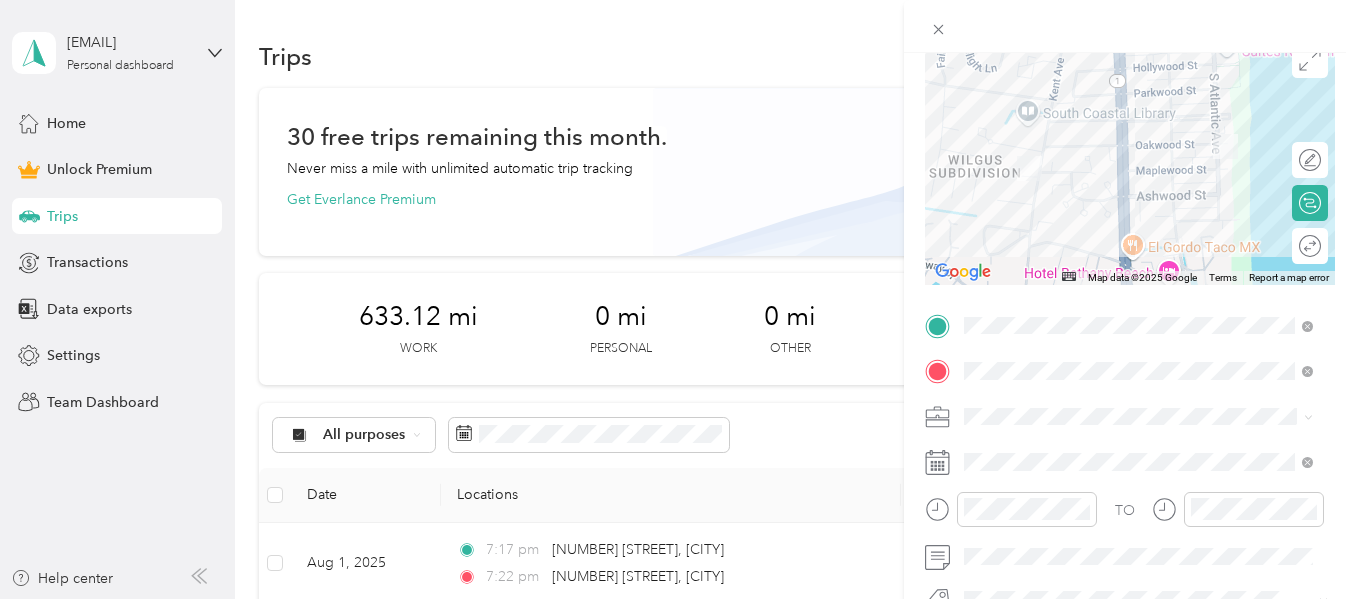 scroll, scrollTop: 170, scrollLeft: 0, axis: vertical 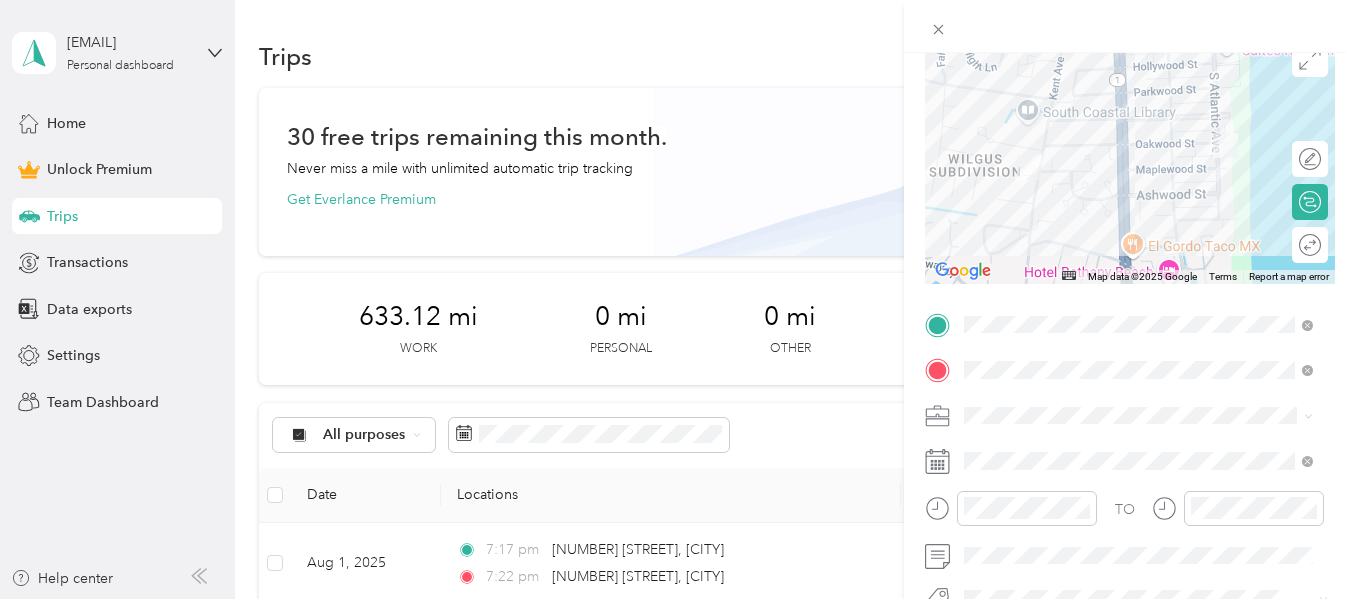 click on "Doordash" at bounding box center (1138, 194) 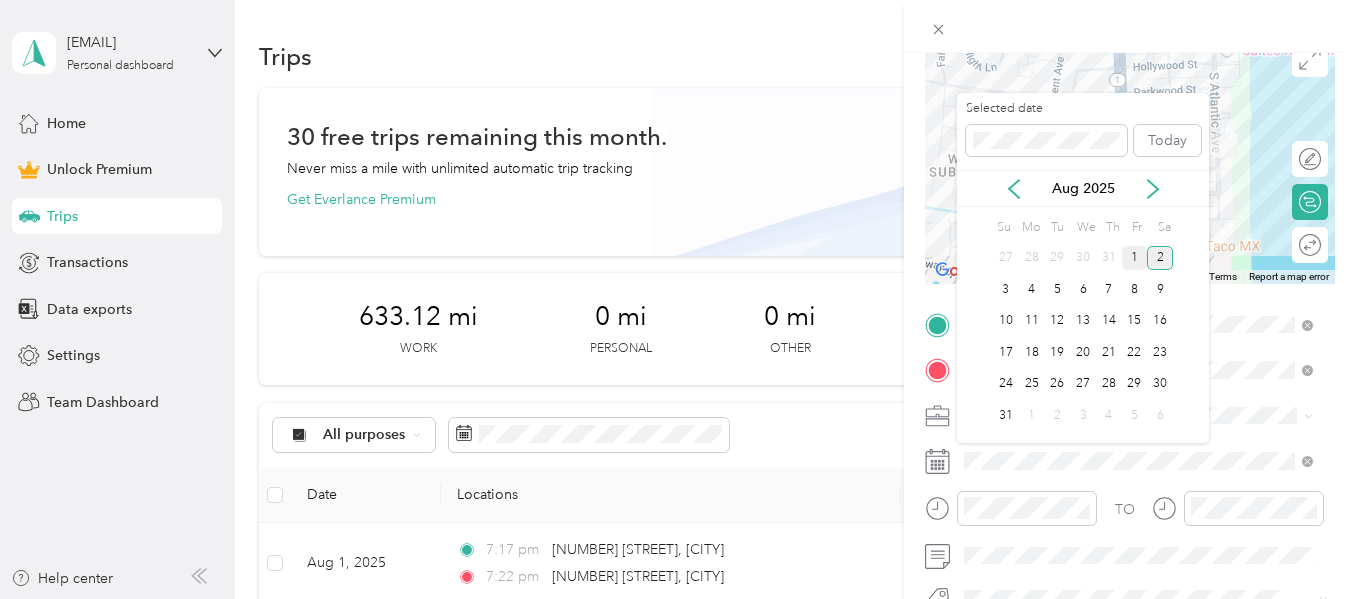 click on "1" at bounding box center (1135, 258) 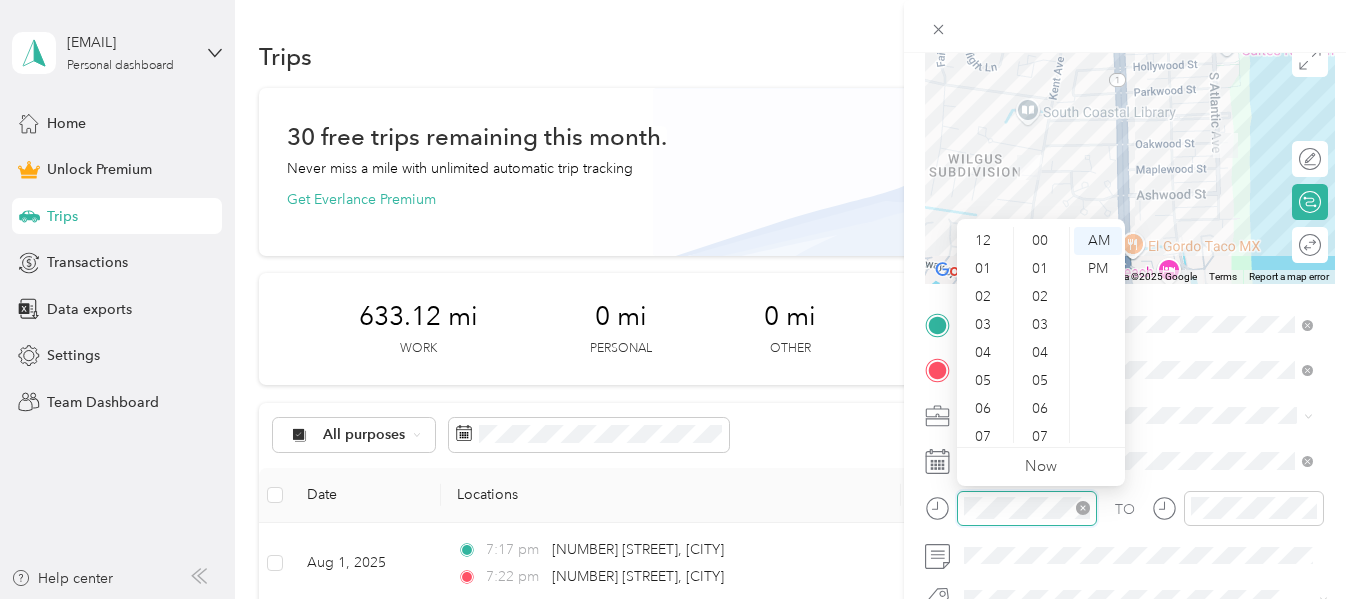 scroll, scrollTop: 616, scrollLeft: 0, axis: vertical 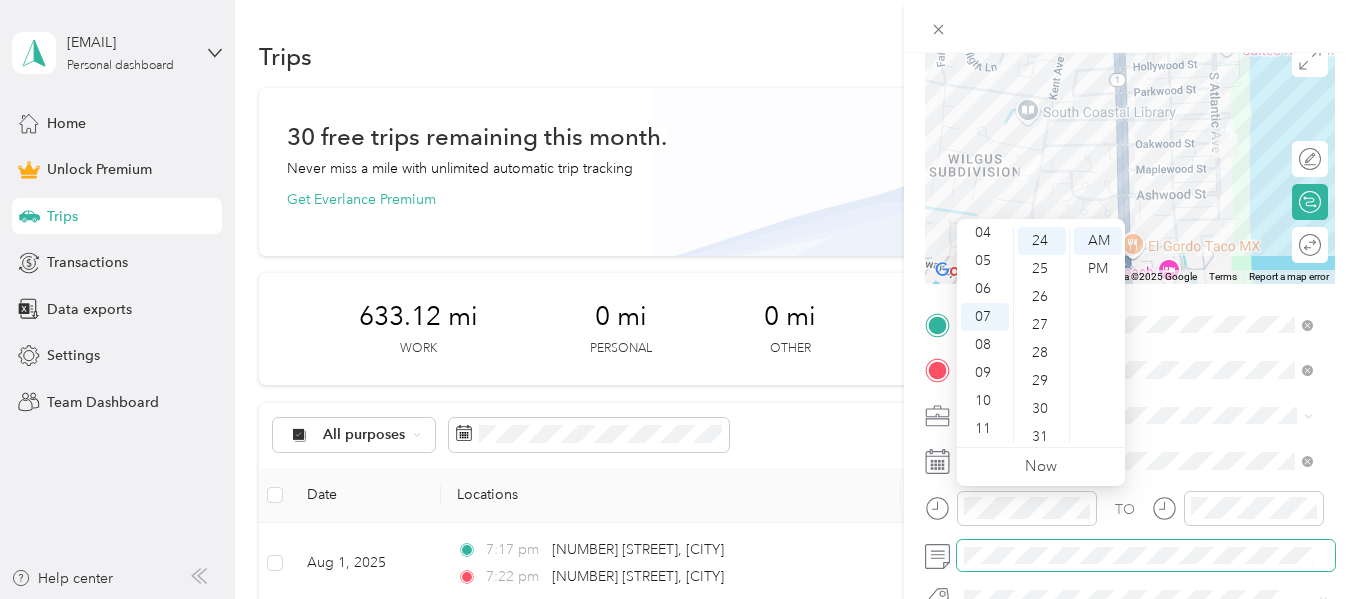 click at bounding box center [1146, 556] 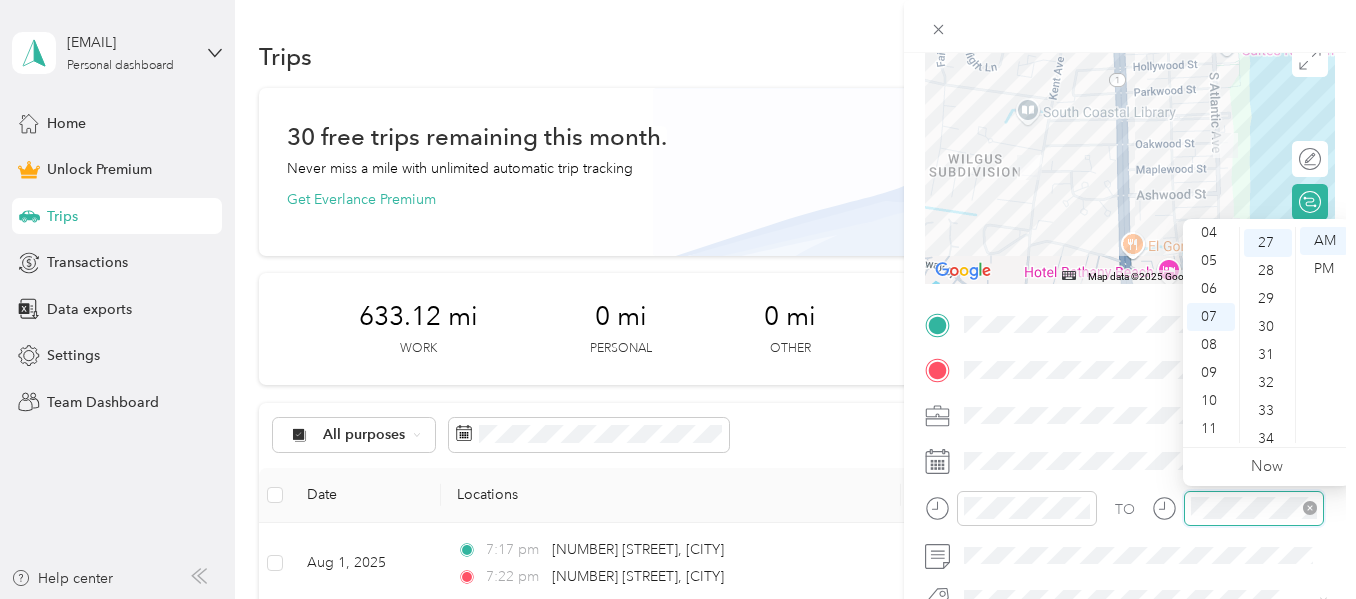 scroll, scrollTop: 756, scrollLeft: 0, axis: vertical 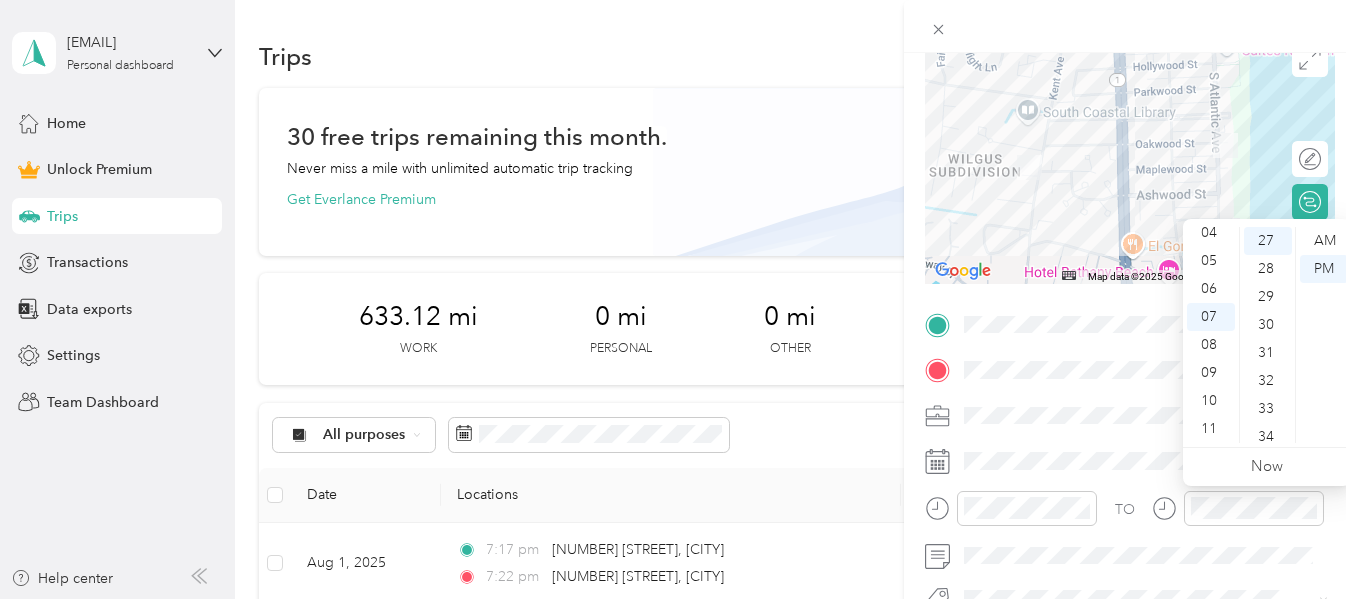 click on "TO Add photo" at bounding box center (1130, 528) 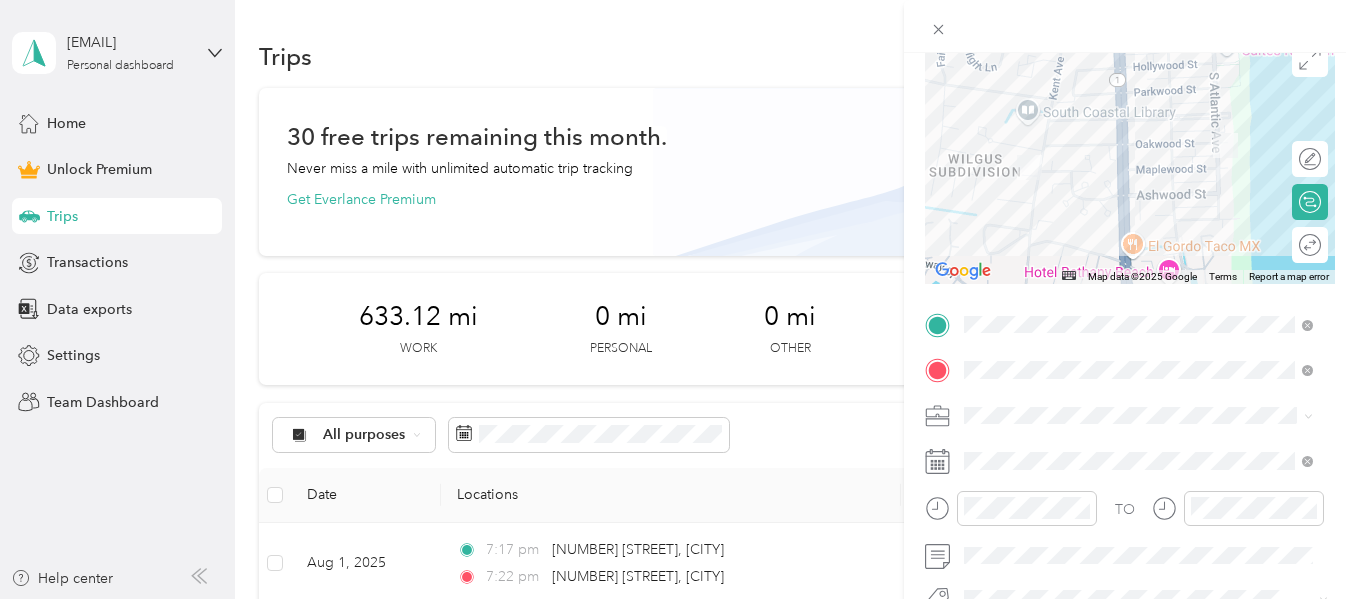 scroll, scrollTop: 0, scrollLeft: 0, axis: both 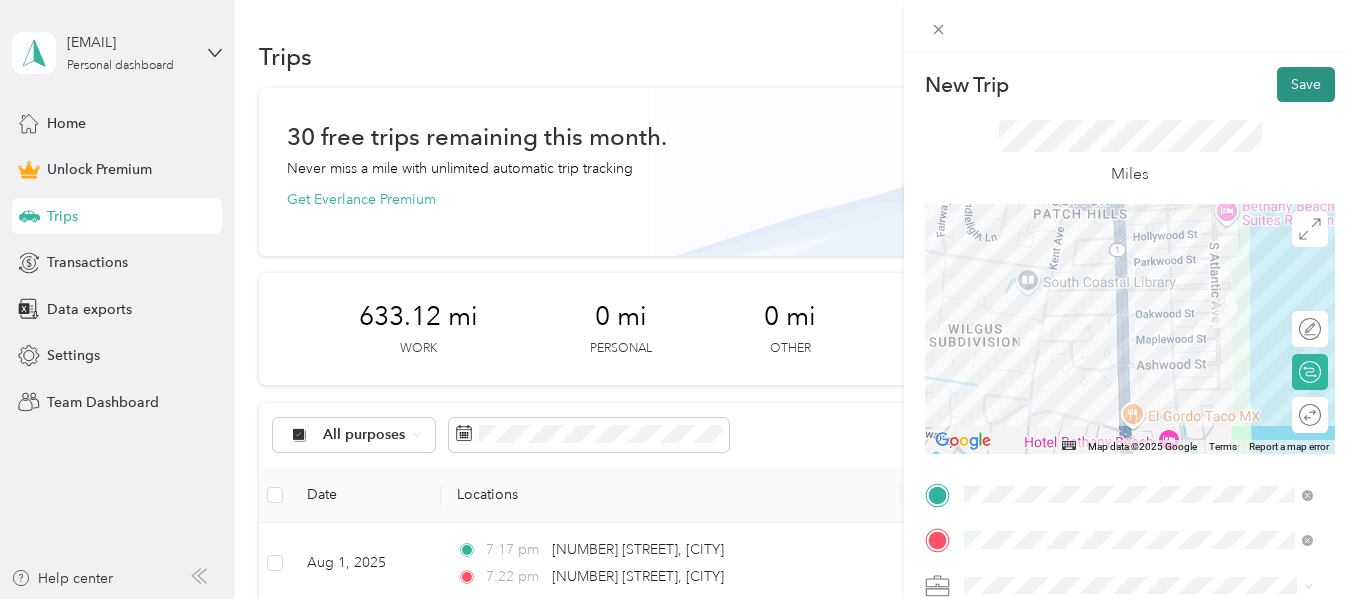 click on "Save" at bounding box center [1306, 84] 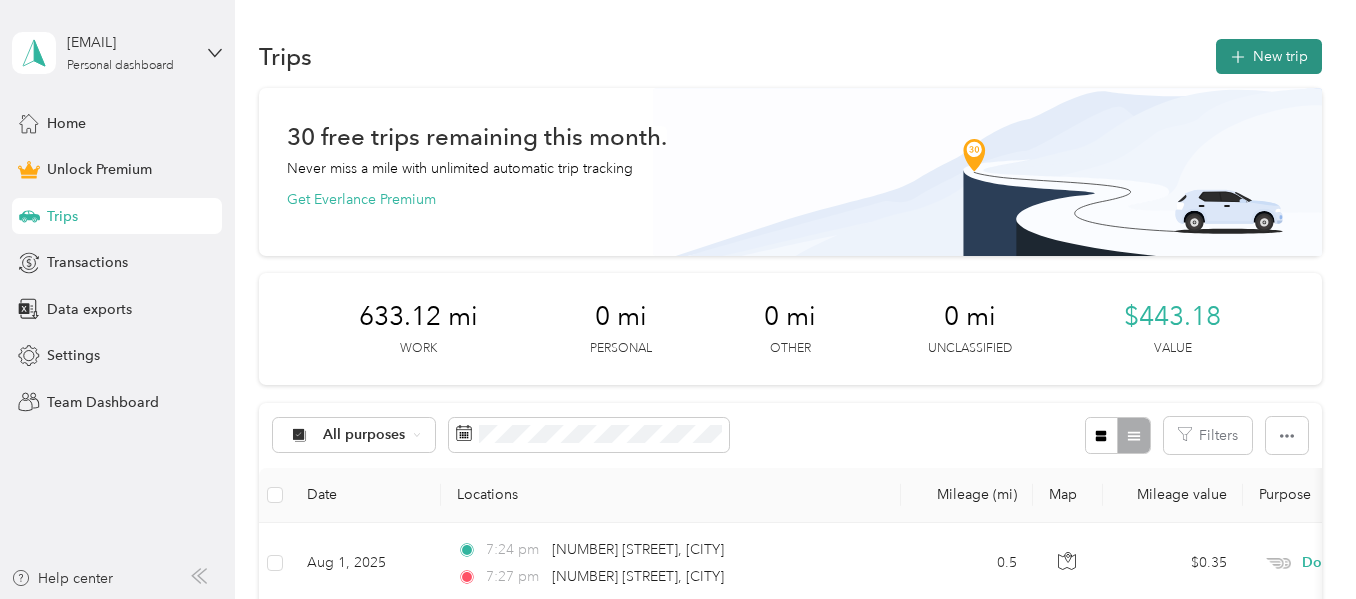 click on "New trip" at bounding box center (1269, 56) 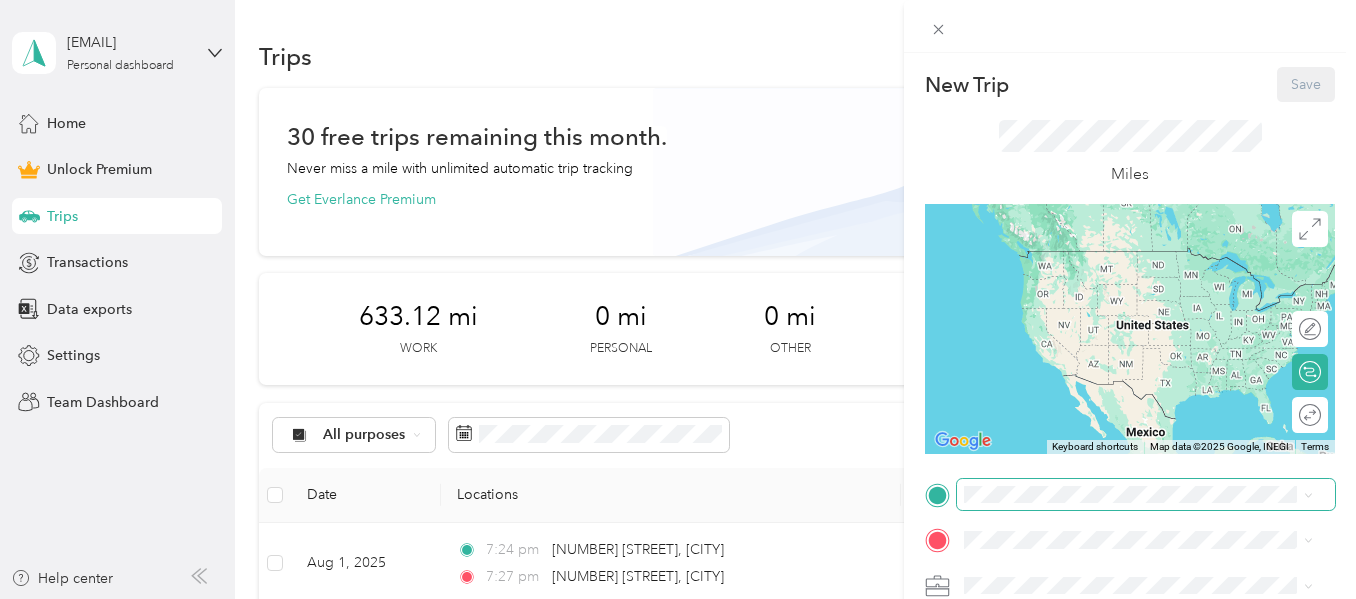 click at bounding box center [1146, 495] 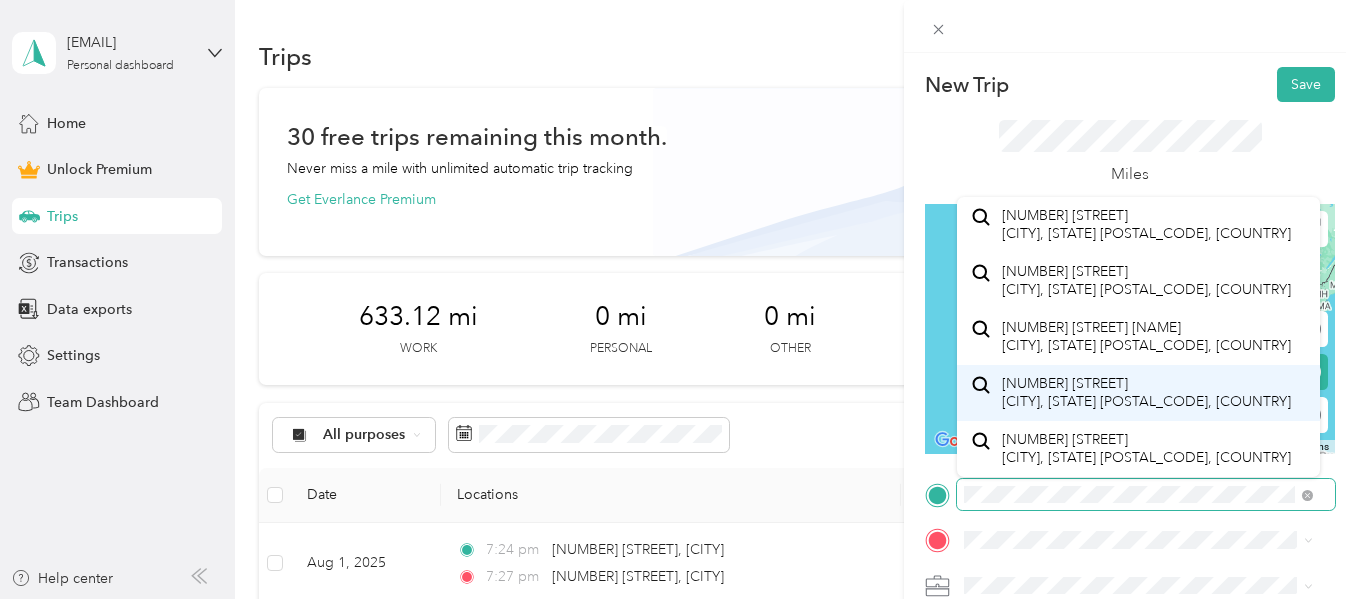 scroll, scrollTop: 42, scrollLeft: 0, axis: vertical 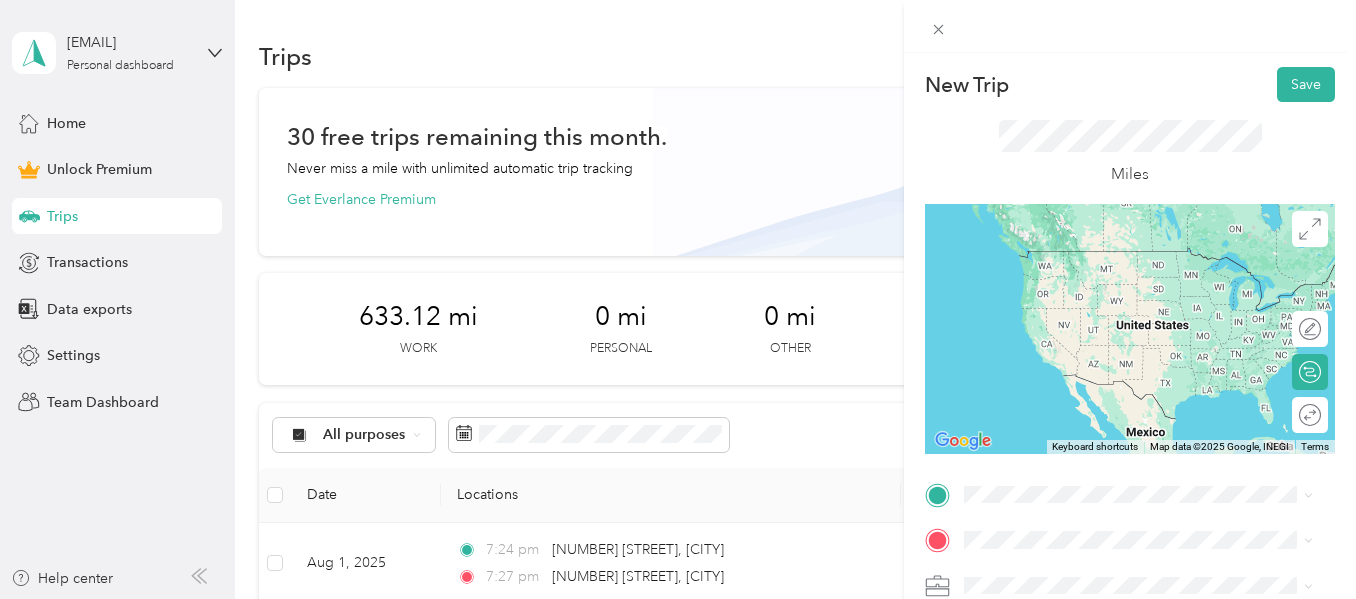 click on "[NUMBER] [STREET] [NAME]
[CITY], [STATE] [POSTAL_CODE], [COUNTRY]" at bounding box center [1146, 260] 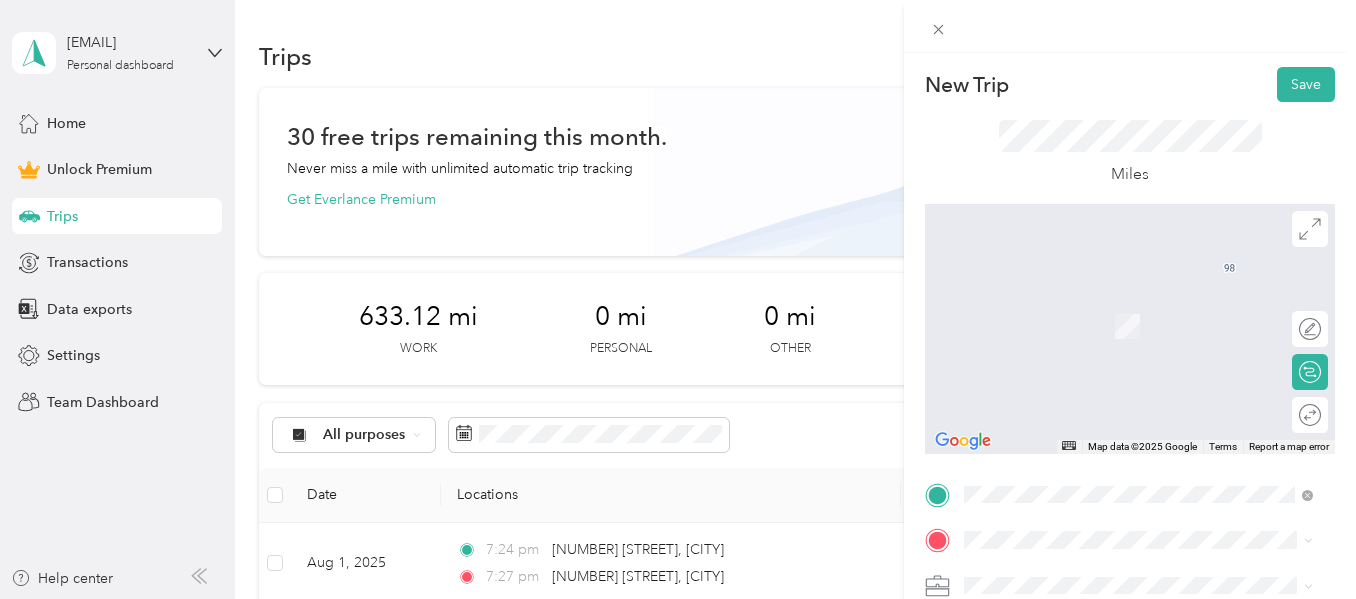 click on "[NUMBER] [STREET]
[CITY], [STATE] [POSTAL_CODE], [COUNTRY]" at bounding box center (1146, 432) 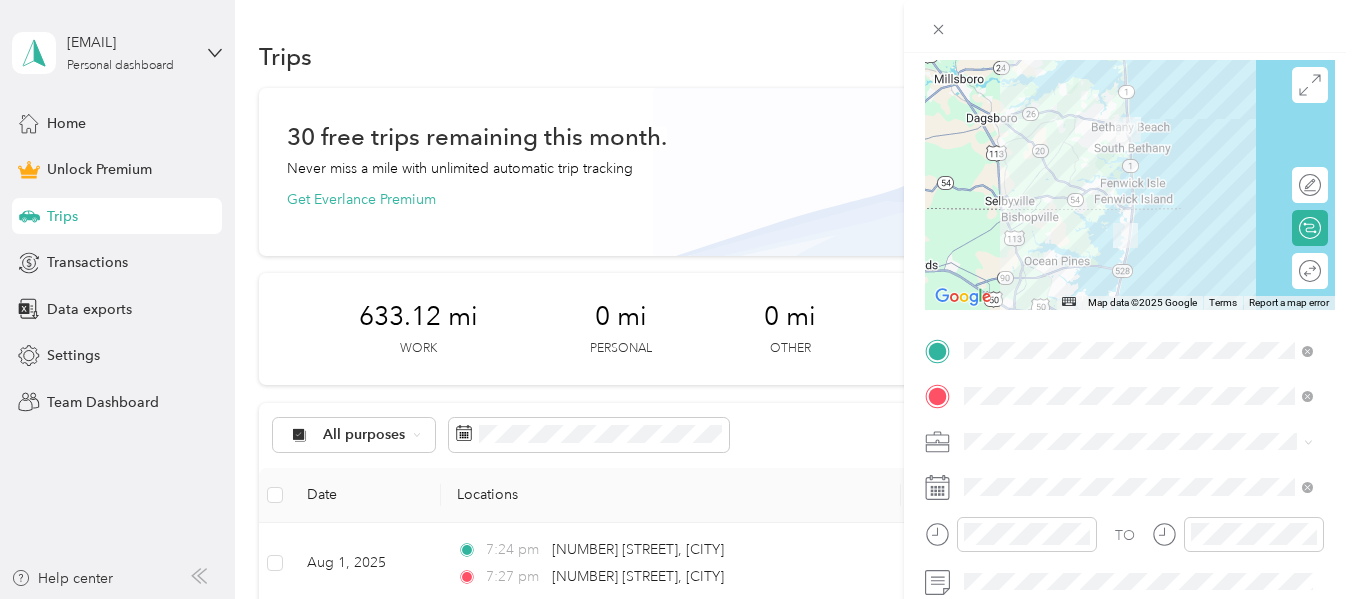 scroll, scrollTop: 146, scrollLeft: 0, axis: vertical 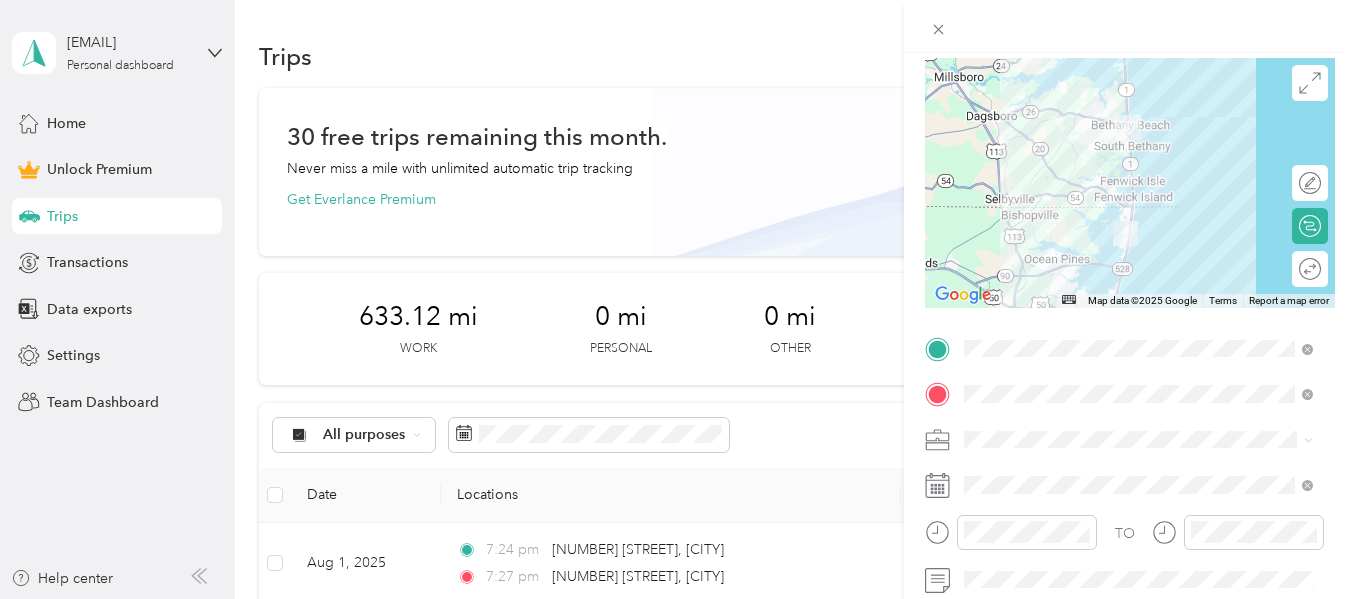 click at bounding box center [1146, 440] 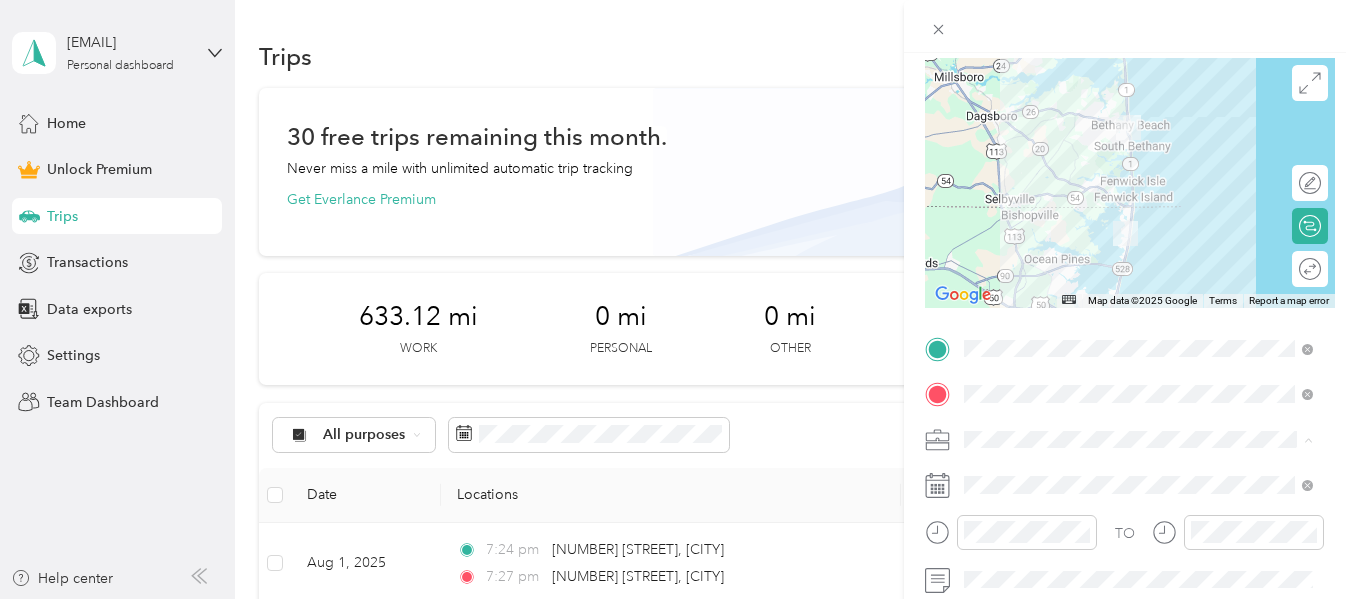 click on "Doordash" at bounding box center (1138, 229) 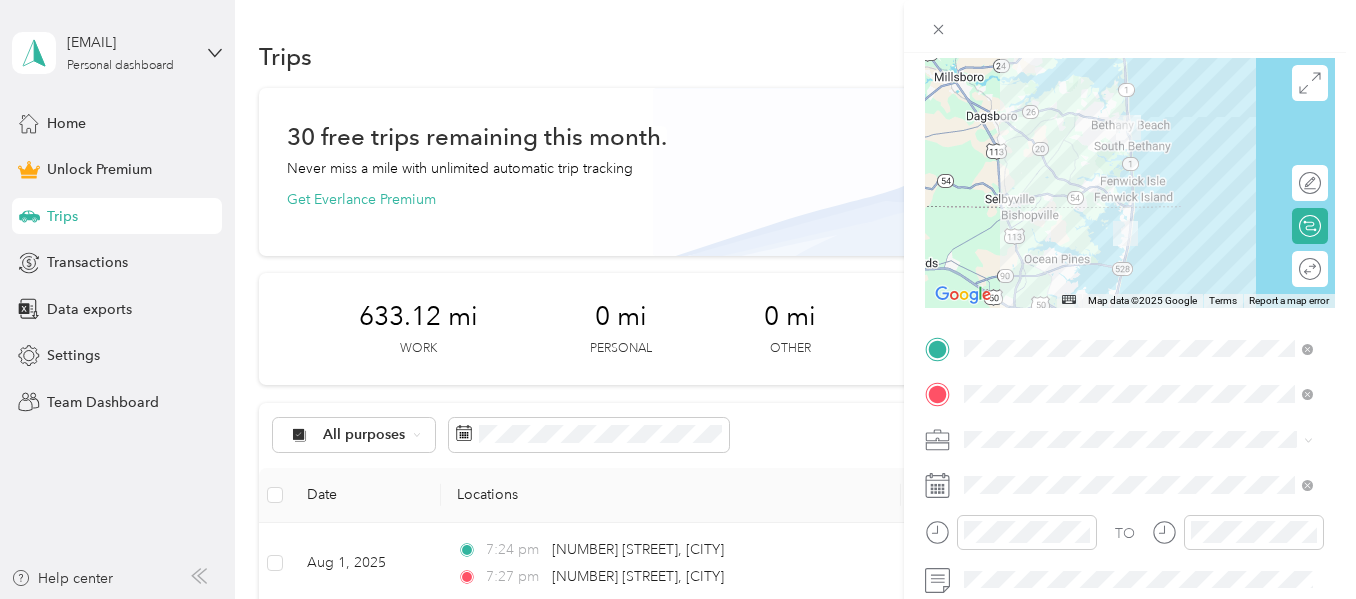 scroll, scrollTop: 174, scrollLeft: 0, axis: vertical 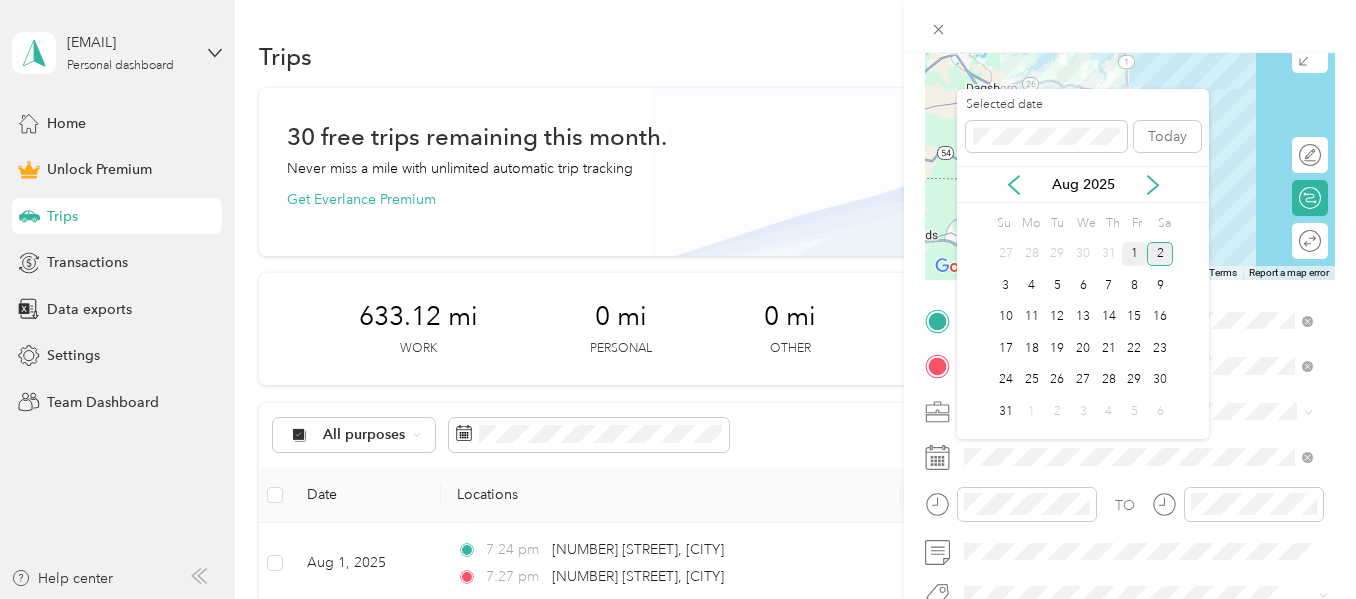 click on "1" at bounding box center (1135, 254) 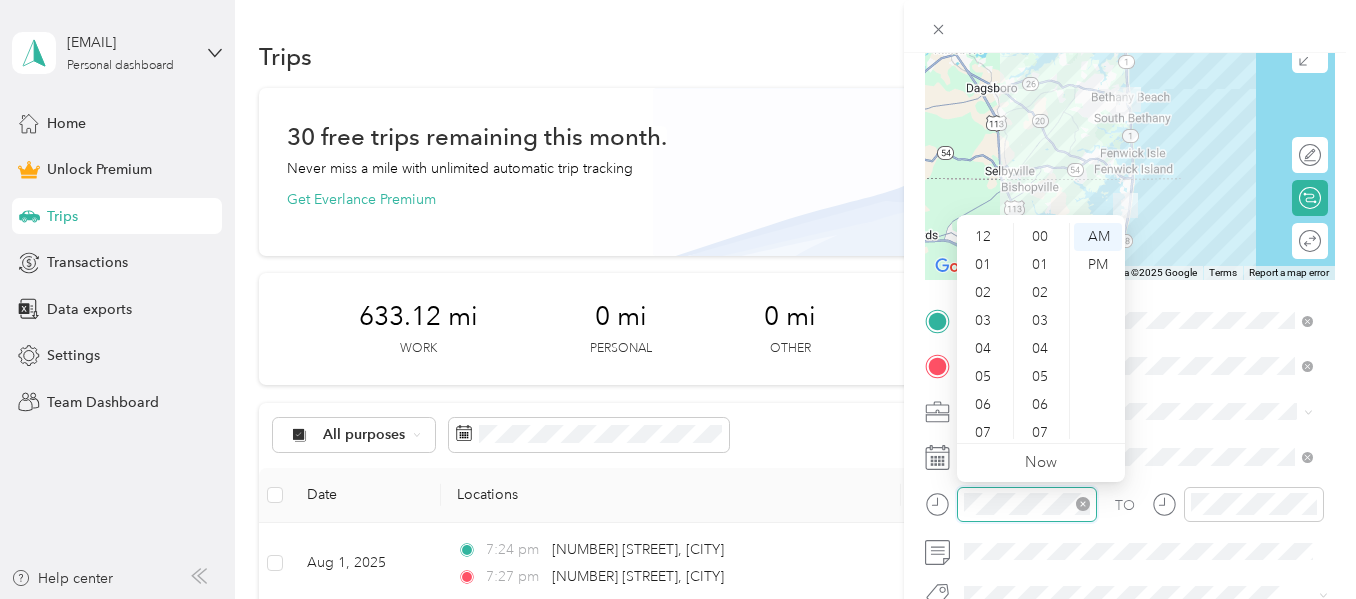 scroll, scrollTop: 644, scrollLeft: 0, axis: vertical 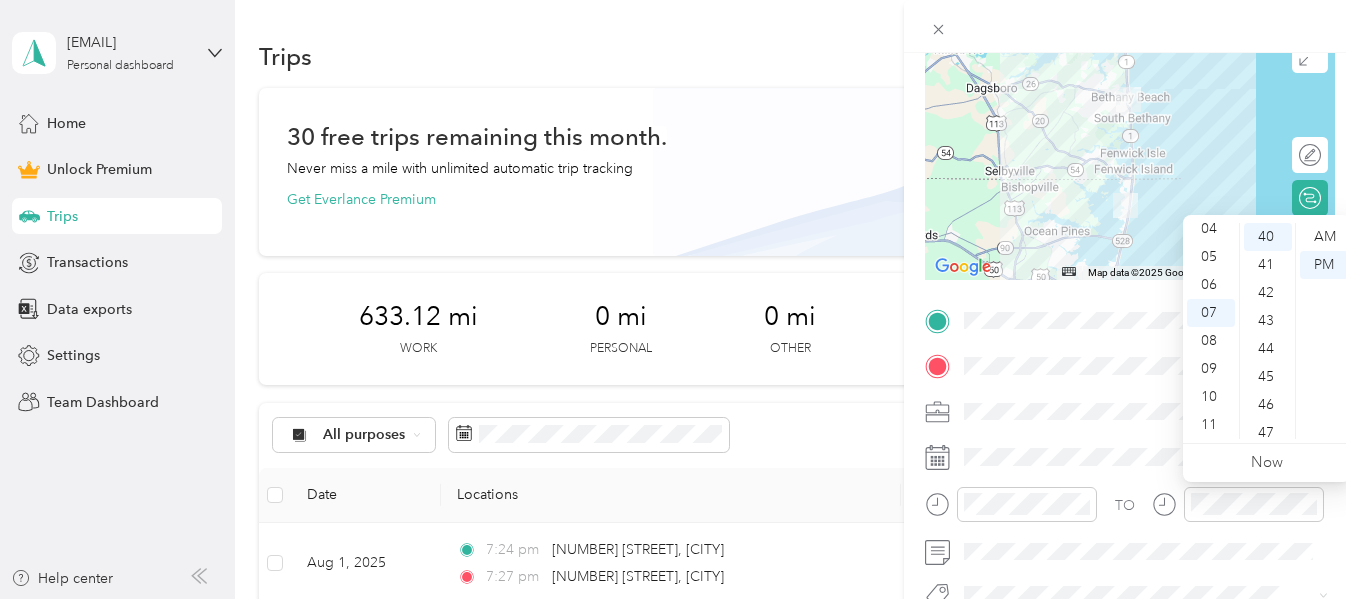 click on "TO" at bounding box center [1130, 511] 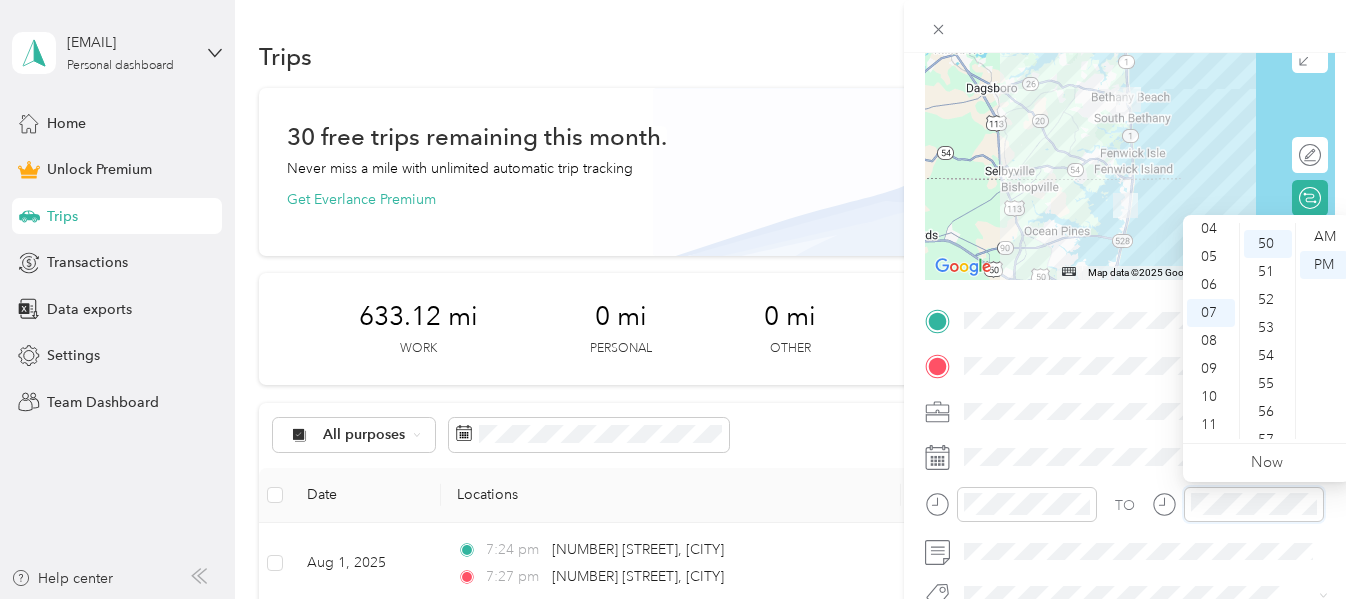 scroll, scrollTop: 1400, scrollLeft: 0, axis: vertical 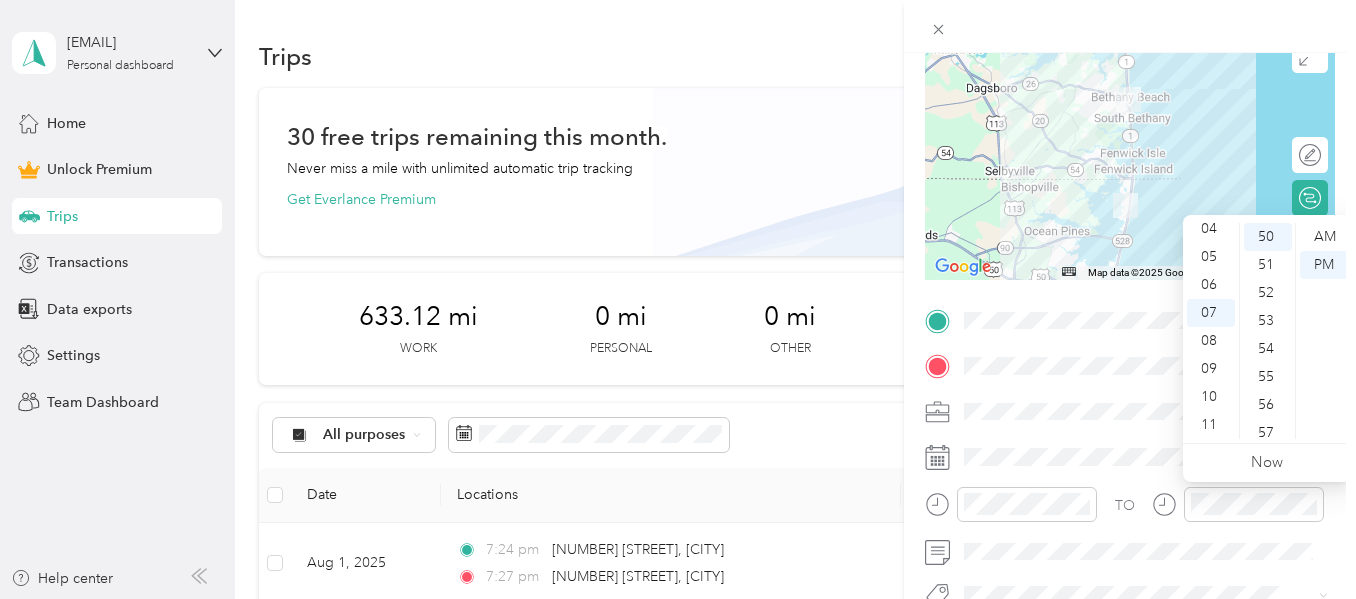 click on "TO" at bounding box center [1130, 511] 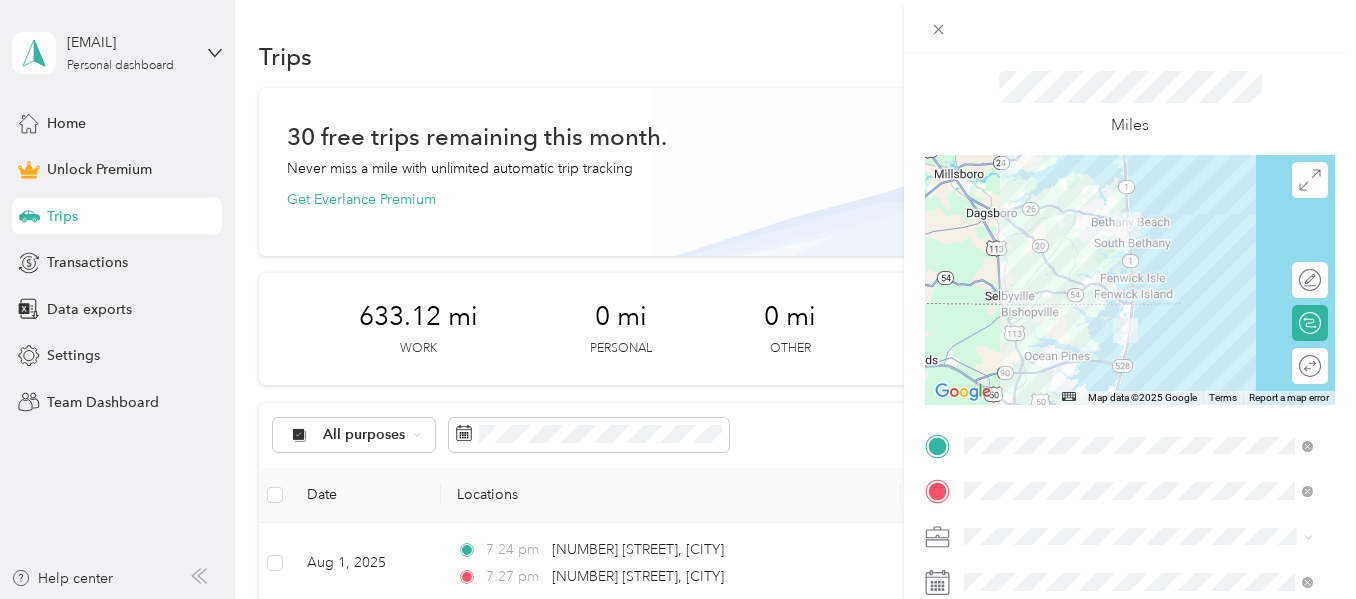scroll, scrollTop: 0, scrollLeft: 0, axis: both 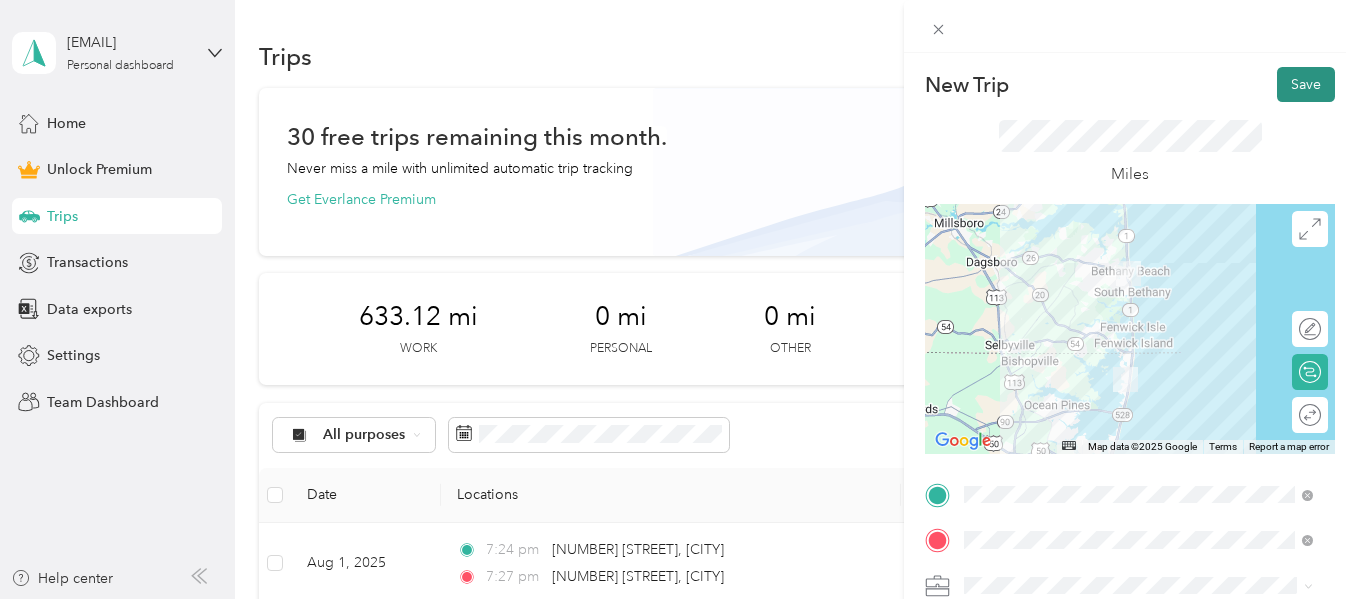 click on "Save" at bounding box center (1306, 84) 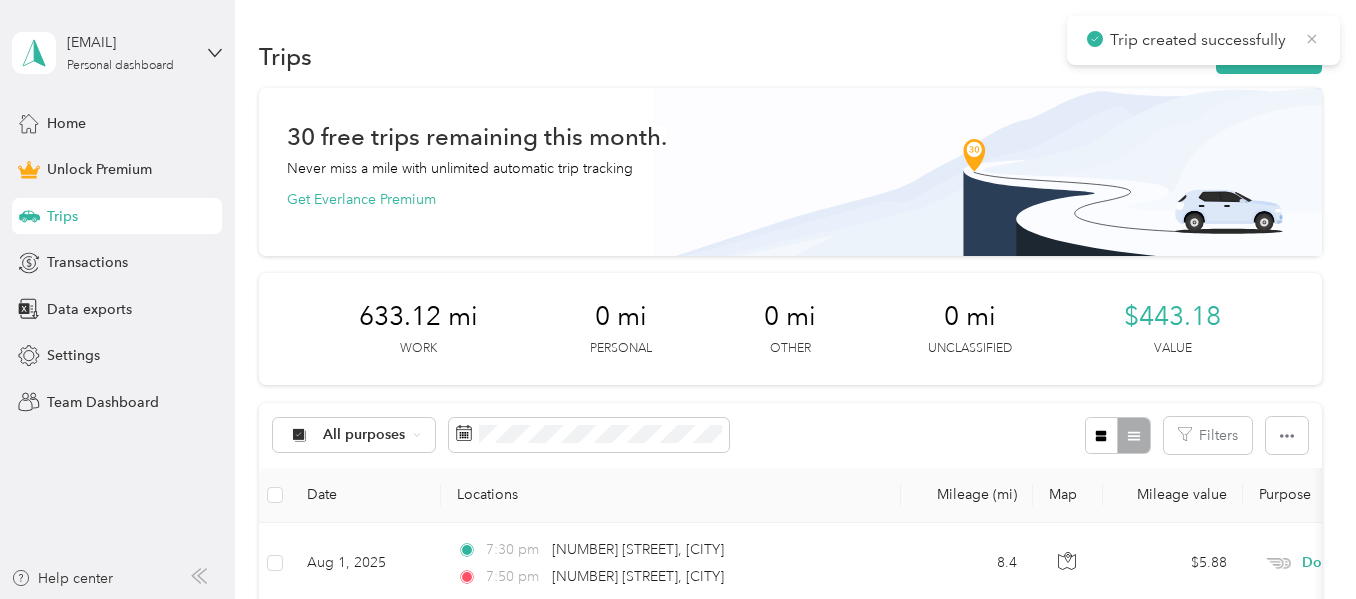 click 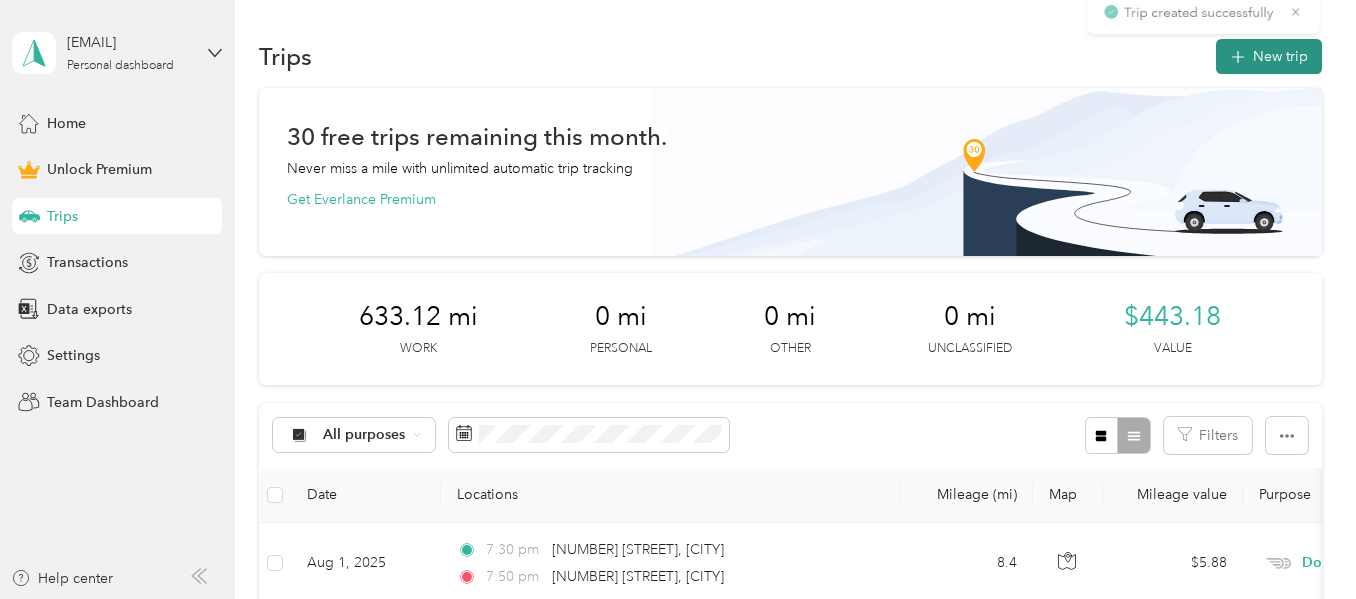 click on "New trip" at bounding box center (1269, 56) 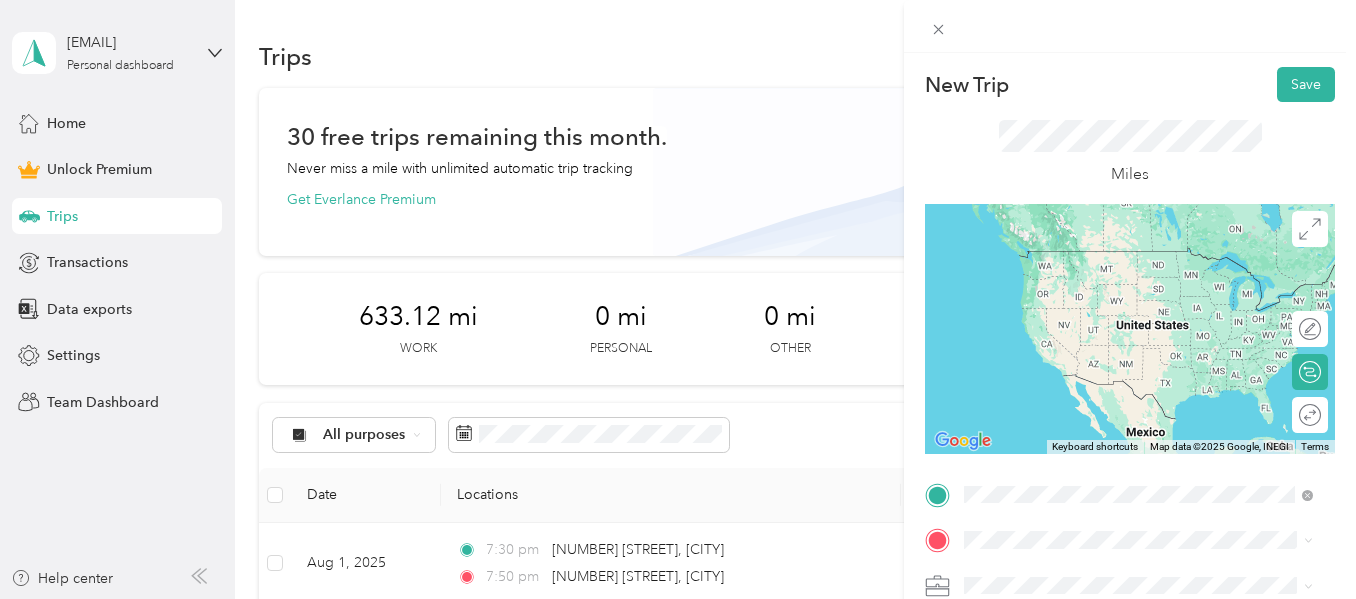 click on "[NUMBER] [STREET]
[CITY], [STATE] [POSTAL_CODE], [COUNTRY]" at bounding box center (1146, 392) 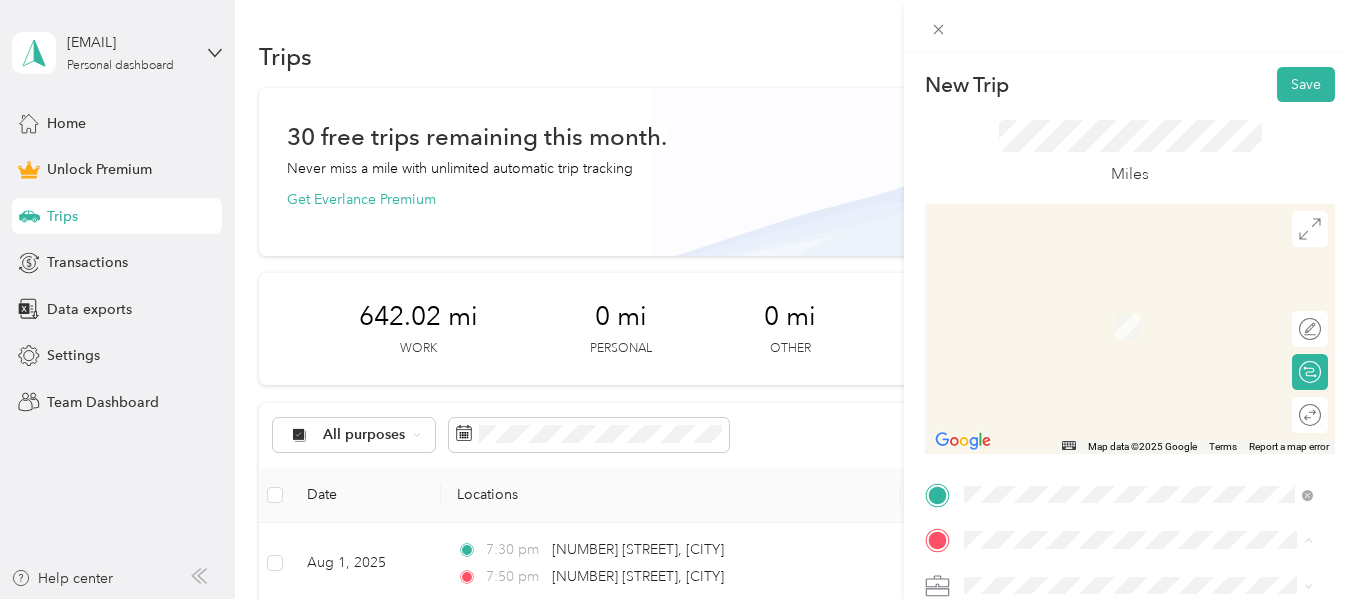 click on "[NUMBER] [STREET]
[CITY], [STATE] [POSTAL_CODE], [COUNTRY]" at bounding box center (1146, 438) 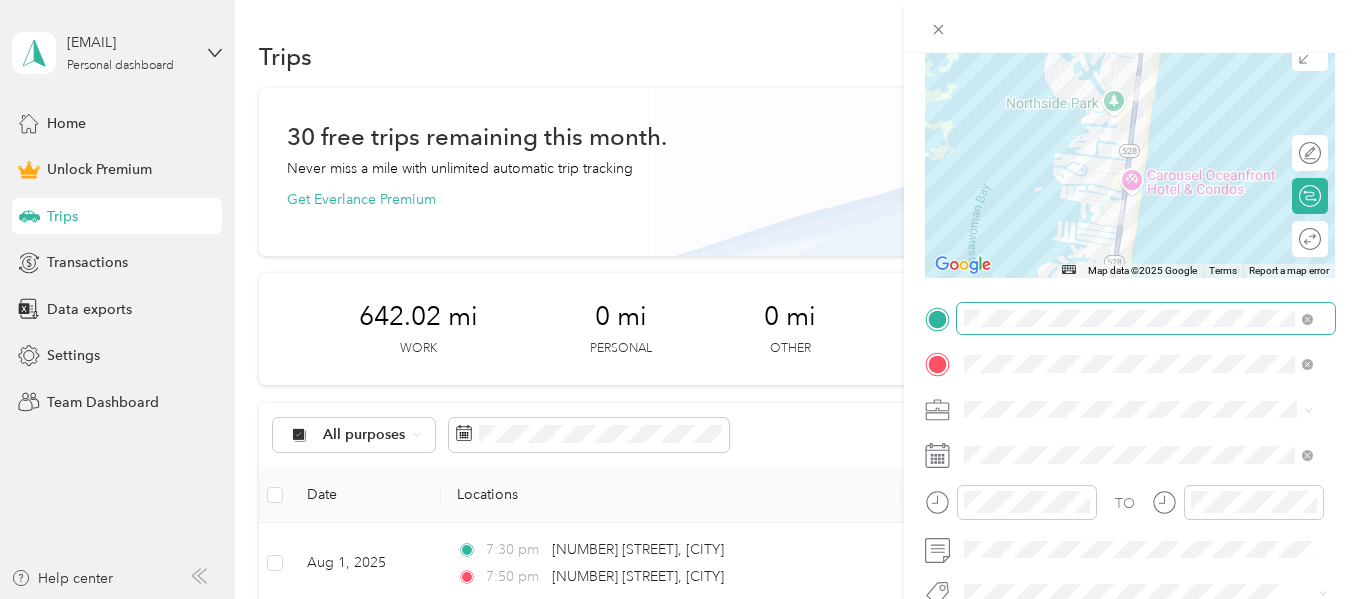 scroll, scrollTop: 178, scrollLeft: 0, axis: vertical 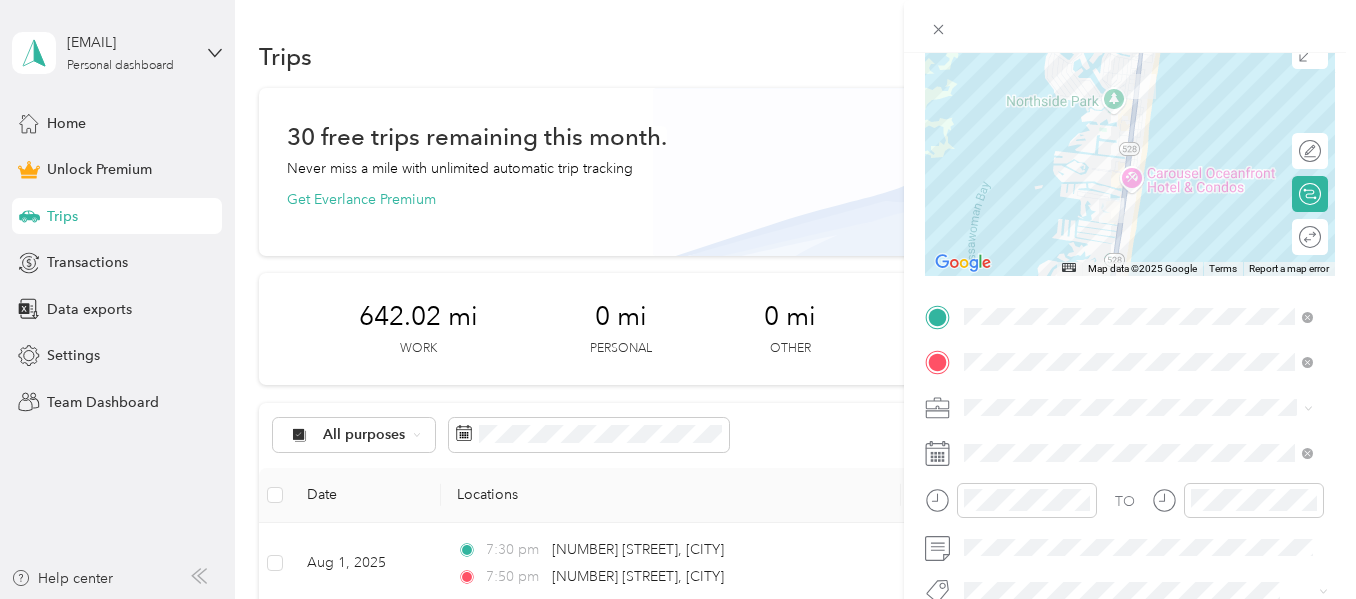 click on "Doordash" at bounding box center (1138, 194) 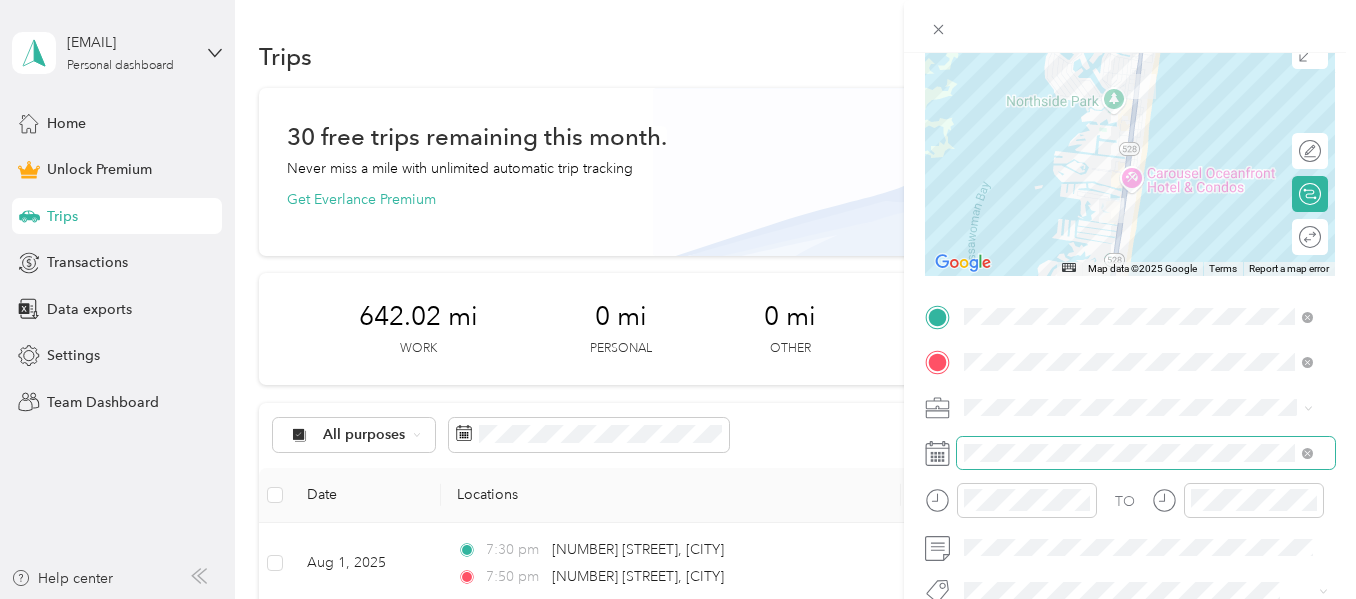 click at bounding box center [1146, 453] 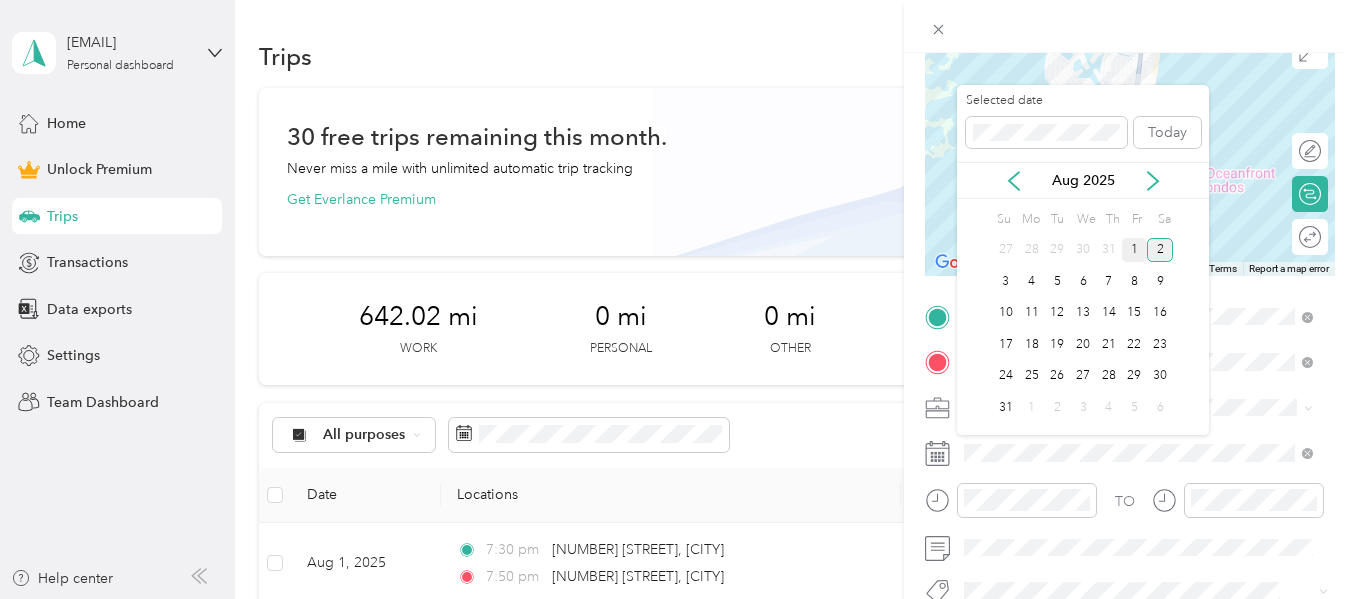 click on "1" at bounding box center (1135, 250) 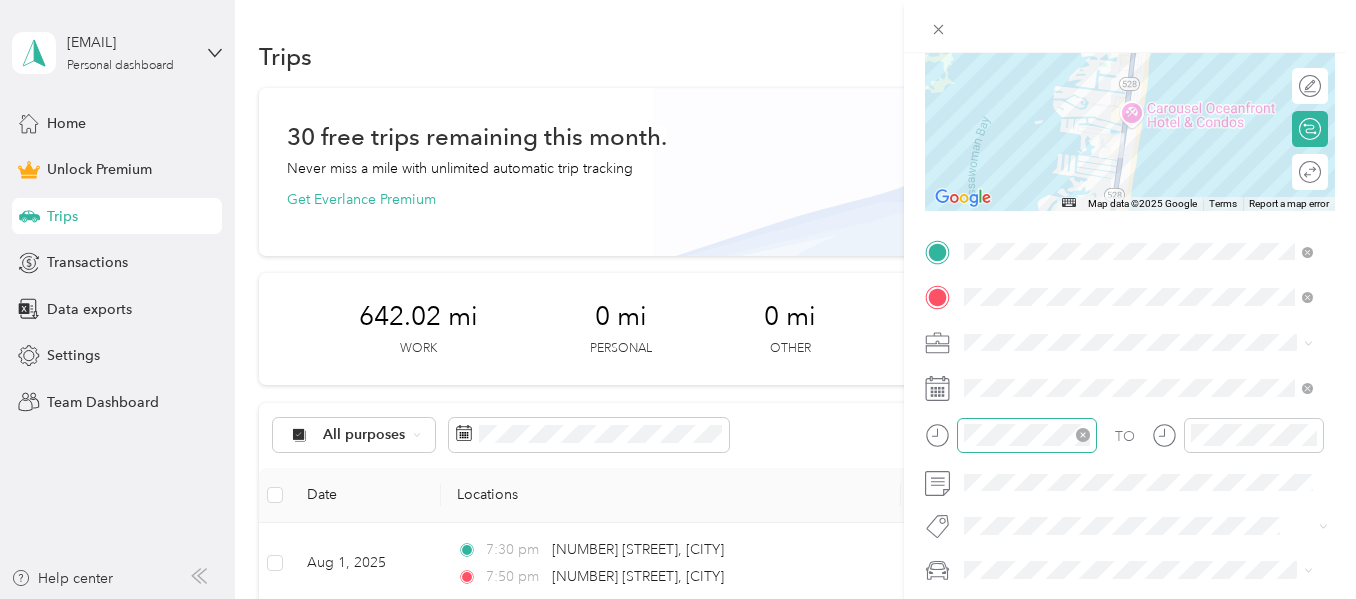 scroll, scrollTop: 244, scrollLeft: 0, axis: vertical 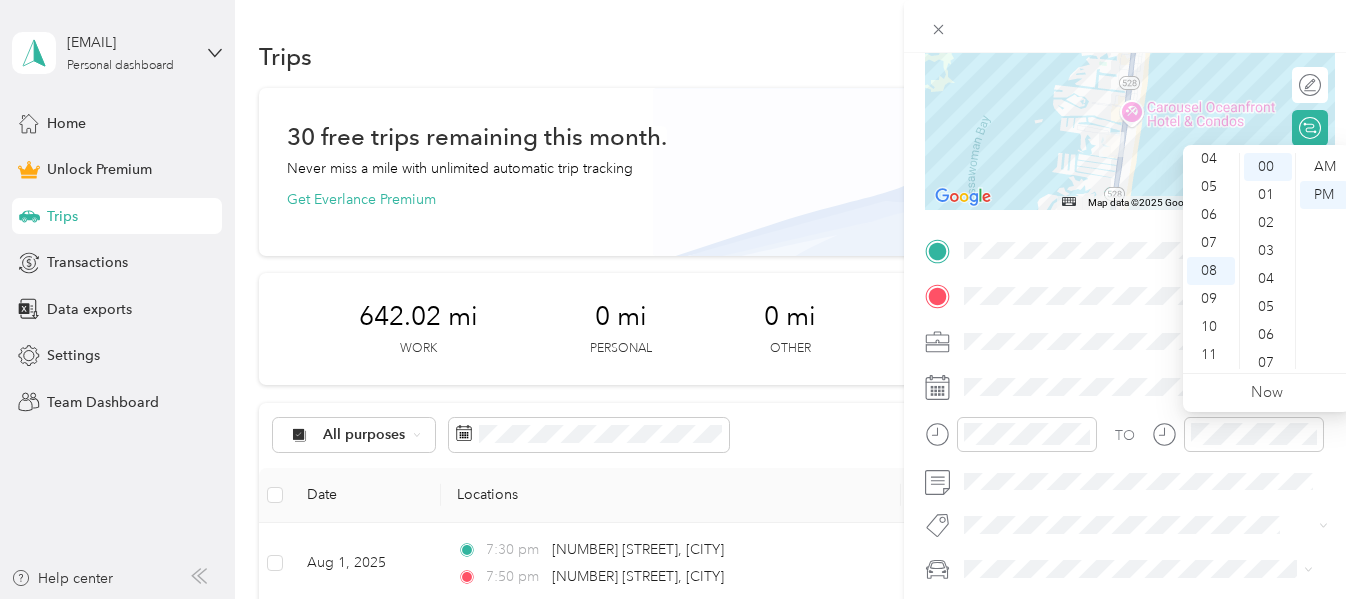 click on "TO" at bounding box center (1130, 441) 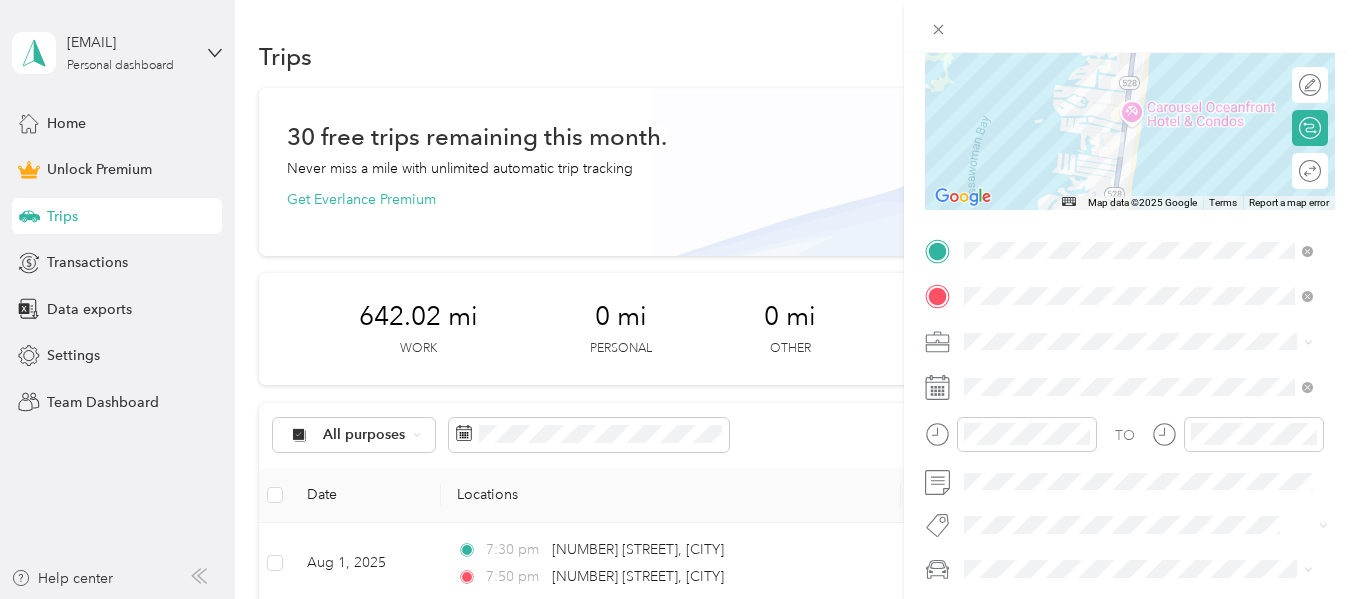 scroll, scrollTop: 0, scrollLeft: 0, axis: both 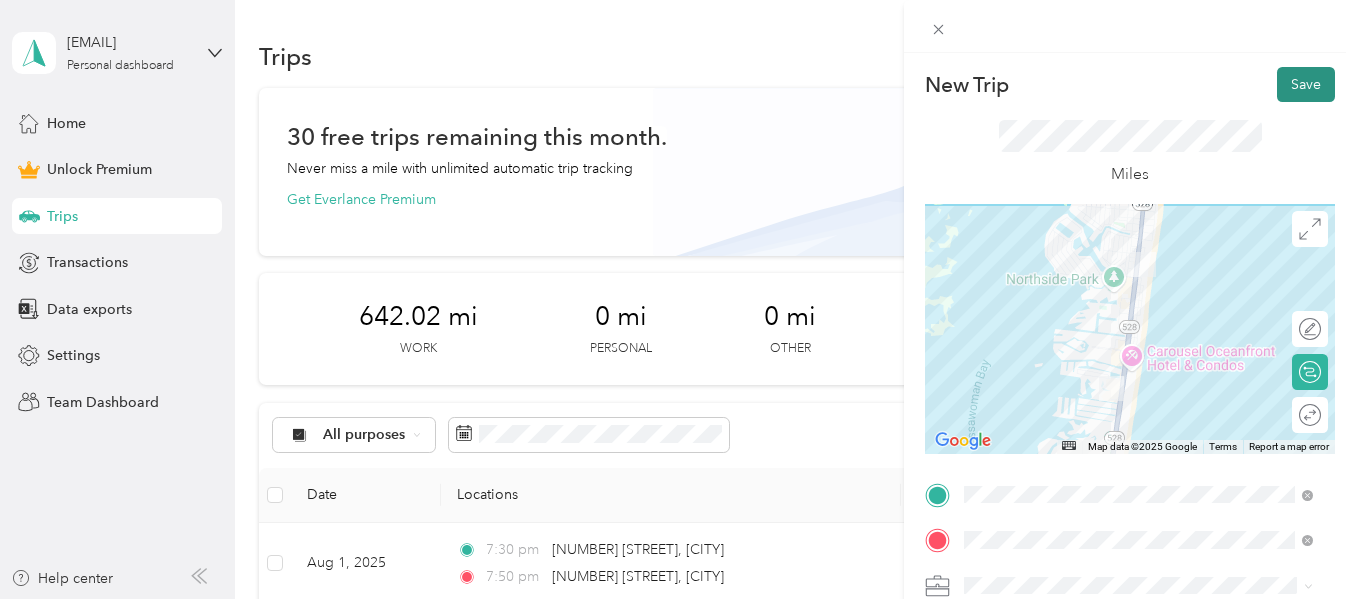 click on "Save" at bounding box center (1306, 84) 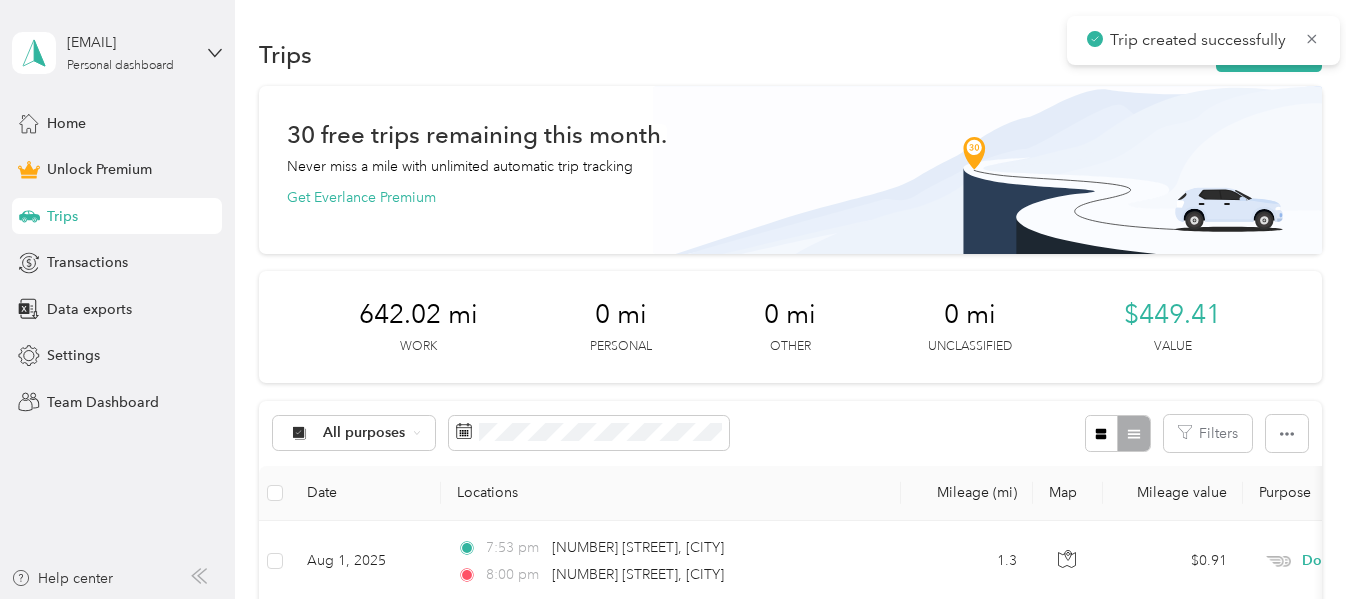 scroll, scrollTop: 0, scrollLeft: 0, axis: both 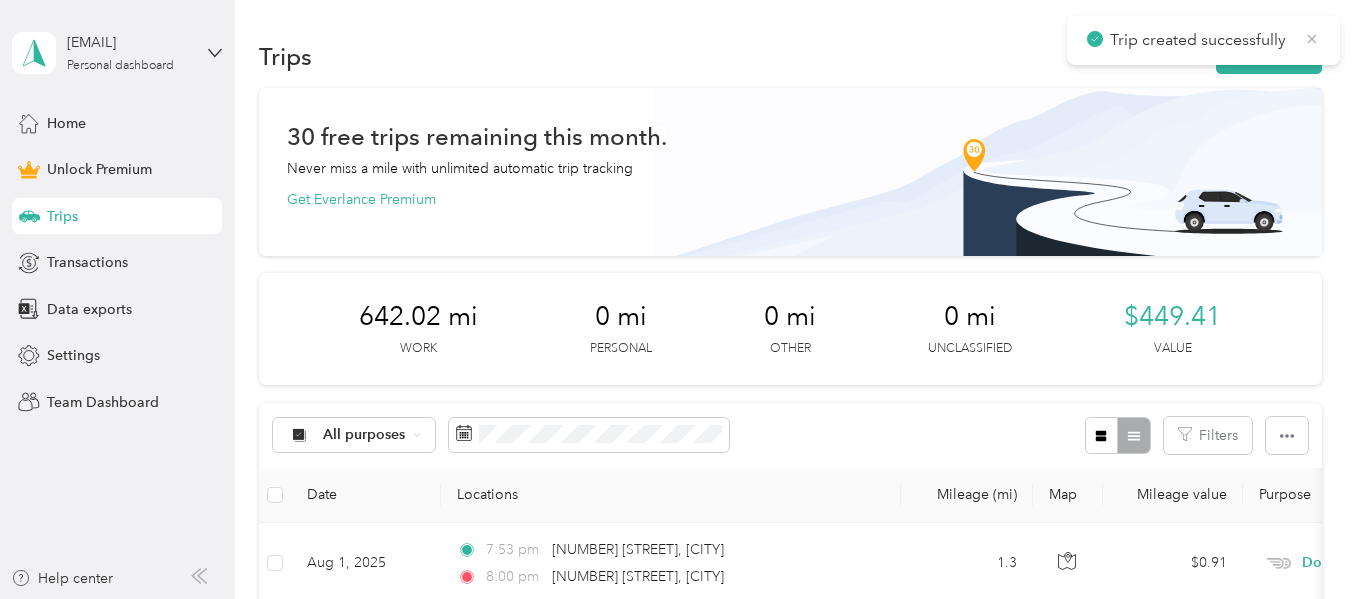click 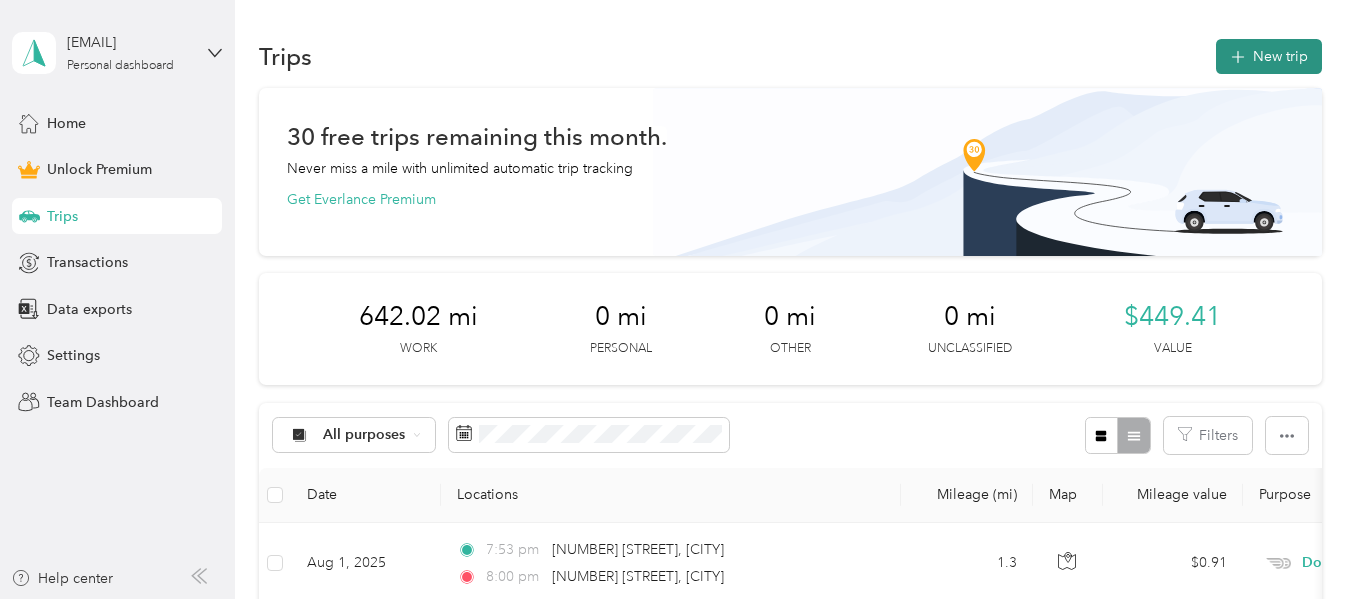 click on "New trip" at bounding box center [1269, 56] 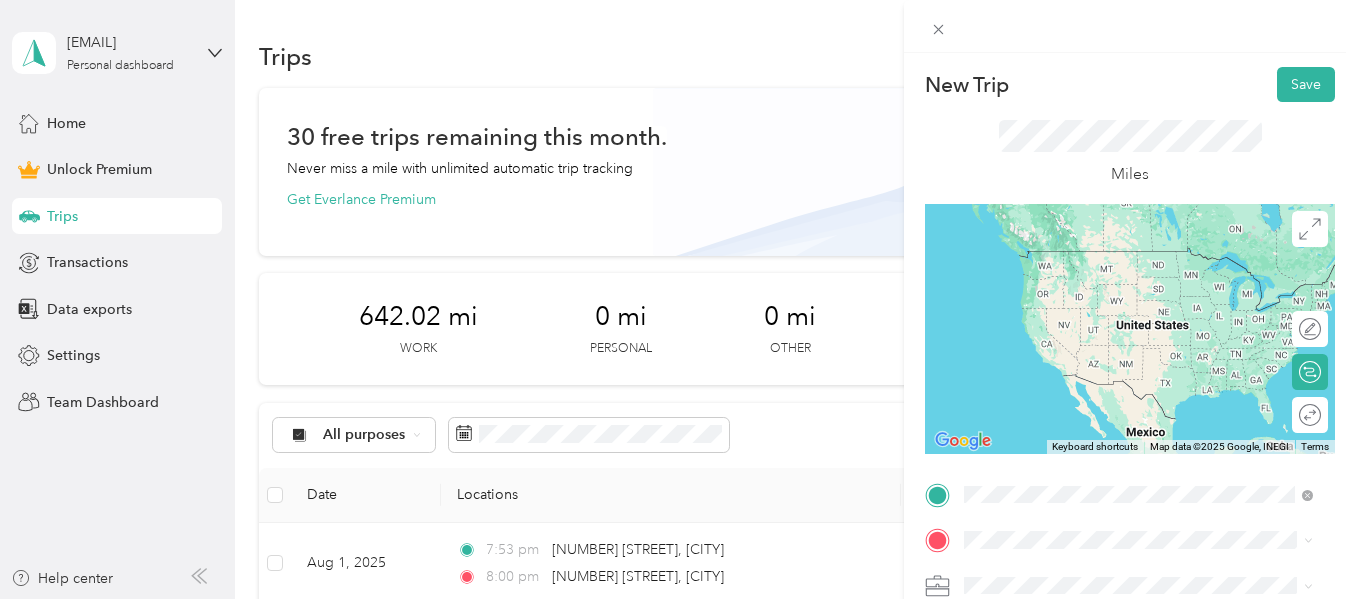 click on "[NUMBER] [STREET]
[CITY], [STATE] [POSTAL_CODE], [COUNTRY]" at bounding box center (1146, 392) 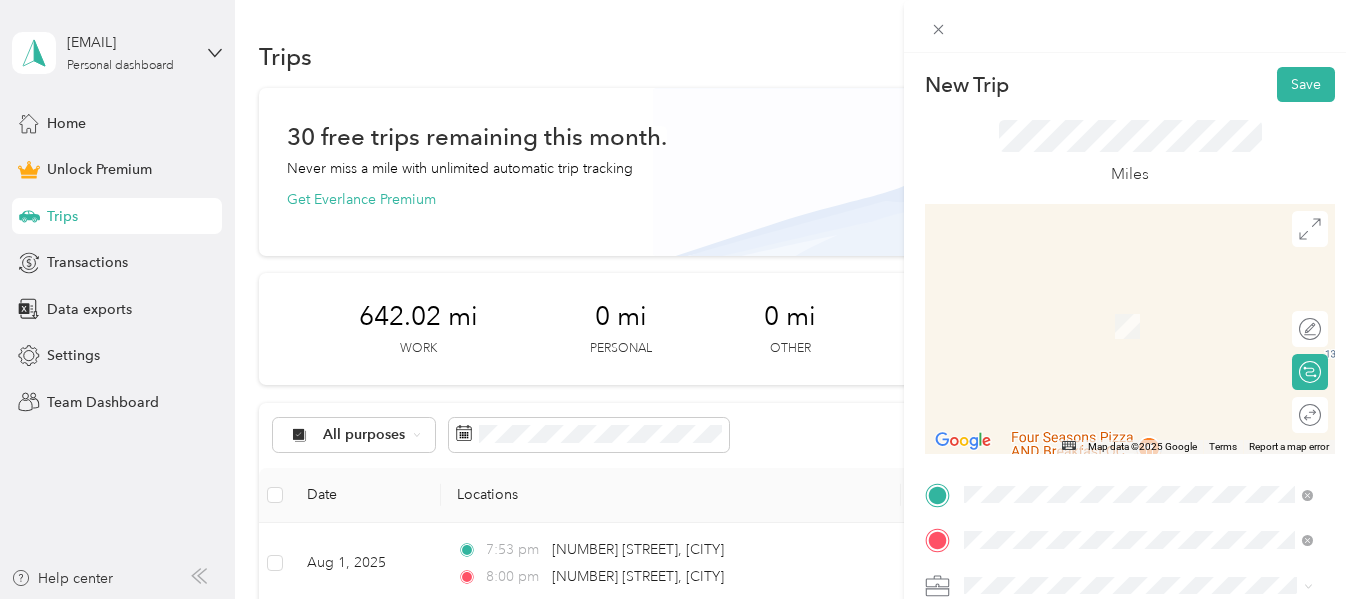 click on "[NUMBER] [STREET]
[CITY], [STATE] [POSTAL_CODE], [COUNTRY]" at bounding box center (1146, 305) 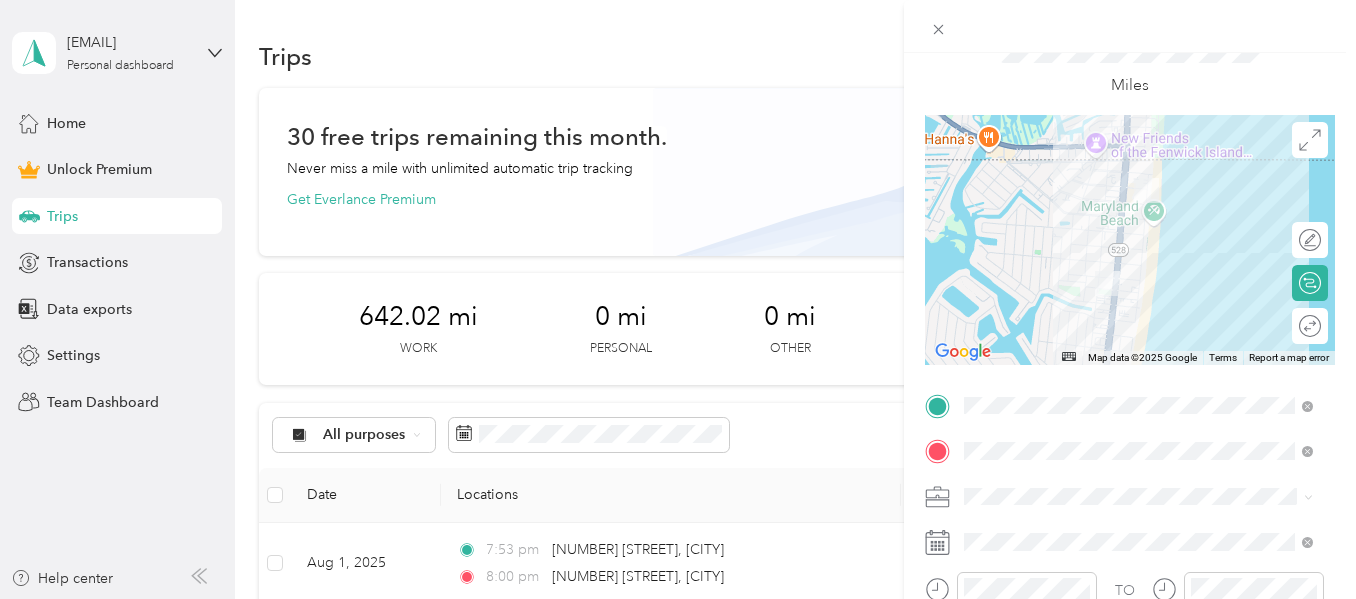 scroll, scrollTop: 90, scrollLeft: 0, axis: vertical 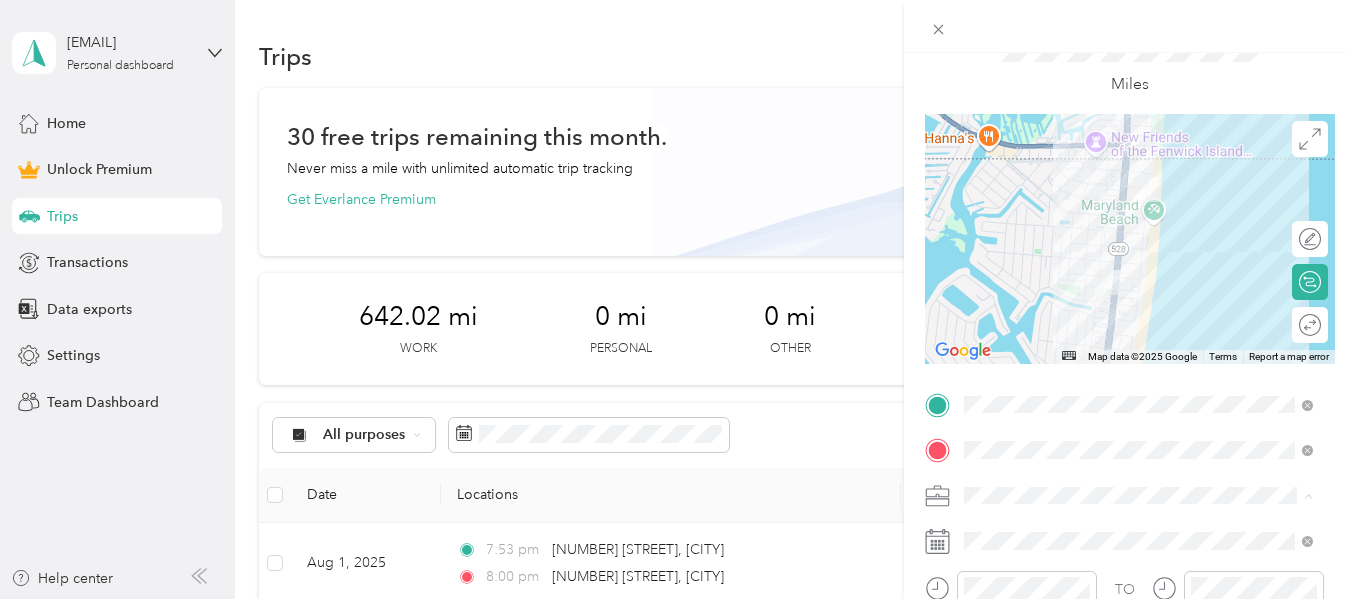 click on "Doordash" at bounding box center (1003, 285) 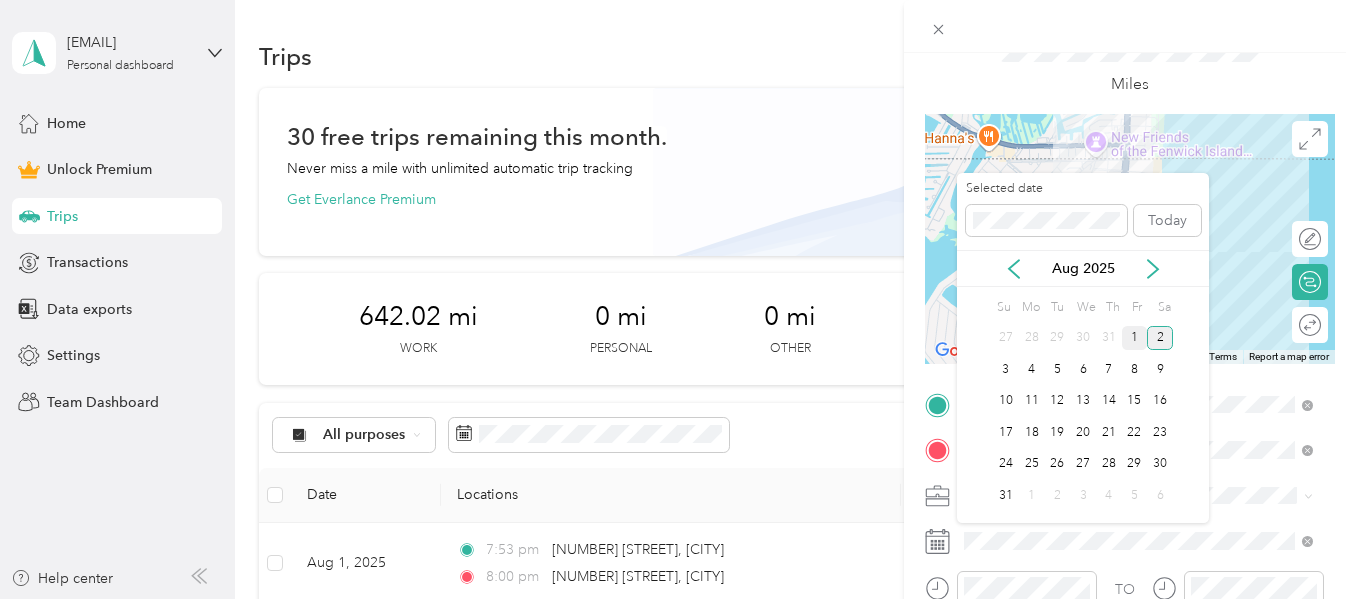 click on "1" at bounding box center (1135, 338) 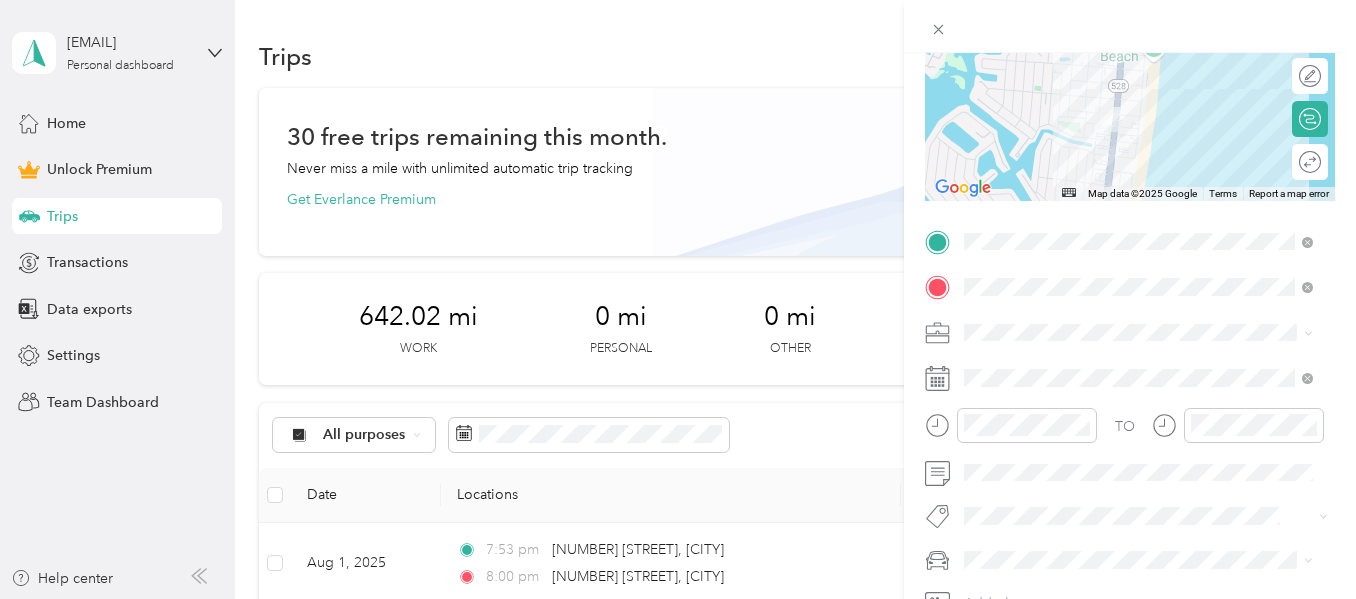 scroll, scrollTop: 292, scrollLeft: 0, axis: vertical 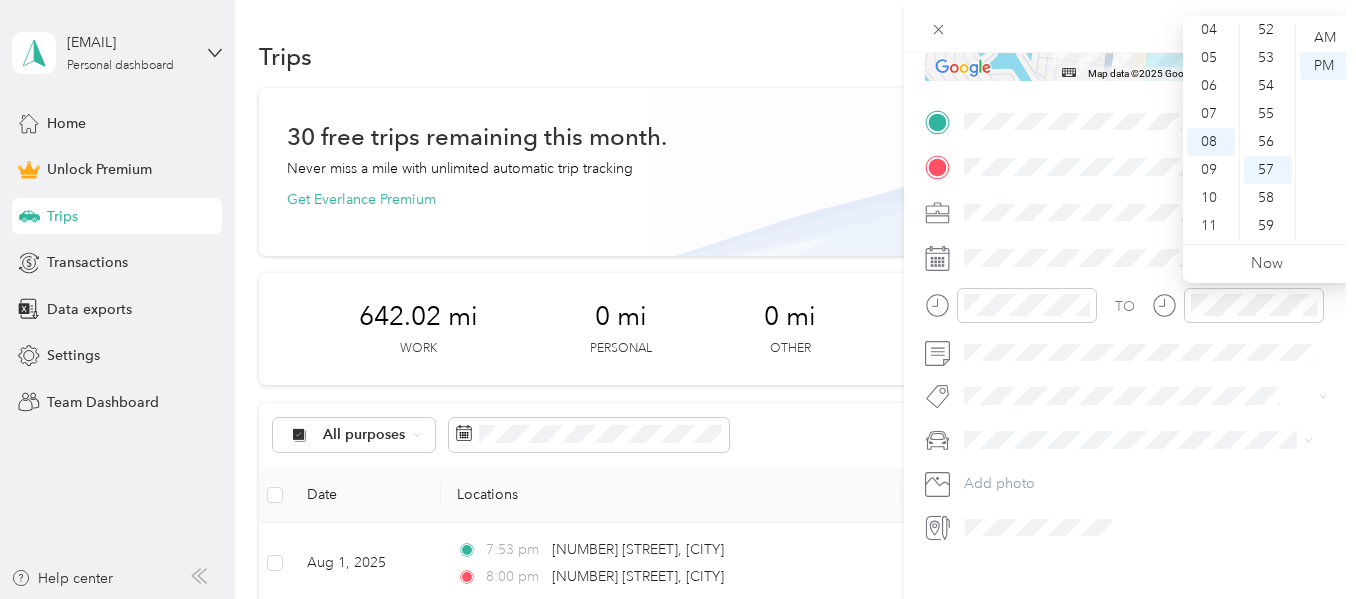 click at bounding box center [1238, 312] 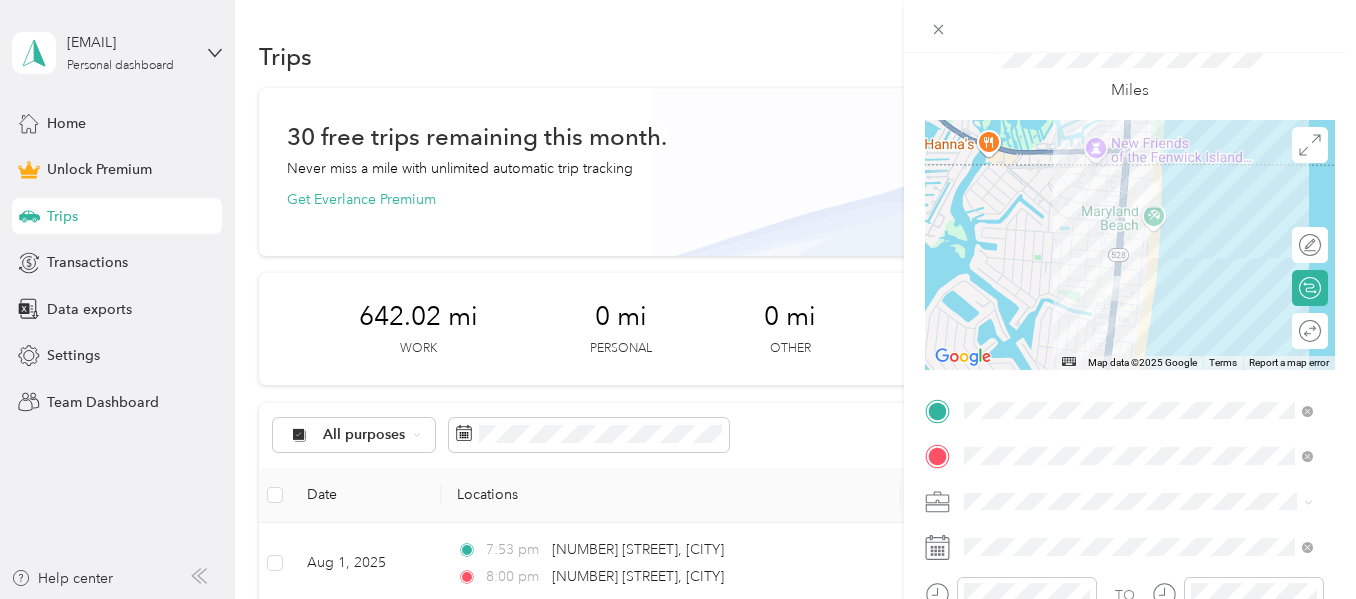 scroll, scrollTop: 0, scrollLeft: 0, axis: both 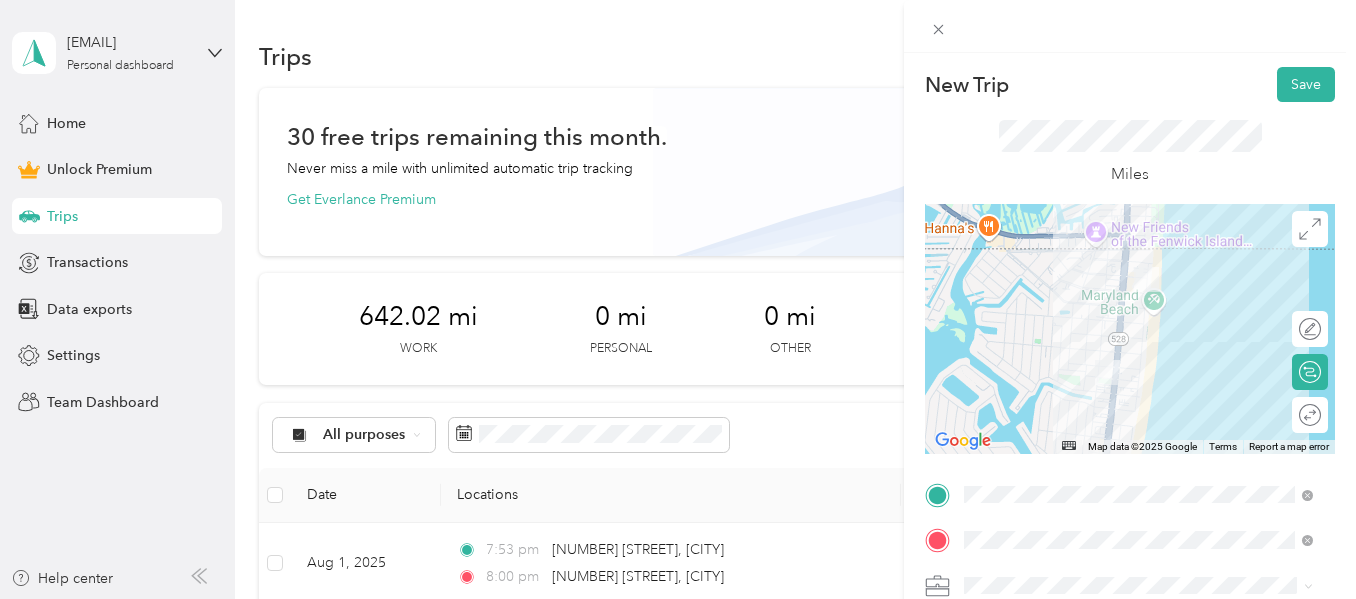 click on "Miles" at bounding box center [1130, 153] 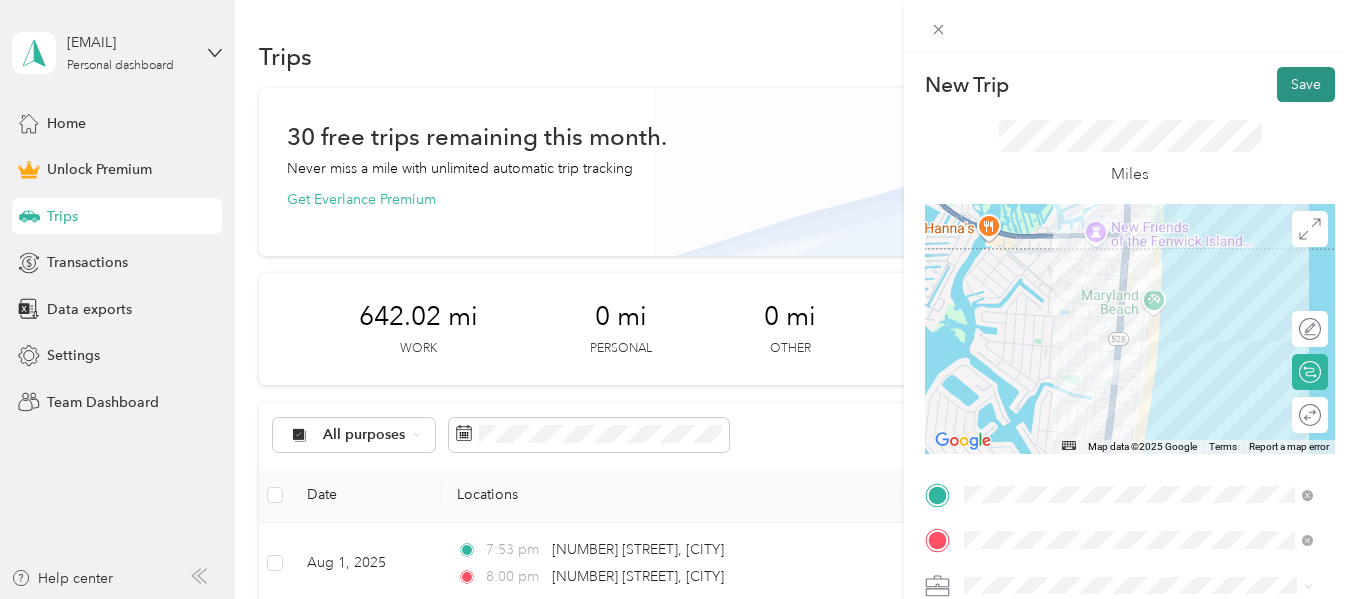 click on "Save" at bounding box center (1306, 84) 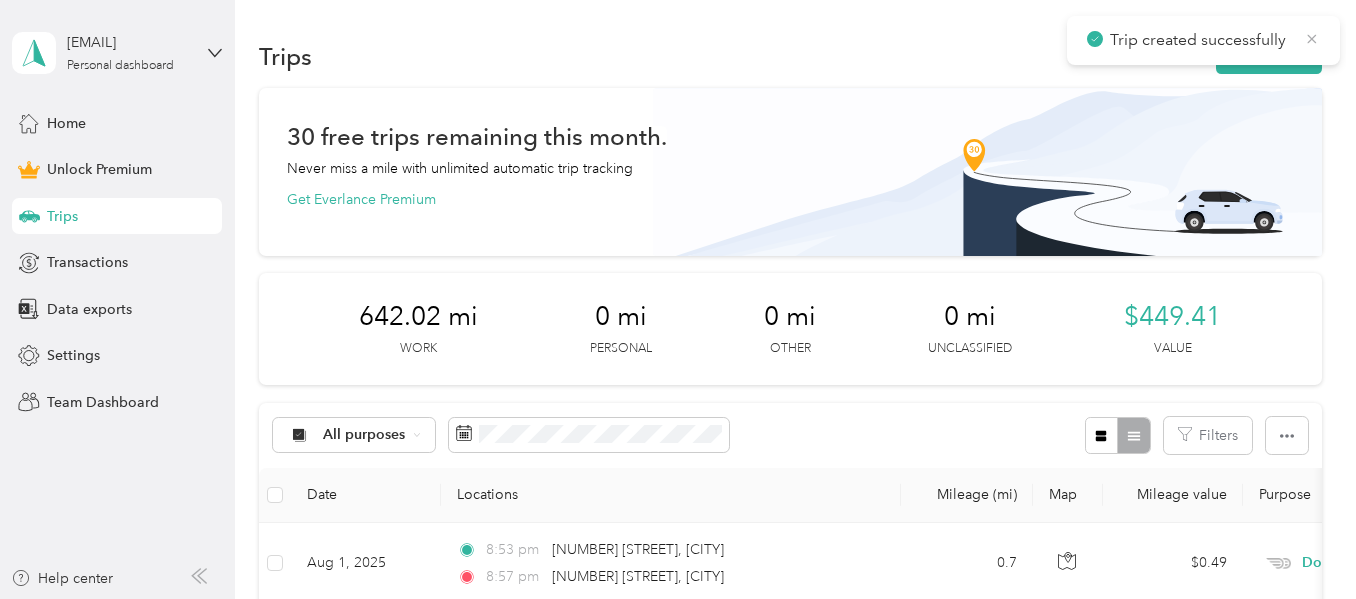 click 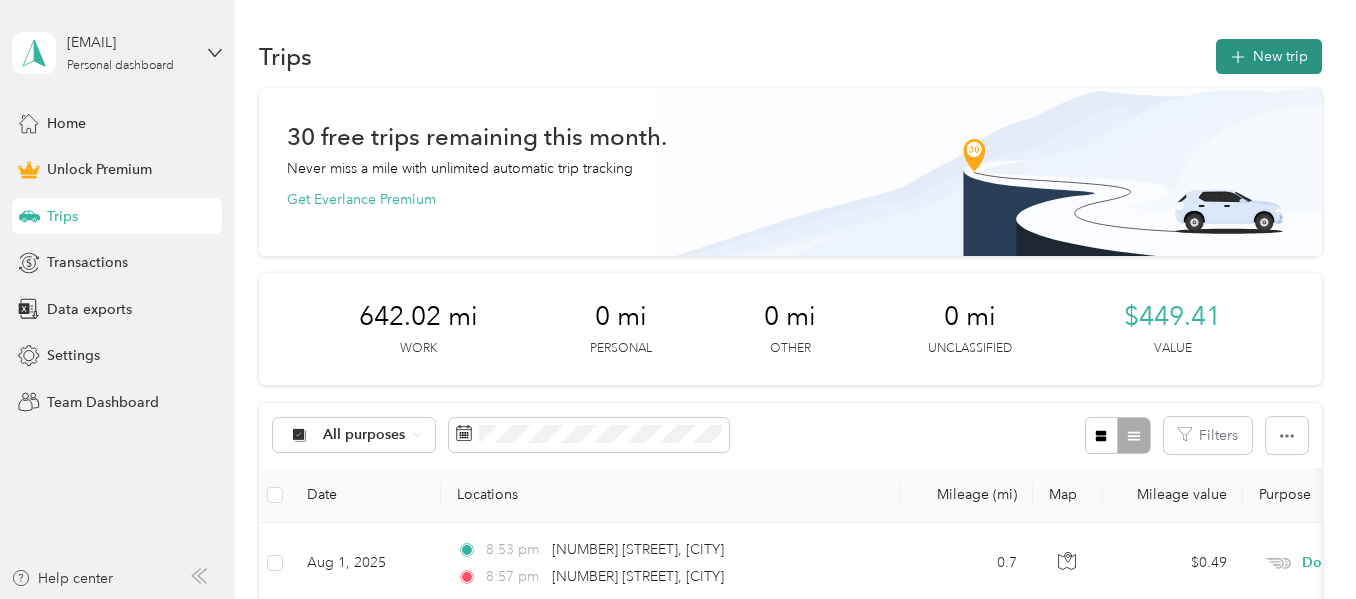 click on "New trip" at bounding box center [1269, 56] 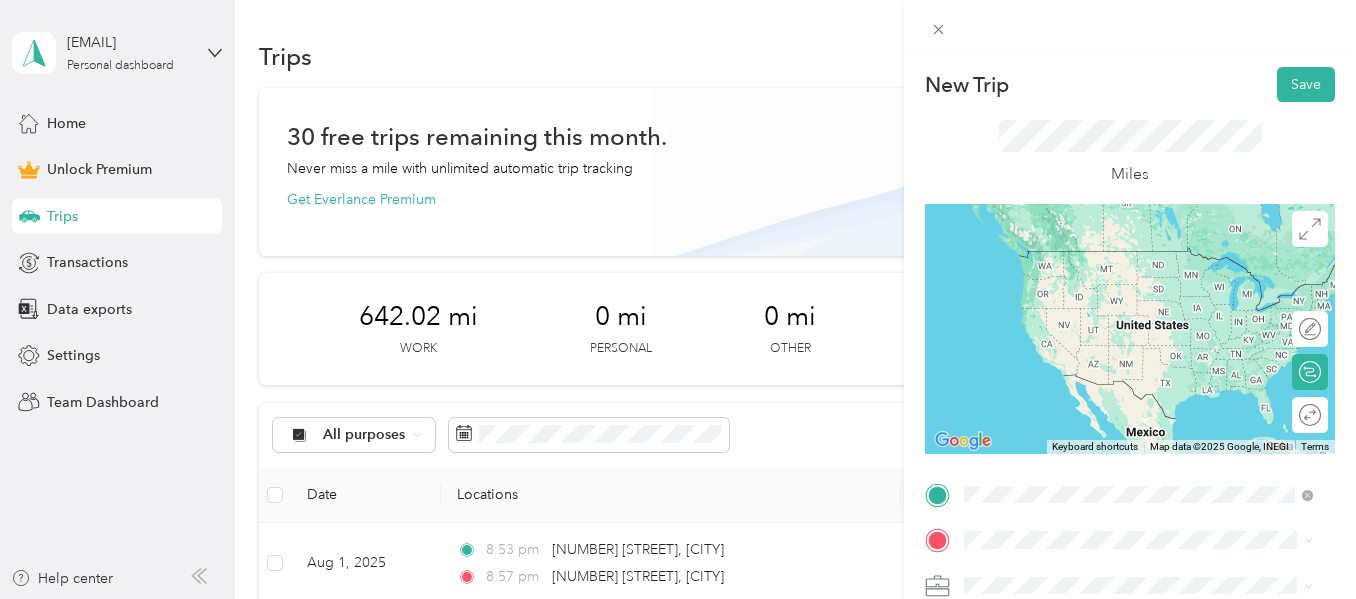 click on "[NUMBER] [STREET]
[CITY], [STATE] [POSTAL_CODE], [COUNTRY]" at bounding box center (1146, 259) 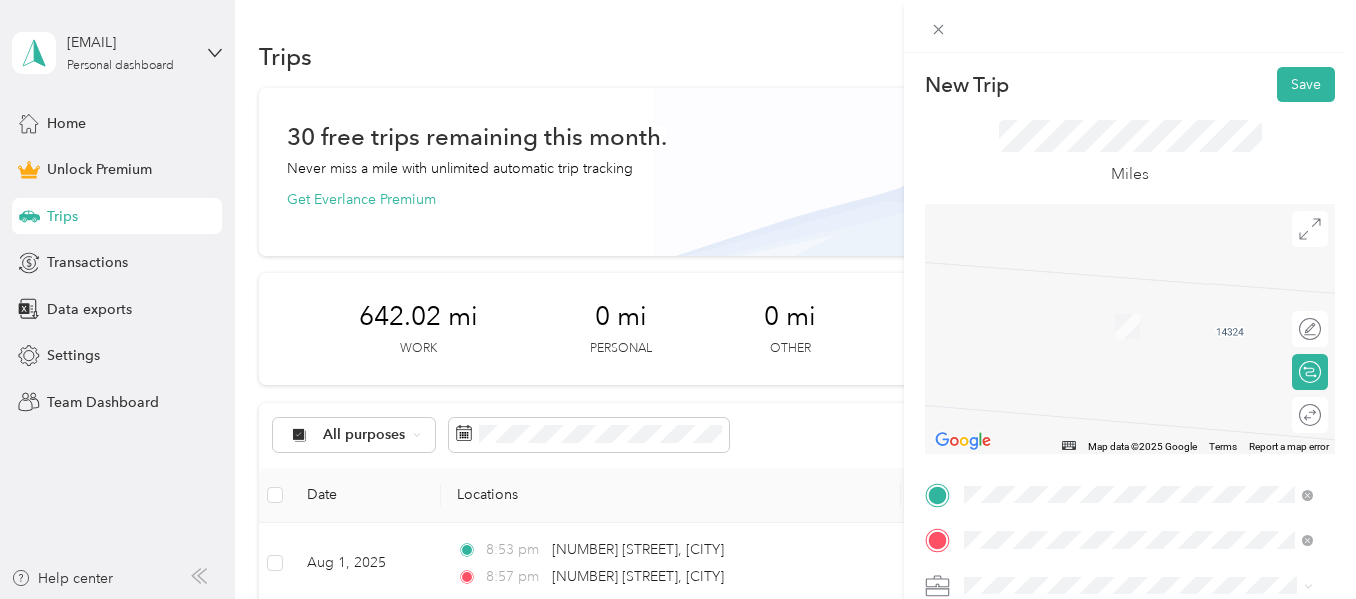 click on "[NUMBER] [STREET]
[CITY], [STATE] [POSTAL_CODE], [COUNTRY]" at bounding box center (1146, 382) 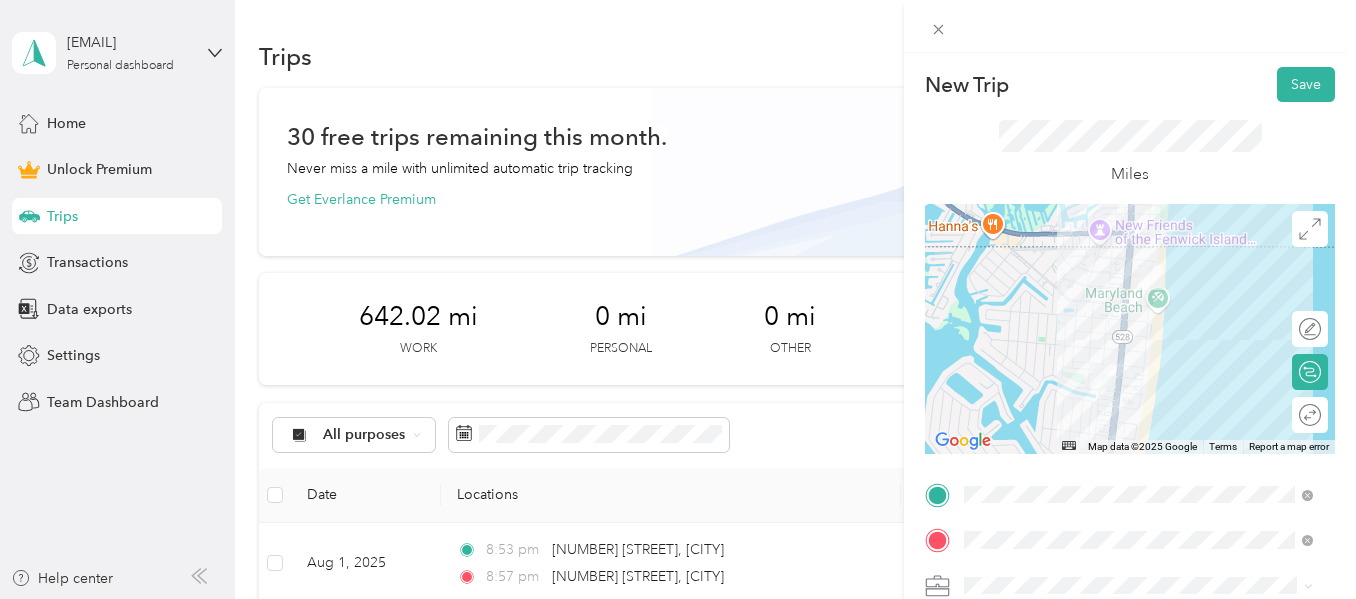click on "Doordash" at bounding box center (1138, 371) 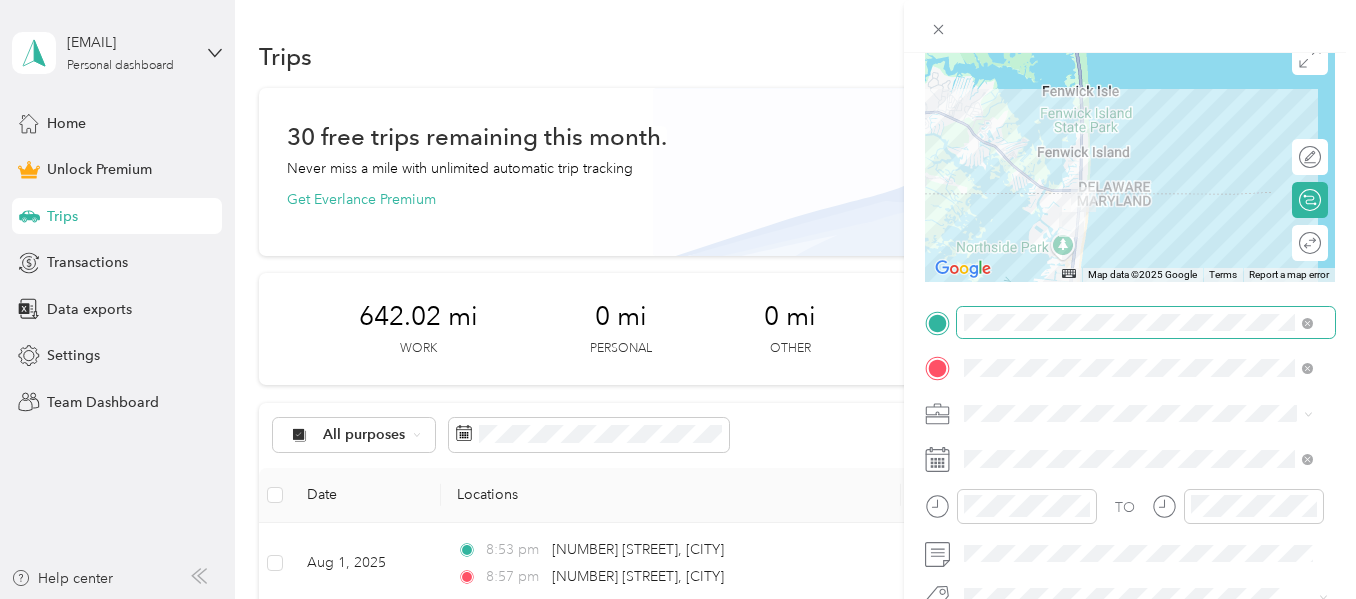 scroll, scrollTop: 174, scrollLeft: 0, axis: vertical 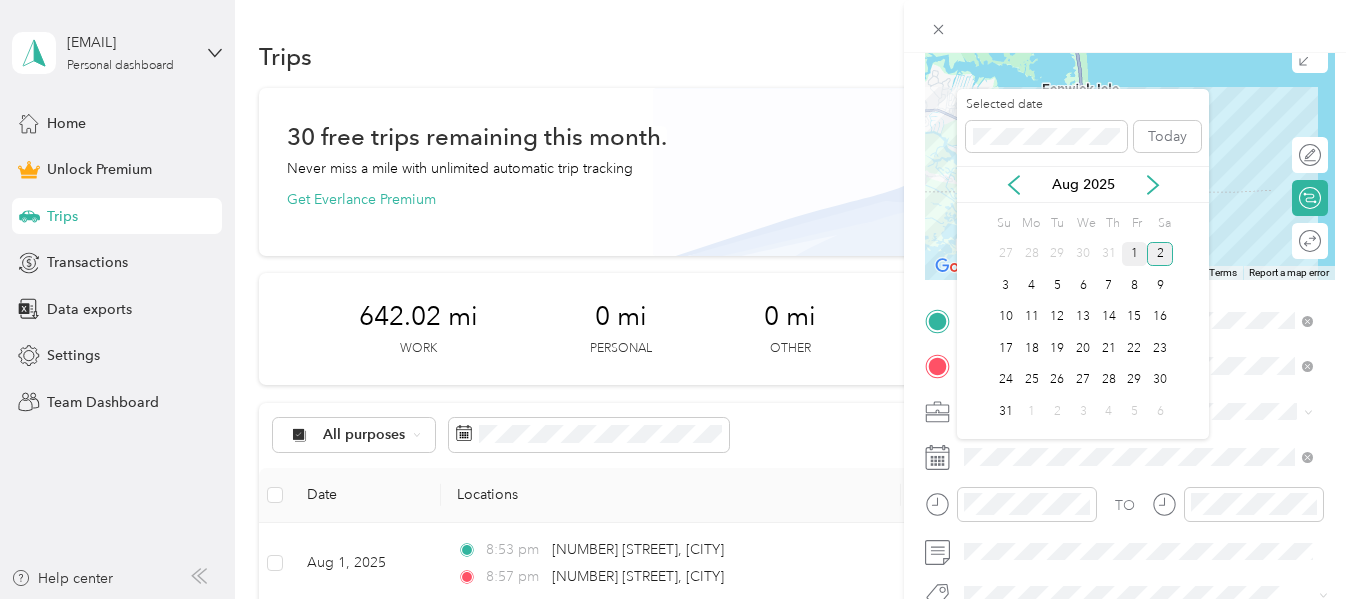 click on "1" at bounding box center (1135, 254) 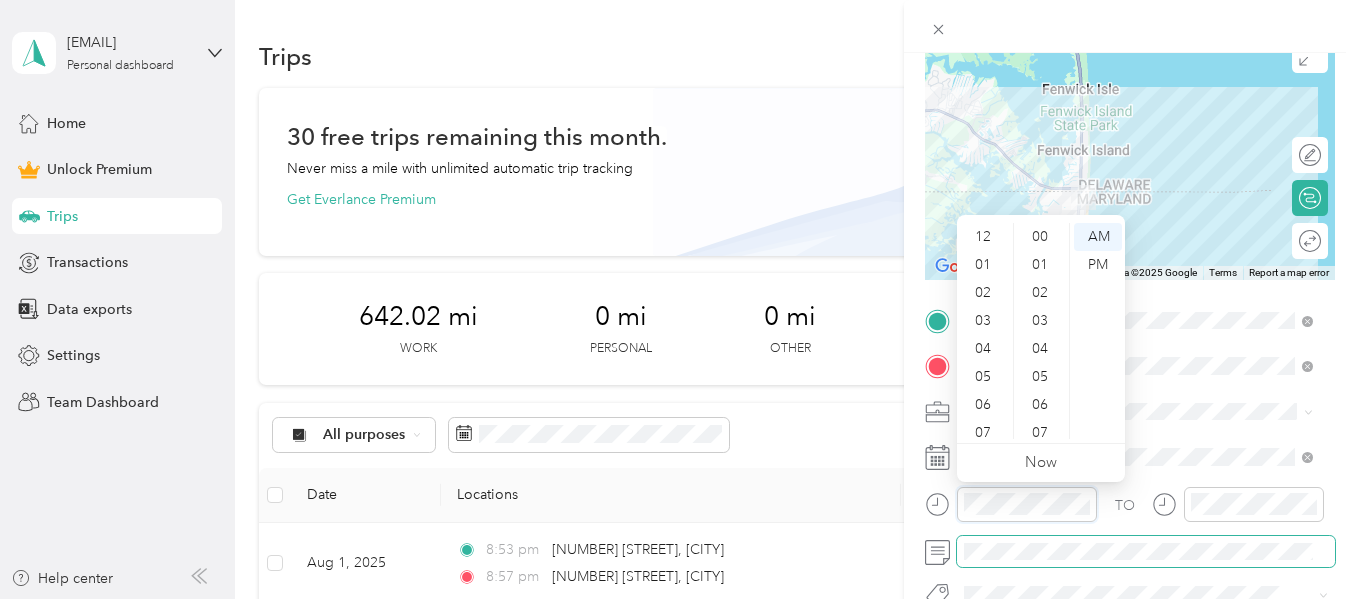 scroll, scrollTop: 812, scrollLeft: 0, axis: vertical 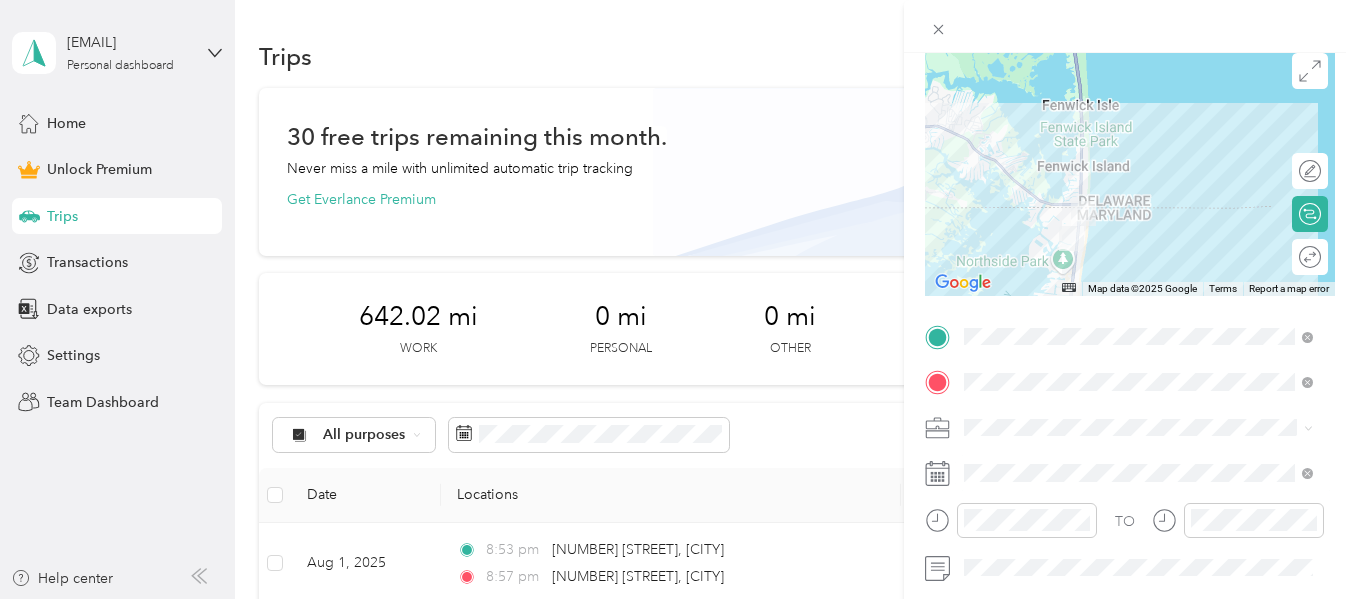 click on "TO Add photo" at bounding box center (1130, 540) 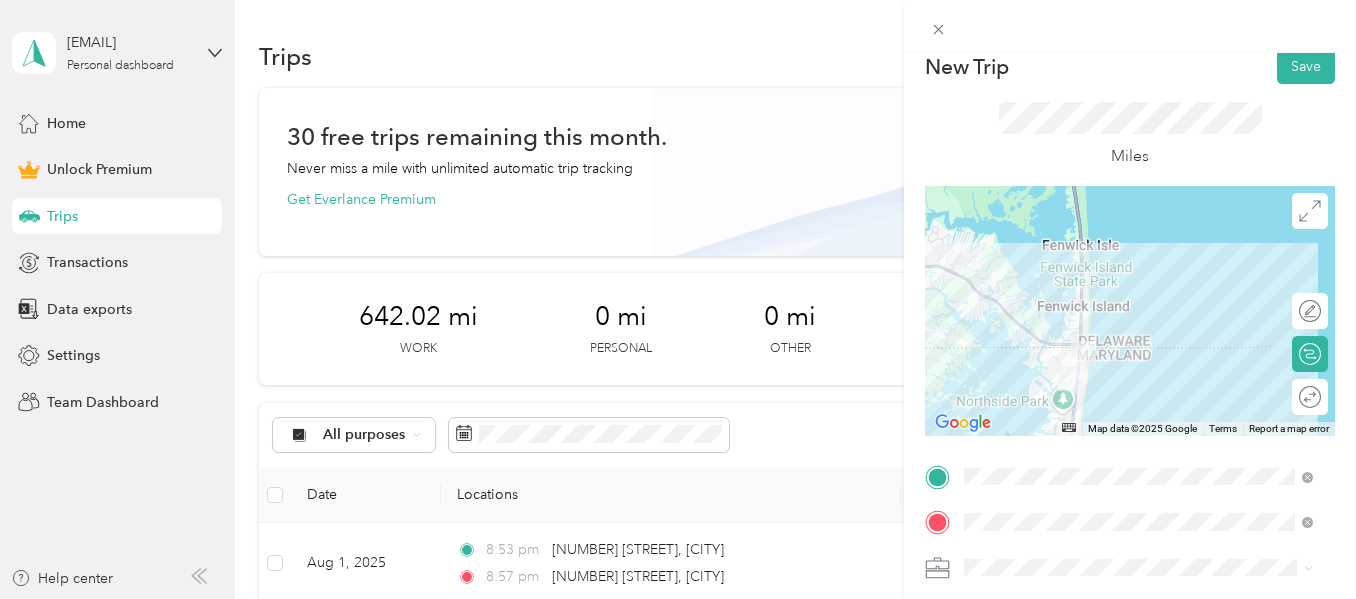 scroll, scrollTop: 0, scrollLeft: 0, axis: both 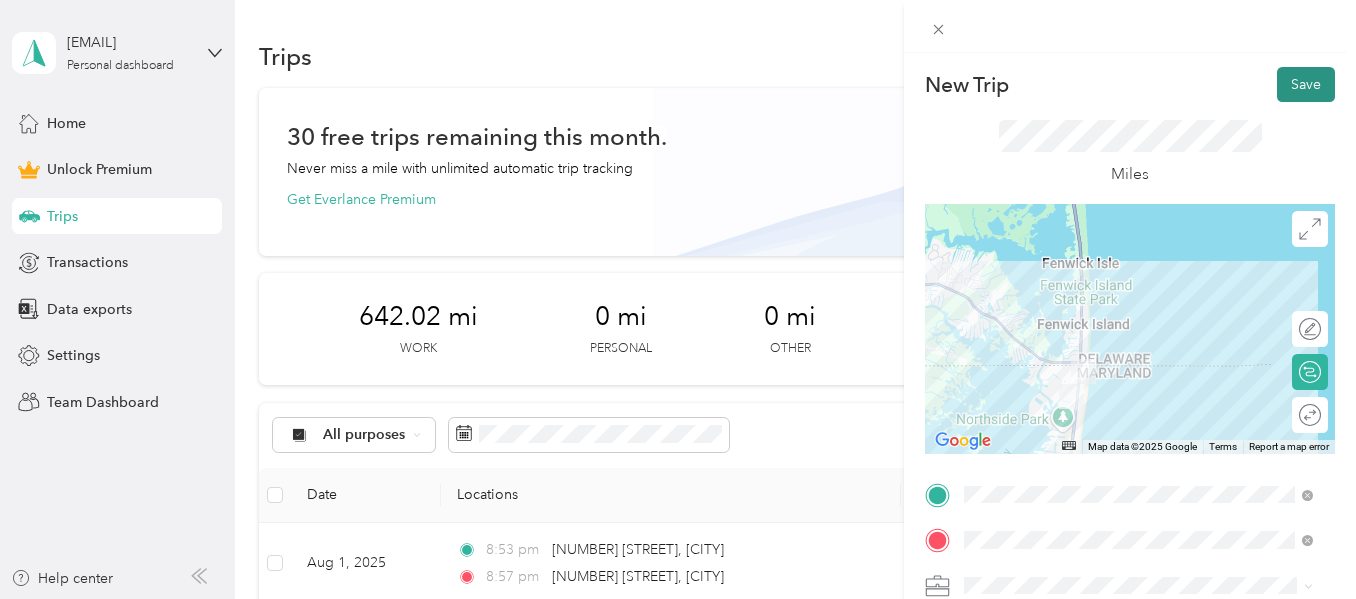 click on "Save" at bounding box center [1306, 84] 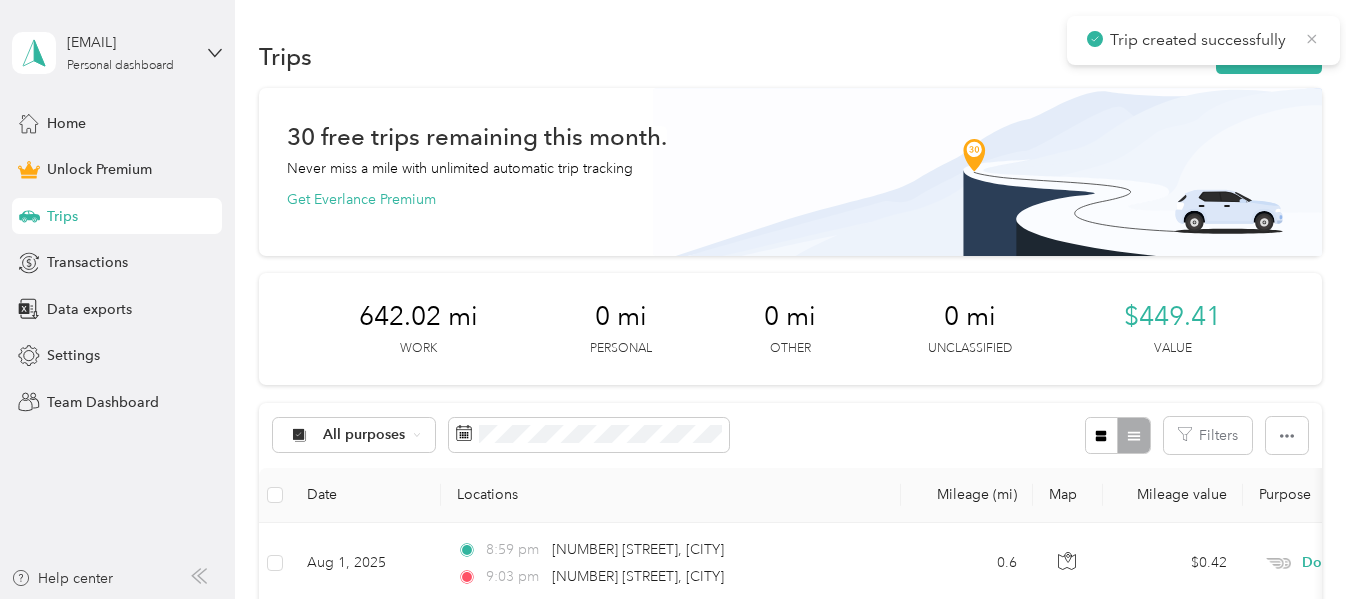 click 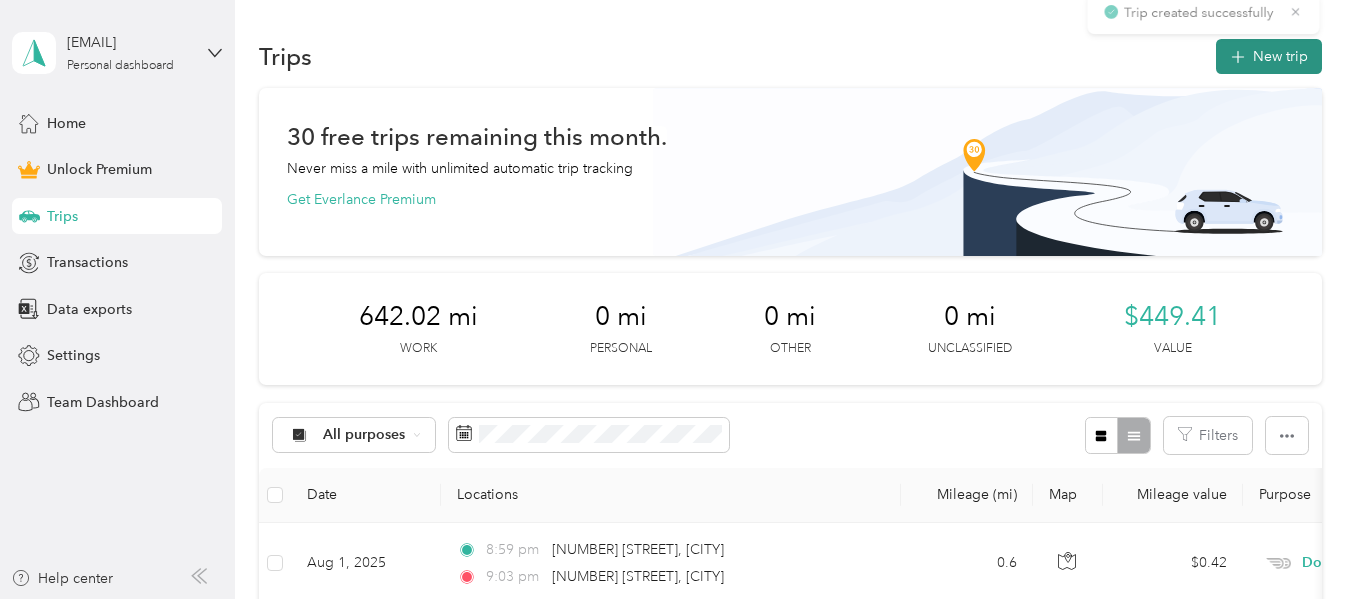 click on "New trip" at bounding box center [1269, 56] 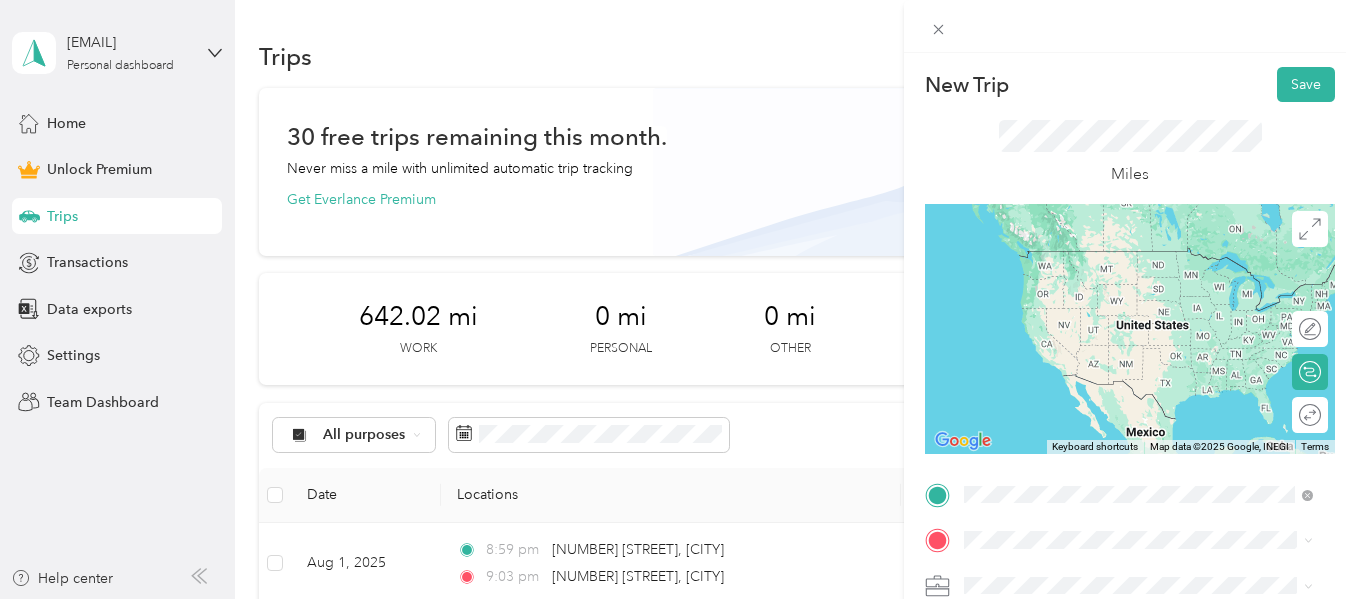 click on "[NUMBER] [STREET]
[CITY], [STATE] [POSTAL_CODE], [COUNTRY]" at bounding box center (1146, 336) 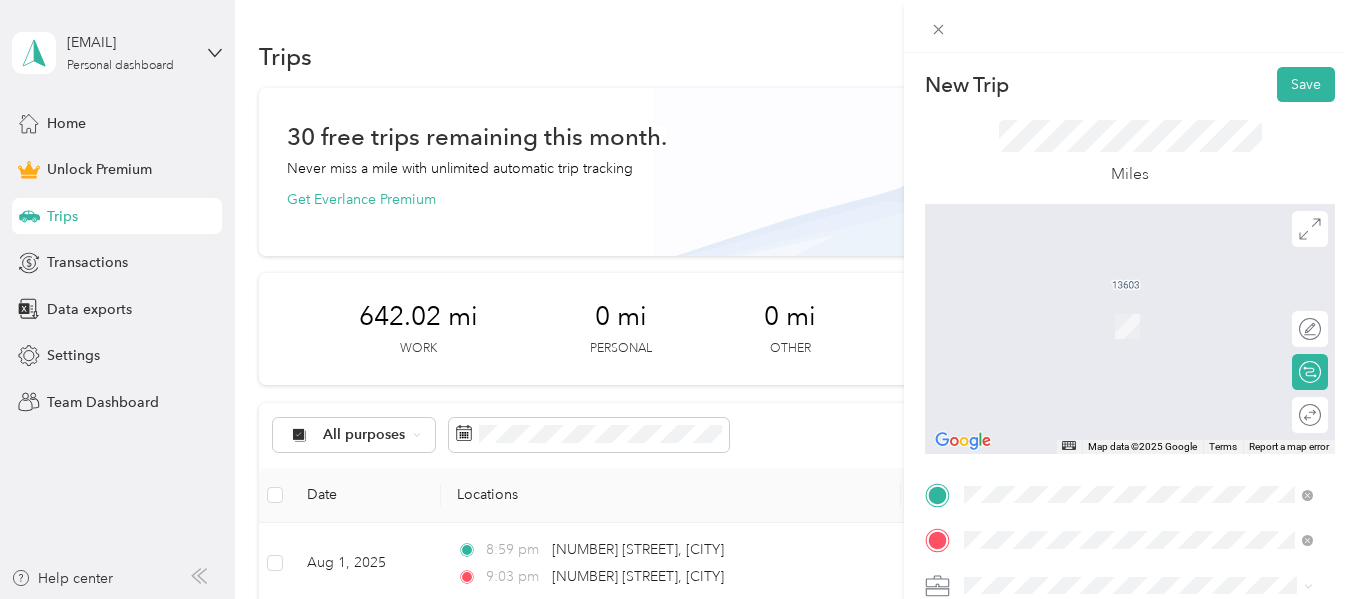 click on "[NUMBER] [NUMBER] [STREET]
[CITY], [STATE] [POSTAL_CODE], [COUNTRY]" at bounding box center [1146, 305] 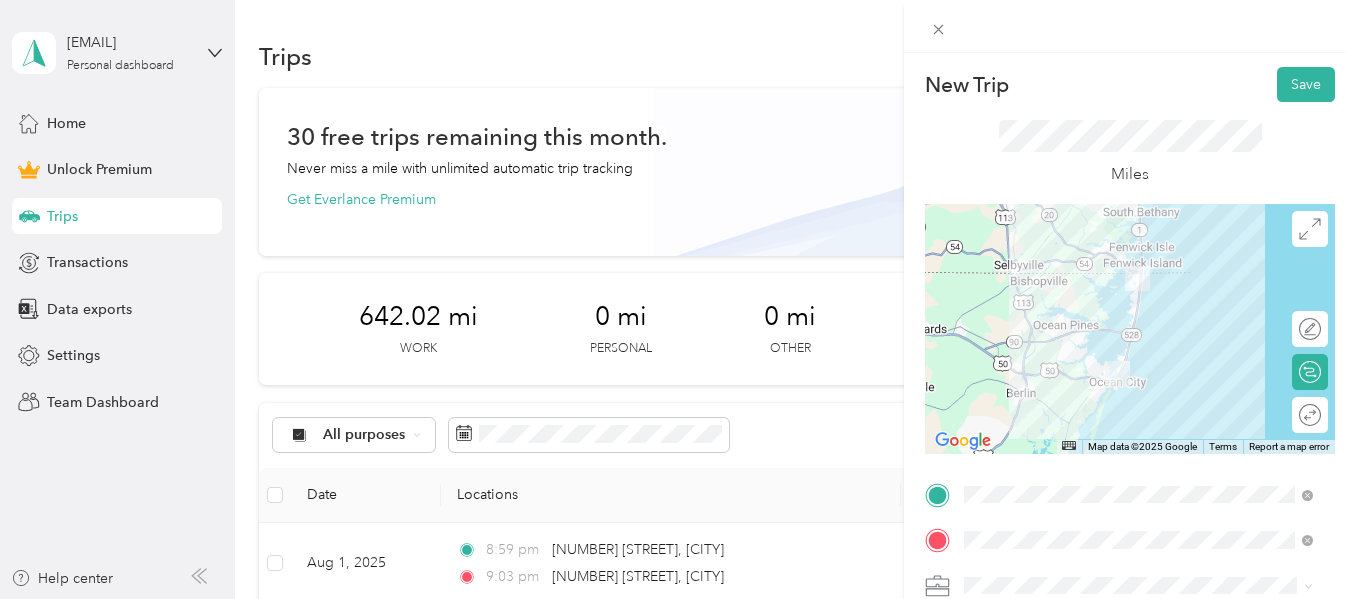 click on "Doordash" at bounding box center (1138, 375) 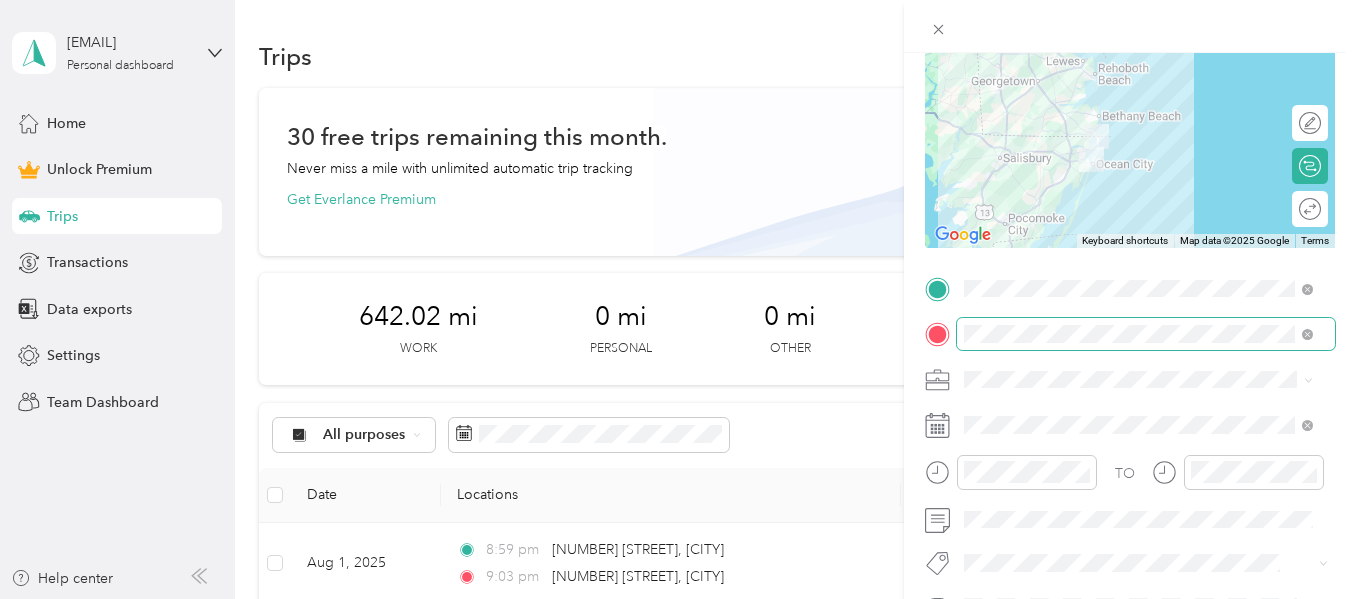 scroll, scrollTop: 210, scrollLeft: 0, axis: vertical 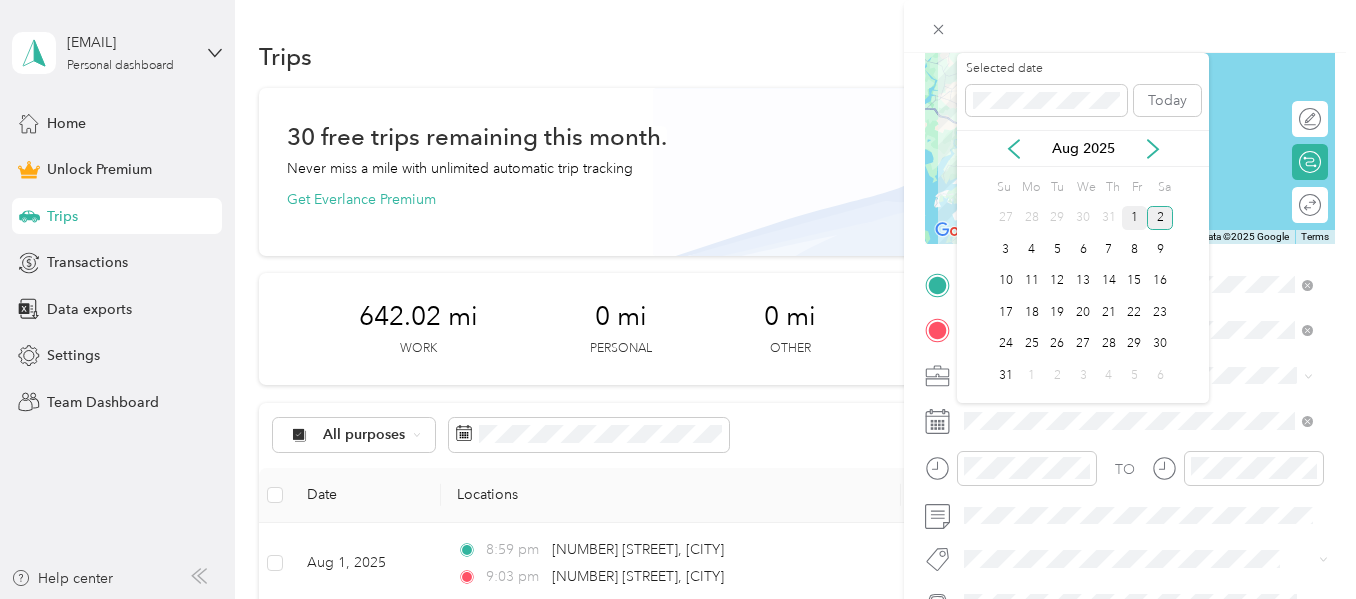 click on "1" at bounding box center [1135, 218] 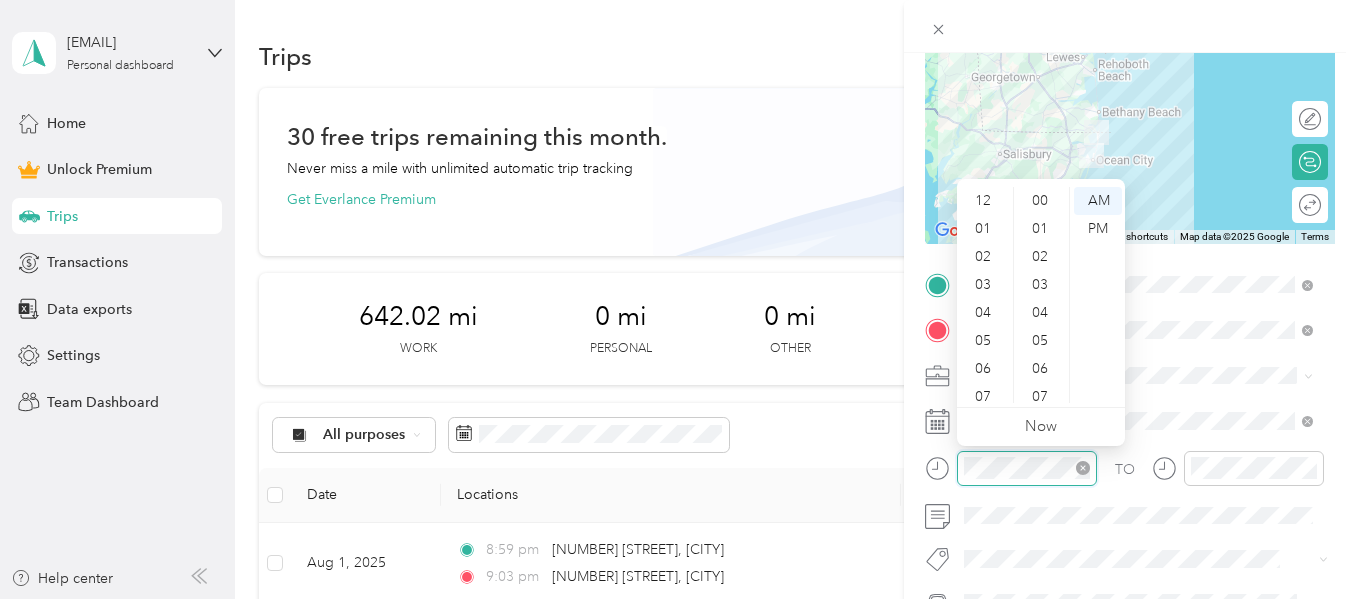 scroll, scrollTop: 840, scrollLeft: 0, axis: vertical 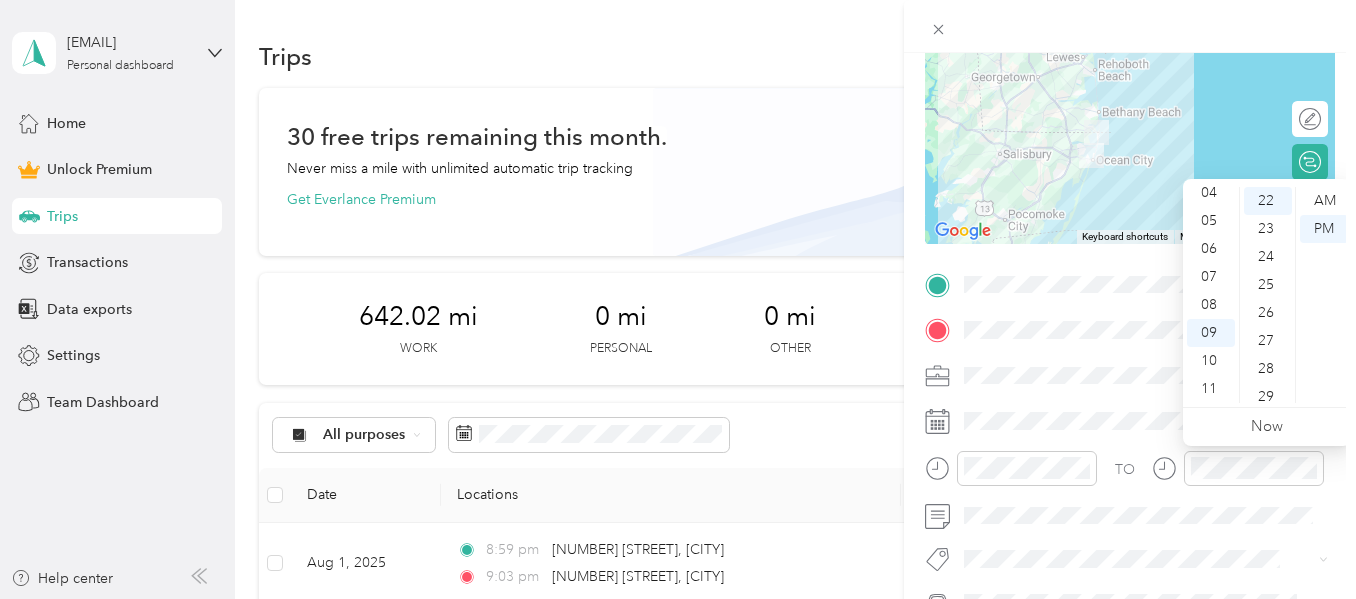 click on "TO" at bounding box center [1130, 475] 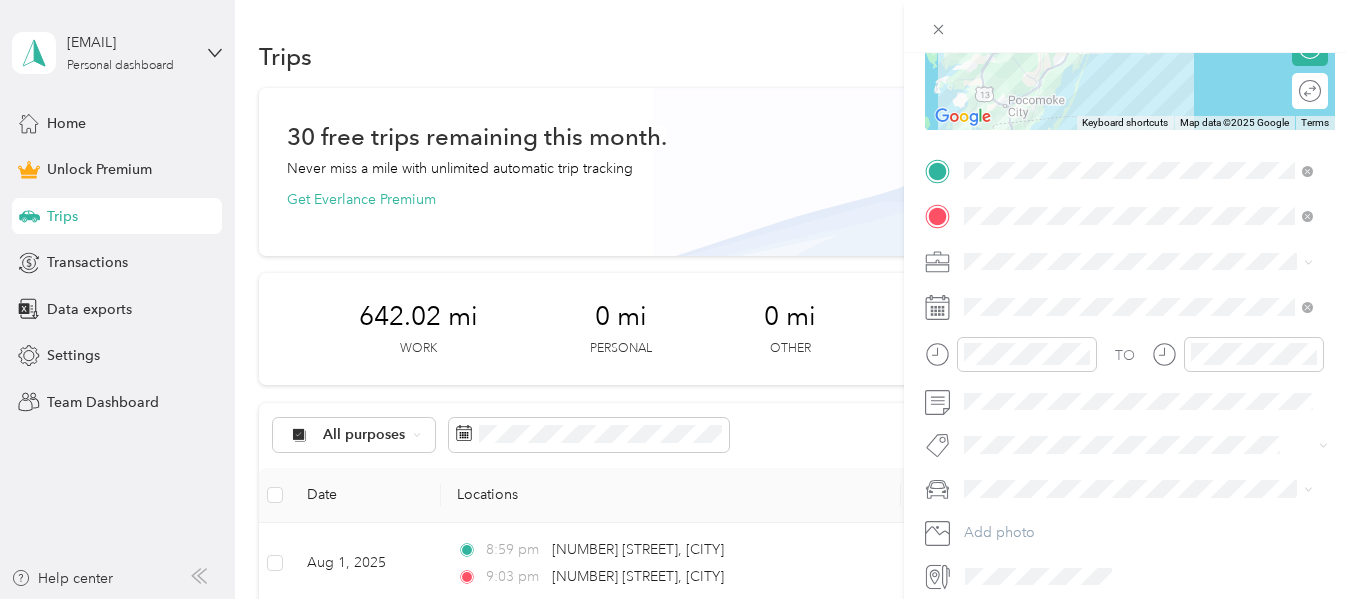 scroll, scrollTop: 0, scrollLeft: 0, axis: both 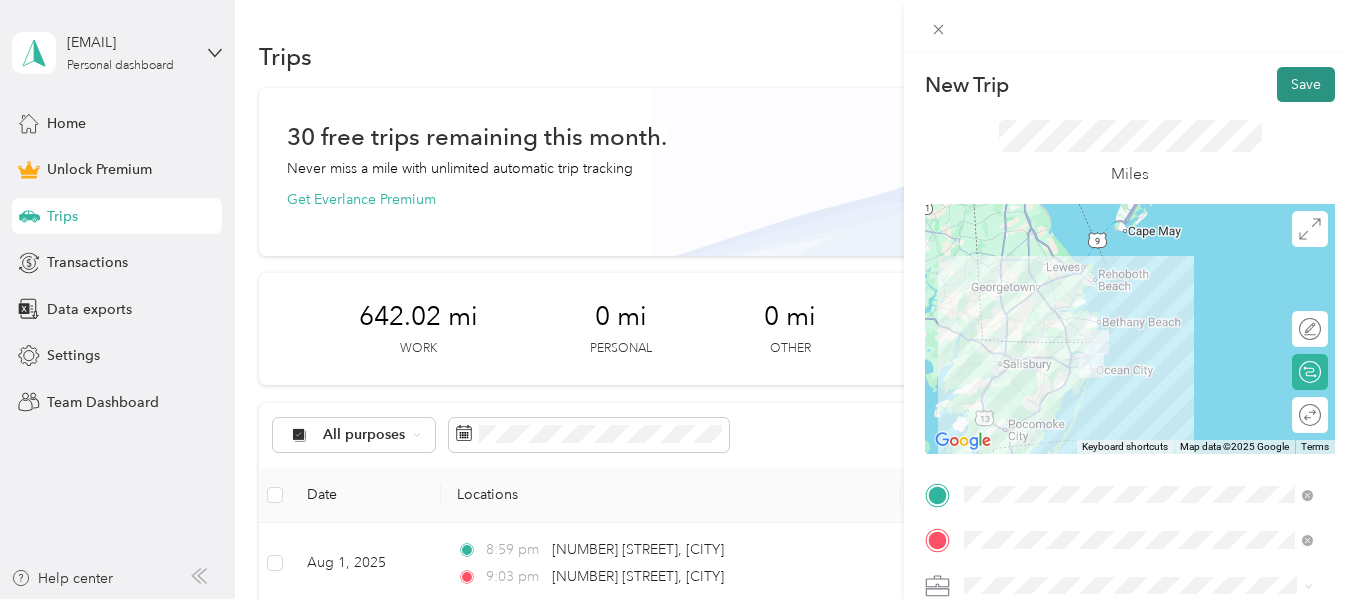 click on "Save" at bounding box center [1306, 84] 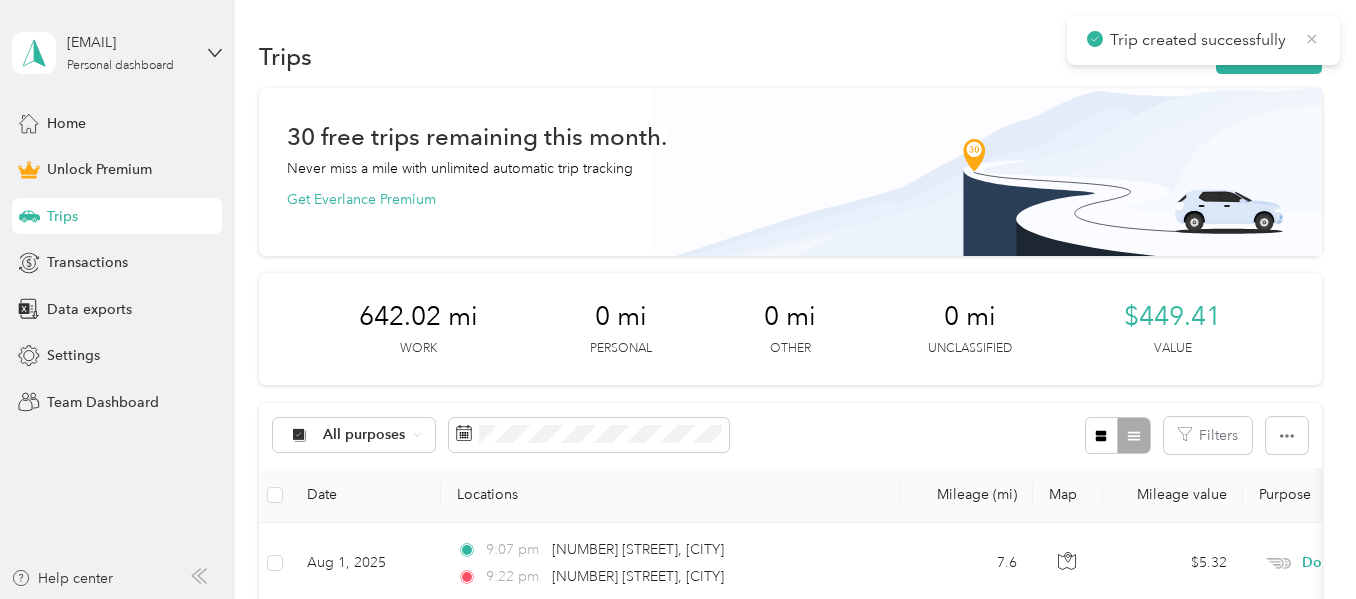 click 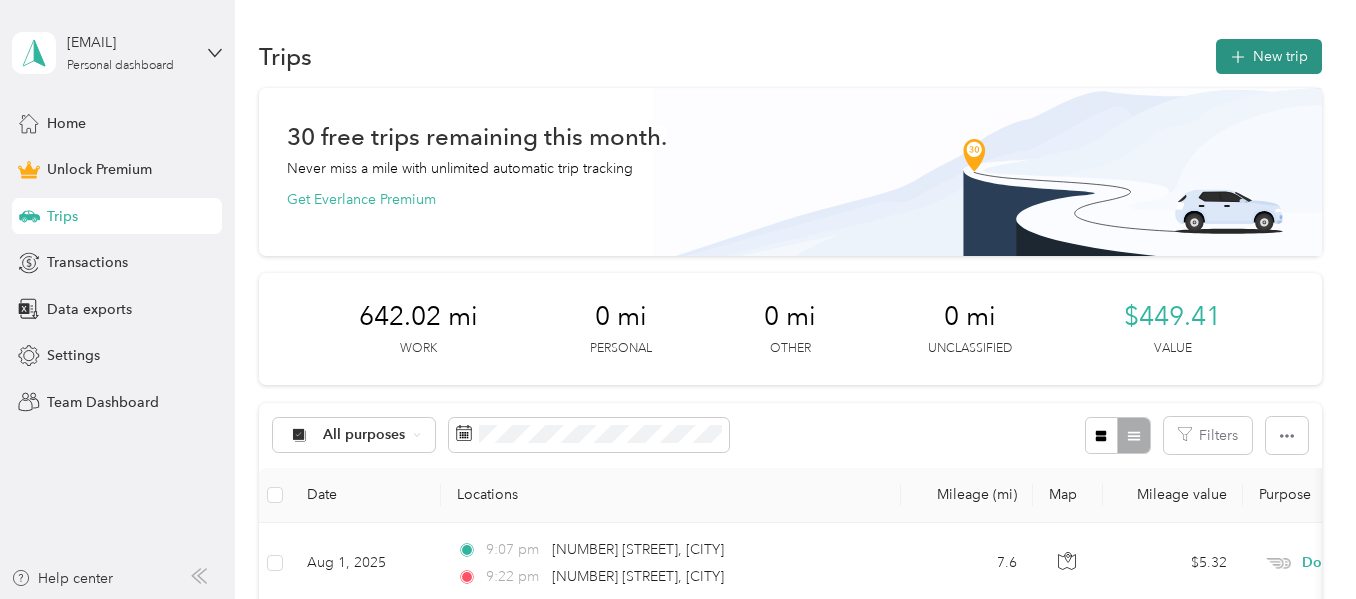 click on "New trip" at bounding box center (1269, 56) 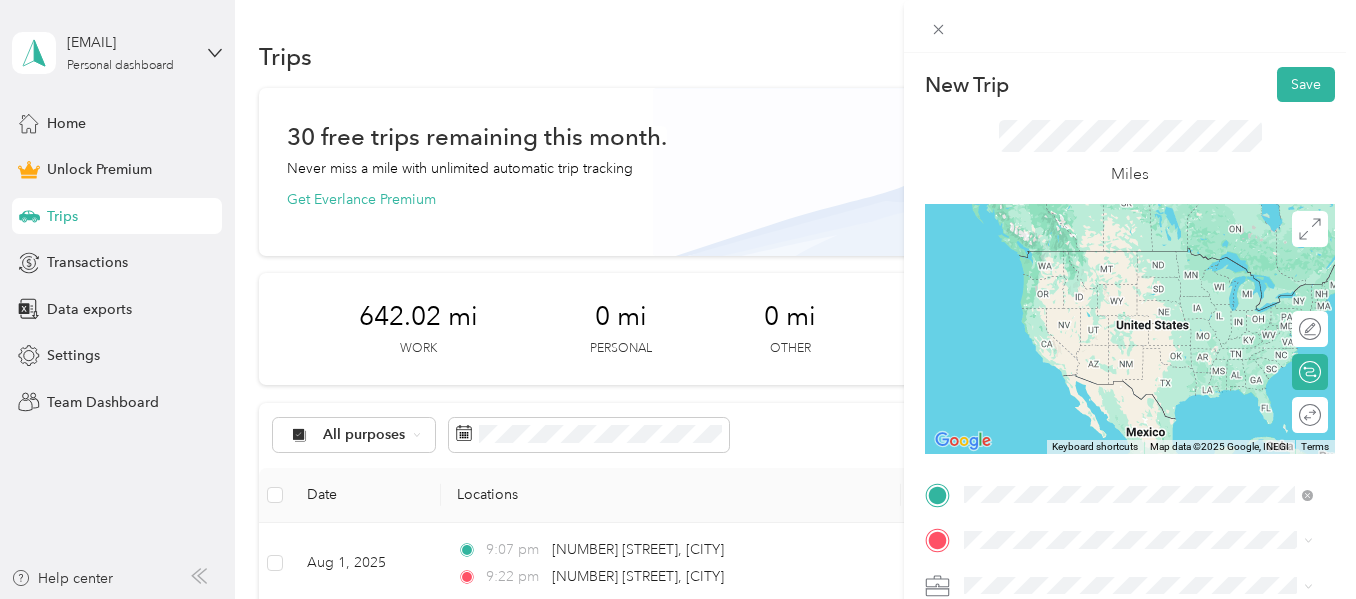 click on "[NUMBER] [NUMBER] [STREET]
[CITY], [STATE] [POSTAL_CODE], [COUNTRY]" at bounding box center (1138, 260) 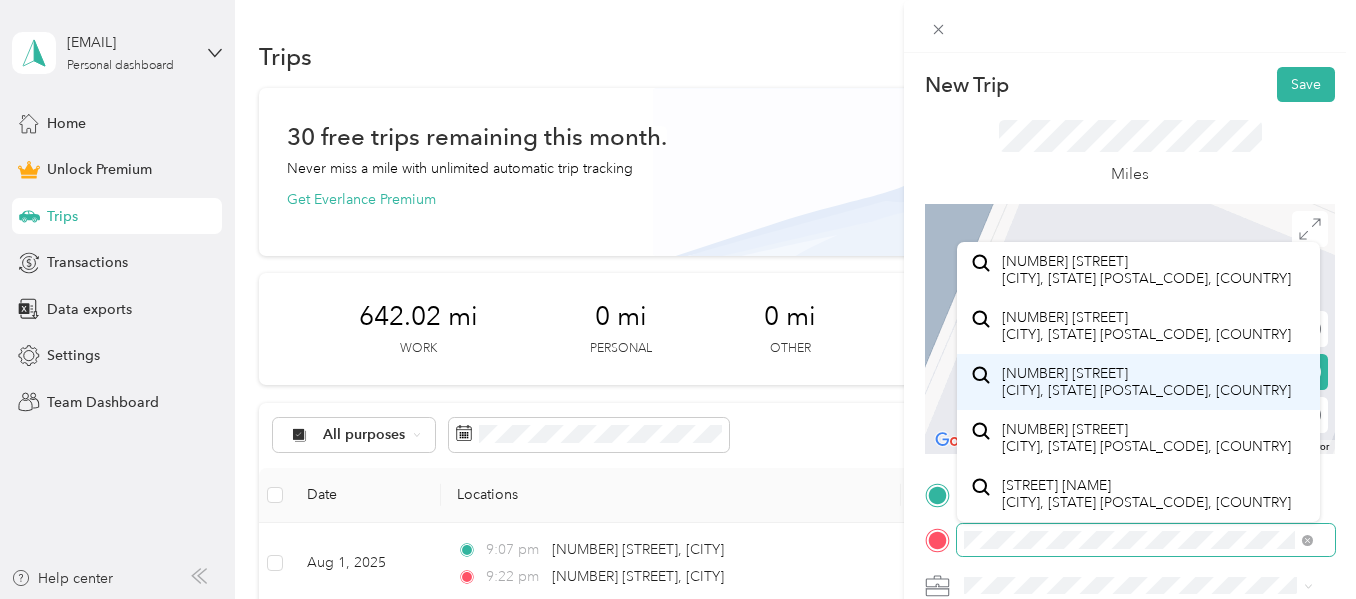 scroll, scrollTop: 70, scrollLeft: 0, axis: vertical 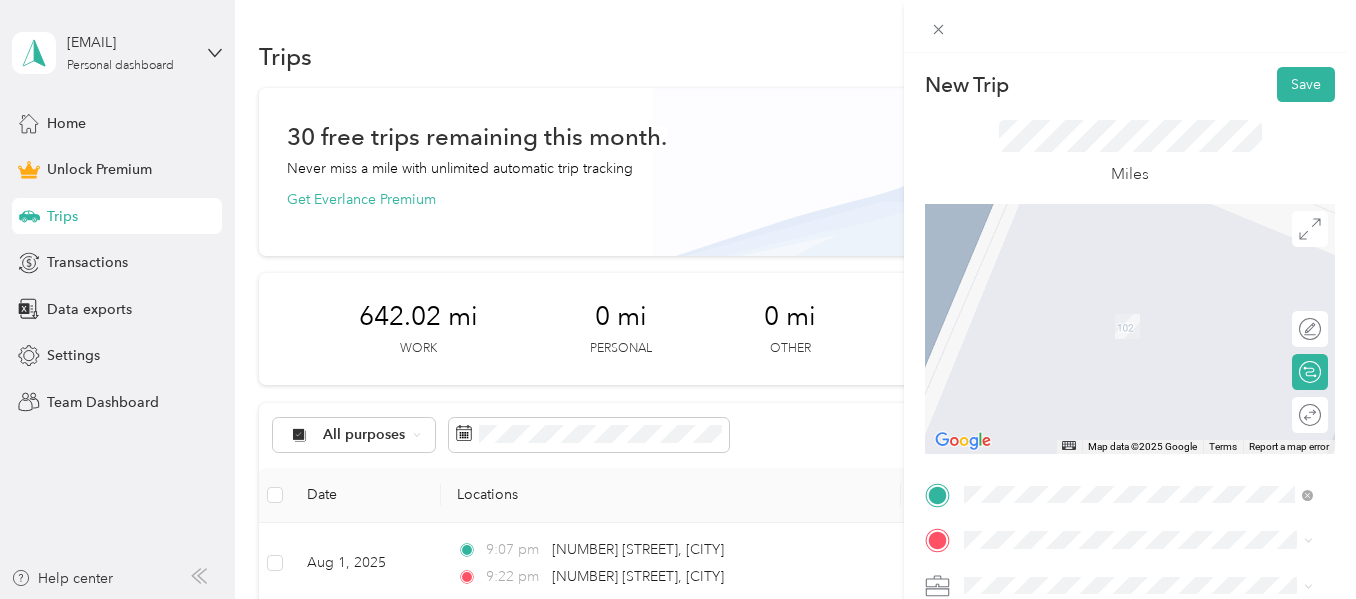 click on "[NUMBER] [STREET]
[CITY], [STATE] [POSTAL_CODE], [COUNTRY]" at bounding box center [1146, 426] 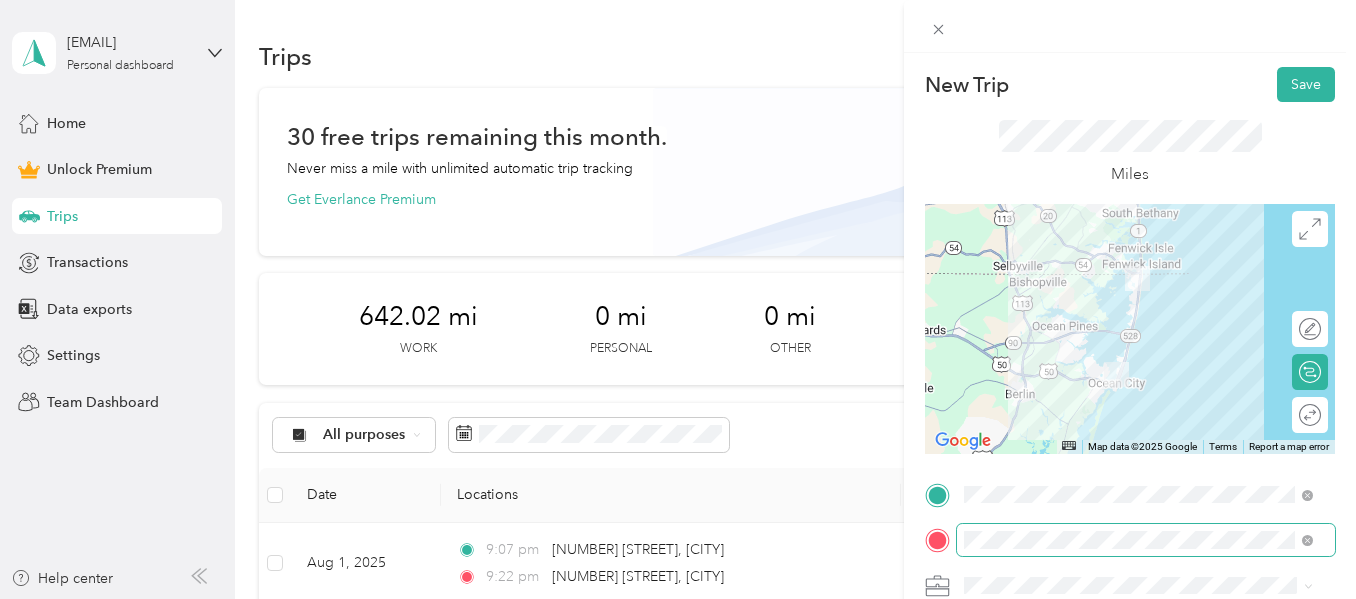 scroll, scrollTop: 45, scrollLeft: 0, axis: vertical 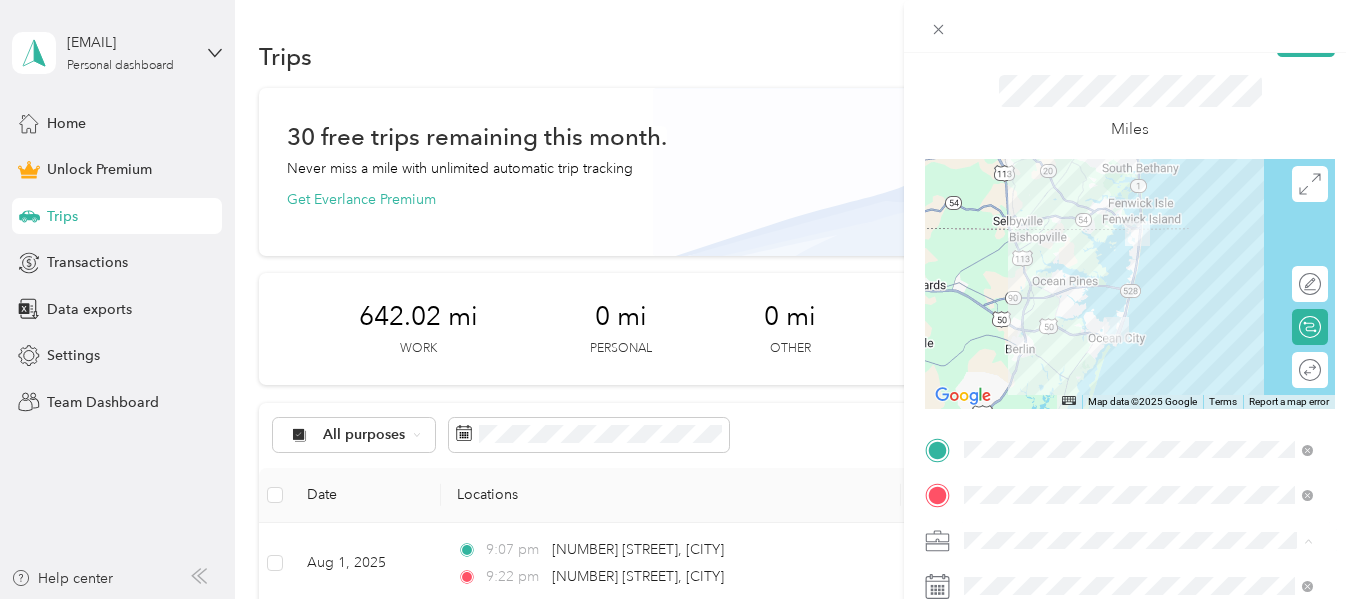 click on "Doordash" at bounding box center [1138, 330] 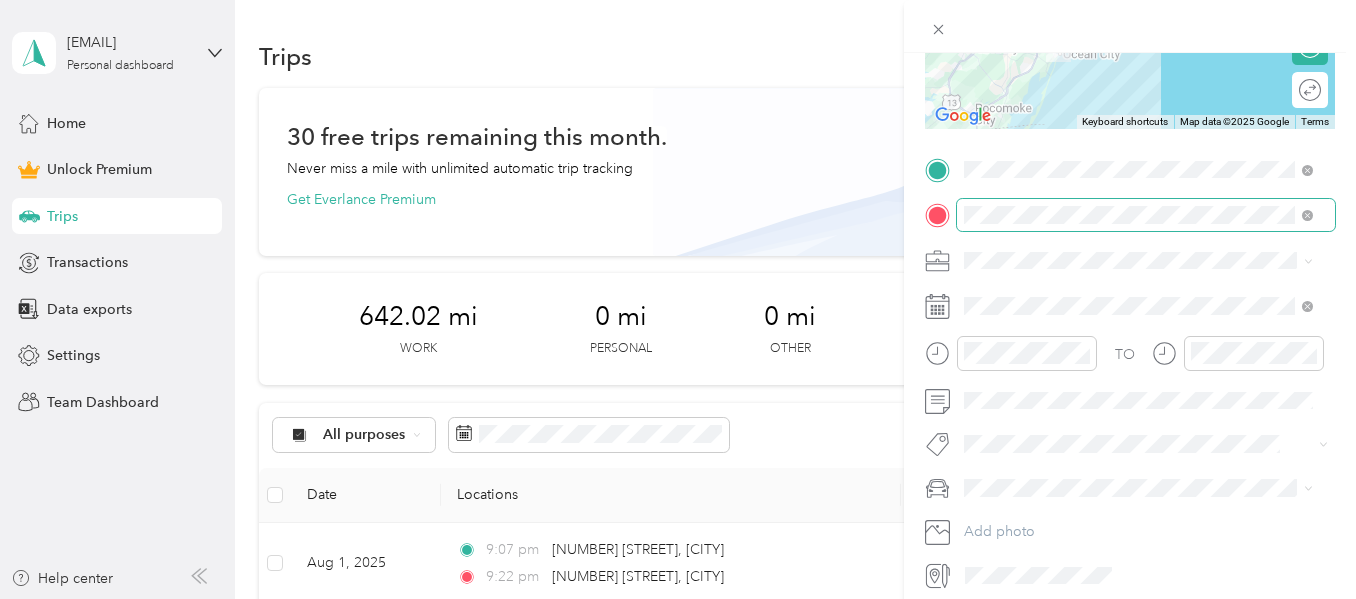 scroll, scrollTop: 326, scrollLeft: 0, axis: vertical 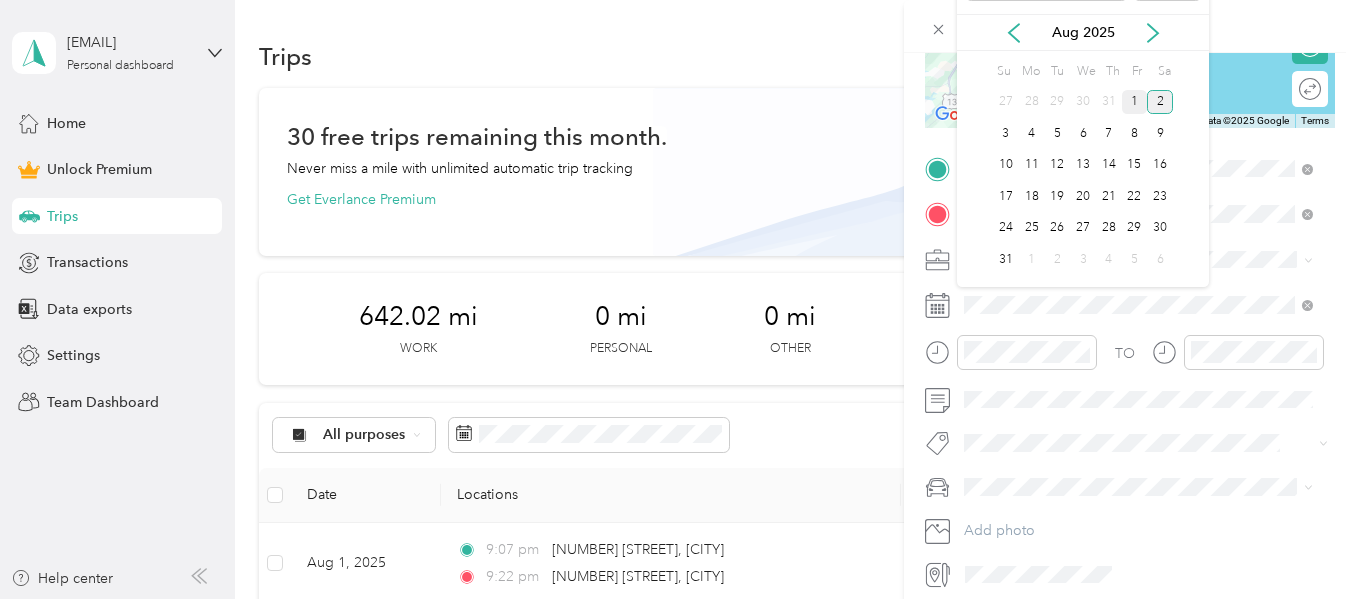 click on "1" at bounding box center (1135, 102) 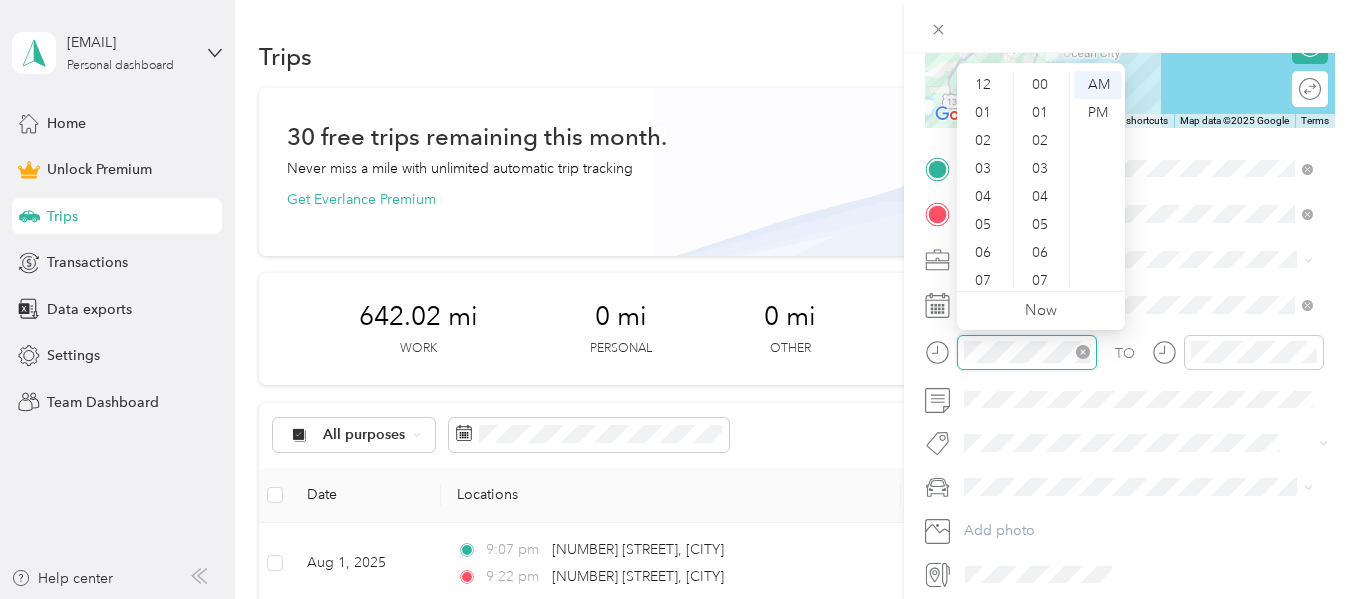 scroll, scrollTop: 868, scrollLeft: 0, axis: vertical 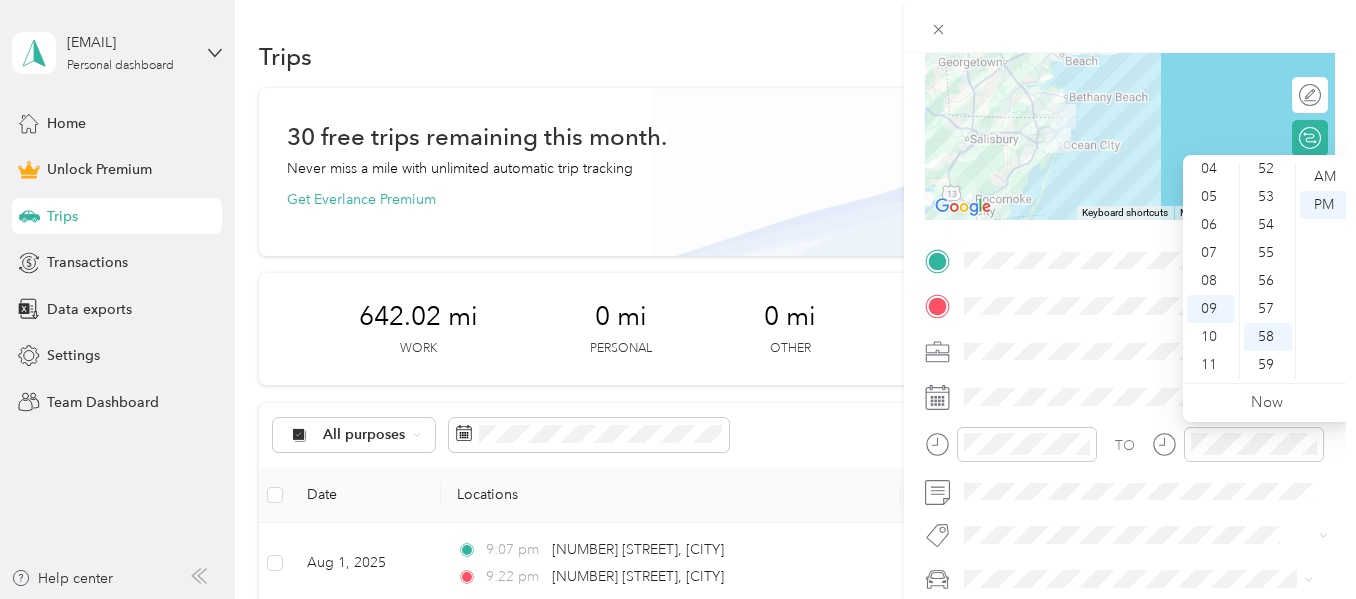 click on "TO" at bounding box center [1130, 451] 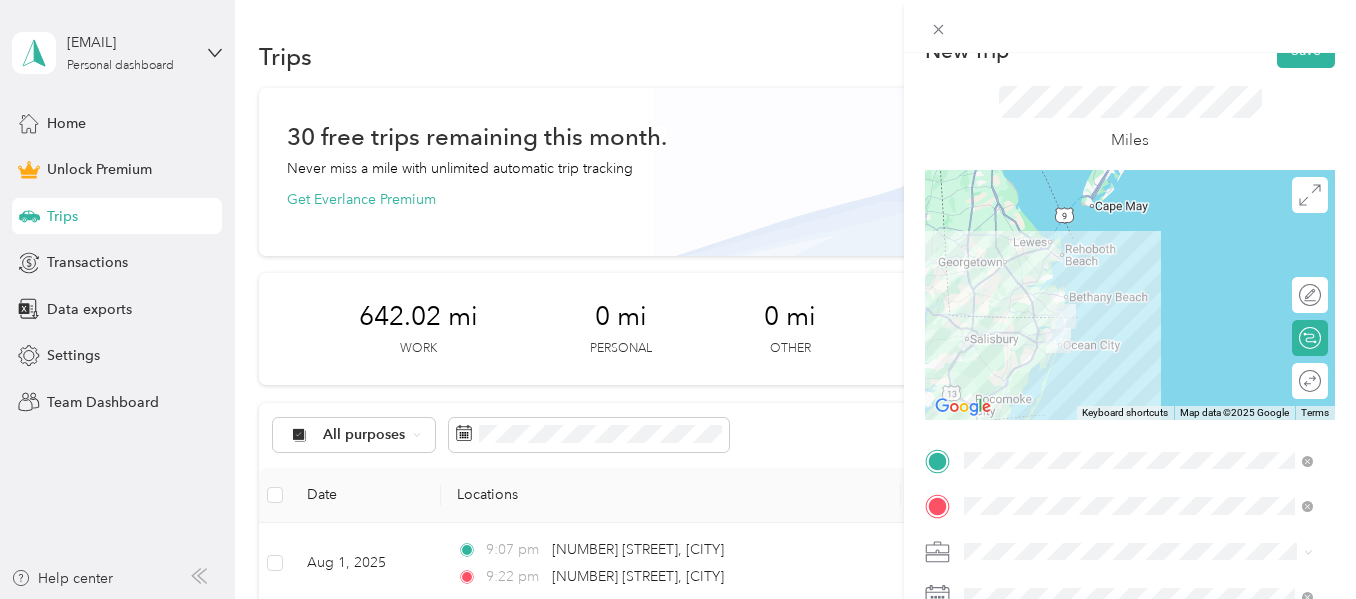 scroll, scrollTop: 24, scrollLeft: 0, axis: vertical 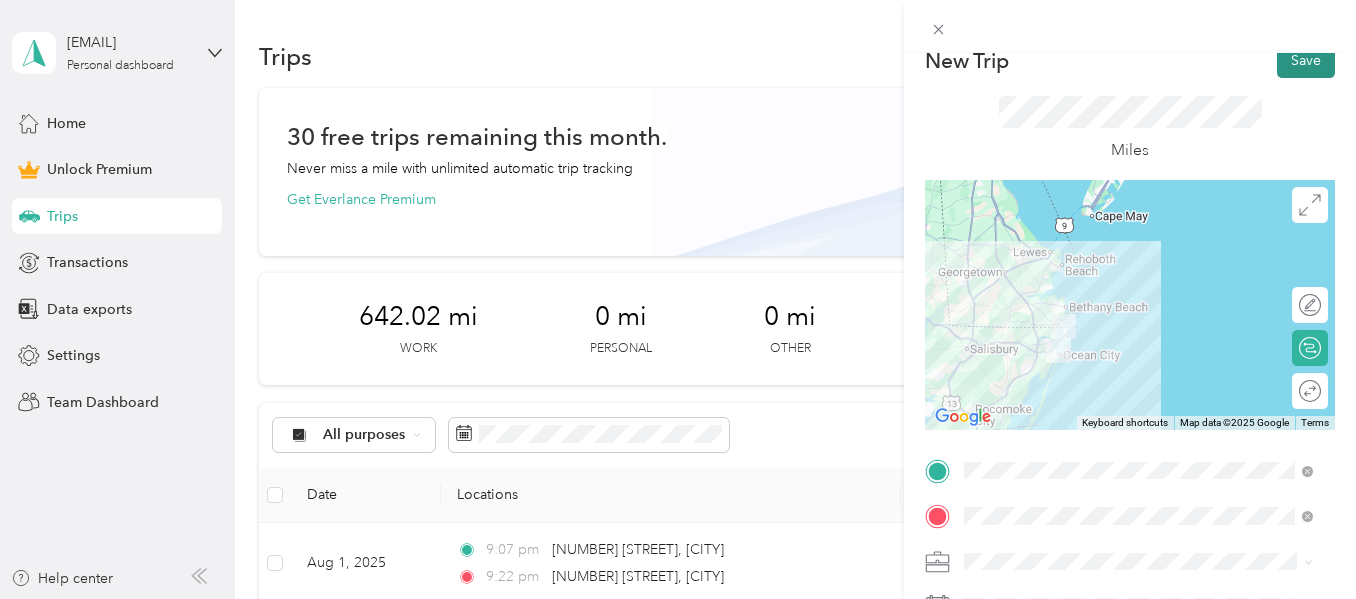 click on "Save" at bounding box center (1306, 60) 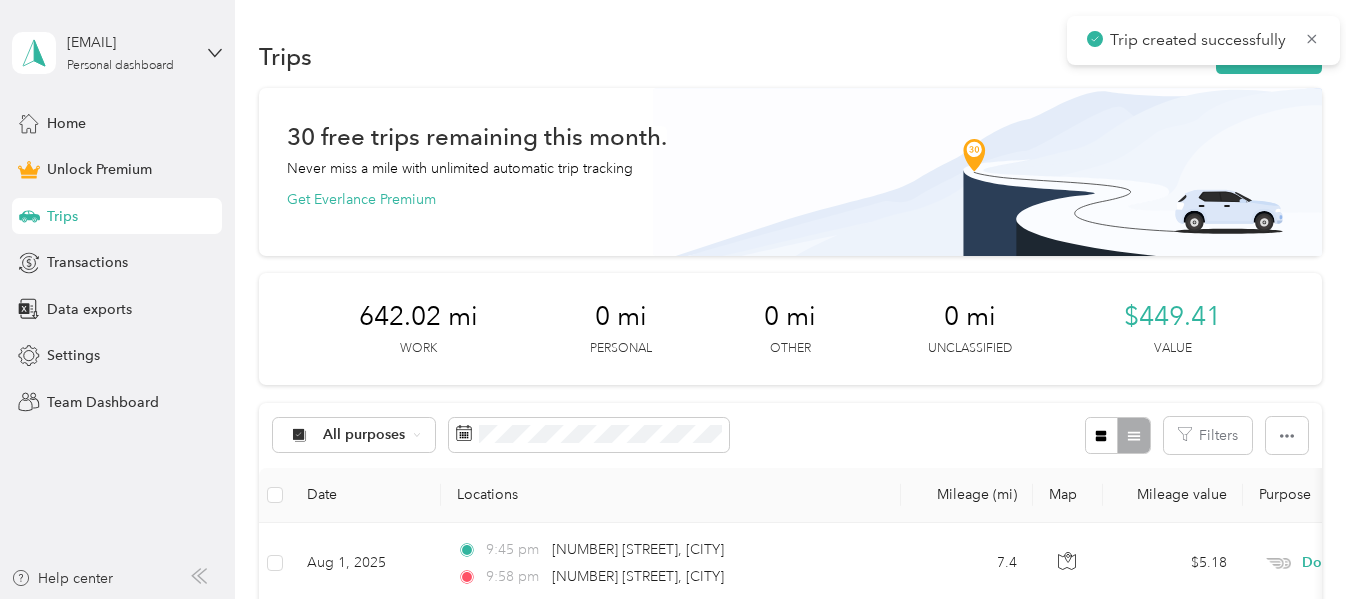 click on "Trip created successfully" at bounding box center (1203, 40) 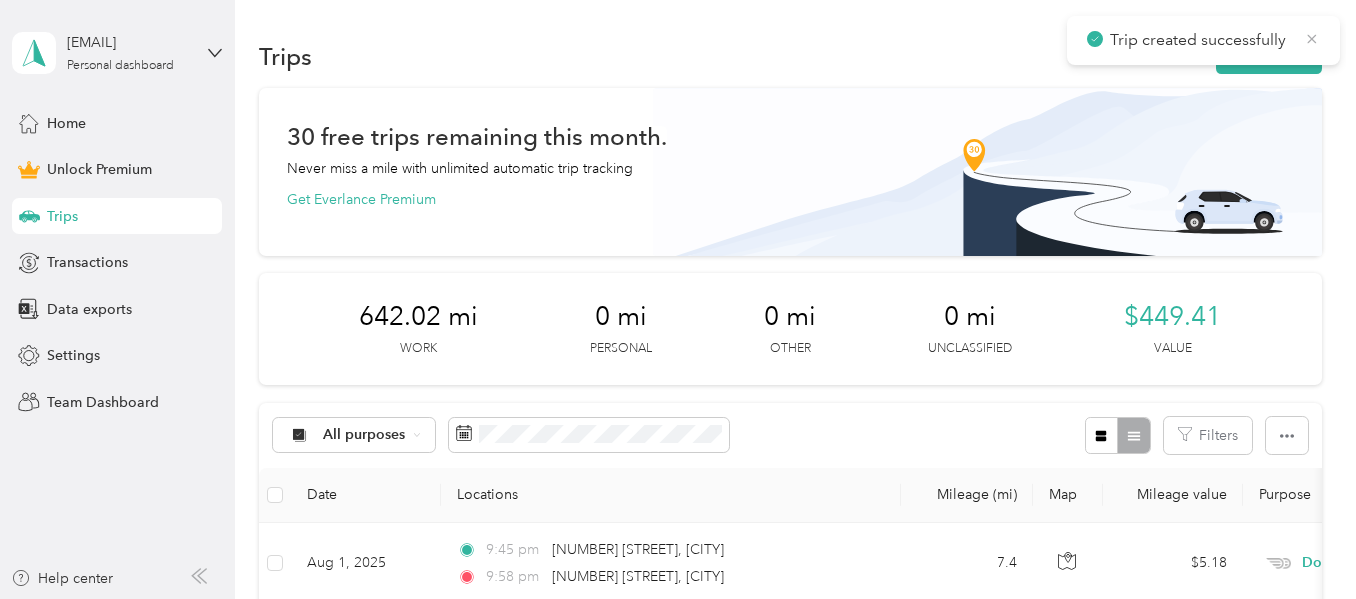 click 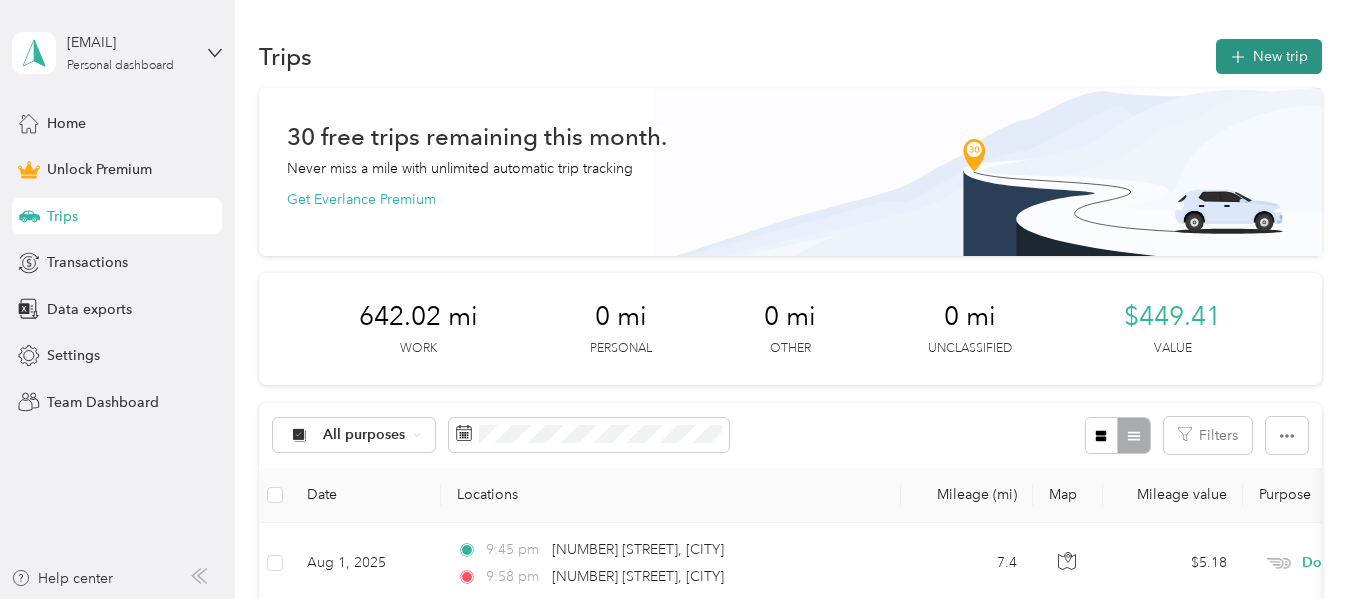 click on "New trip" at bounding box center [1269, 56] 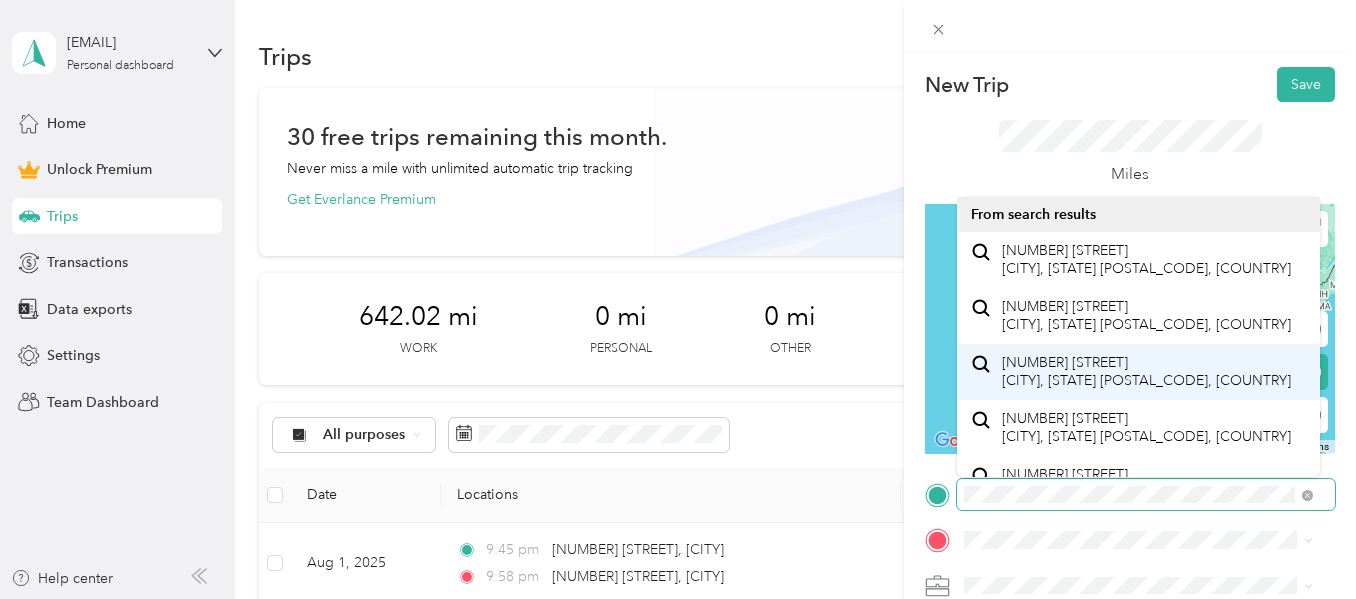 scroll, scrollTop: 87, scrollLeft: 0, axis: vertical 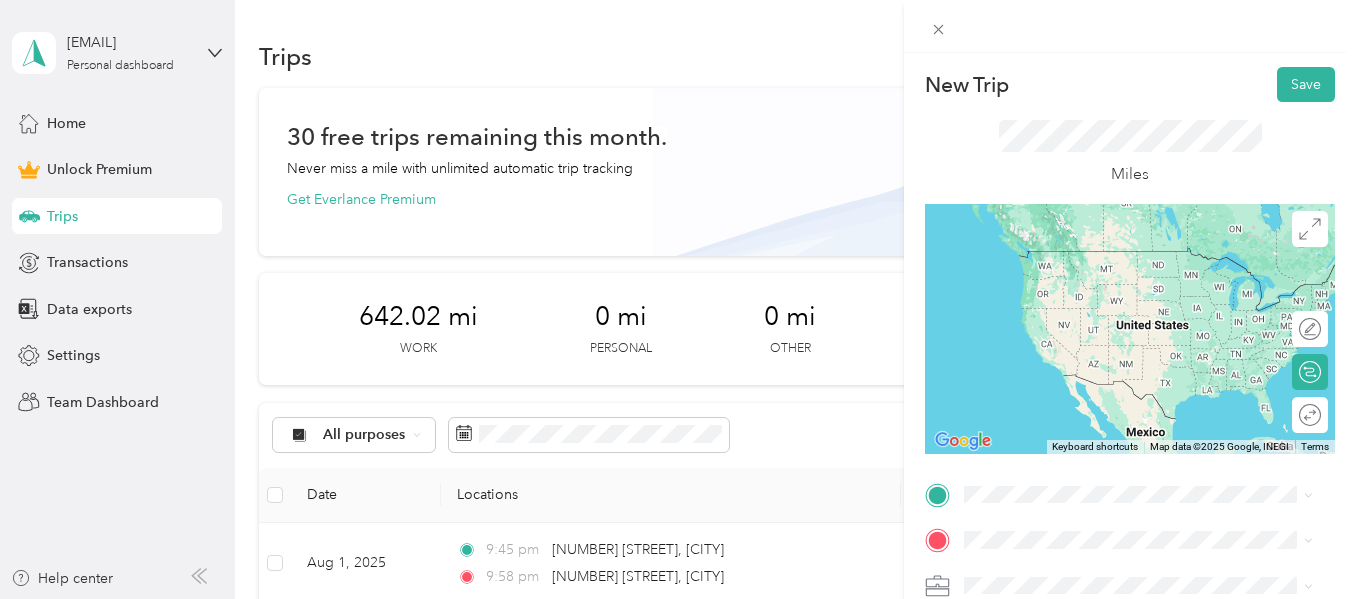 click on "[NUMBER] [STREET]
[CITY], [STATE] [POSTAL_CODE], [COUNTRY]" at bounding box center (1146, 363) 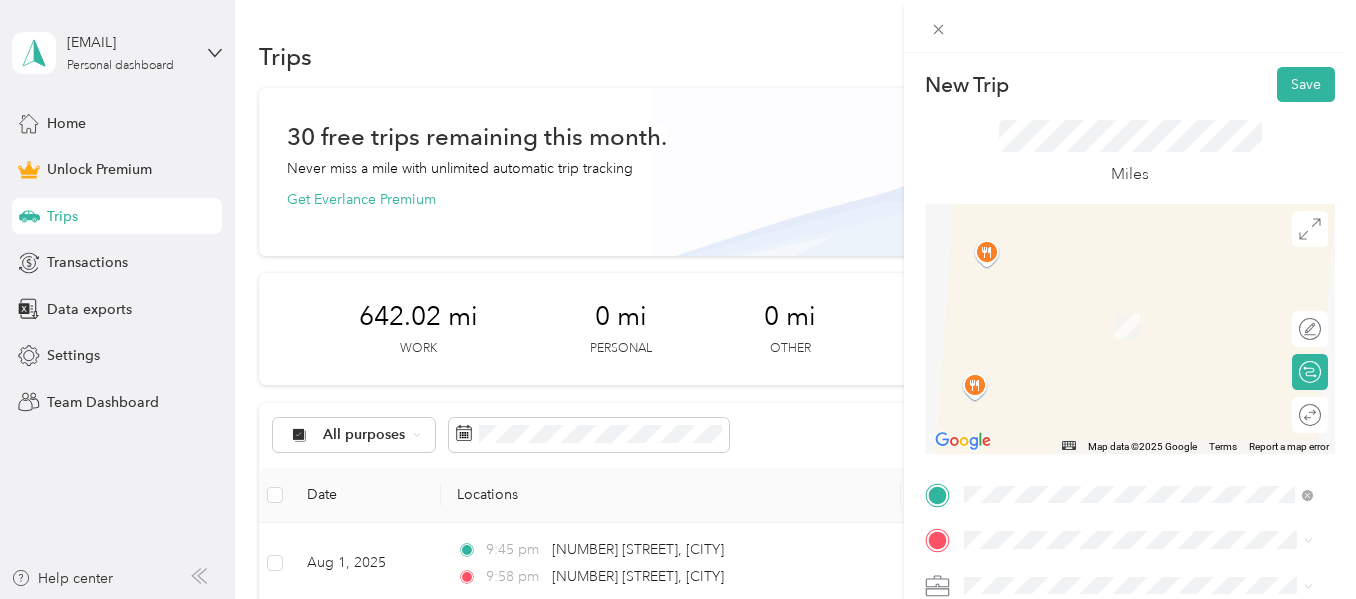 click on "[NUMBER] [STREET]
[CITY], [STATE] [POSTAL_CODE], [COUNTRY]" at bounding box center (1146, 323) 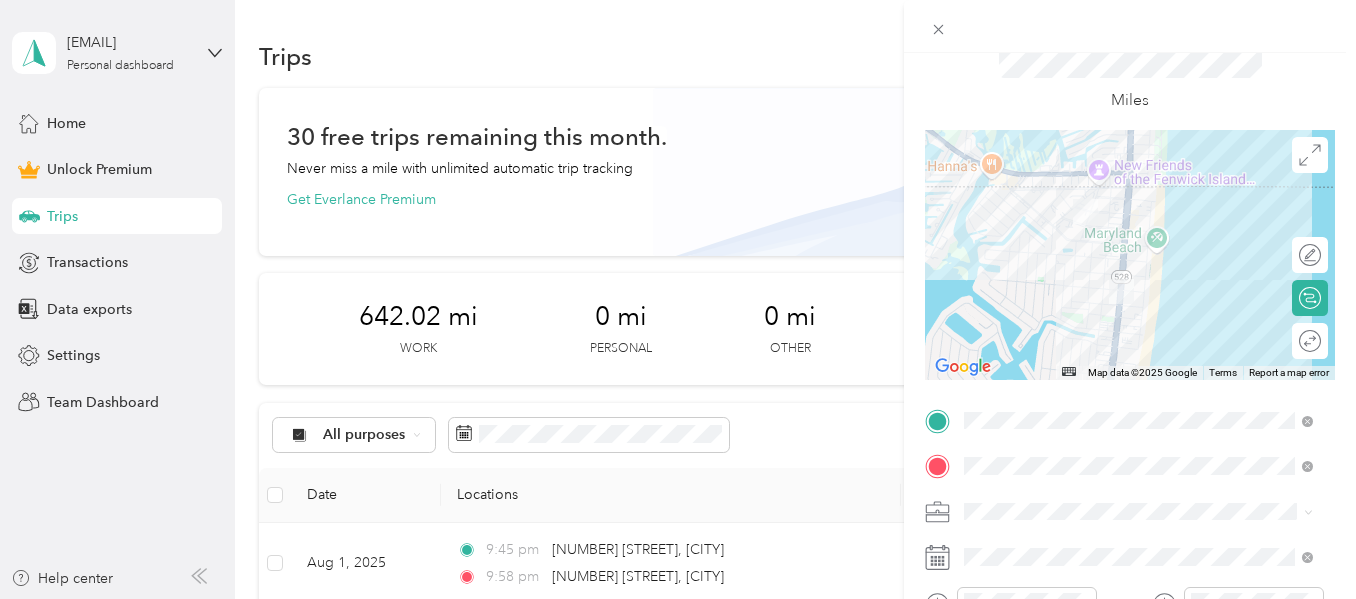 scroll, scrollTop: 78, scrollLeft: 0, axis: vertical 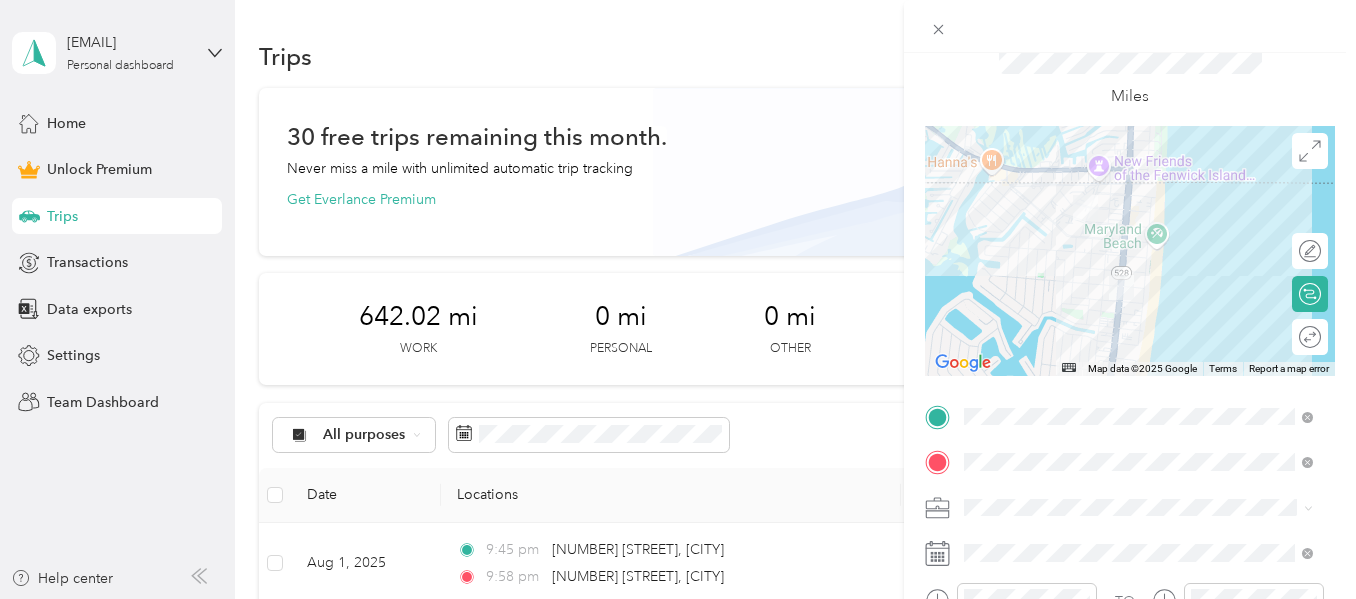 click on "Doordash" at bounding box center [1138, 287] 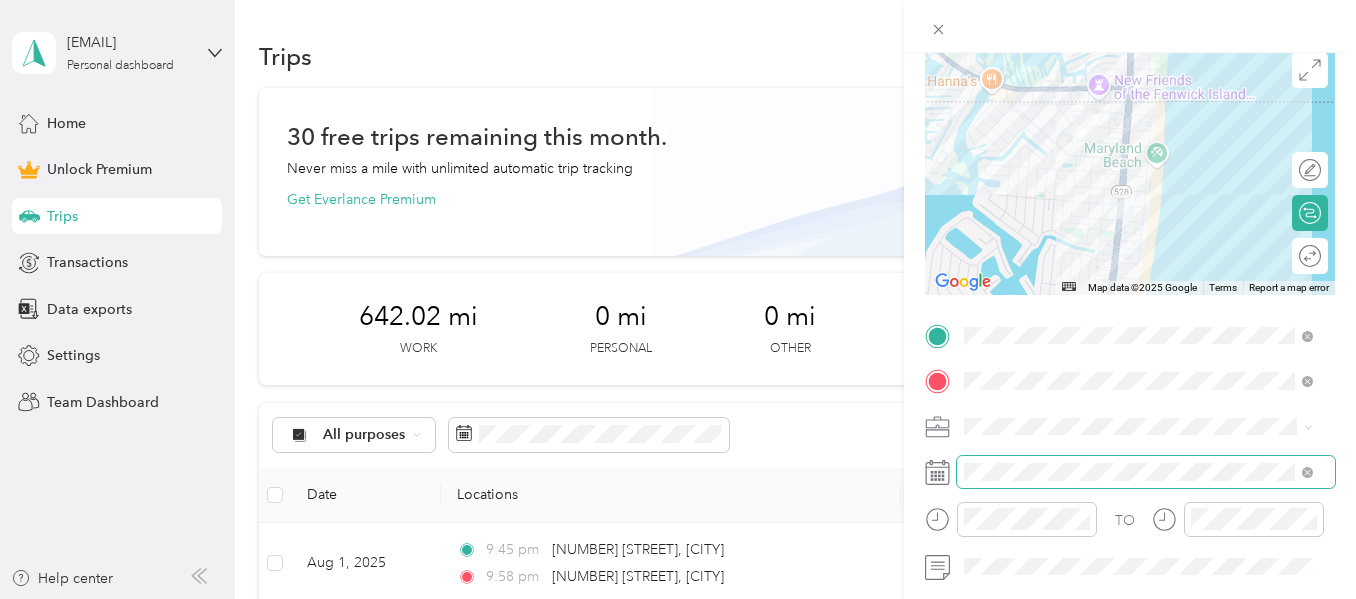 scroll, scrollTop: 160, scrollLeft: 0, axis: vertical 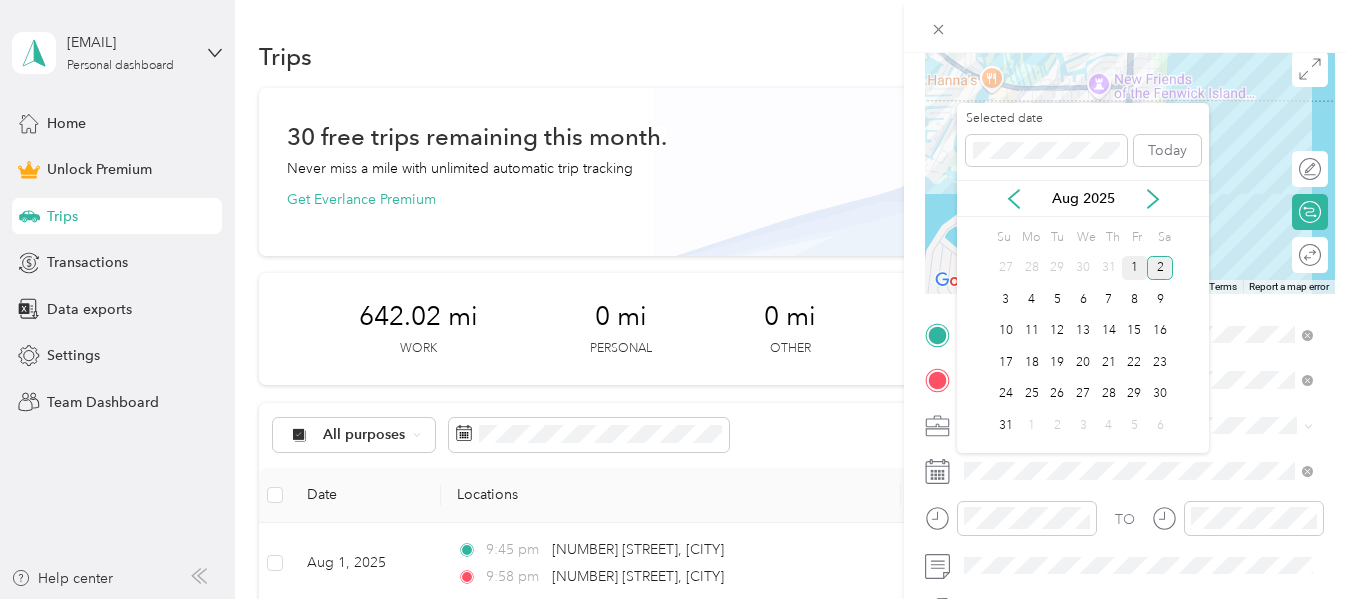 click on "1" at bounding box center (1135, 268) 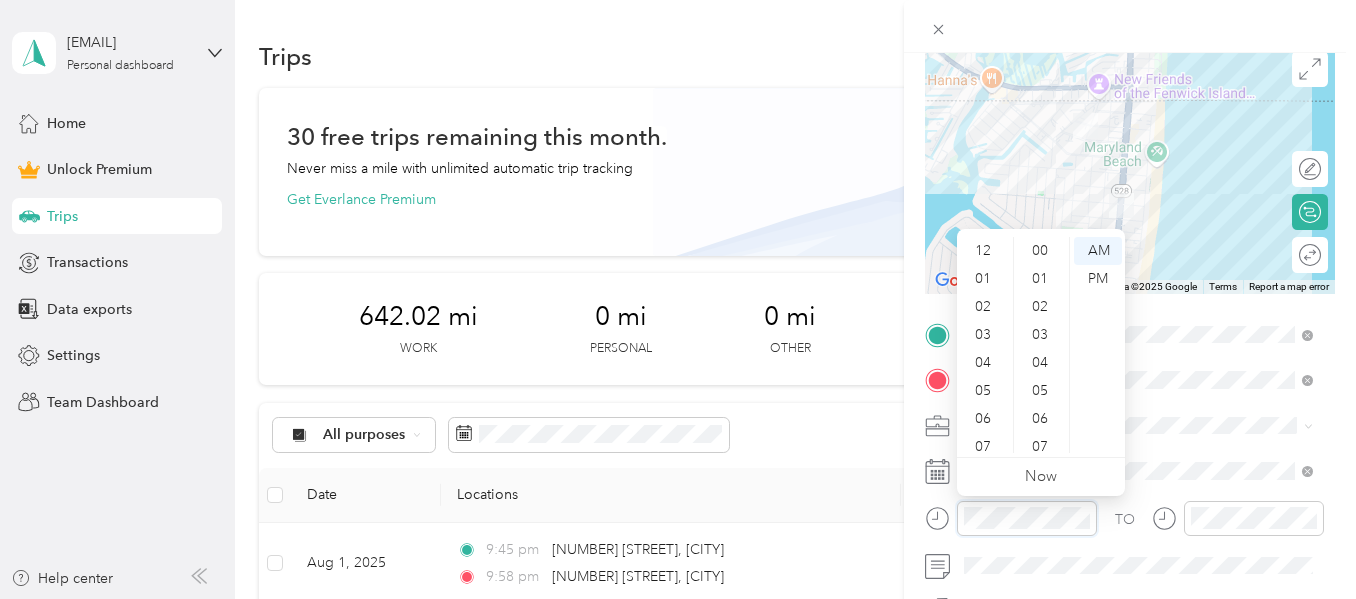 scroll, scrollTop: 919, scrollLeft: 0, axis: vertical 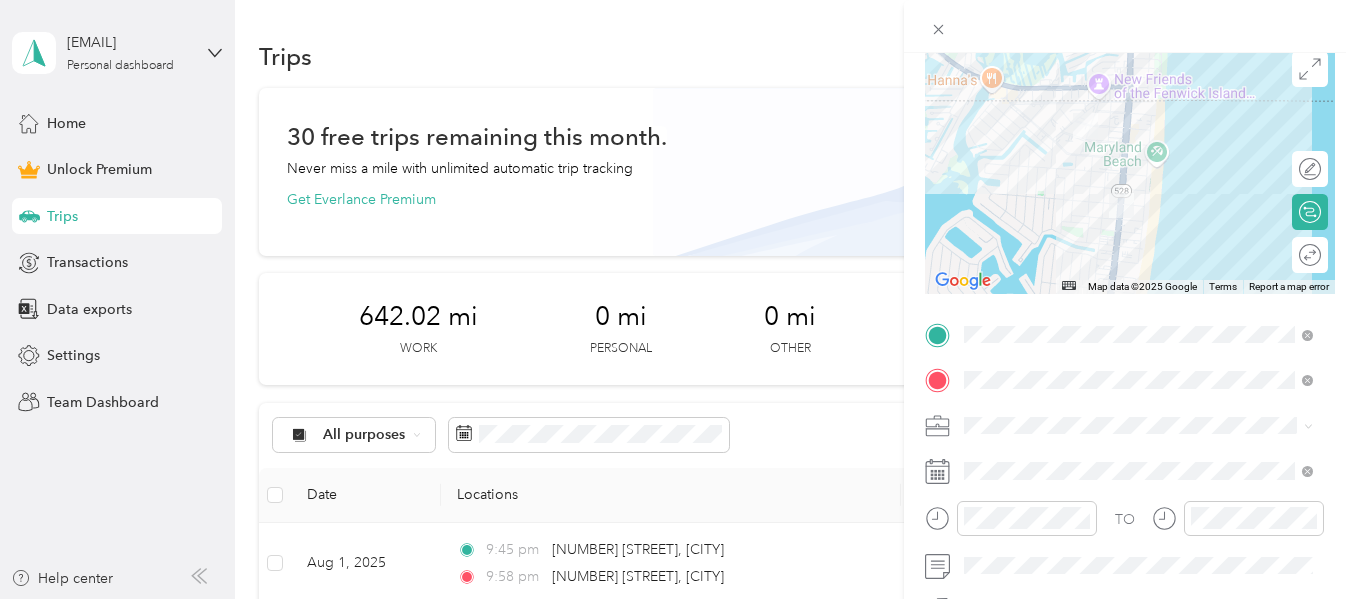 click on "TO" at bounding box center (1125, 519) 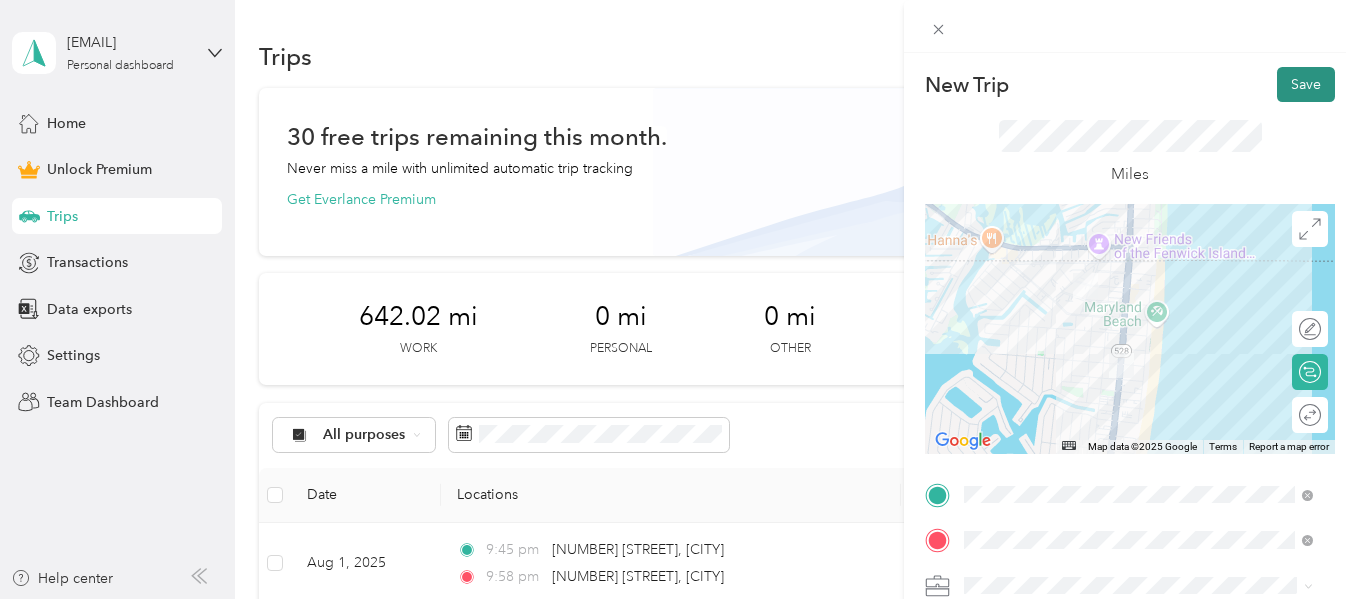 click on "Save" at bounding box center (1306, 84) 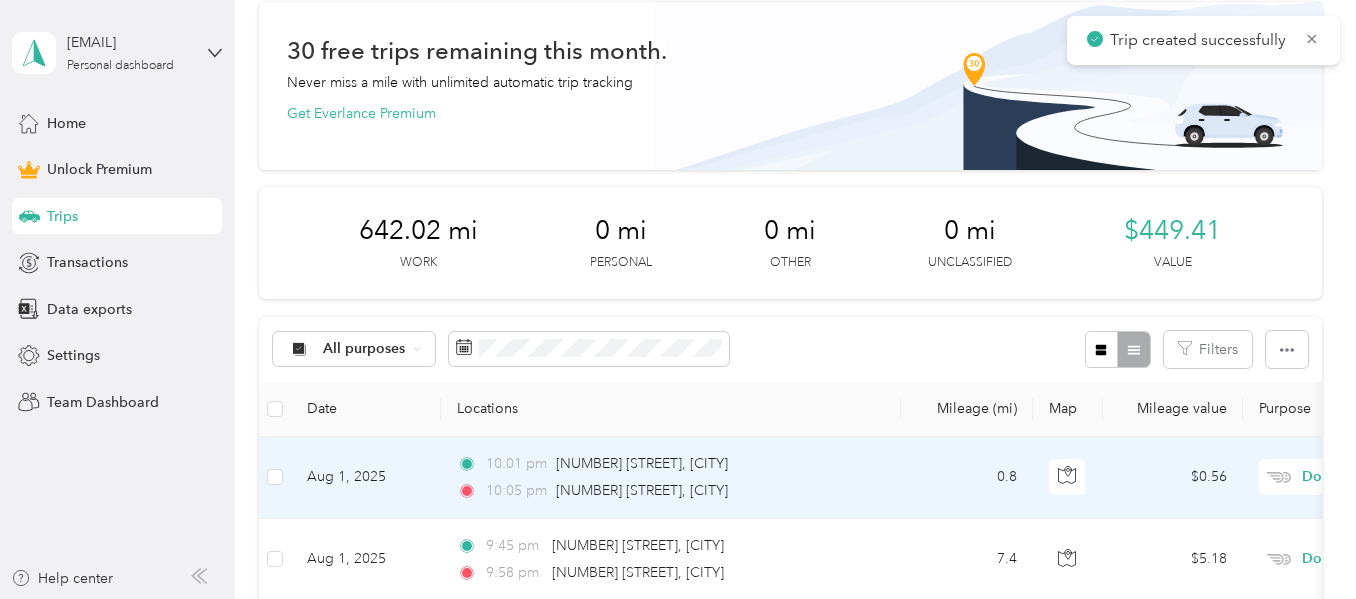 scroll, scrollTop: 0, scrollLeft: 0, axis: both 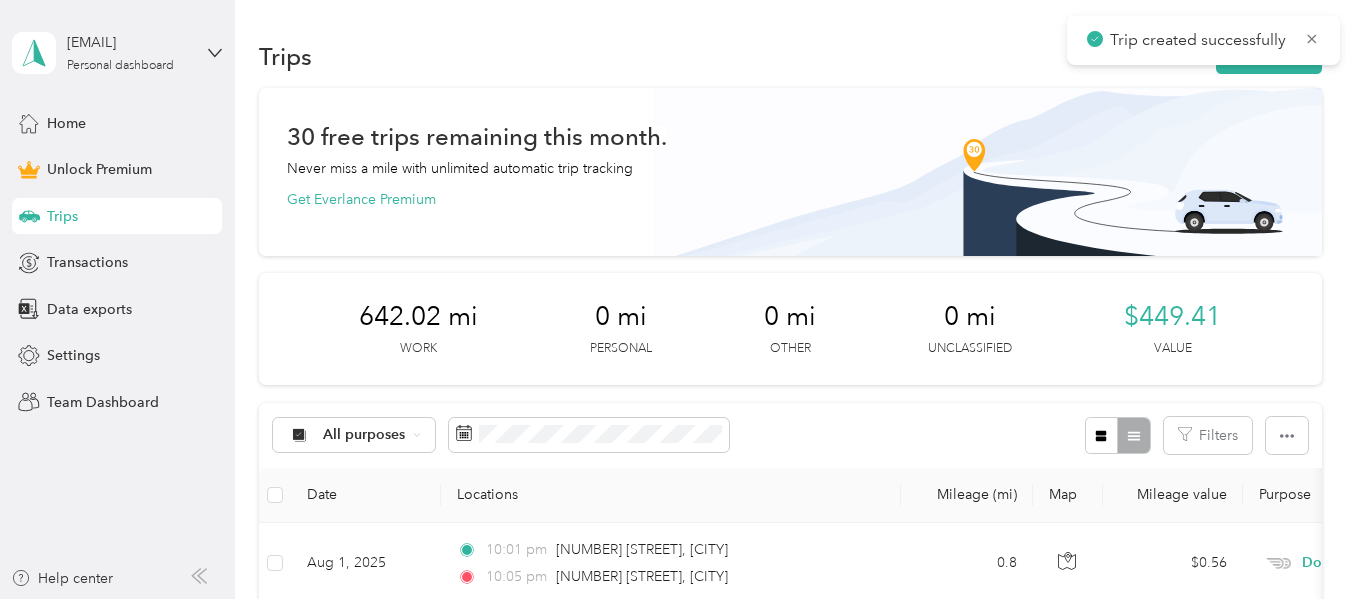 click on "Trip created successfully" at bounding box center (1203, 40) 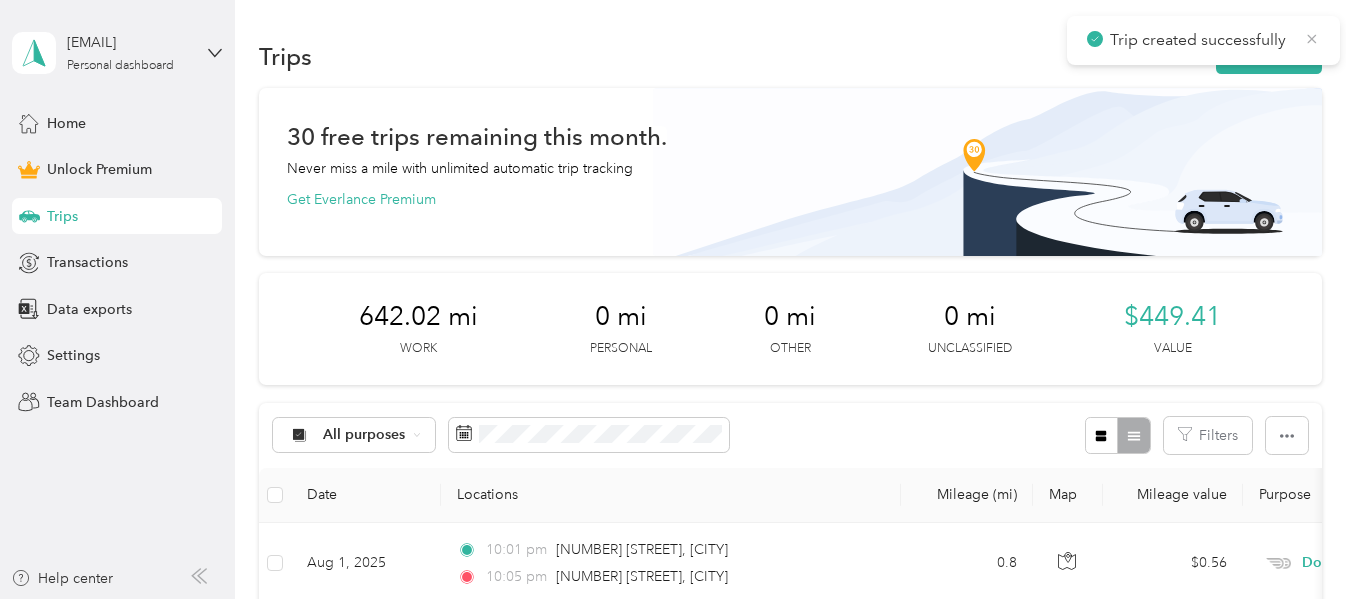 click 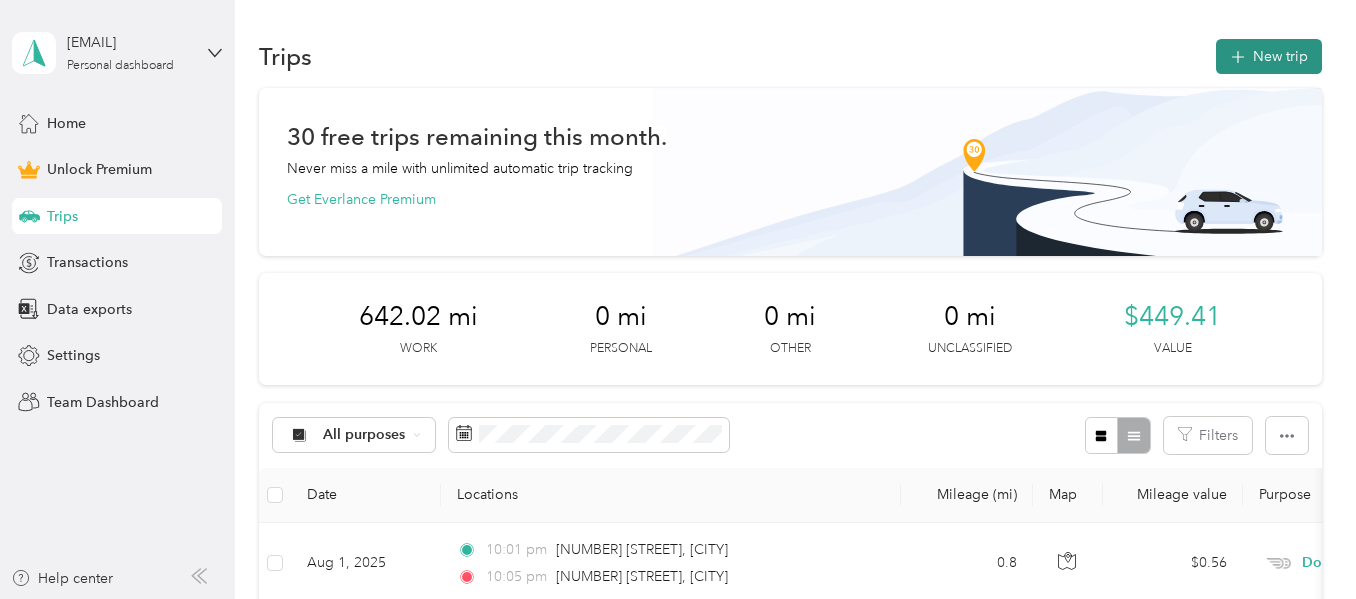 click on "New trip" at bounding box center [1269, 56] 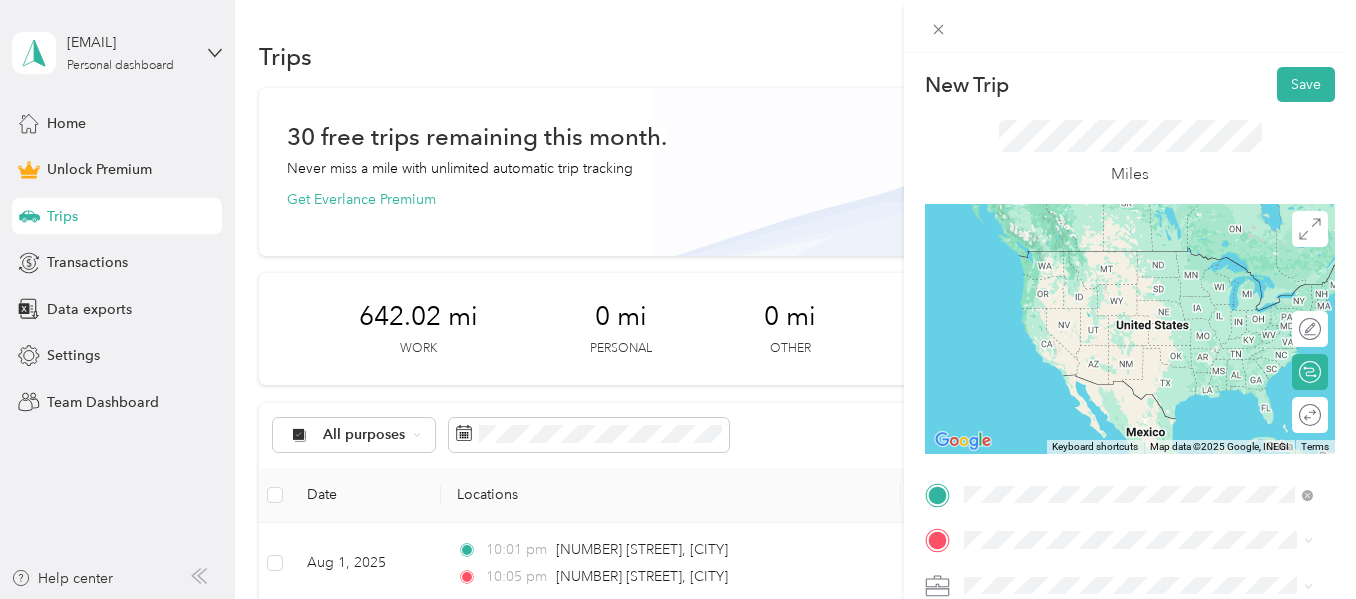 click on "[NUMBER] [STREET]
[CITY], [STATE] [POSTAL_CODE], [COUNTRY]" at bounding box center [1138, 449] 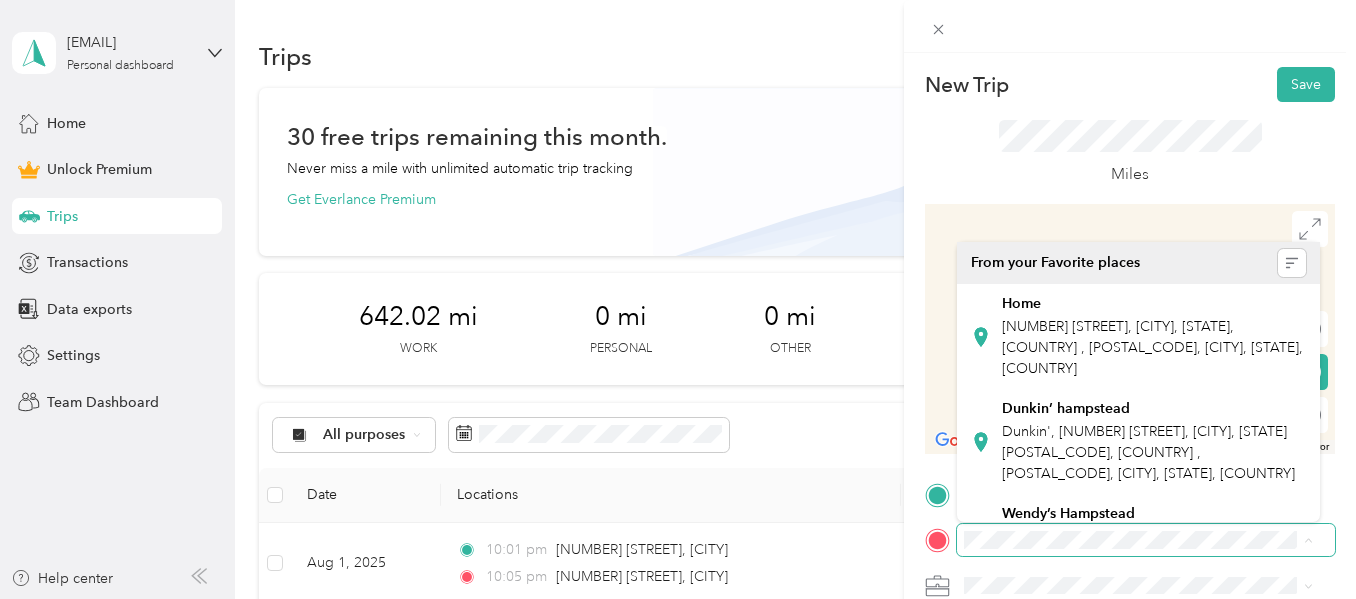 scroll, scrollTop: 88, scrollLeft: 0, axis: vertical 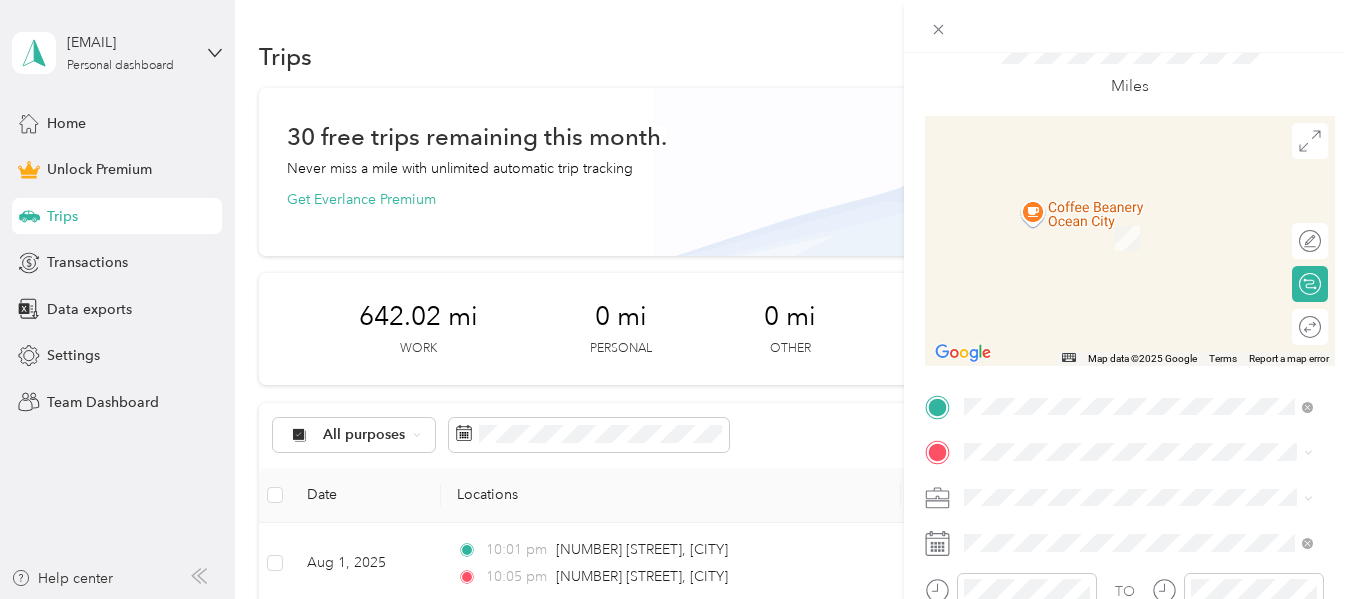 click at bounding box center (1146, 498) 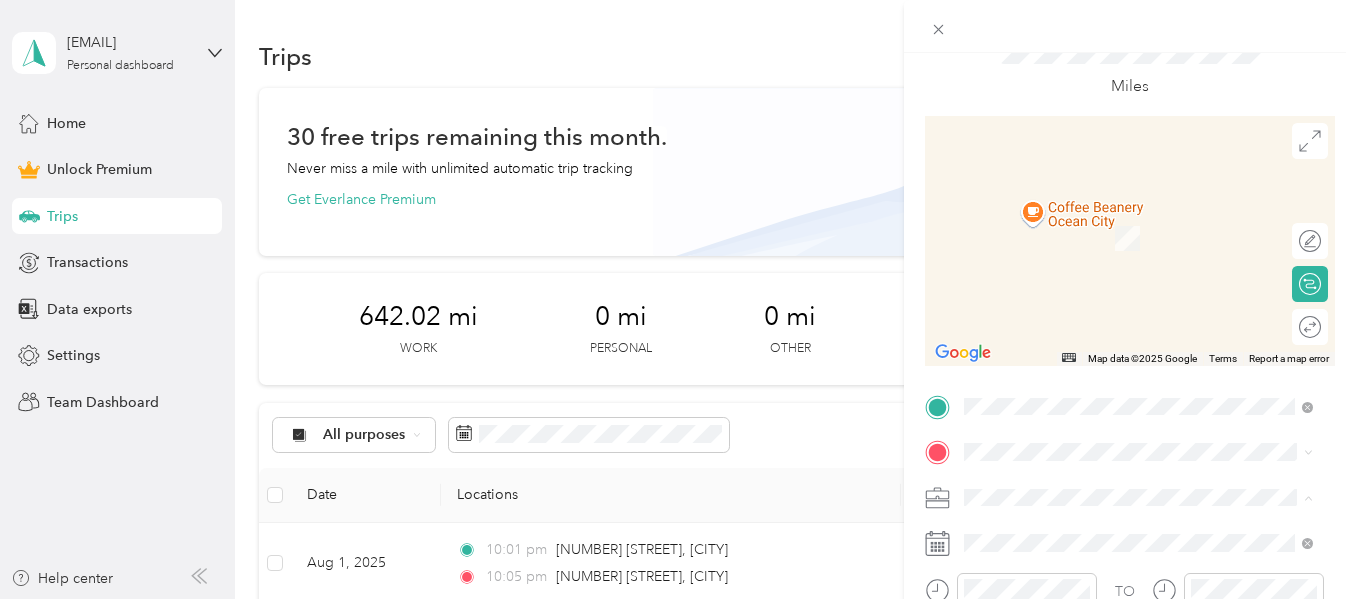 click on "Doordash" at bounding box center [1003, 287] 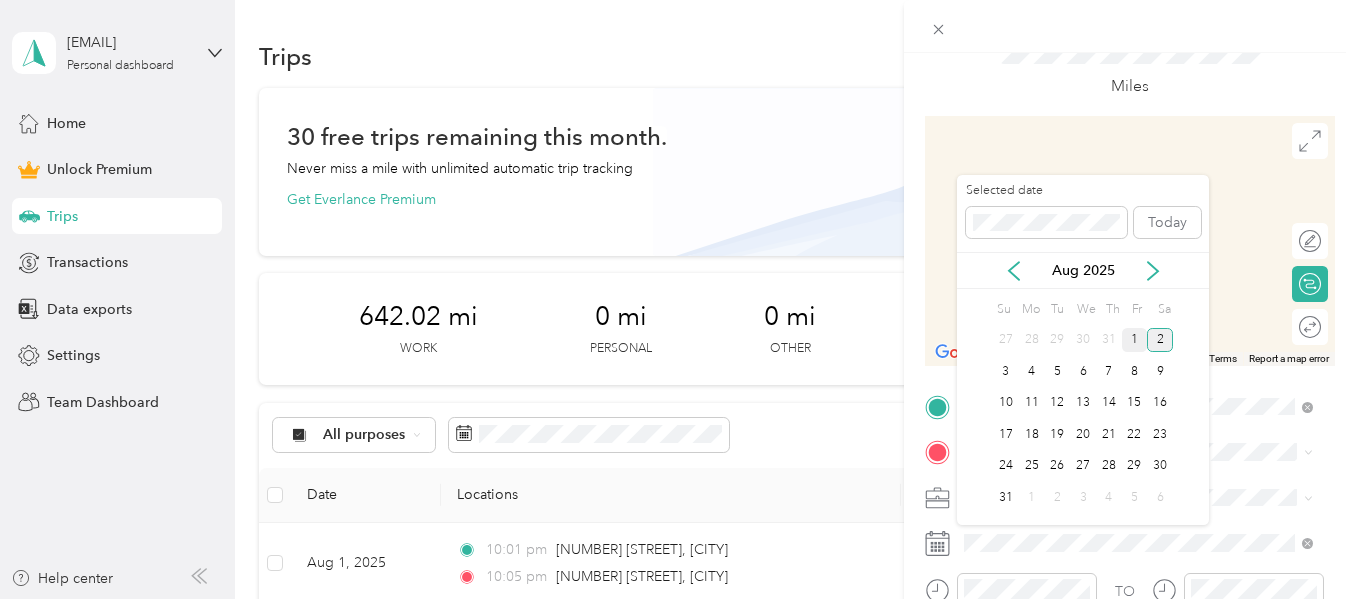 click on "1" at bounding box center [1135, 340] 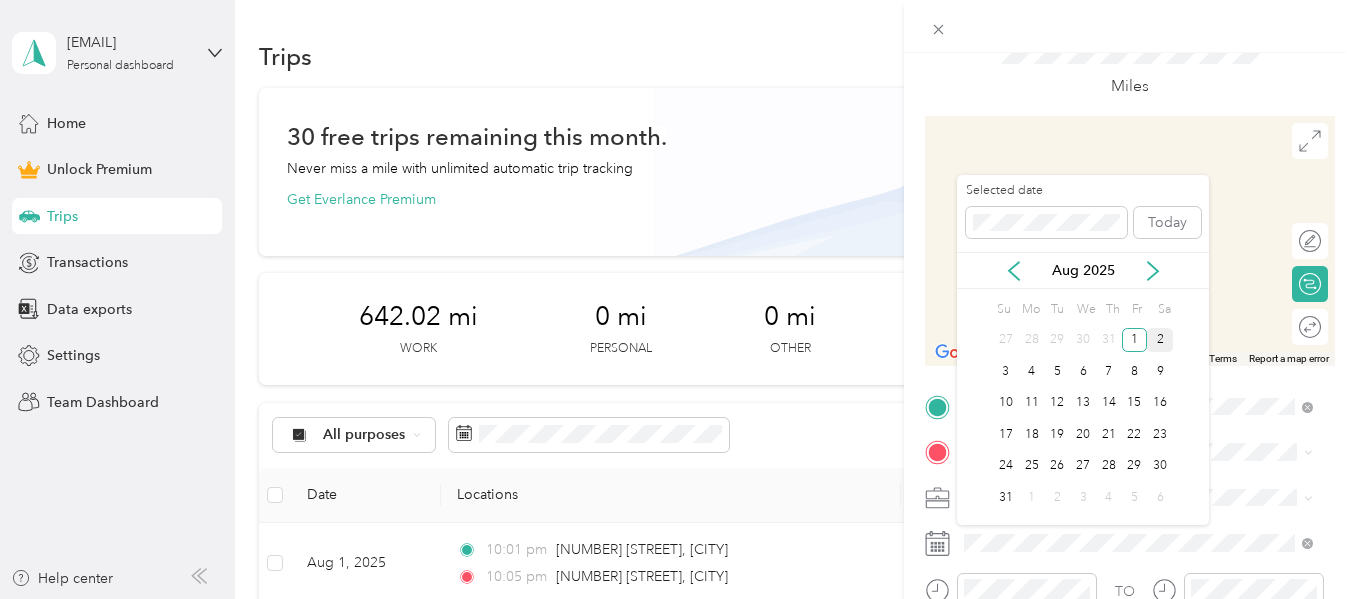 click on "2" at bounding box center [1160, 340] 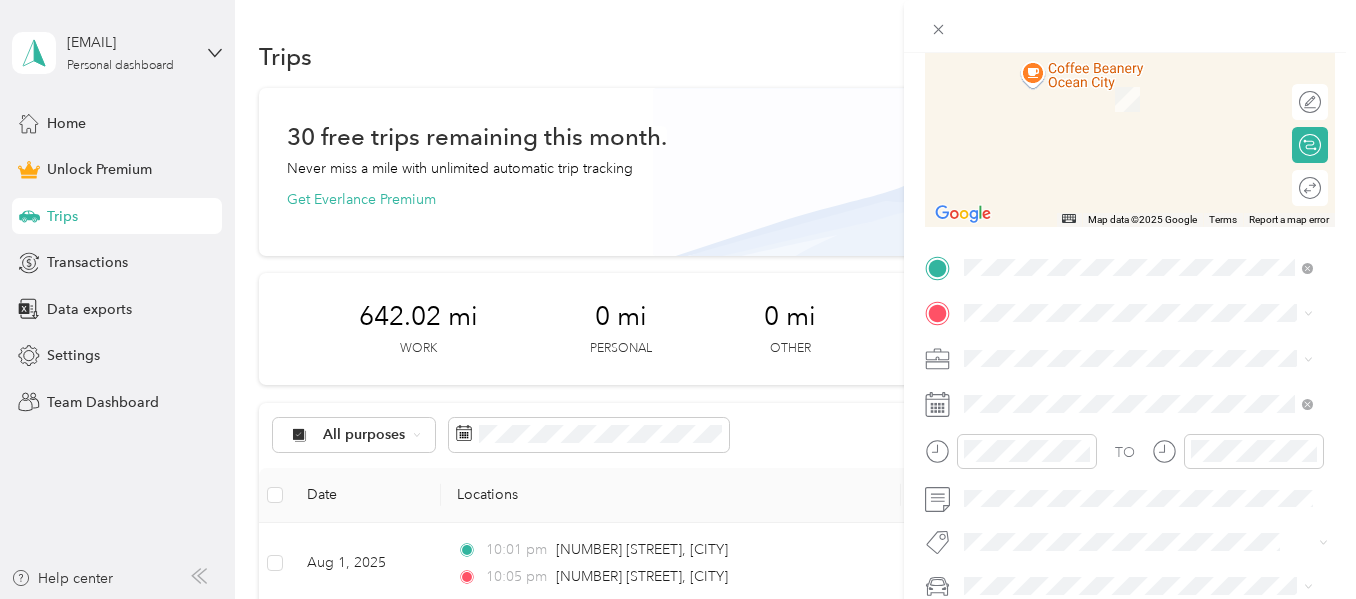 scroll, scrollTop: 228, scrollLeft: 0, axis: vertical 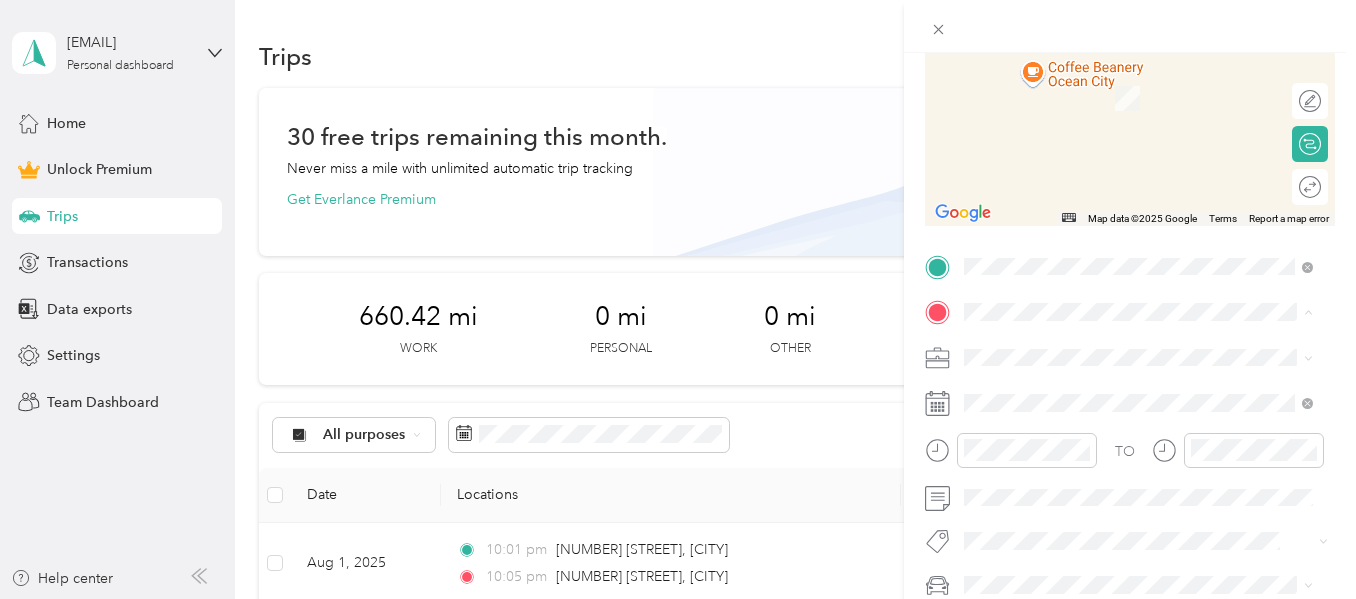 click on "[NUMBER] [STREET]
[CITY], [STATE] [POSTAL_CODE], [COUNTRY]" at bounding box center (1146, 392) 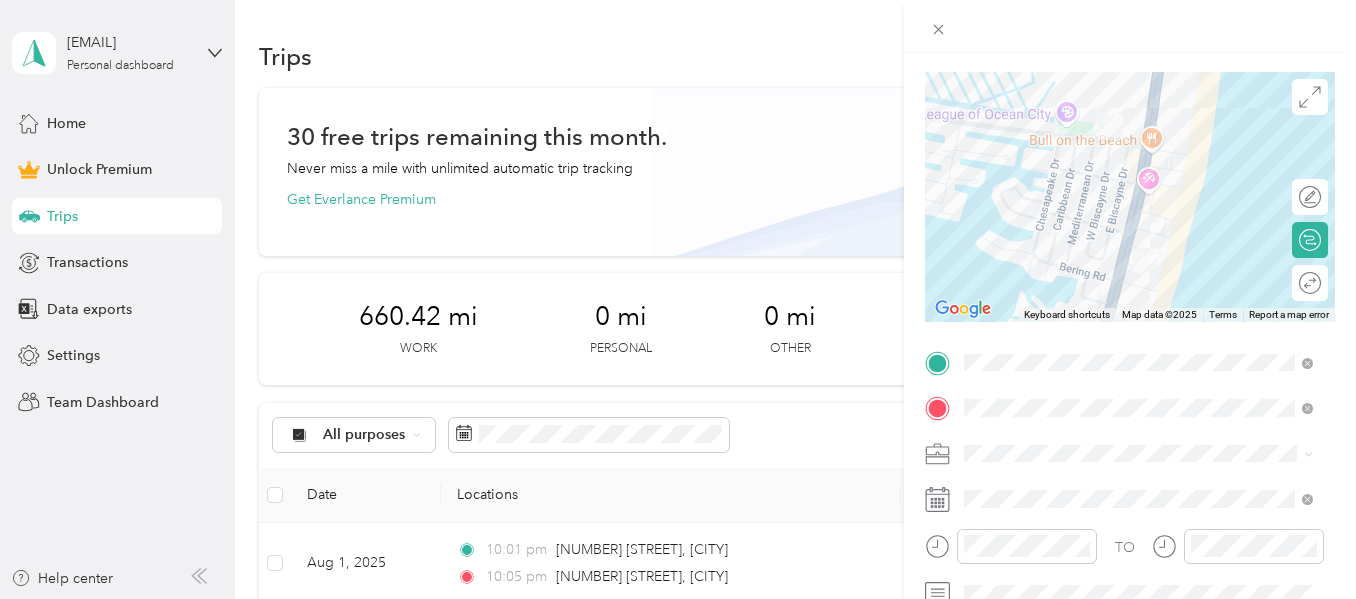 scroll, scrollTop: 221, scrollLeft: 0, axis: vertical 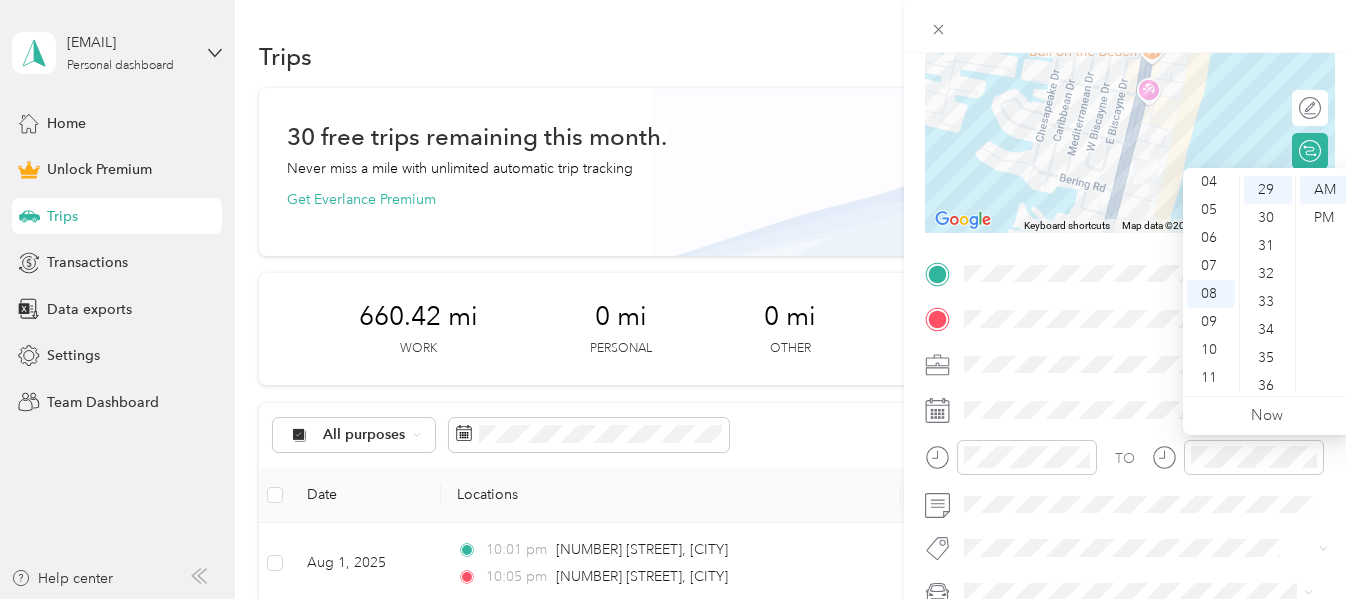 click on "TO" at bounding box center [1130, 464] 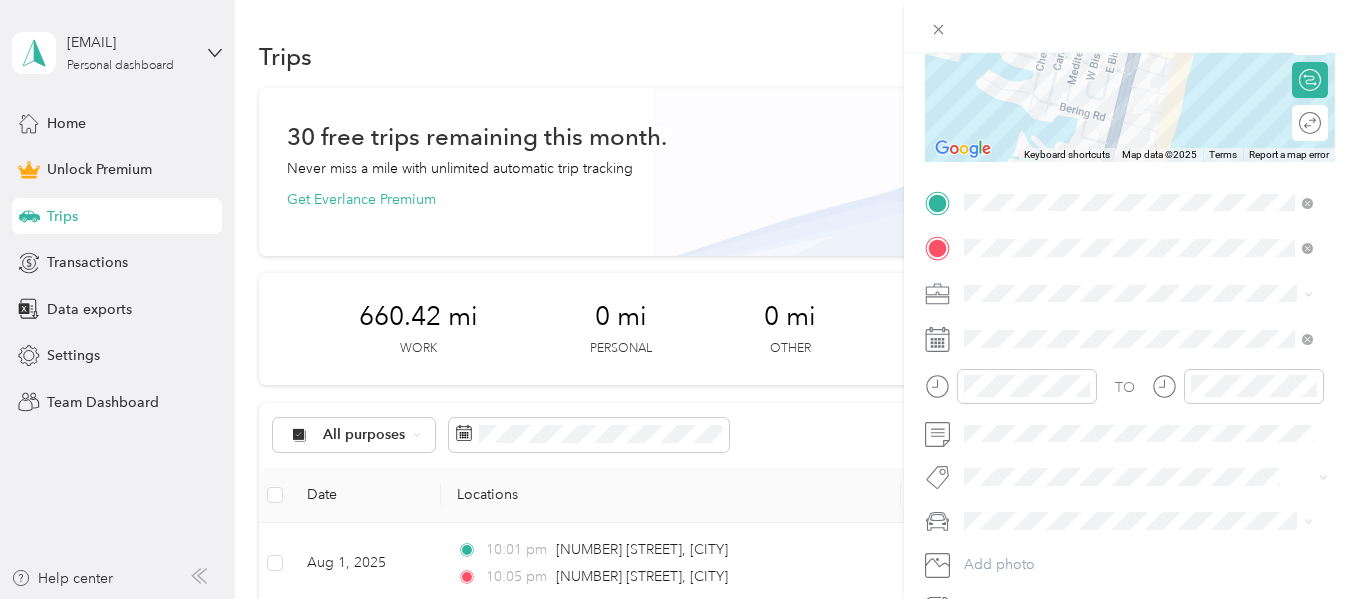 scroll, scrollTop: 0, scrollLeft: 0, axis: both 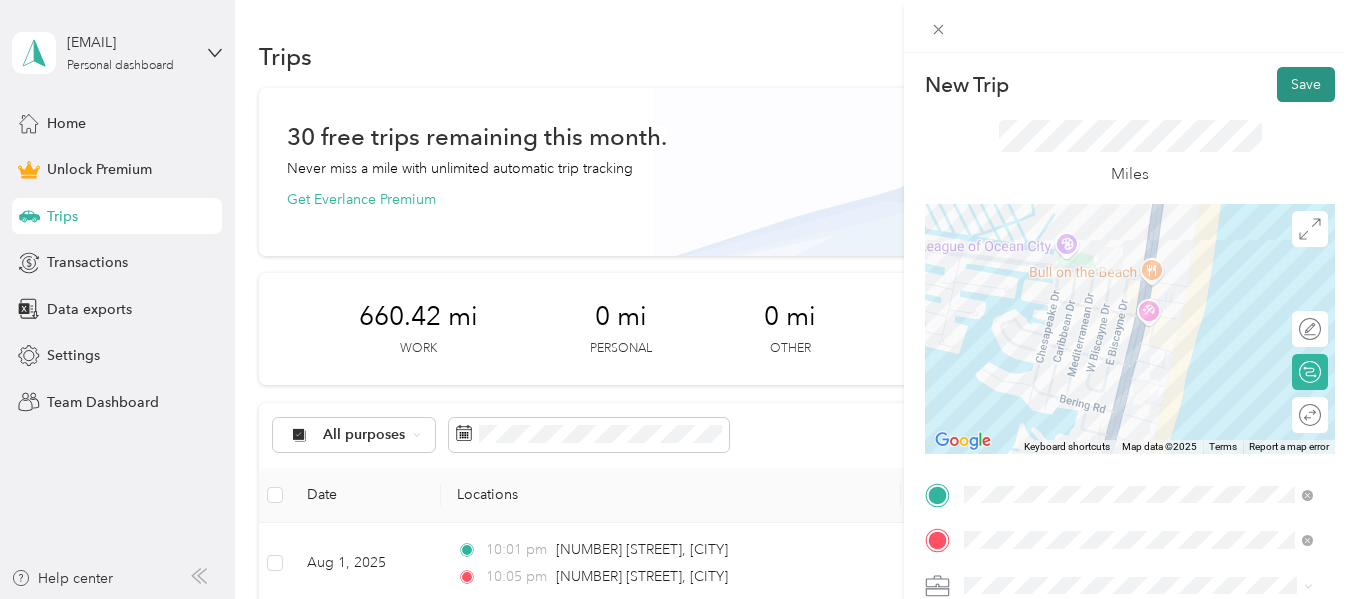 click on "Save" at bounding box center (1306, 84) 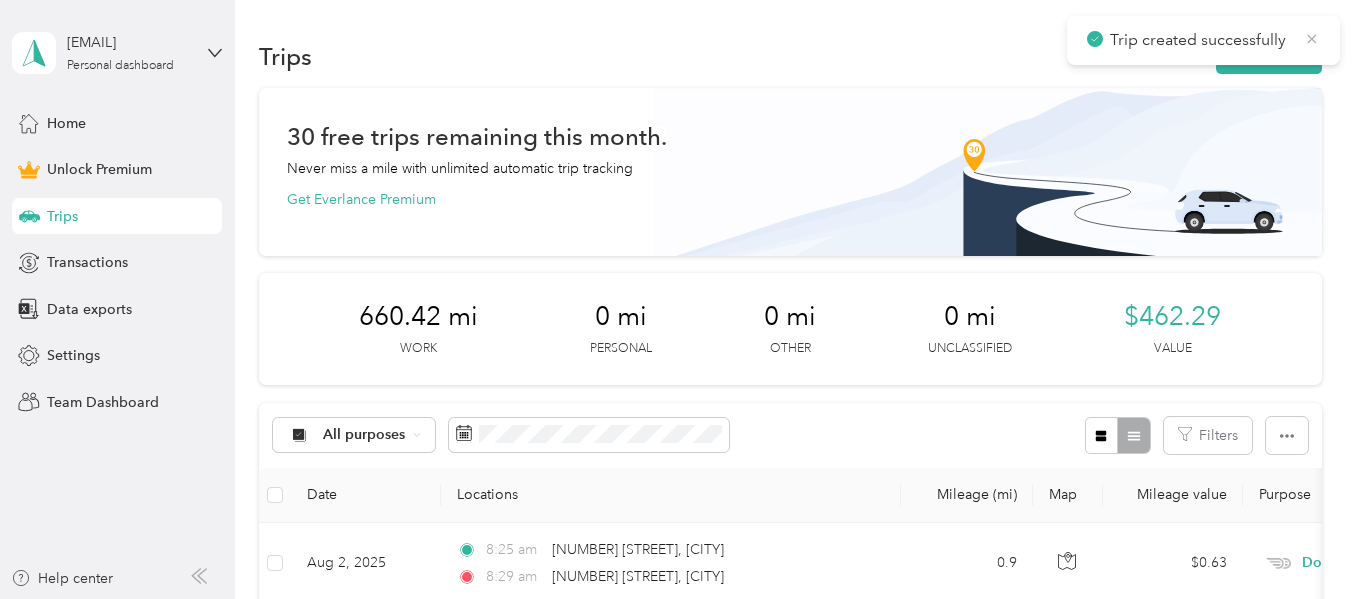 click 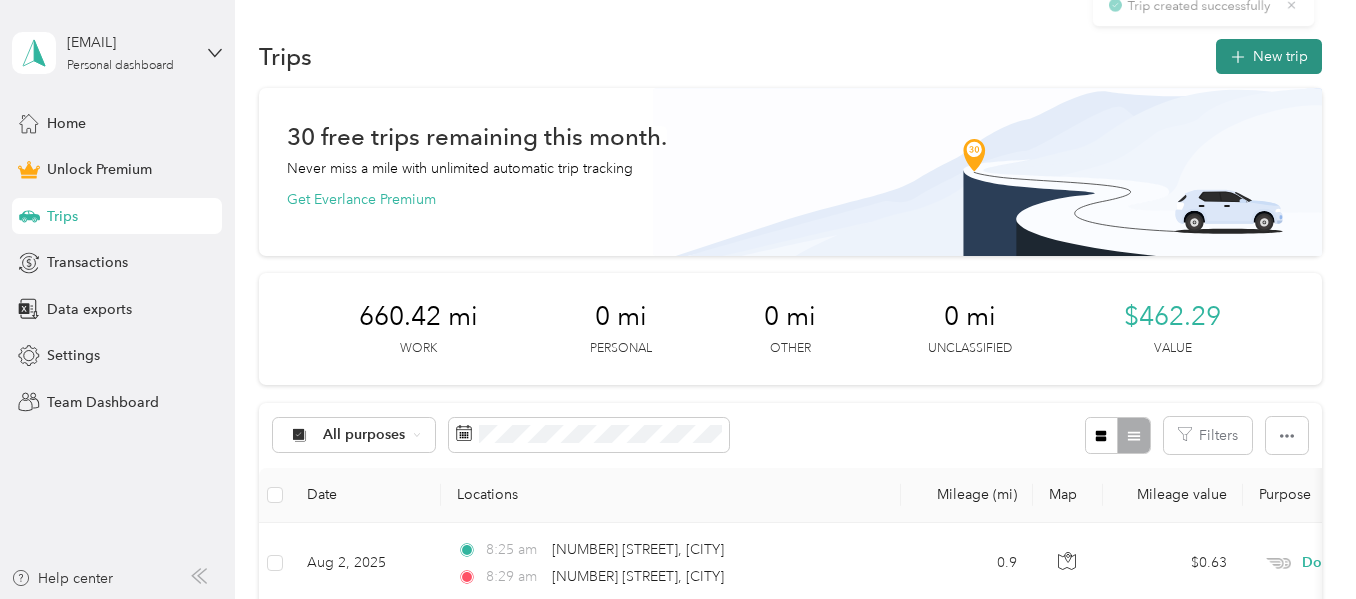 click on "New trip" at bounding box center [1269, 56] 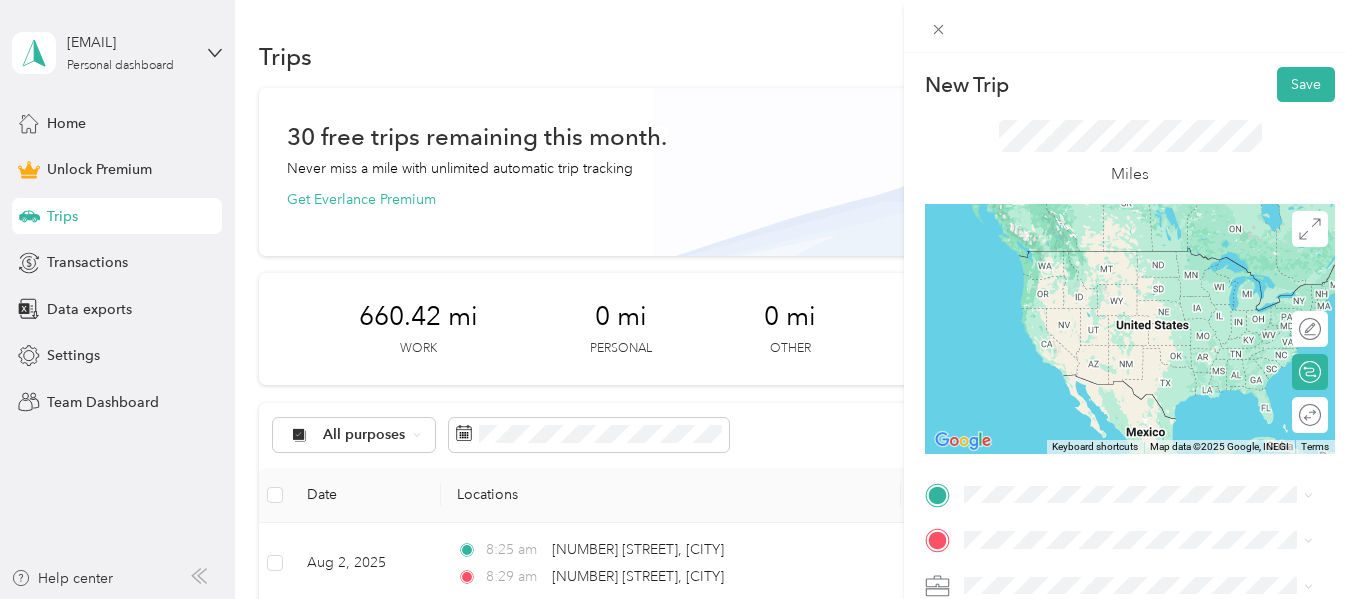 click on "[NUMBER] [STREET]
[CITY], [STATE] [POSTAL_CODE], [COUNTRY]" at bounding box center (1138, 443) 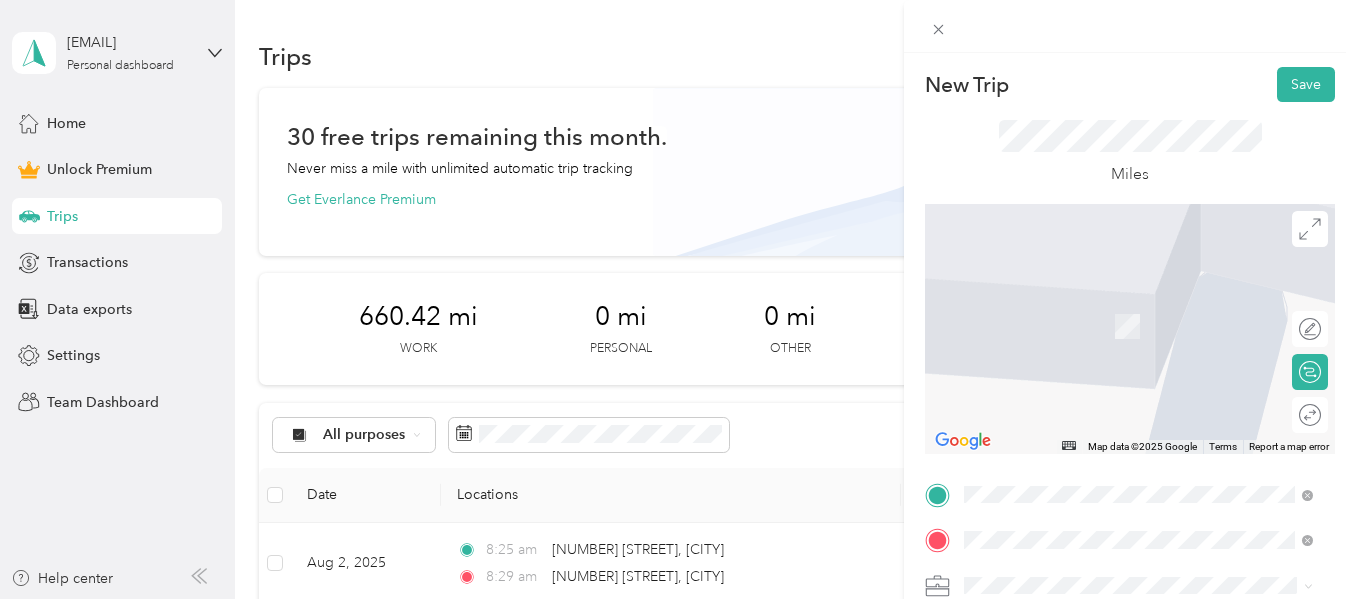click on "[NUMBER] [STREET]
[CITY], [STATE] [POSTAL_CODE], [COUNTRY]" at bounding box center [1146, 438] 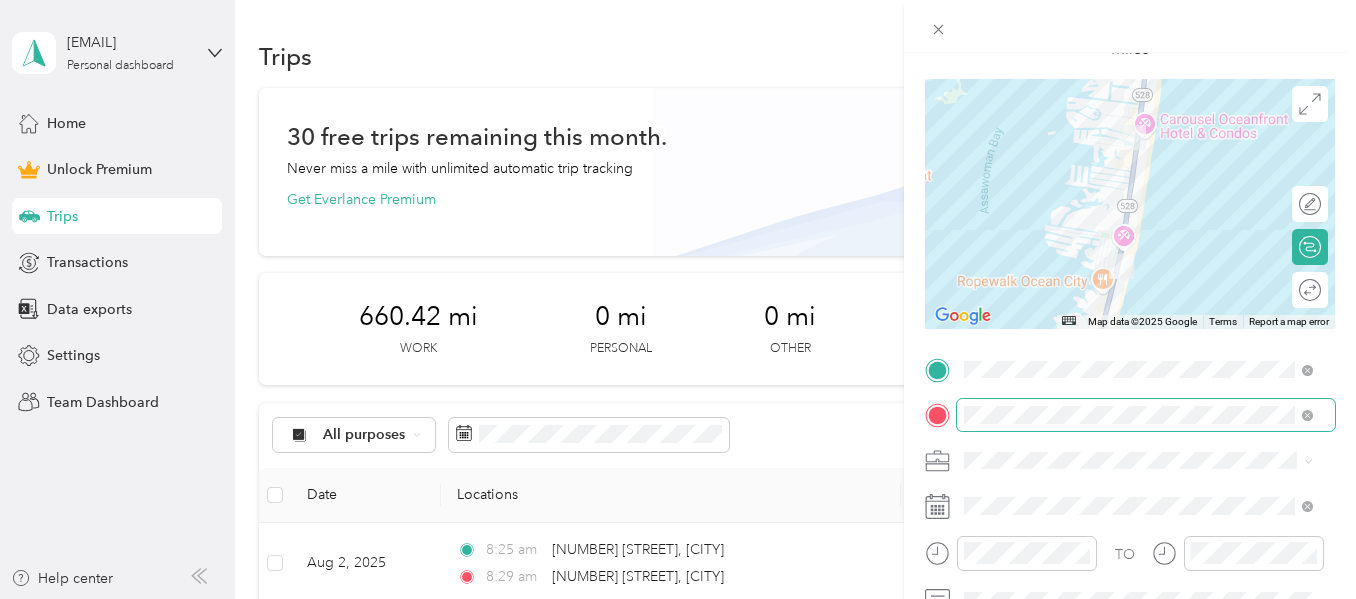 scroll, scrollTop: 126, scrollLeft: 0, axis: vertical 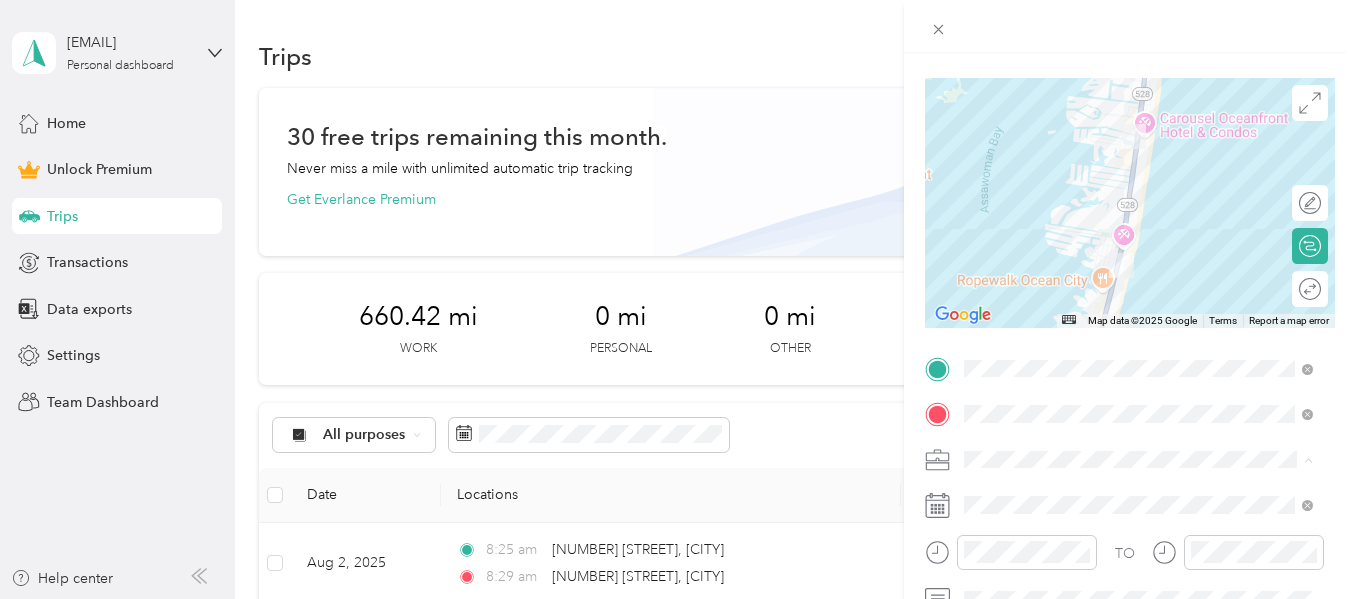 click on "Doordash" at bounding box center (1138, 249) 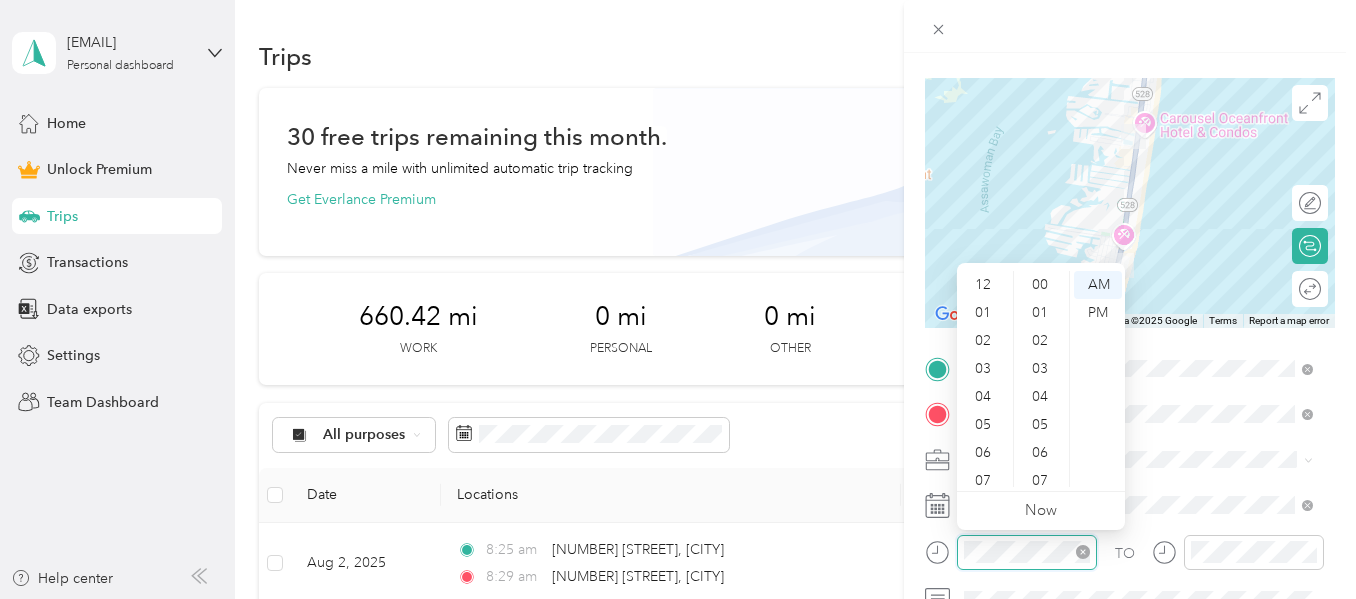scroll, scrollTop: 1008, scrollLeft: 0, axis: vertical 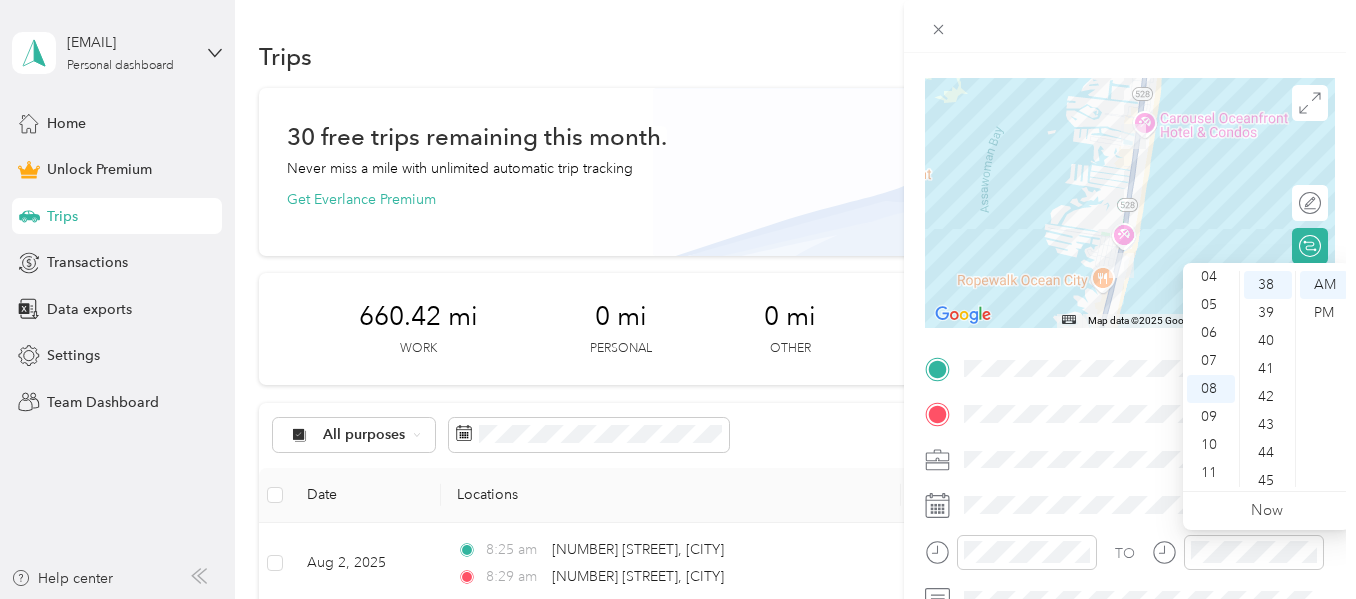 click on "TO" at bounding box center (1125, 553) 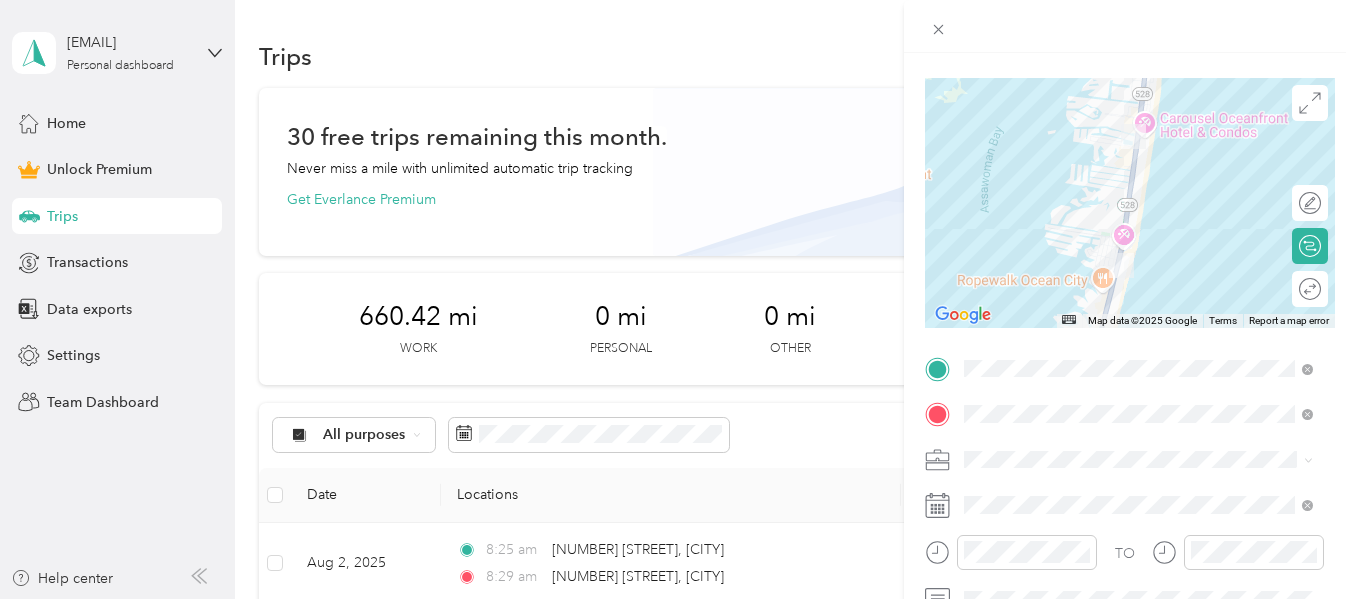 scroll, scrollTop: 0, scrollLeft: 0, axis: both 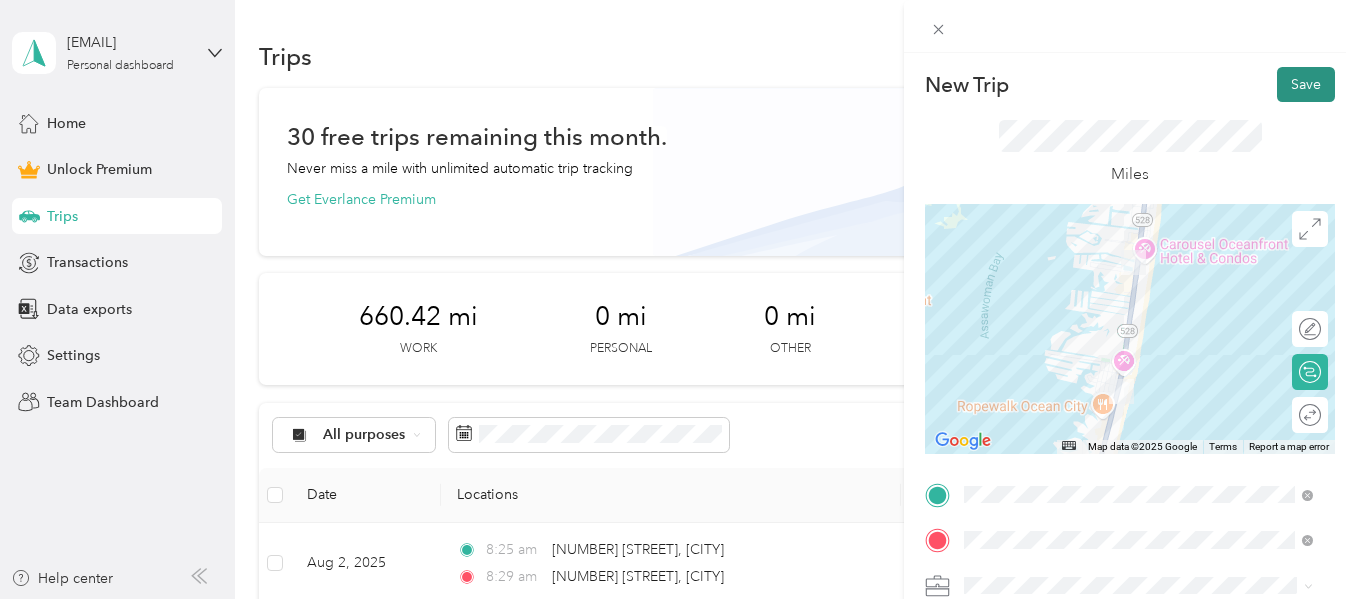 click on "Save" at bounding box center [1306, 84] 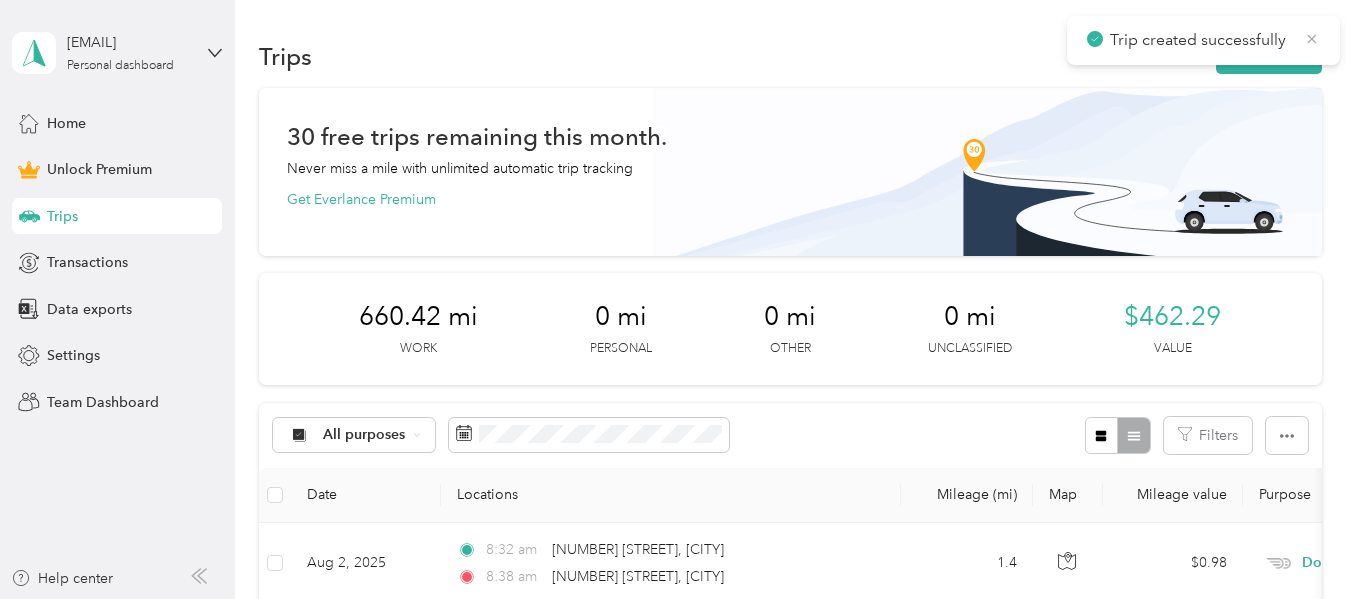 click 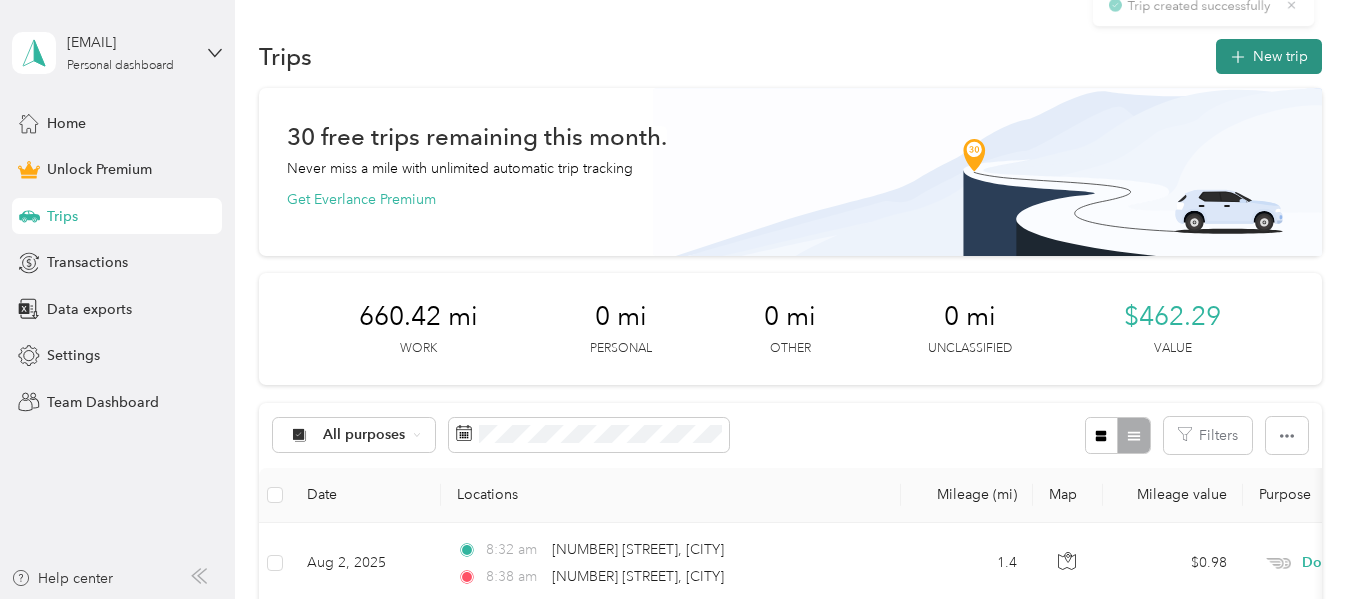 click on "New trip" at bounding box center [1269, 56] 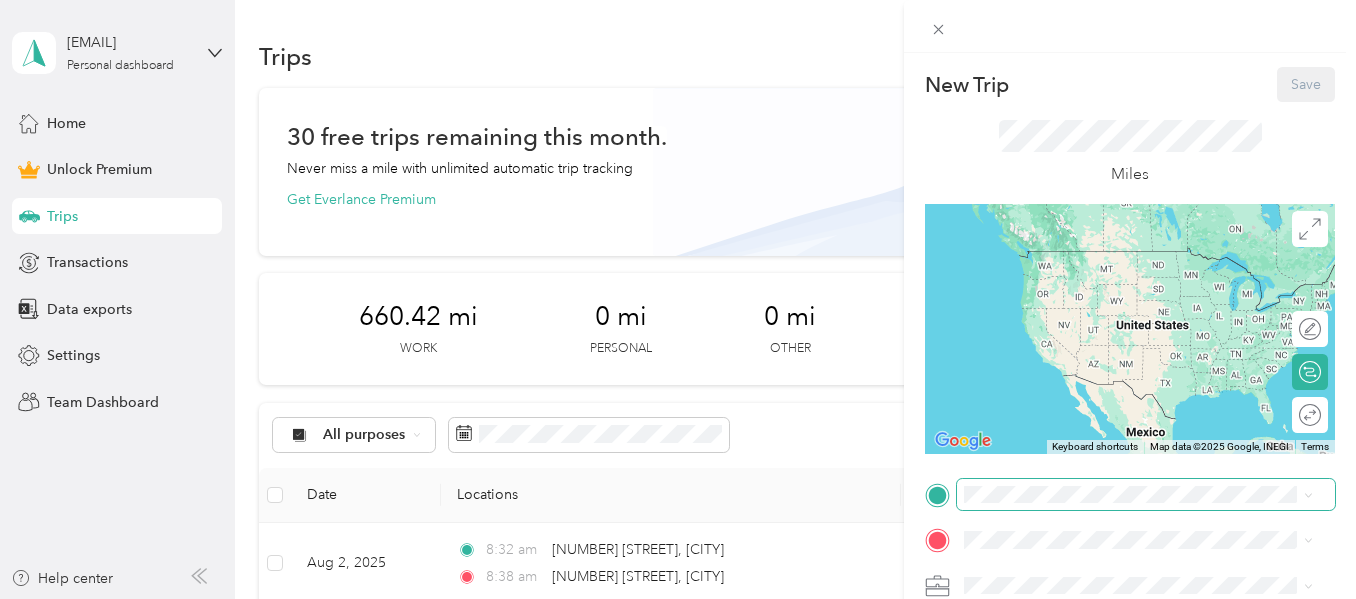 click at bounding box center (1146, 495) 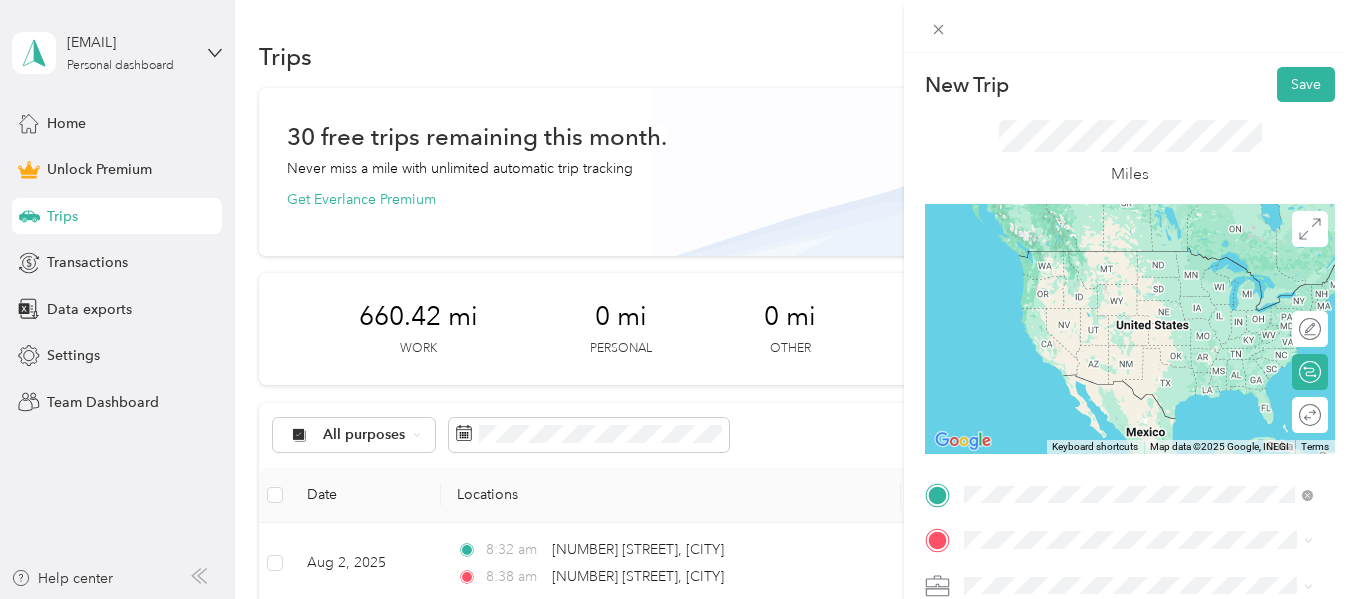 click on "[NUMBER] [STREET]
[CITY], [STATE] [POSTAL_CODE], [COUNTRY]" at bounding box center (1138, 393) 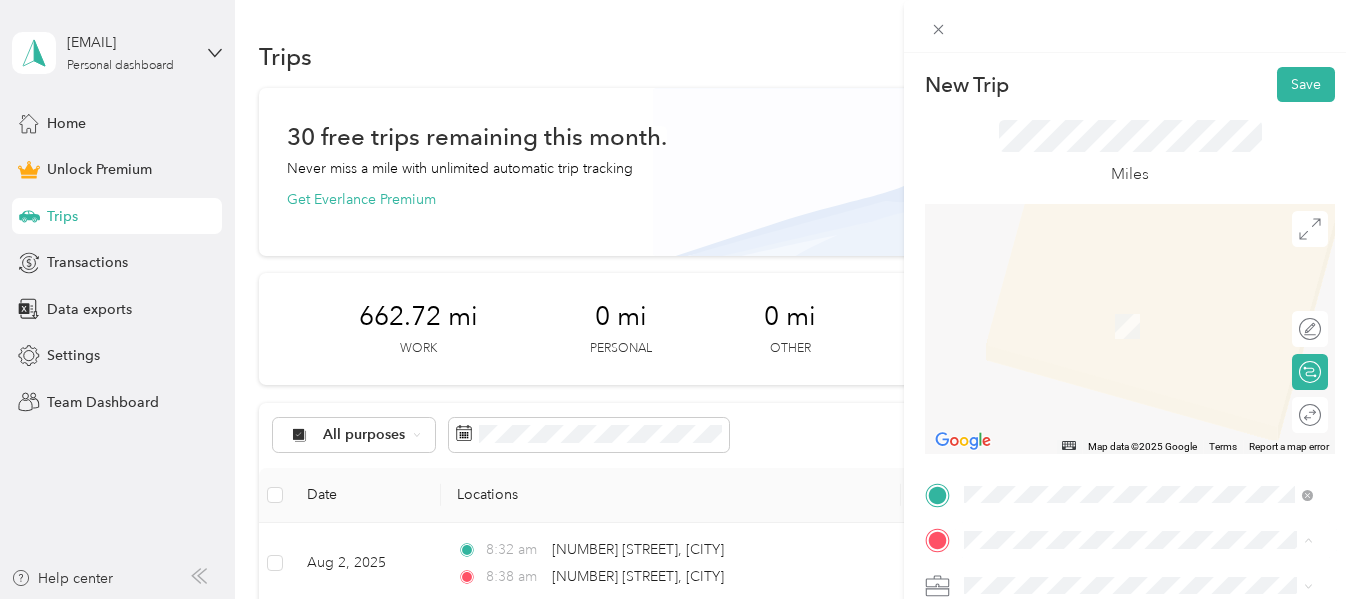 click on "[NUMBER] [STREET] [NAME]
[CITY], [STATE] [POSTAL_CODE], [COUNTRY]" at bounding box center (1146, 382) 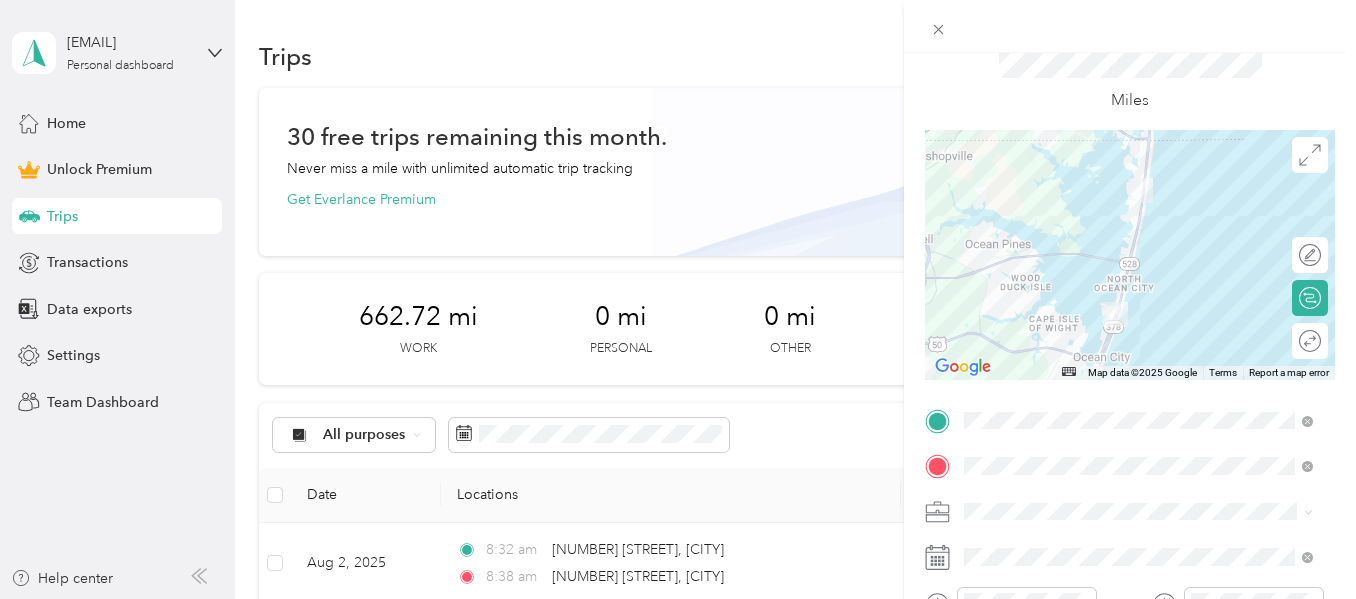 scroll, scrollTop: 75, scrollLeft: 0, axis: vertical 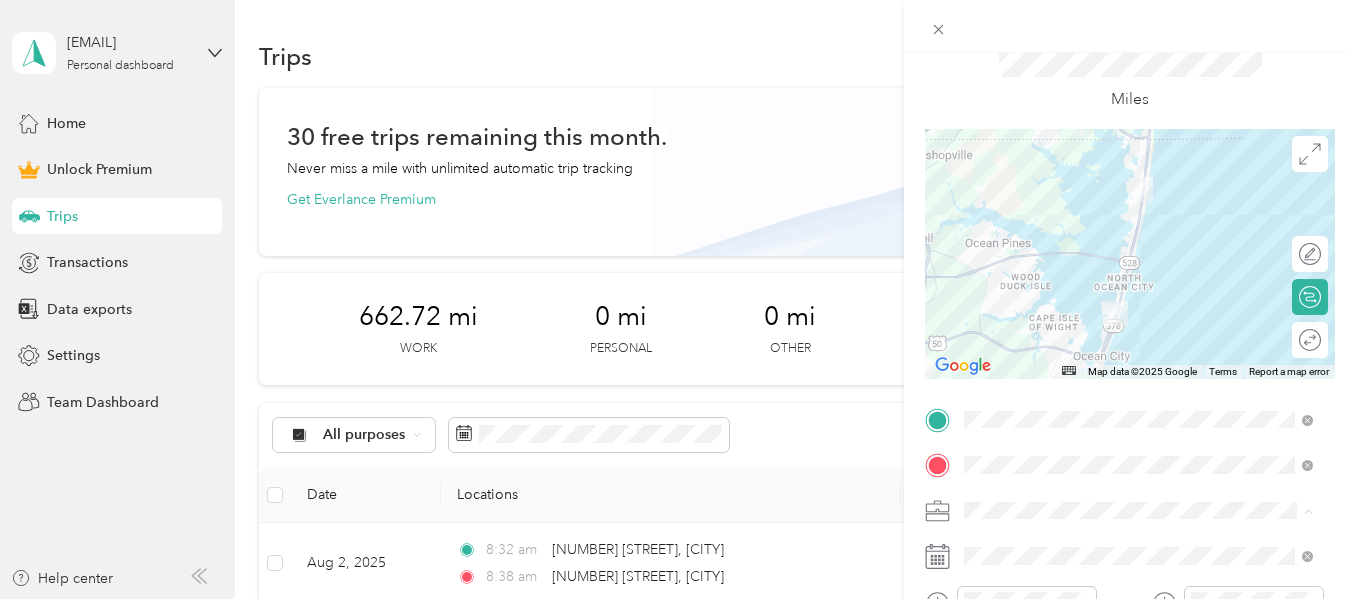 click on "Doordash" at bounding box center [1003, 300] 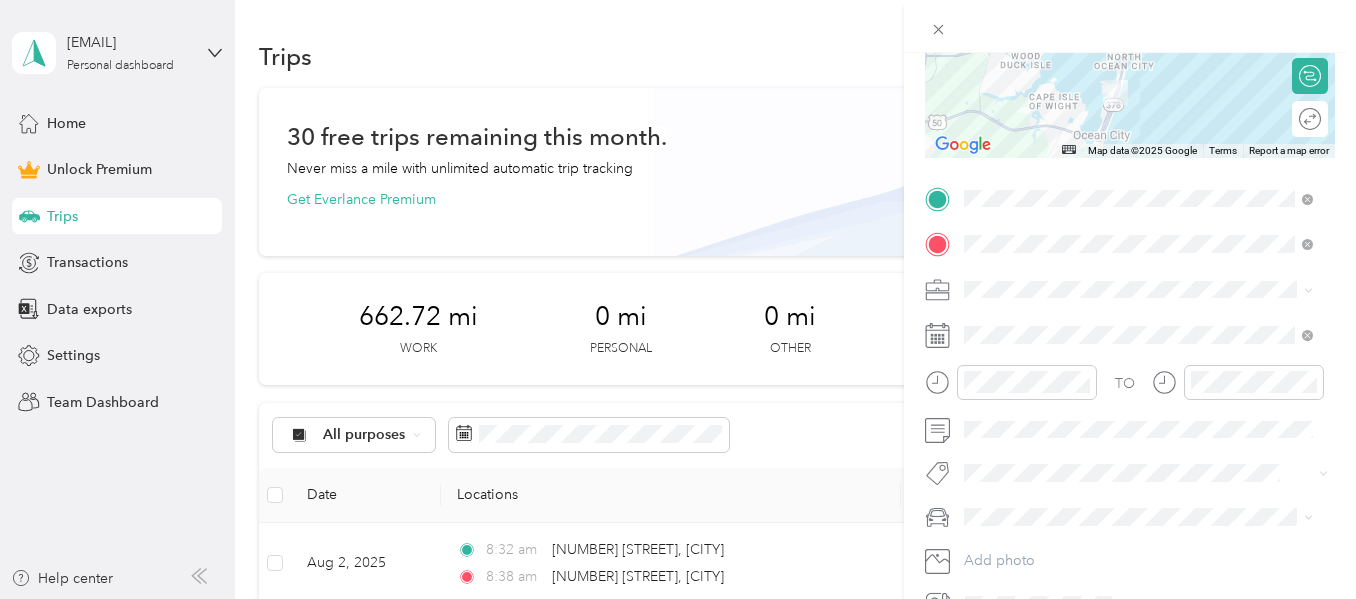 scroll, scrollTop: 334, scrollLeft: 0, axis: vertical 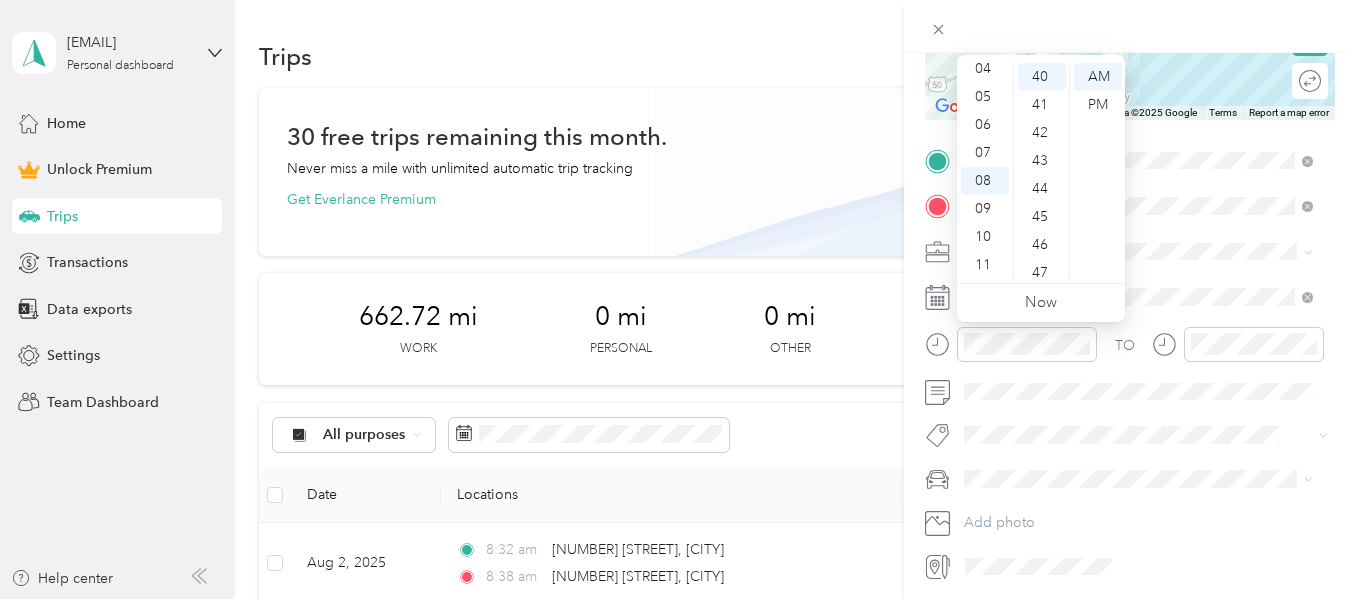 click on "TO" at bounding box center [1125, 345] 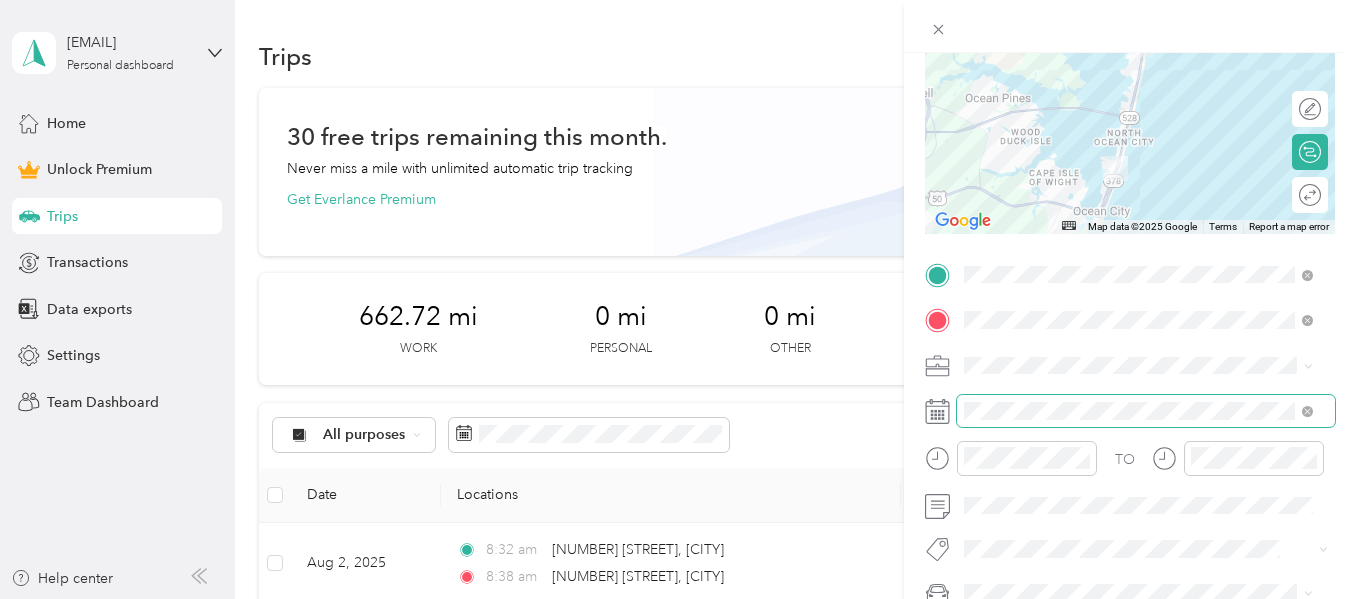 scroll, scrollTop: 222, scrollLeft: 0, axis: vertical 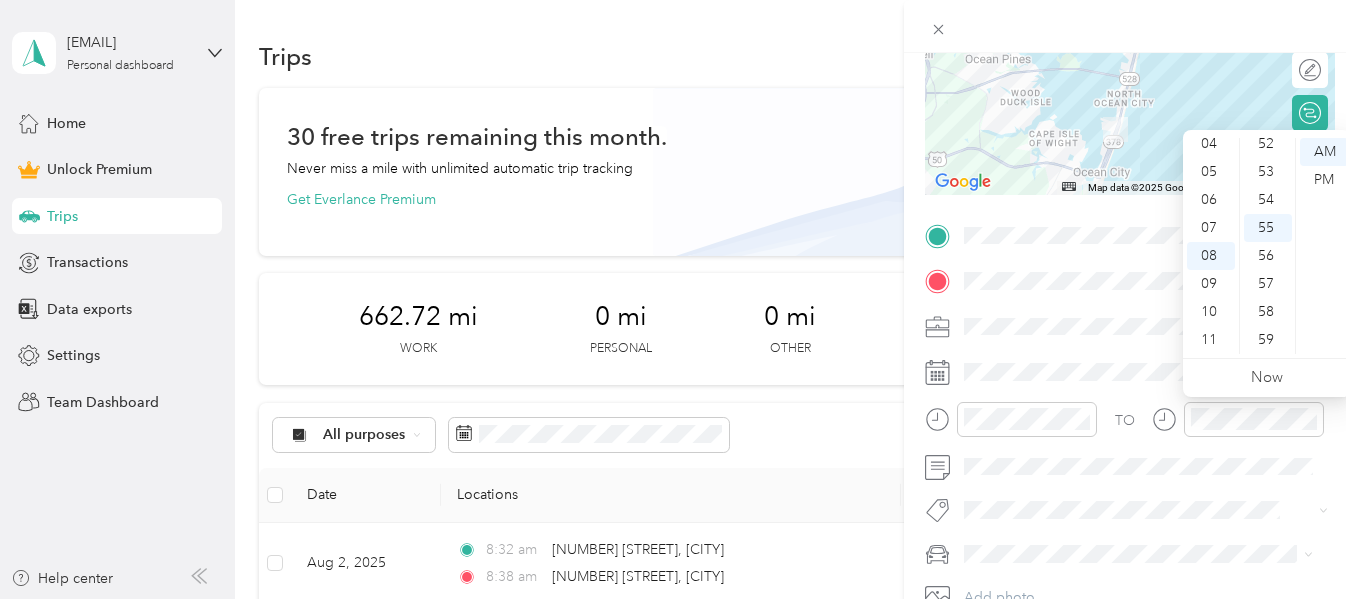 click on "TO" at bounding box center (1125, 420) 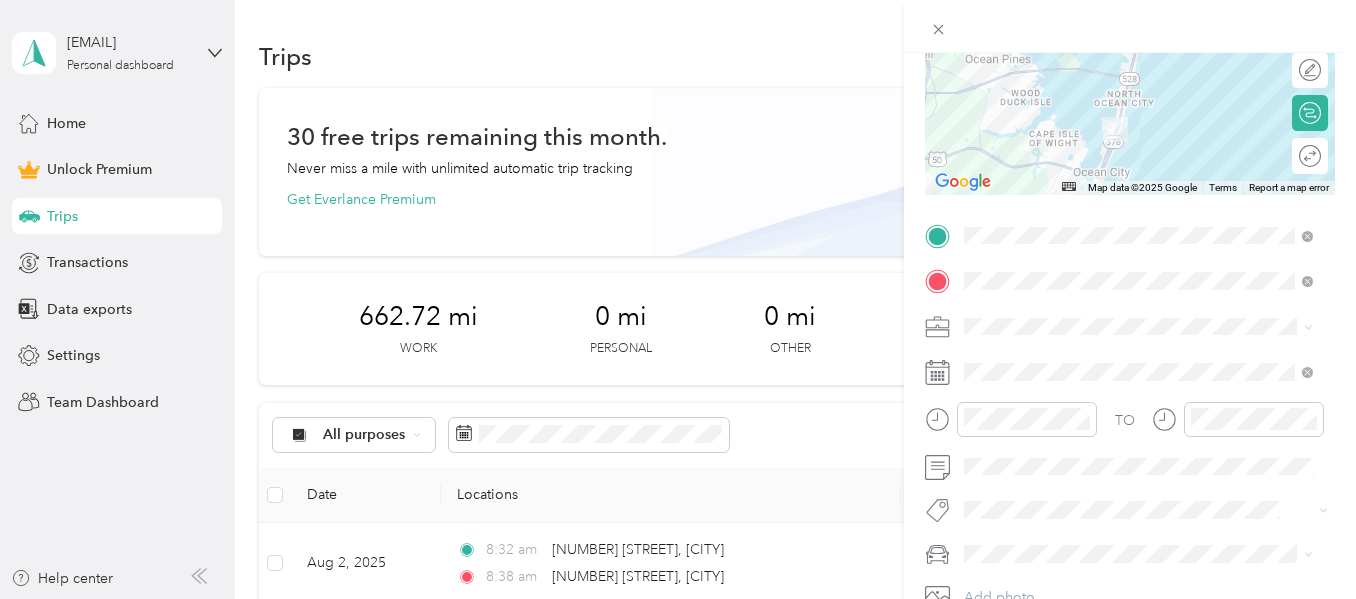 scroll, scrollTop: 0, scrollLeft: 0, axis: both 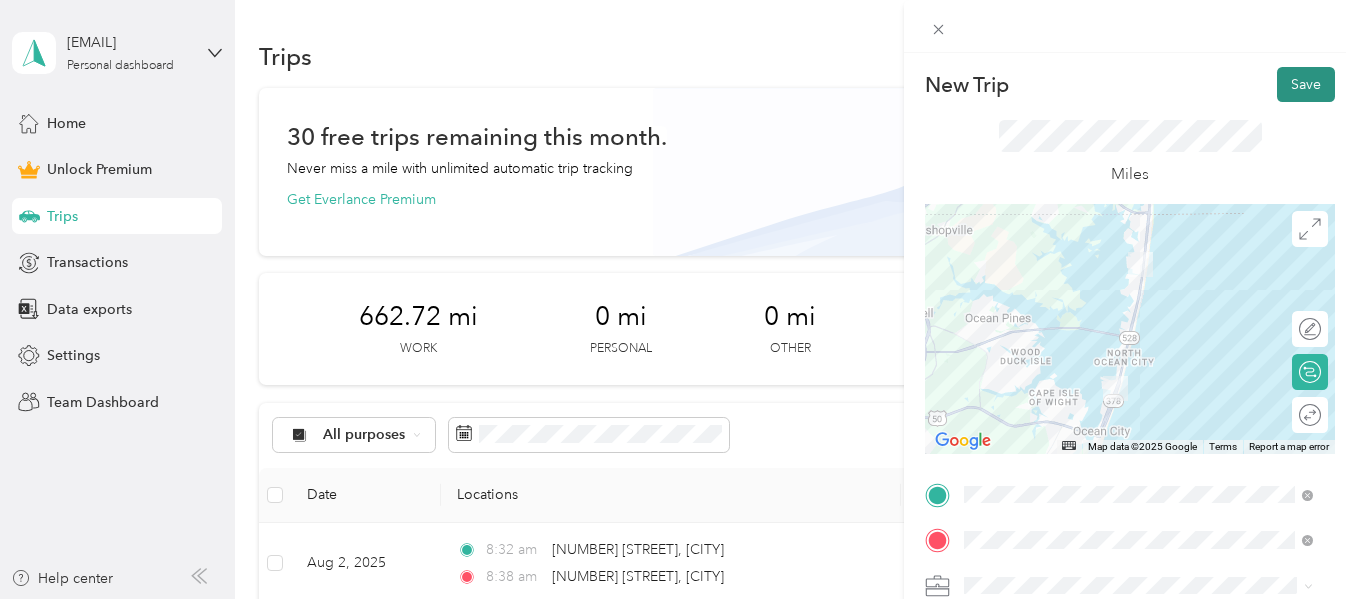 click on "Save" at bounding box center [1306, 84] 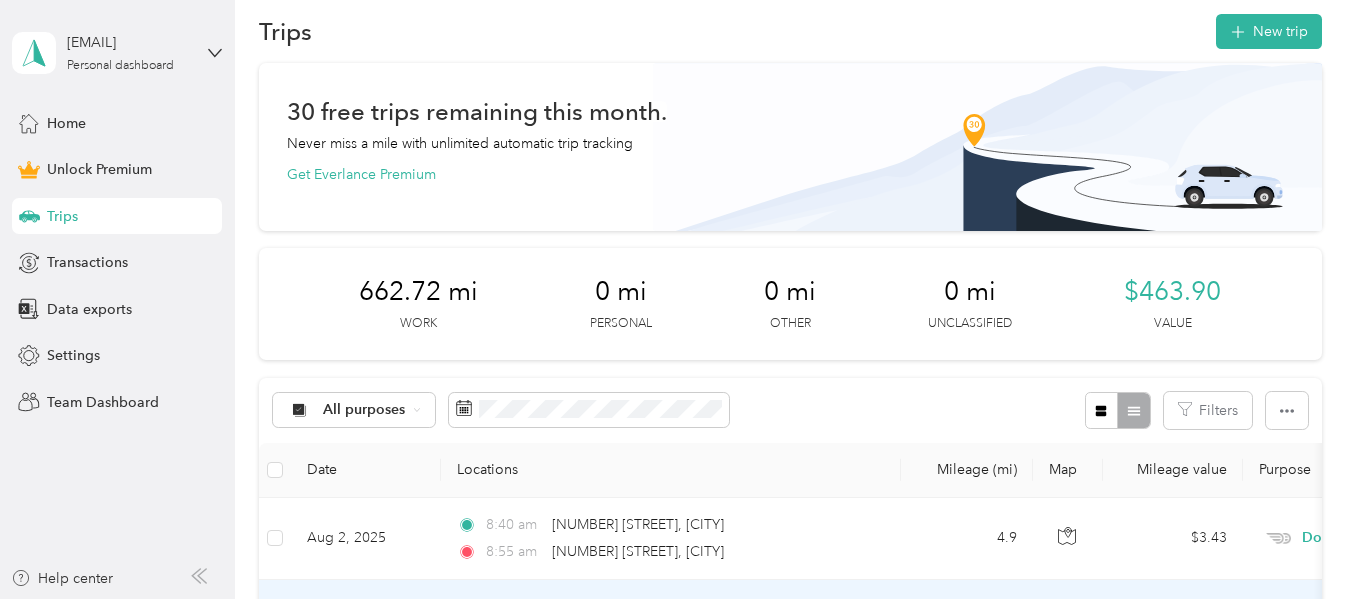 scroll, scrollTop: 0, scrollLeft: 0, axis: both 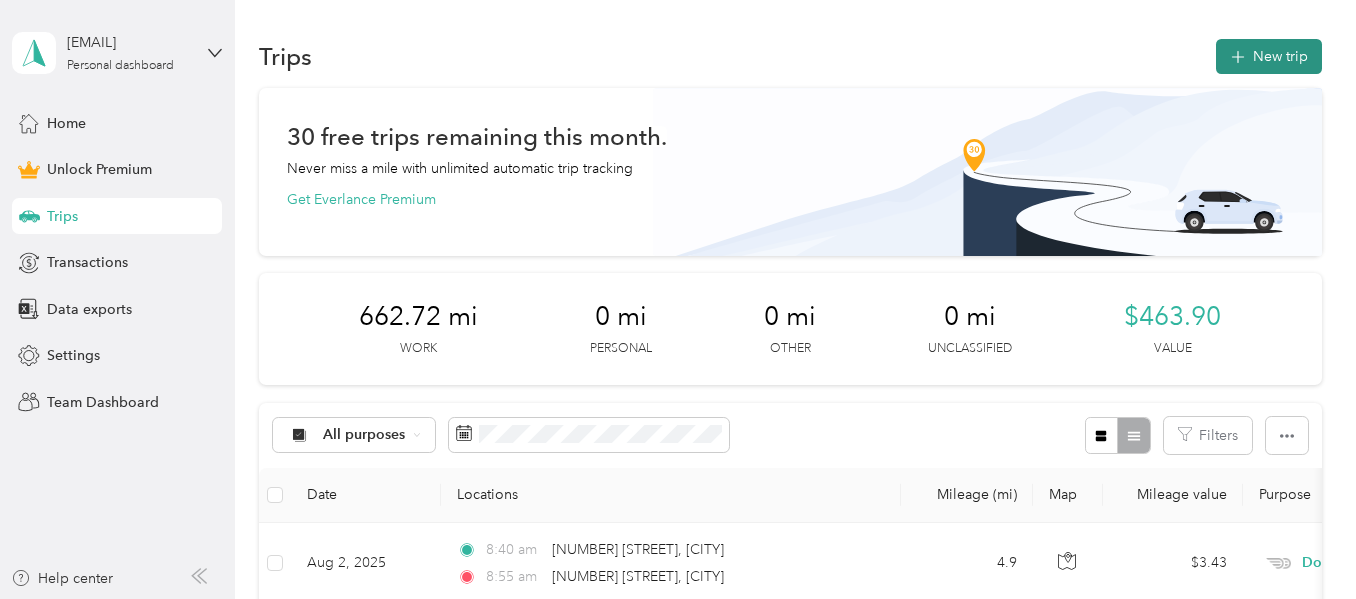 click 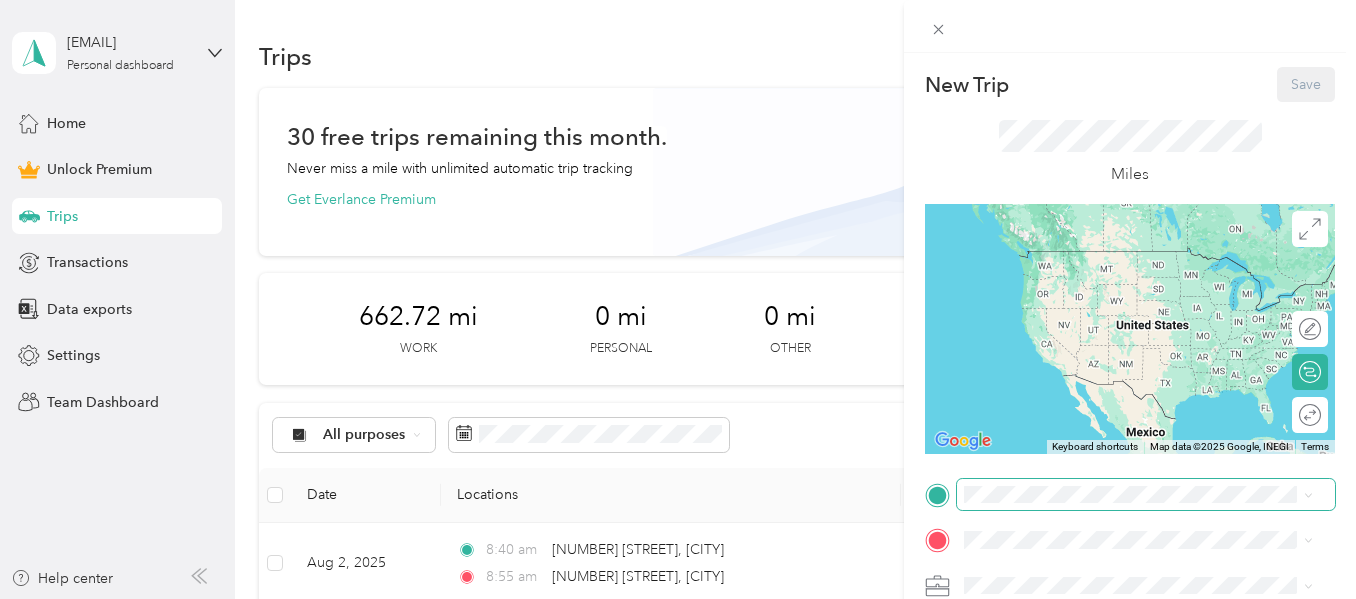 click at bounding box center (1146, 495) 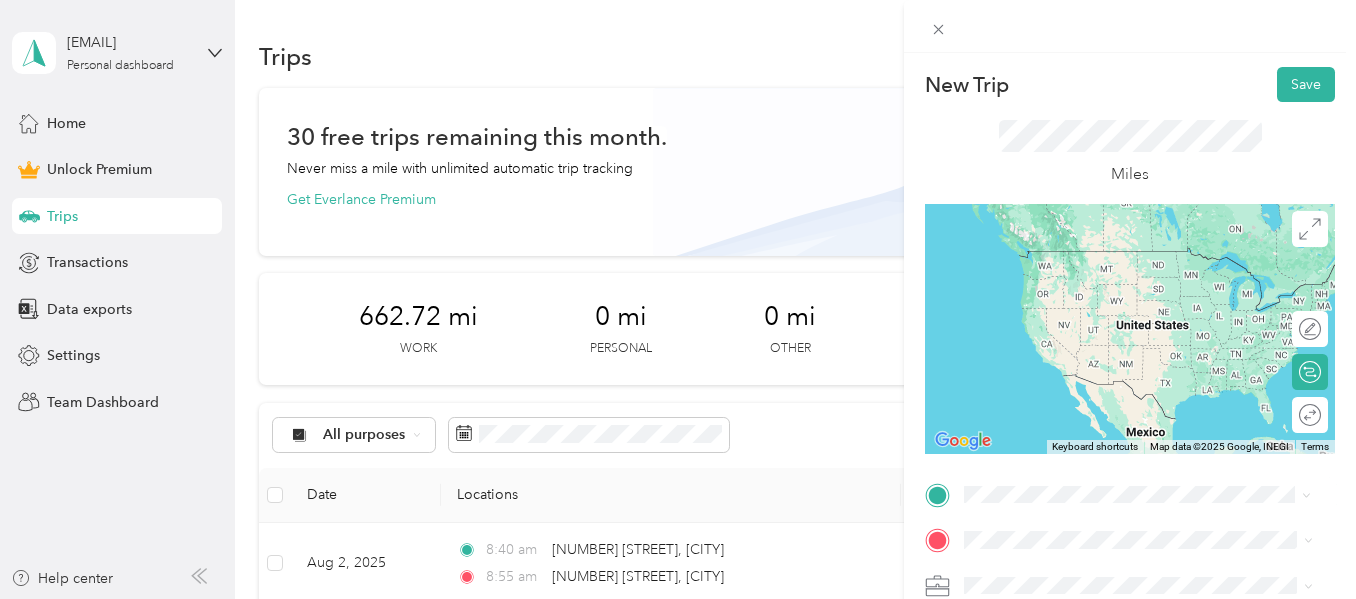 click on "[NUMBER] [STREET] [NAME]
[CITY], [STATE] [POSTAL_CODE], [COUNTRY]" at bounding box center (1146, 279) 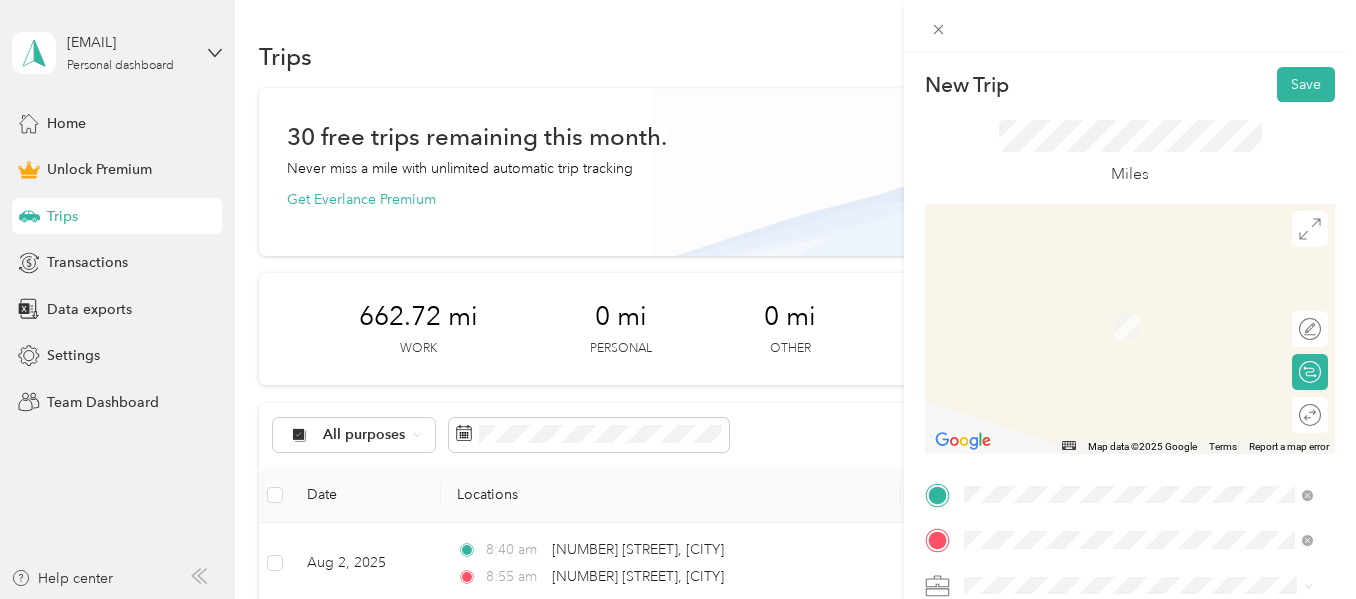 click on "[NUMBER] [STREET]
[CITY], [STATE] [POSTAL_CODE], [COUNTRY]" at bounding box center [1138, 438] 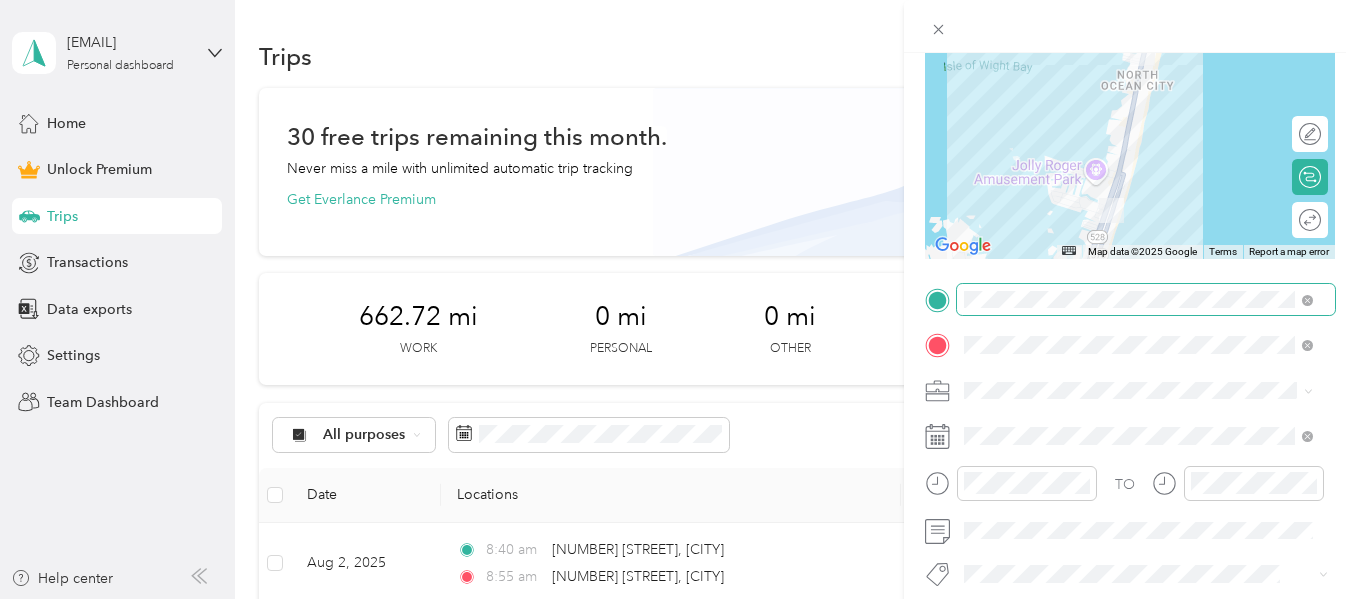 scroll, scrollTop: 196, scrollLeft: 0, axis: vertical 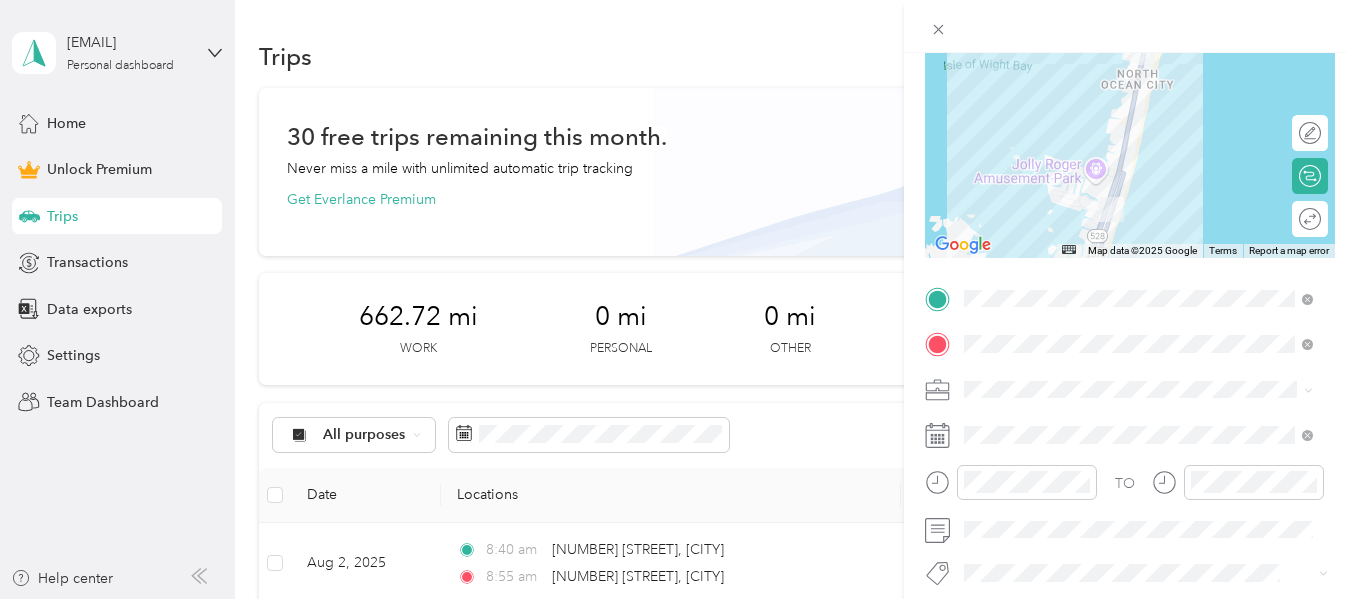 click on "Doordash" at bounding box center [1138, 167] 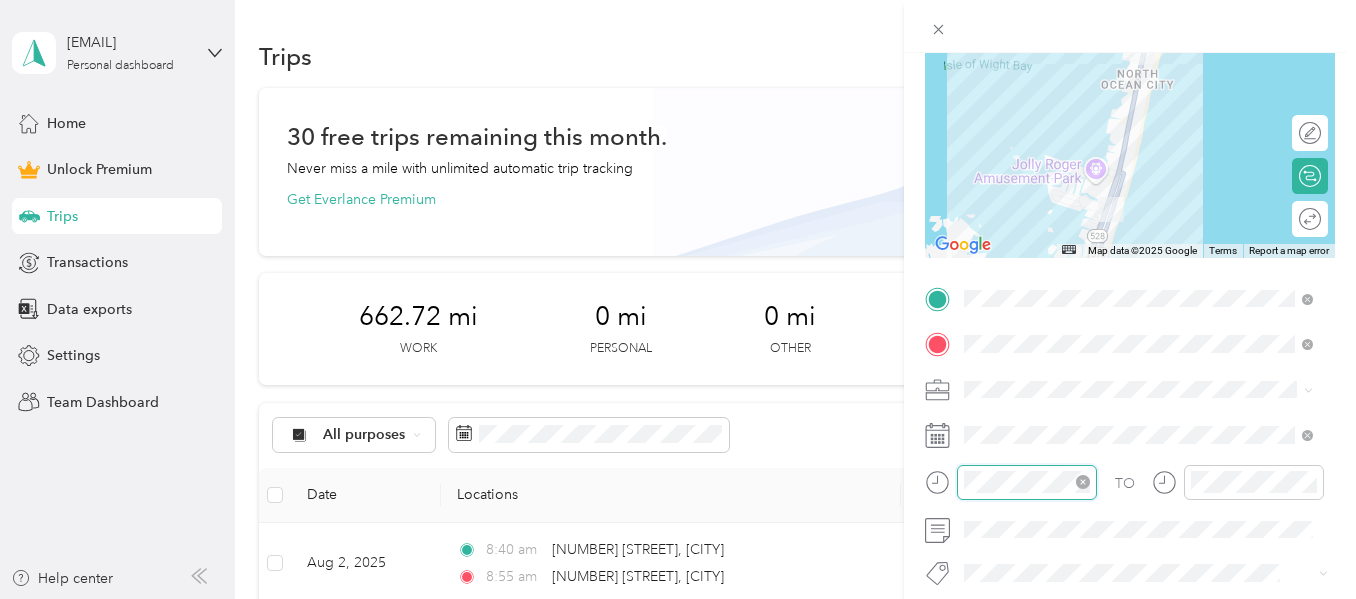 scroll, scrollTop: 120, scrollLeft: 0, axis: vertical 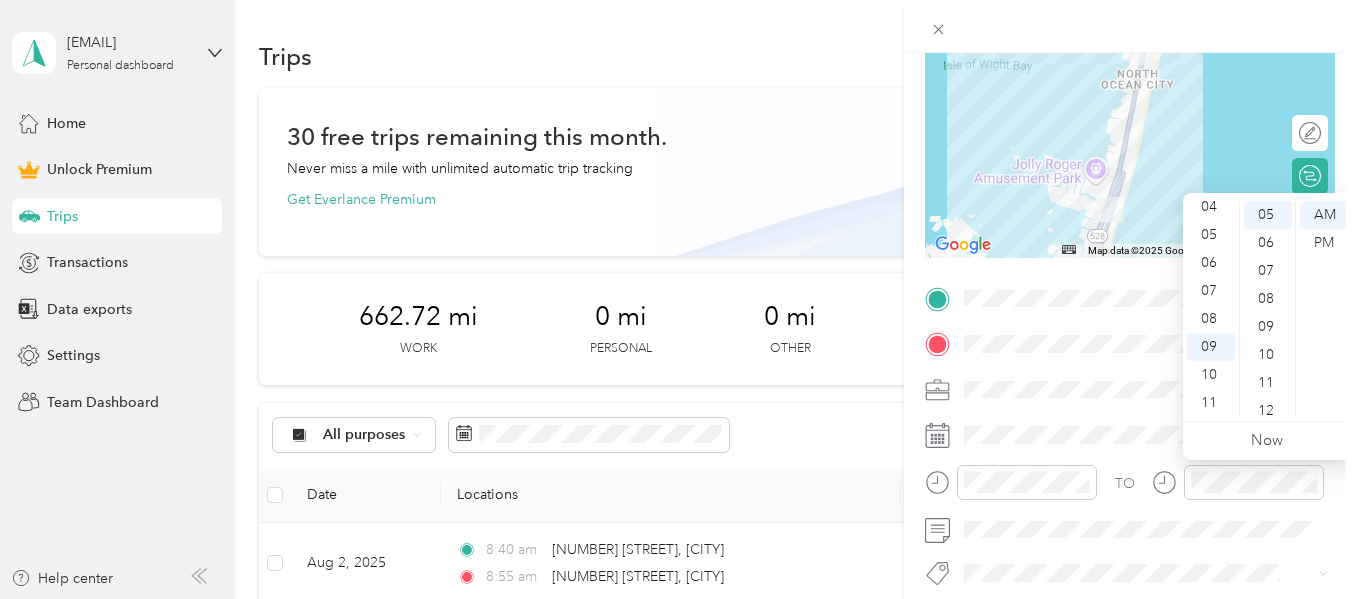 click on "TO" at bounding box center [1125, 483] 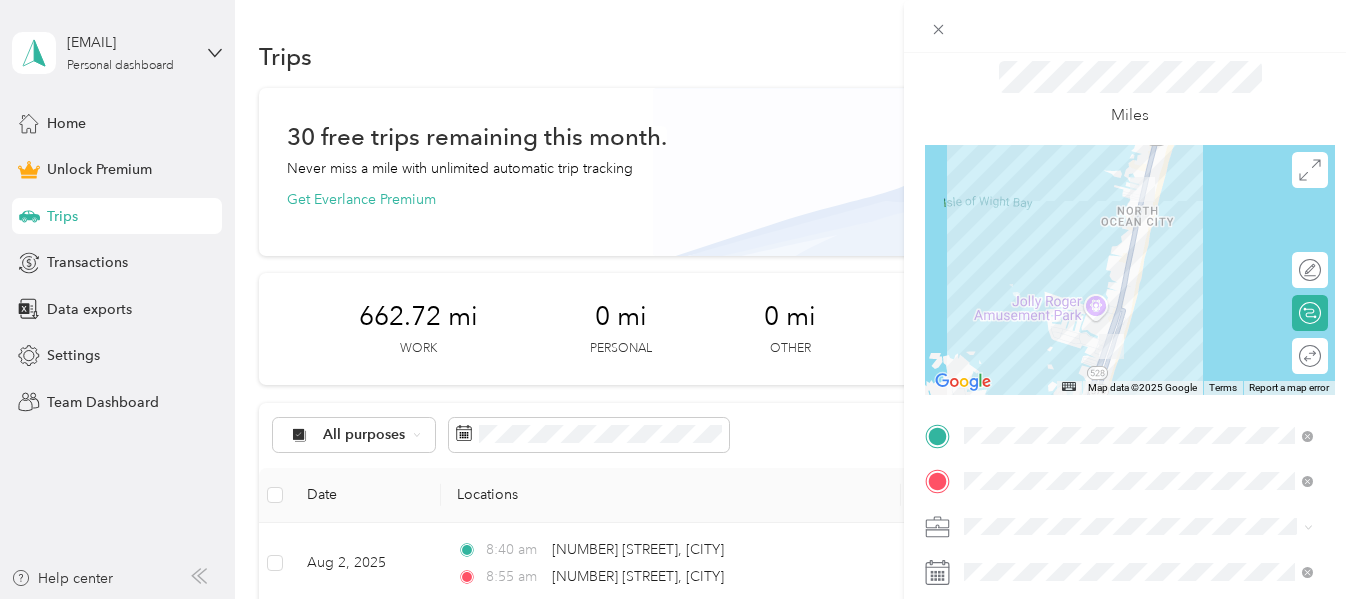 scroll, scrollTop: 23, scrollLeft: 0, axis: vertical 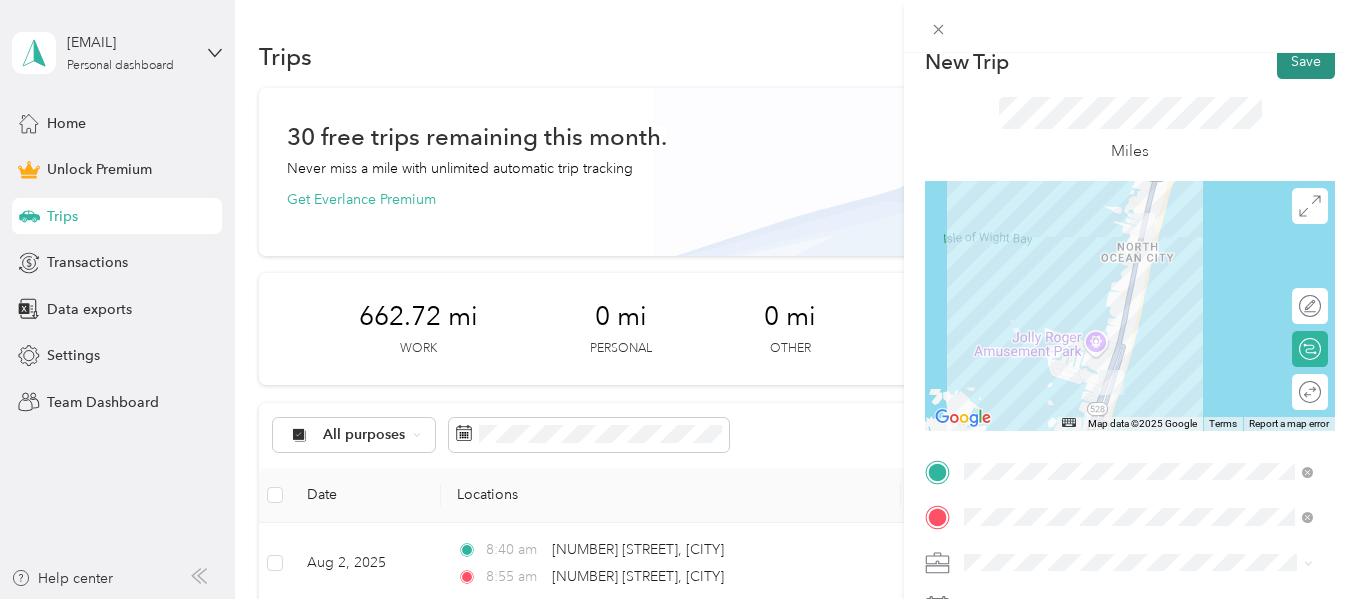click on "Save" at bounding box center (1306, 61) 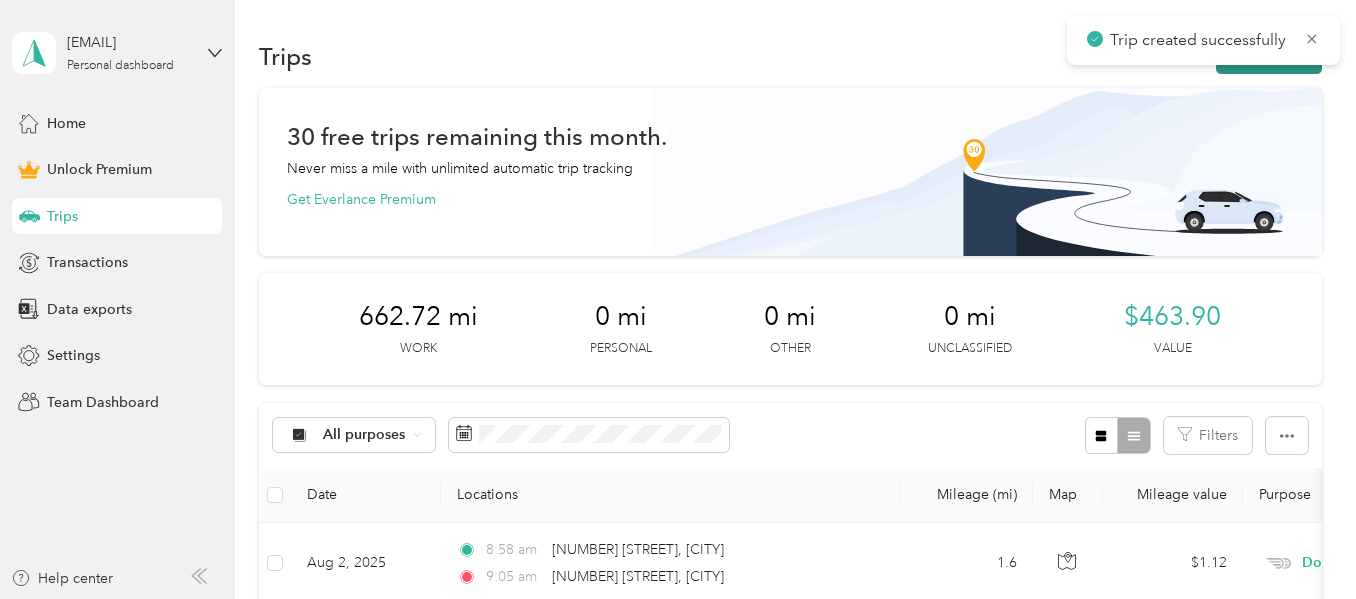 click on "New trip" at bounding box center [1269, 56] 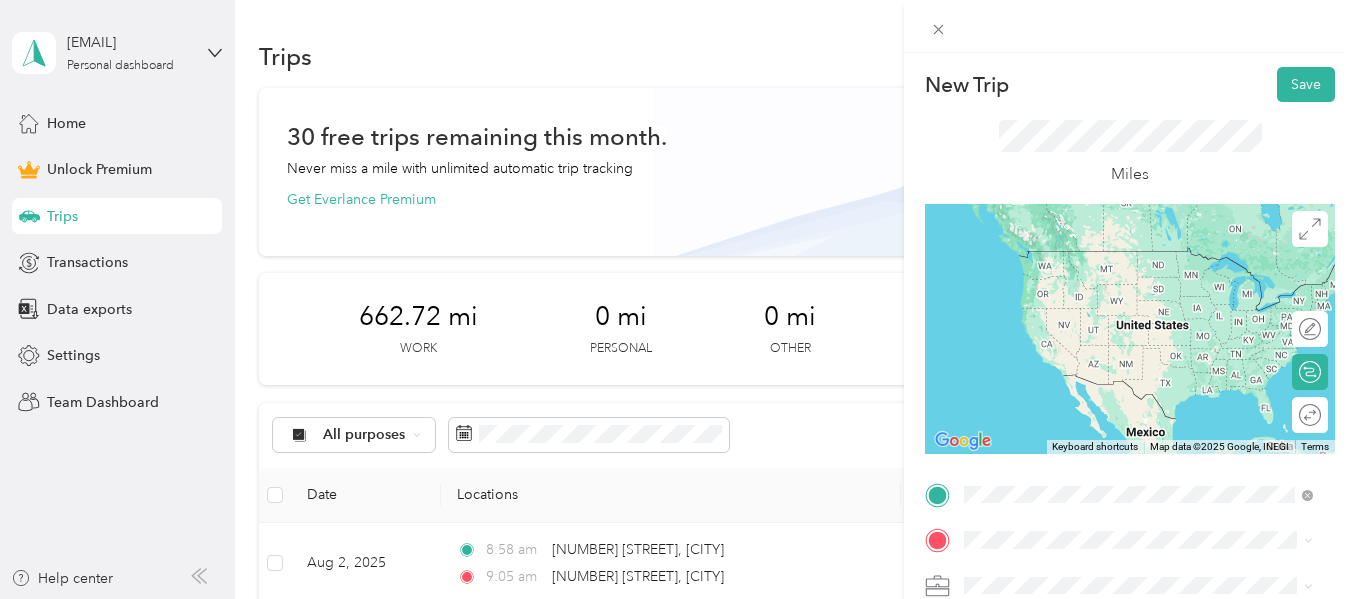 click on "[NUMBER] [STREET]
[CITY], [STATE] [POSTAL_CODE], [COUNTRY]" at bounding box center (1146, 448) 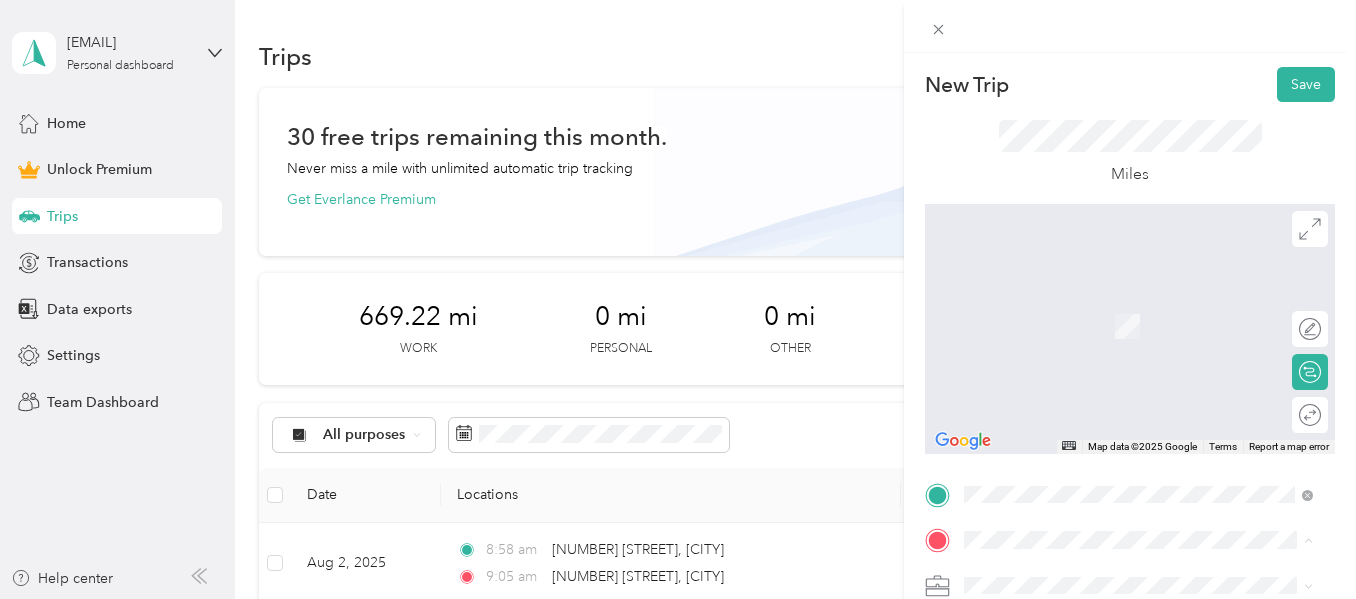 click on "[NUMBER] [STREET]
[CITY], [STATE] [POSTAL_CODE], [COUNTRY]" at bounding box center [1146, 438] 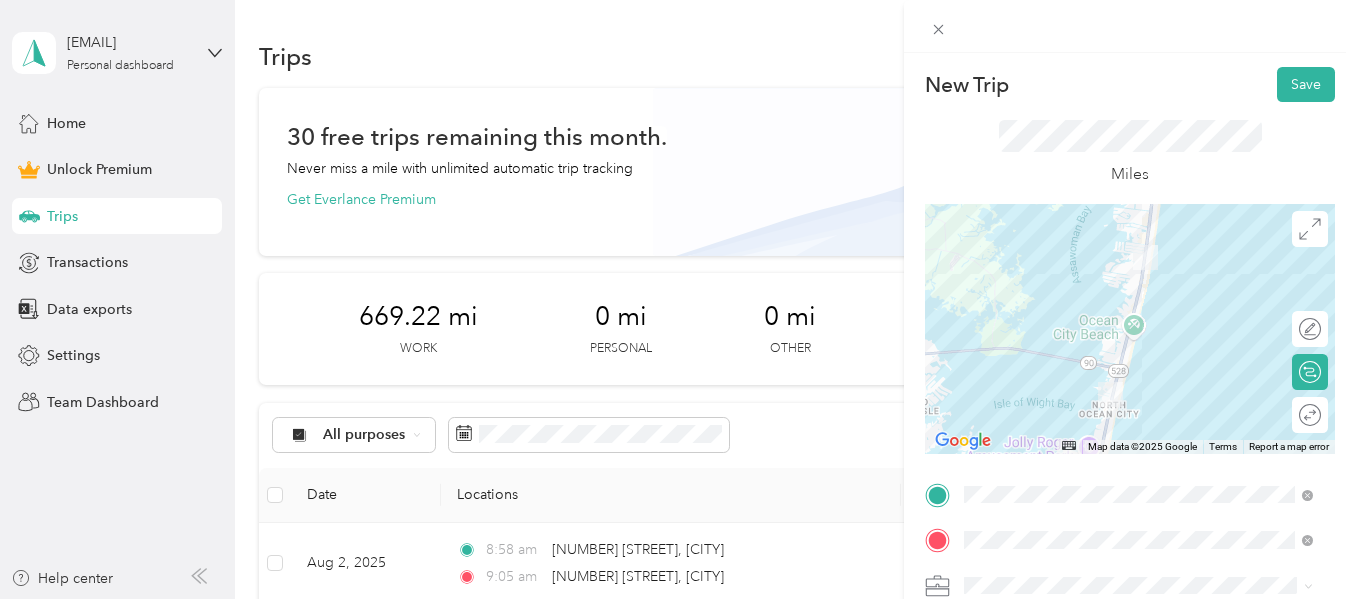 click on "Doordash" at bounding box center [1003, 372] 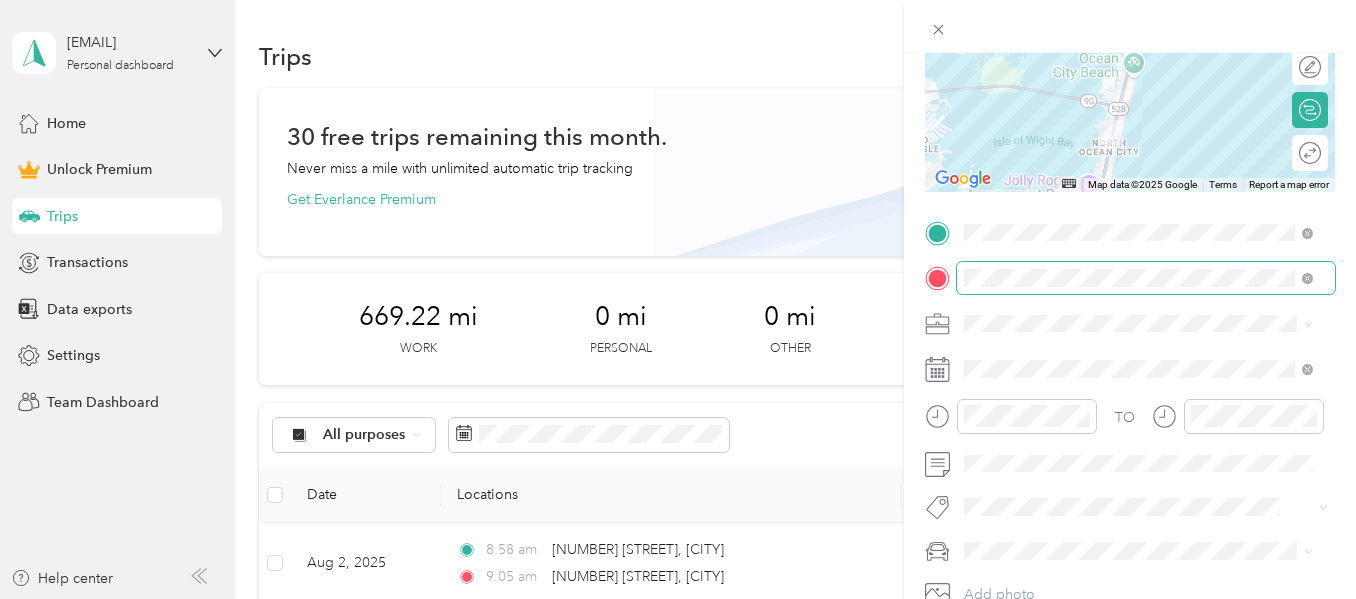 scroll, scrollTop: 267, scrollLeft: 0, axis: vertical 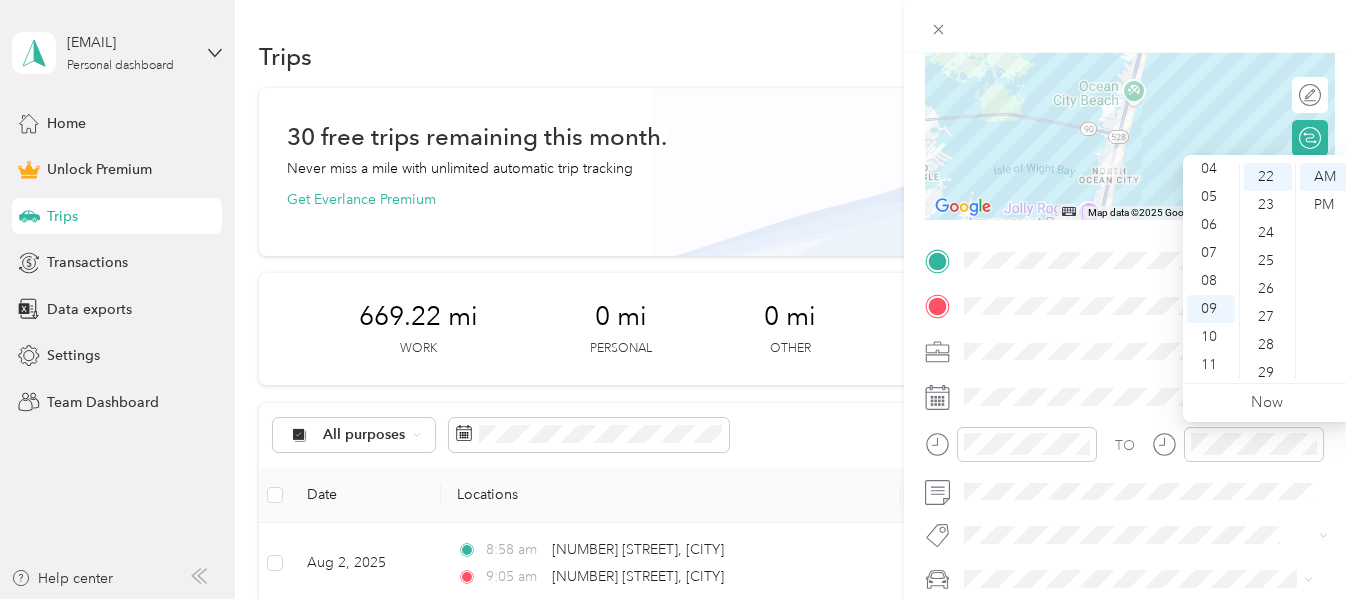 click on "TO" at bounding box center [1125, 445] 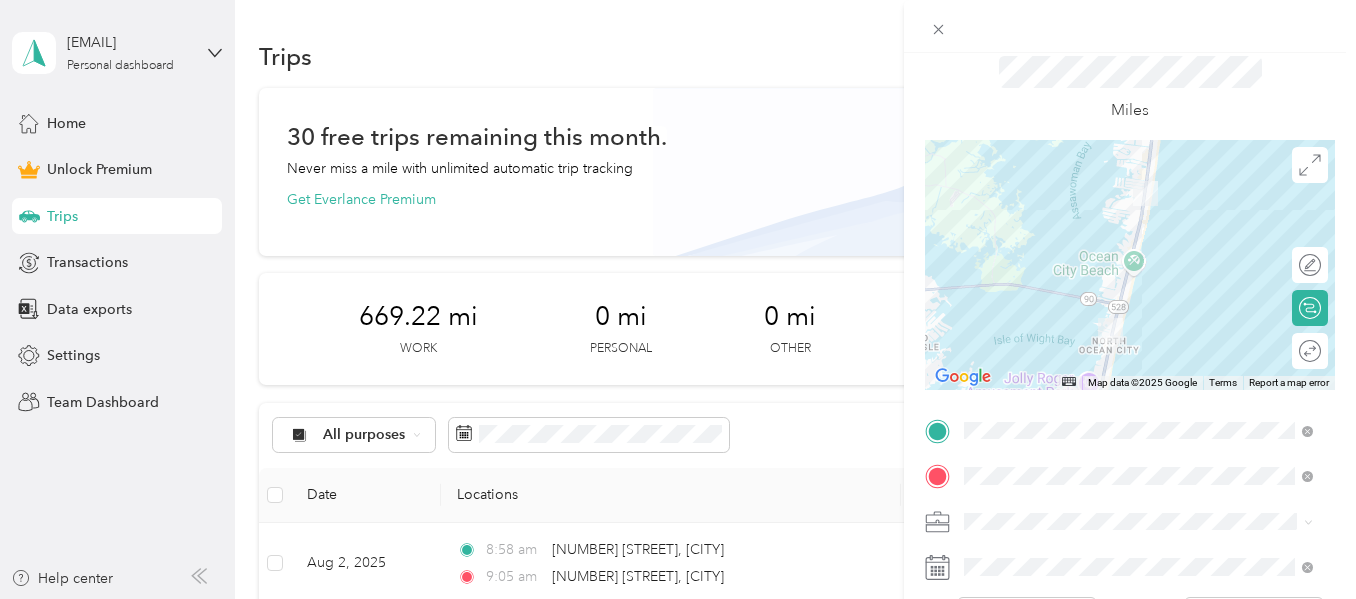 scroll, scrollTop: 0, scrollLeft: 0, axis: both 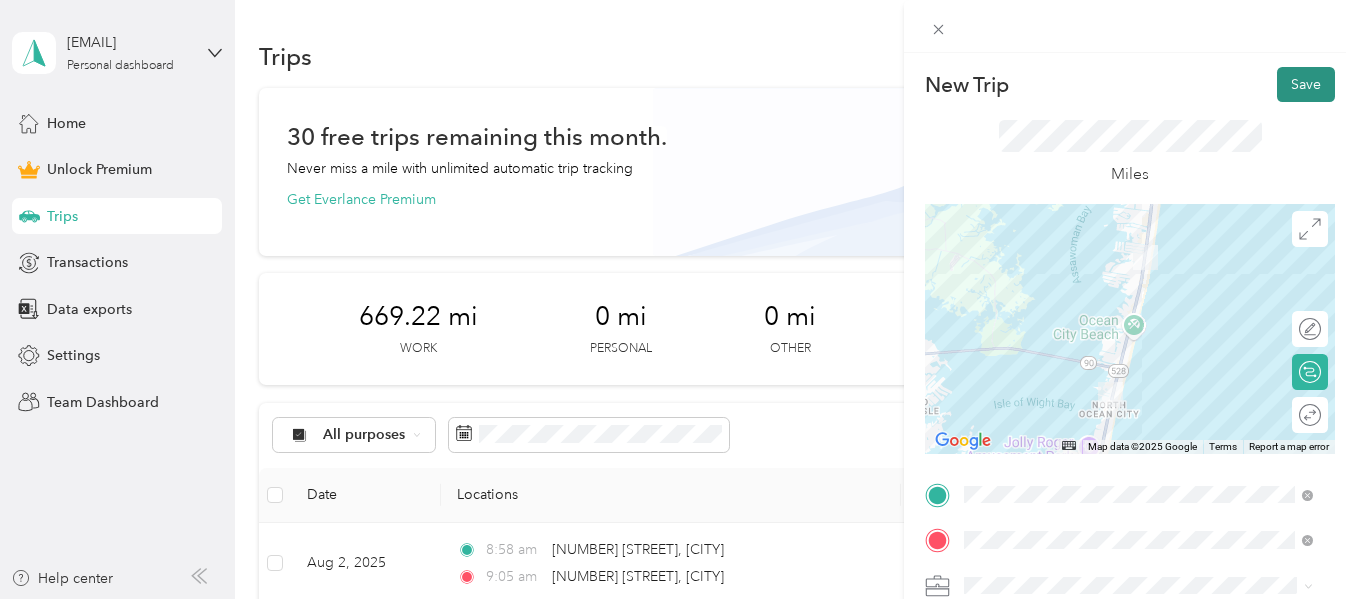 click on "Save" at bounding box center (1306, 84) 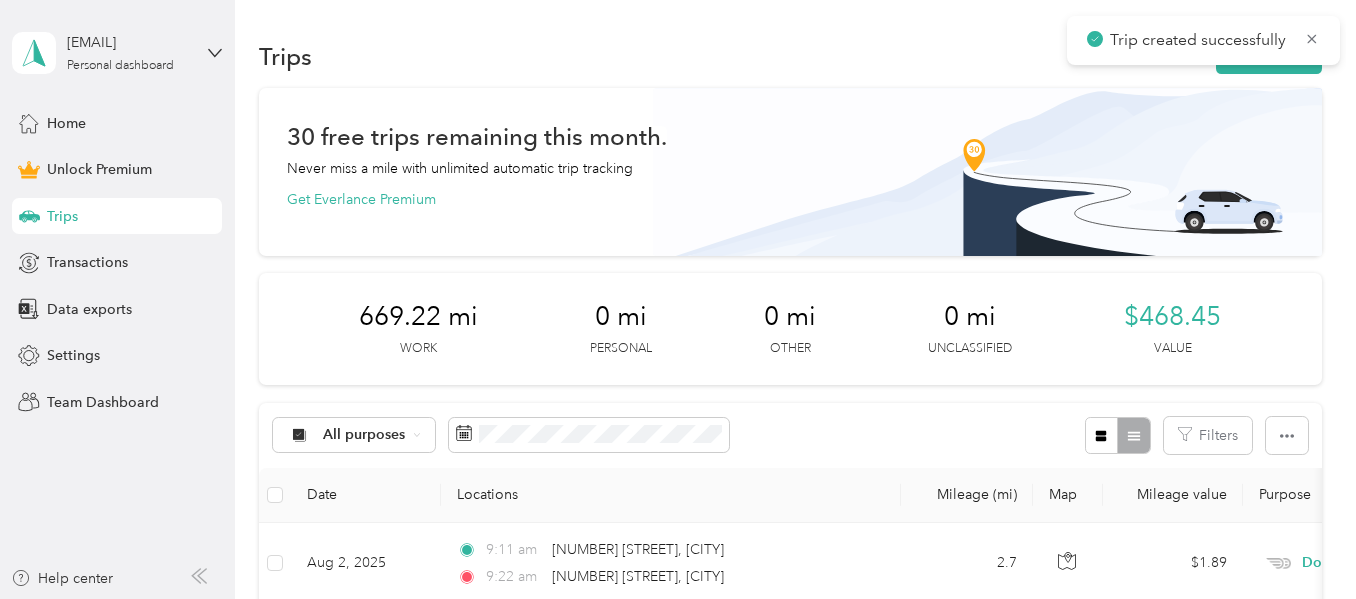 click on "Trip created successfully" at bounding box center [1203, 40] 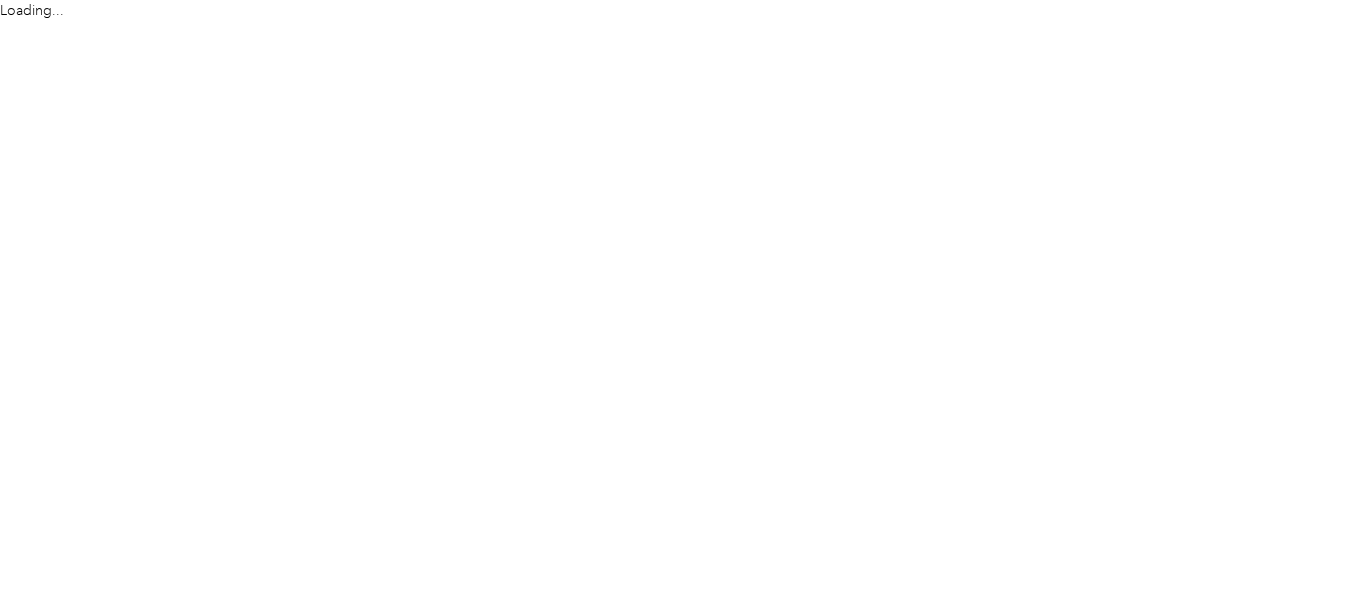 scroll, scrollTop: 0, scrollLeft: 0, axis: both 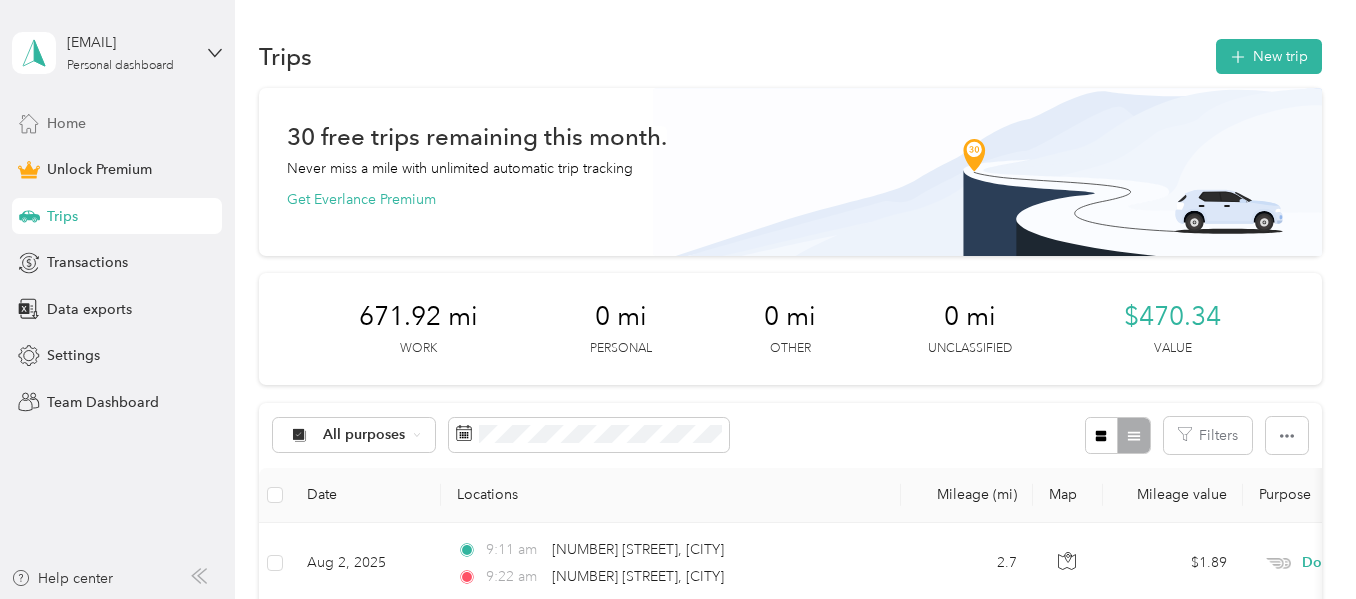 click on "Home" at bounding box center (117, 123) 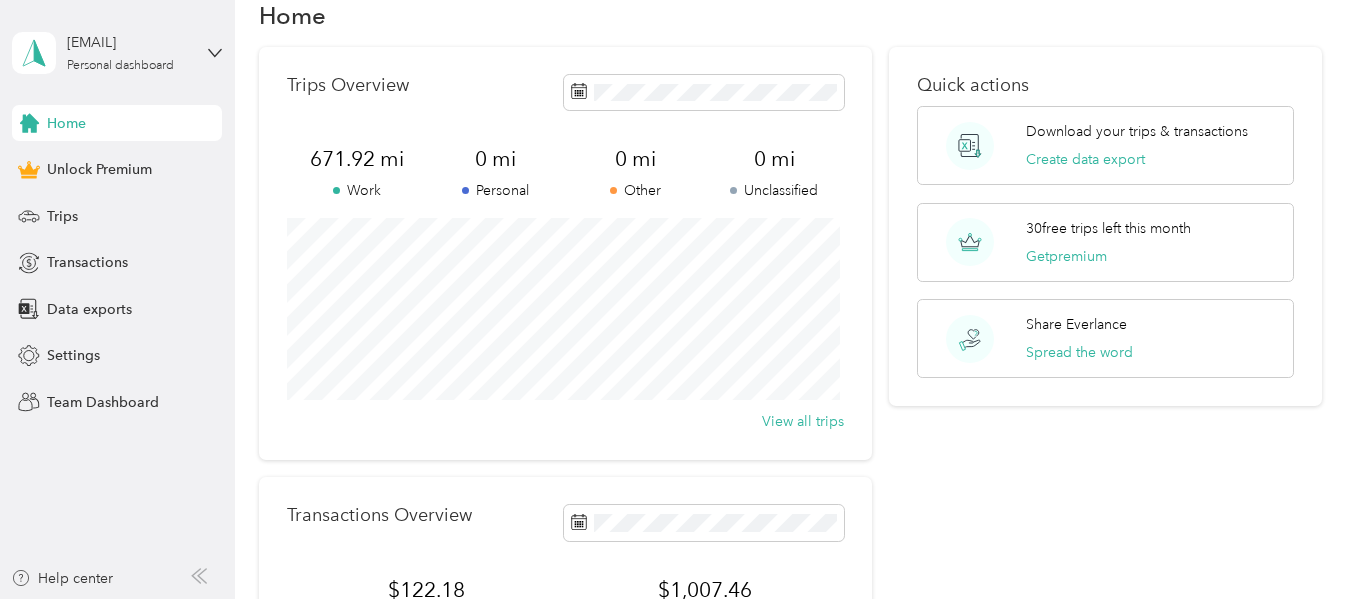 scroll, scrollTop: 0, scrollLeft: 0, axis: both 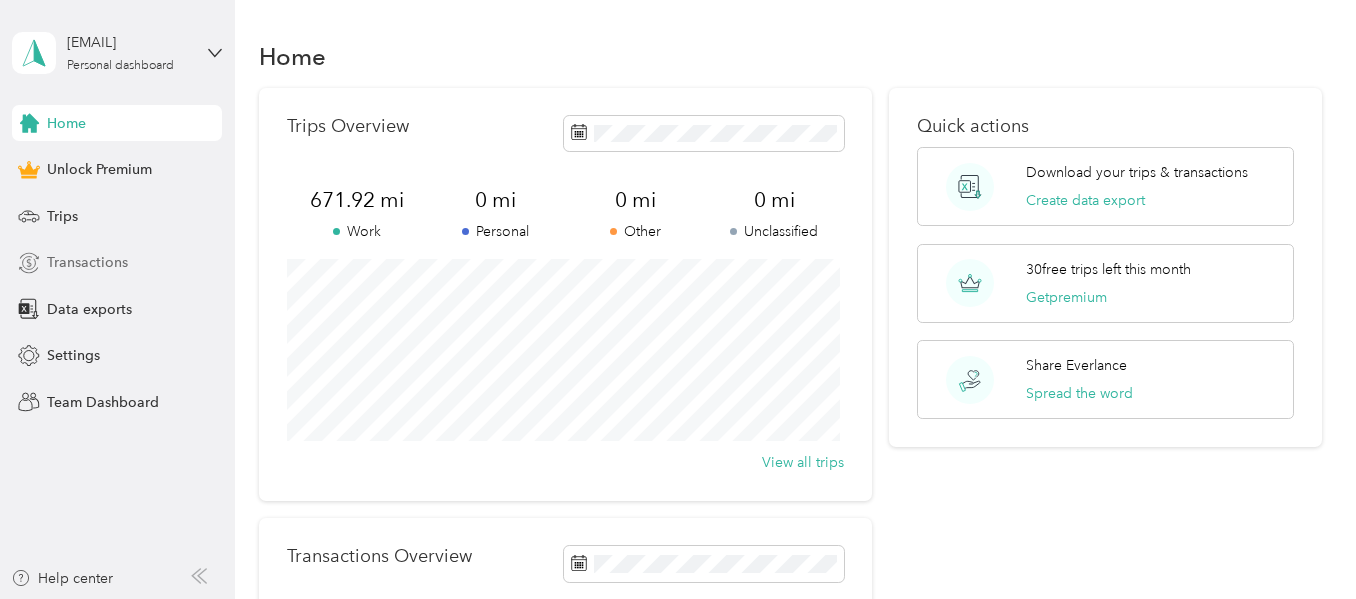click on "Transactions" at bounding box center (87, 262) 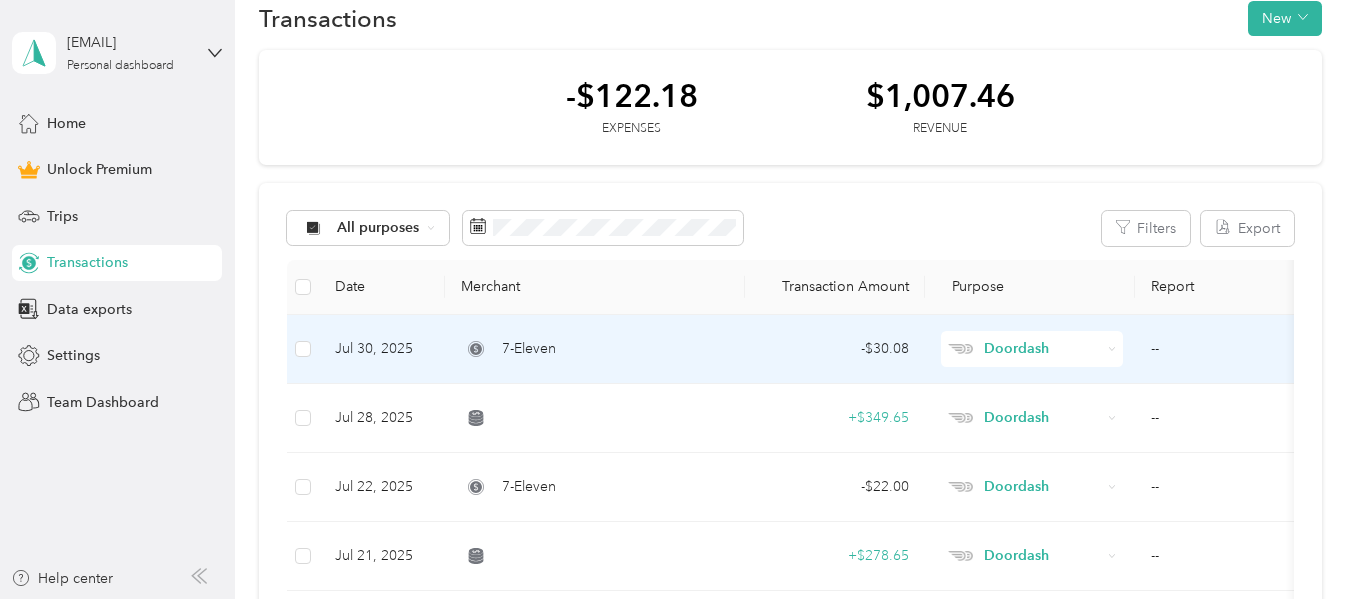 scroll, scrollTop: 0, scrollLeft: 0, axis: both 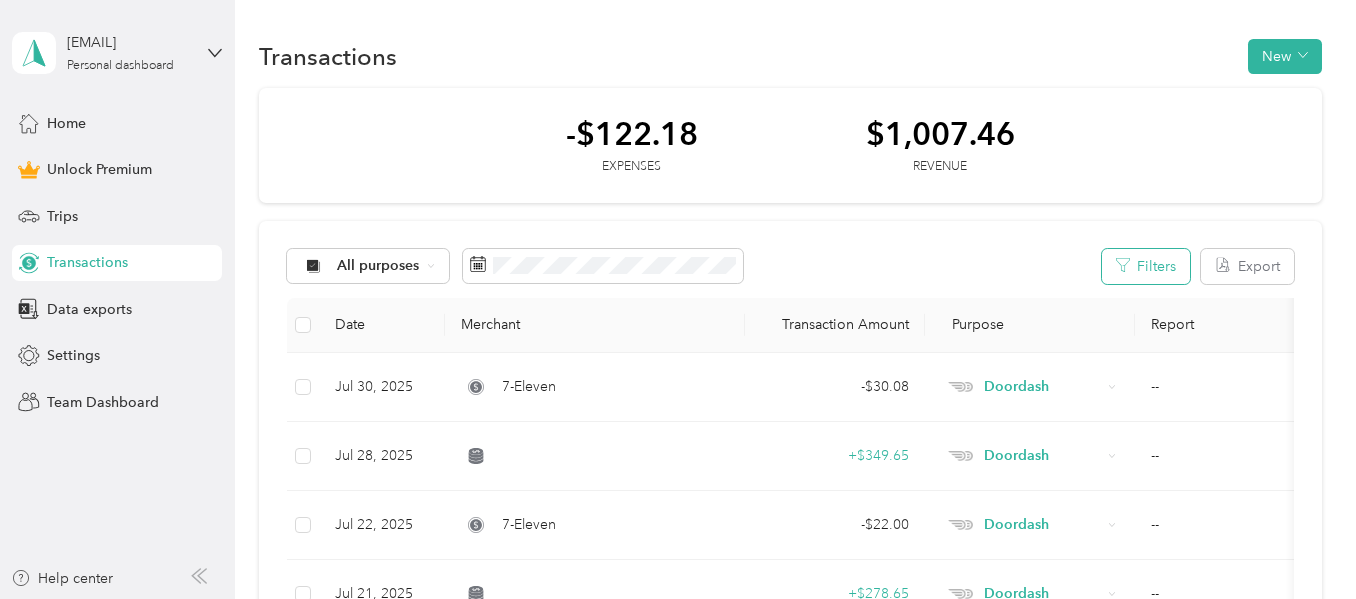 click on "Filters" at bounding box center [1146, 266] 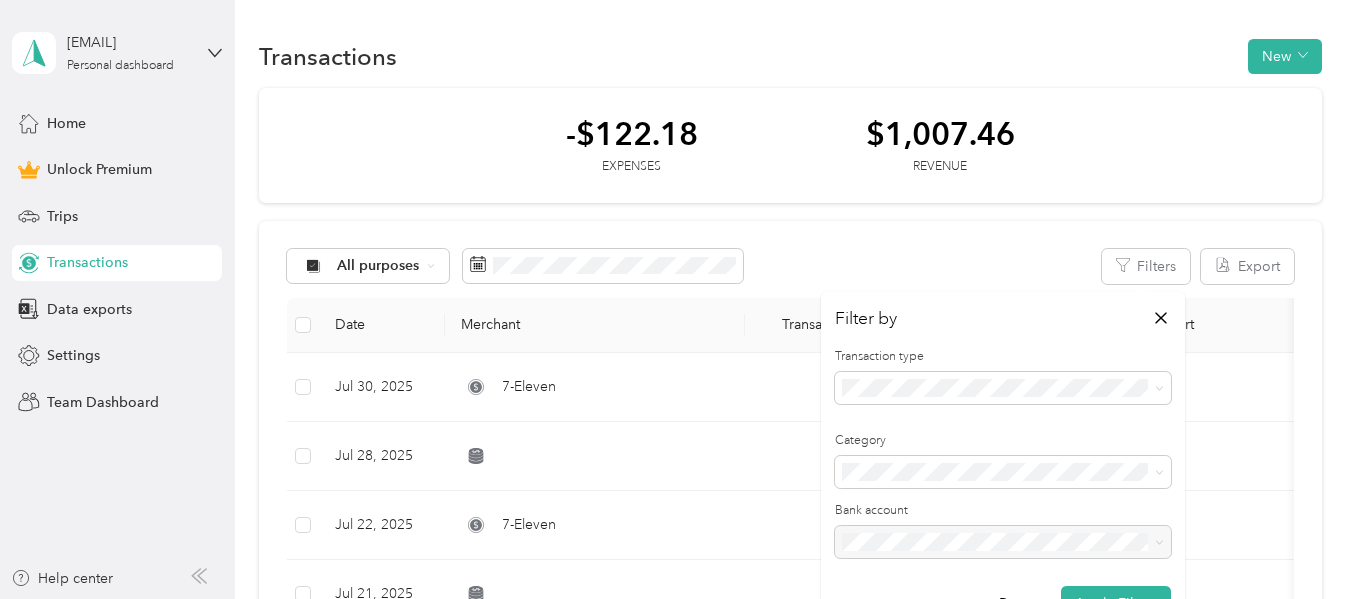 click on "Revenue" at bounding box center [876, 483] 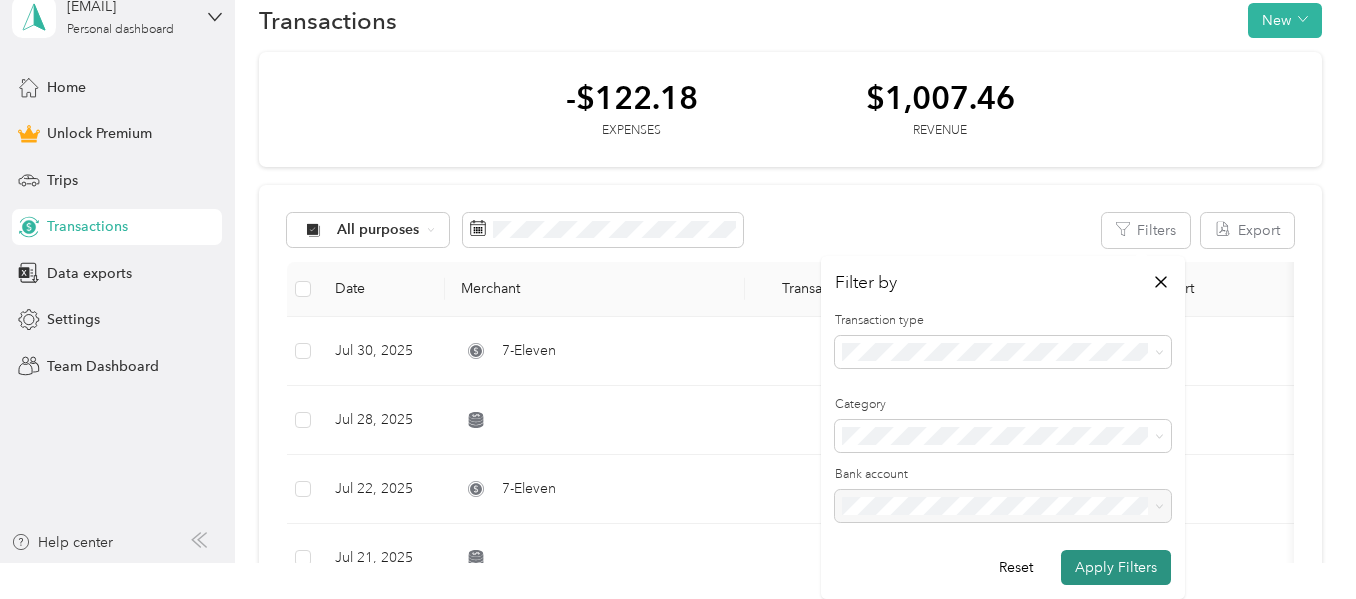 click on "Apply Filters" at bounding box center [1116, 567] 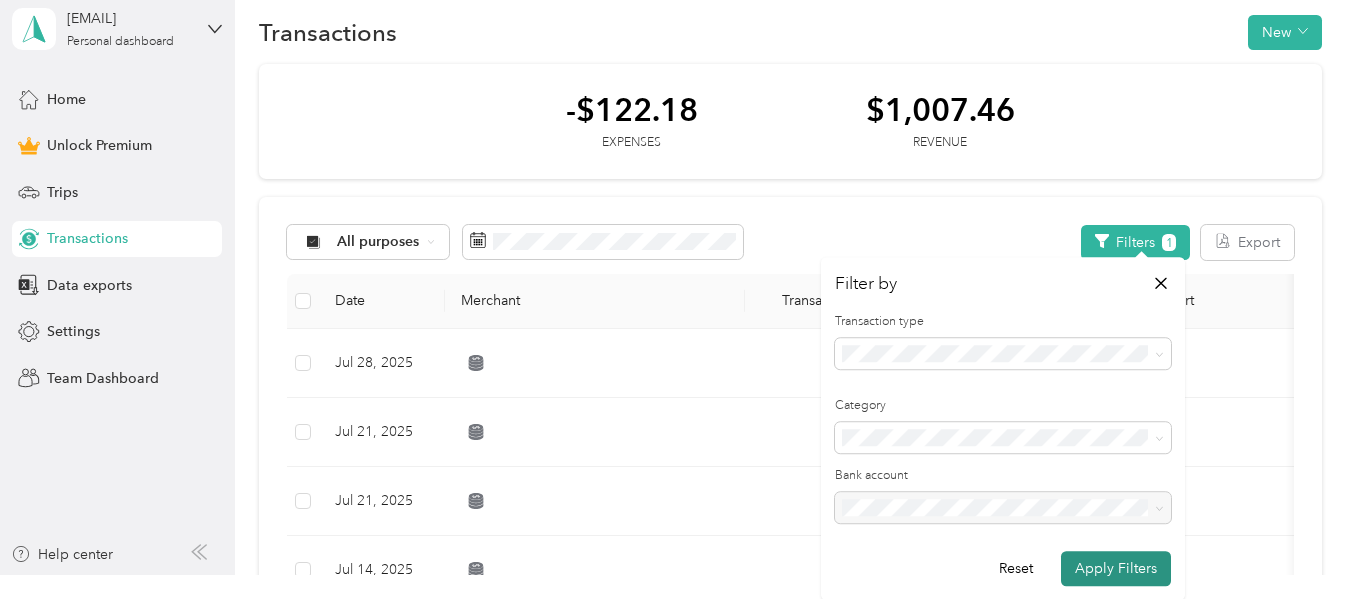 scroll, scrollTop: 0, scrollLeft: 0, axis: both 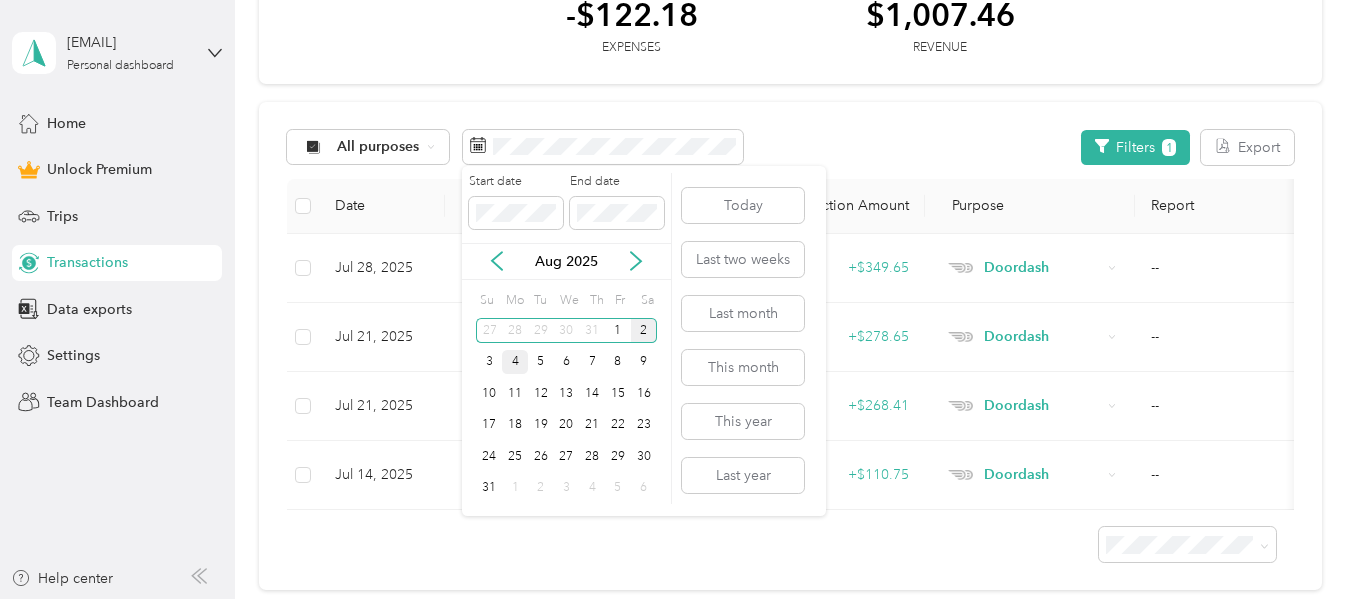 click on "4" at bounding box center (515, 362) 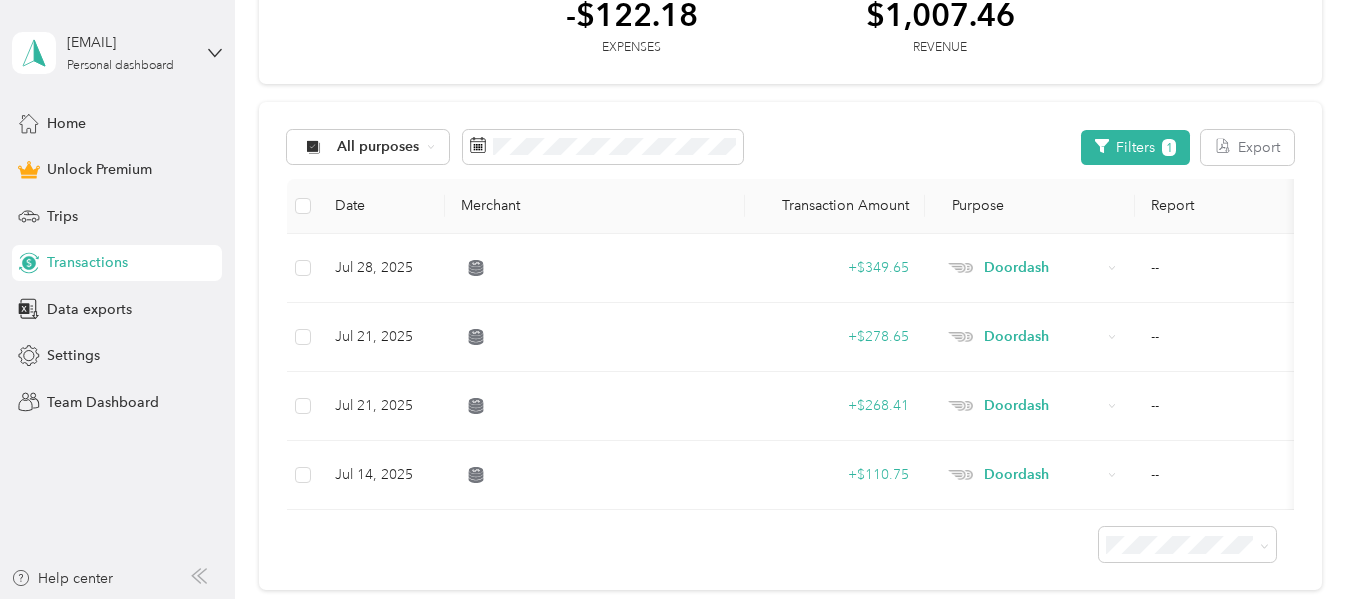 click on "All purposes Filters 1 Export" at bounding box center (790, 147) 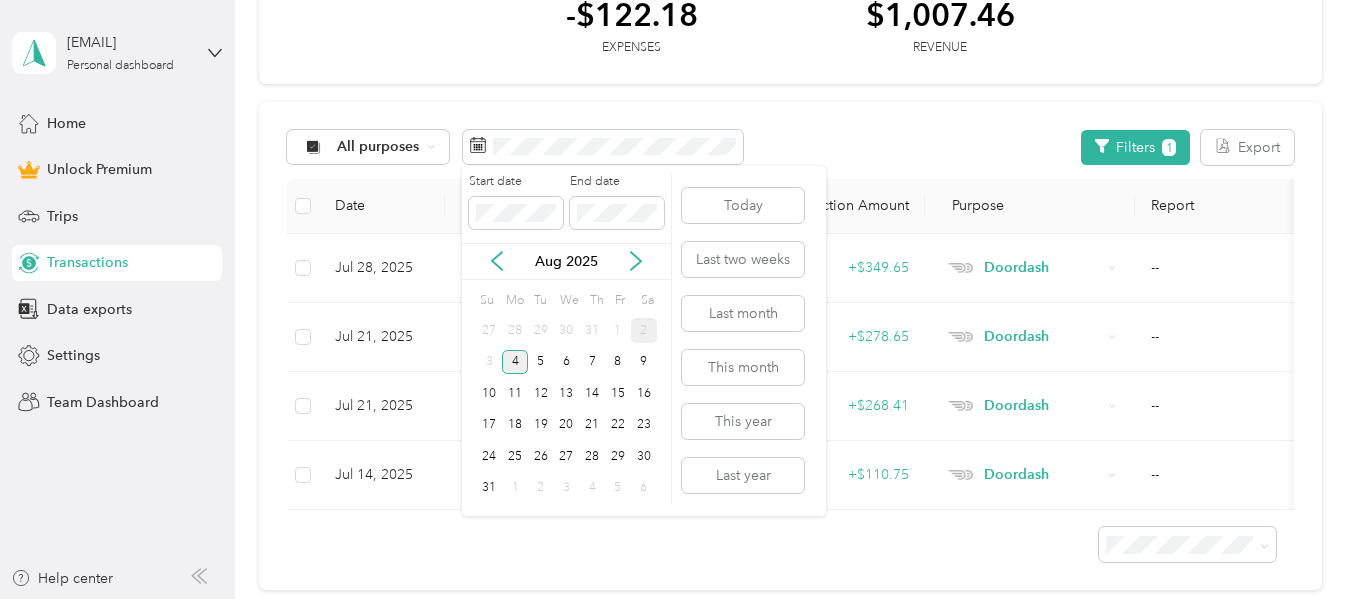 click on "4" at bounding box center [515, 362] 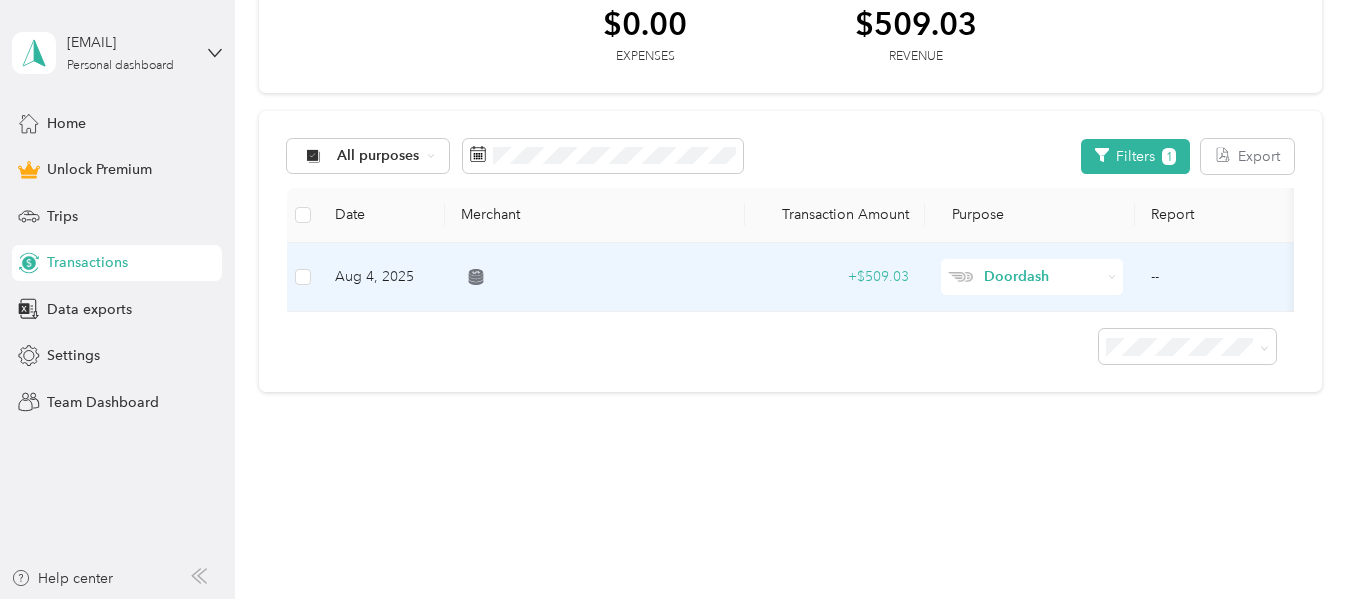 click at bounding box center [595, 277] 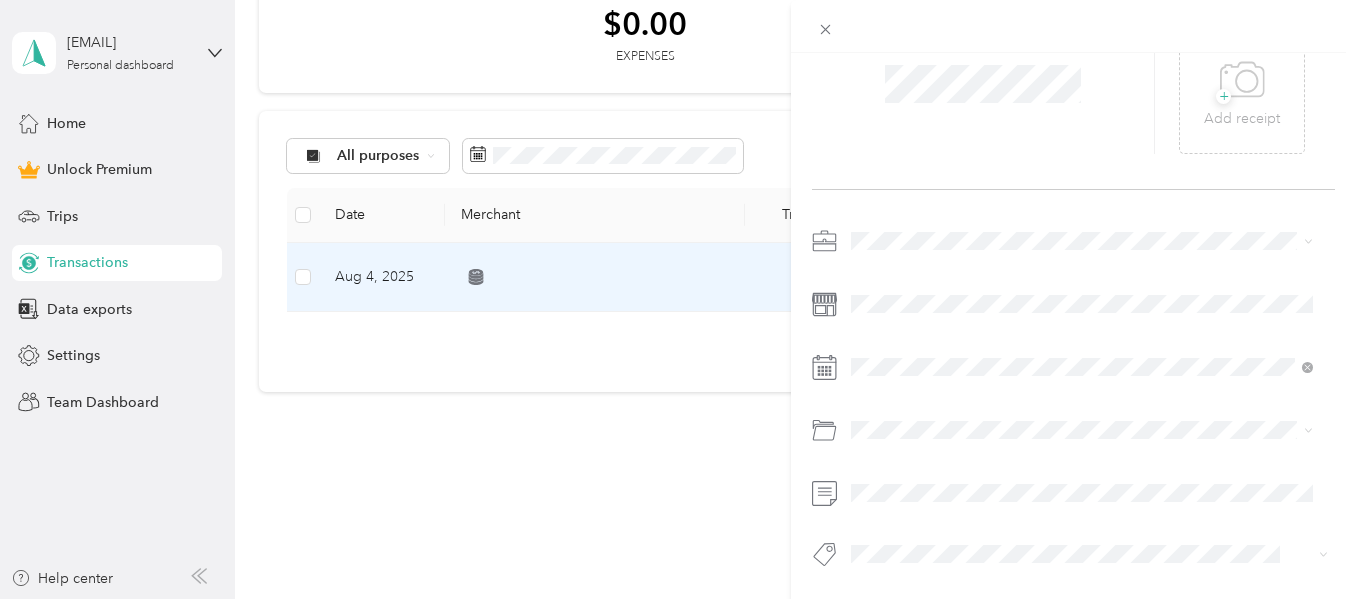 scroll, scrollTop: 0, scrollLeft: 0, axis: both 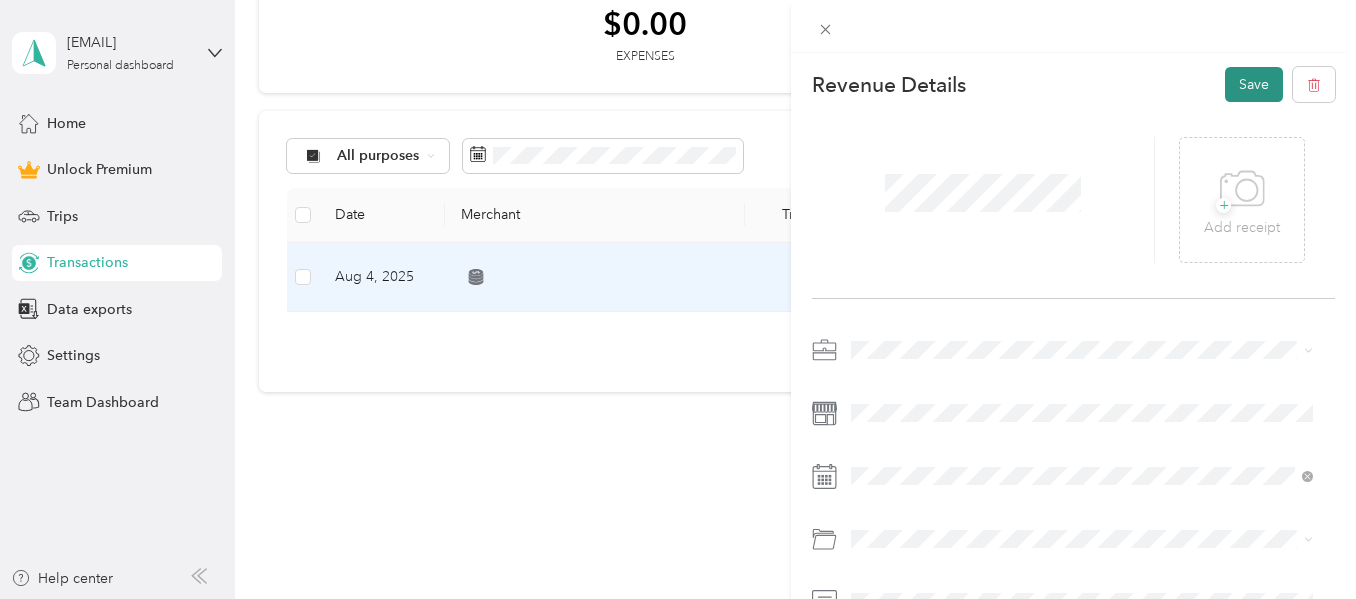 click on "Save" at bounding box center (1254, 84) 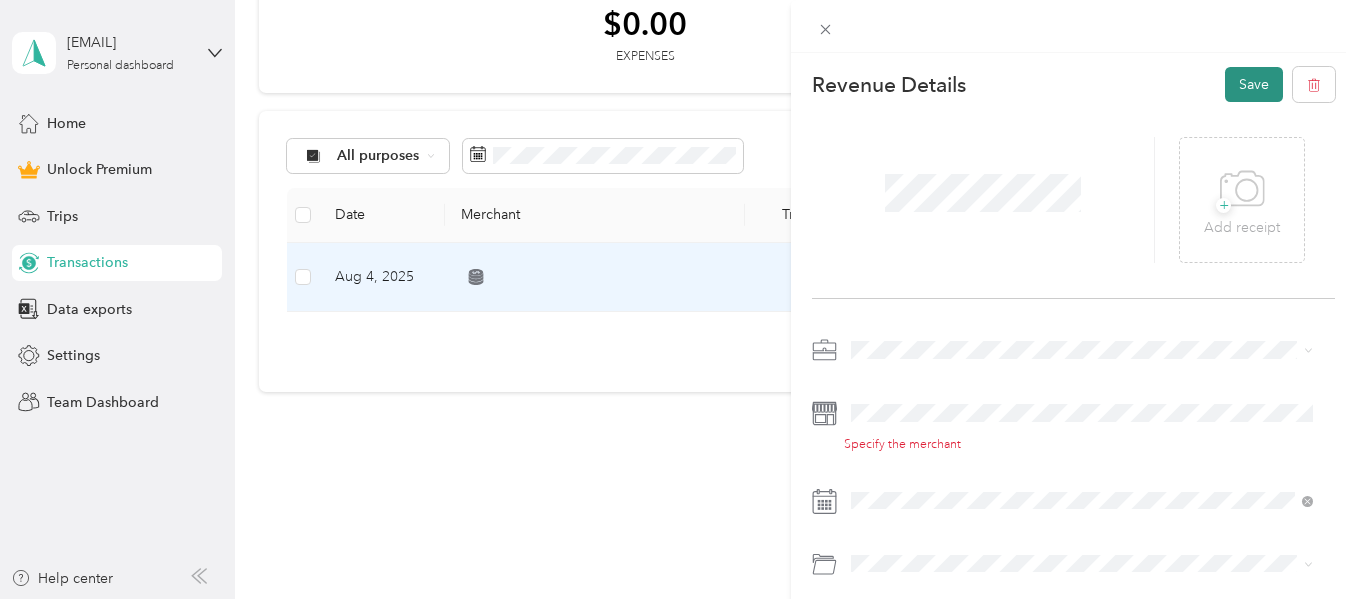 click on "Save" at bounding box center (1254, 84) 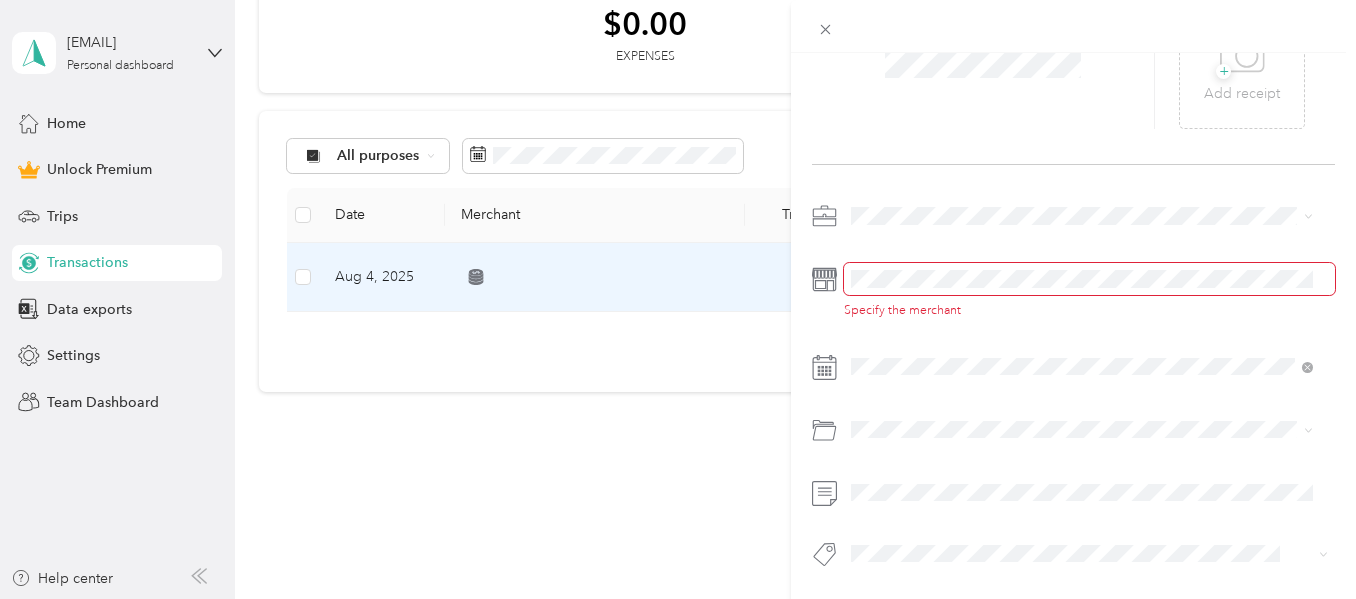 scroll, scrollTop: 0, scrollLeft: 0, axis: both 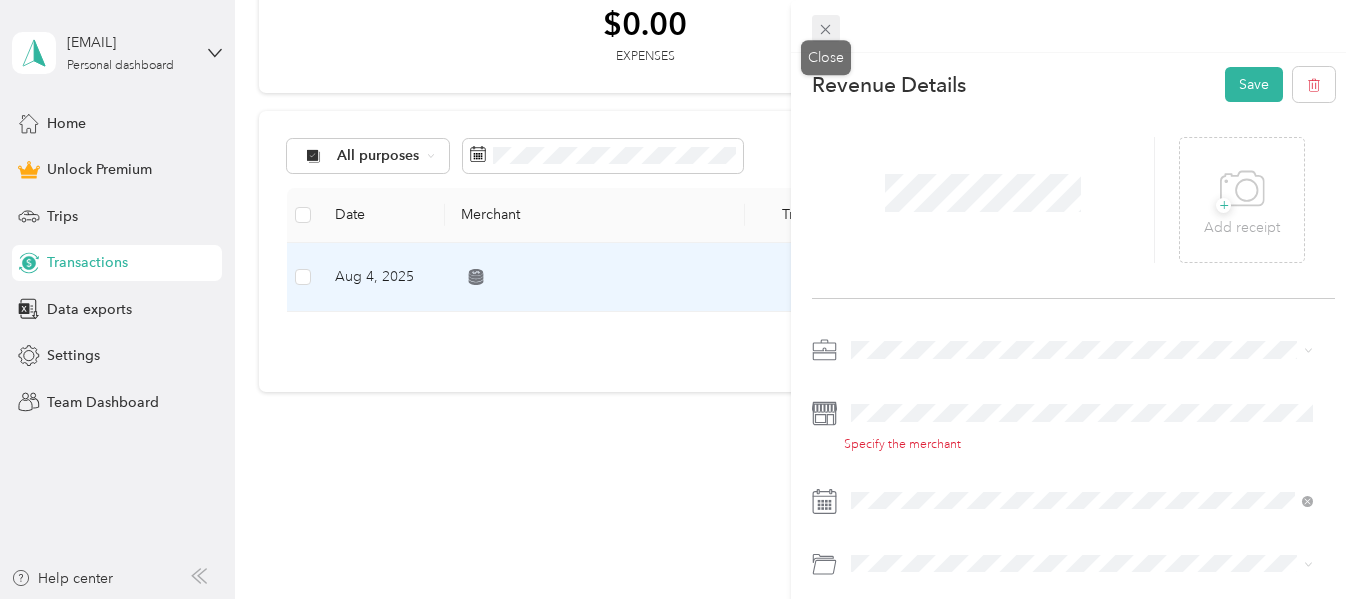 click 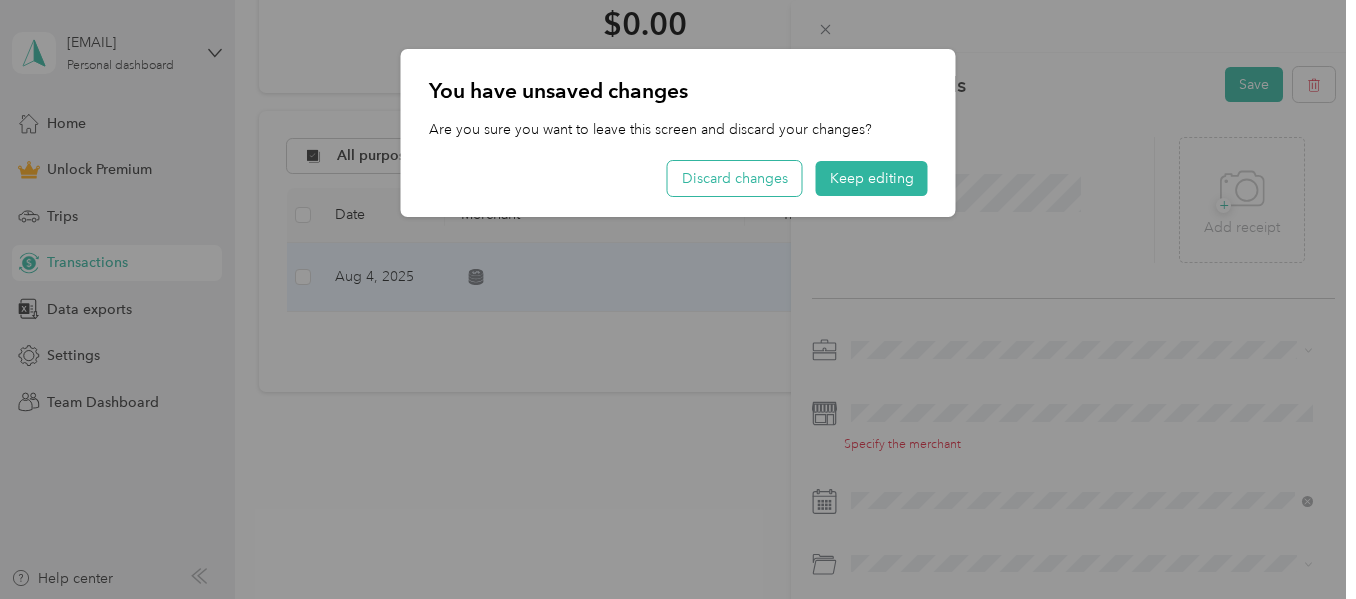 click on "Discard changes" at bounding box center [735, 178] 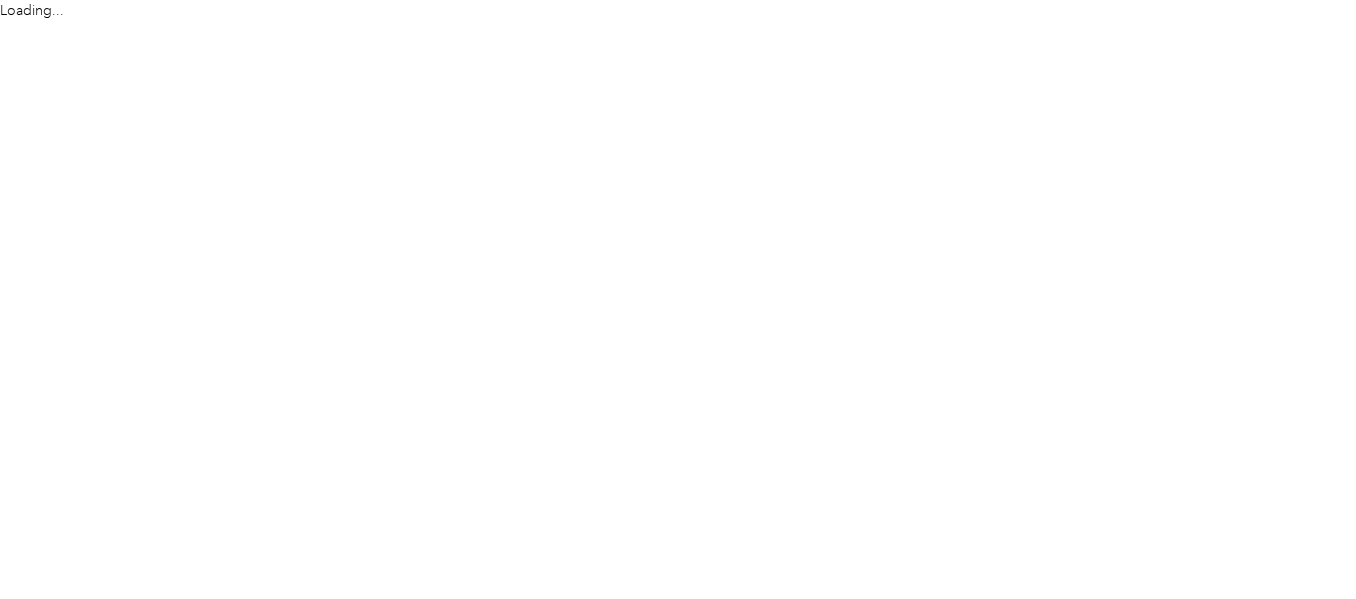 scroll, scrollTop: 0, scrollLeft: 0, axis: both 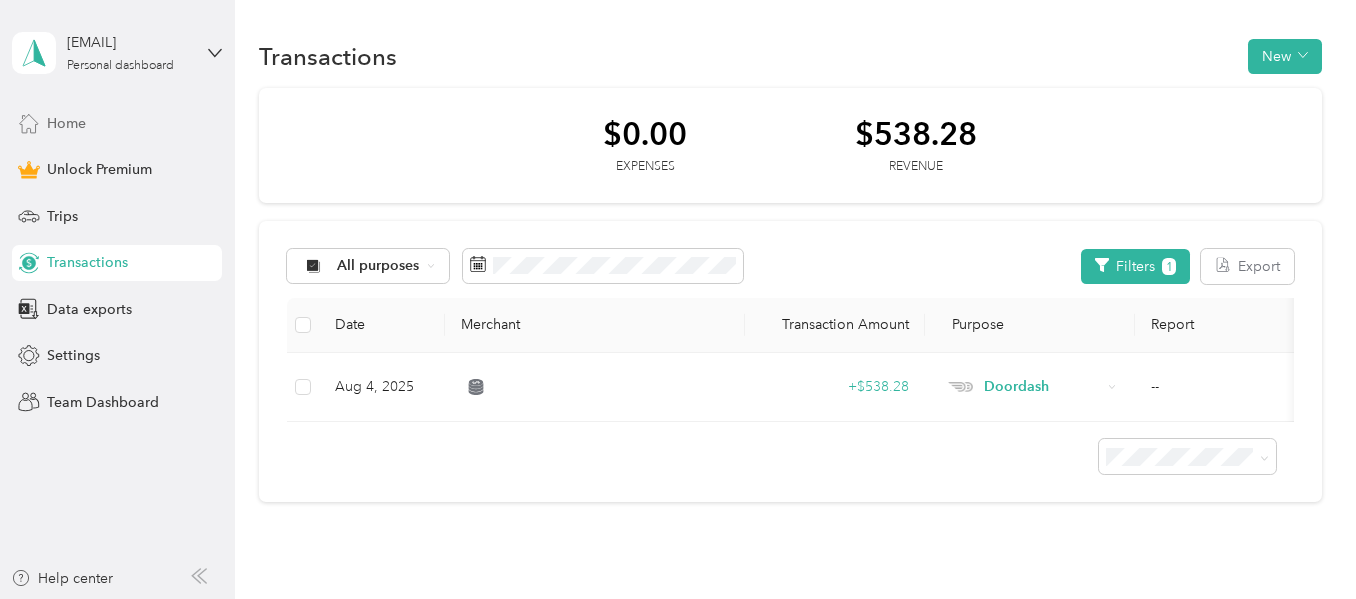 click on "Home" at bounding box center [117, 123] 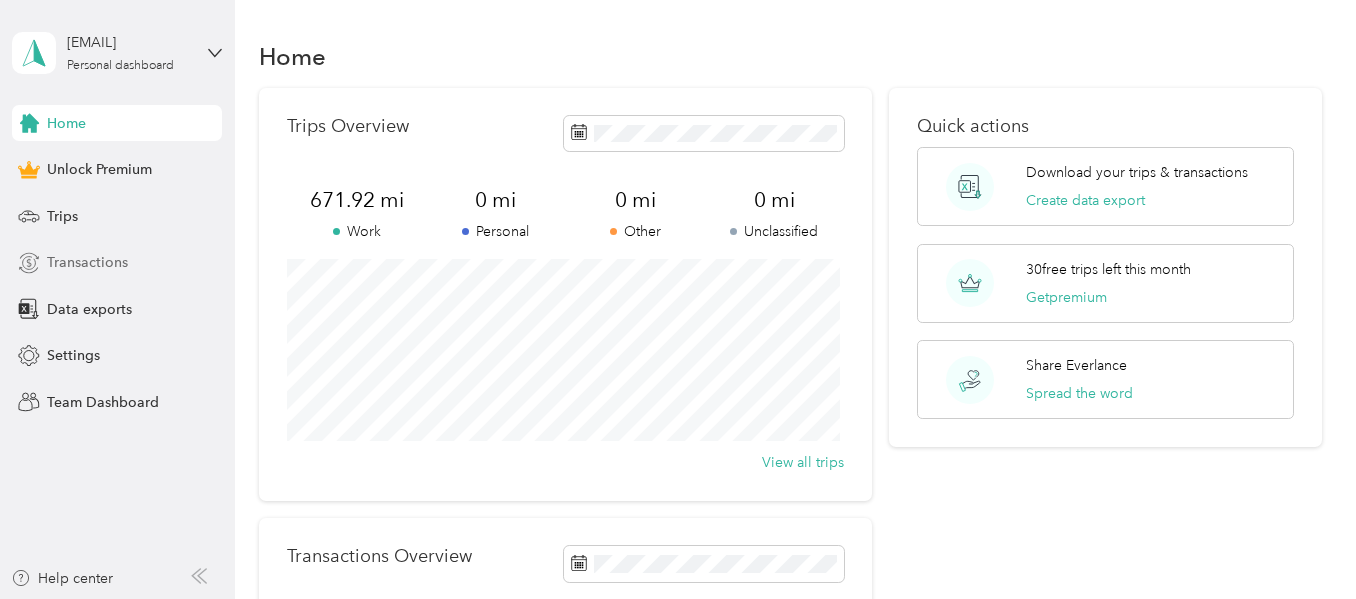 click on "Transactions" at bounding box center [87, 262] 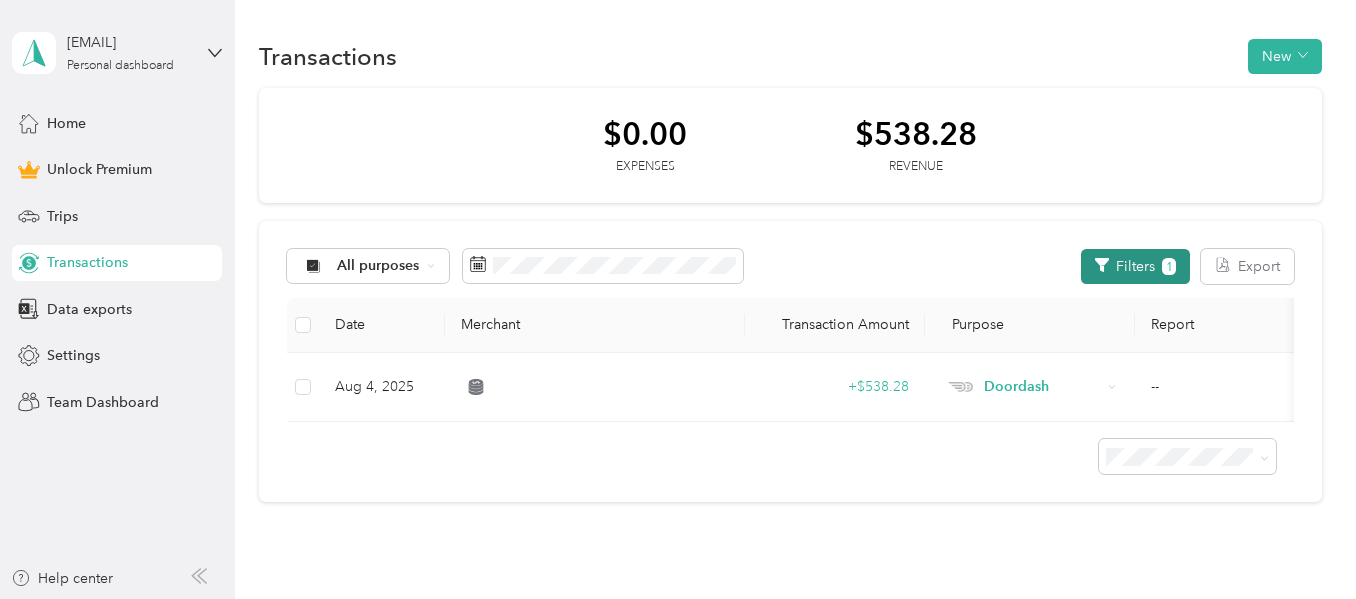 click on "Filters 1" at bounding box center (1135, 266) 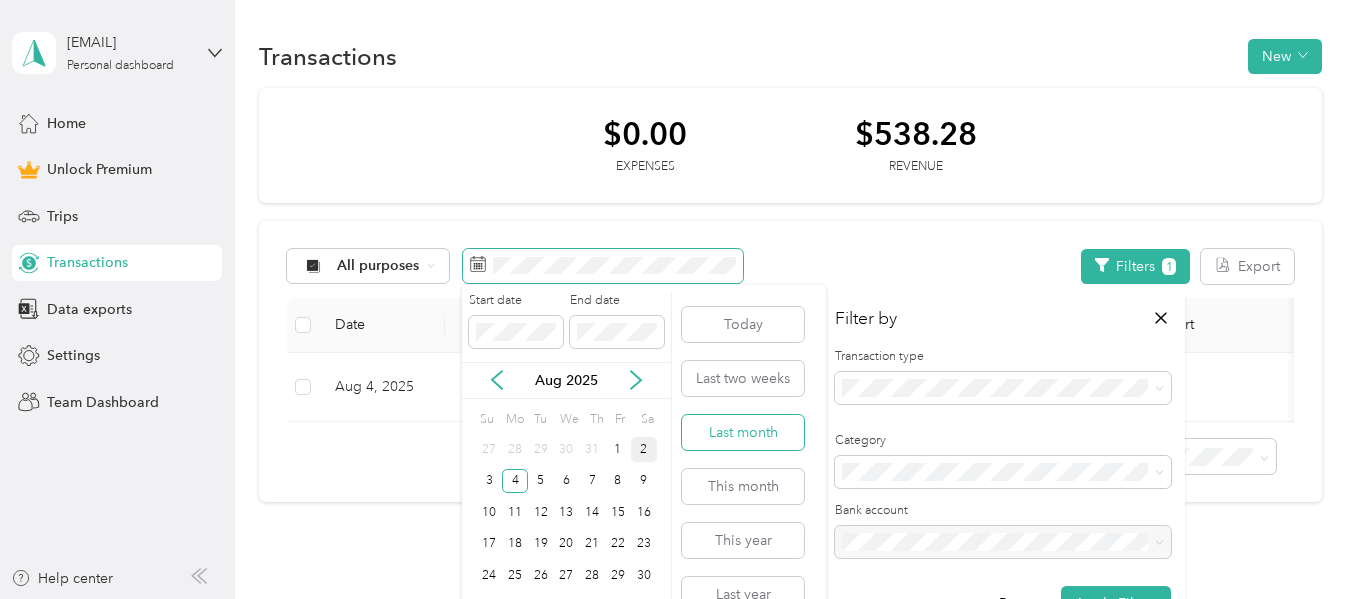 scroll, scrollTop: 36, scrollLeft: 0, axis: vertical 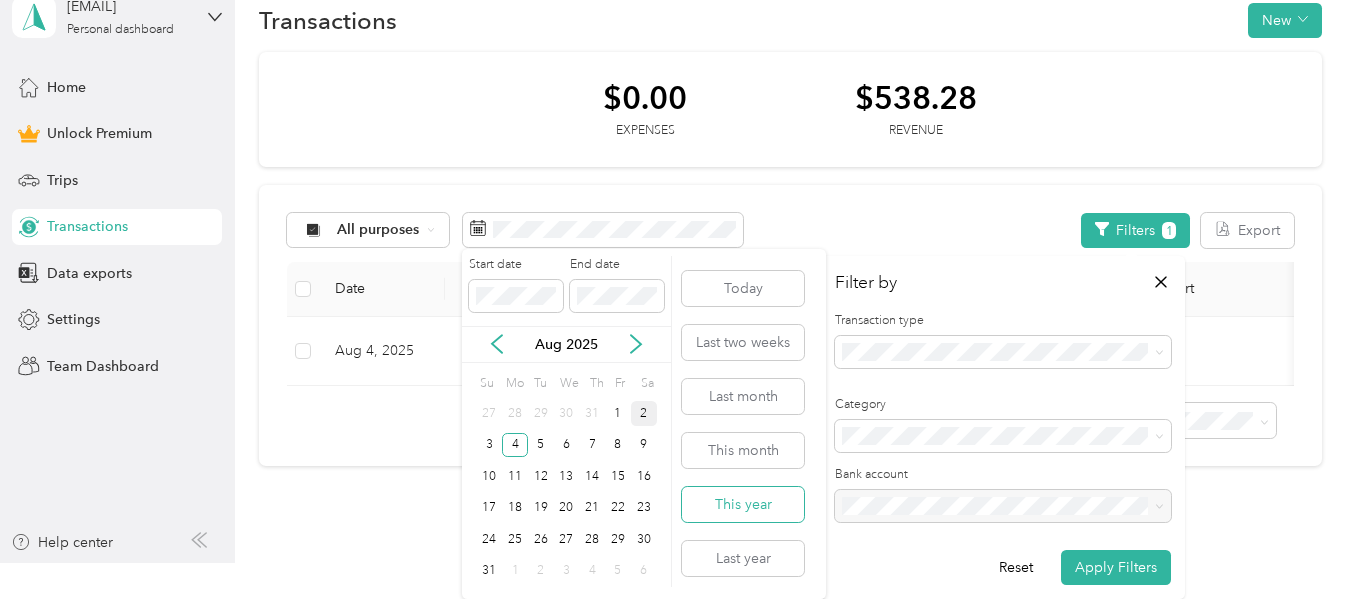 click on "This year" at bounding box center [743, 504] 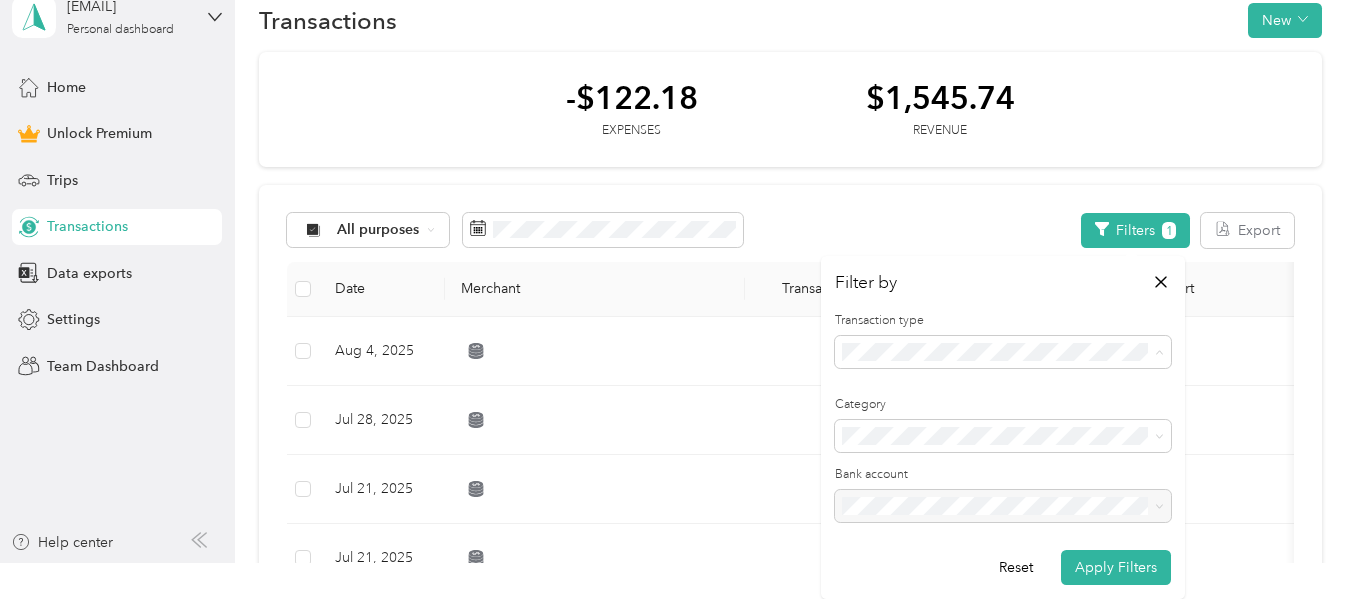 click on "All transactions Expense Revenue" at bounding box center (1003, 422) 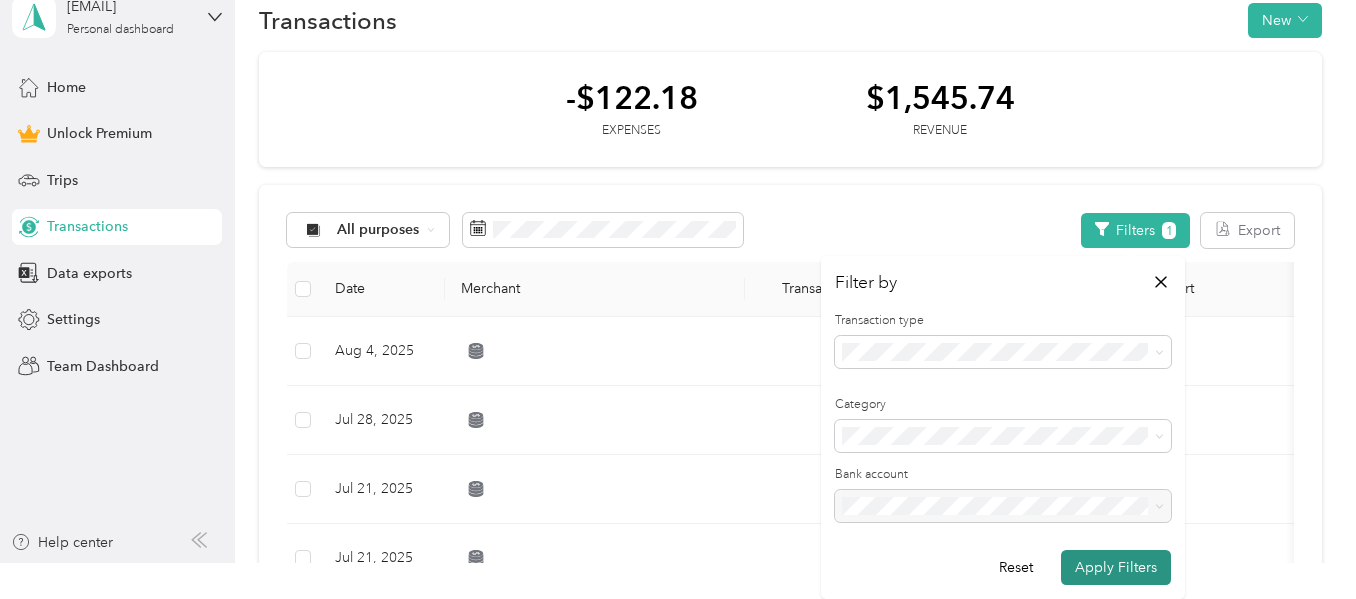 click on "Apply Filters" at bounding box center [1116, 567] 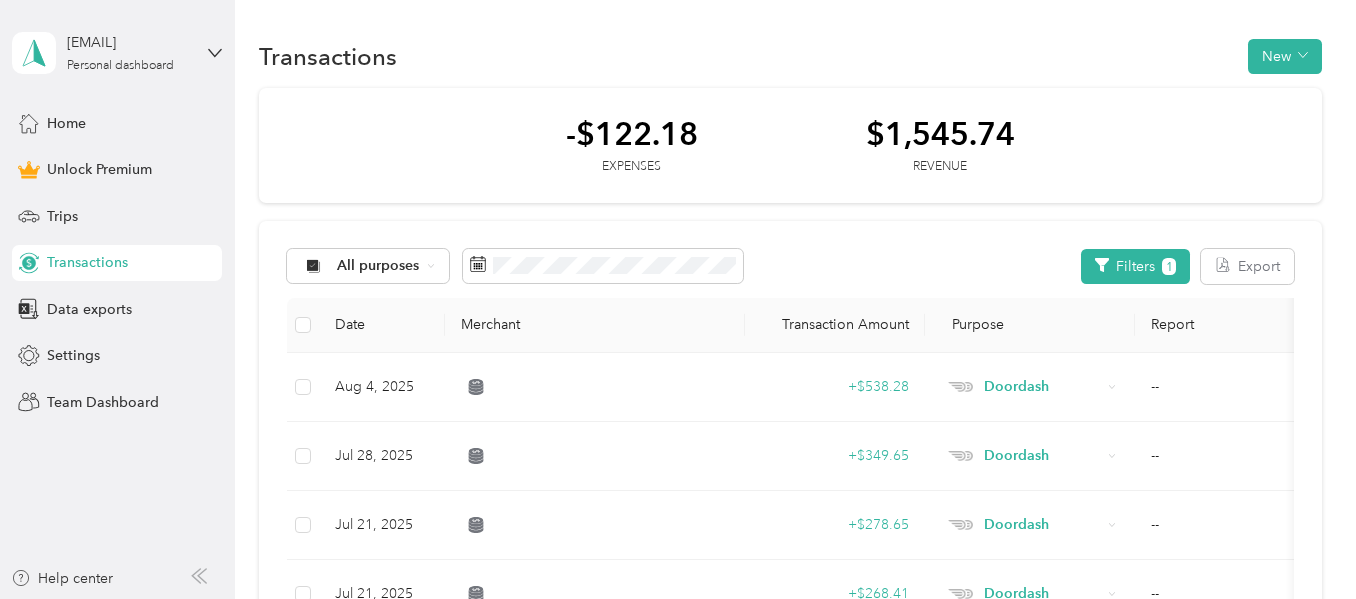 scroll, scrollTop: 0, scrollLeft: 0, axis: both 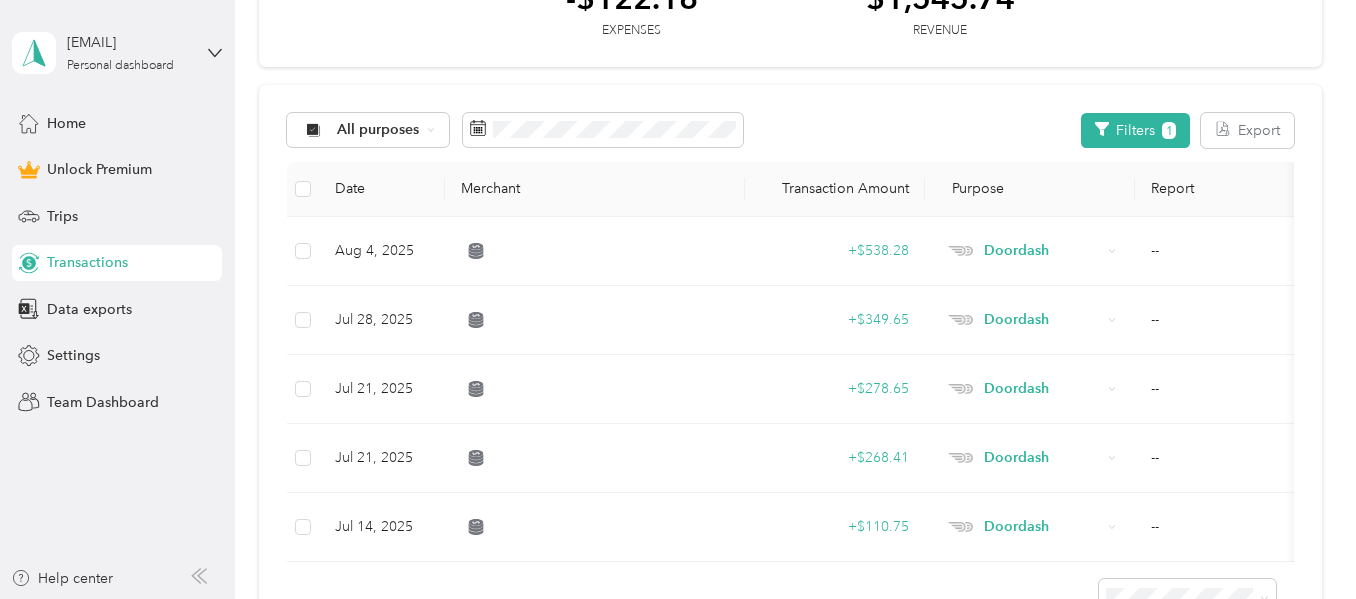 click on "All purposes Filters 1 Export Date Merchant Transaction Amount Purpose Report             [DATE] +  $538.28 Doordash -- [DATE] +  $349.65 Doordash -- [DATE] +  $278.65 Doordash -- [DATE] +  $268.41 Doordash -- [DATE] +  $110.75 Doordash --" at bounding box center (790, 364) 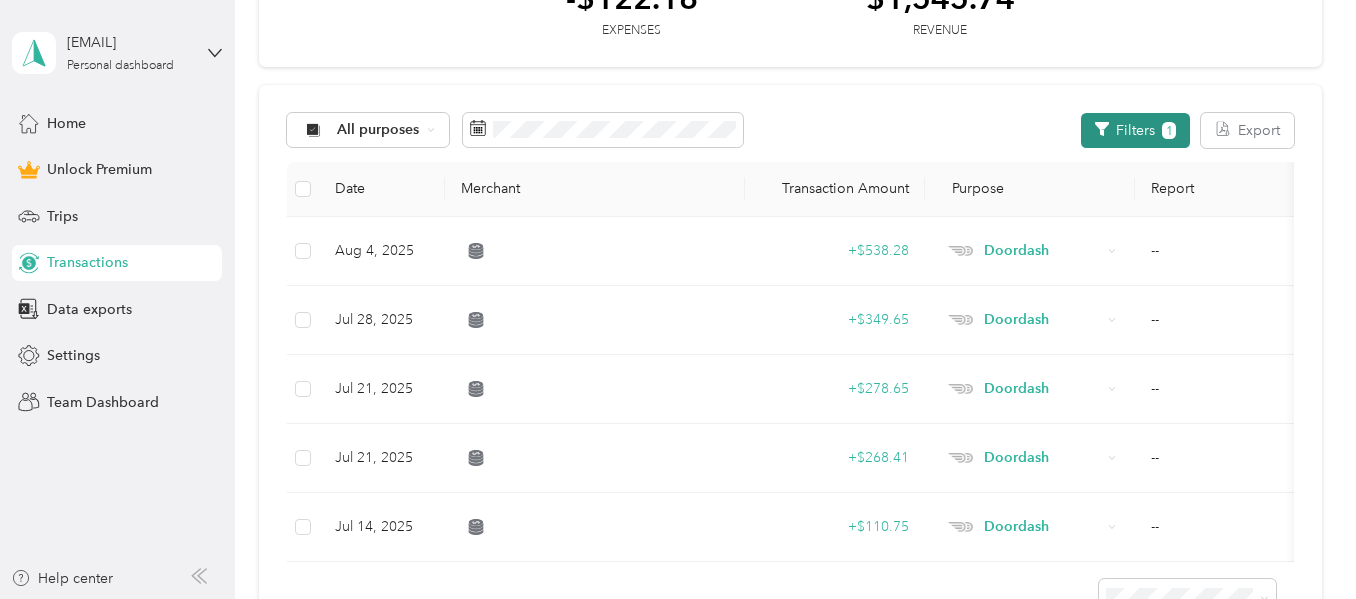 click on "Filters 1" at bounding box center [1135, 130] 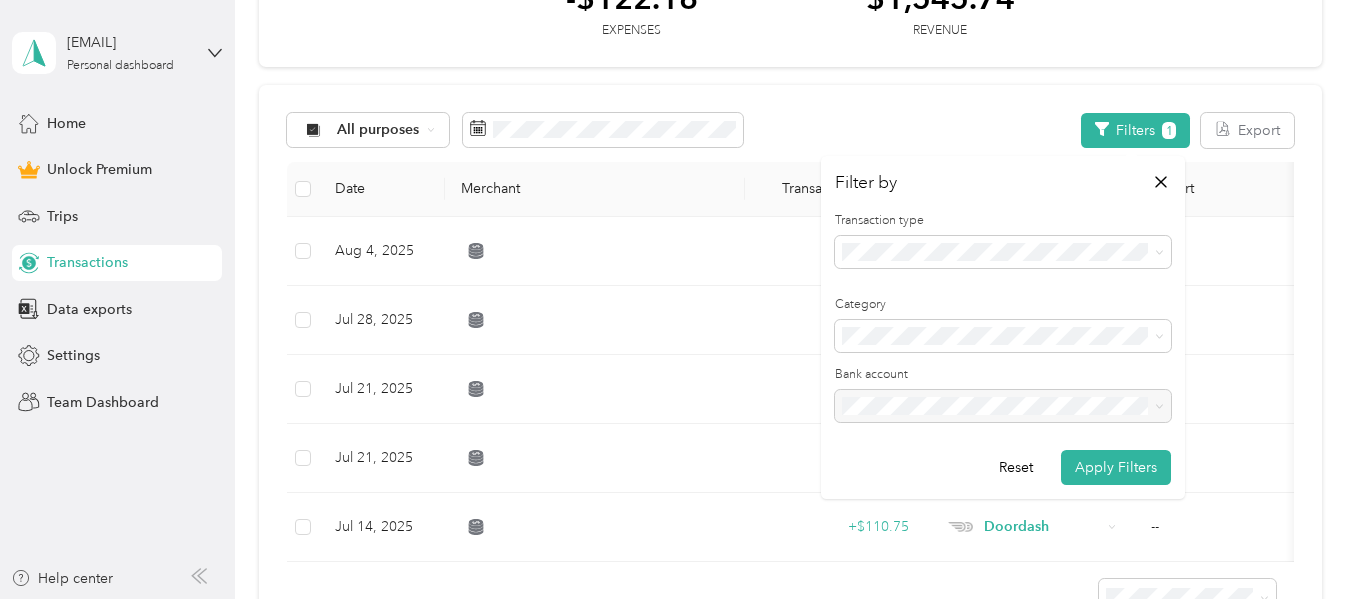 click on "All transactions" at bounding box center [1003, 281] 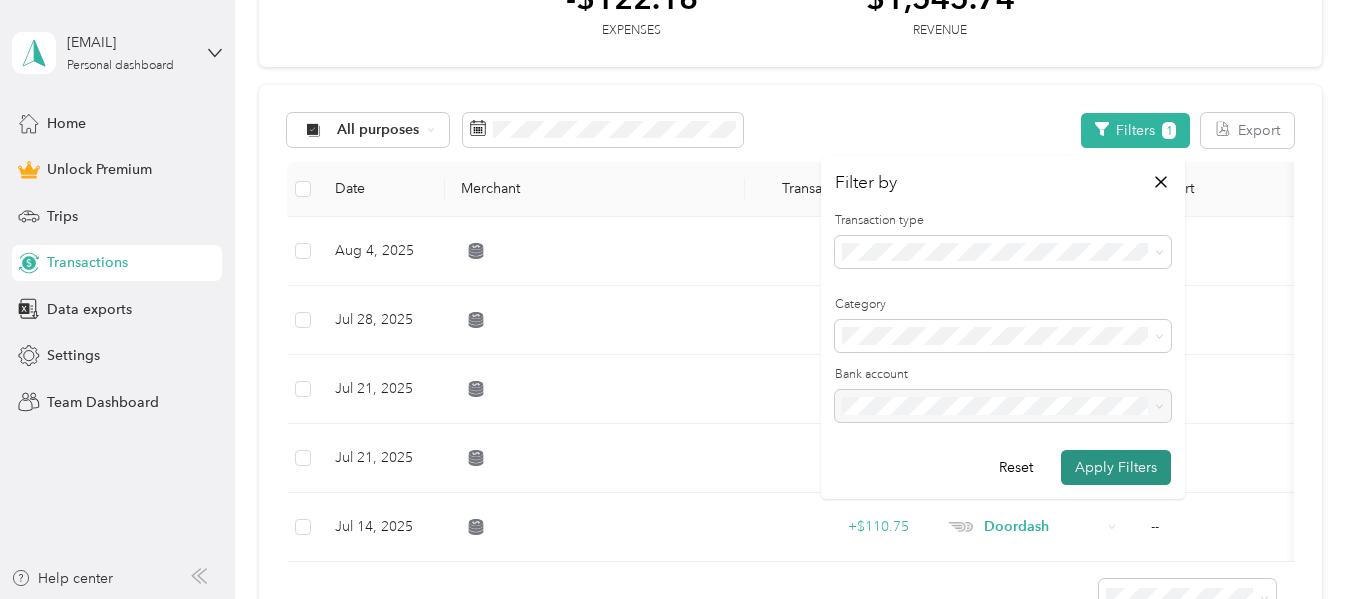 click on "Apply Filters" at bounding box center [1116, 467] 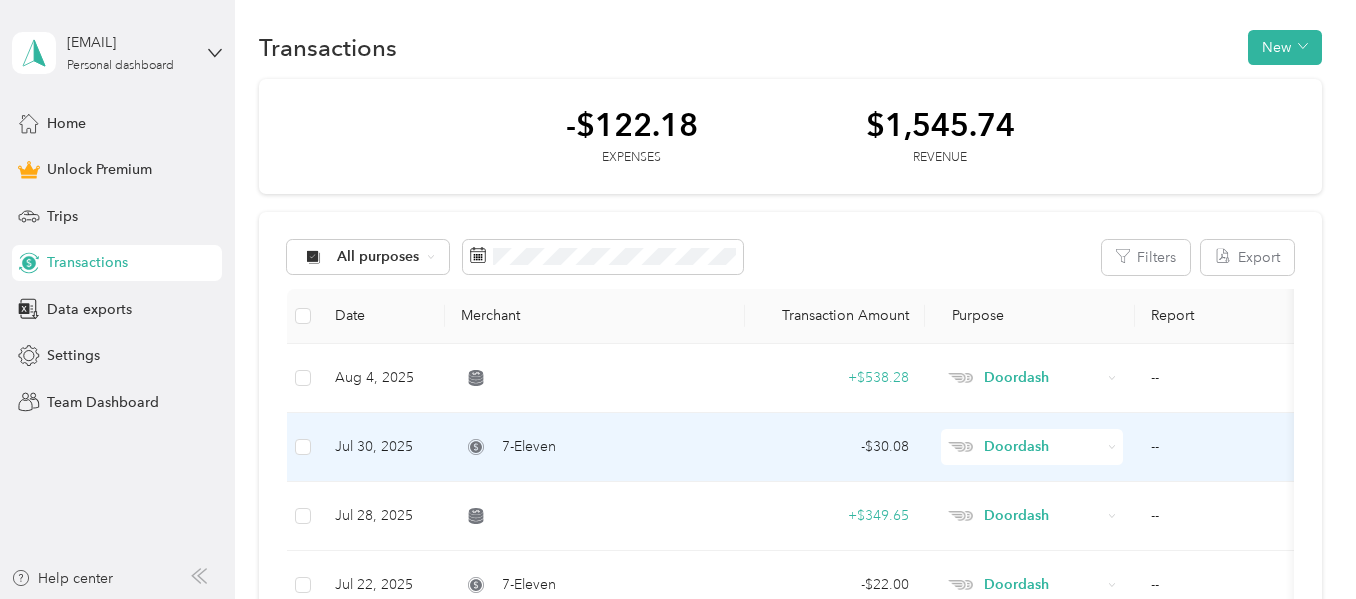 scroll, scrollTop: 0, scrollLeft: 0, axis: both 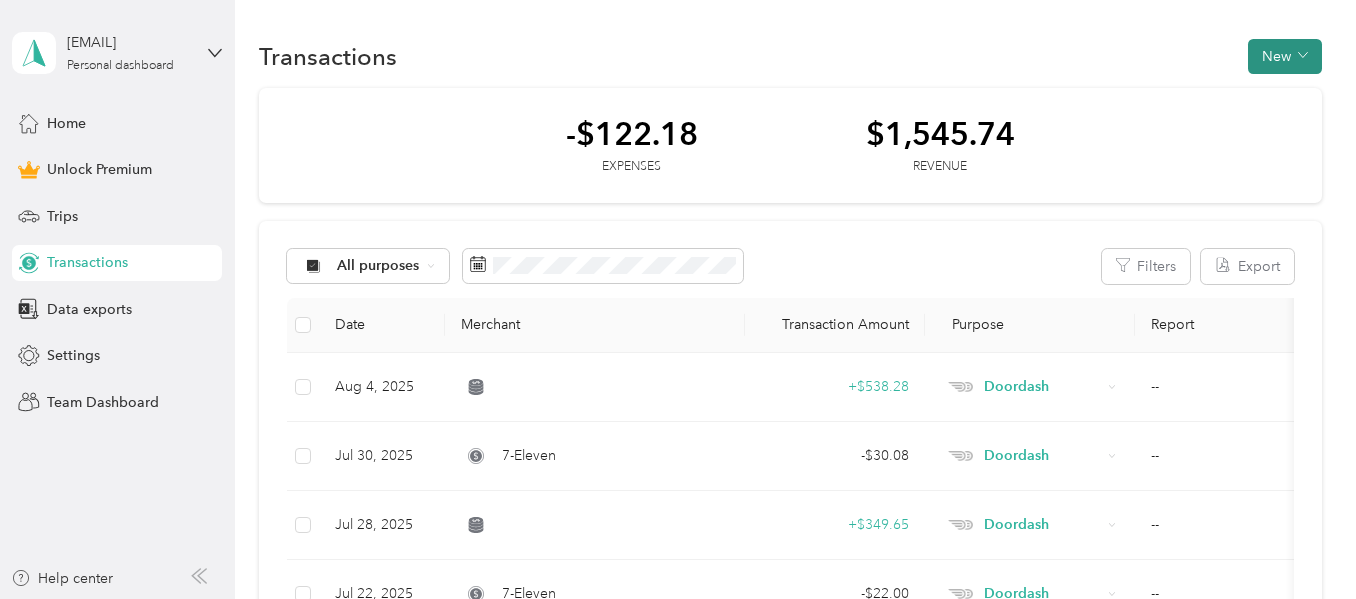 click on "New" at bounding box center (1285, 56) 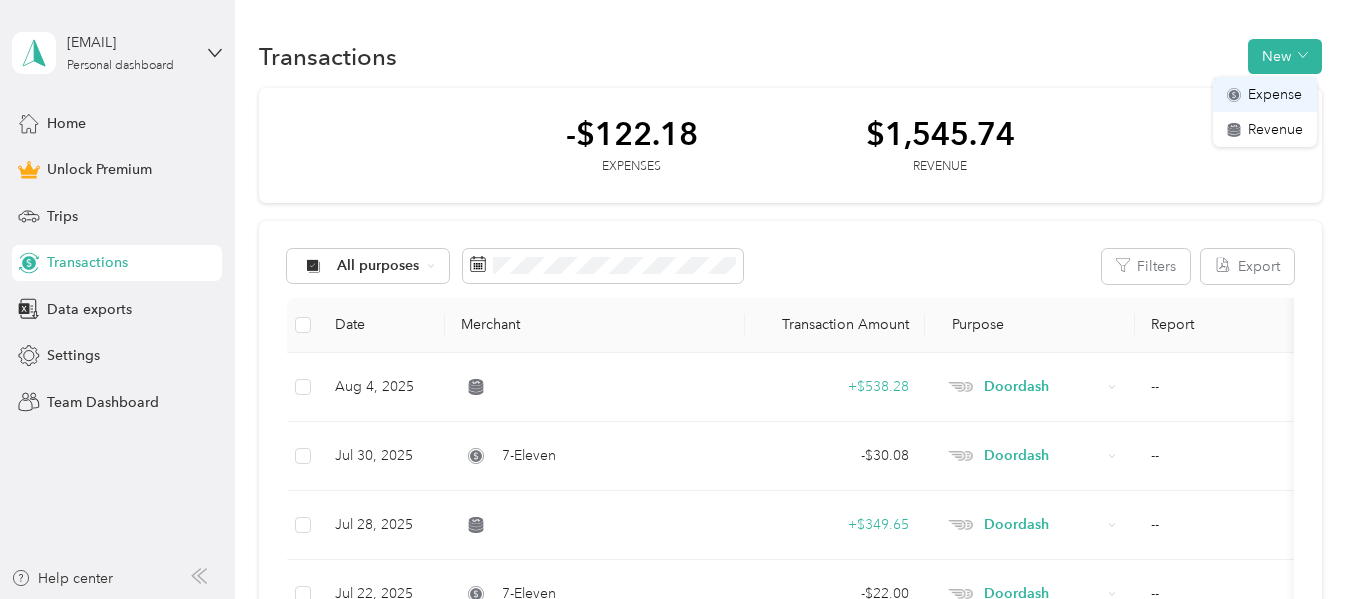 click on "Expense" at bounding box center (1275, 94) 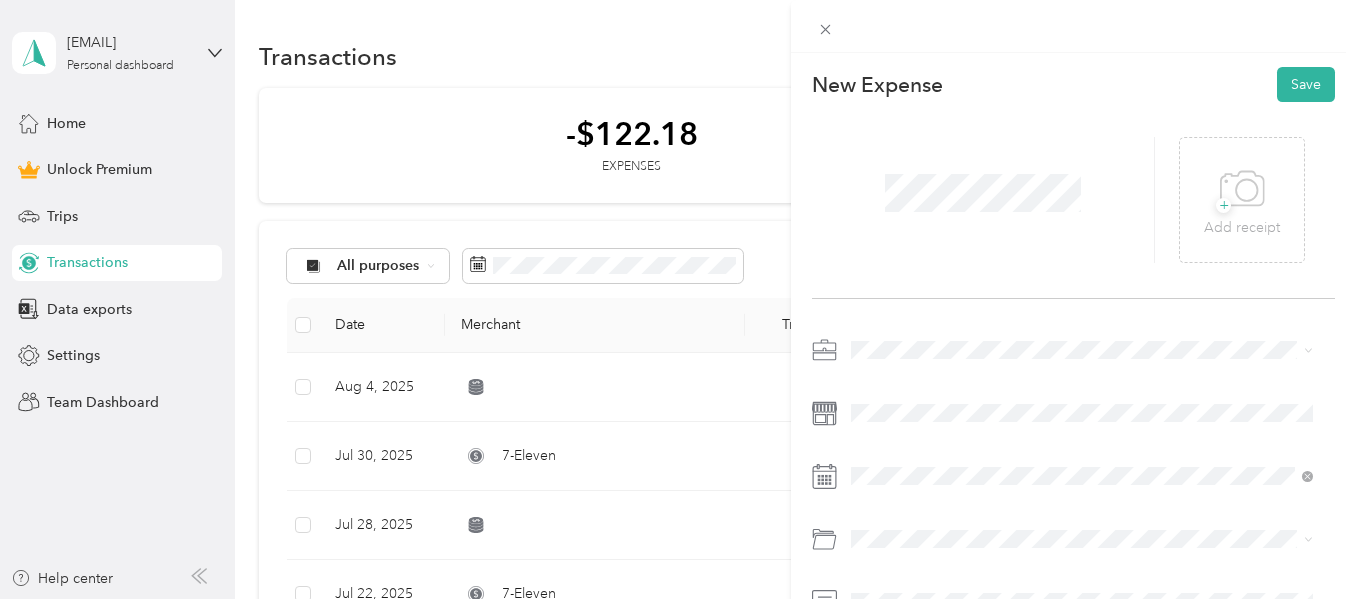 click at bounding box center [1089, 350] 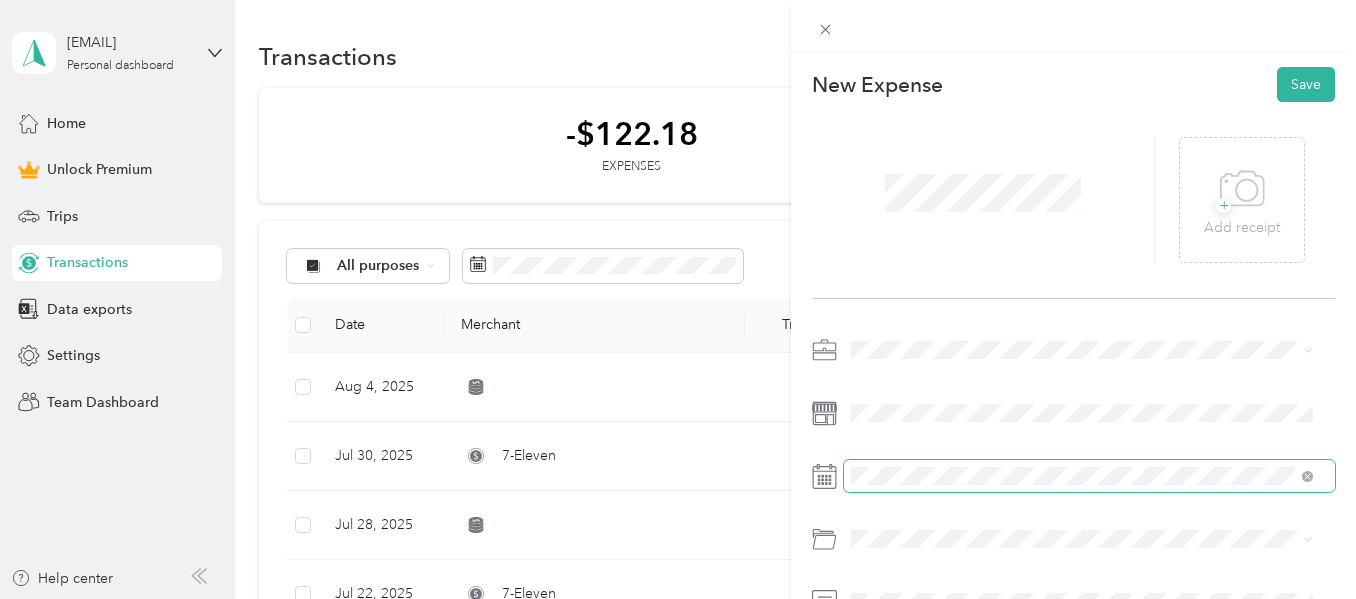 click at bounding box center (1089, 476) 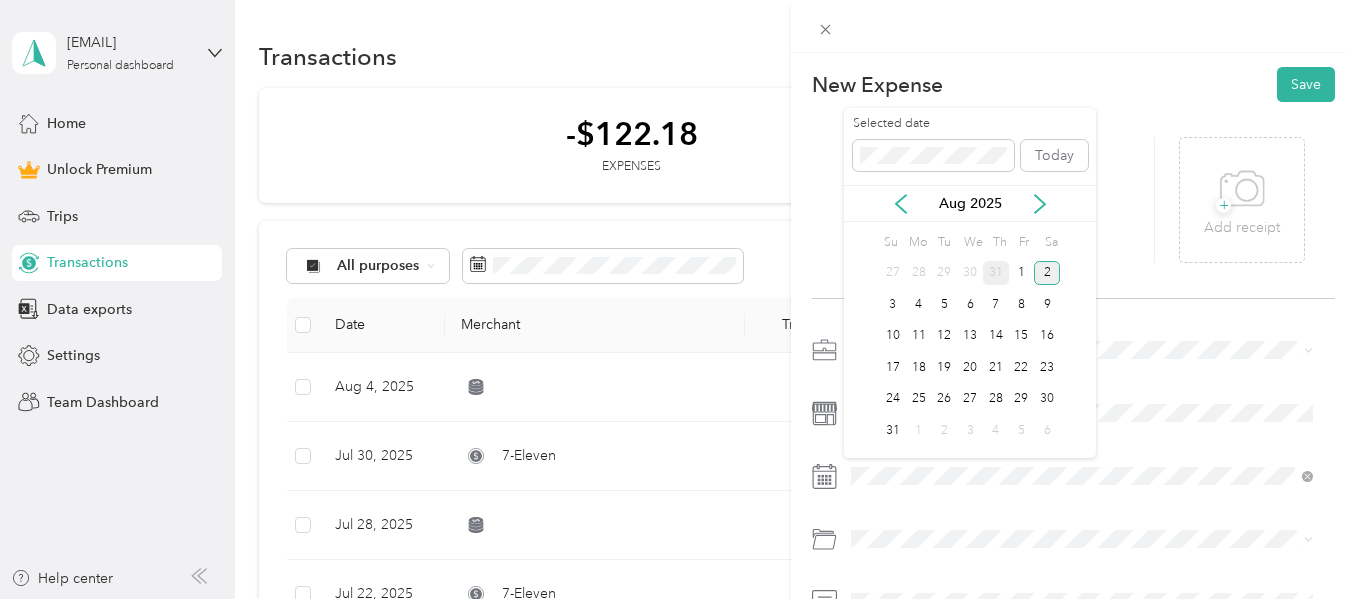 click on "31" at bounding box center [996, 273] 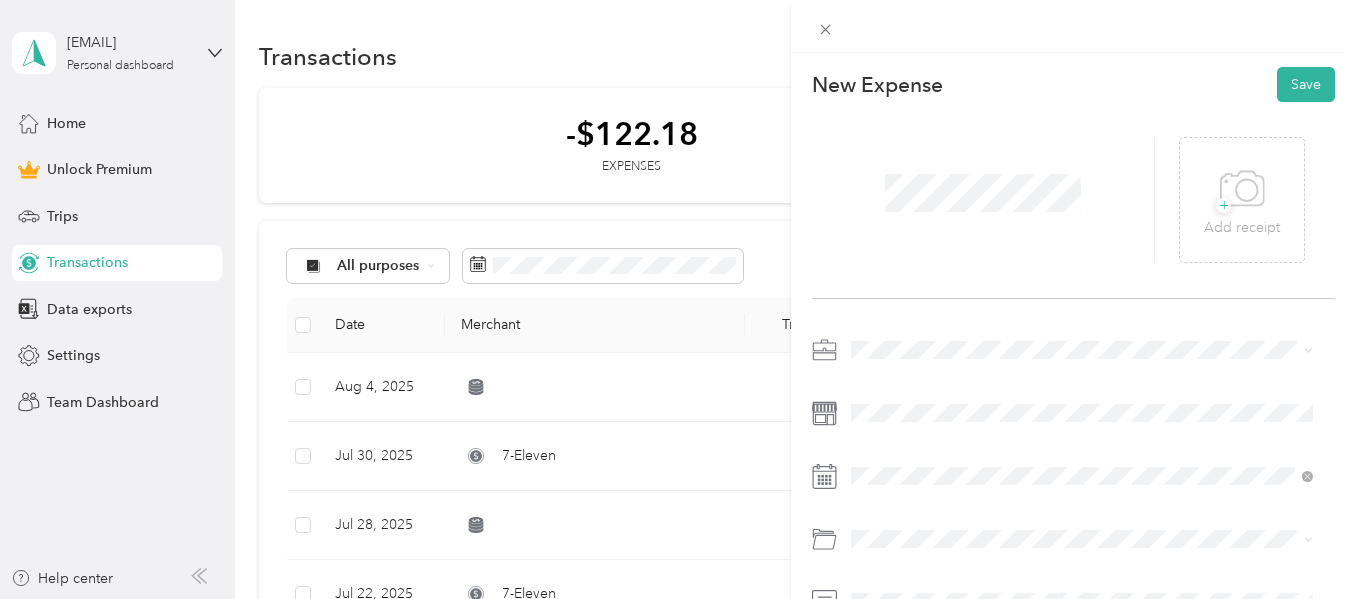 scroll, scrollTop: 124, scrollLeft: 0, axis: vertical 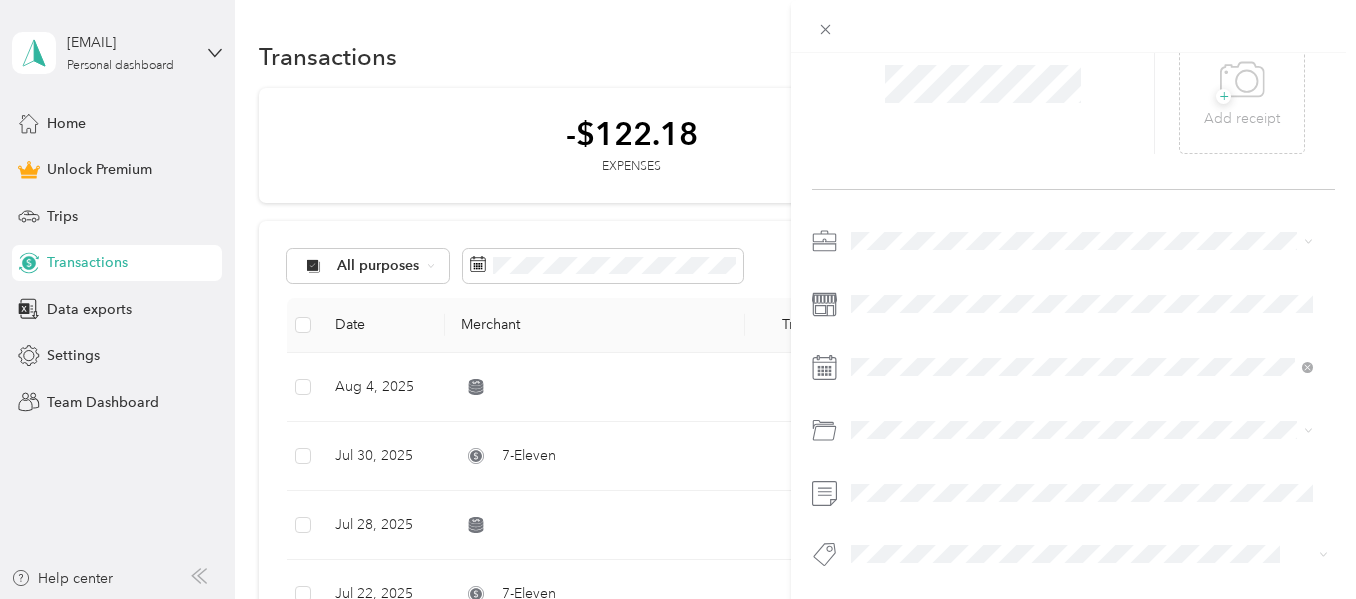 click on "New Expense  Save + Add receipt" at bounding box center (1073, 298) 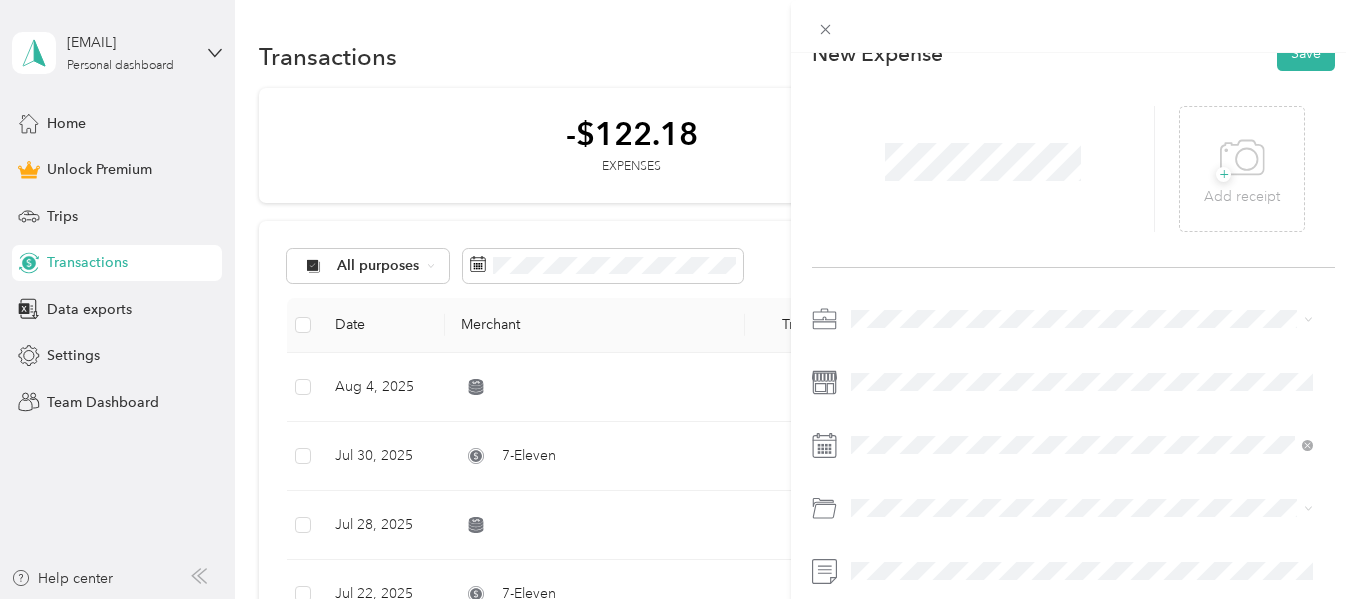 scroll, scrollTop: 0, scrollLeft: 0, axis: both 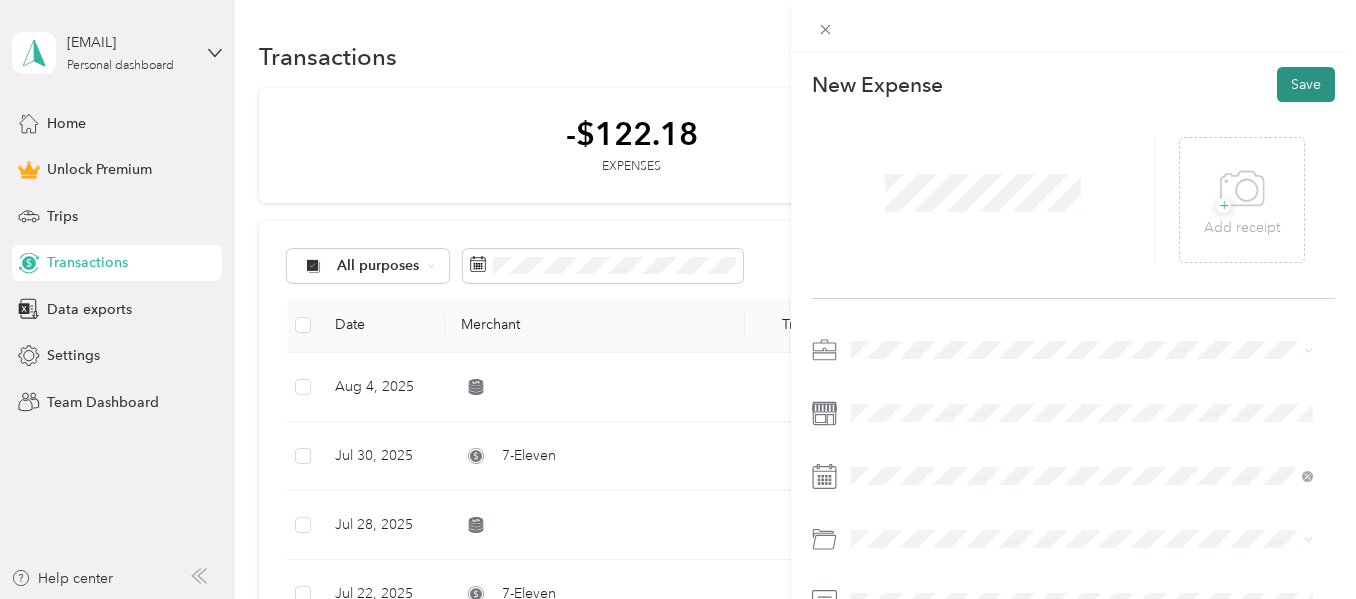 click on "Save" at bounding box center [1306, 84] 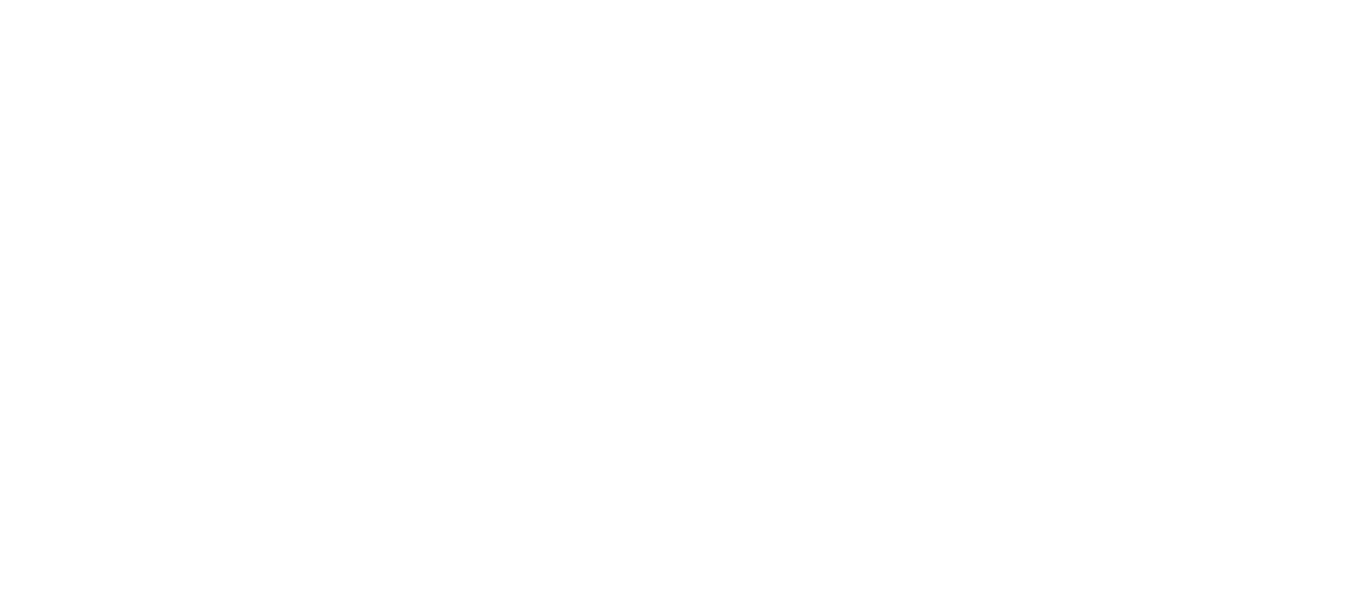 scroll, scrollTop: 0, scrollLeft: 0, axis: both 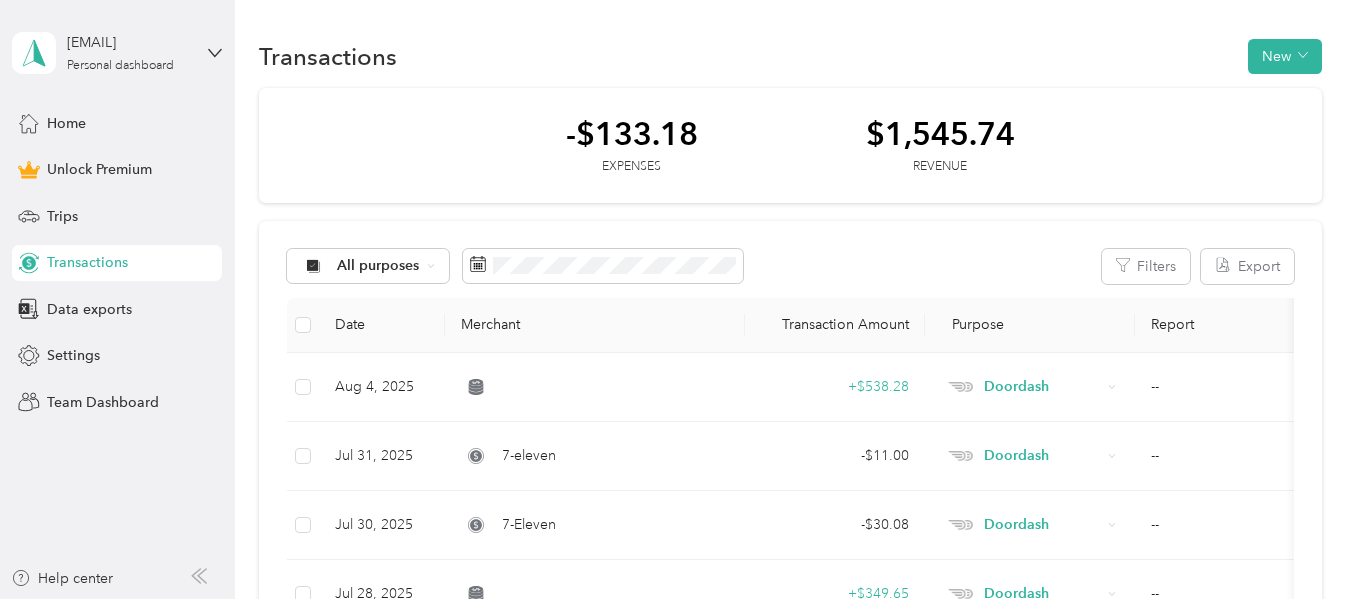 click on "[EMAIL] Personal dashboard" at bounding box center [117, 53] 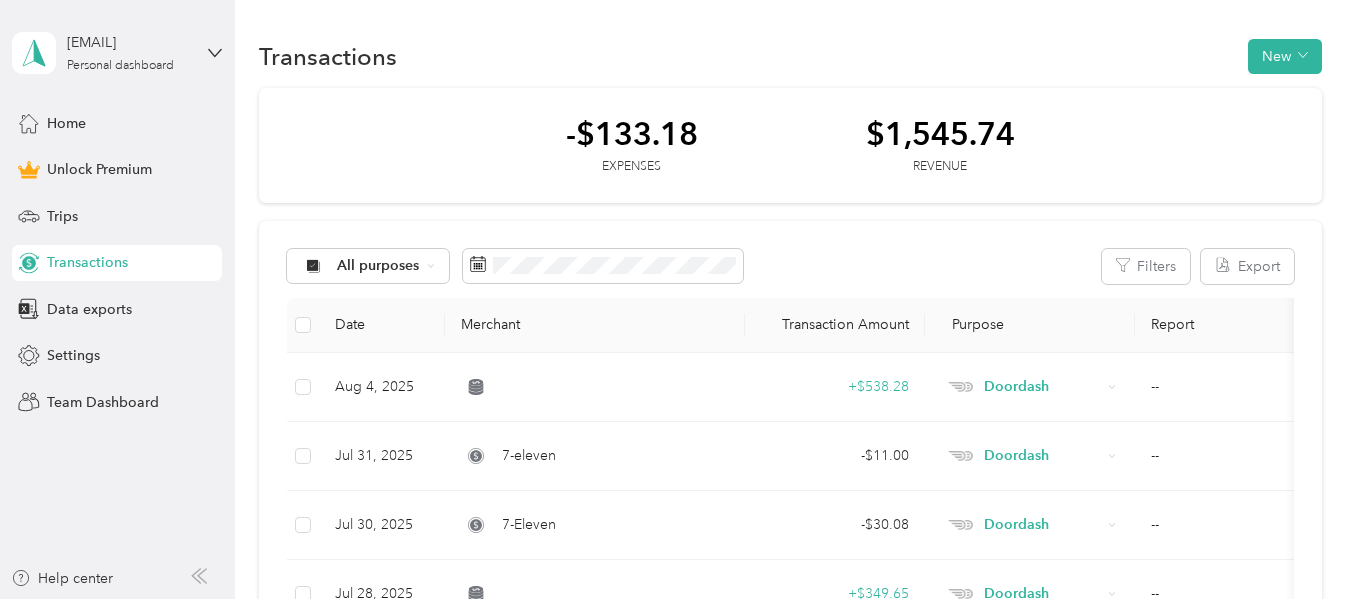 click on "Log out" at bounding box center [165, 160] 